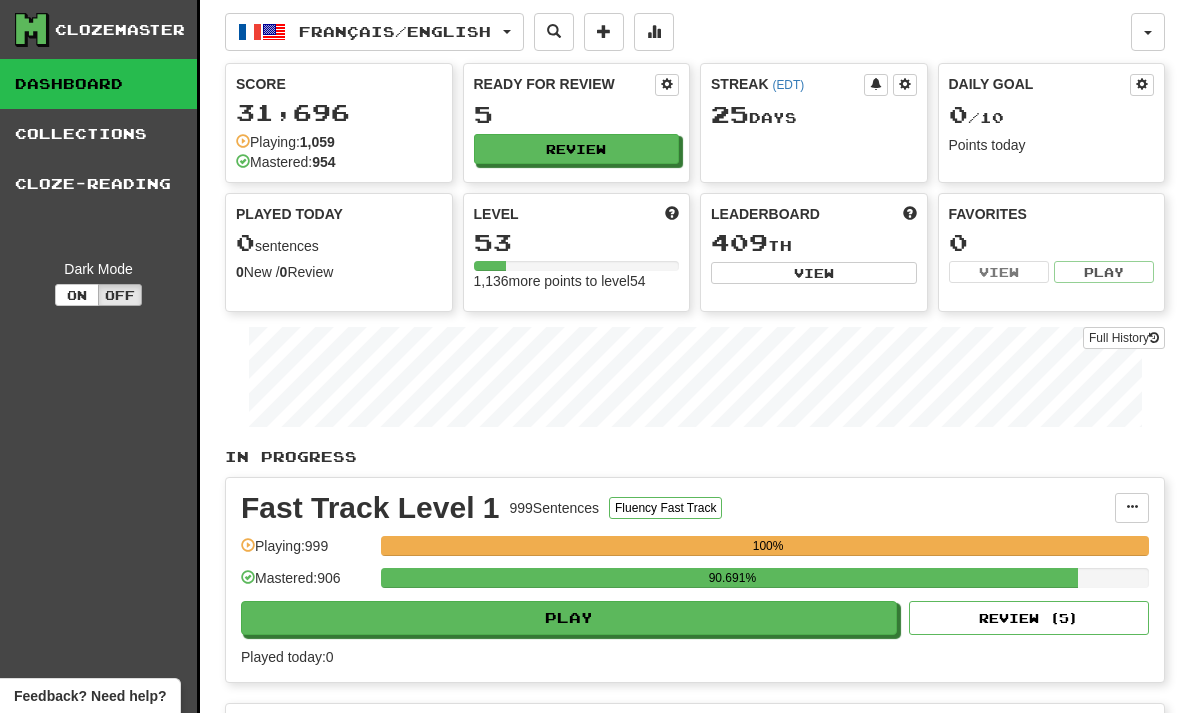 scroll, scrollTop: 0, scrollLeft: 0, axis: both 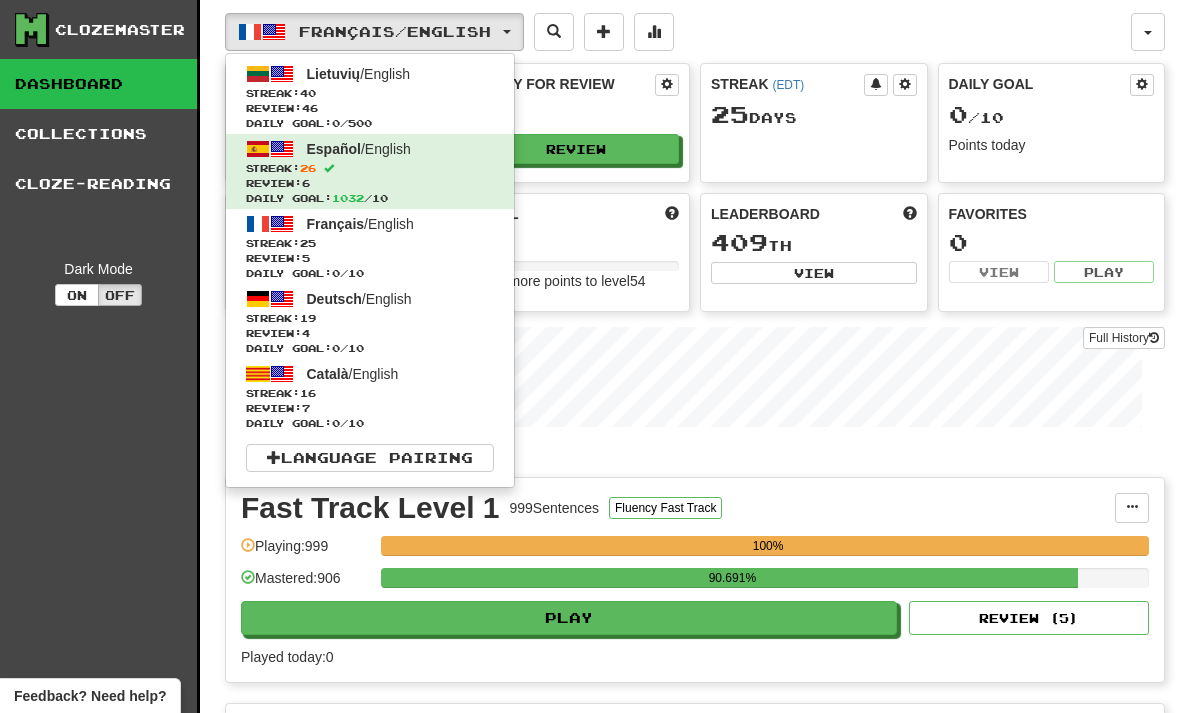 click on "Daily Goal:  0  /  500" at bounding box center [370, 123] 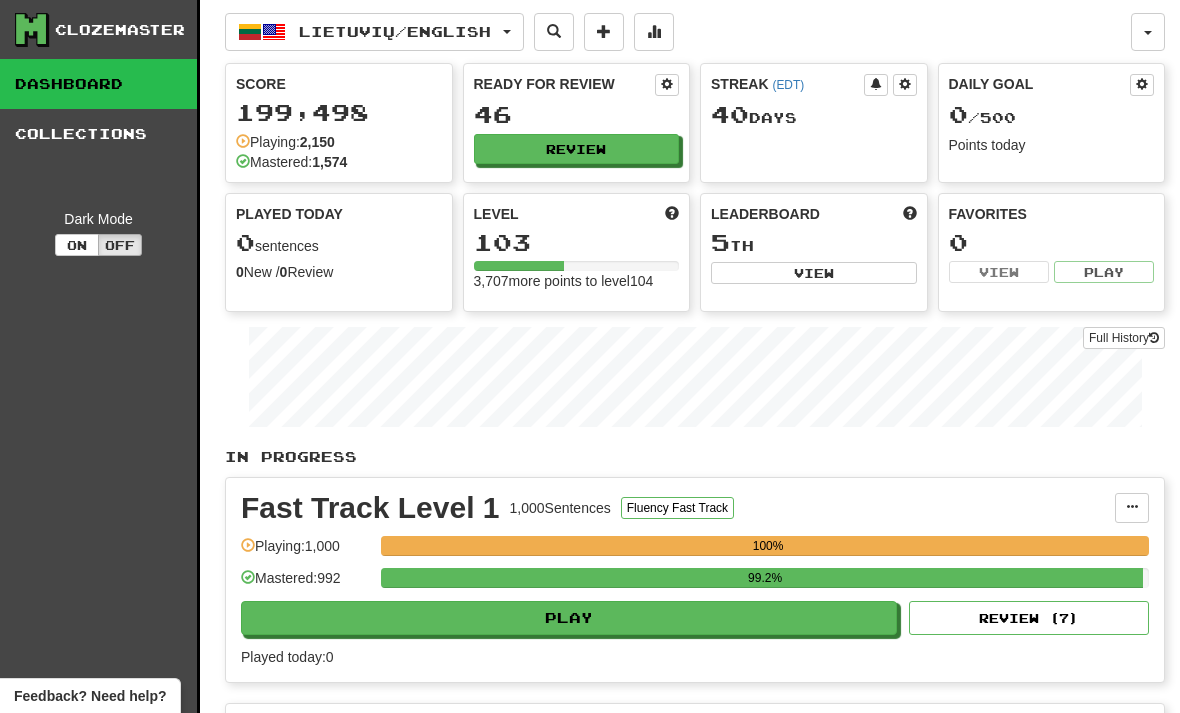 scroll, scrollTop: 0, scrollLeft: 0, axis: both 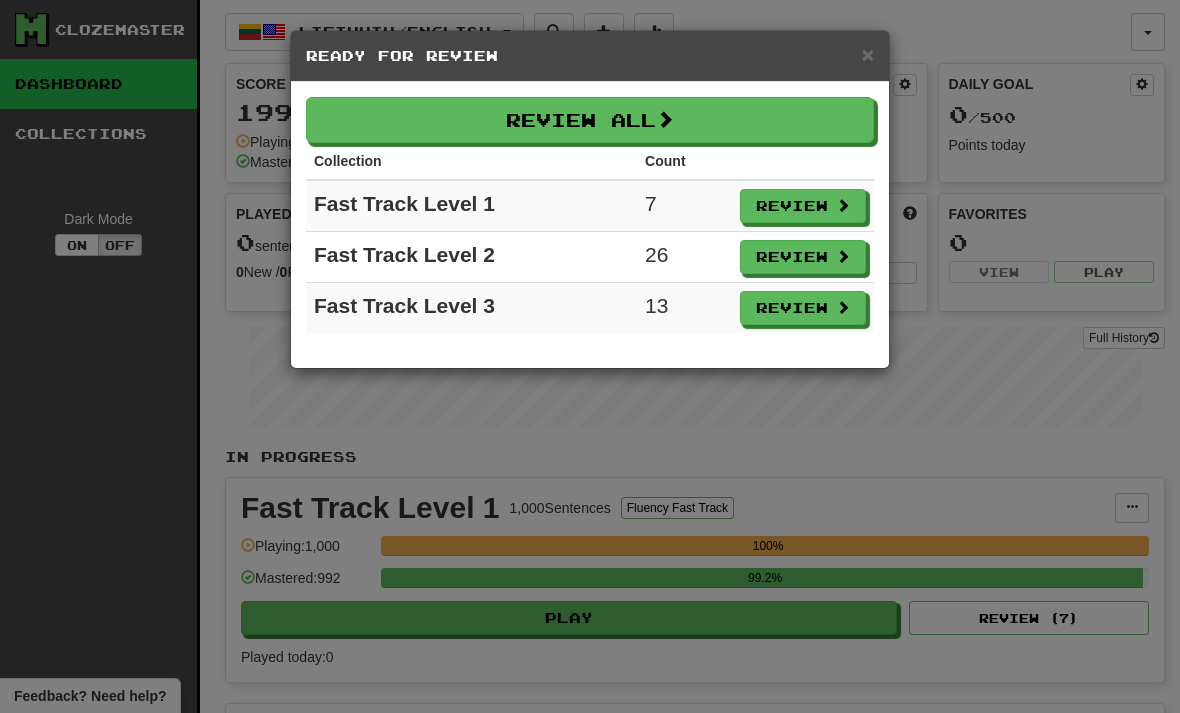 click on "Review" at bounding box center [803, 206] 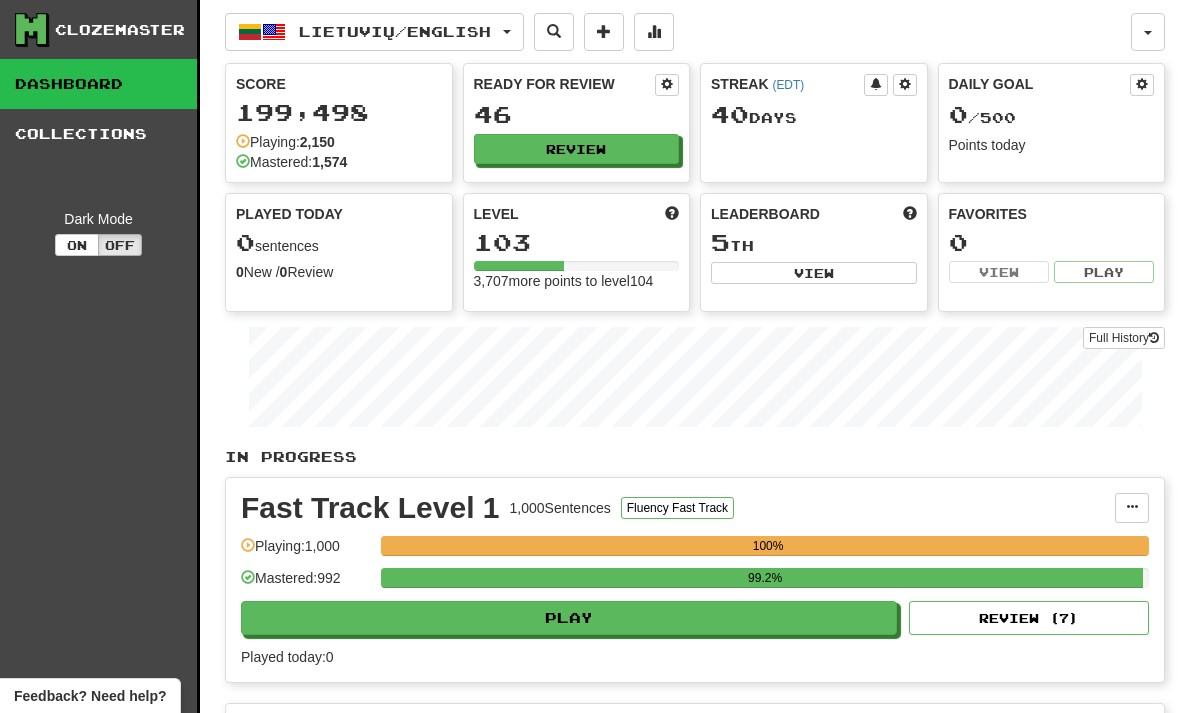 select on "**" 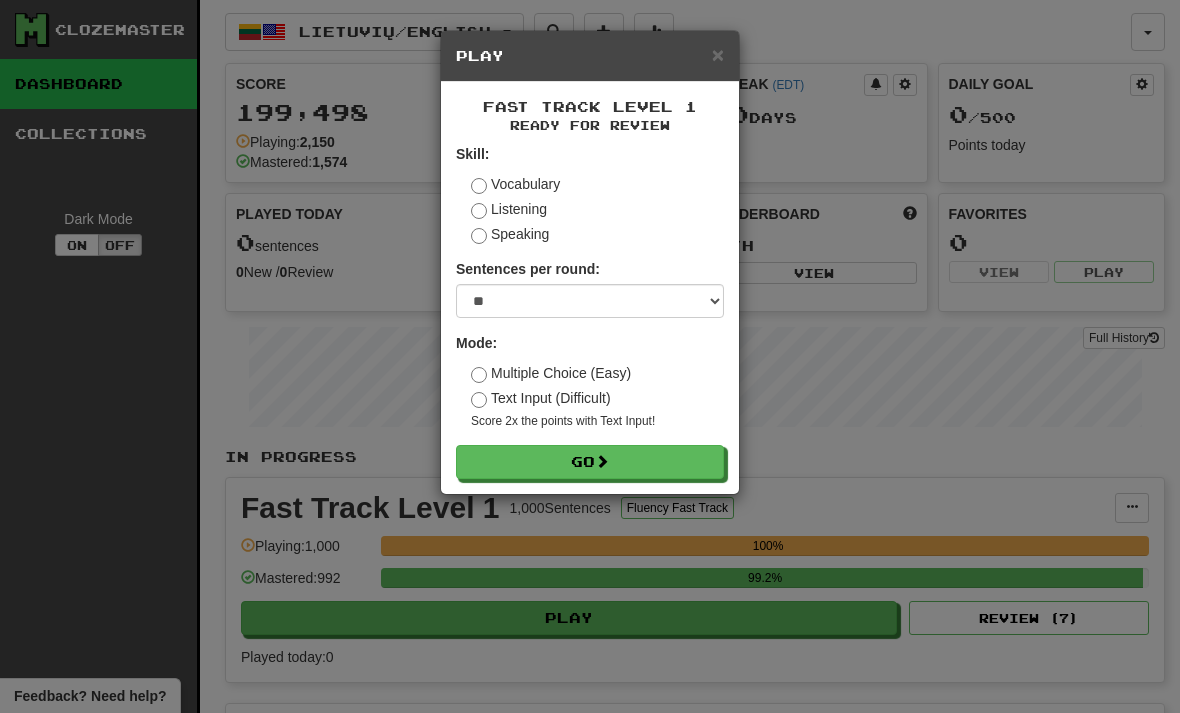 click on "Go" at bounding box center [590, 462] 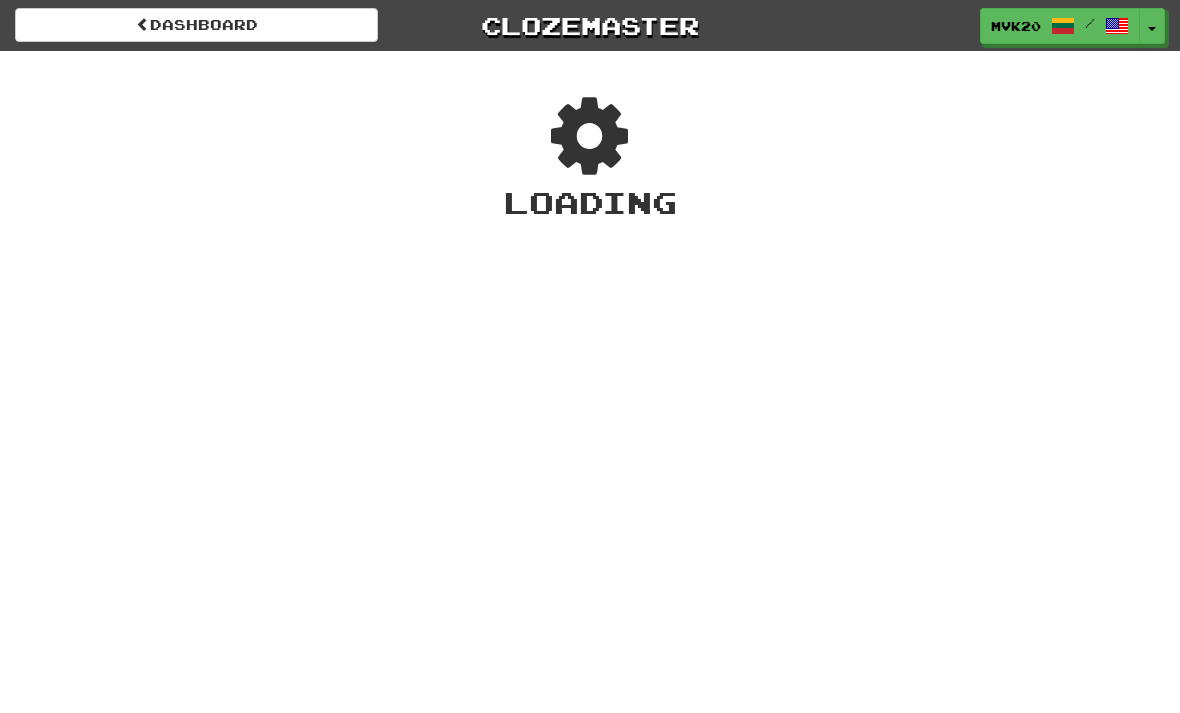 scroll, scrollTop: 0, scrollLeft: 0, axis: both 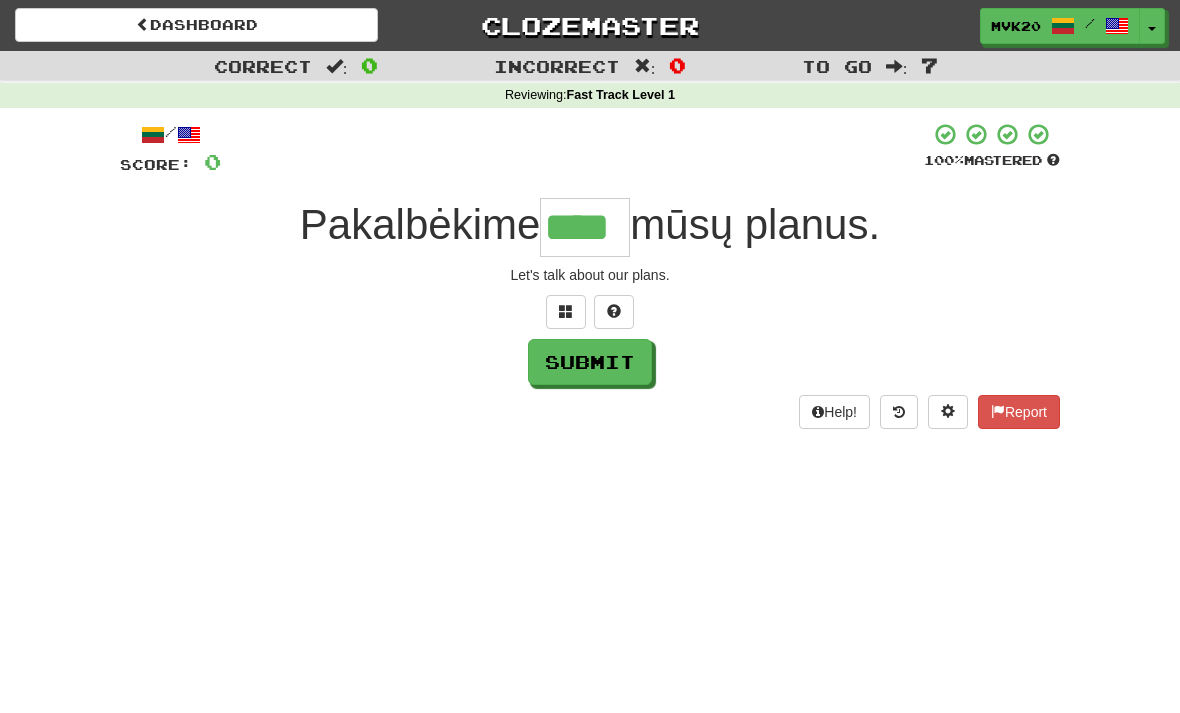 type on "****" 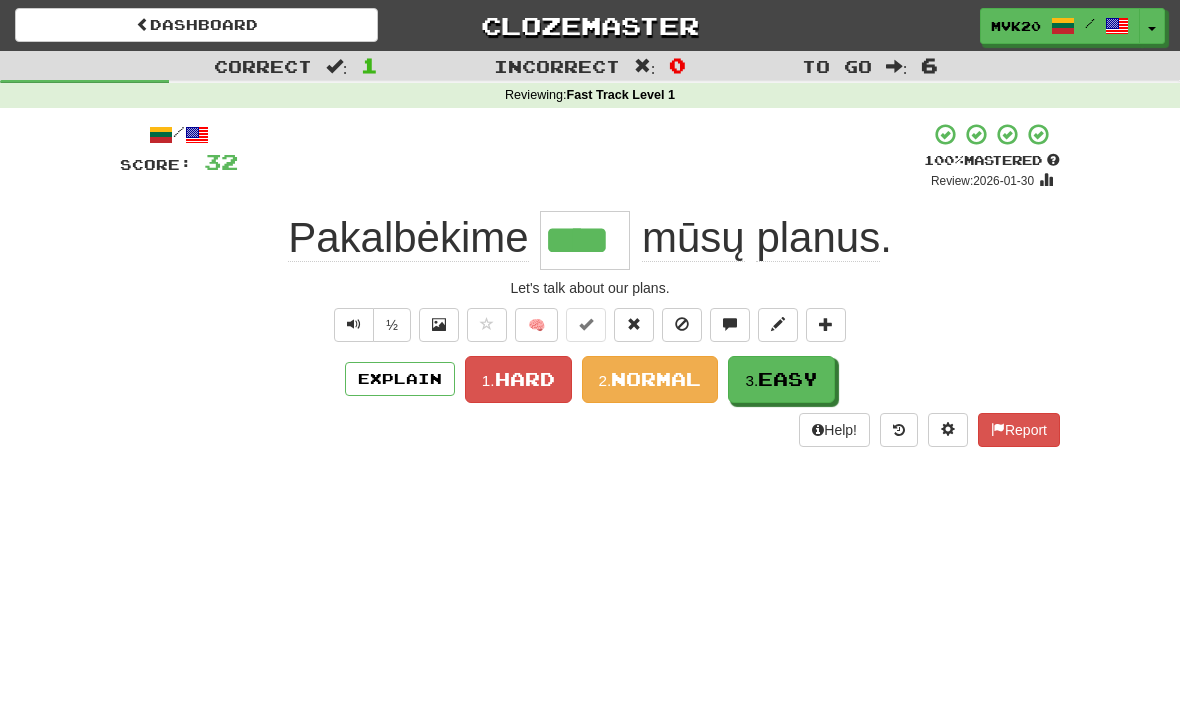 click at bounding box center [354, 324] 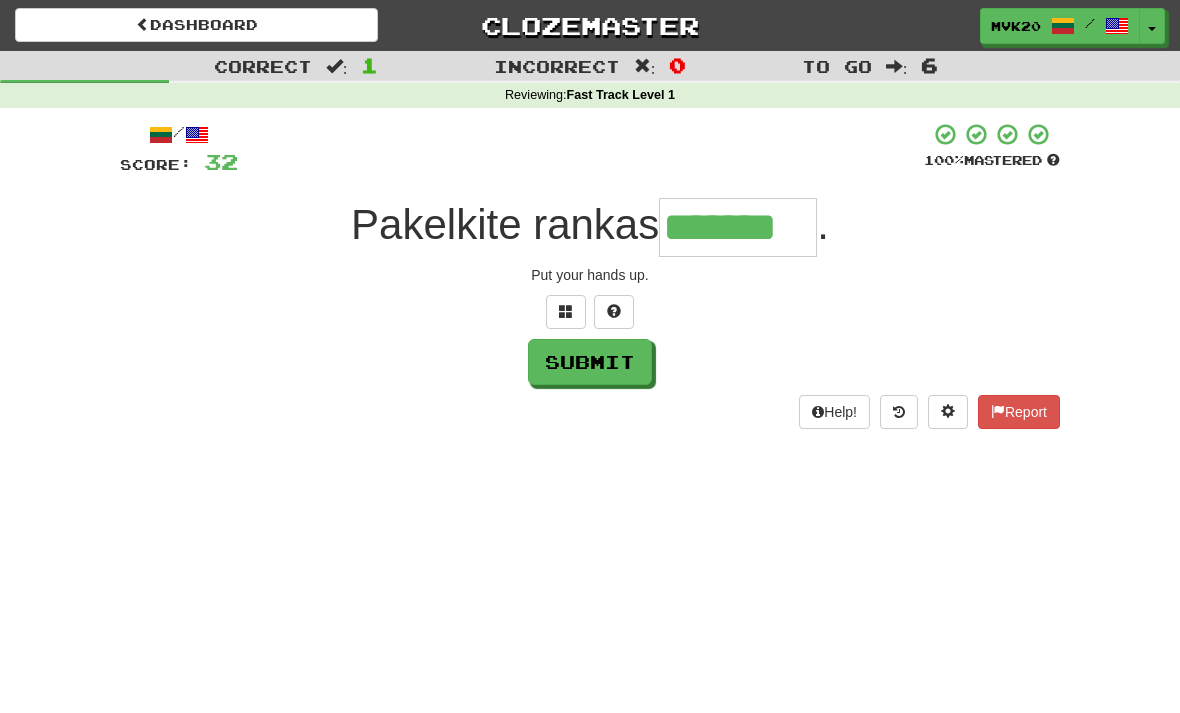 type on "*******" 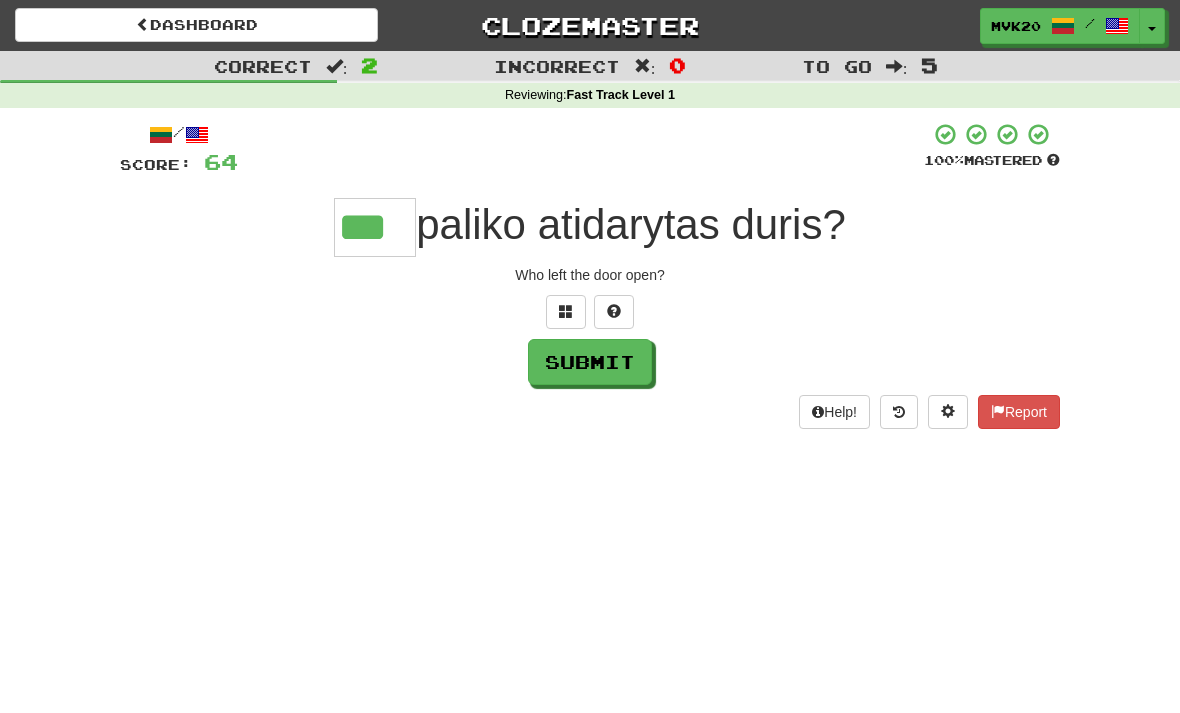 type on "***" 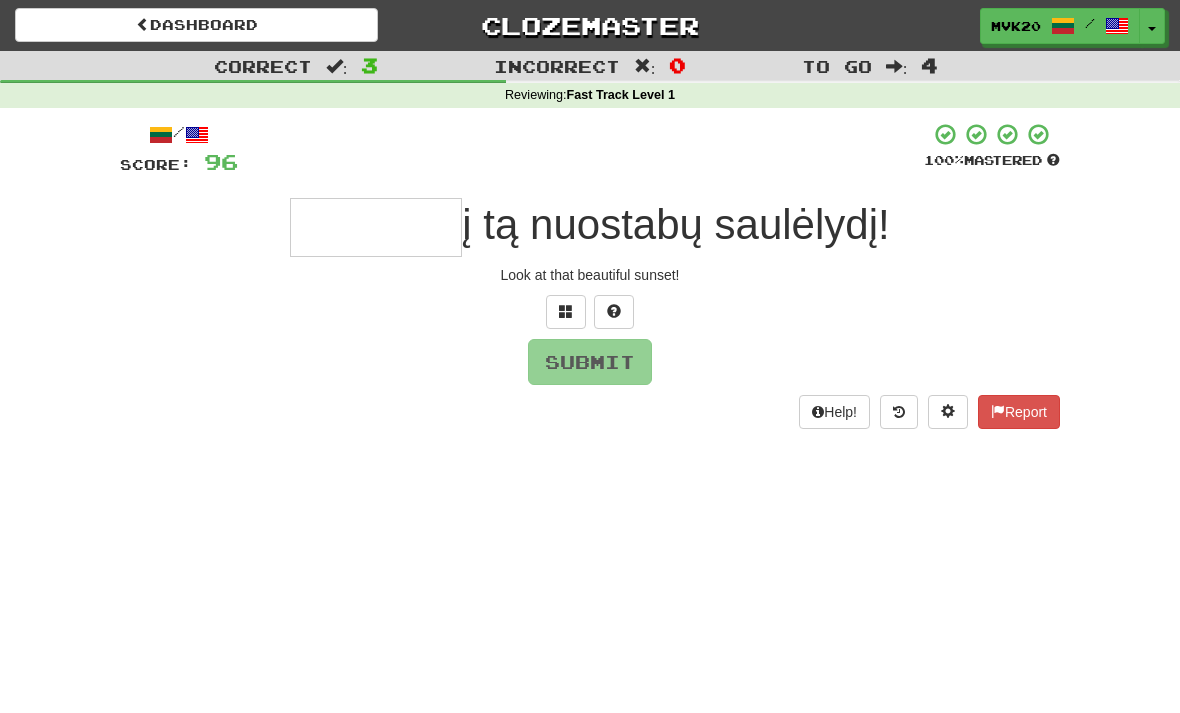 type on "*" 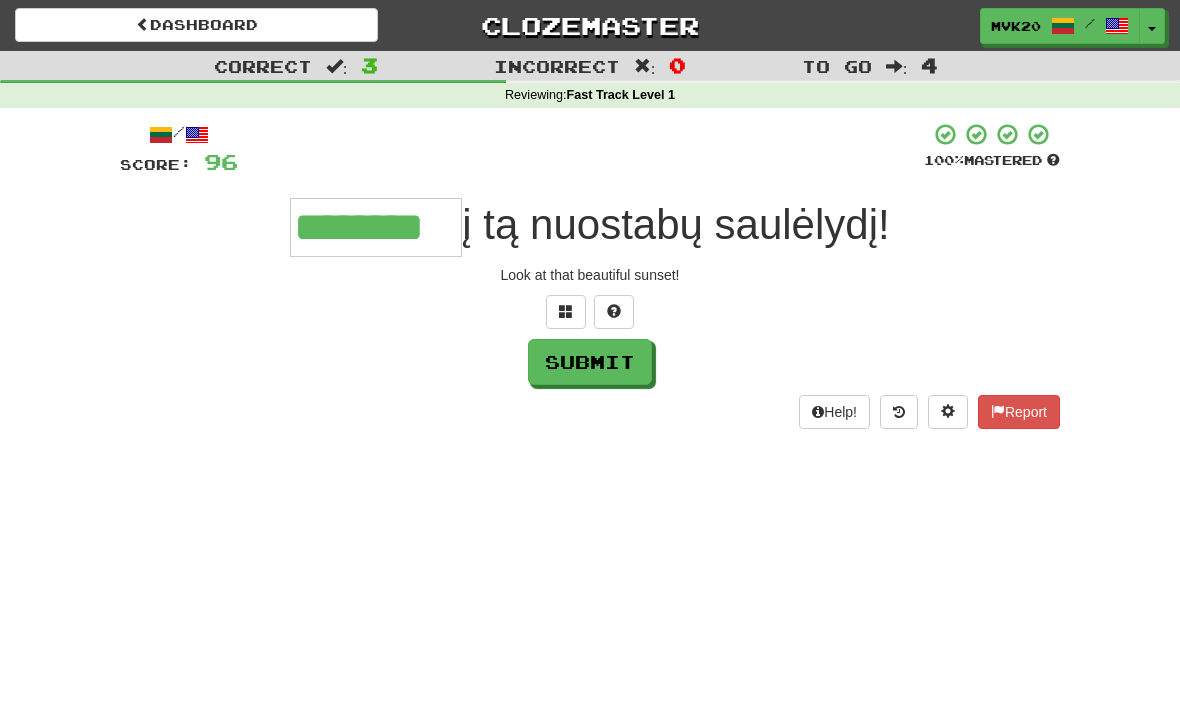 type on "********" 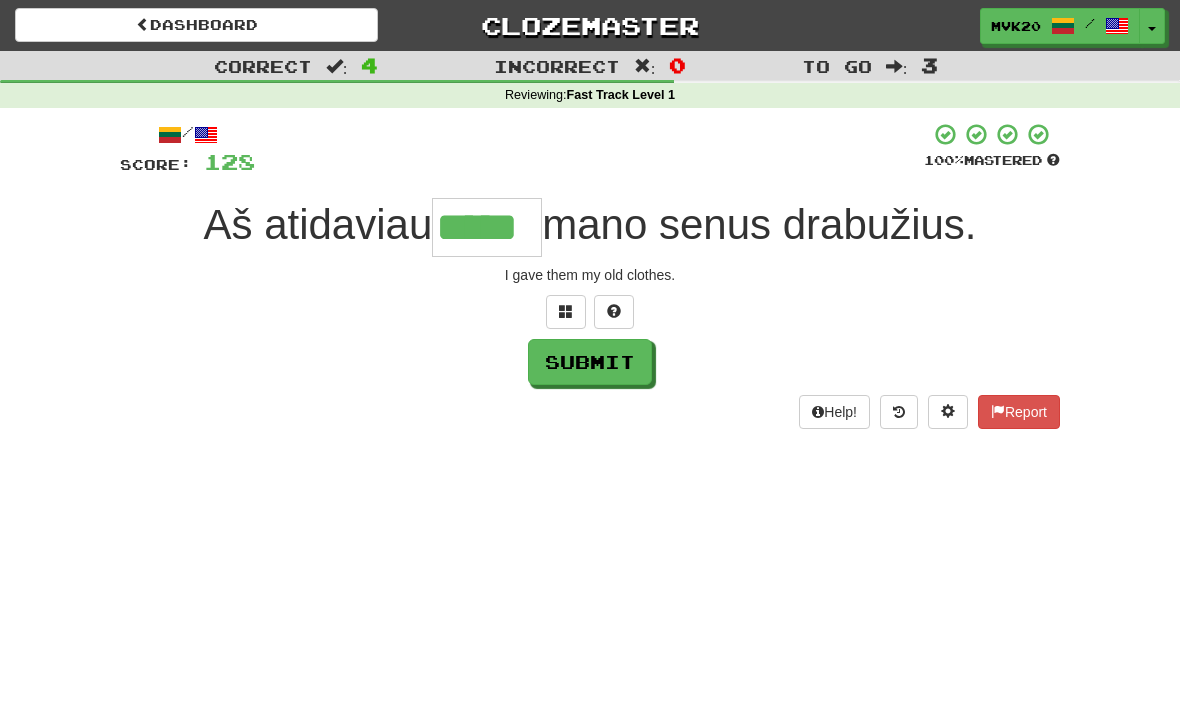 type on "*****" 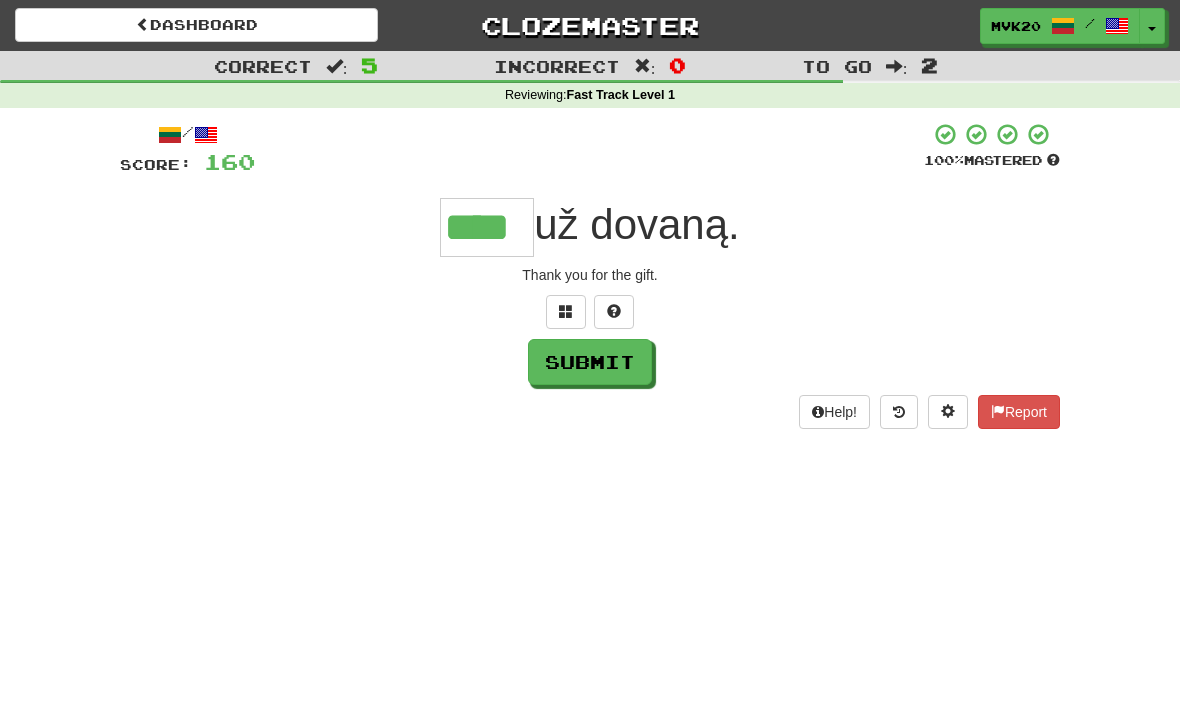 type on "****" 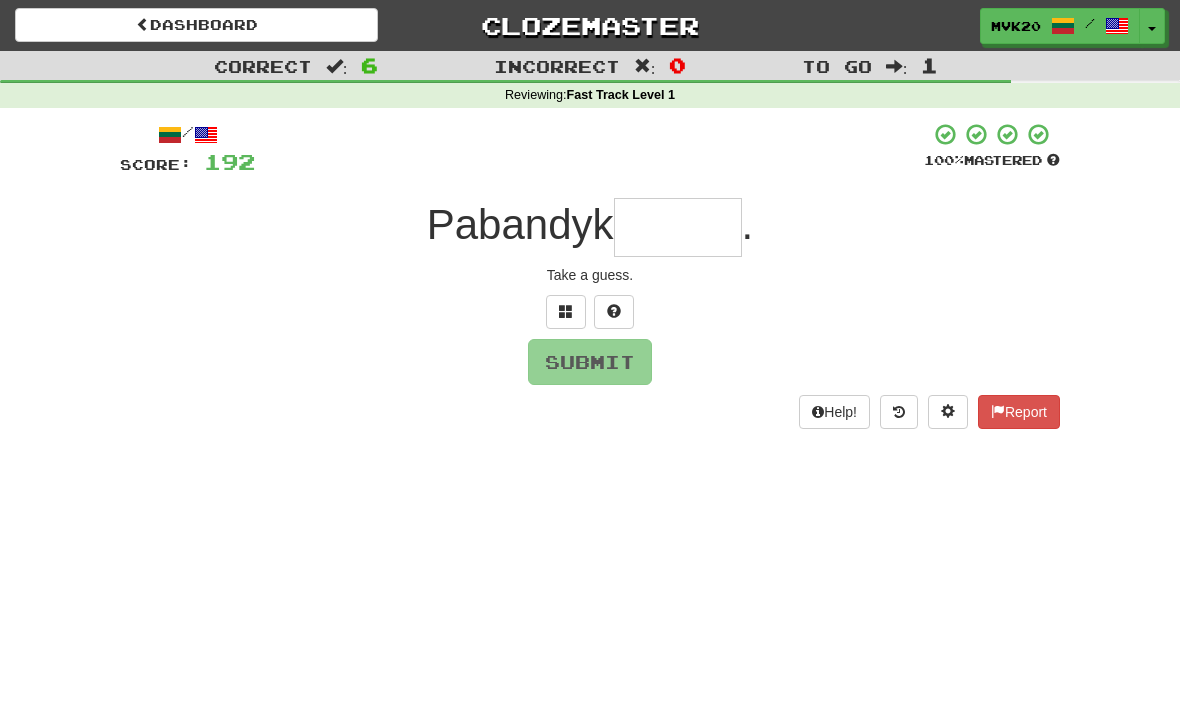 type on "*" 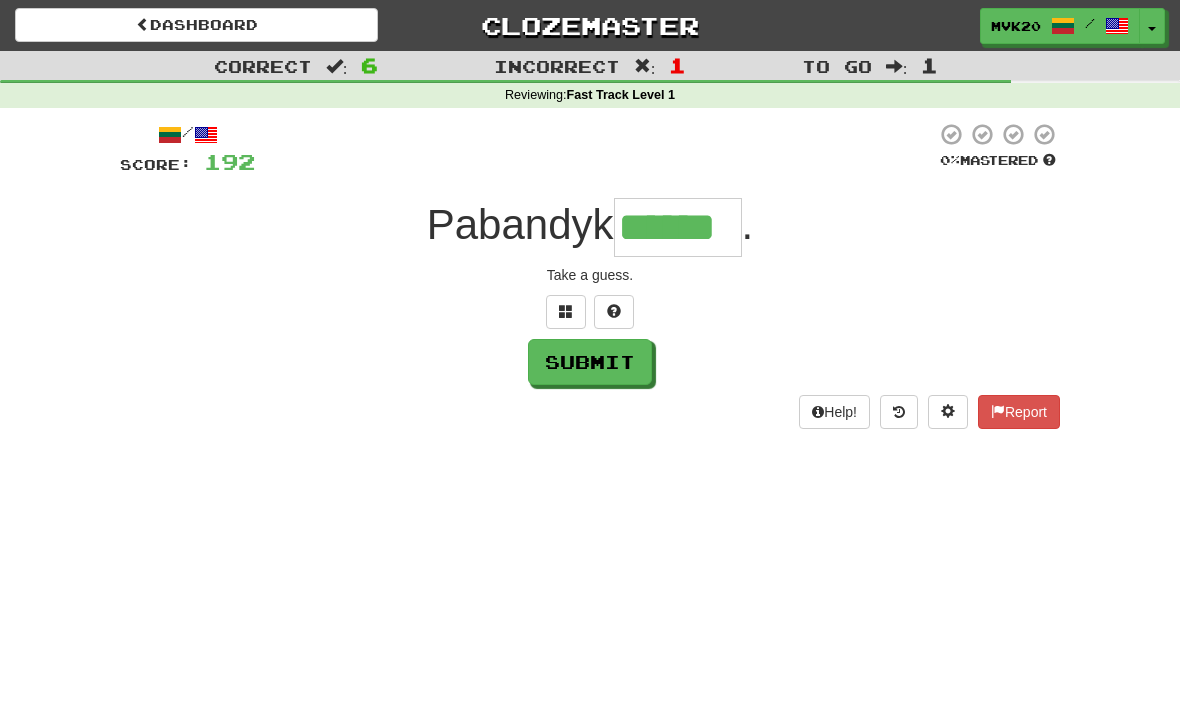 type on "******" 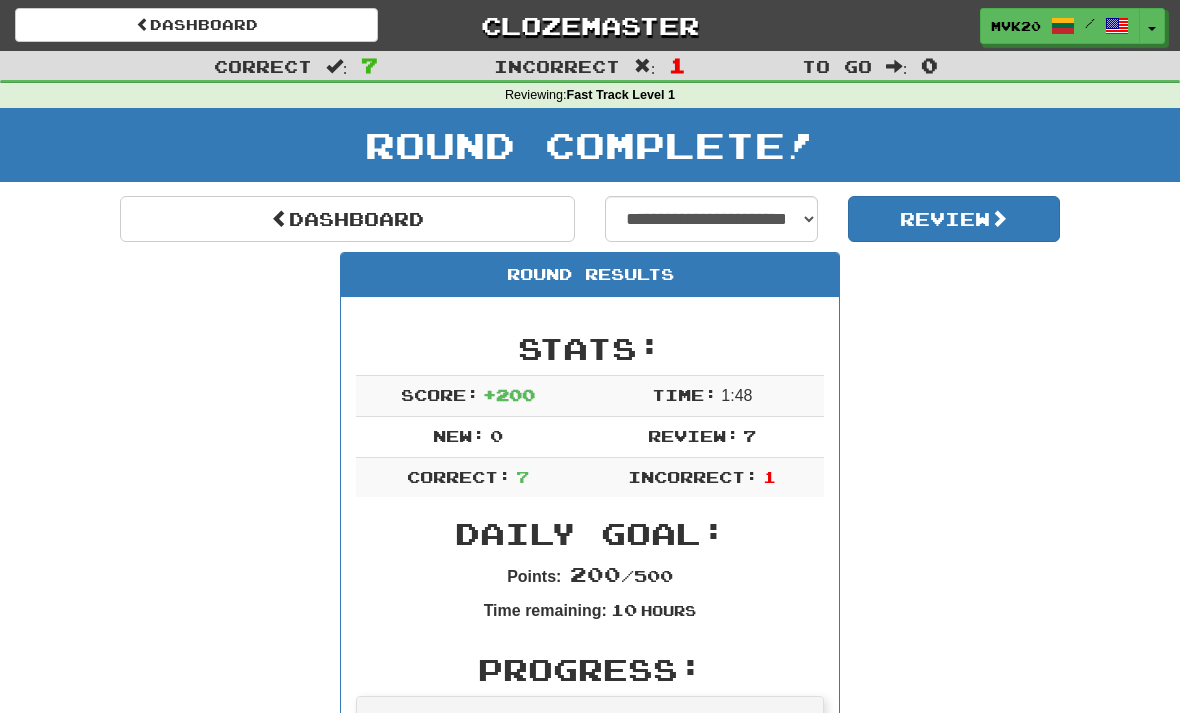 click on "Review" at bounding box center (954, 219) 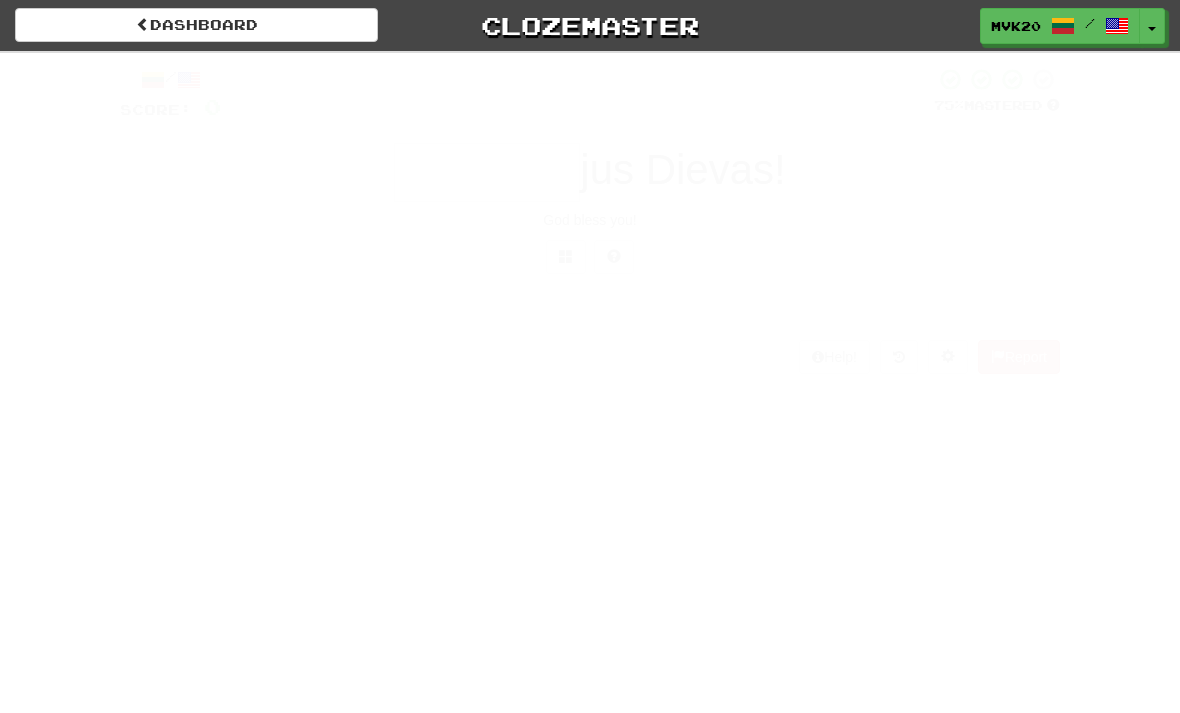 scroll, scrollTop: 0, scrollLeft: 0, axis: both 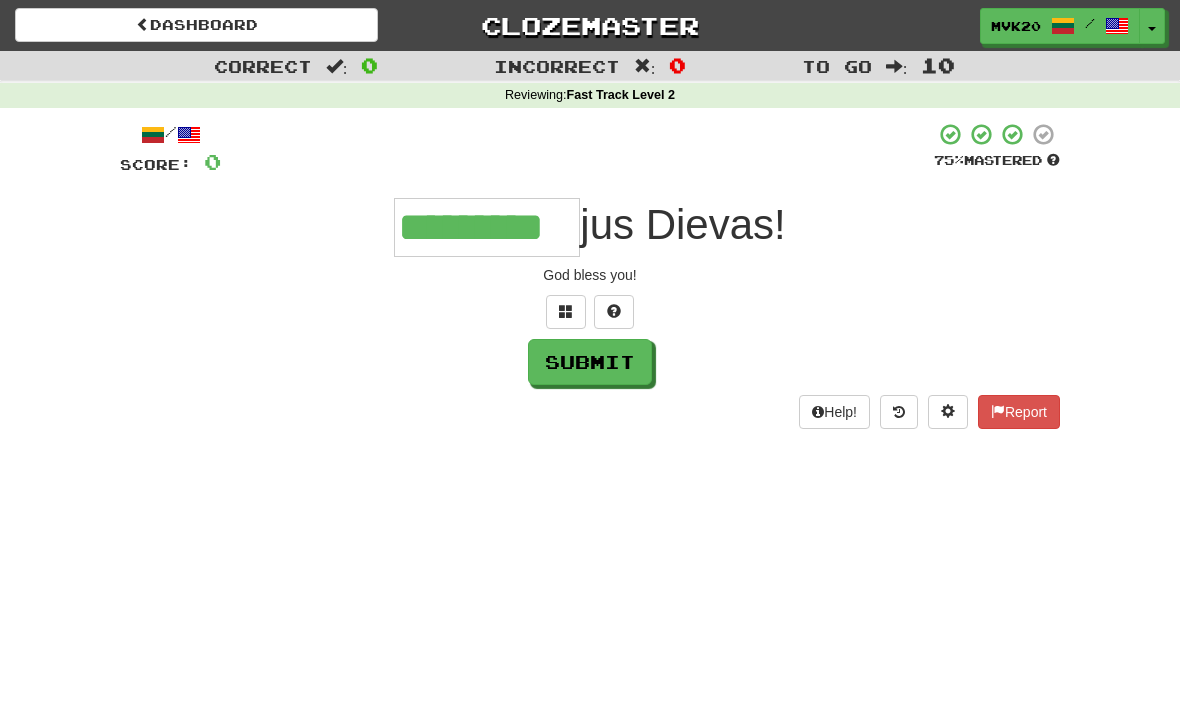 type on "*********" 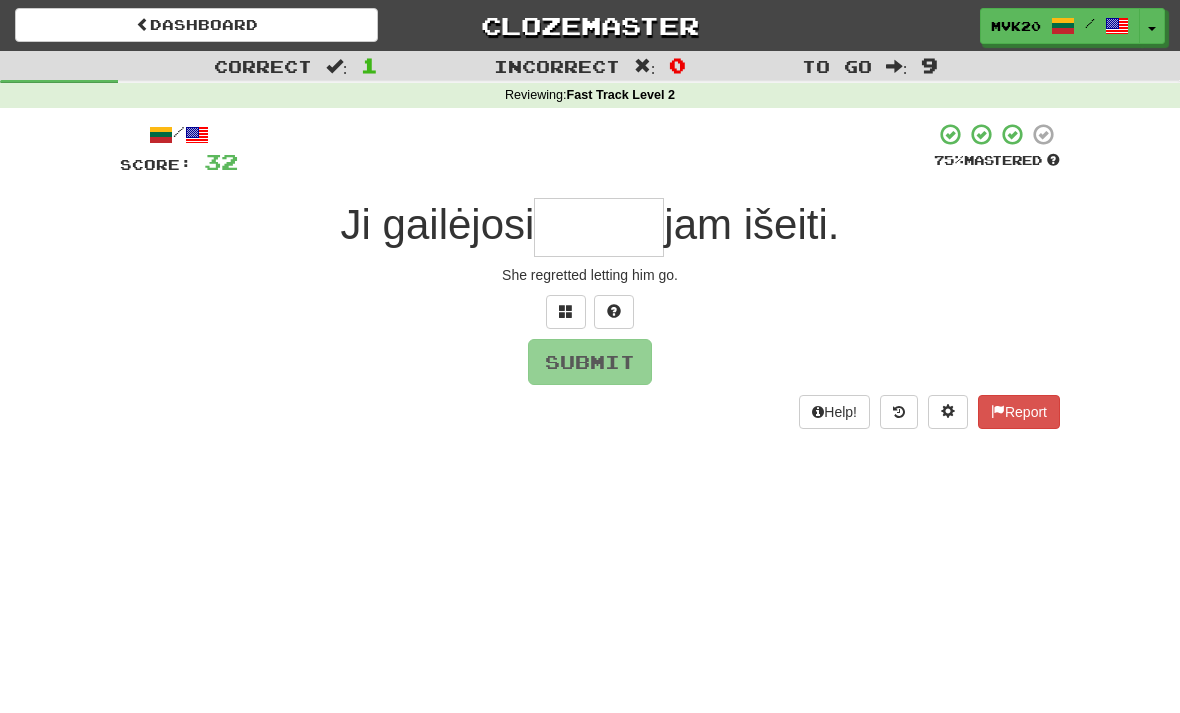 type on "*" 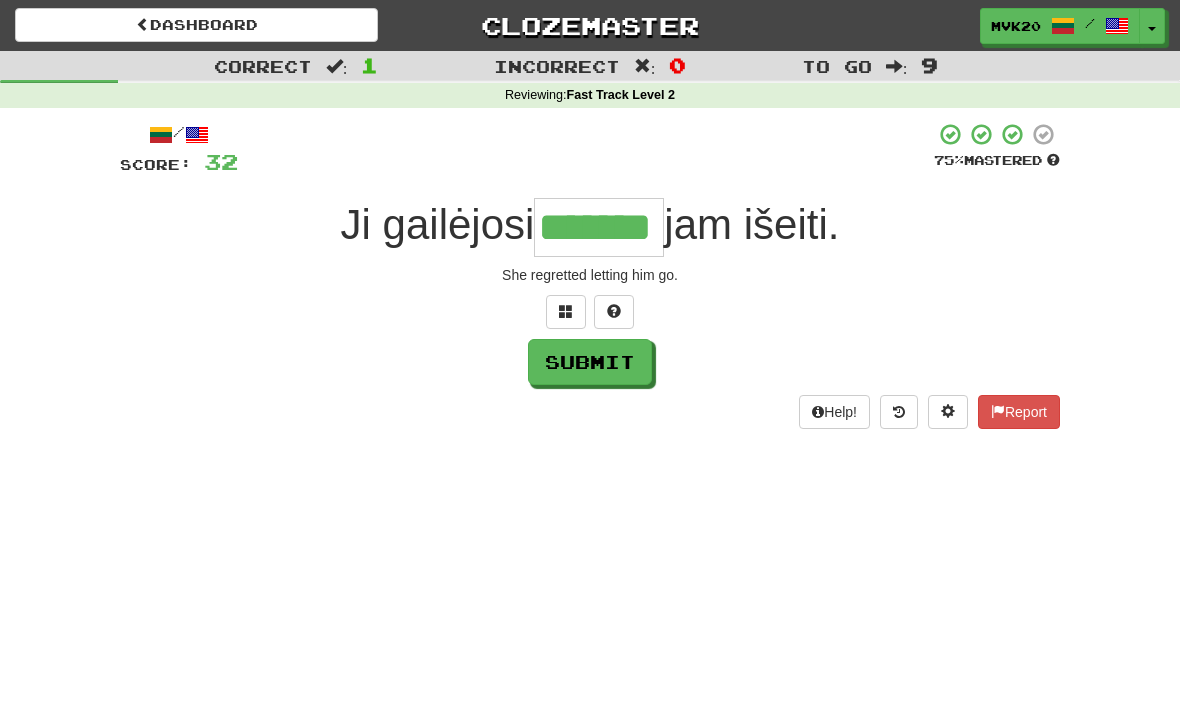 type on "*******" 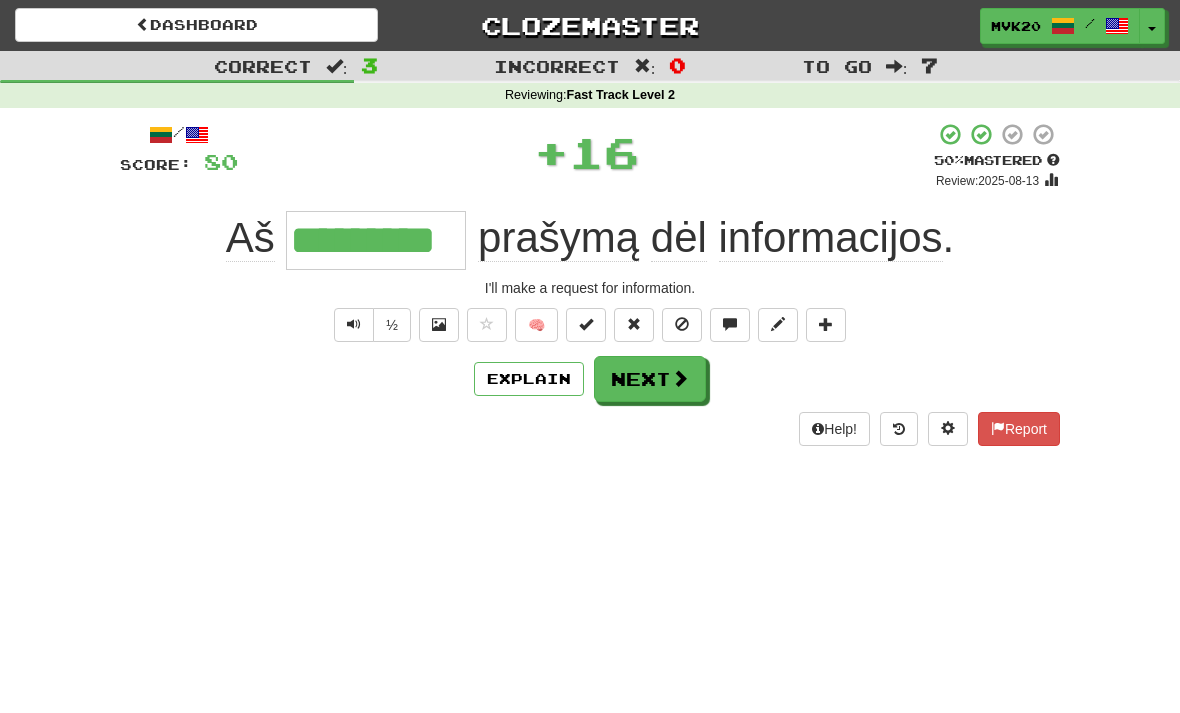 type on "*********" 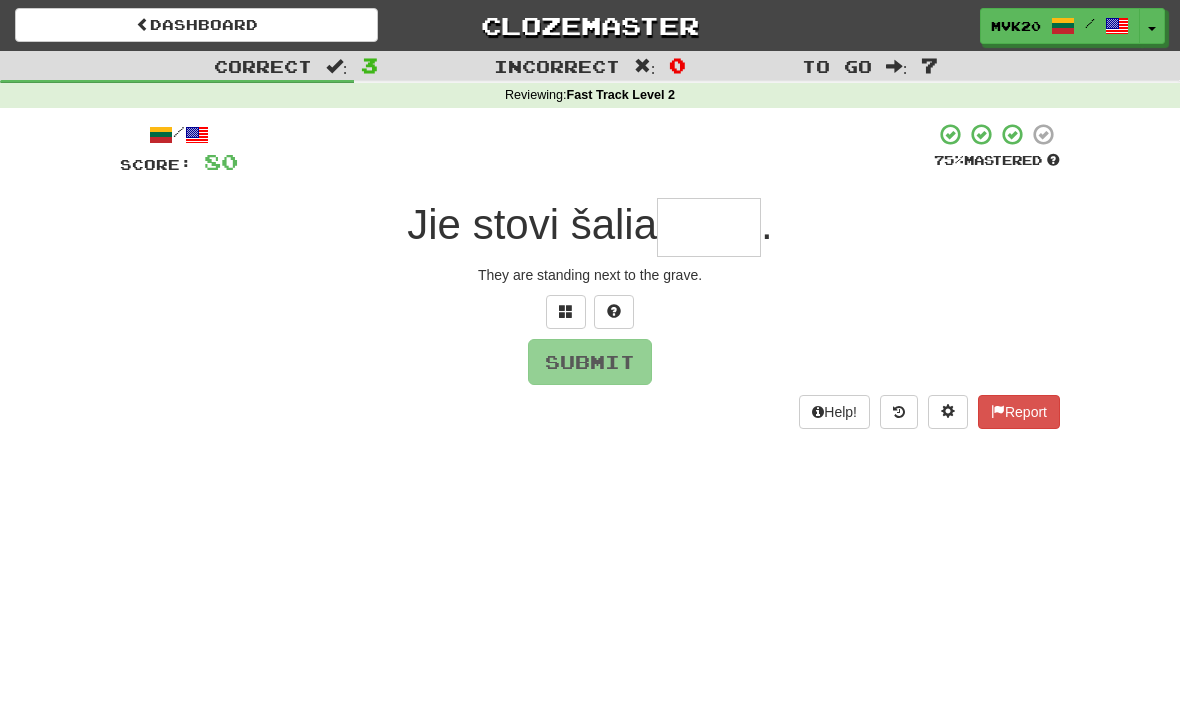 type on "*" 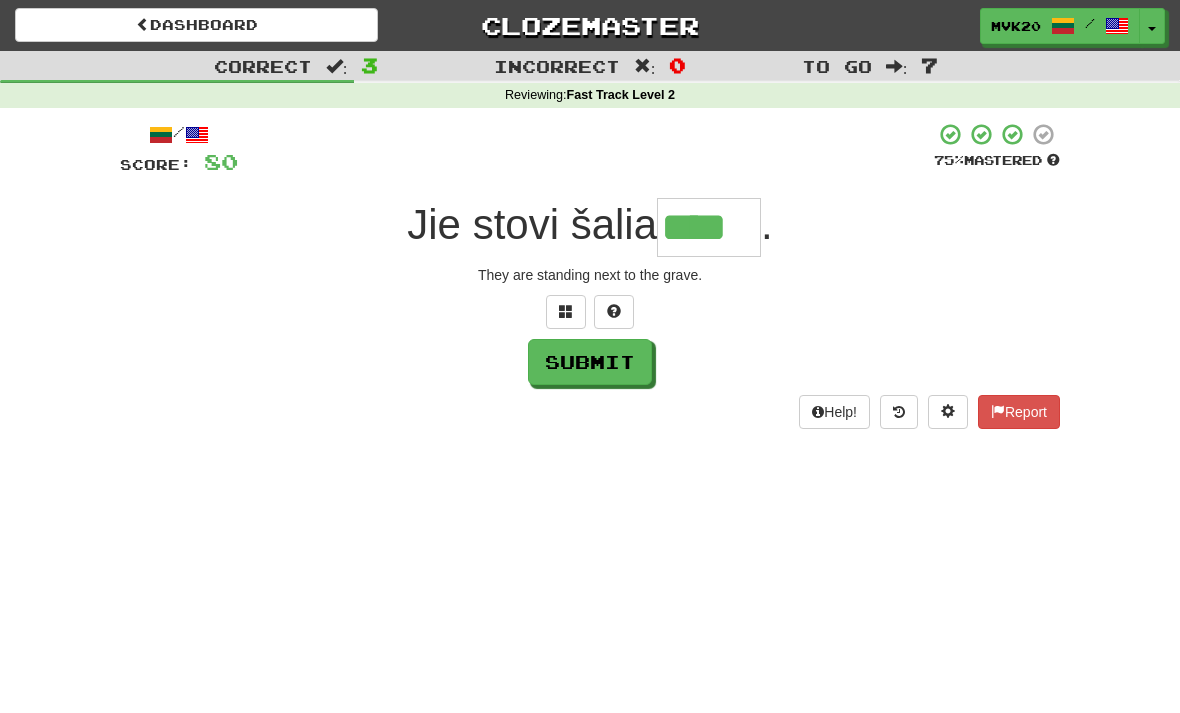 type on "****" 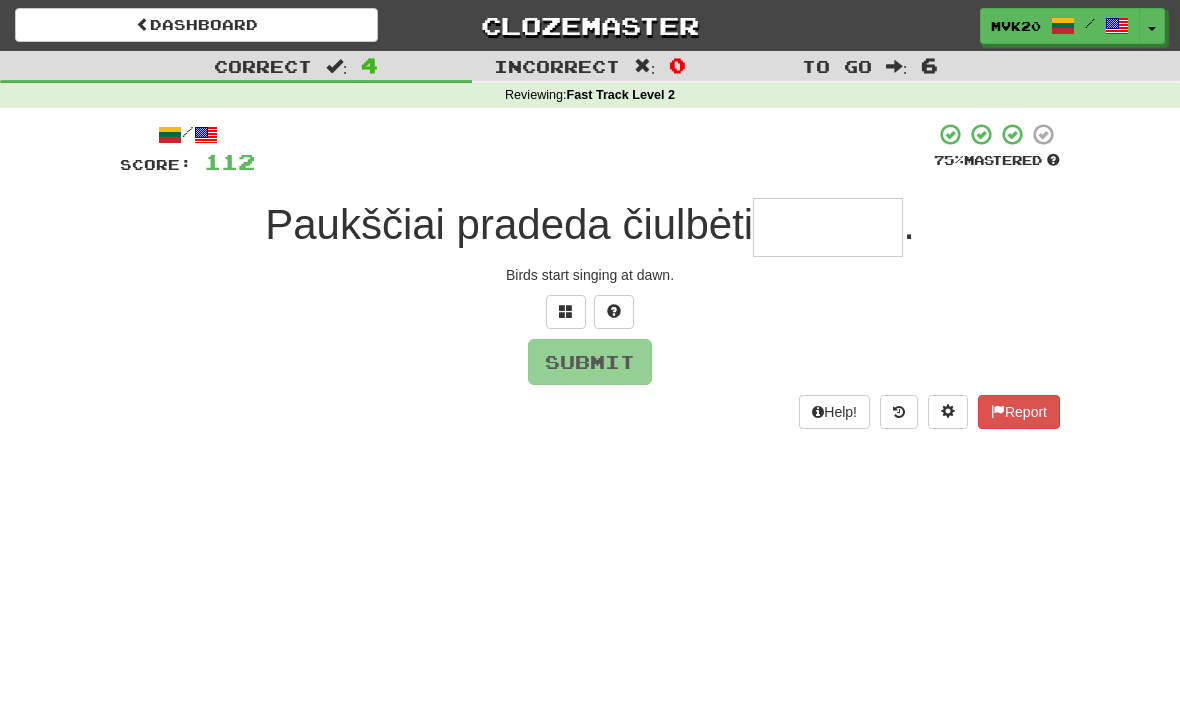 type on "*******" 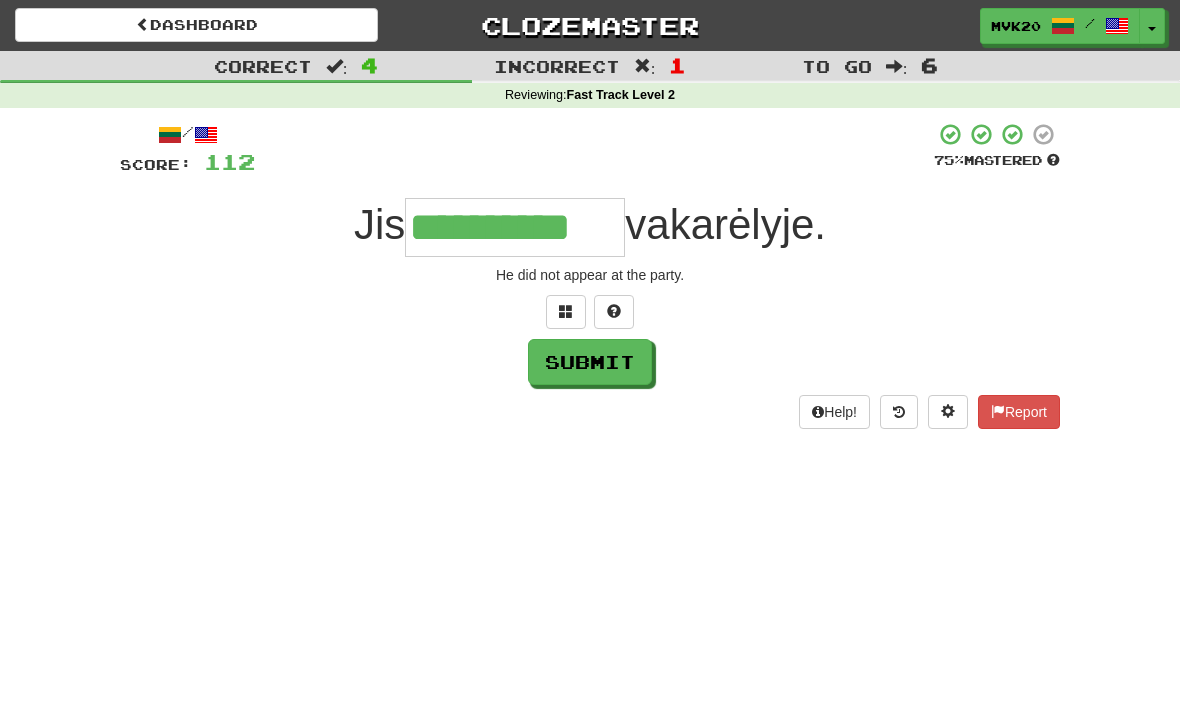 type on "**********" 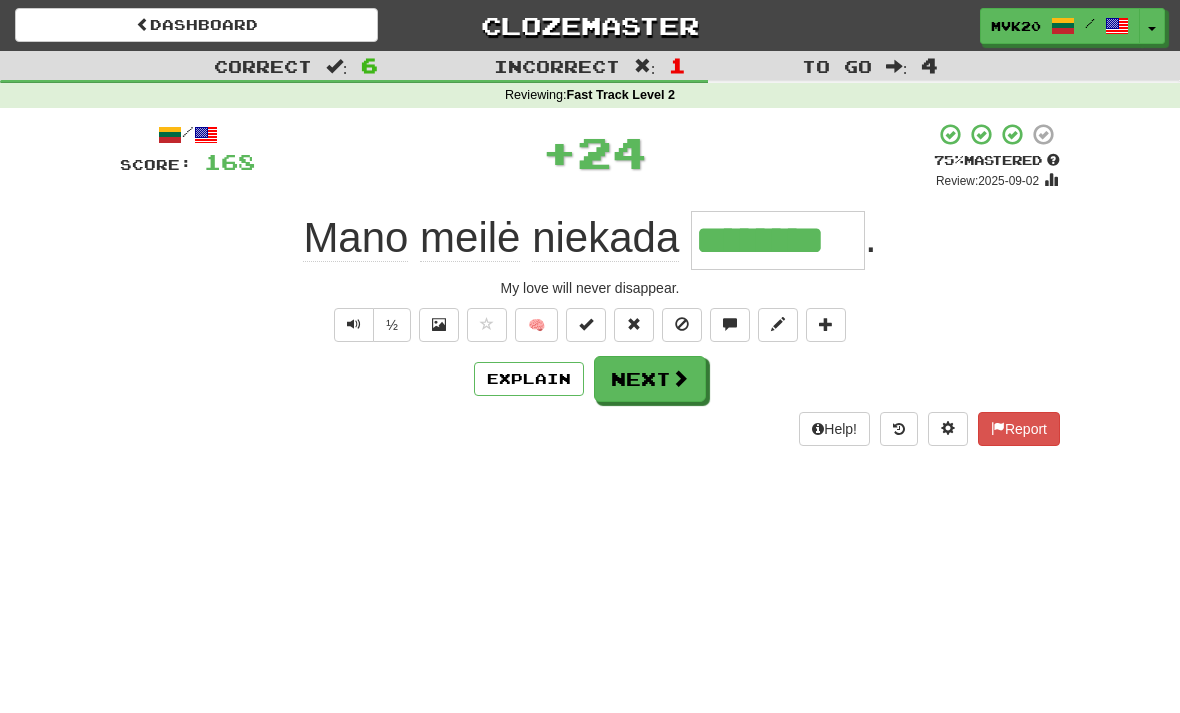 type on "********" 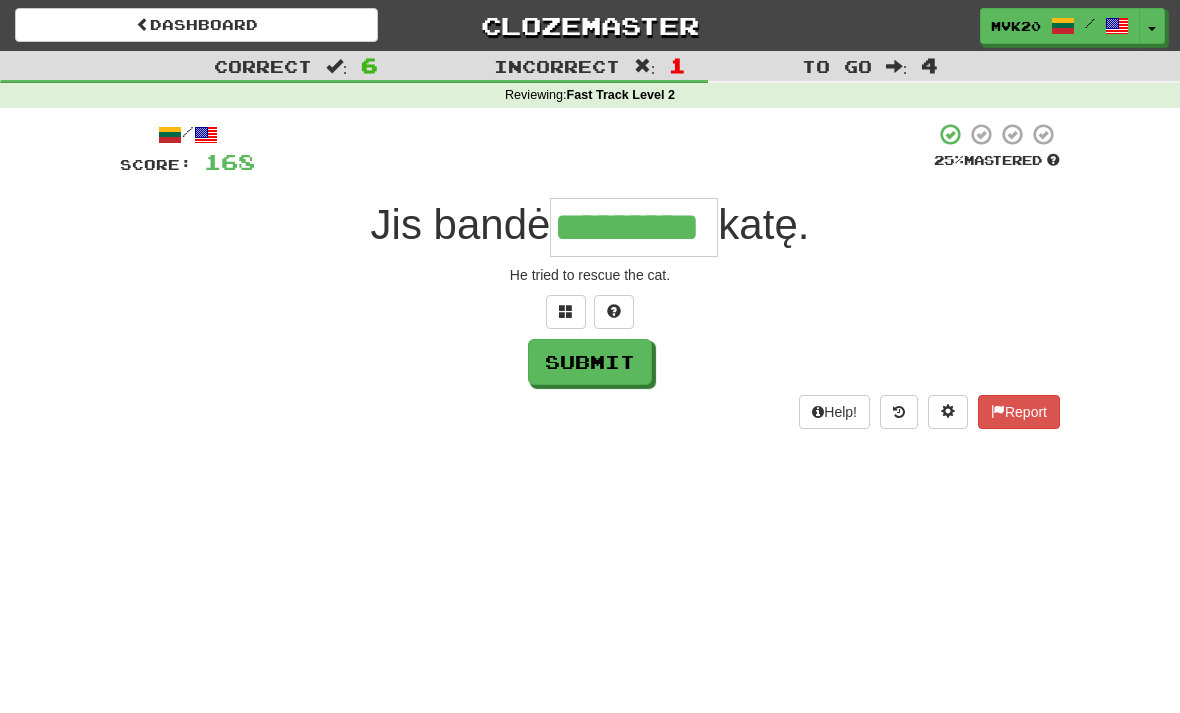 type on "*********" 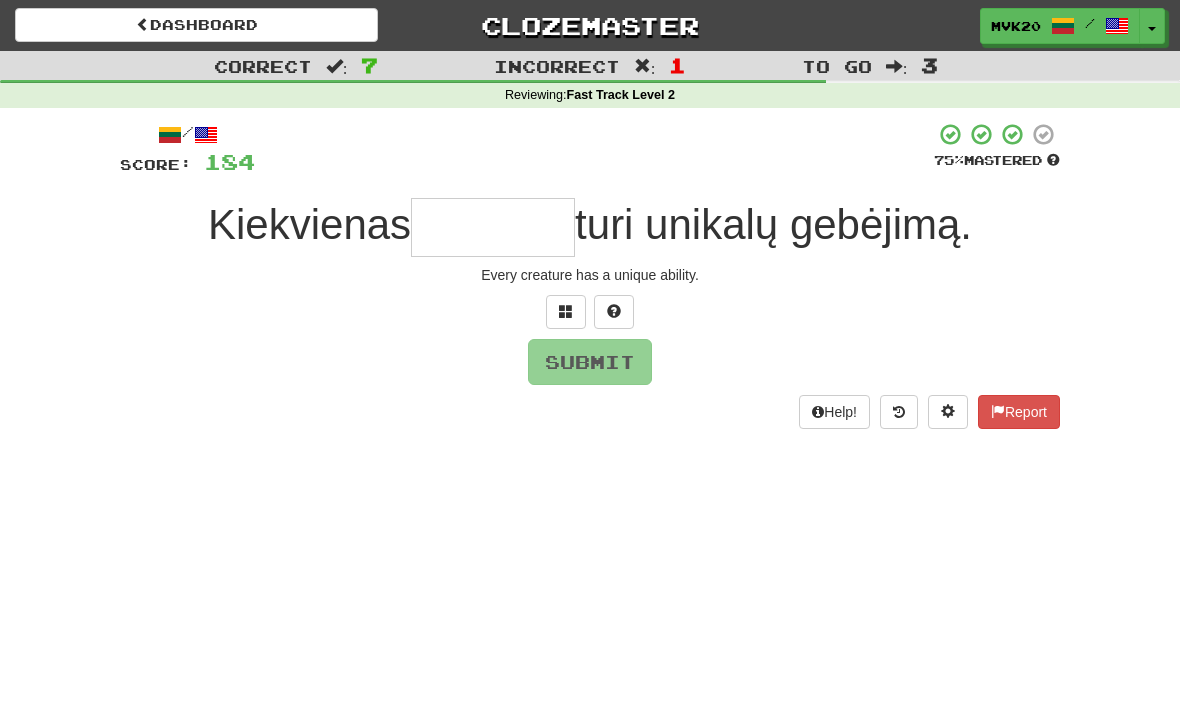 type on "*" 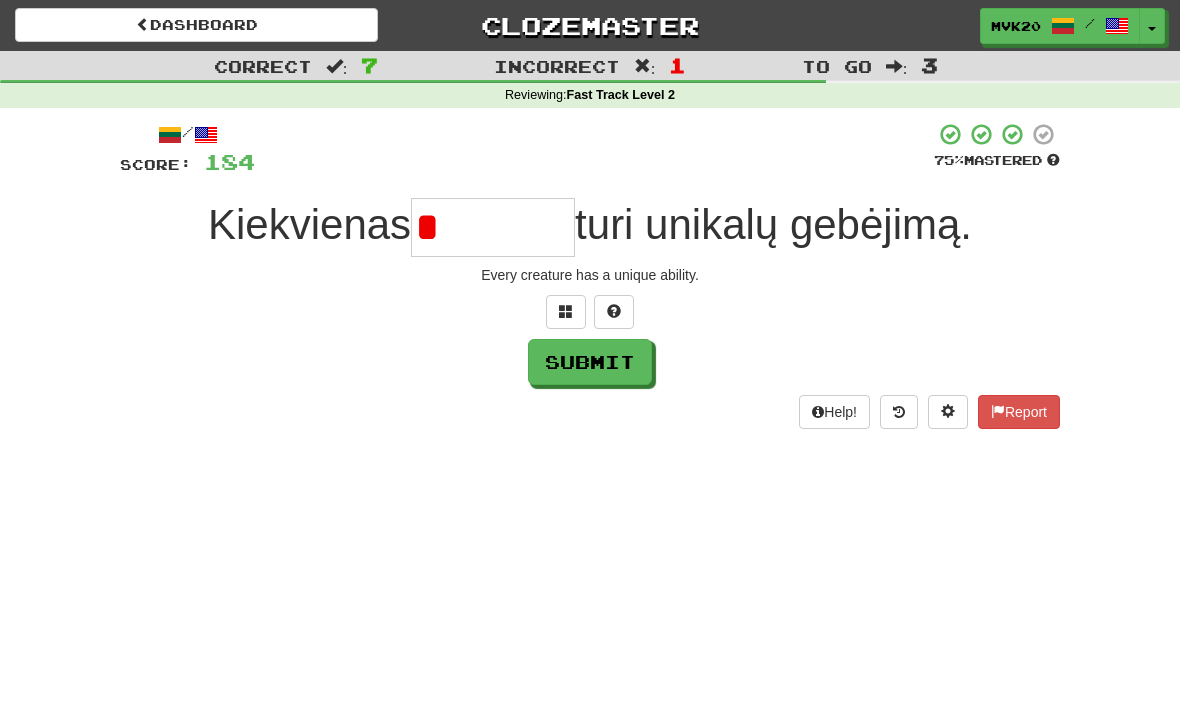 type on "*******" 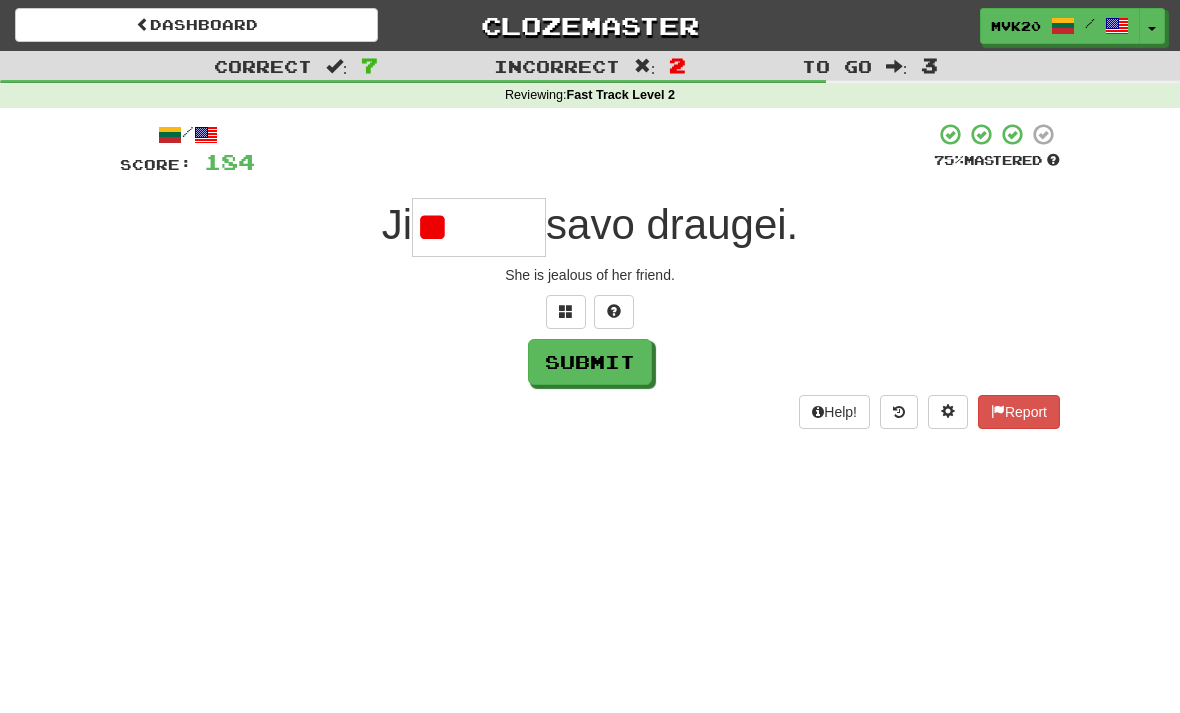 type on "*" 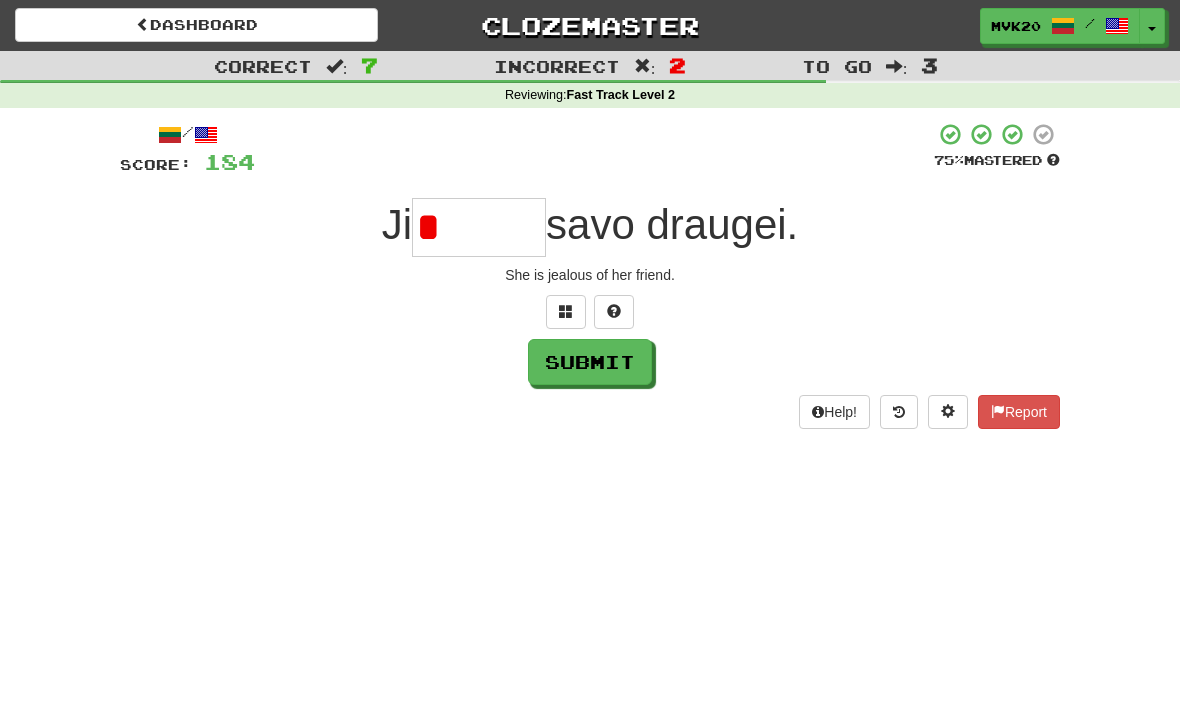 type on "******" 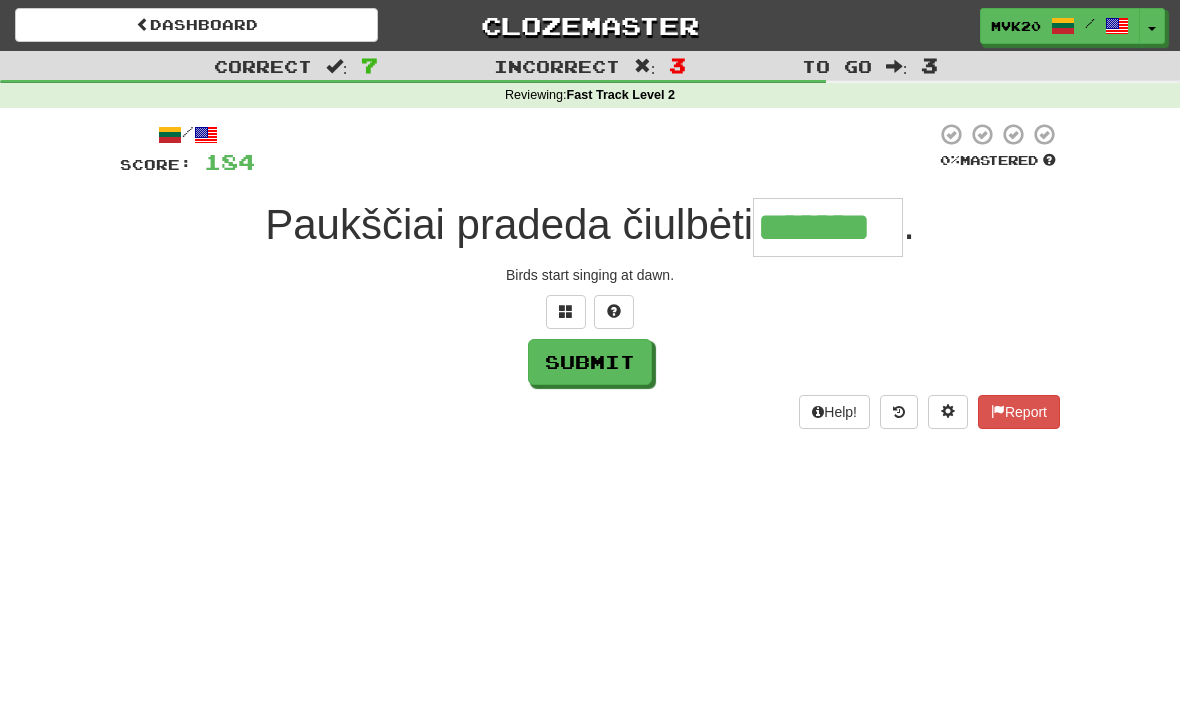 type on "*******" 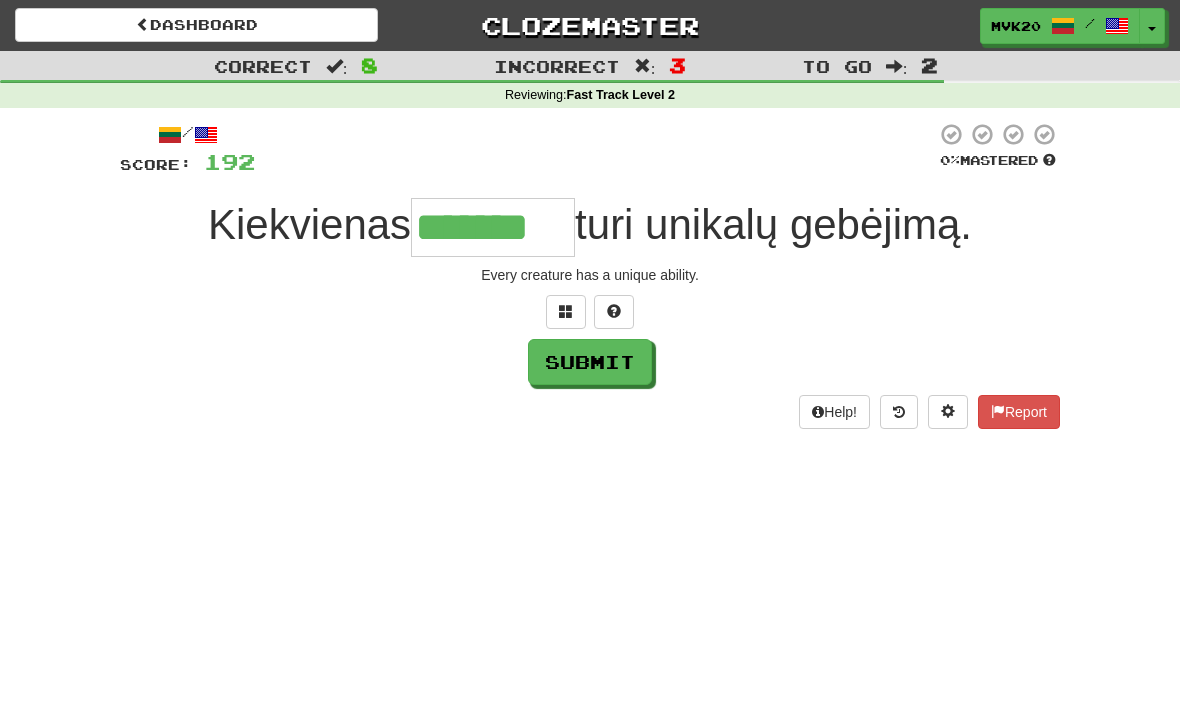 type on "*******" 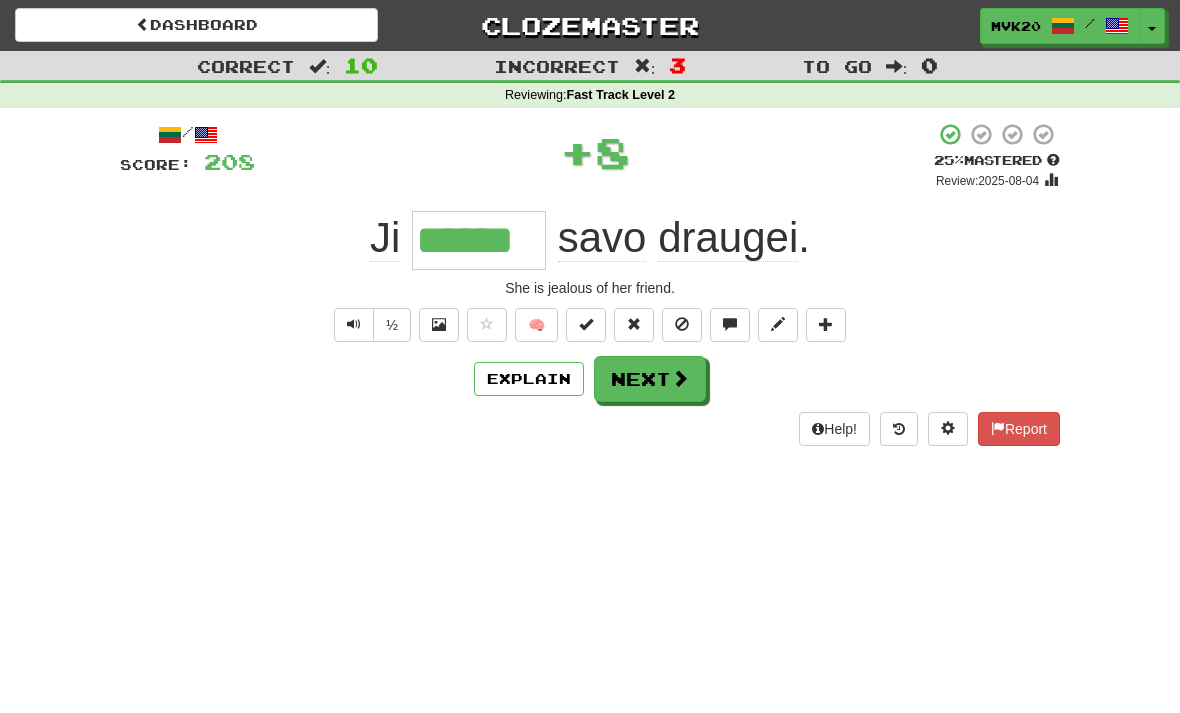 type on "******" 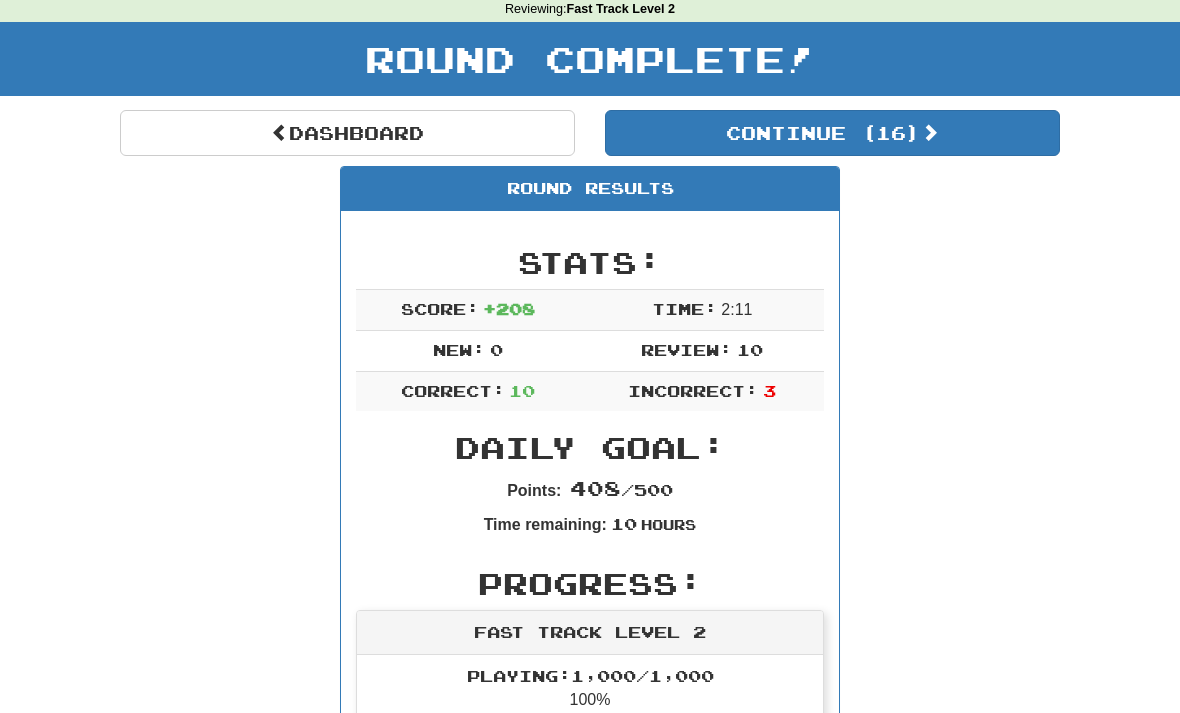 scroll, scrollTop: 0, scrollLeft: 0, axis: both 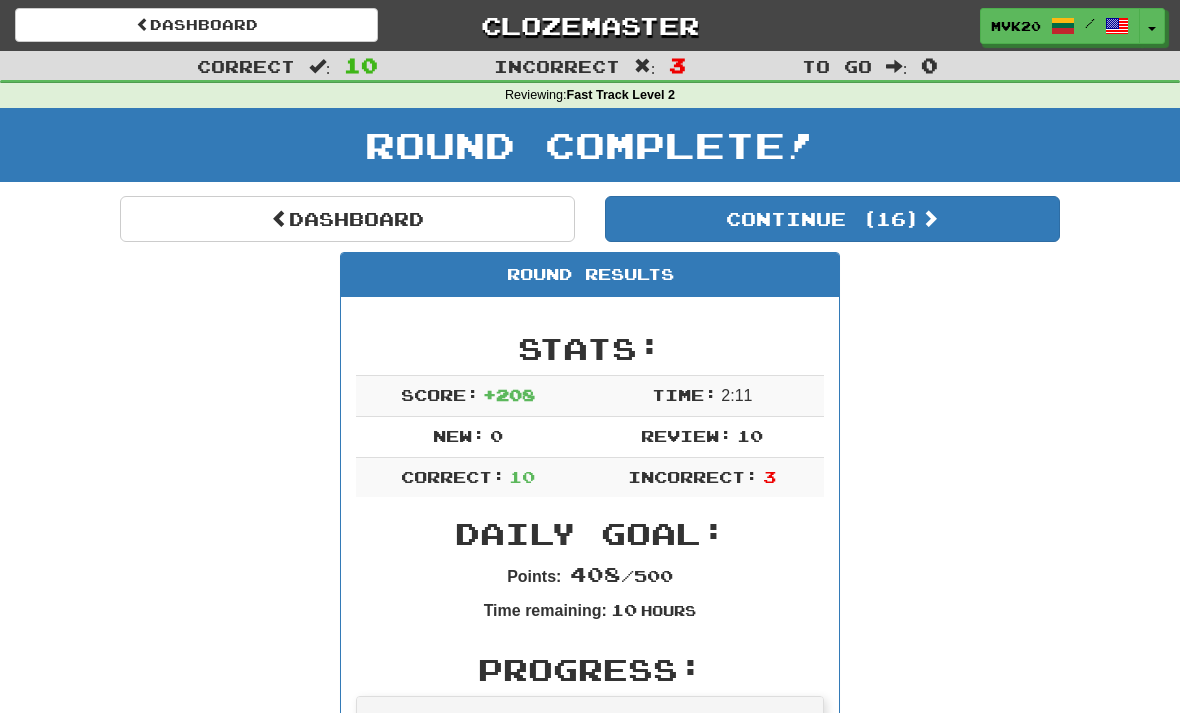 click on "Dashboard" at bounding box center (347, 219) 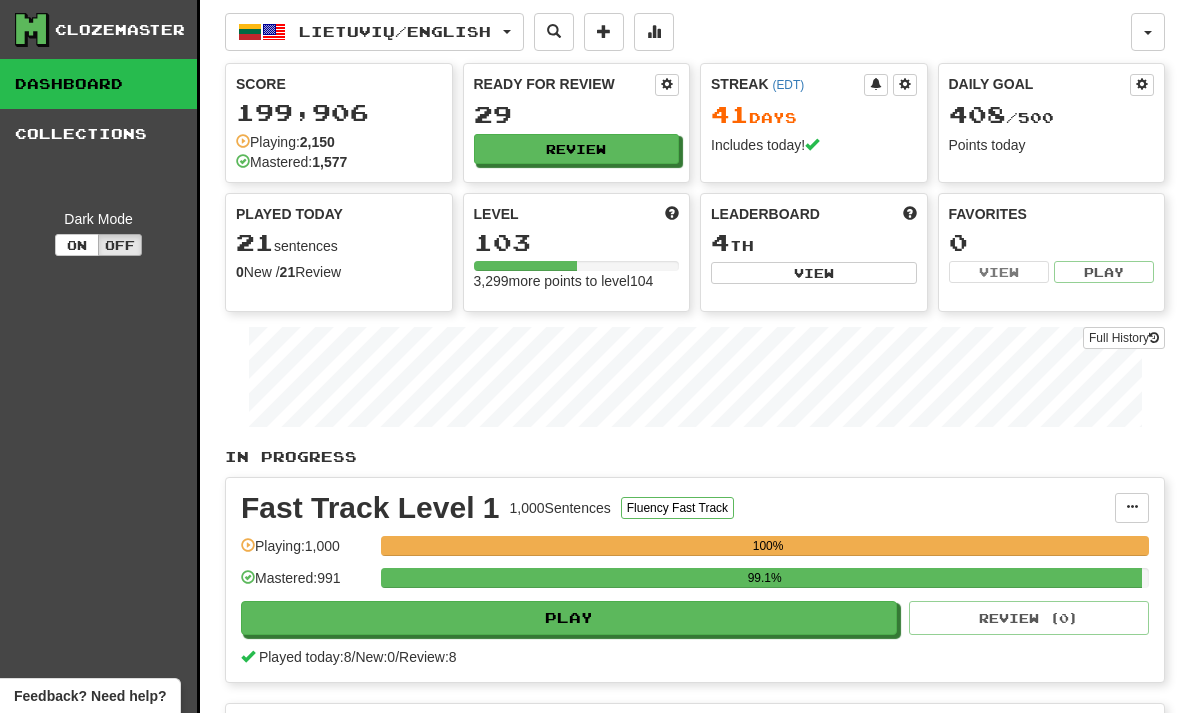 scroll, scrollTop: 0, scrollLeft: 0, axis: both 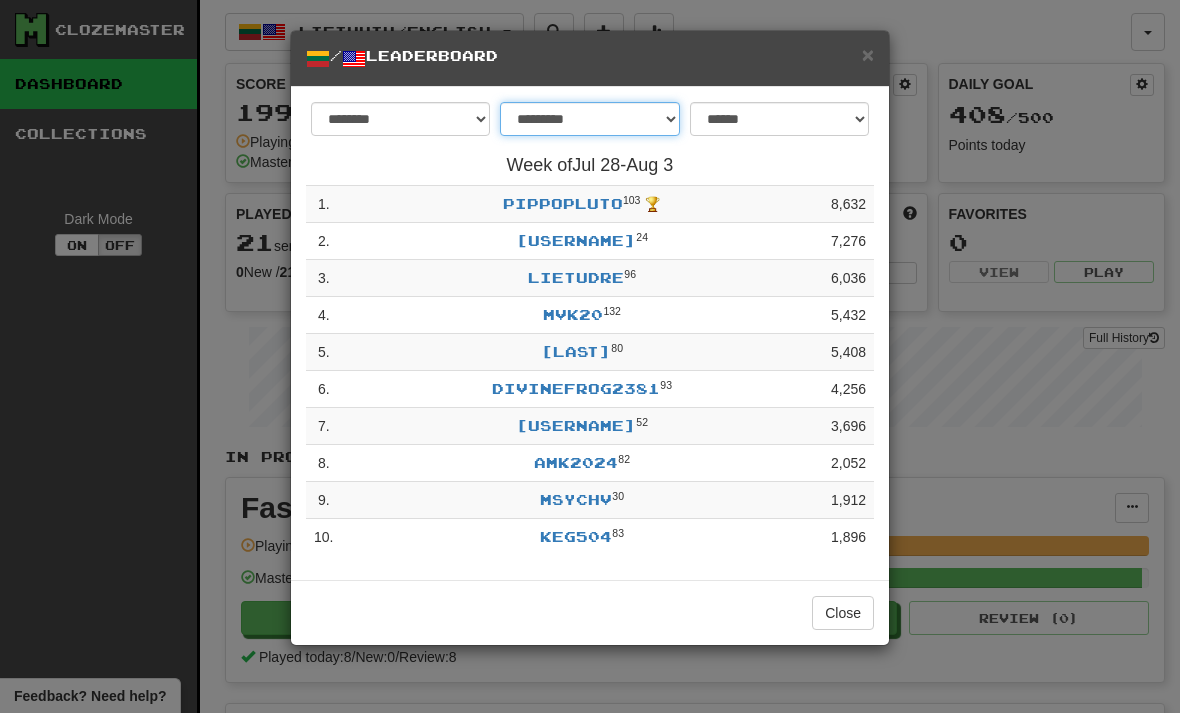 click on "**********" at bounding box center [589, 119] 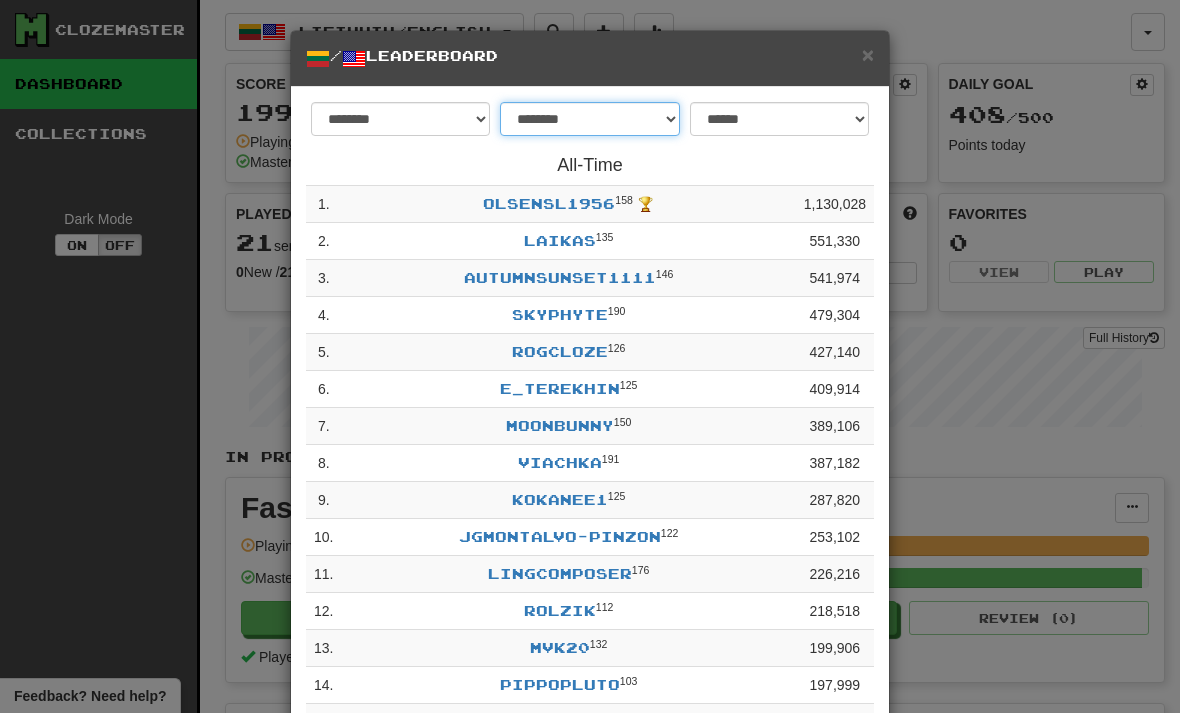 click on "**********" at bounding box center (589, 119) 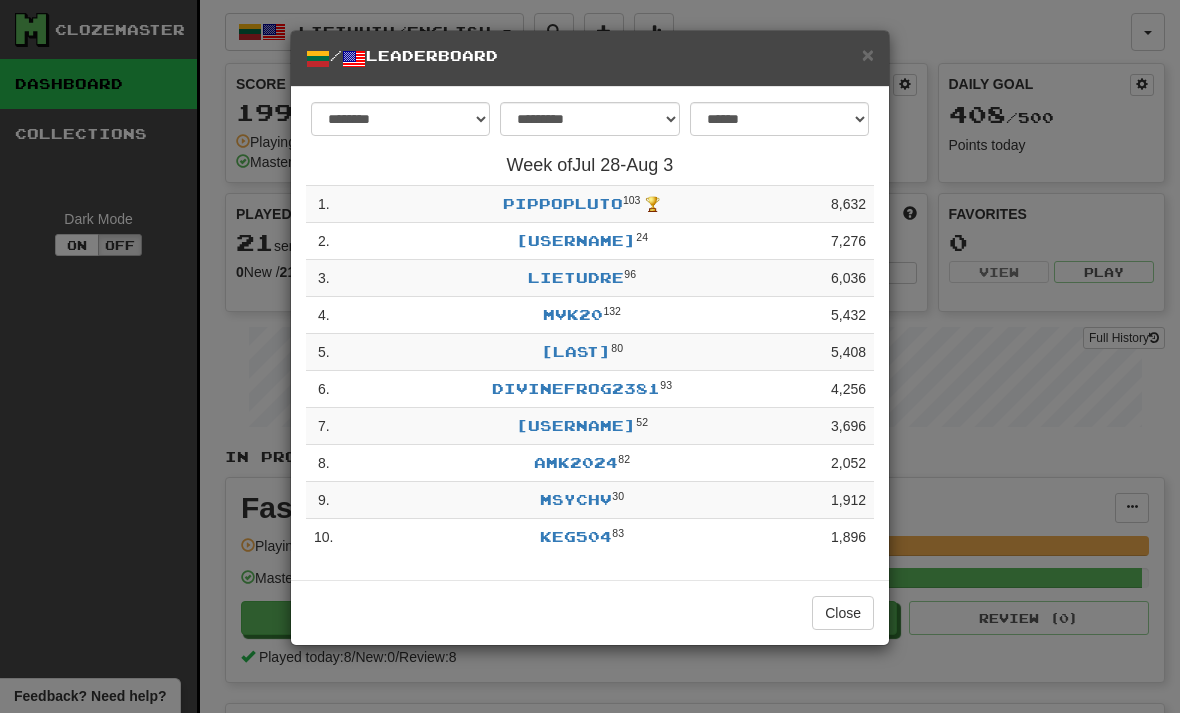 click on "Close" at bounding box center [843, 613] 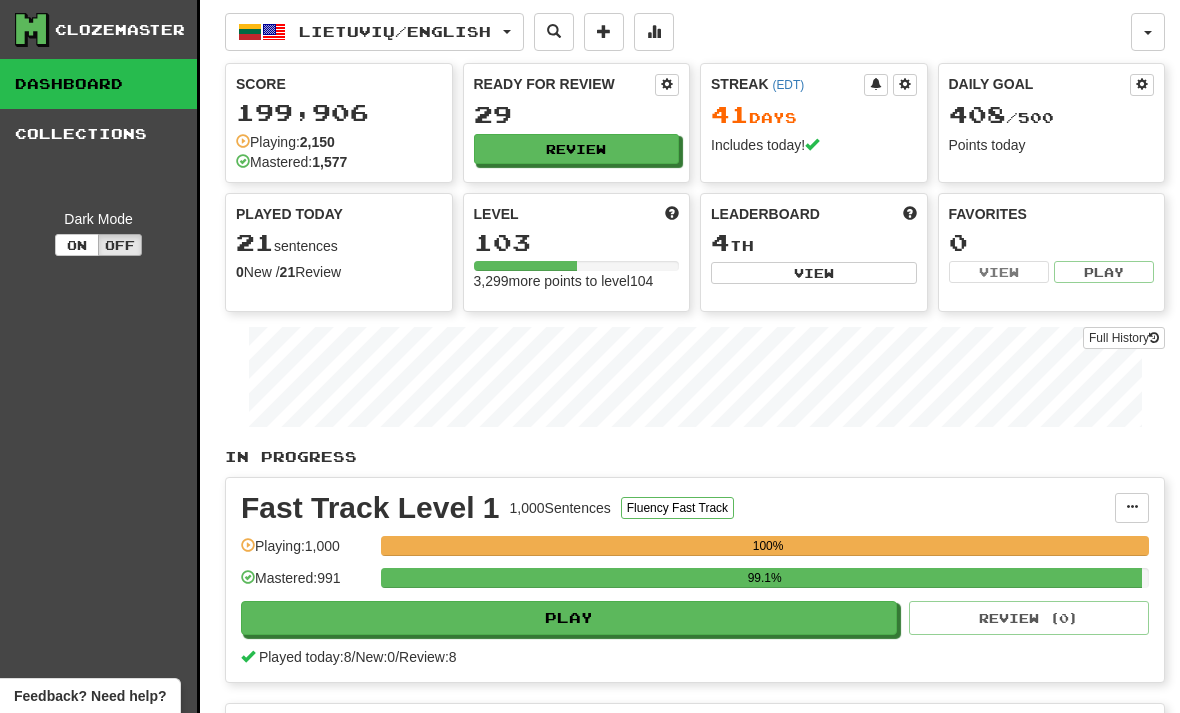 click at bounding box center (654, 31) 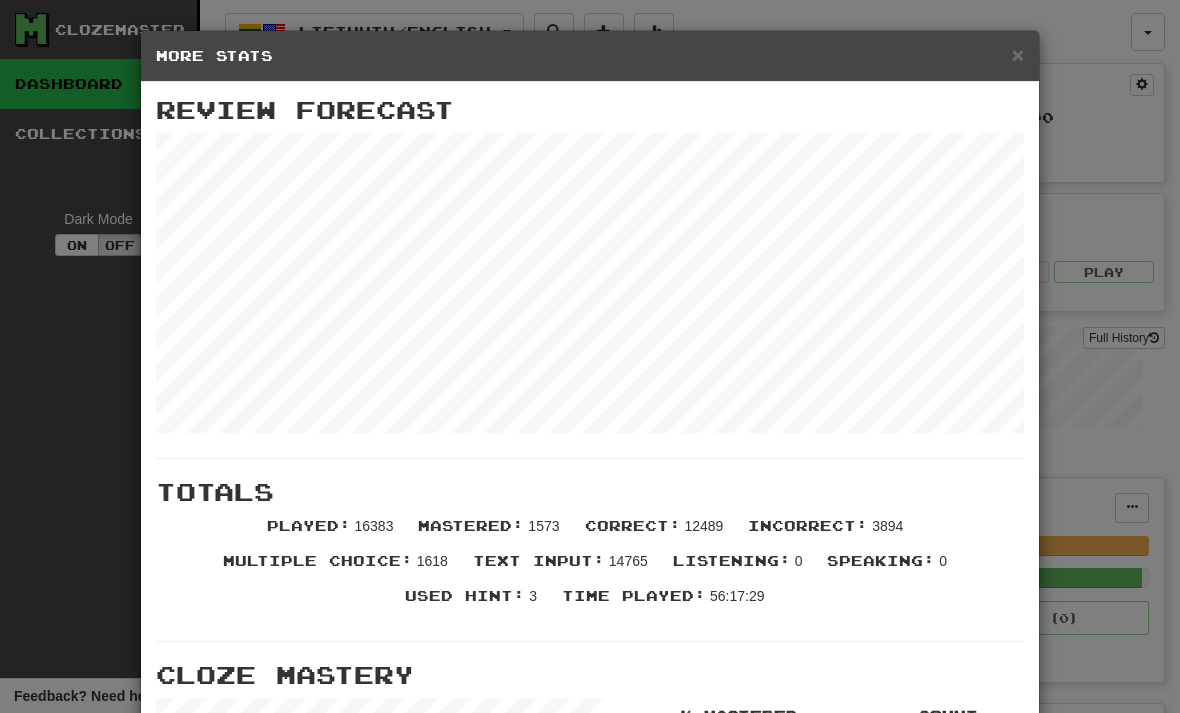 click on "×" at bounding box center (1018, 54) 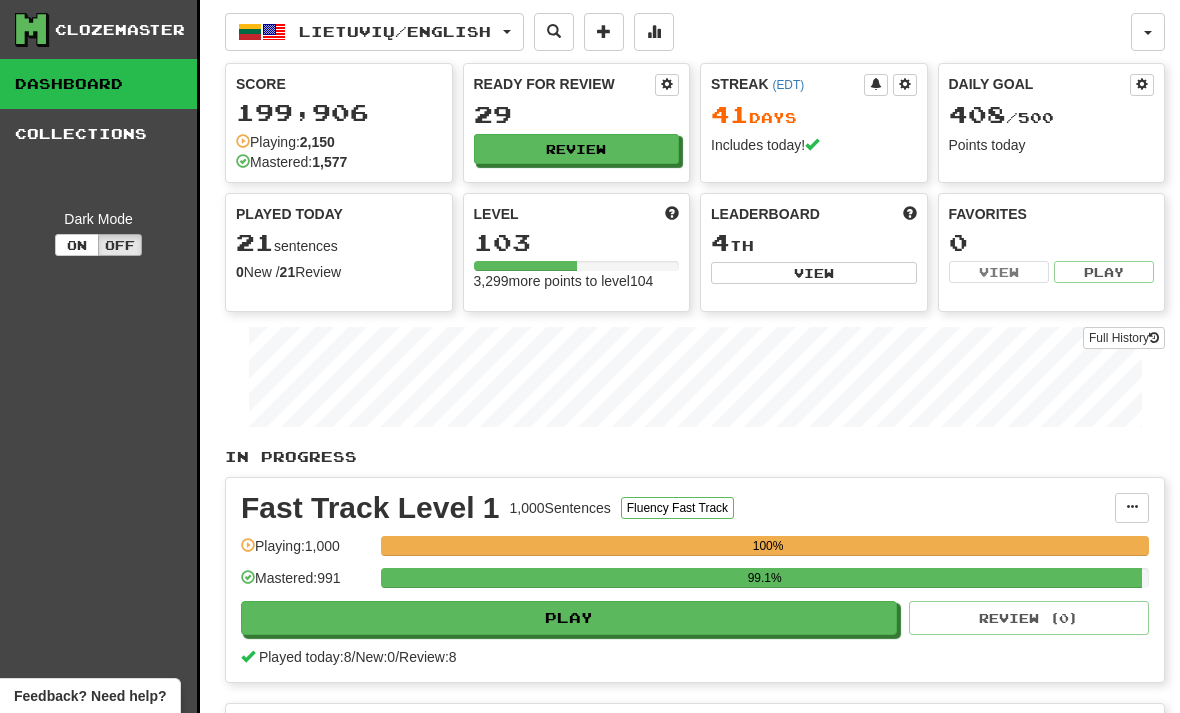 click on "Review" at bounding box center [577, 149] 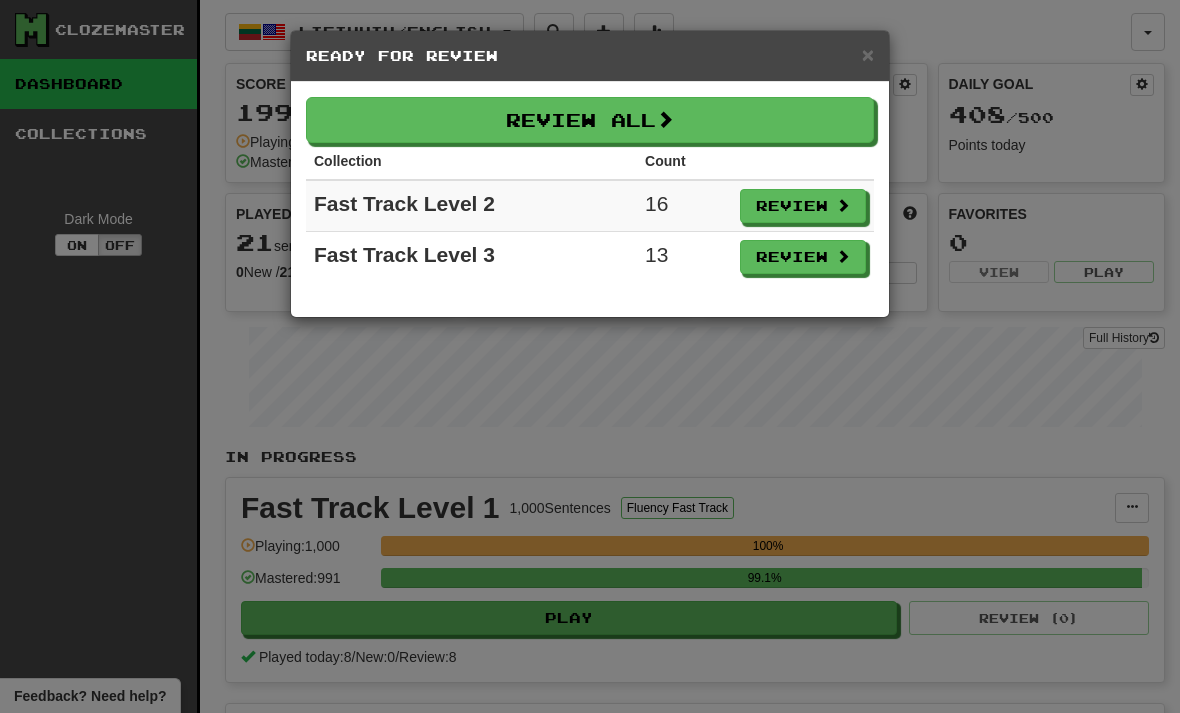 click on "Review" at bounding box center [803, 206] 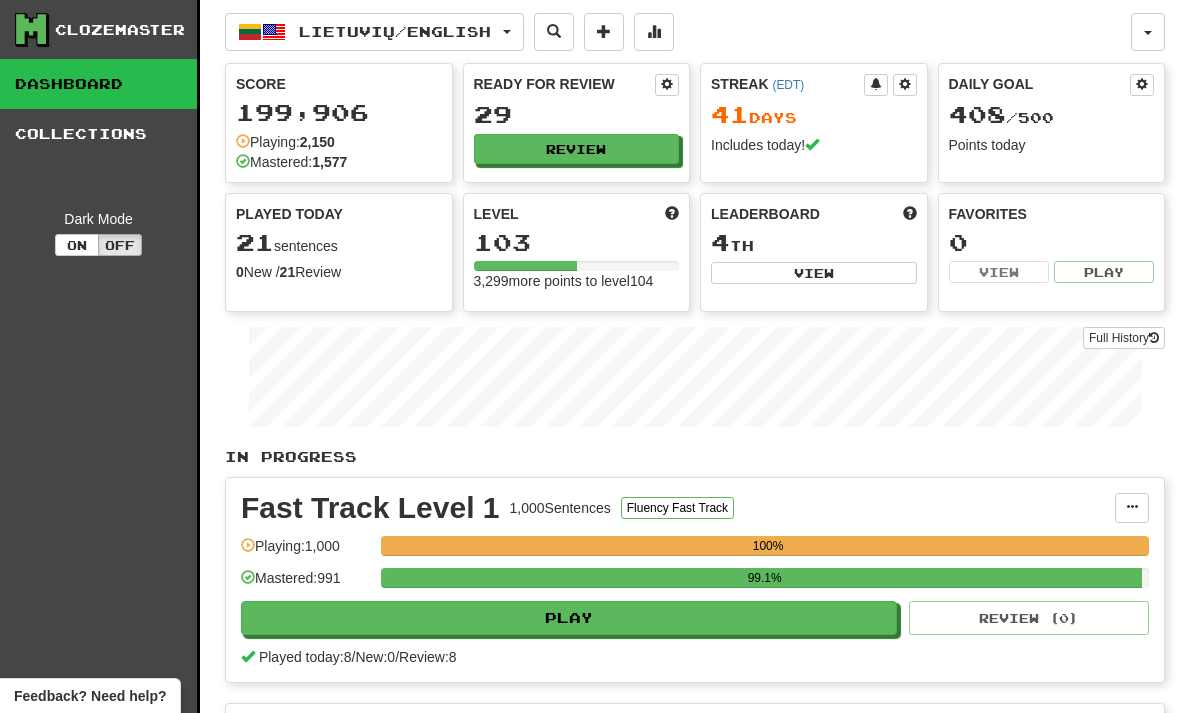 select on "**" 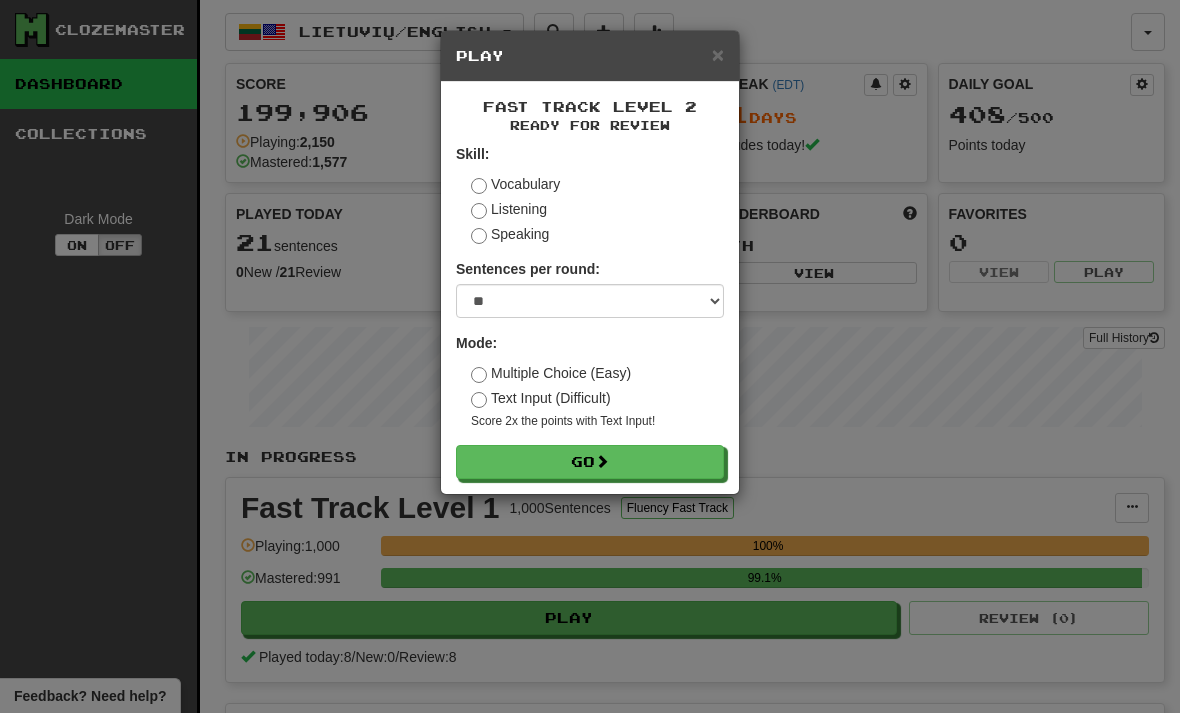 click on "Go" at bounding box center [590, 462] 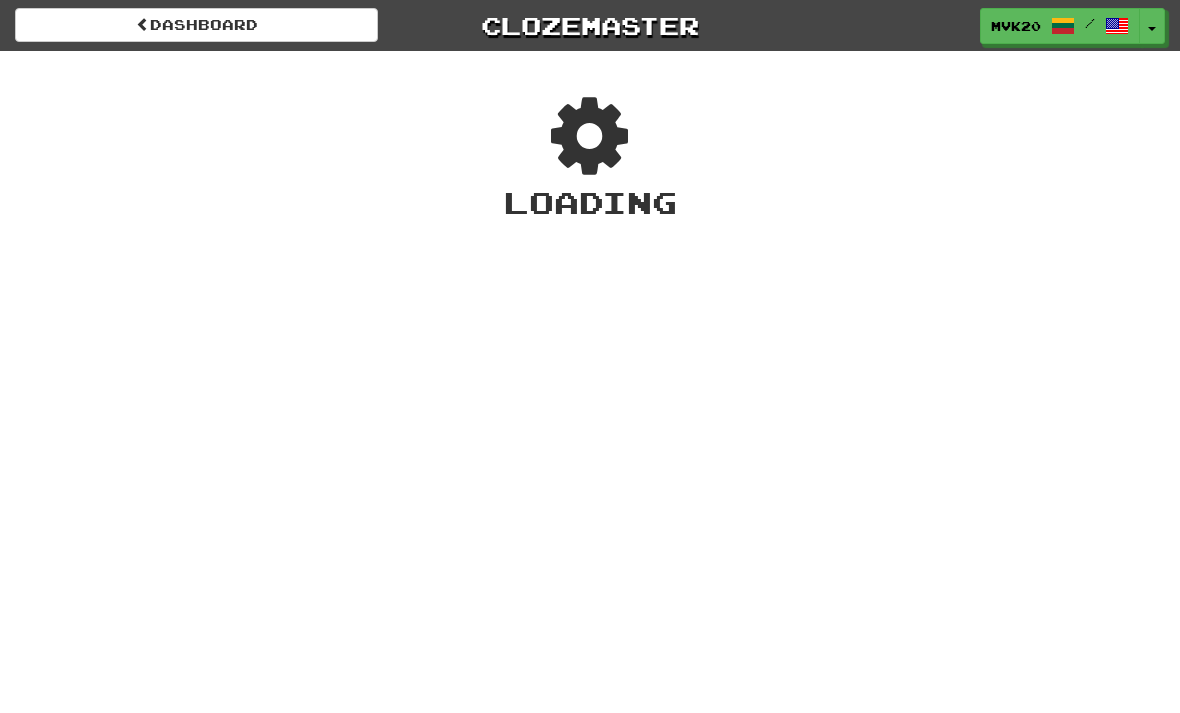 scroll, scrollTop: 0, scrollLeft: 0, axis: both 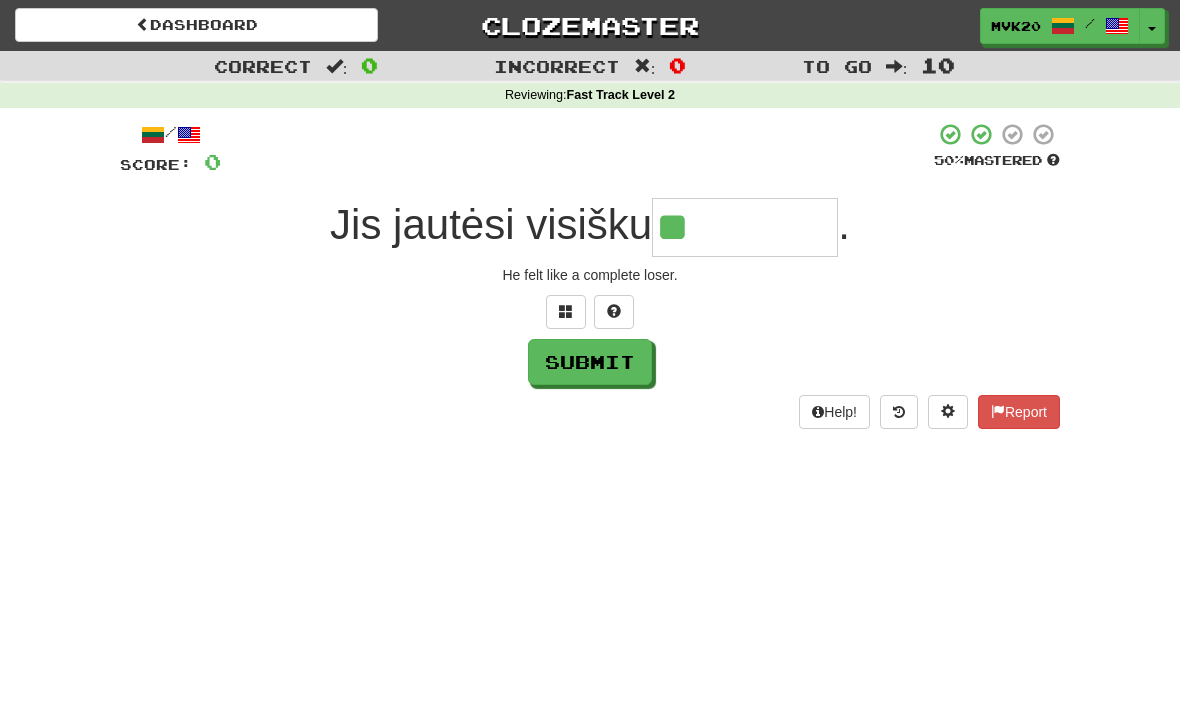 type on "*********" 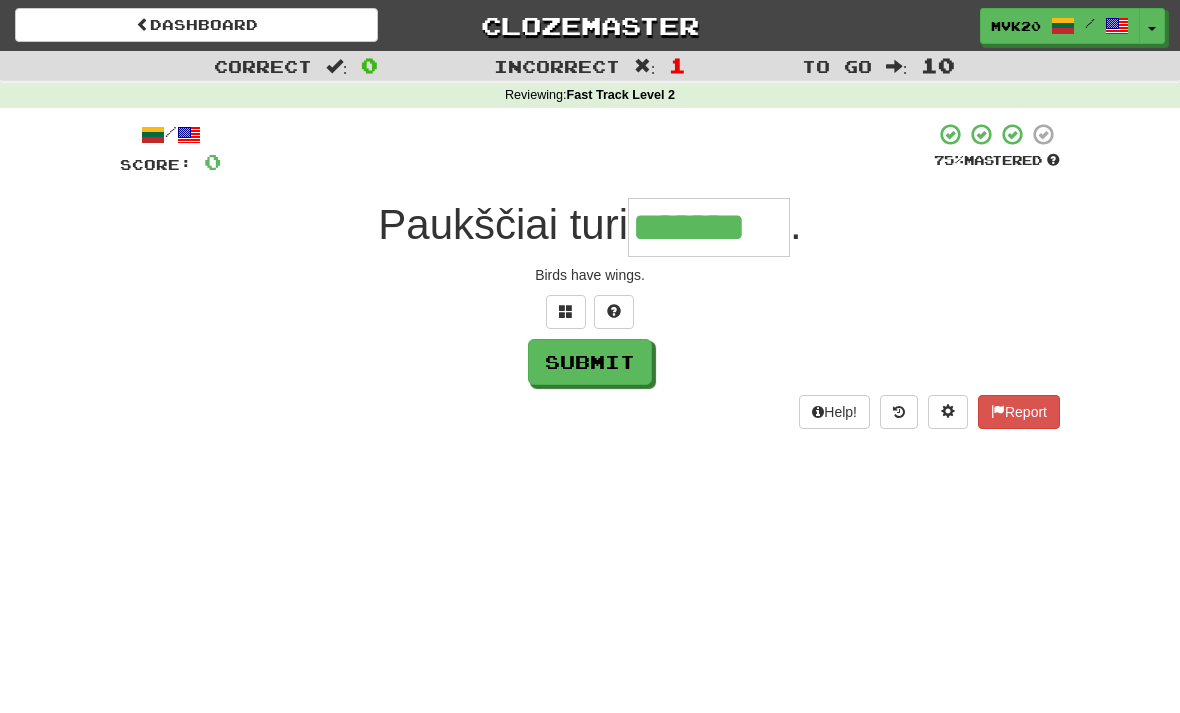 type on "*******" 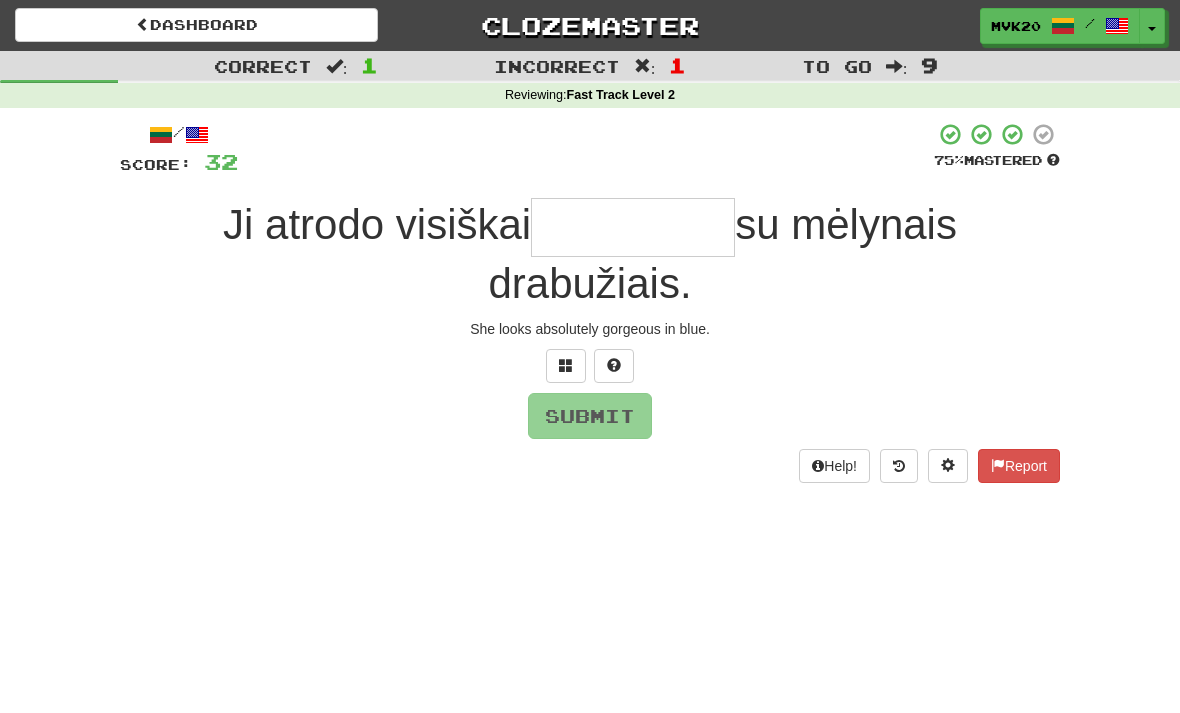type on "*" 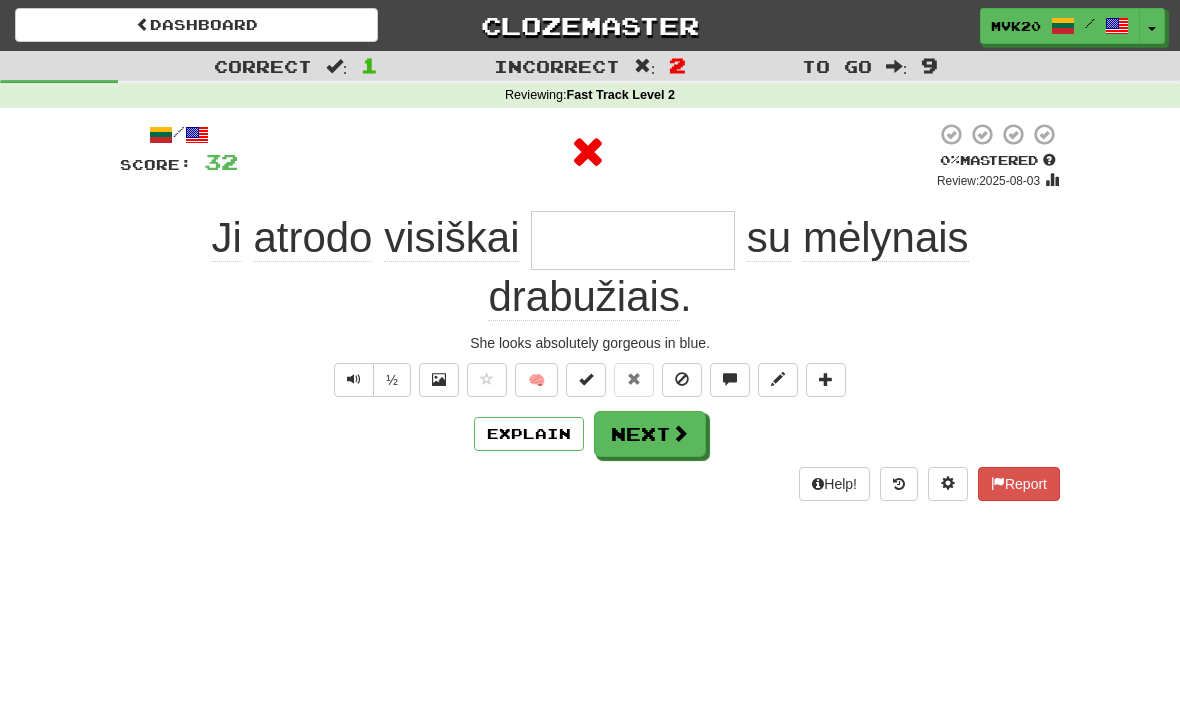 type on "**********" 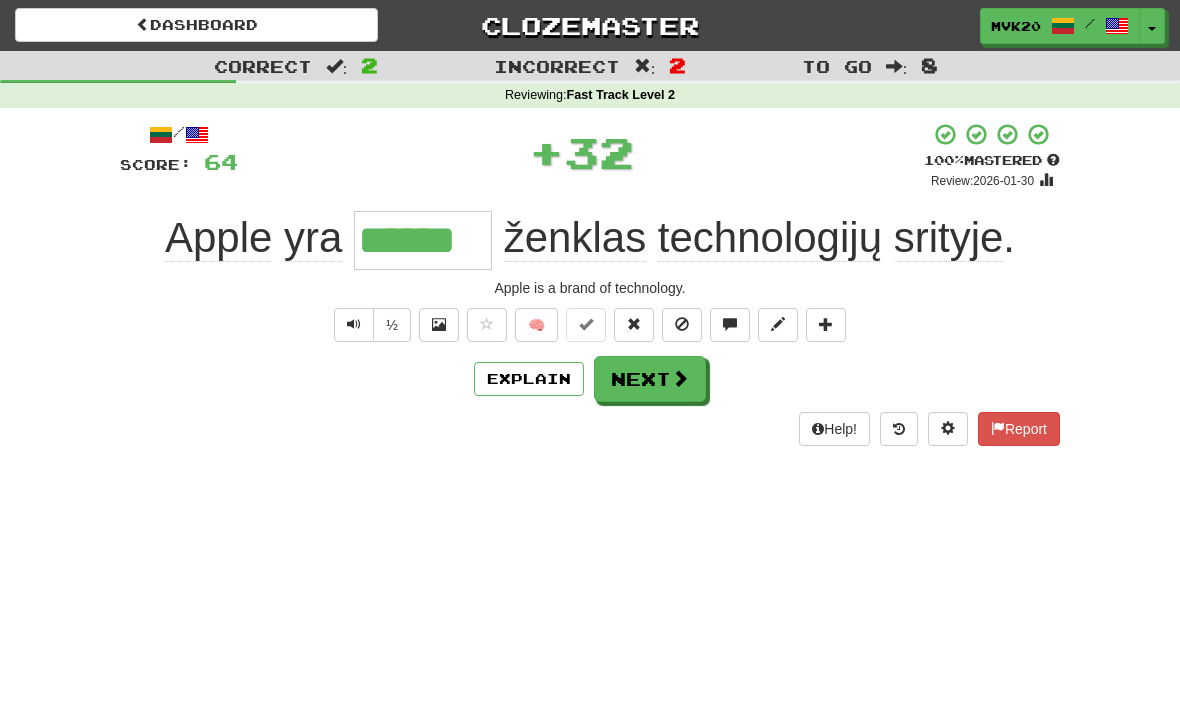 type on "******" 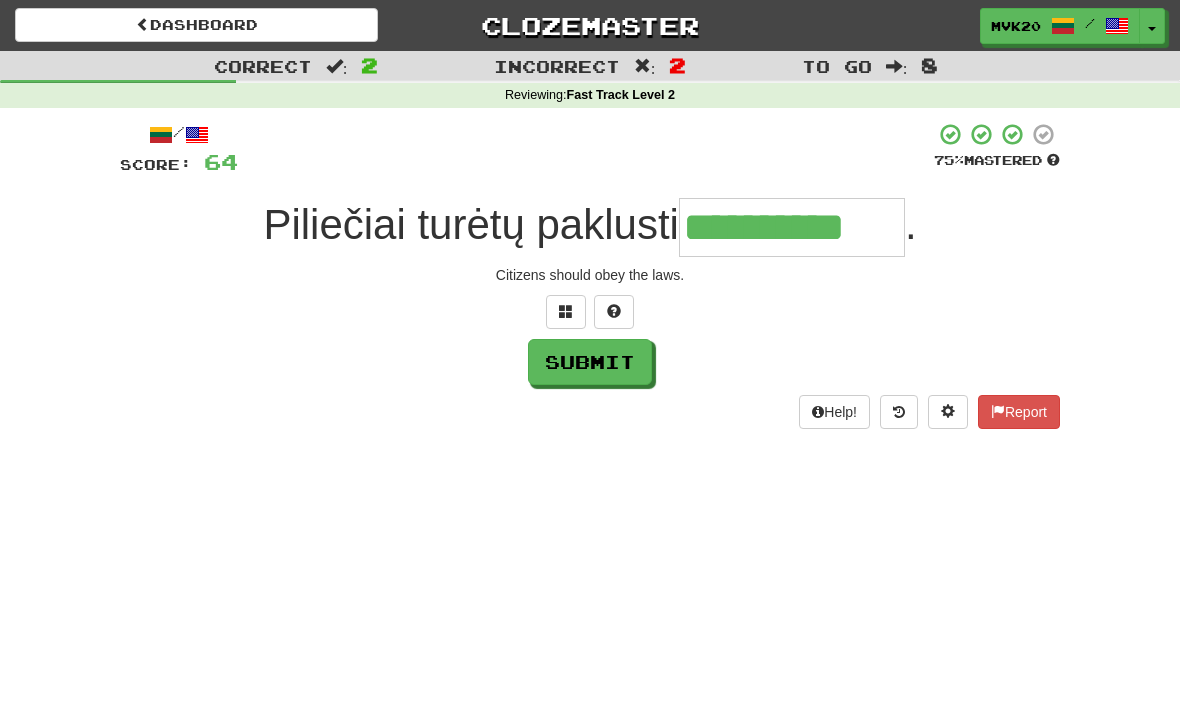 type on "**********" 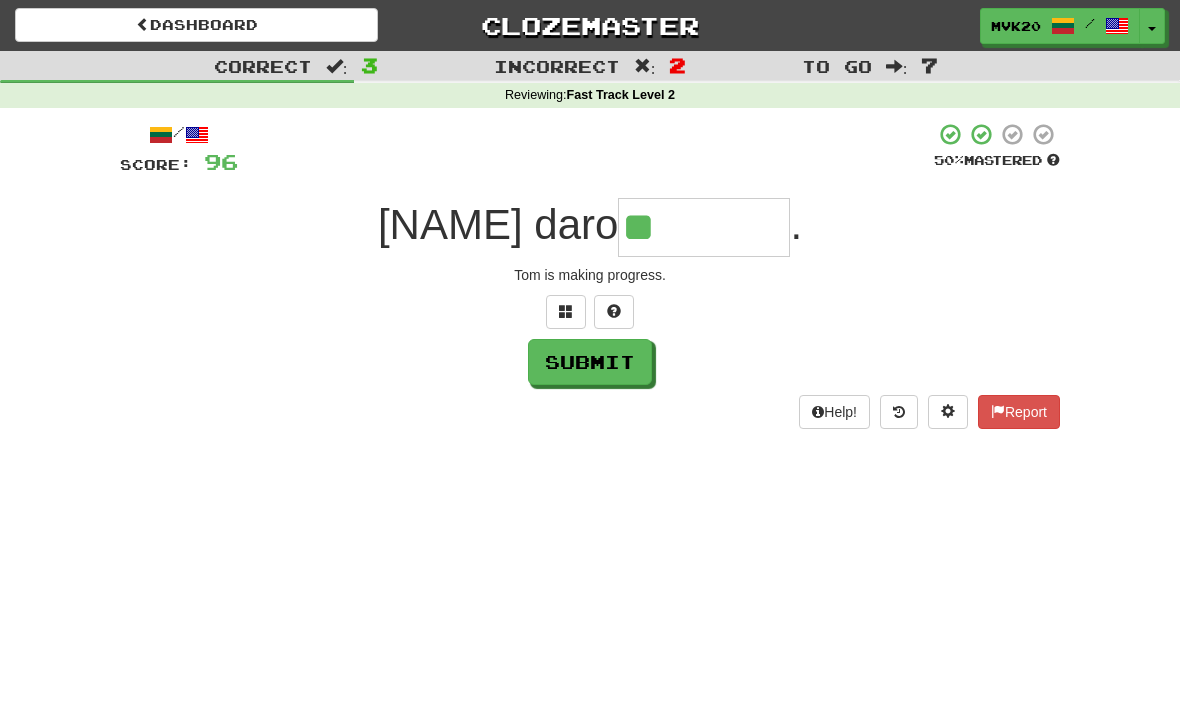 type on "*******" 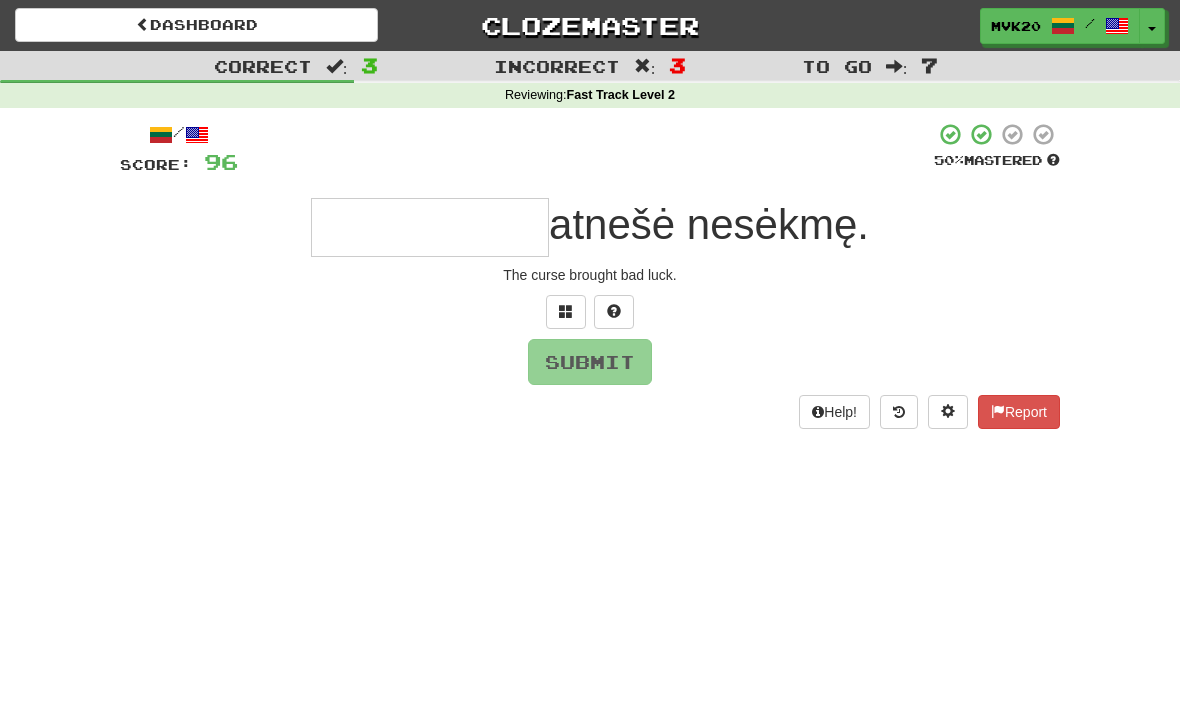 type on "**********" 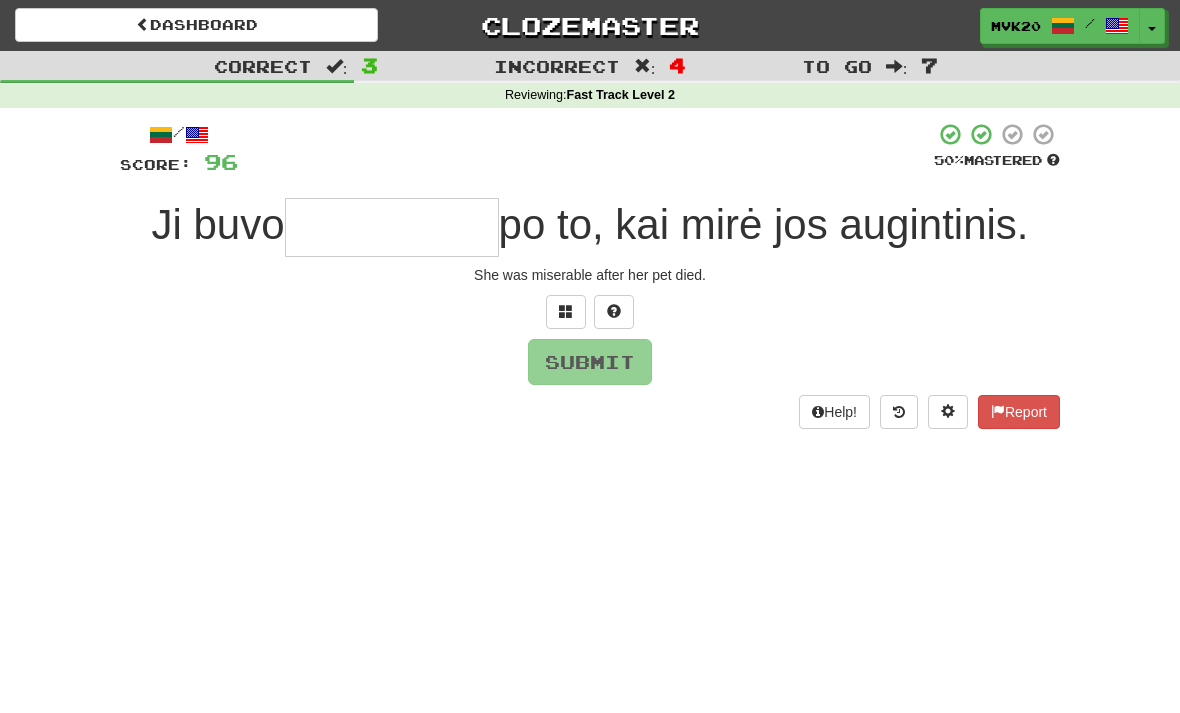 type on "*" 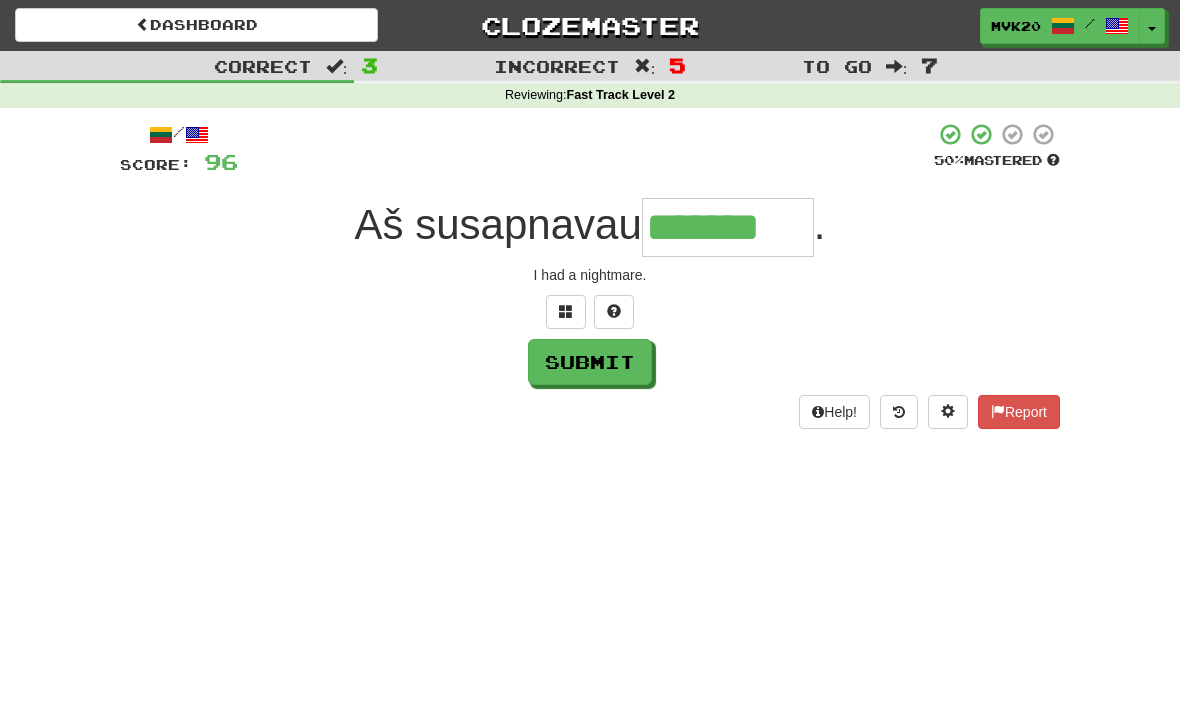 type on "*******" 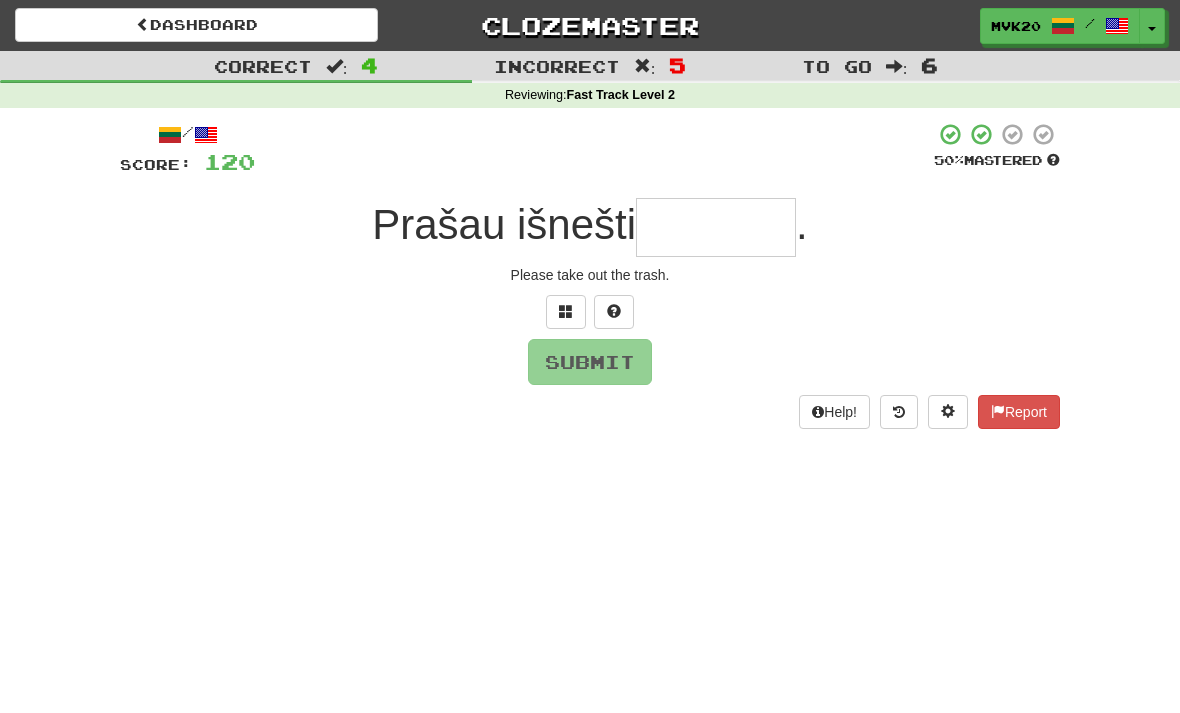 type on "********" 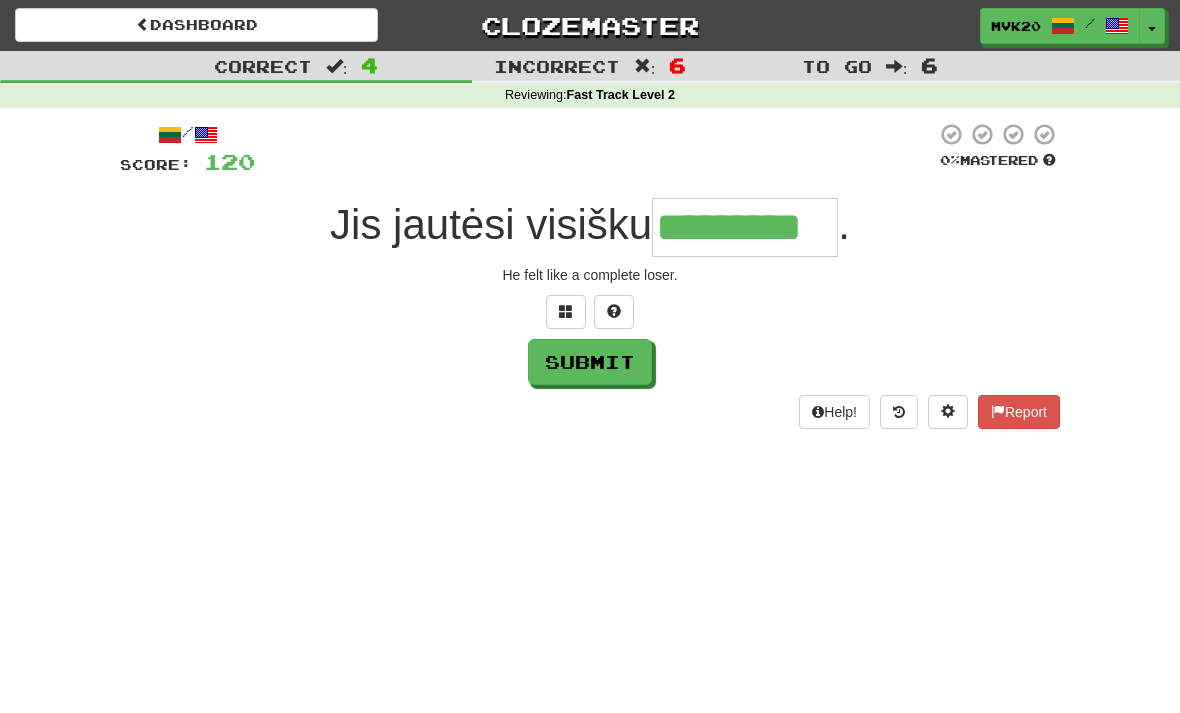 type on "*********" 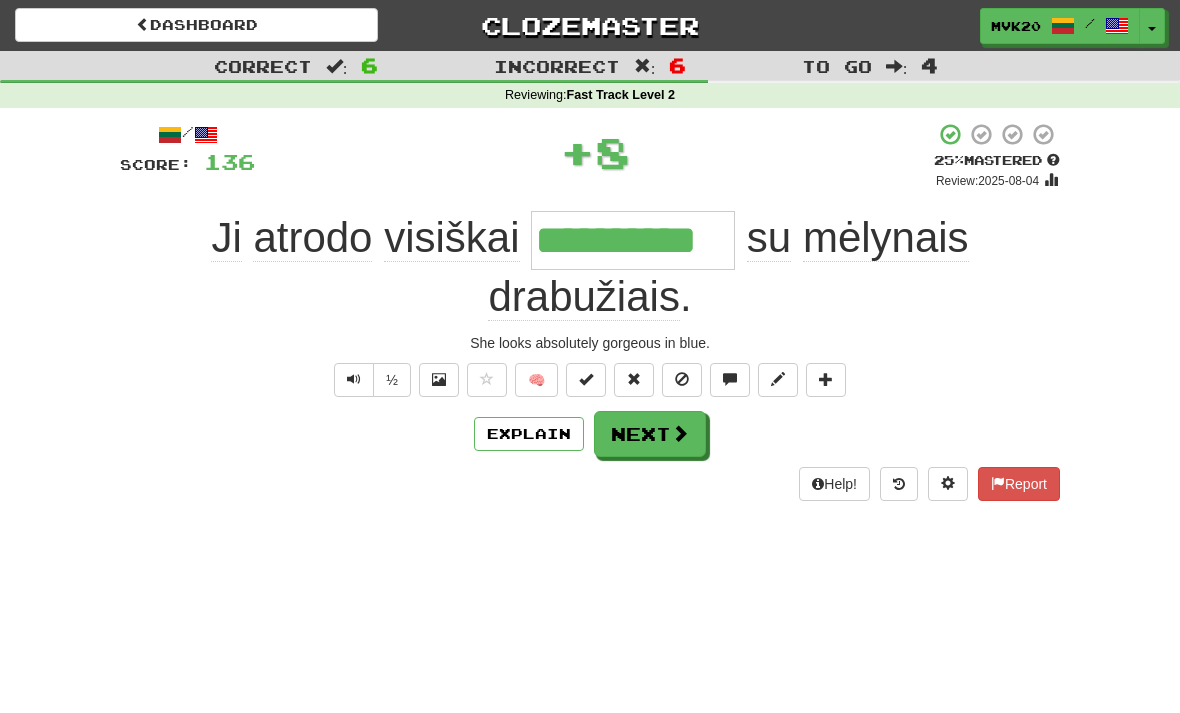 type on "**********" 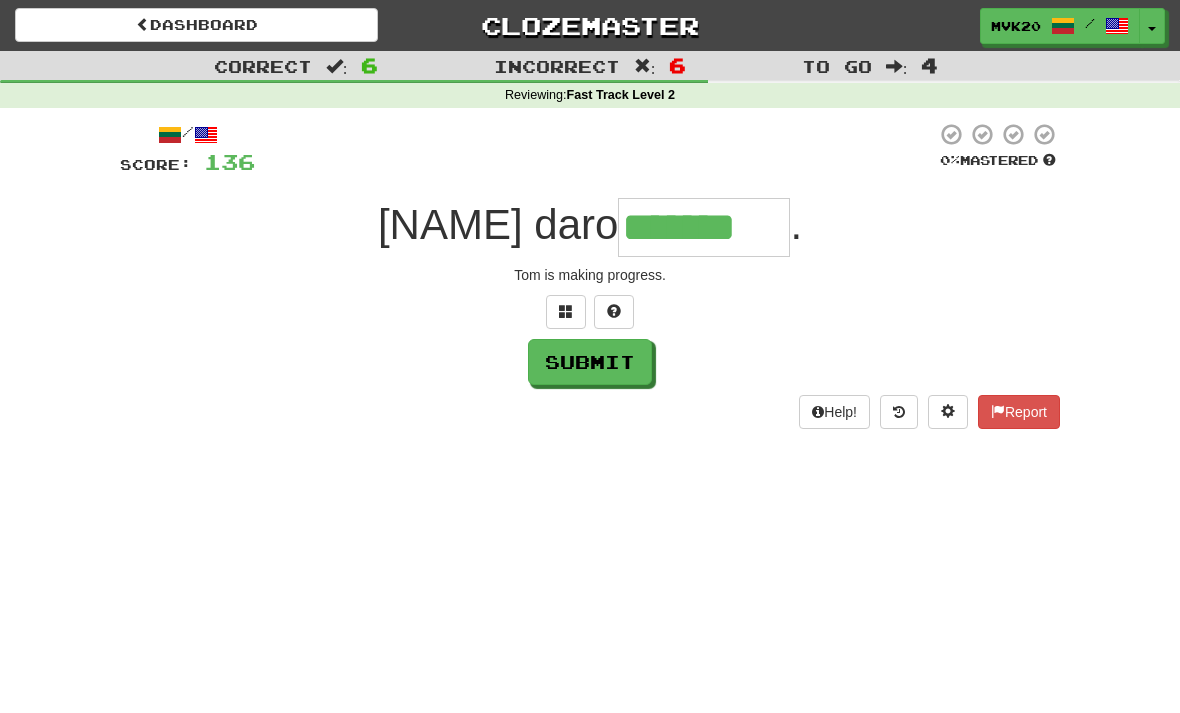 type on "*******" 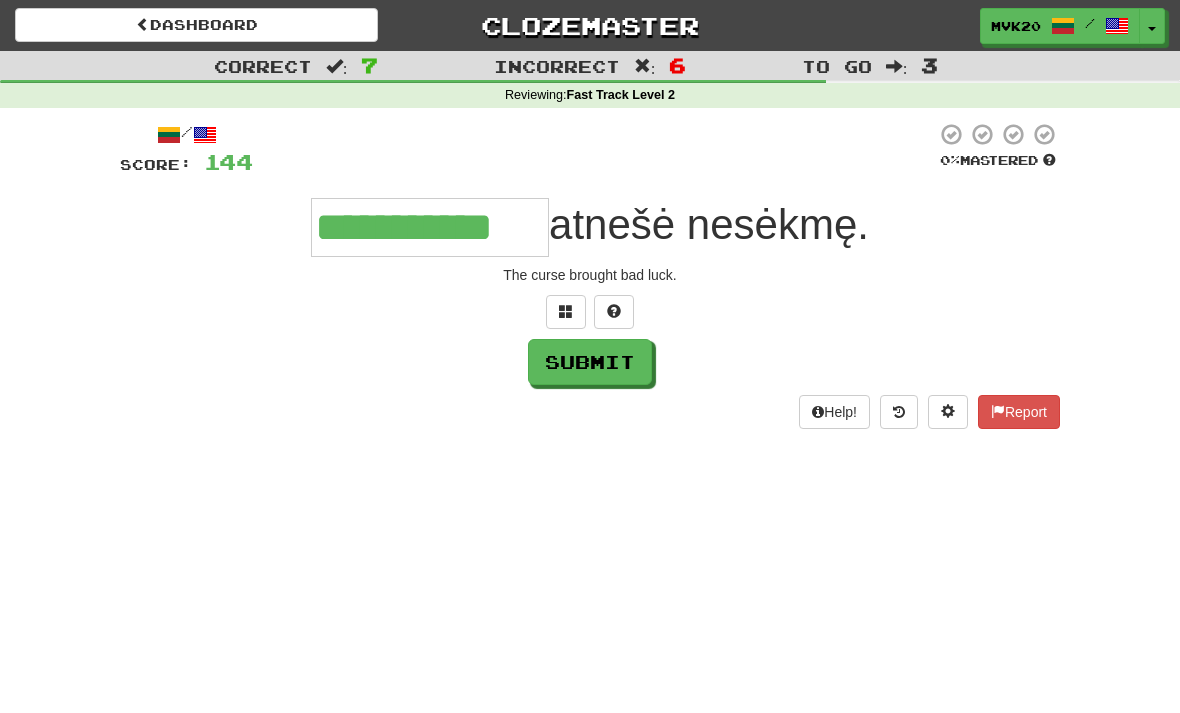 type on "**********" 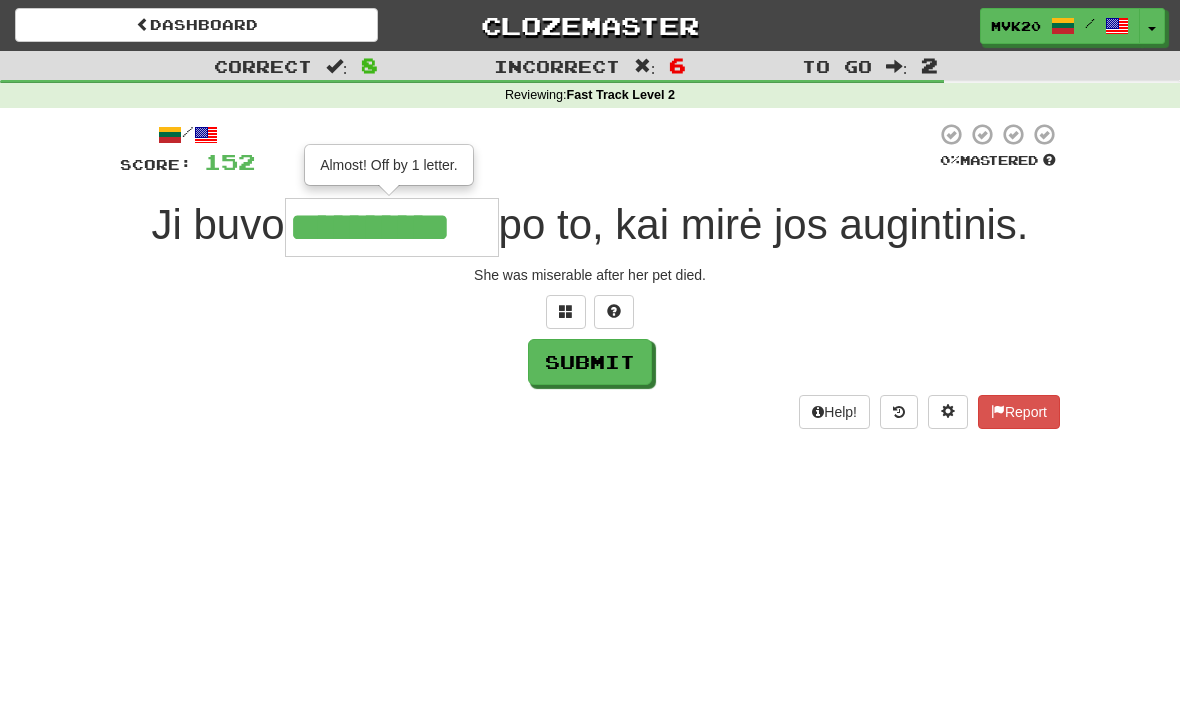 type on "**********" 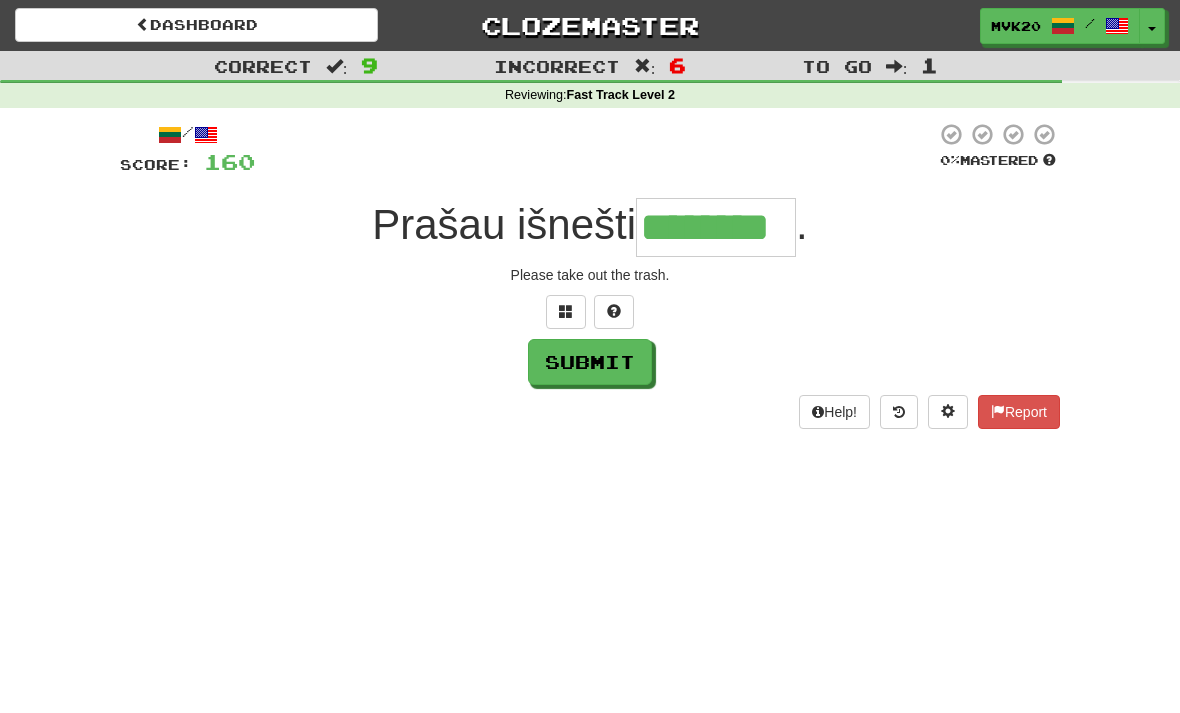 type on "********" 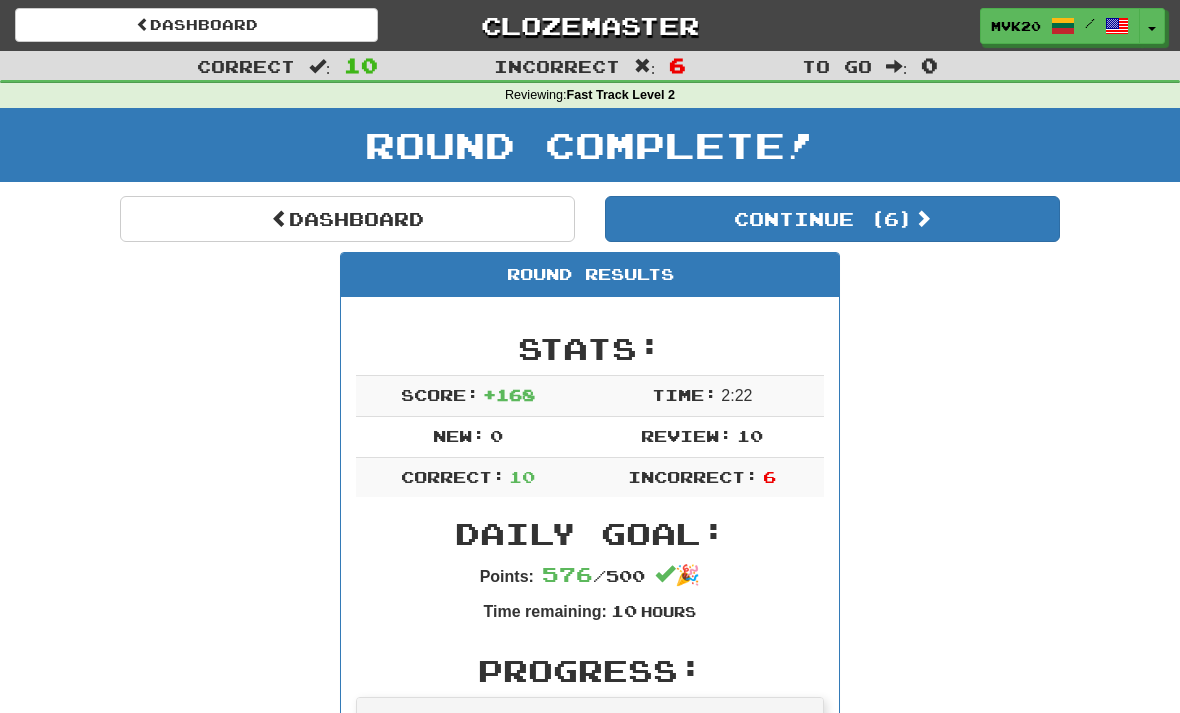 click on "Dashboard" at bounding box center [347, 219] 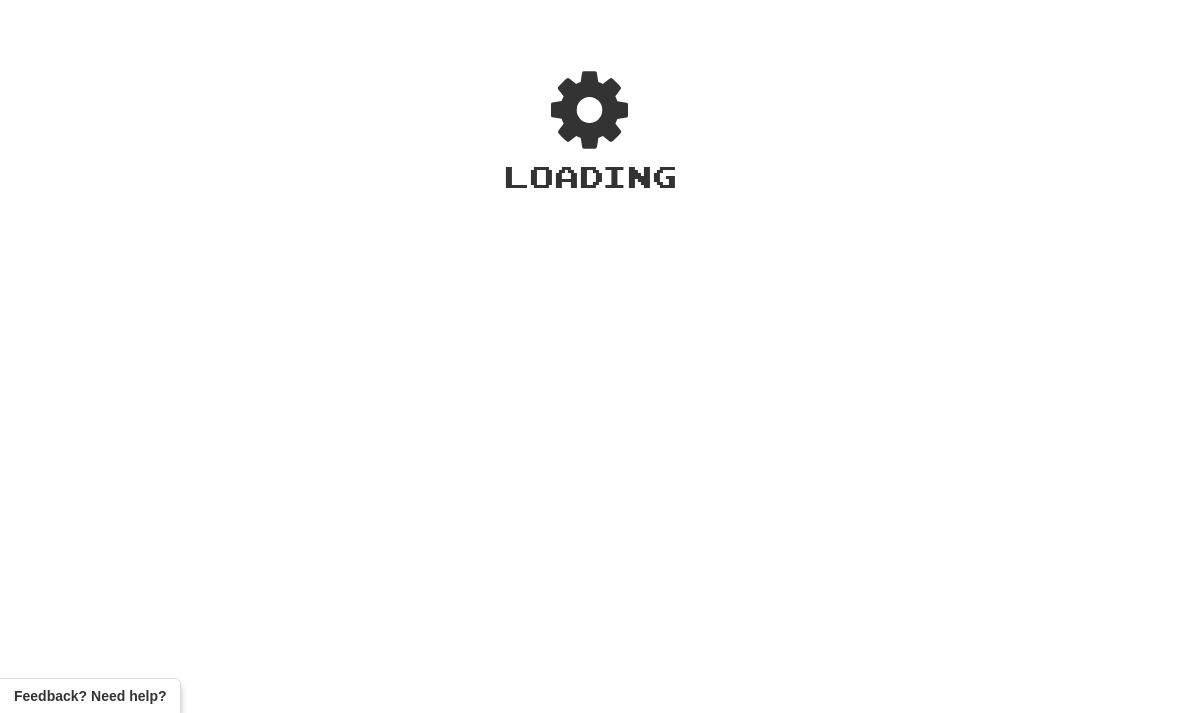 scroll, scrollTop: 0, scrollLeft: 0, axis: both 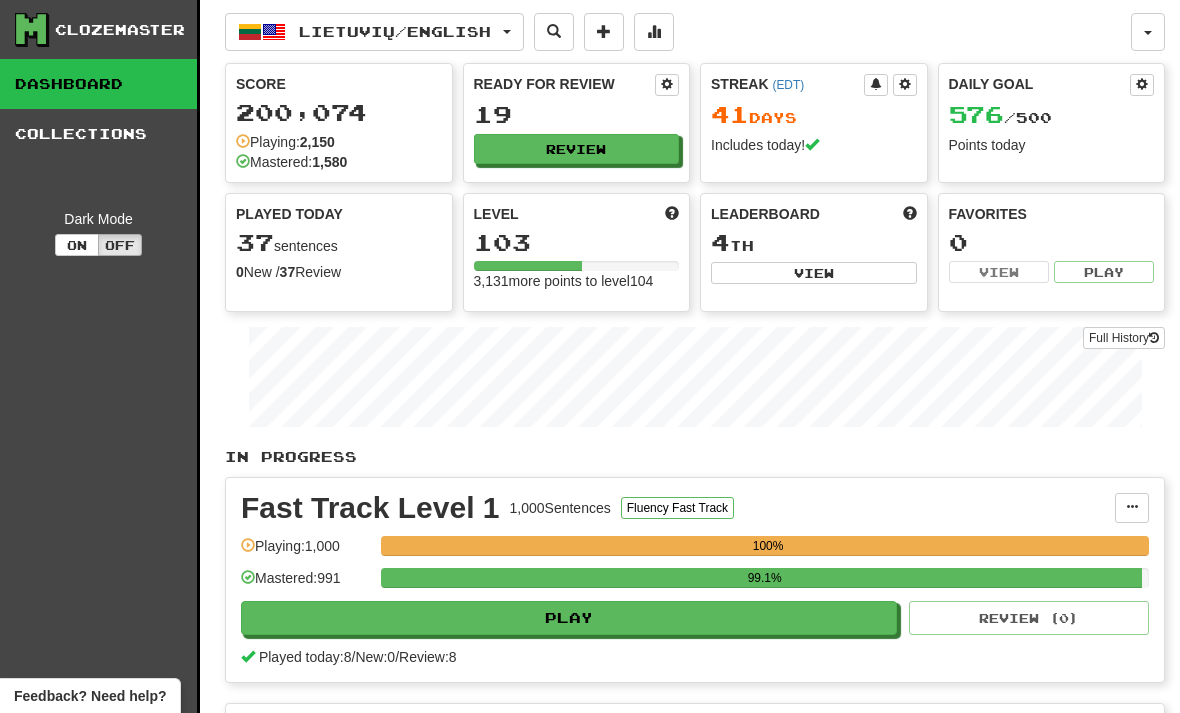 click at bounding box center (654, 31) 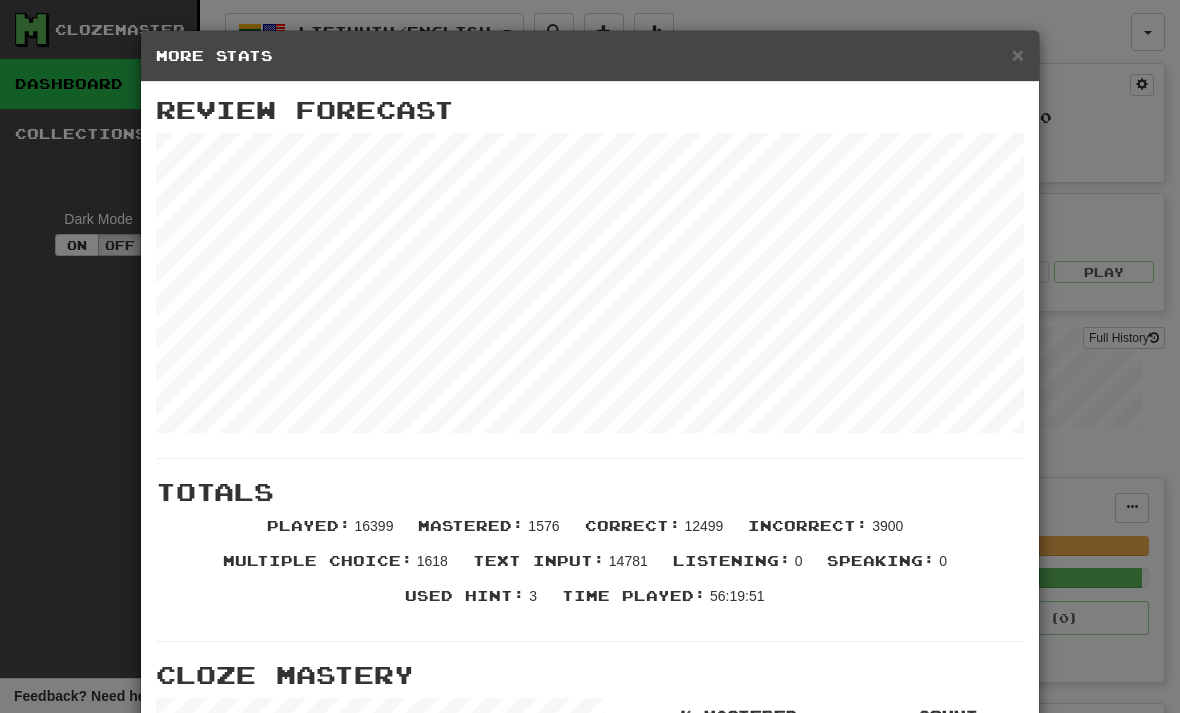 click on "×" at bounding box center [1018, 54] 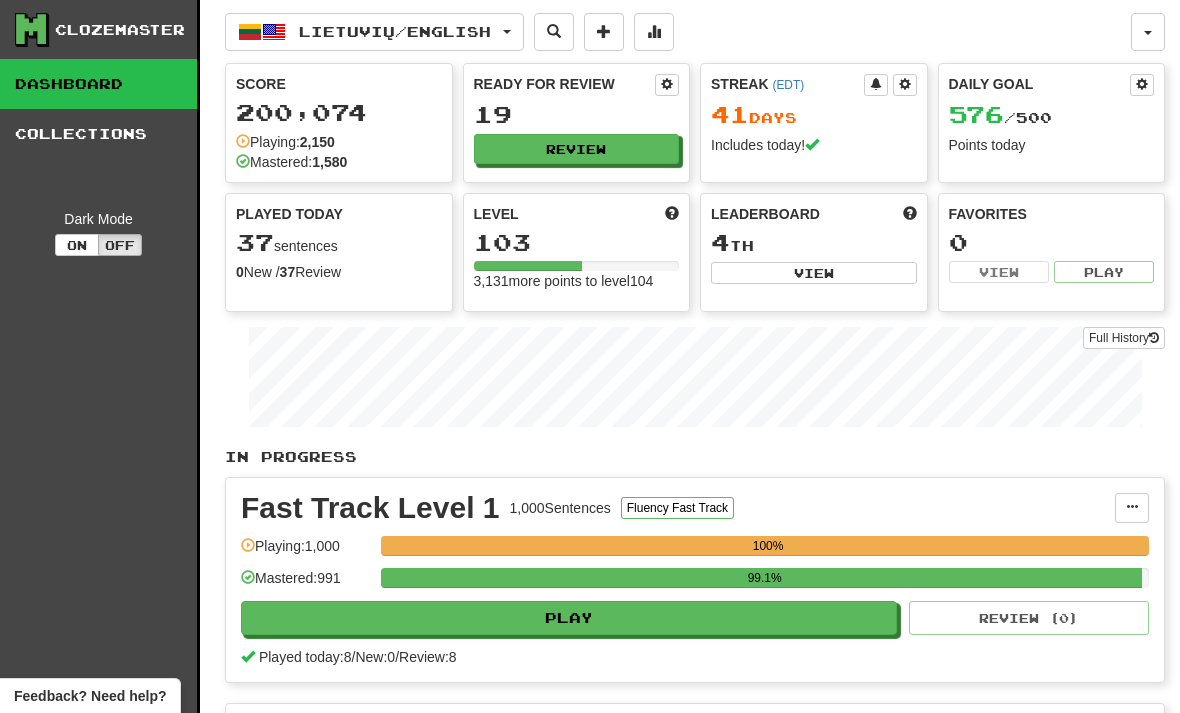 click on "Review" at bounding box center [577, 149] 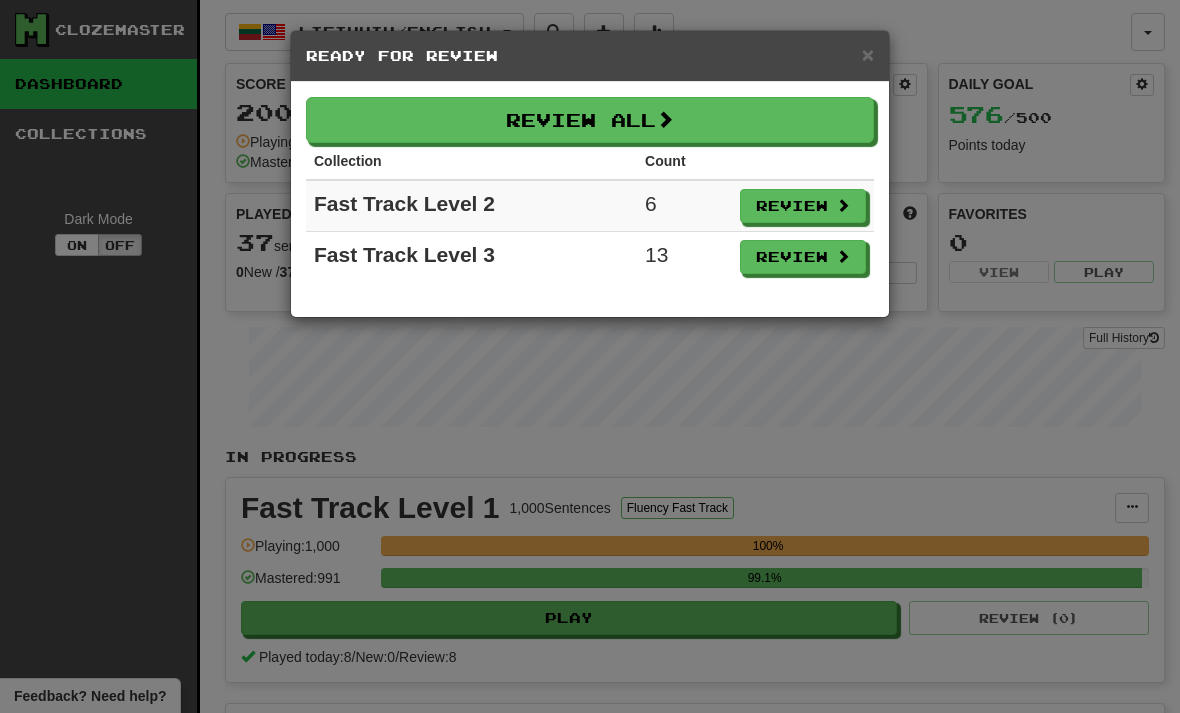 click on "Review" at bounding box center (803, 206) 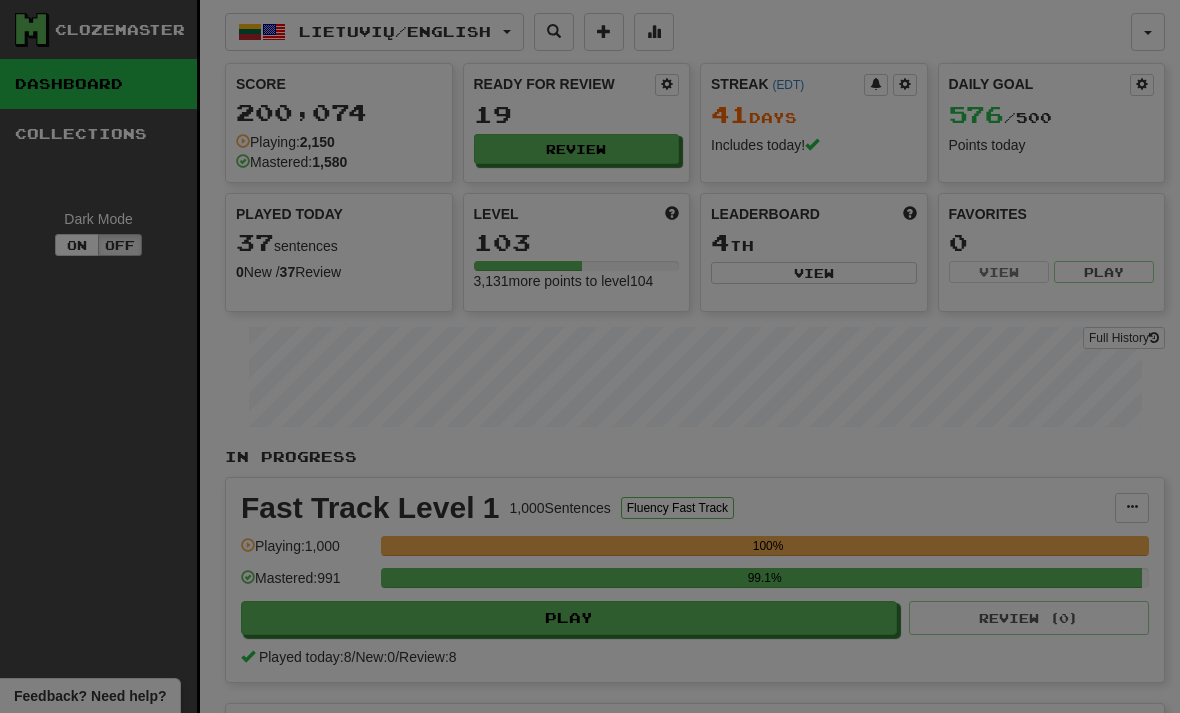 select on "**" 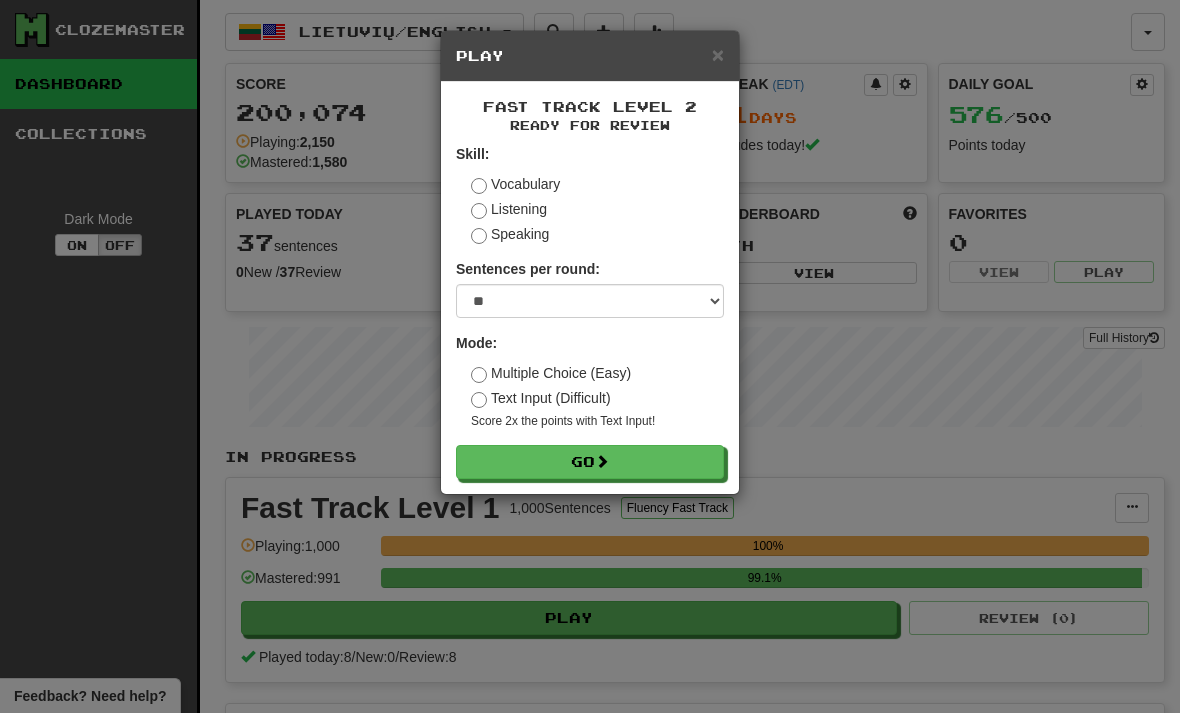 click on "Go" at bounding box center [590, 462] 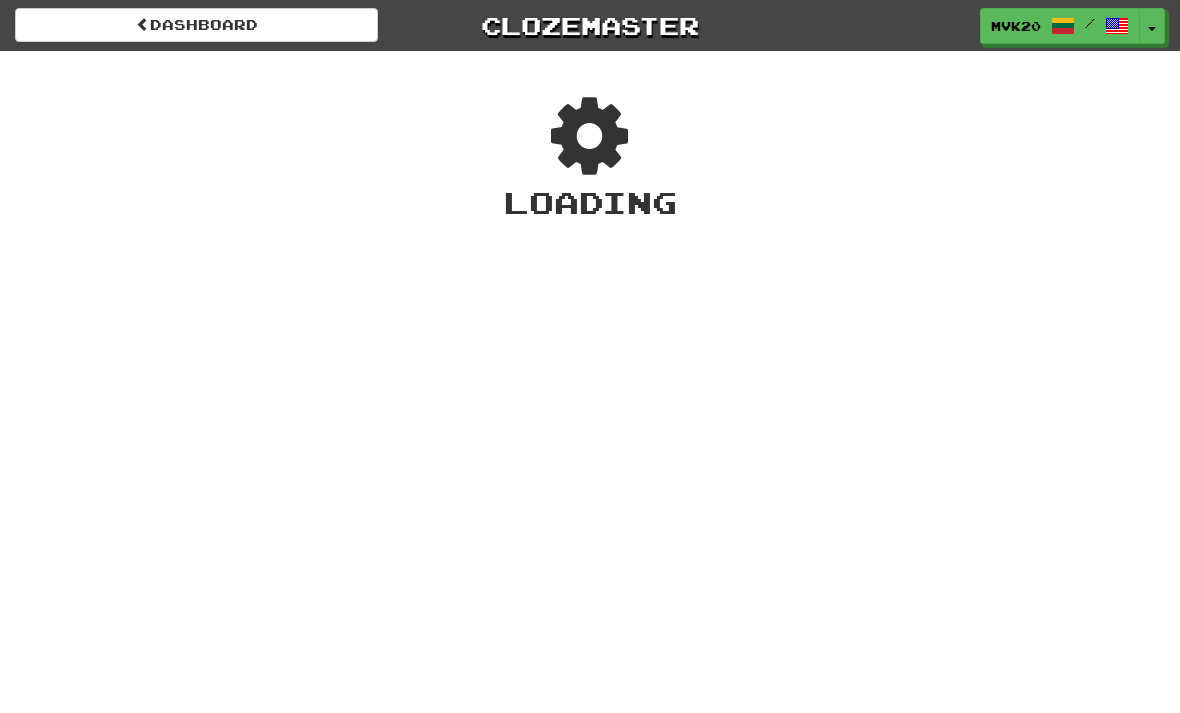 scroll, scrollTop: 0, scrollLeft: 0, axis: both 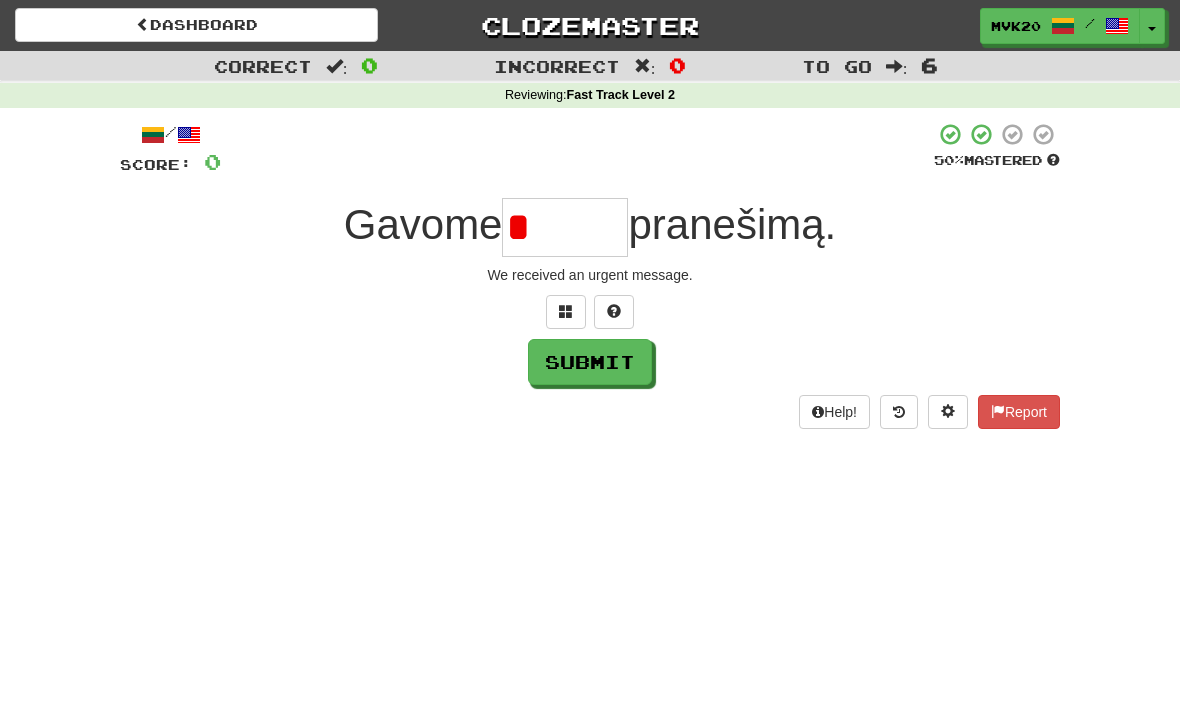 type on "*****" 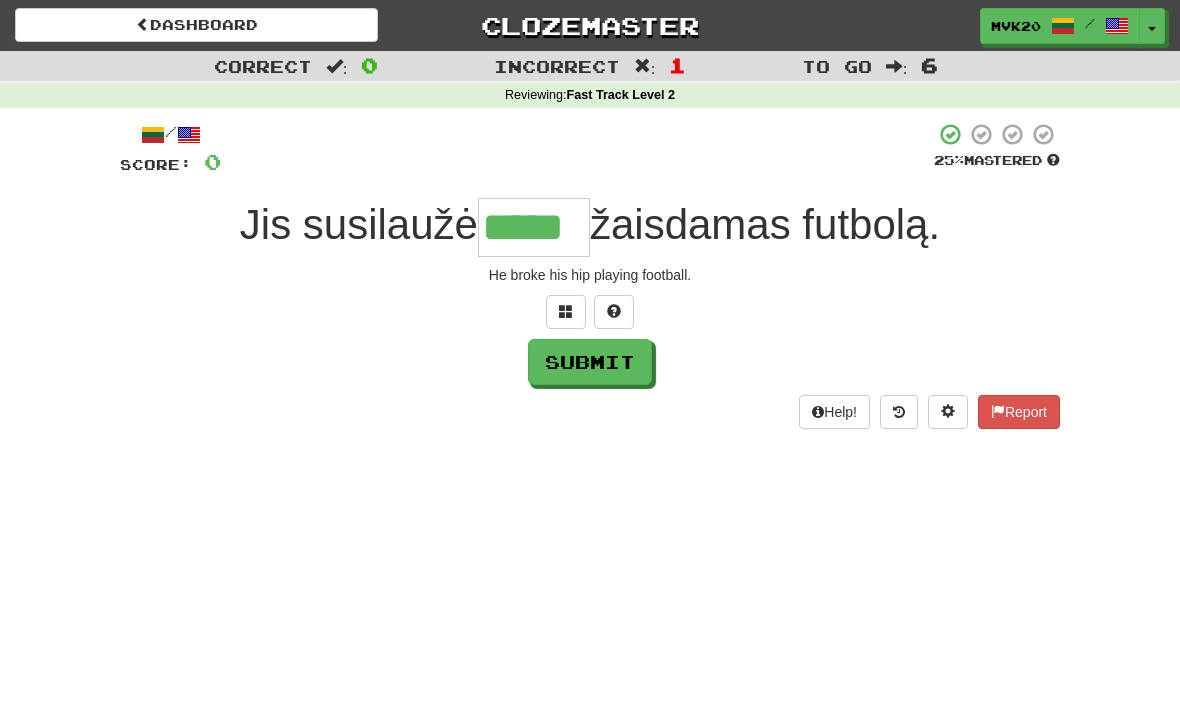 type on "*****" 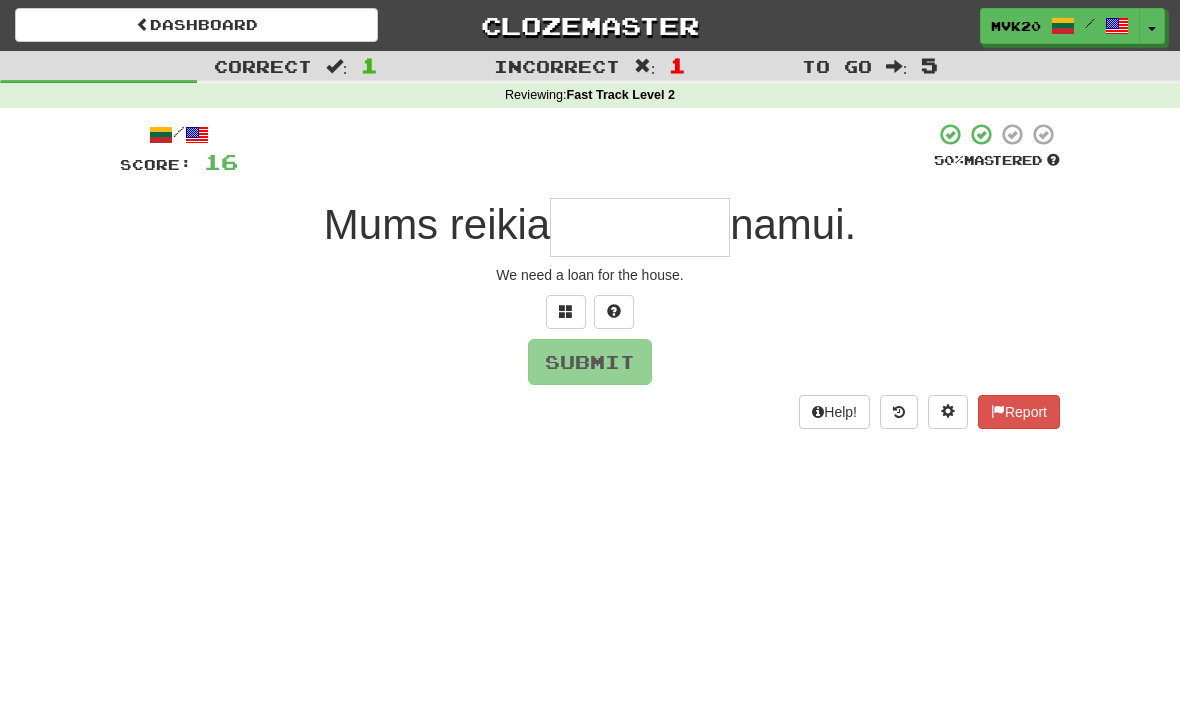 type on "*" 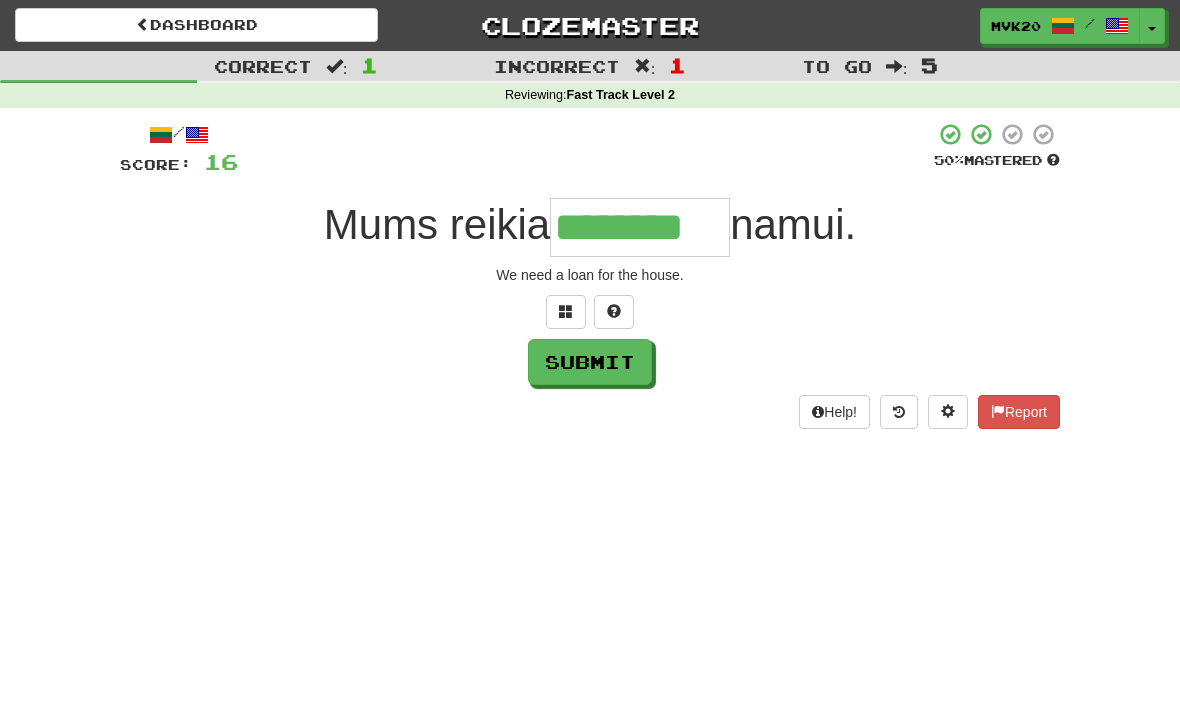 type on "********" 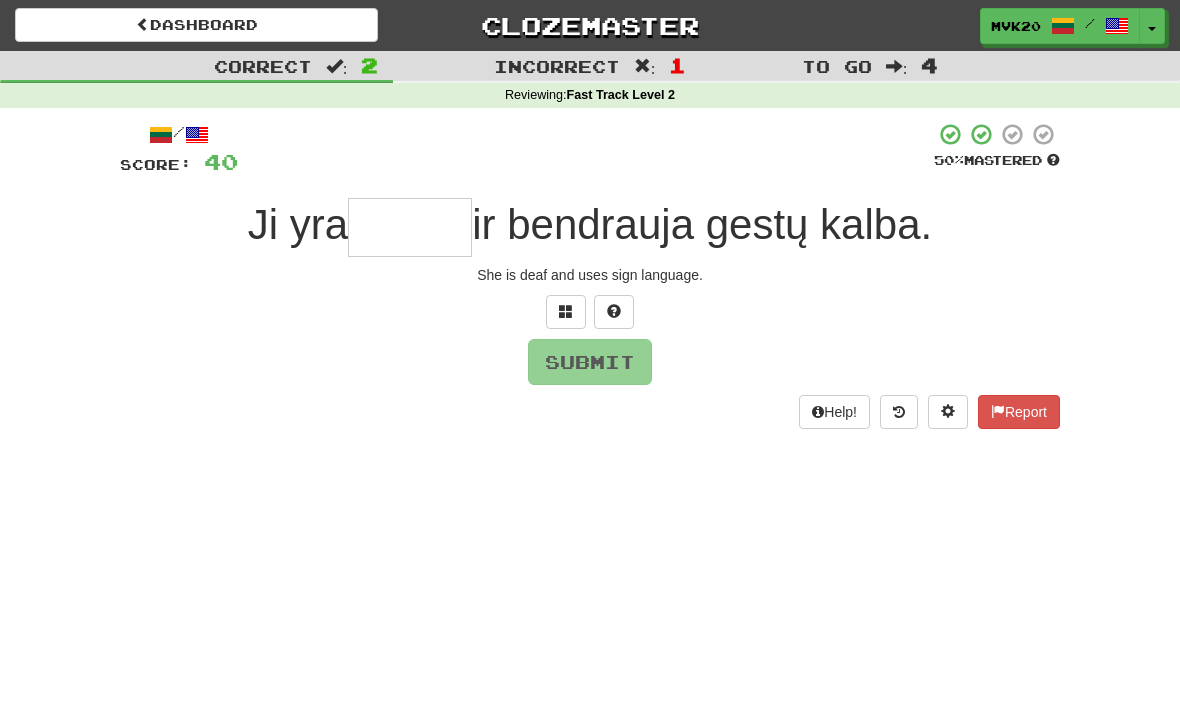 type on "******" 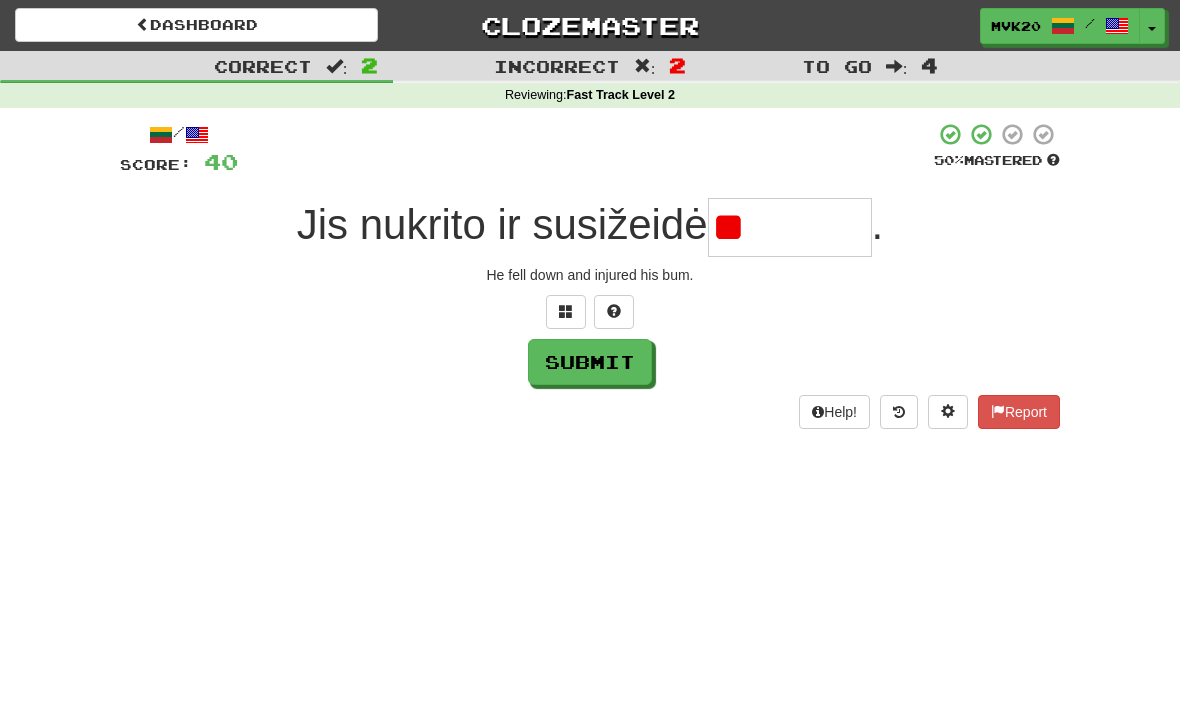 type on "*" 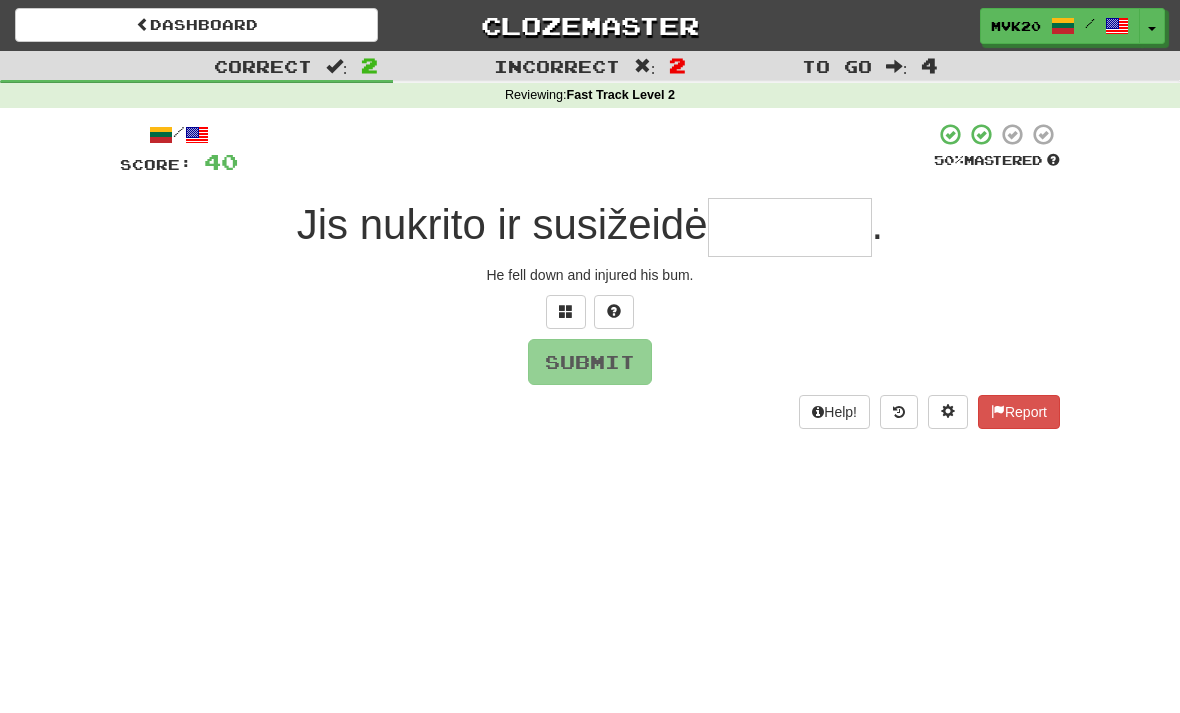 type on "********" 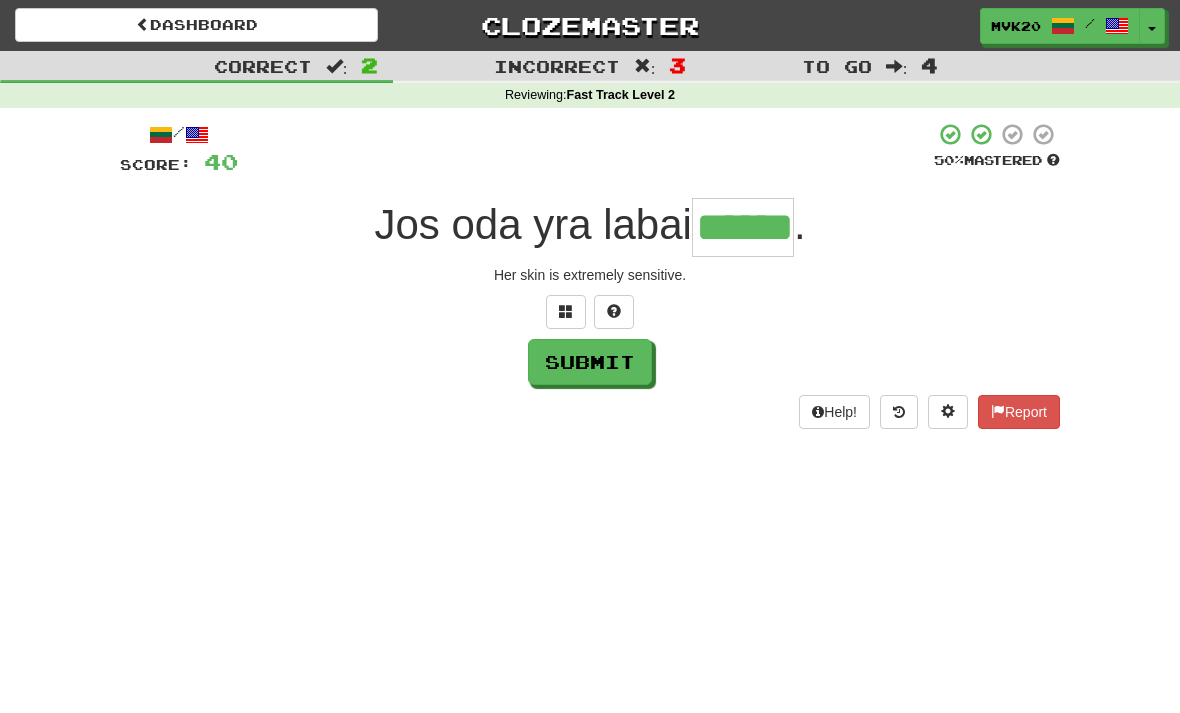 type on "******" 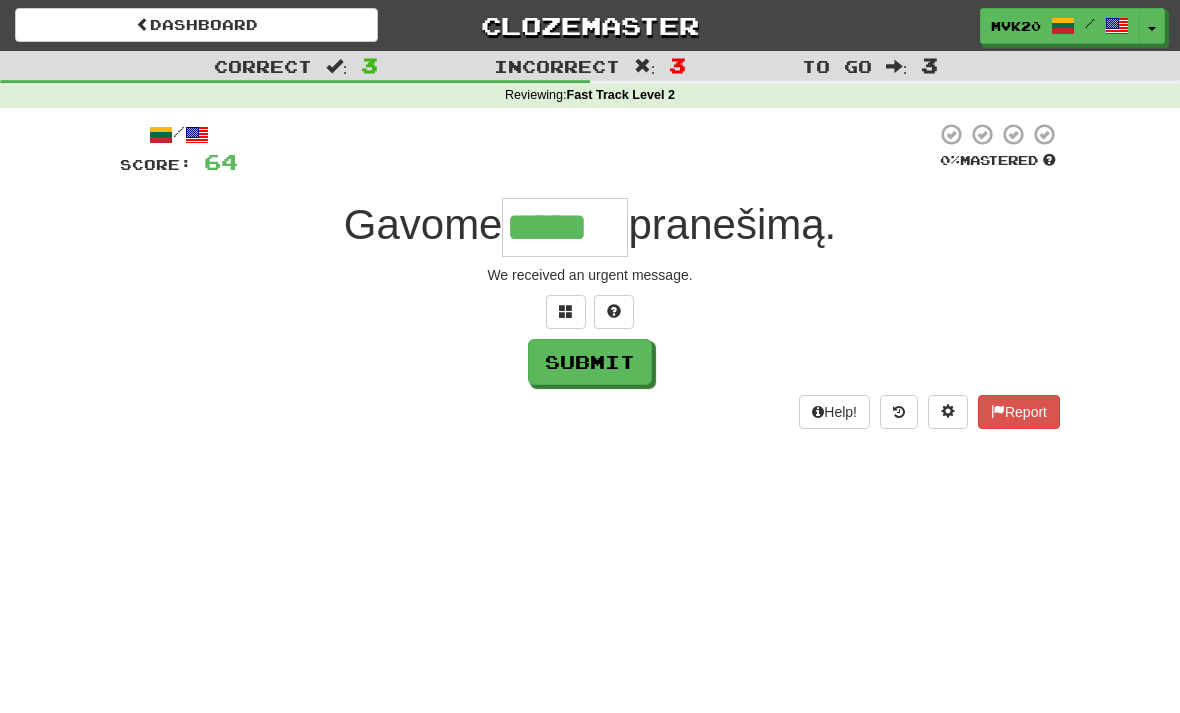 type on "*****" 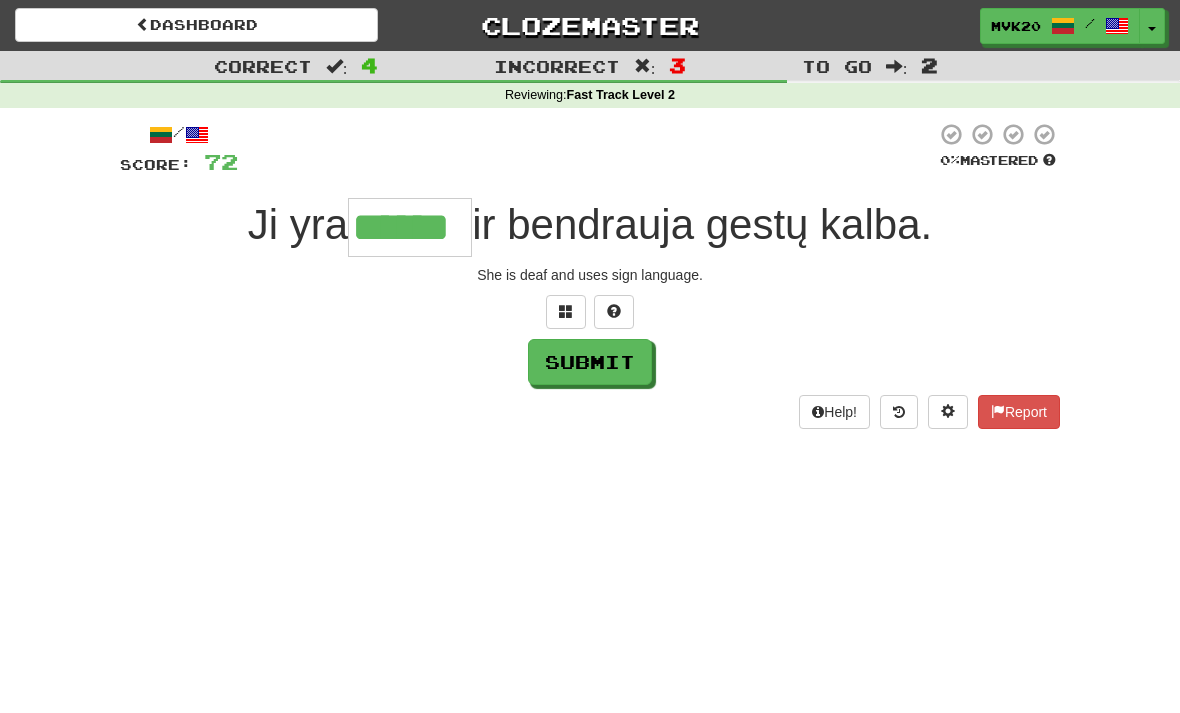 type on "******" 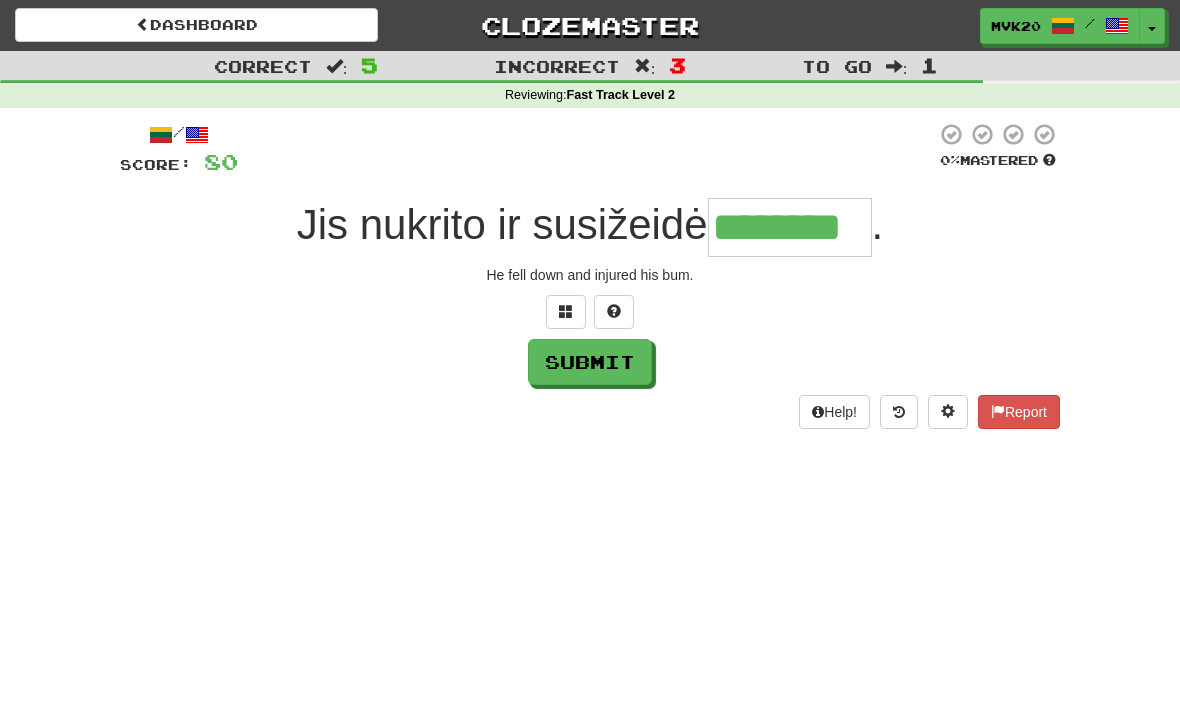 type on "********" 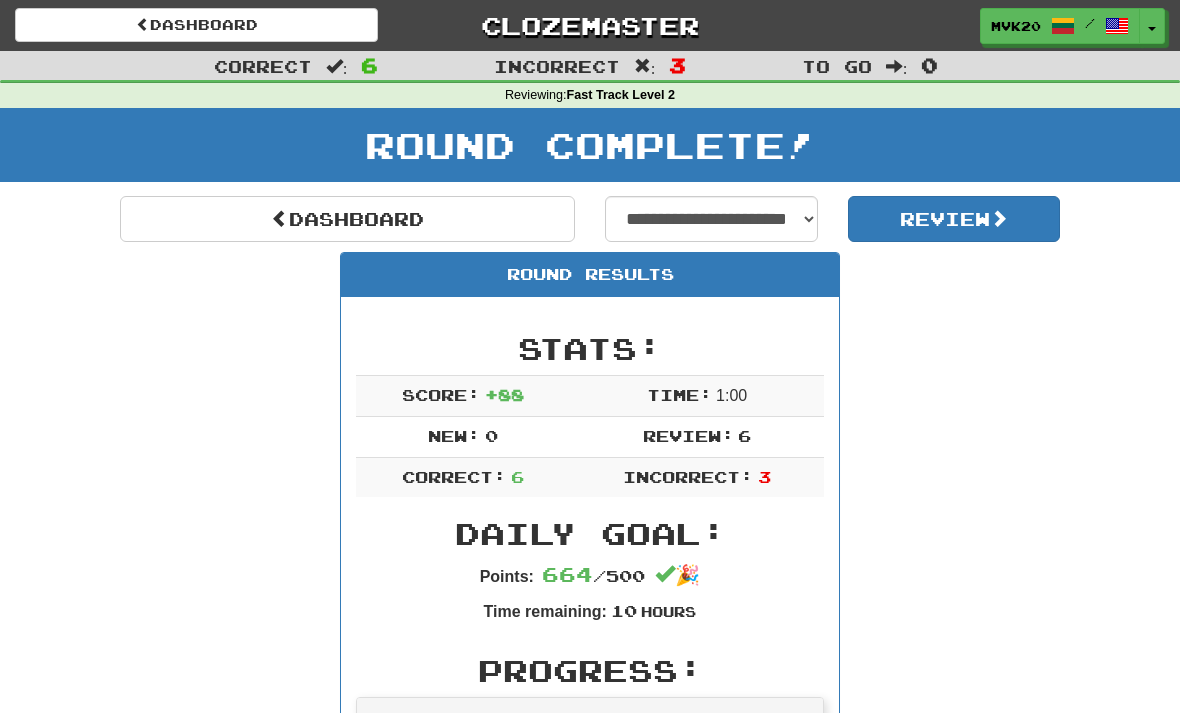 click at bounding box center (999, 218) 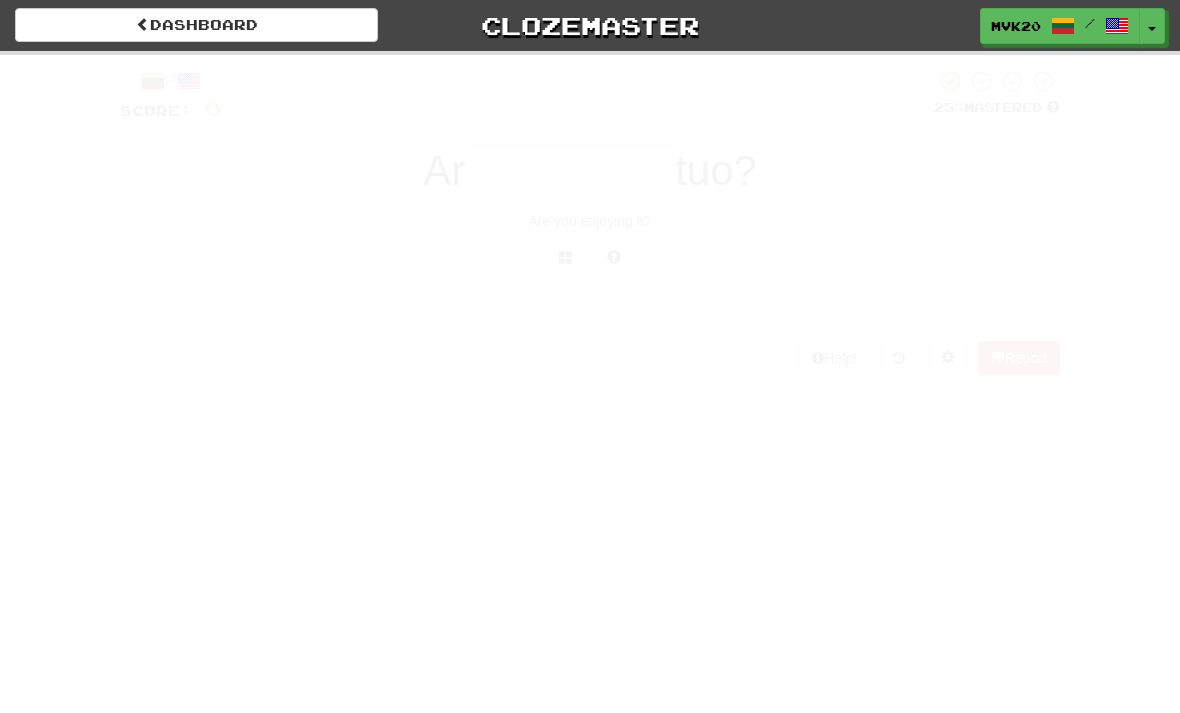 scroll, scrollTop: 0, scrollLeft: 0, axis: both 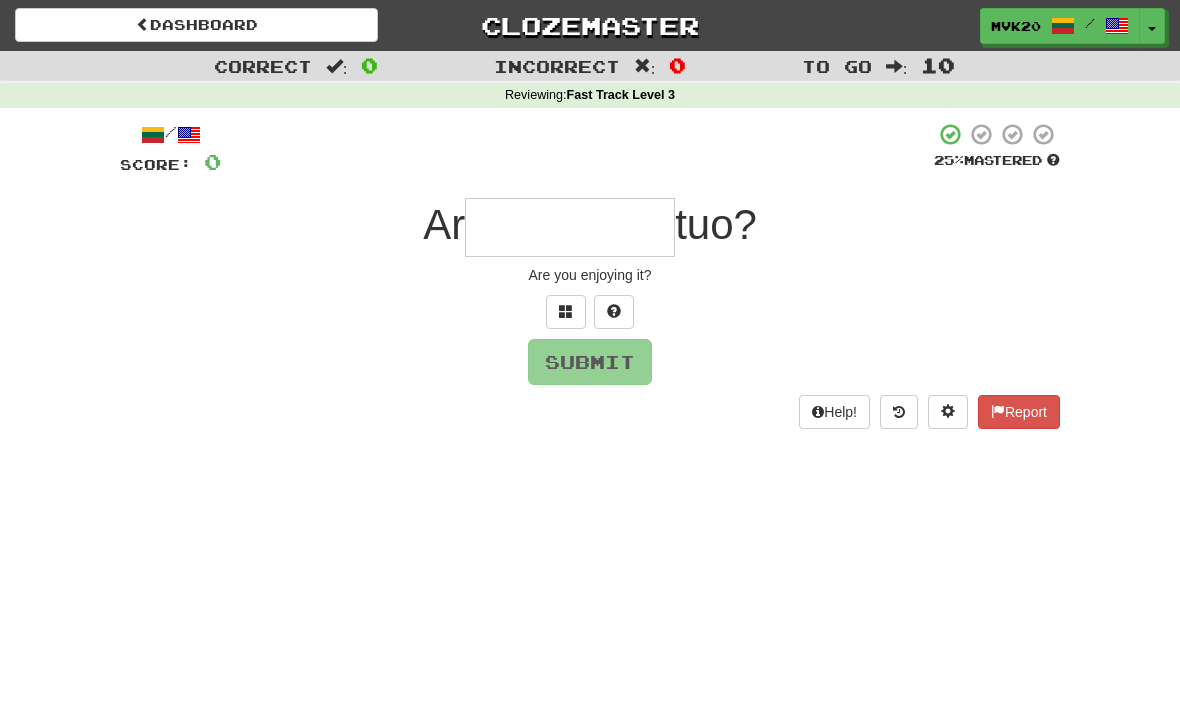 type on "*" 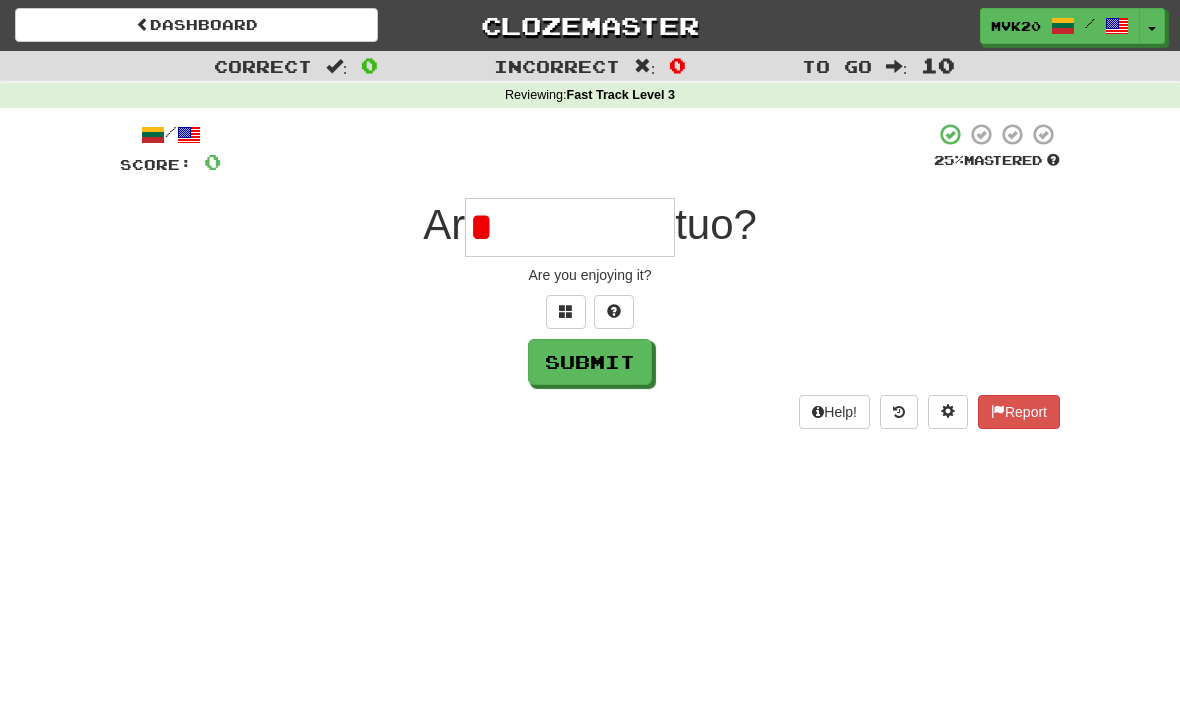 type on "**********" 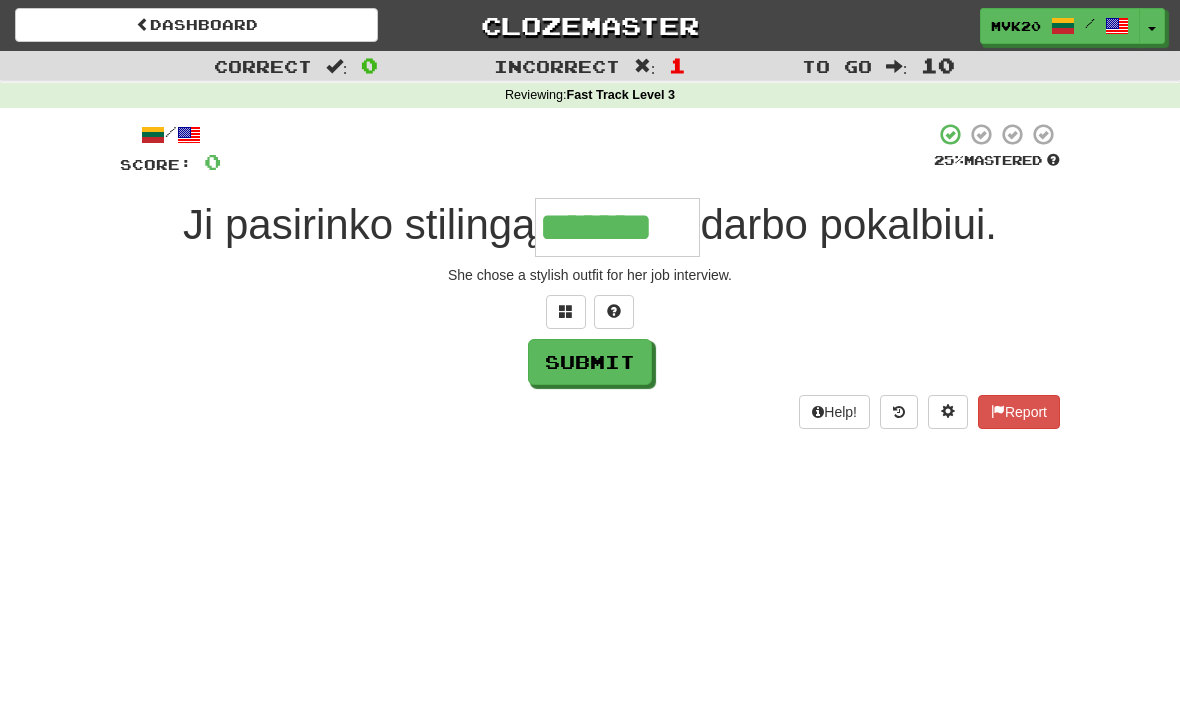 type on "*******" 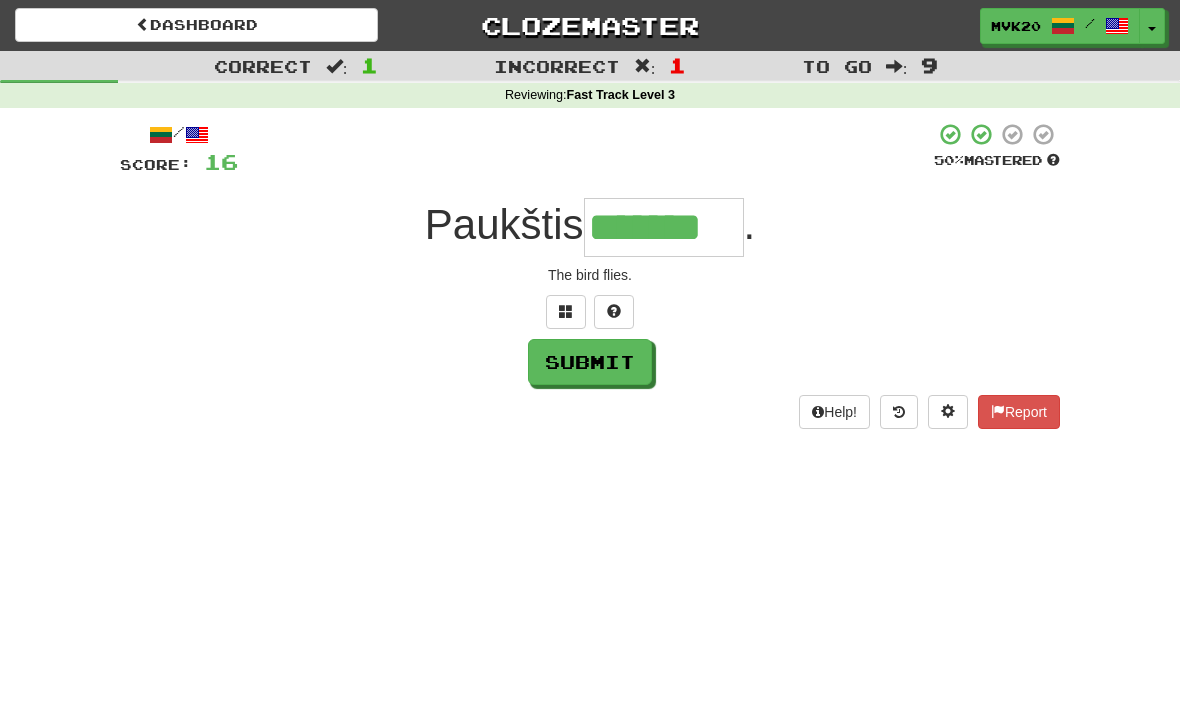 type on "*******" 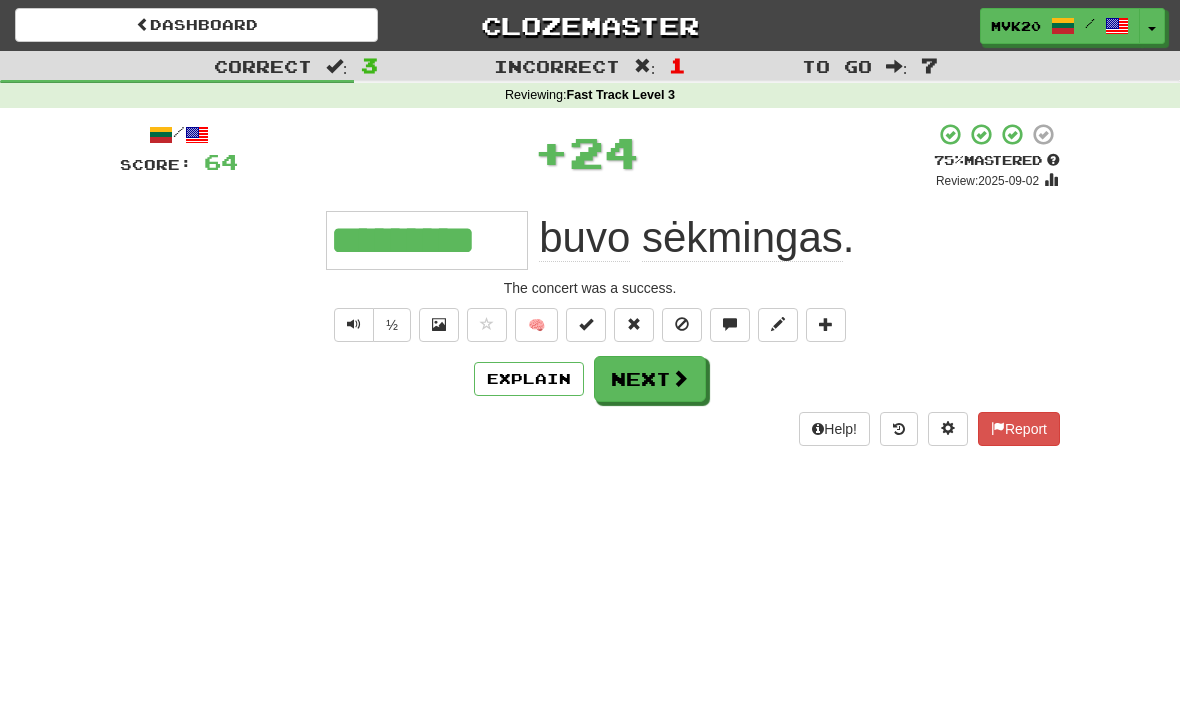 type on "*********" 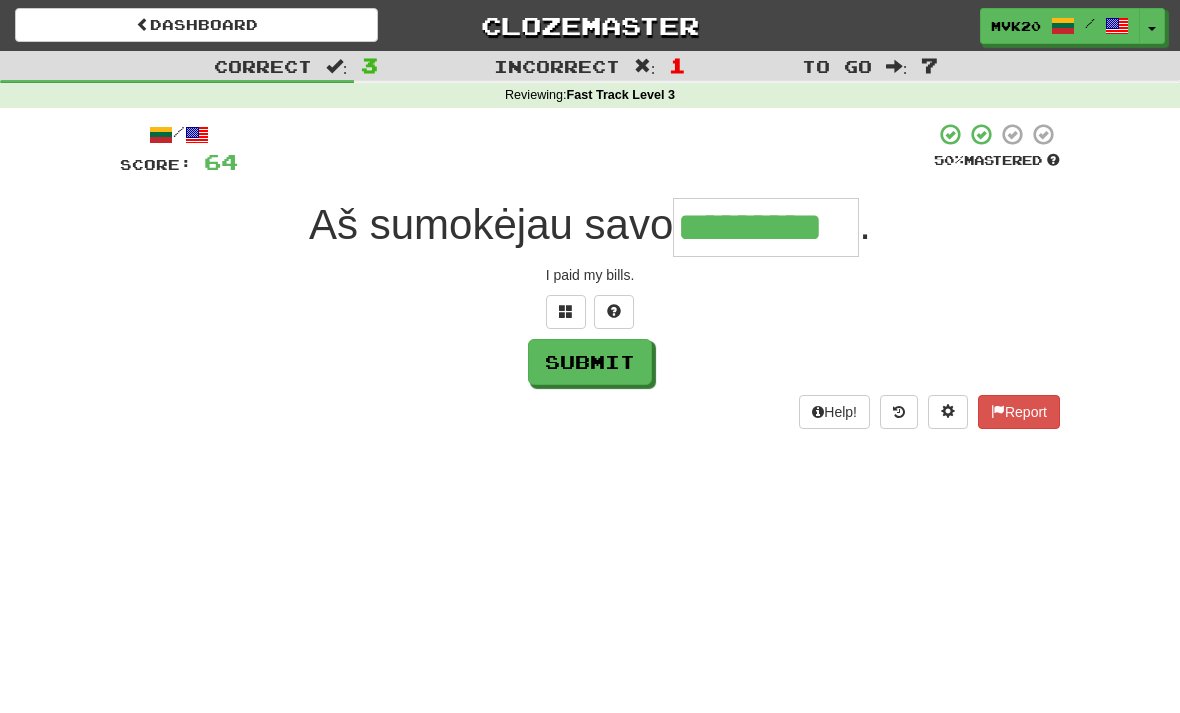 type on "*********" 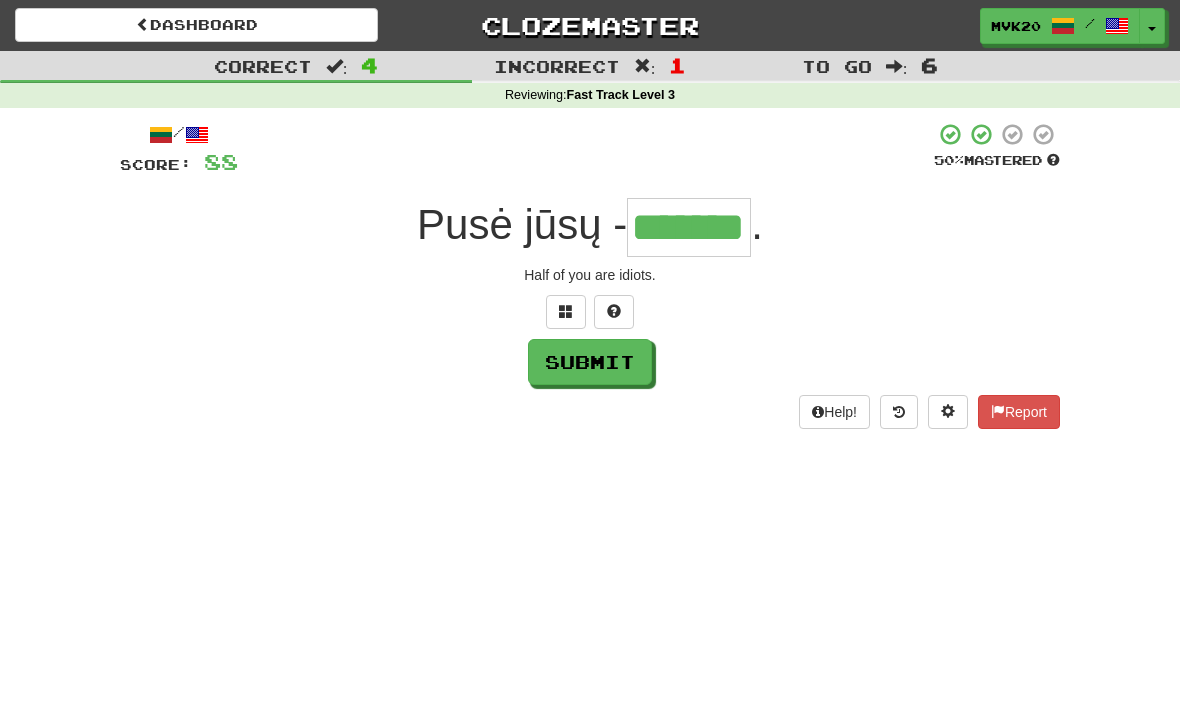 type on "*******" 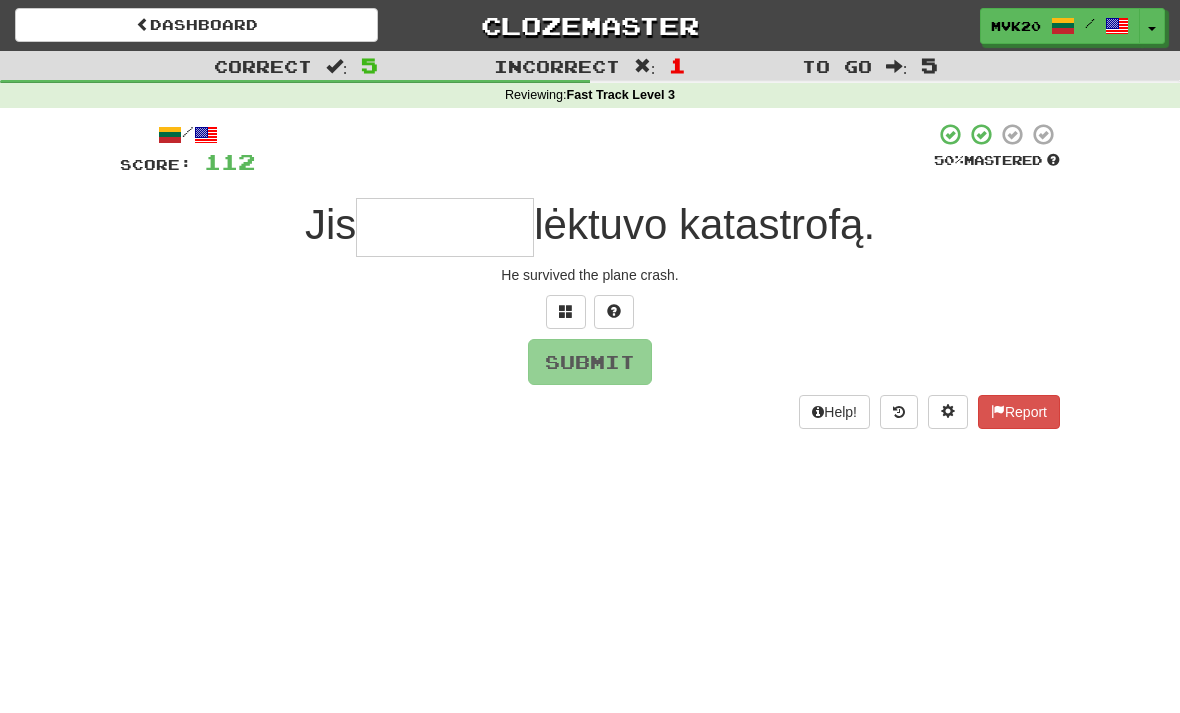 type on "*" 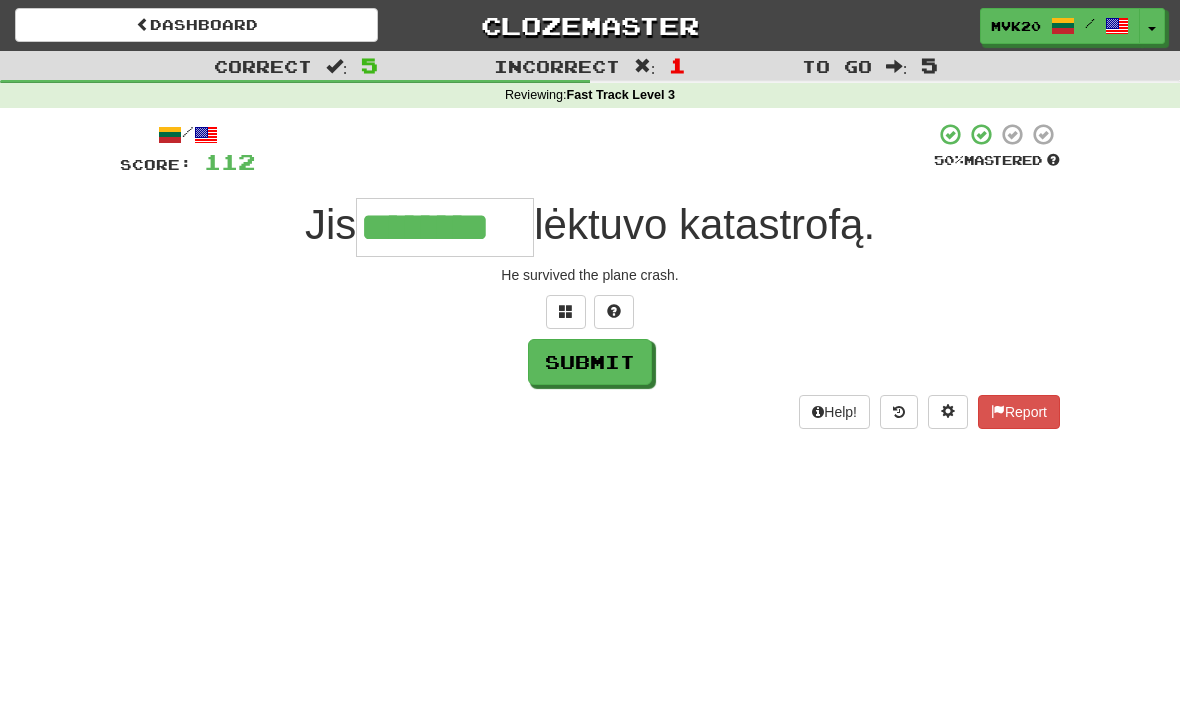 type on "********" 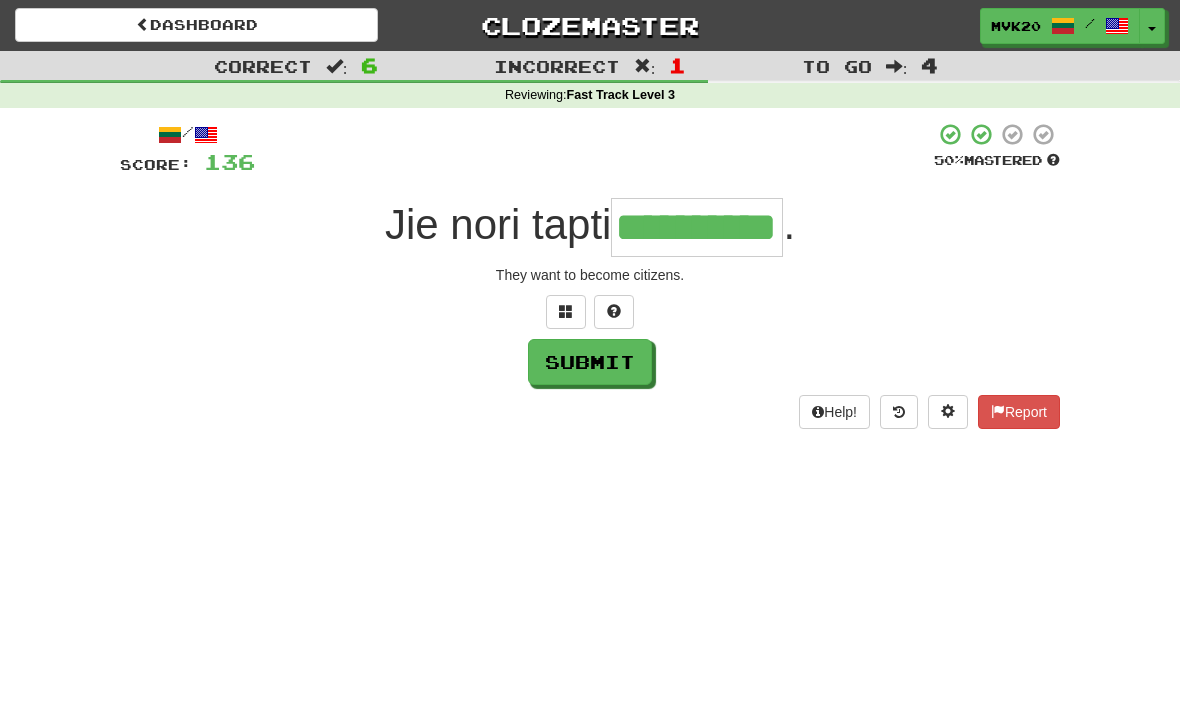 type on "**********" 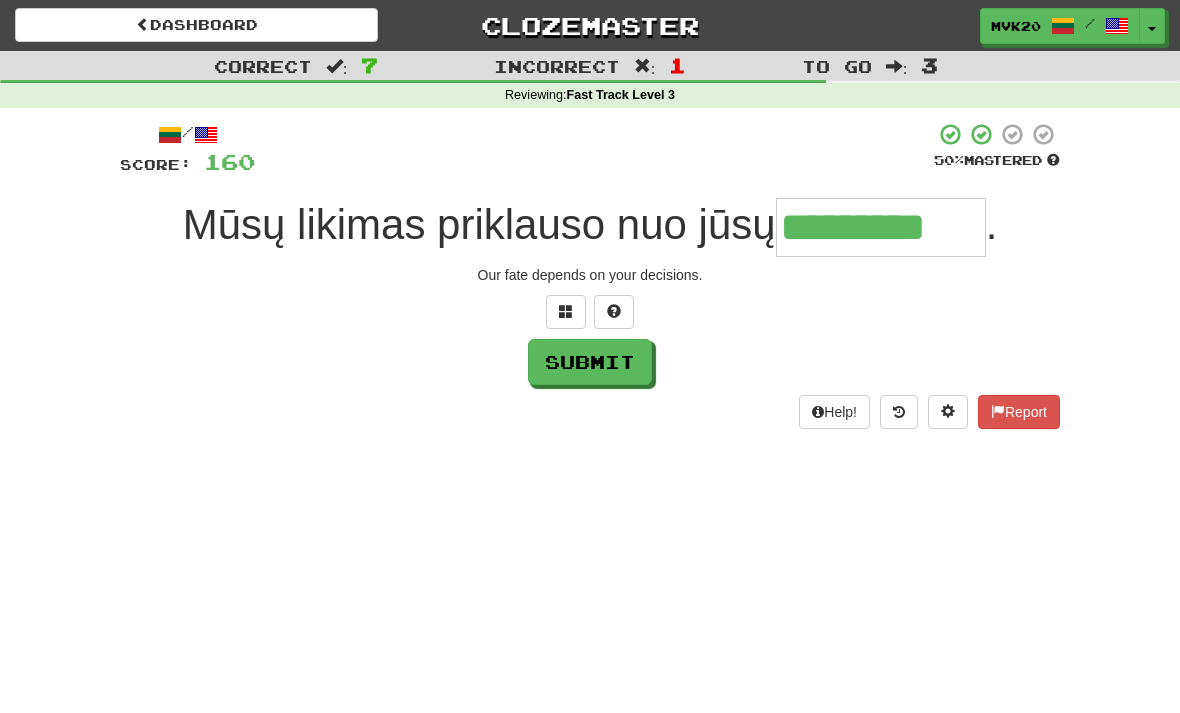 type on "*********" 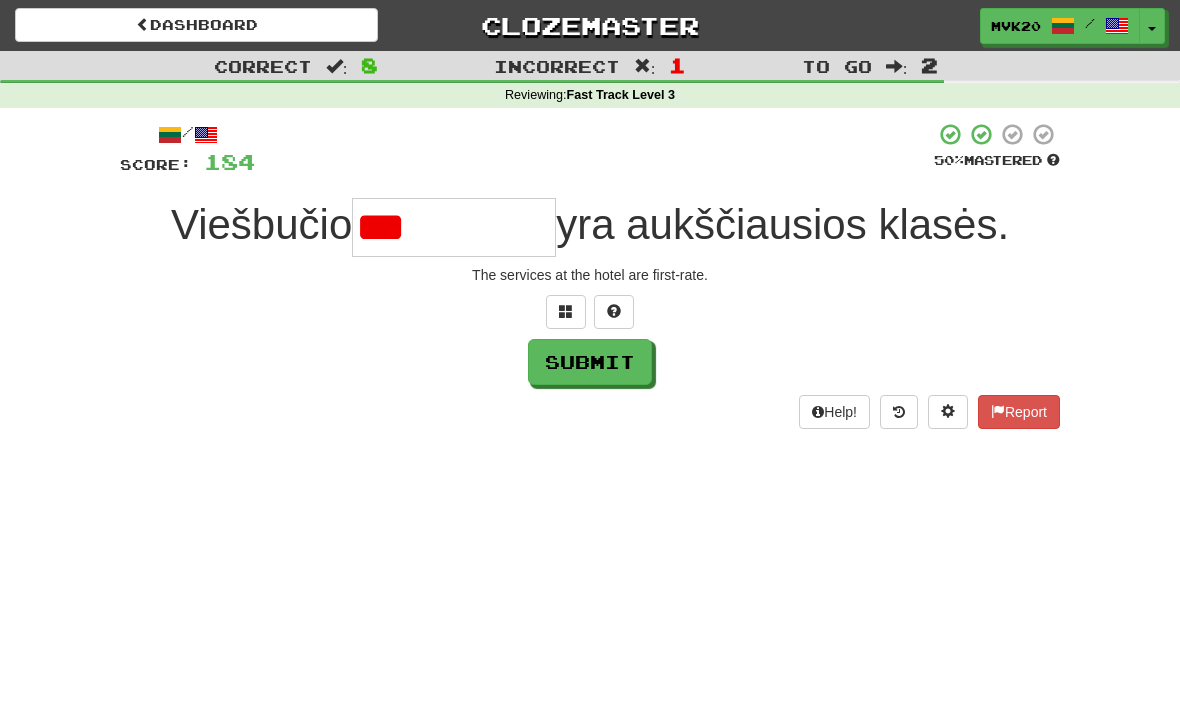 type on "*********" 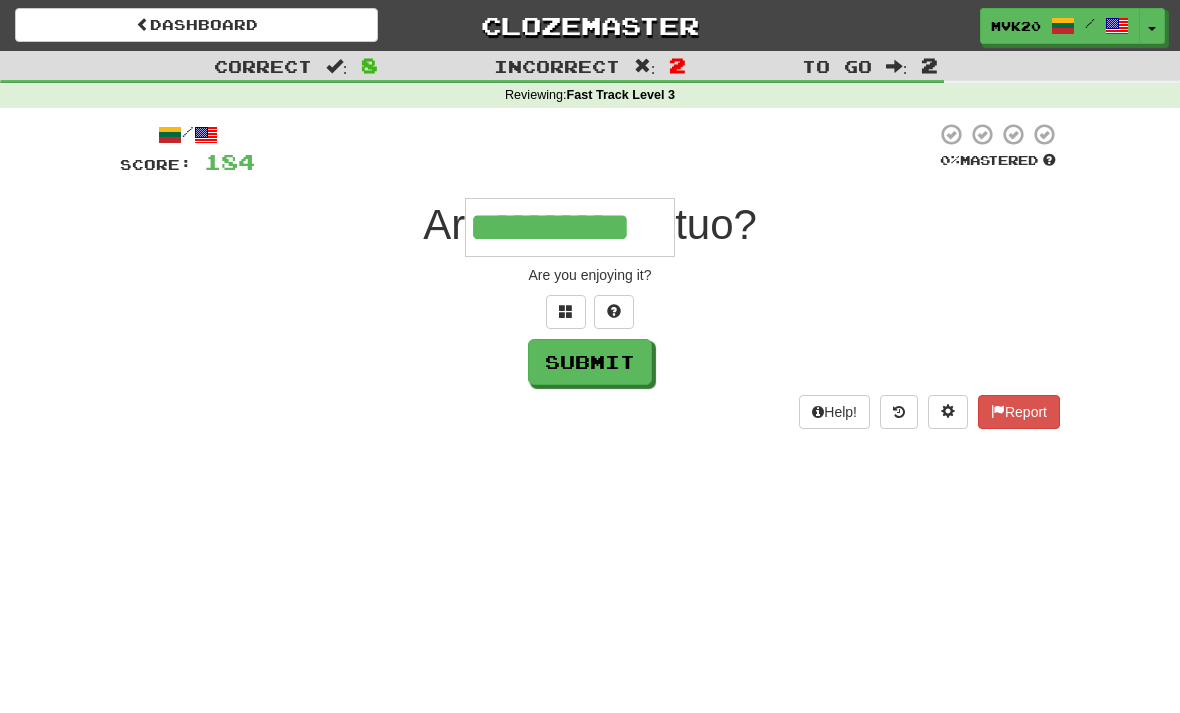 type on "**********" 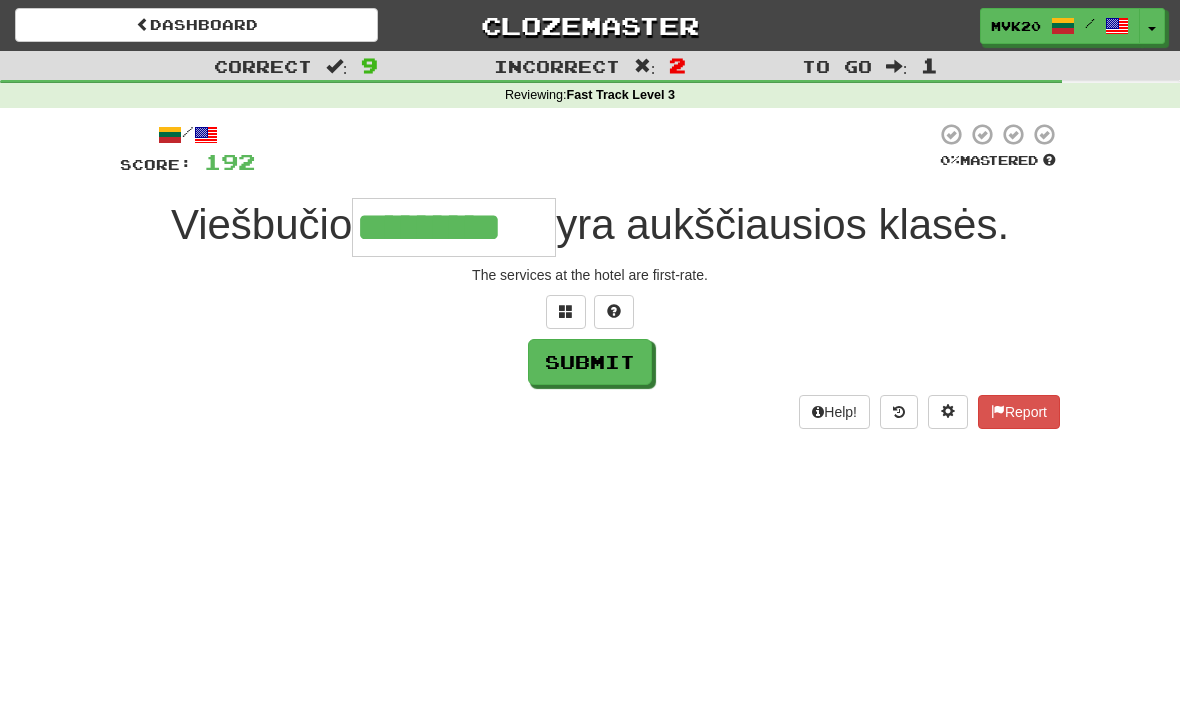 type on "*********" 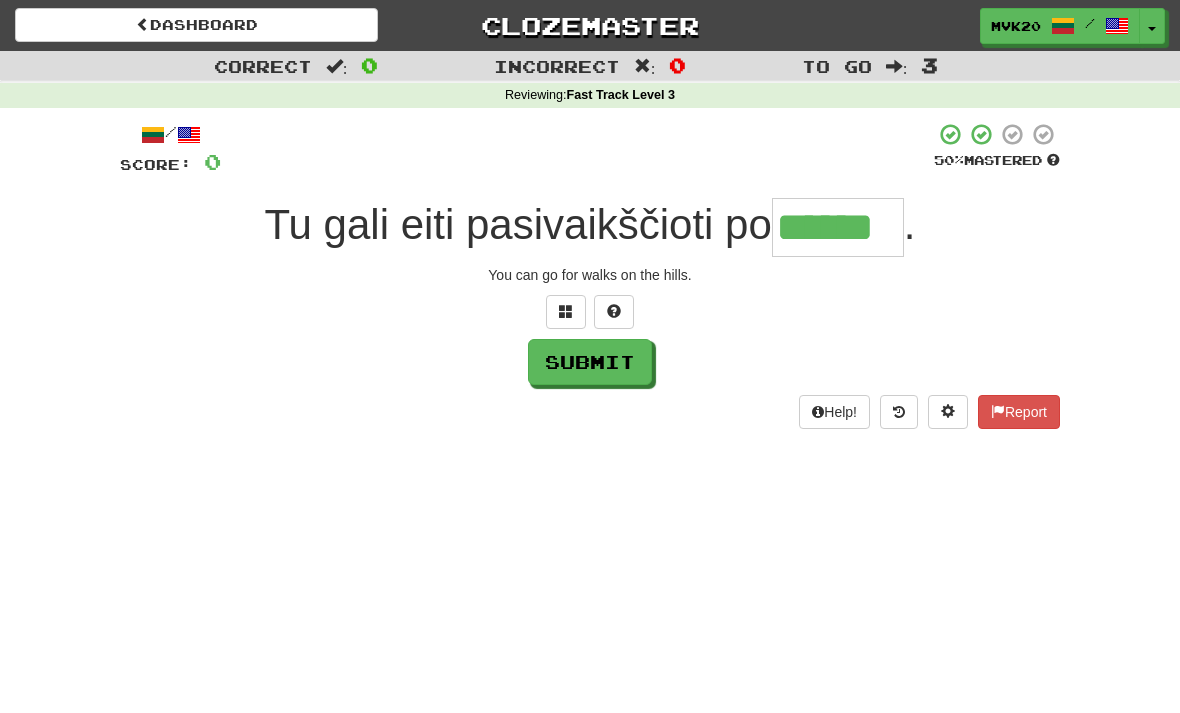 type on "******" 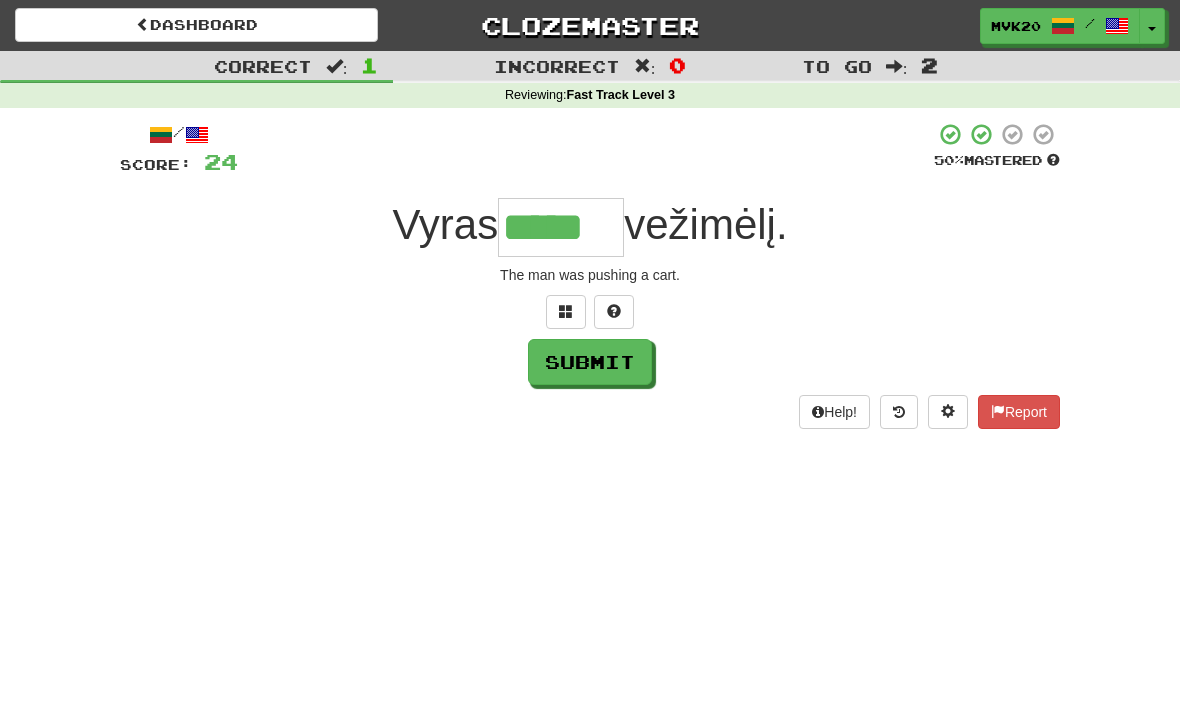 type on "*****" 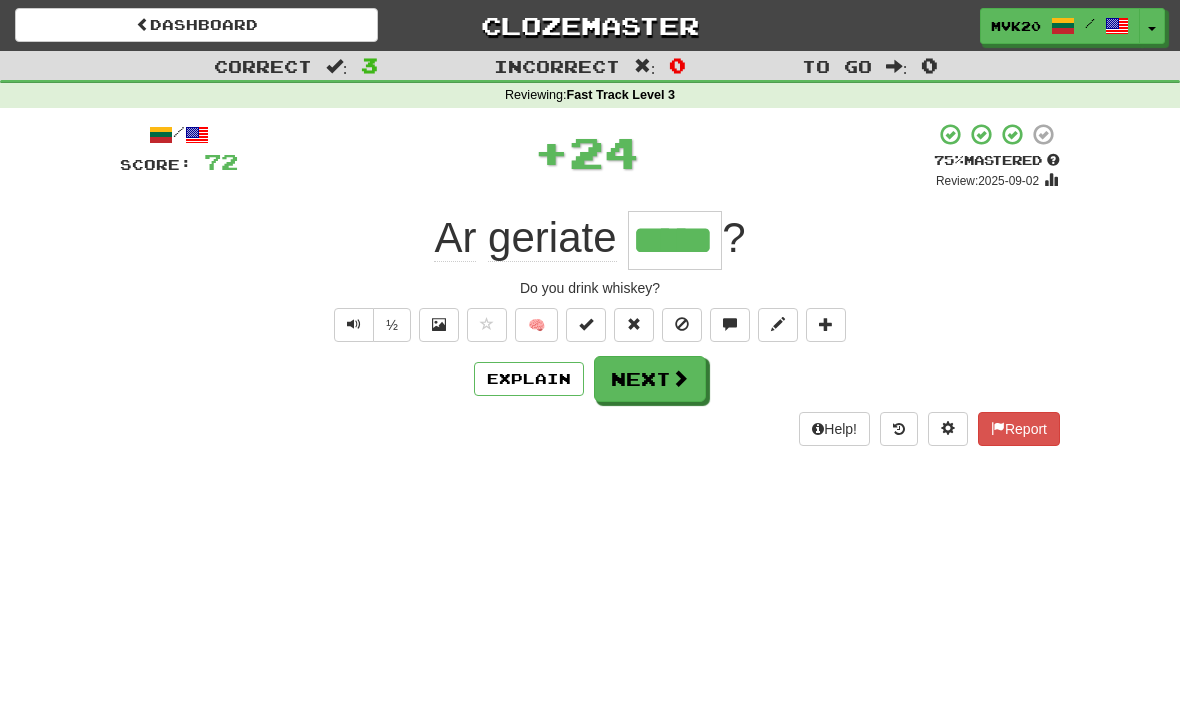 type on "*****" 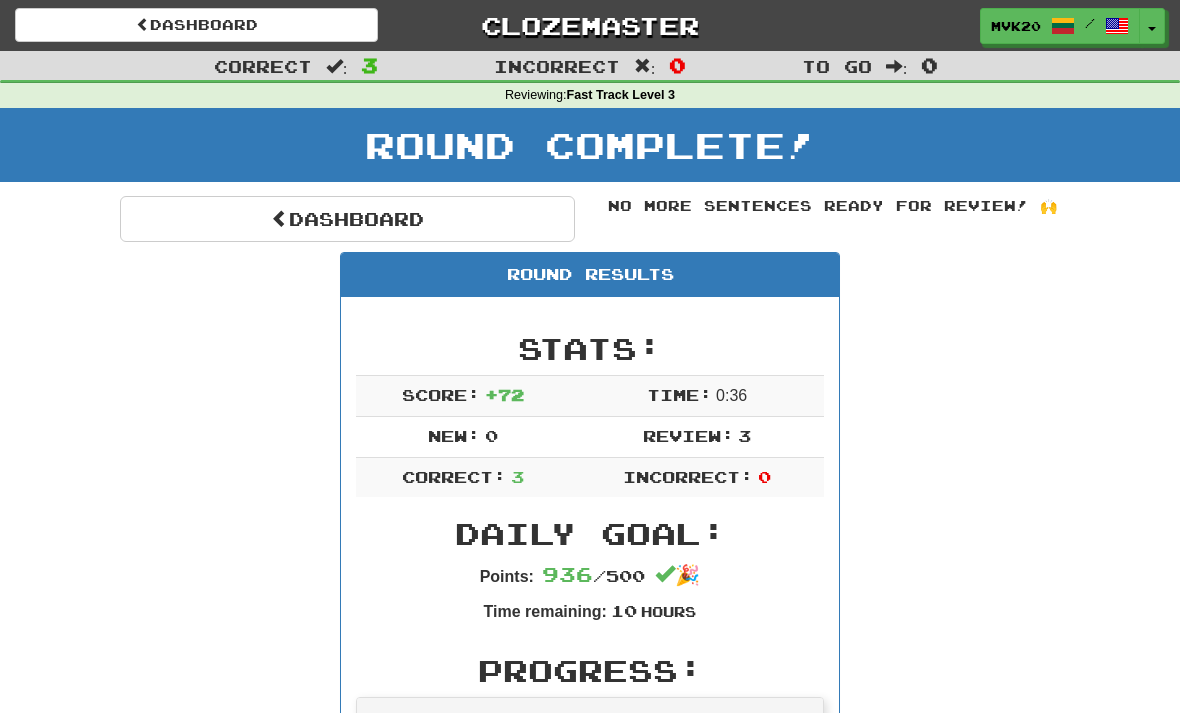 click on "Dashboard" at bounding box center [196, 25] 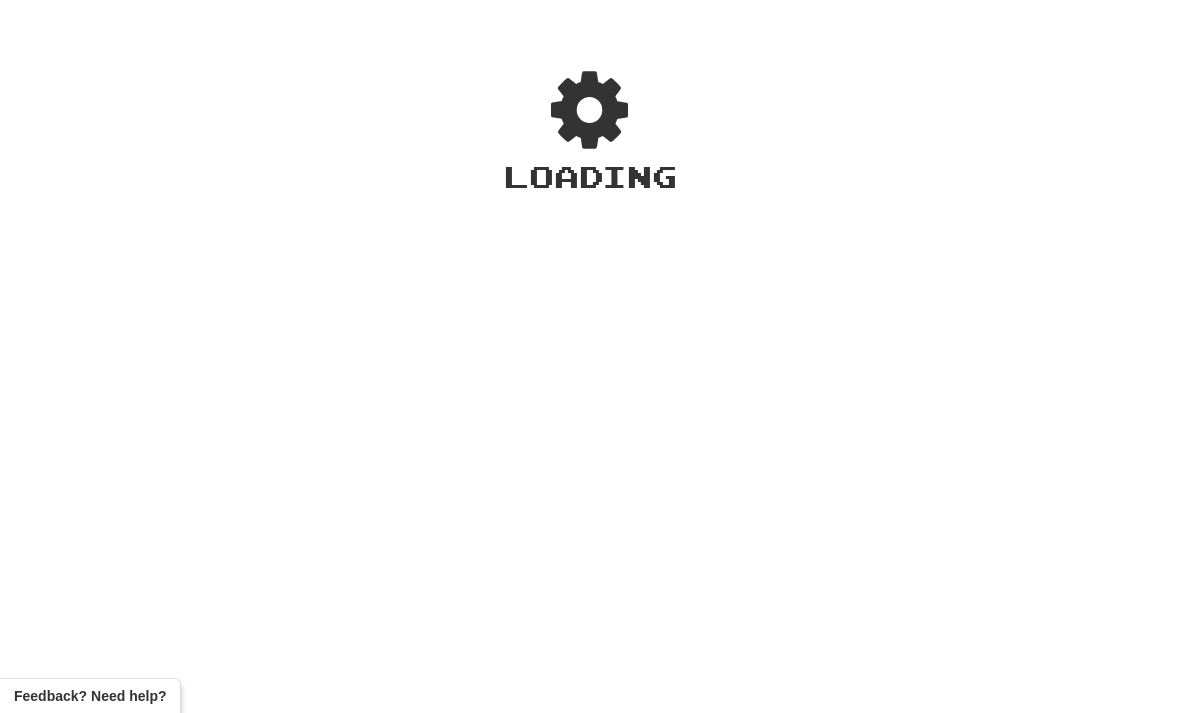scroll, scrollTop: 0, scrollLeft: 0, axis: both 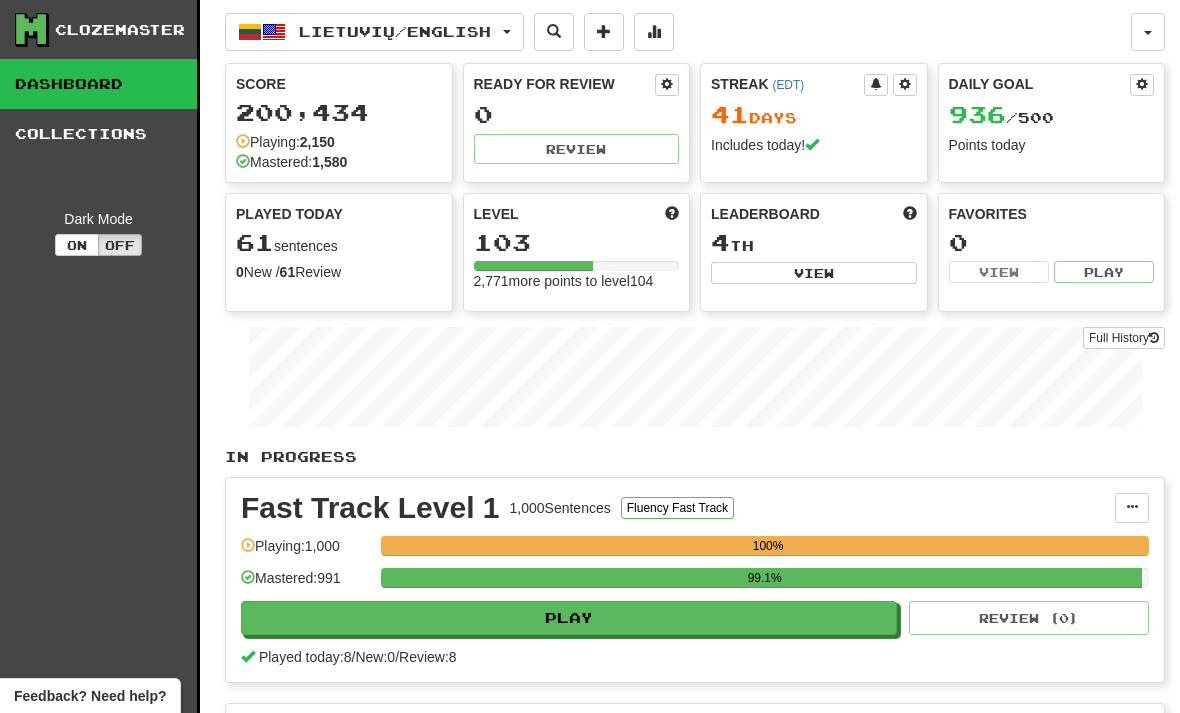 click at bounding box center [654, 31] 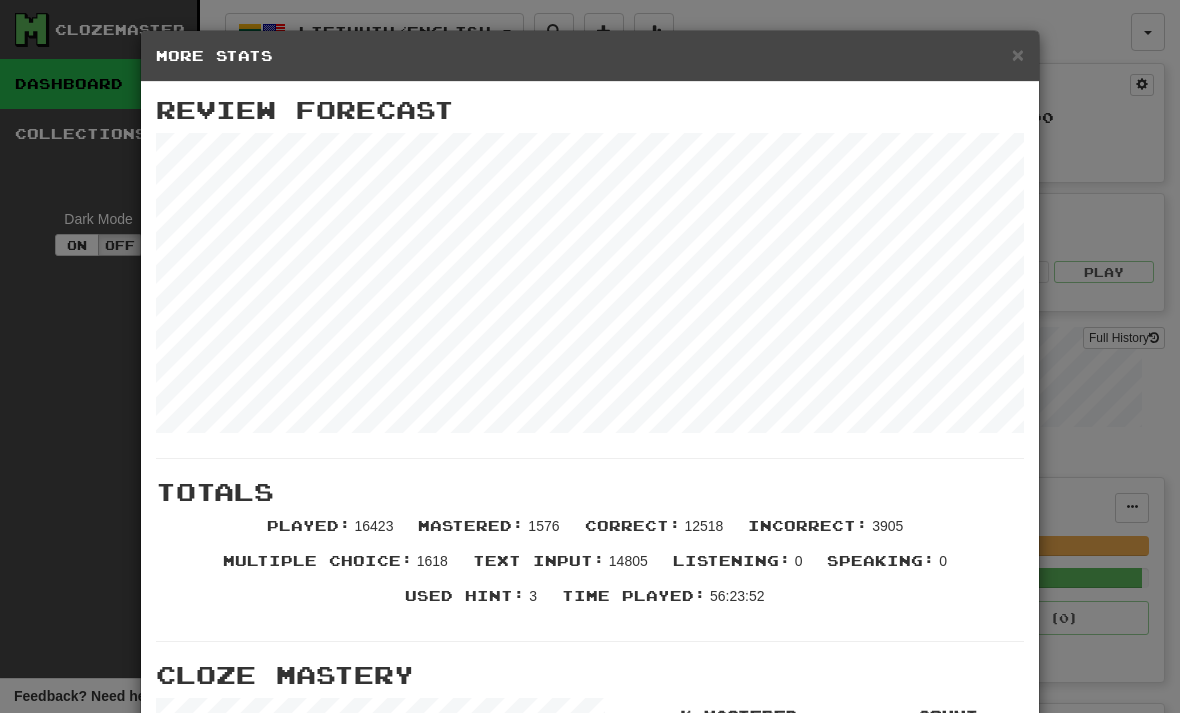 click on "×" at bounding box center [1018, 54] 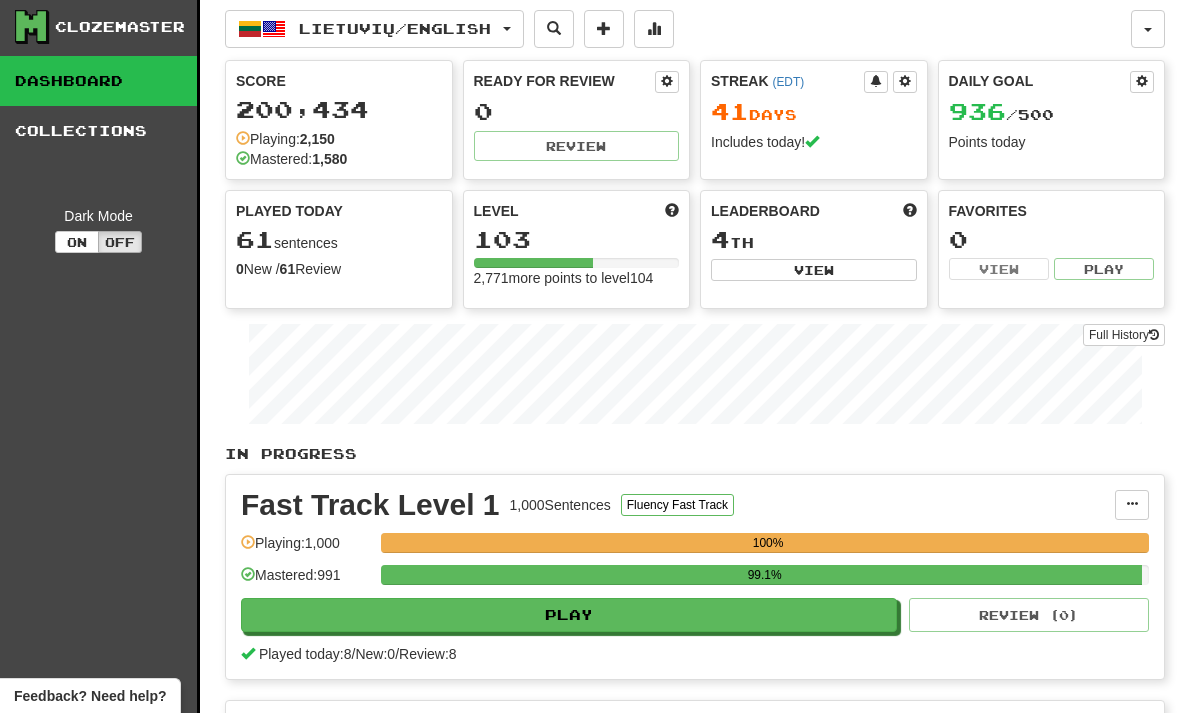 scroll, scrollTop: 0, scrollLeft: 0, axis: both 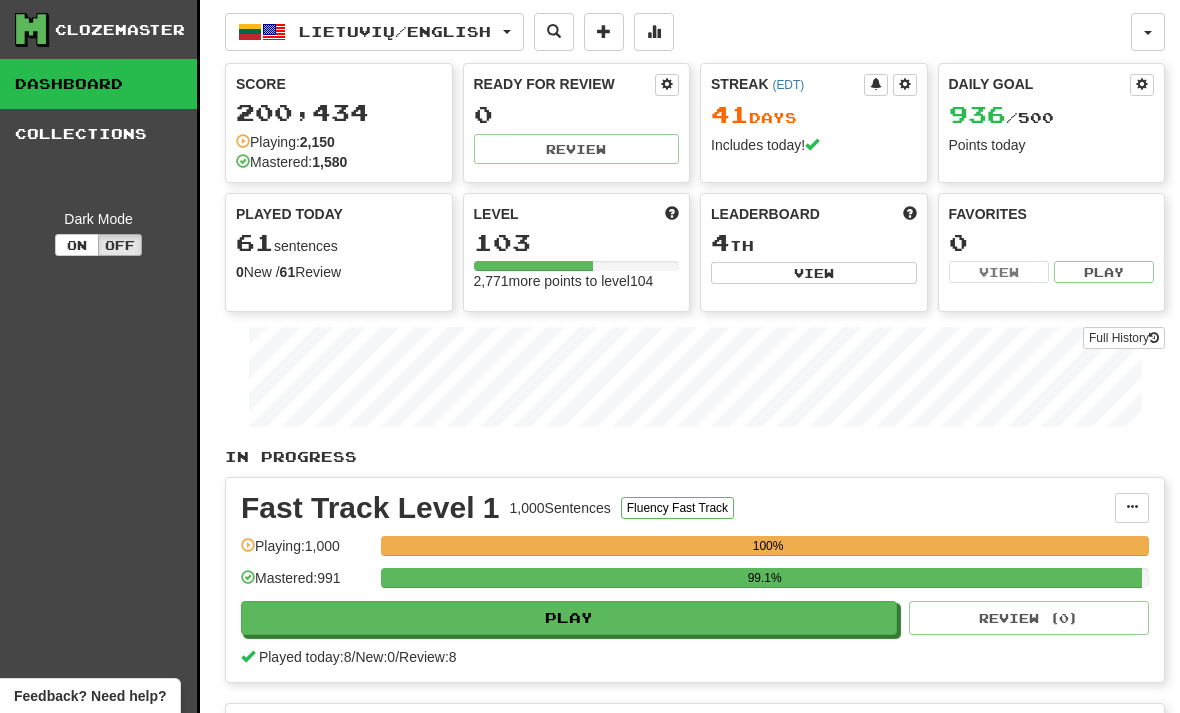 click on "Lietuvių  /  English" at bounding box center [374, 32] 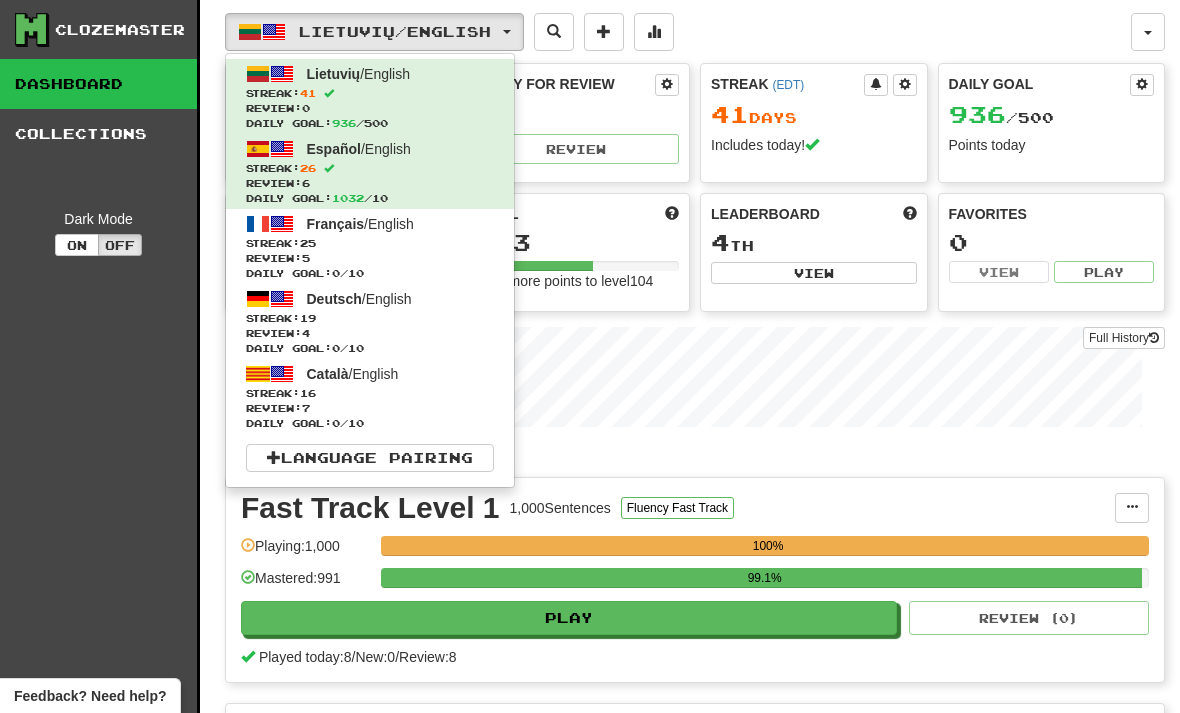 click on "Review:  6" at bounding box center [370, 183] 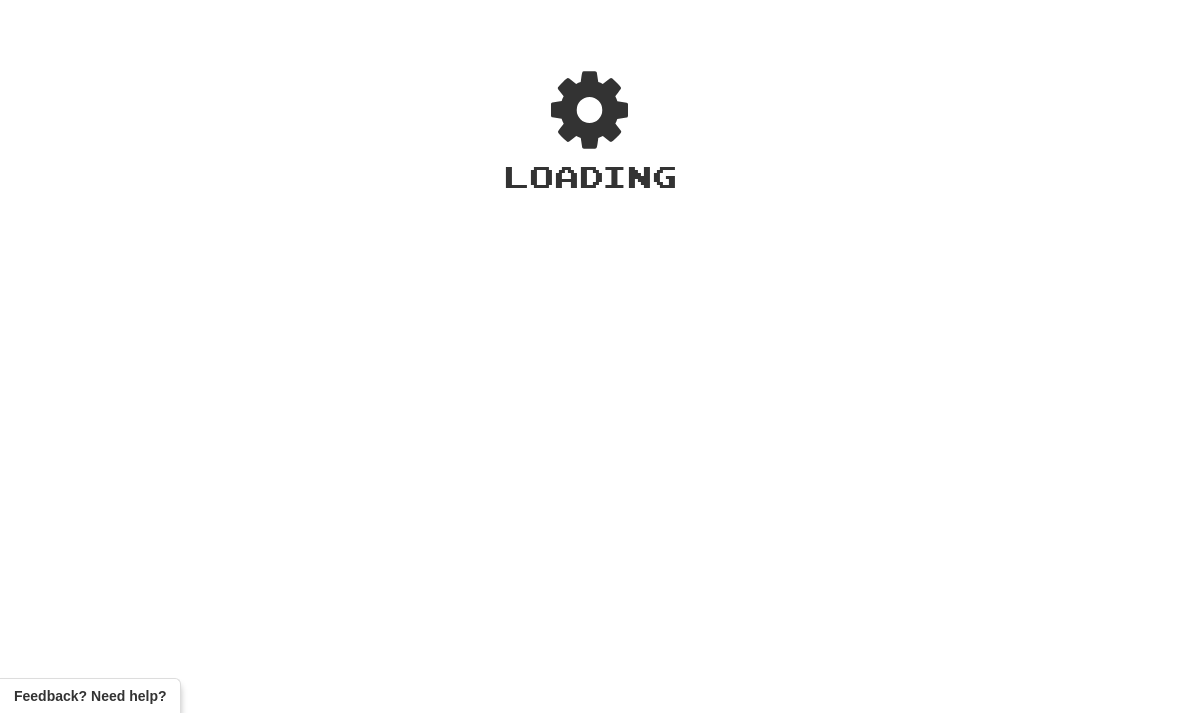 scroll, scrollTop: 0, scrollLeft: 0, axis: both 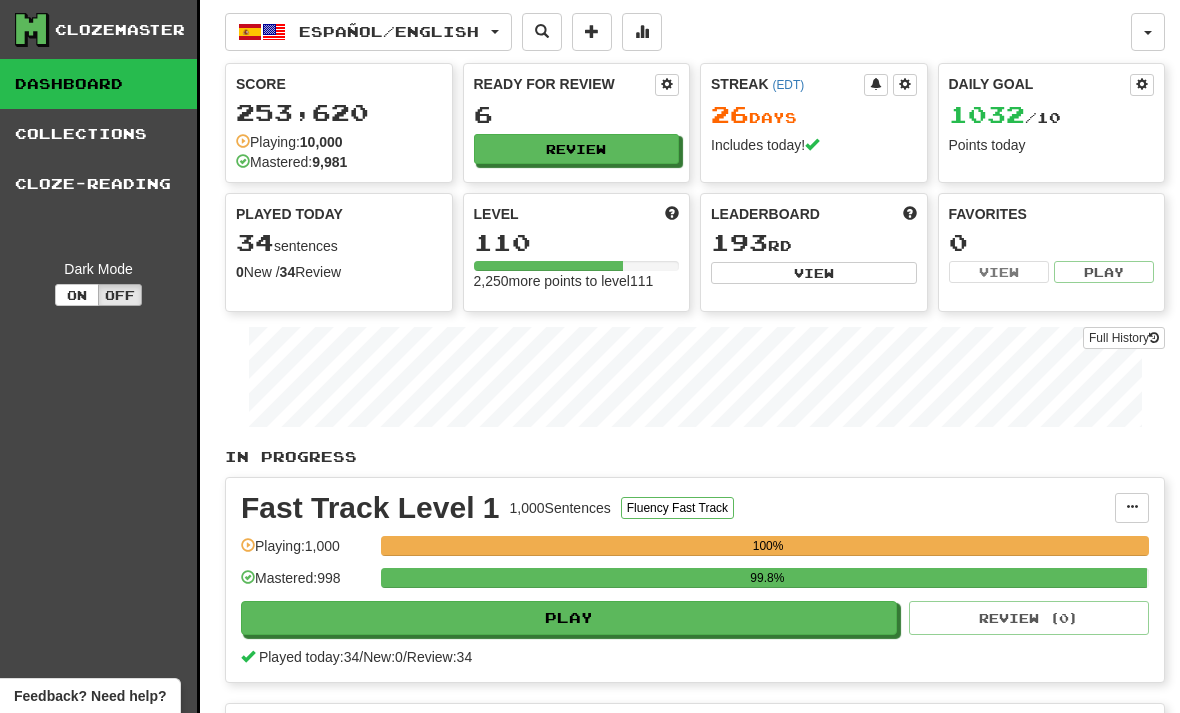click on "Review" at bounding box center [577, 149] 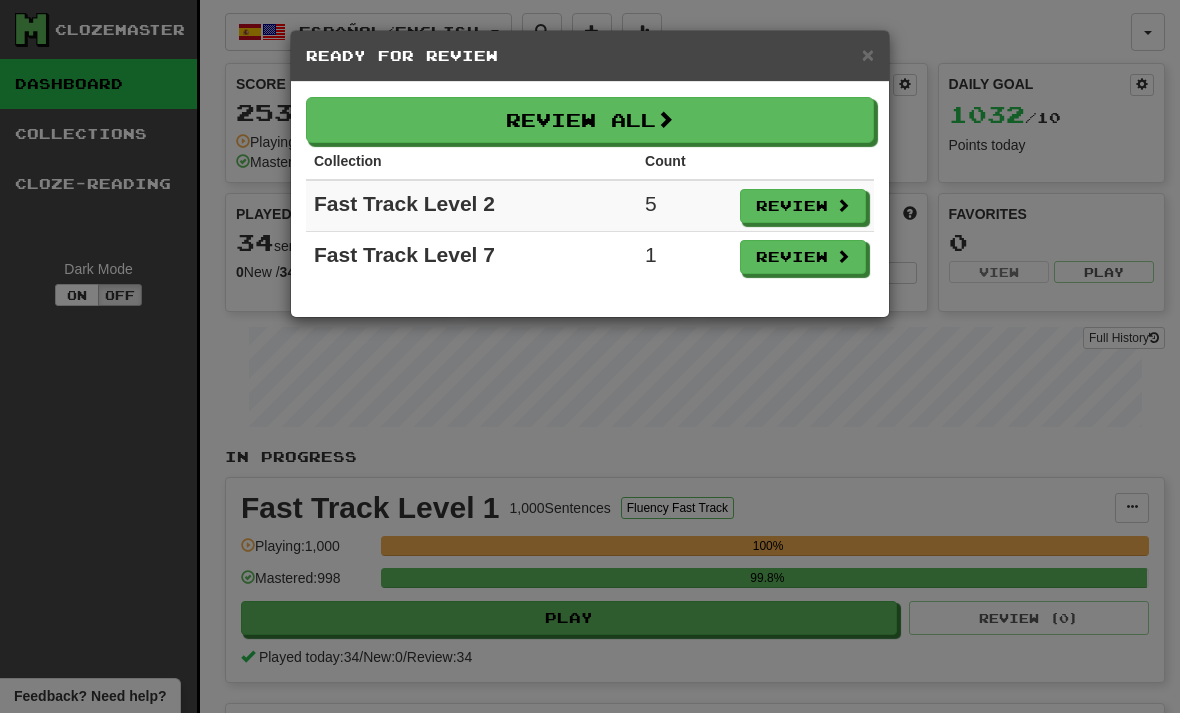 click on "Review" at bounding box center [803, 206] 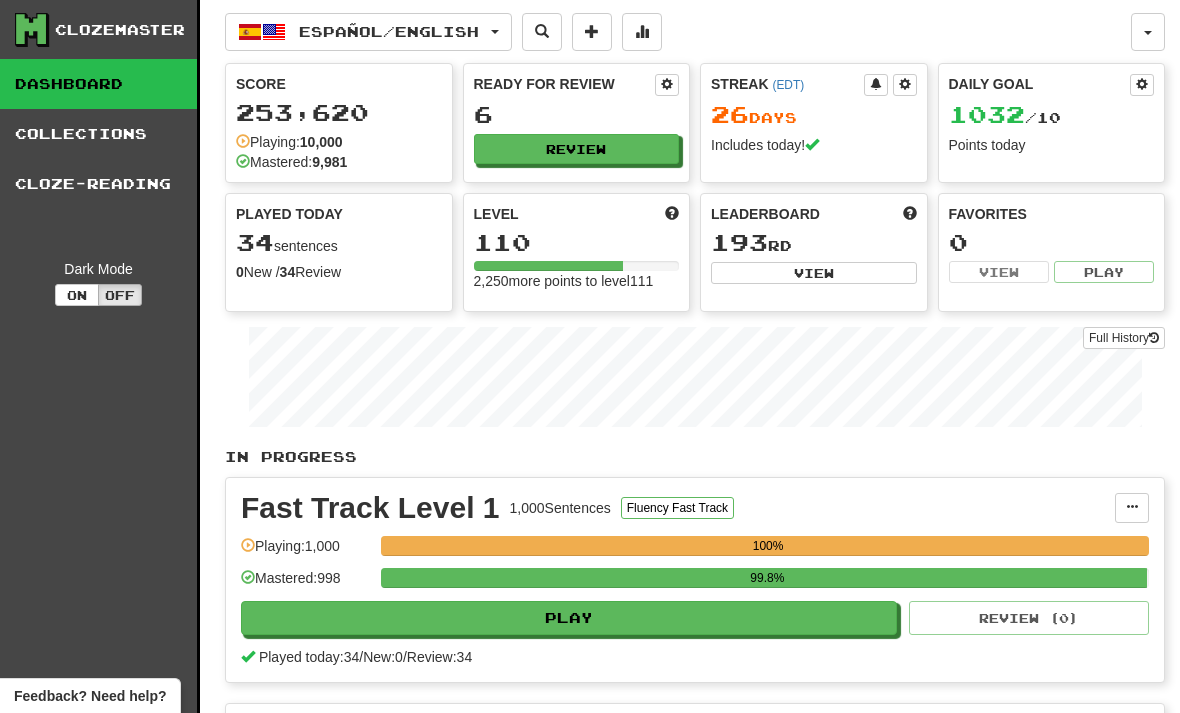 select on "**" 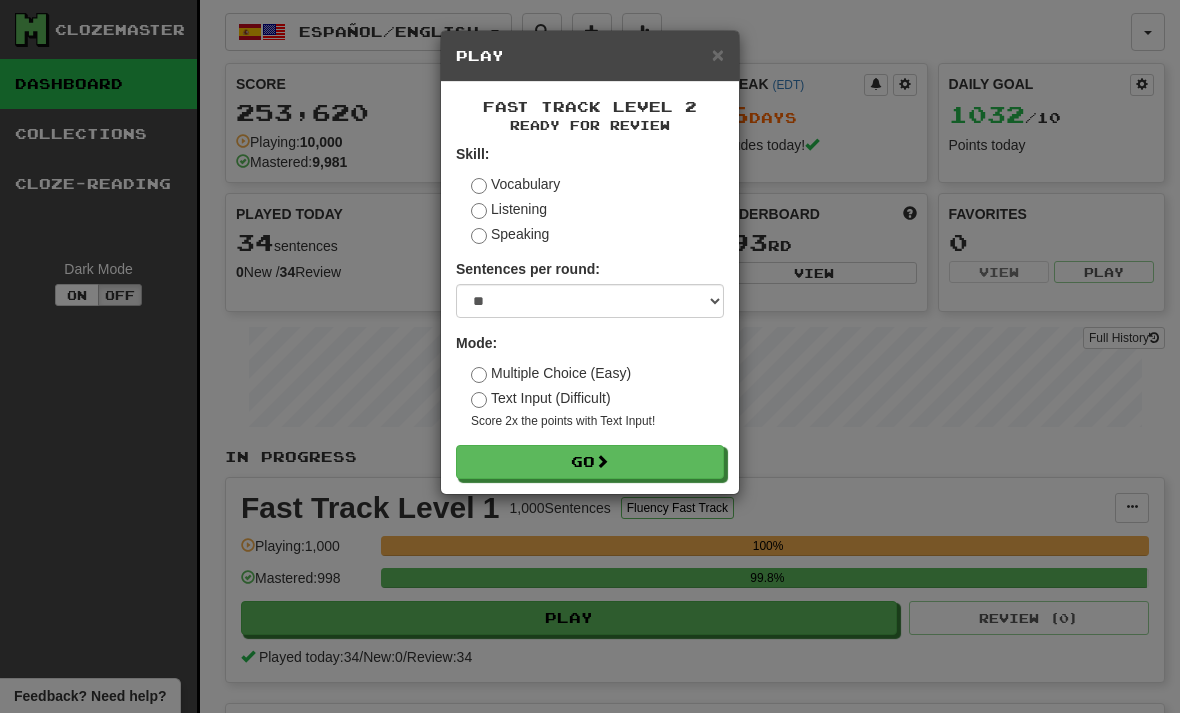click on "Go" at bounding box center [590, 462] 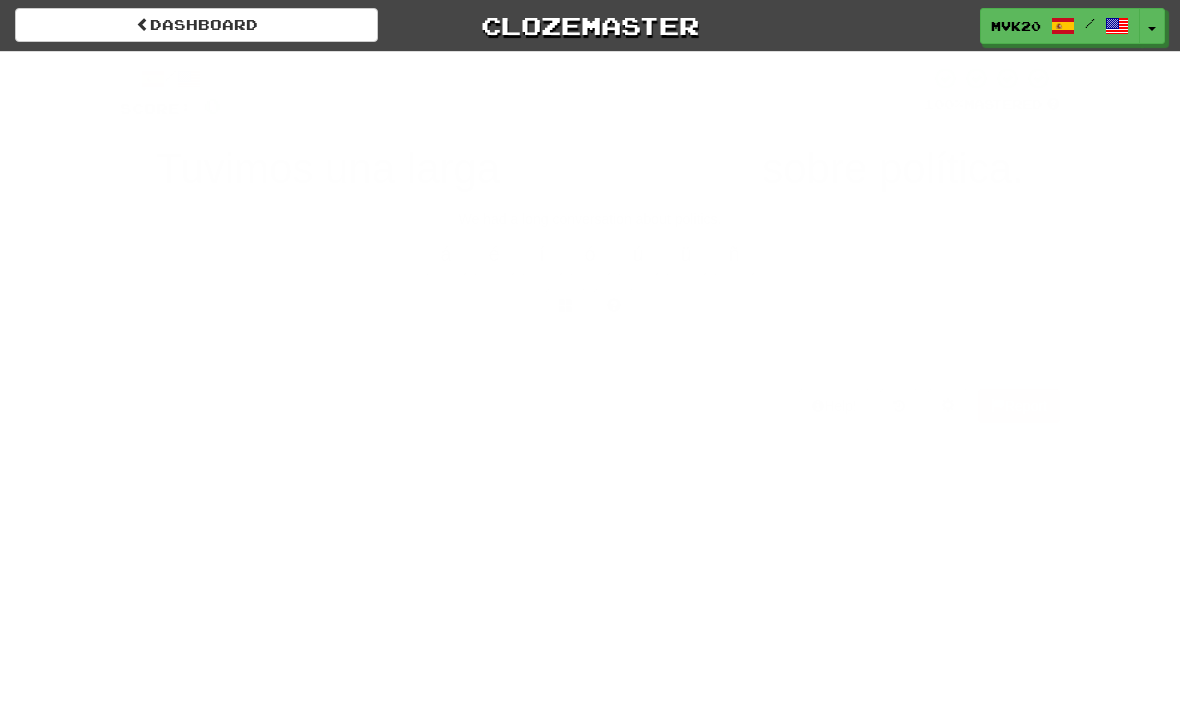 scroll, scrollTop: 0, scrollLeft: 0, axis: both 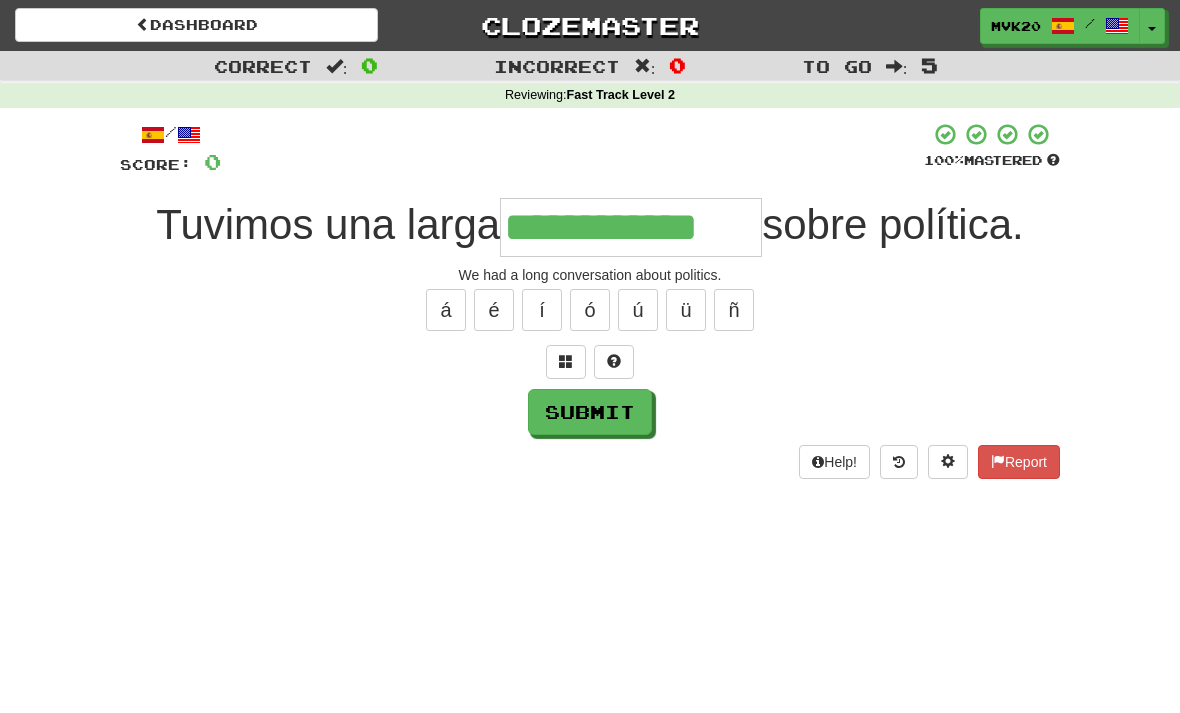 type on "**********" 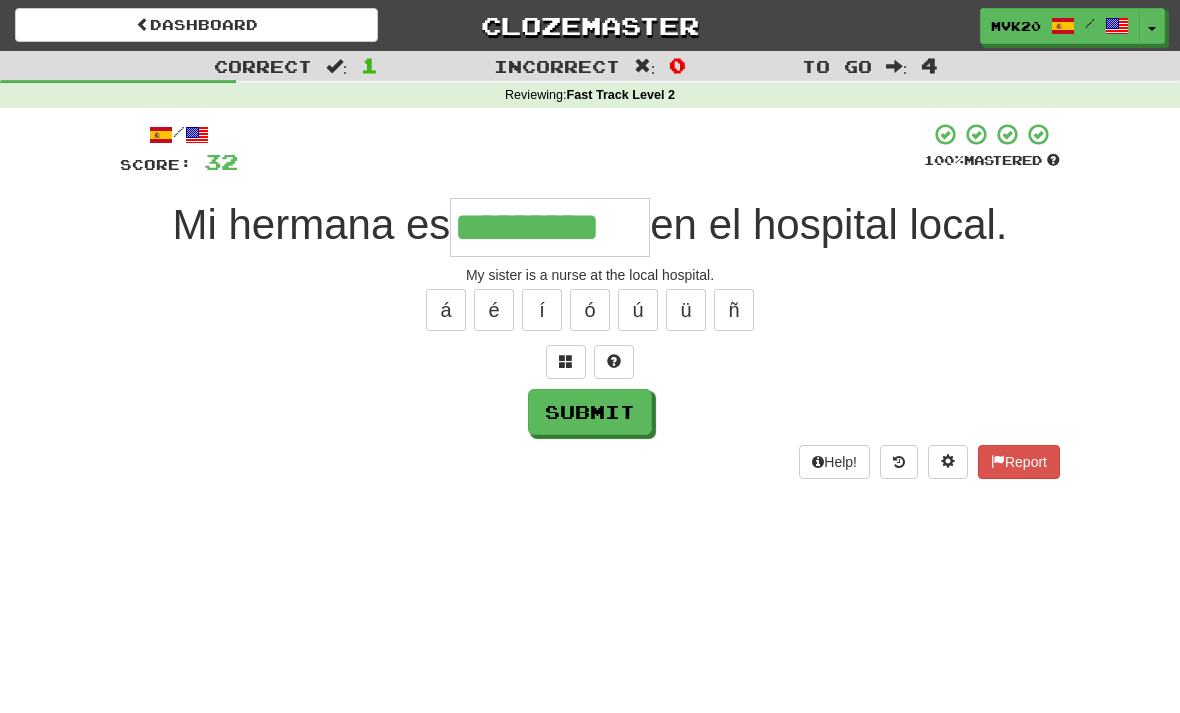 type on "*********" 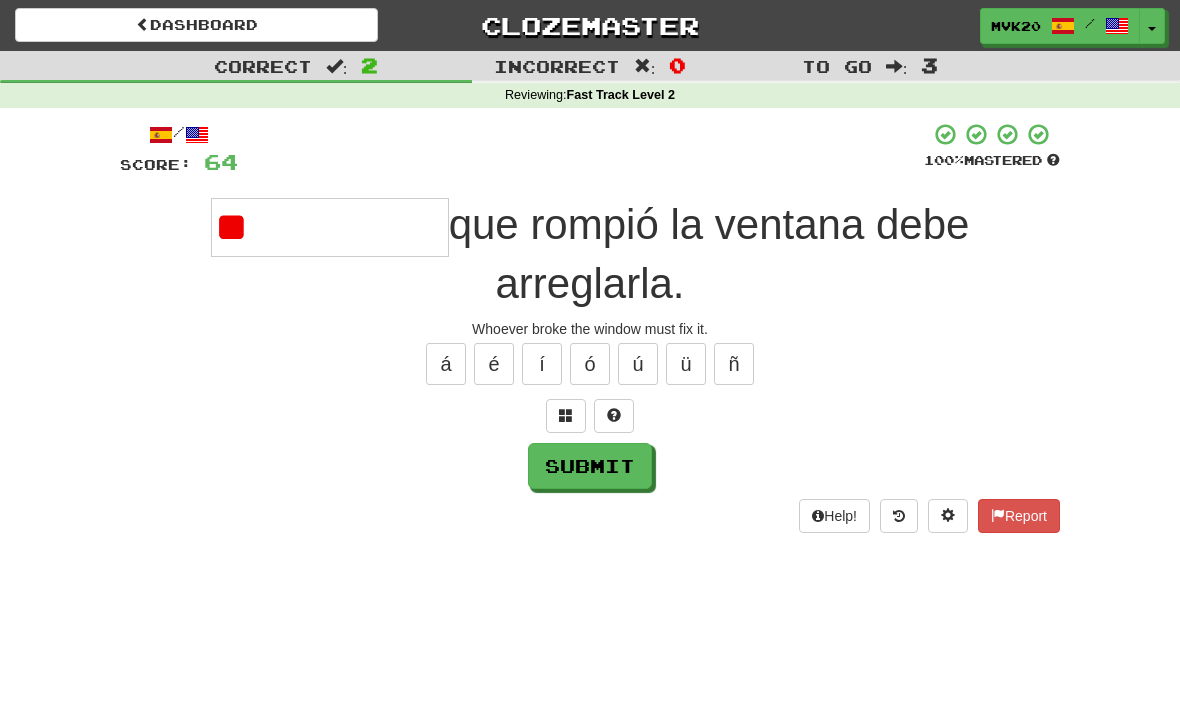 type on "*" 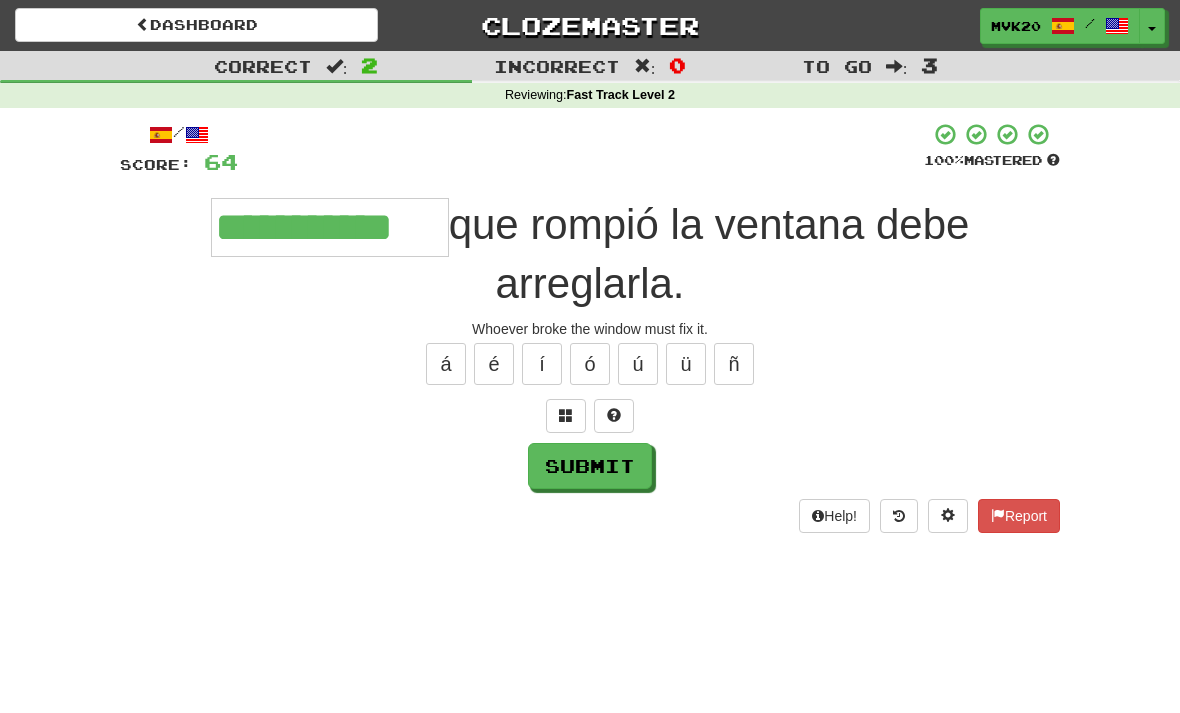 type on "**********" 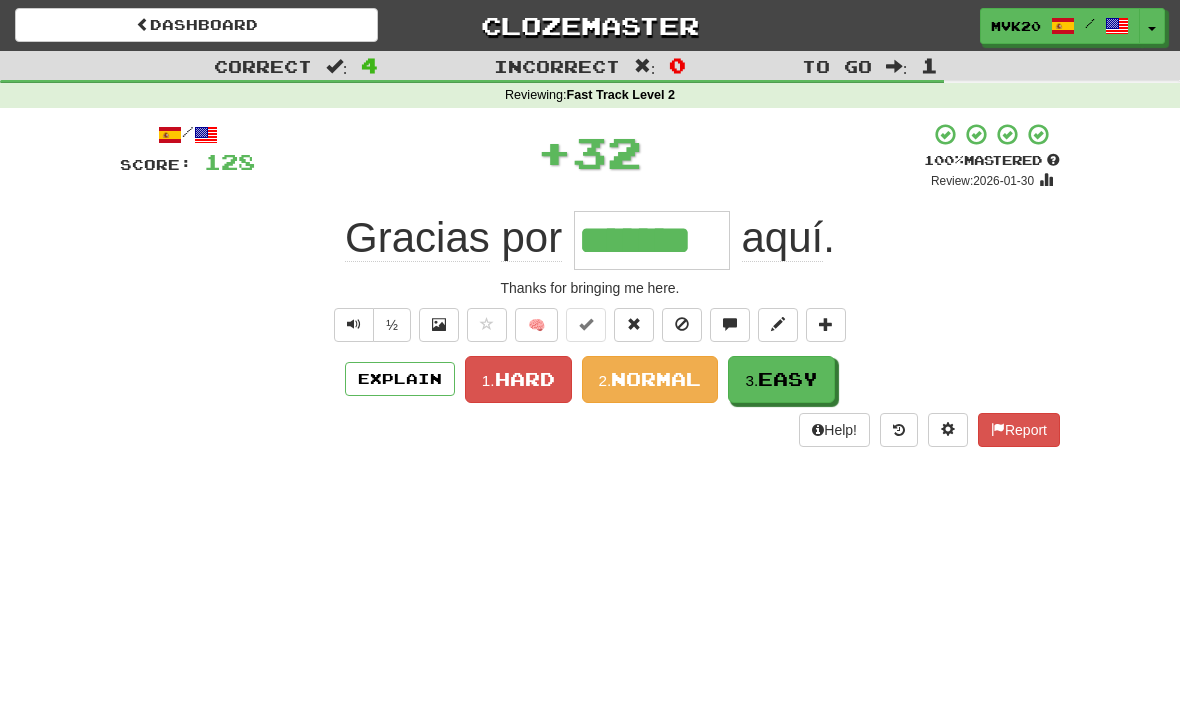 type on "*******" 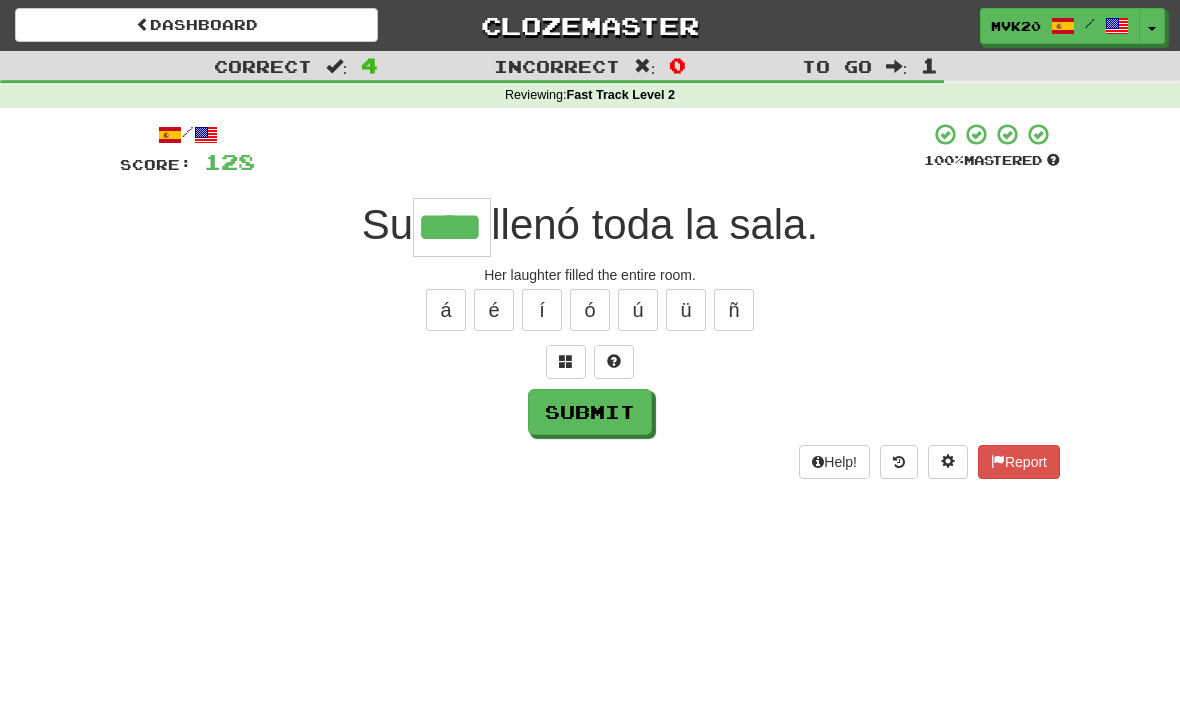 type on "****" 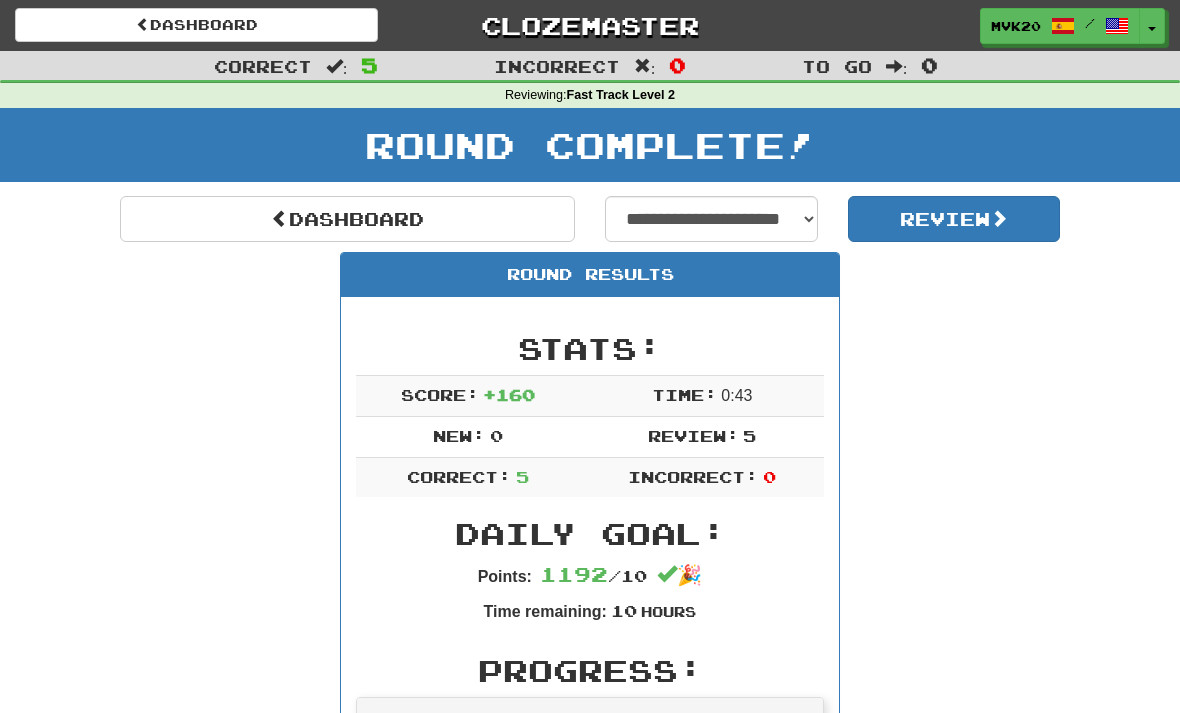 click on "Review" at bounding box center (954, 219) 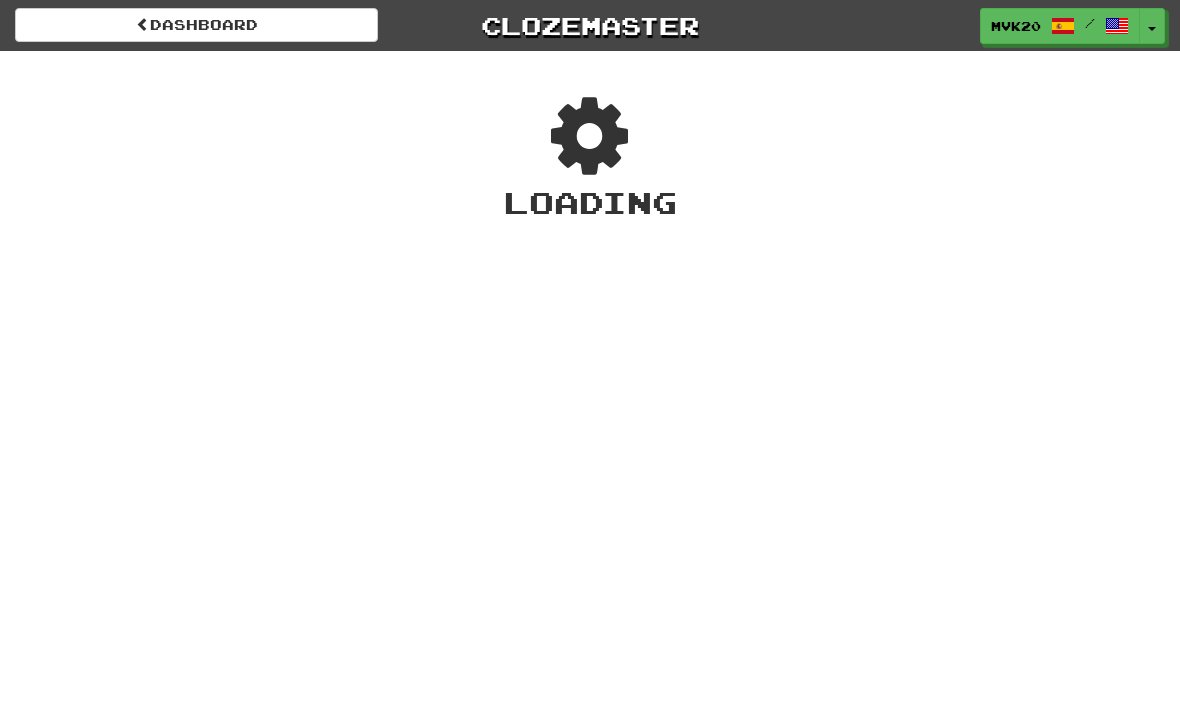 scroll, scrollTop: 0, scrollLeft: 0, axis: both 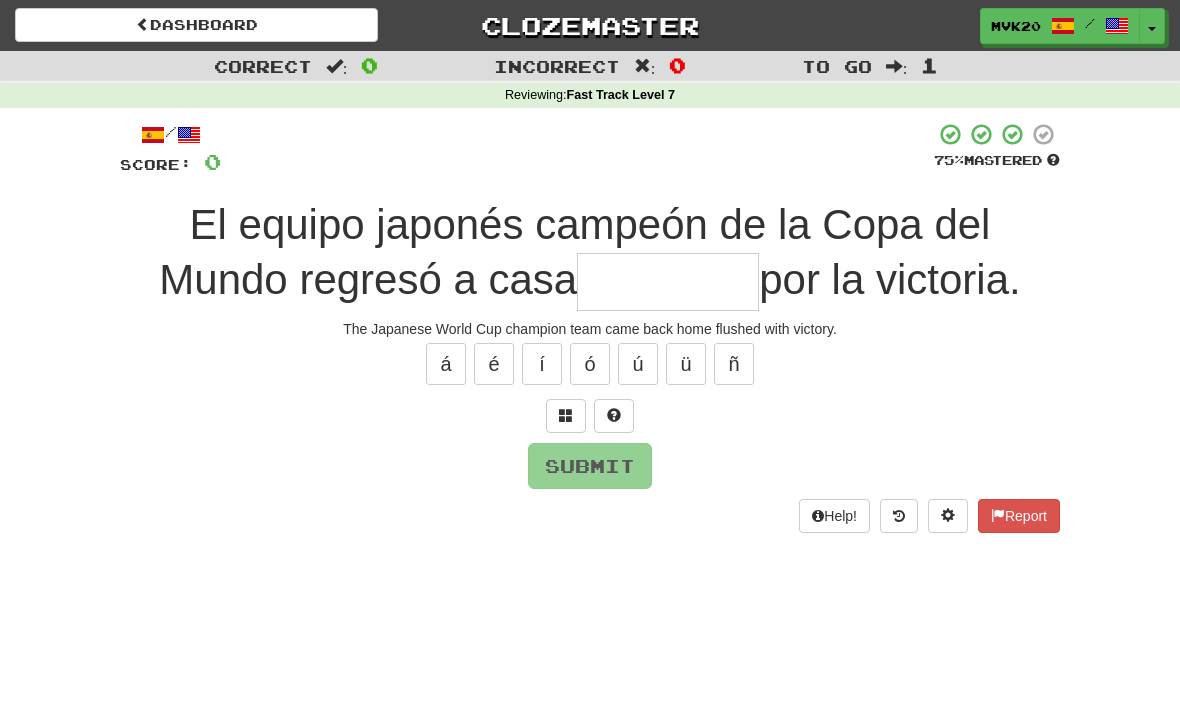 type on "*" 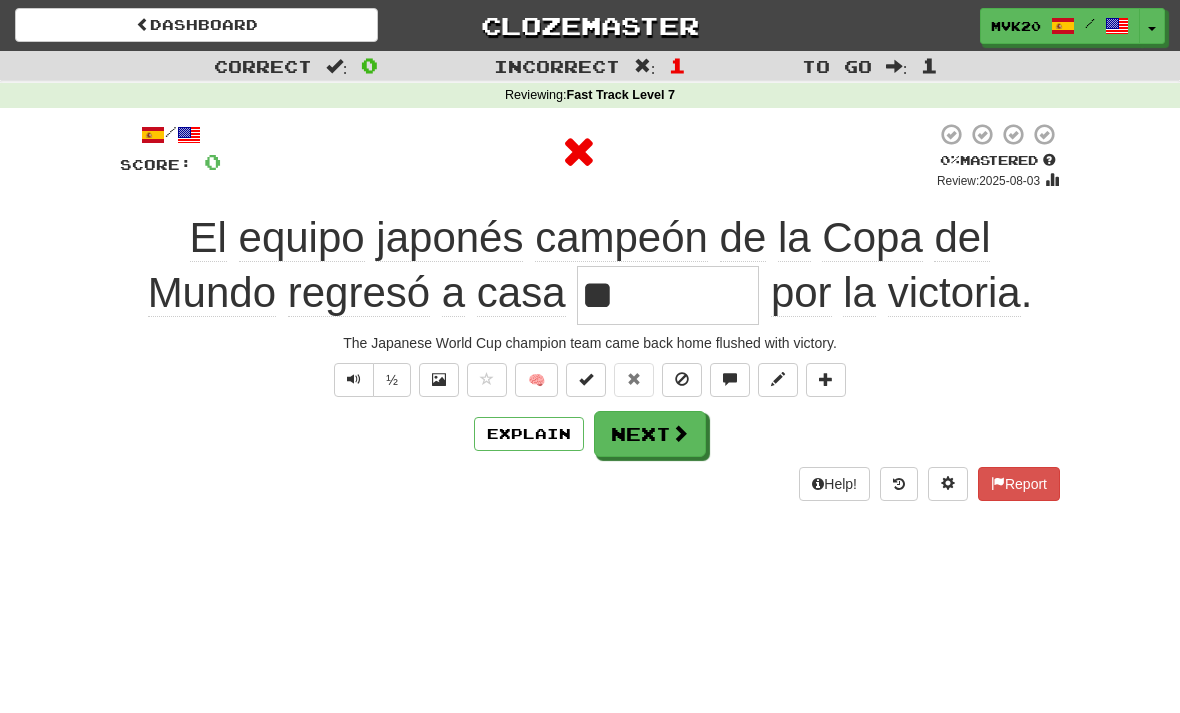 type on "*********" 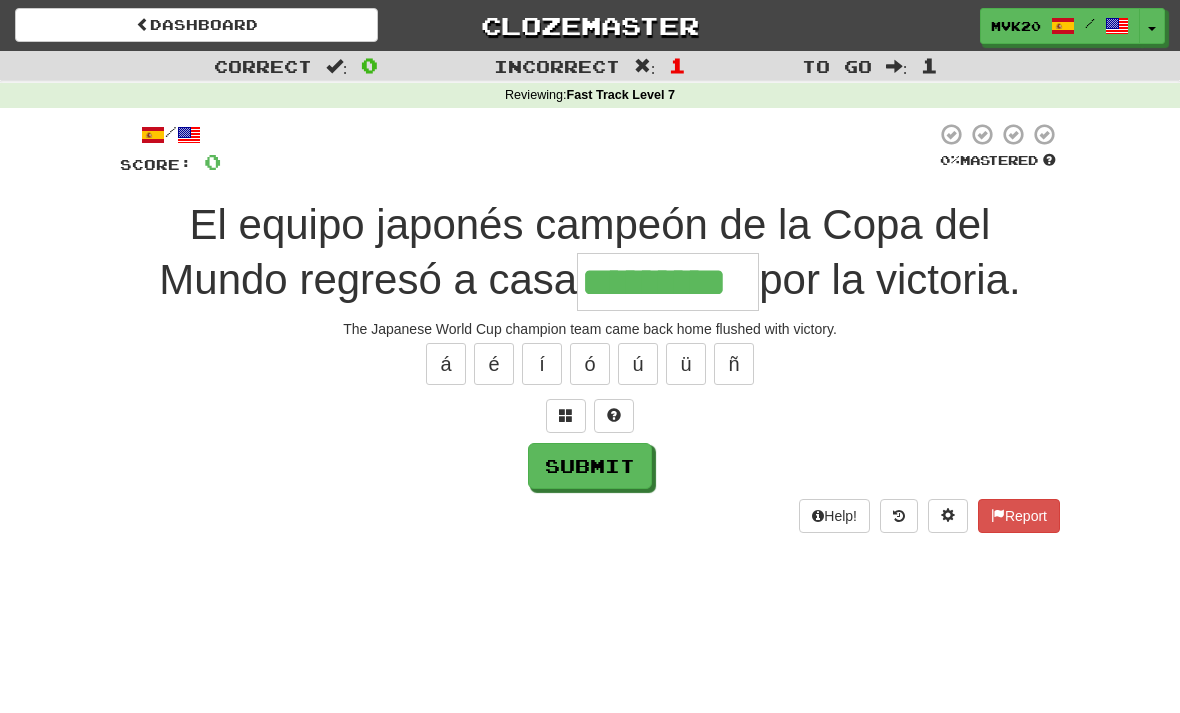 type on "*********" 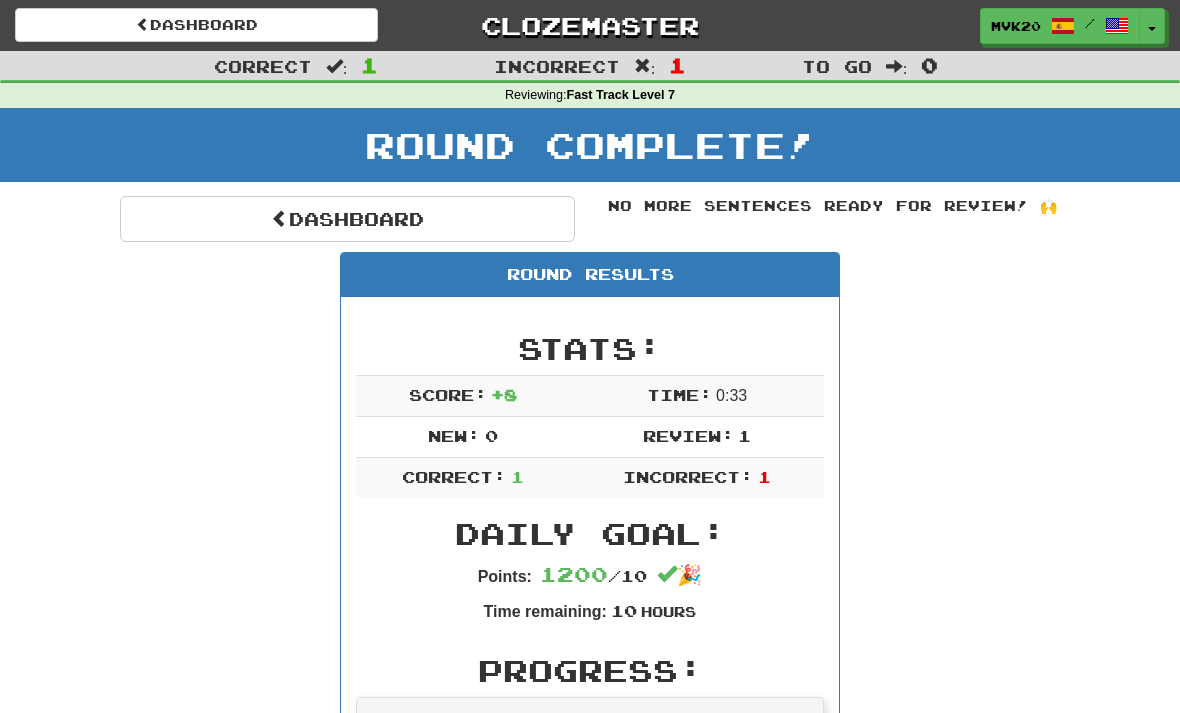 click on "Dashboard" at bounding box center (347, 219) 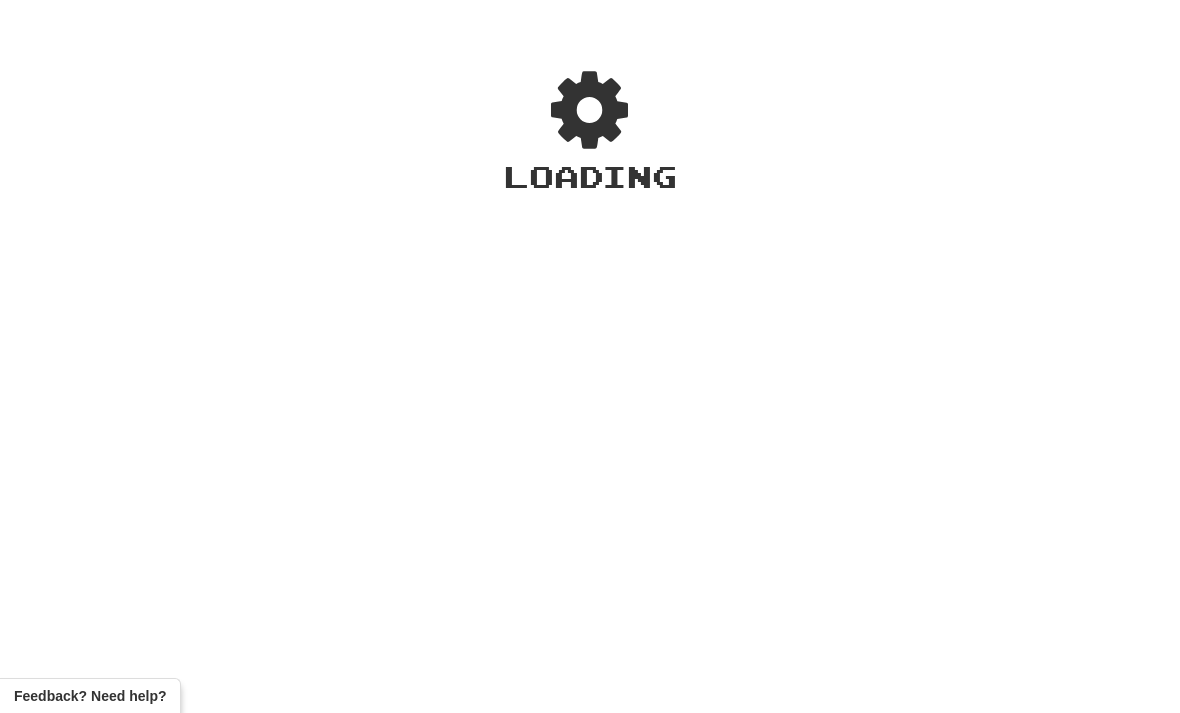 scroll, scrollTop: 0, scrollLeft: 0, axis: both 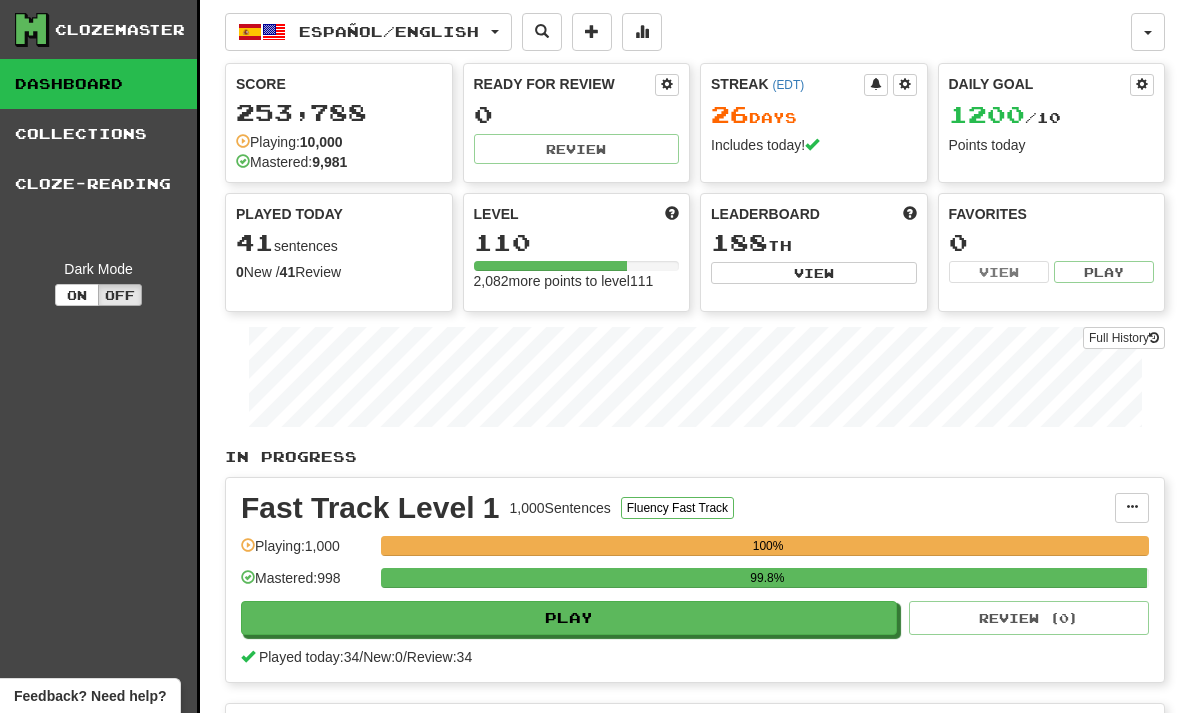 click at bounding box center (274, 32) 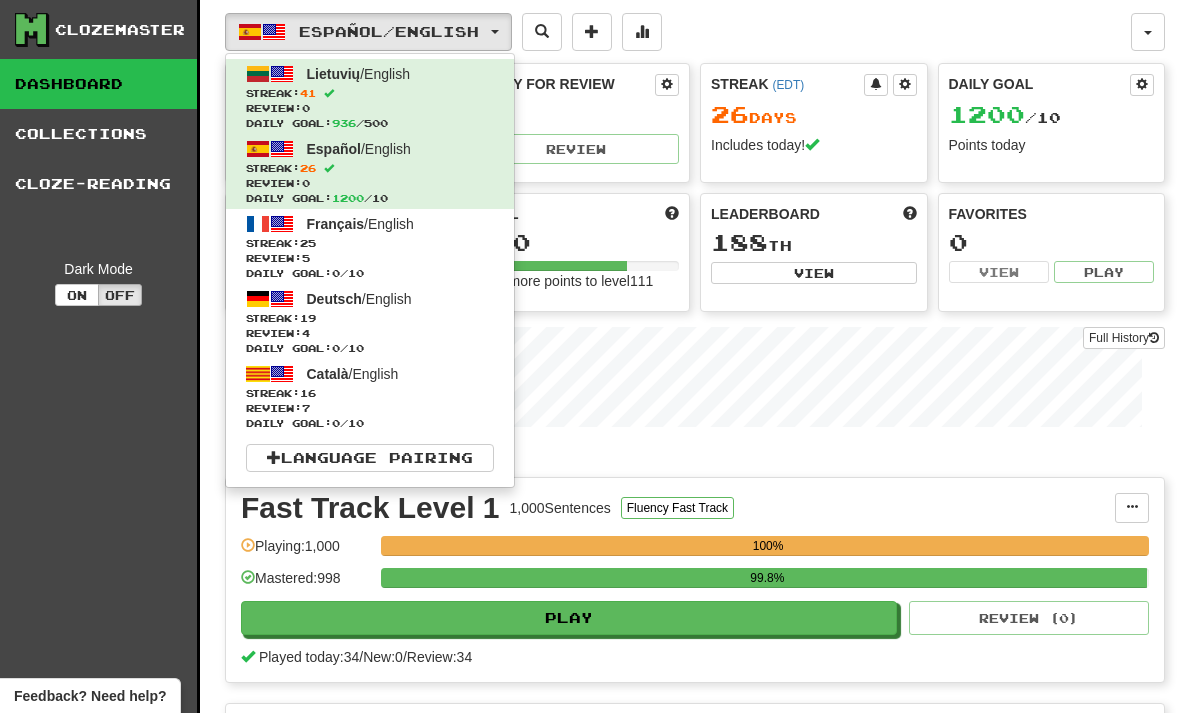 click on "Review:  5" at bounding box center [370, 258] 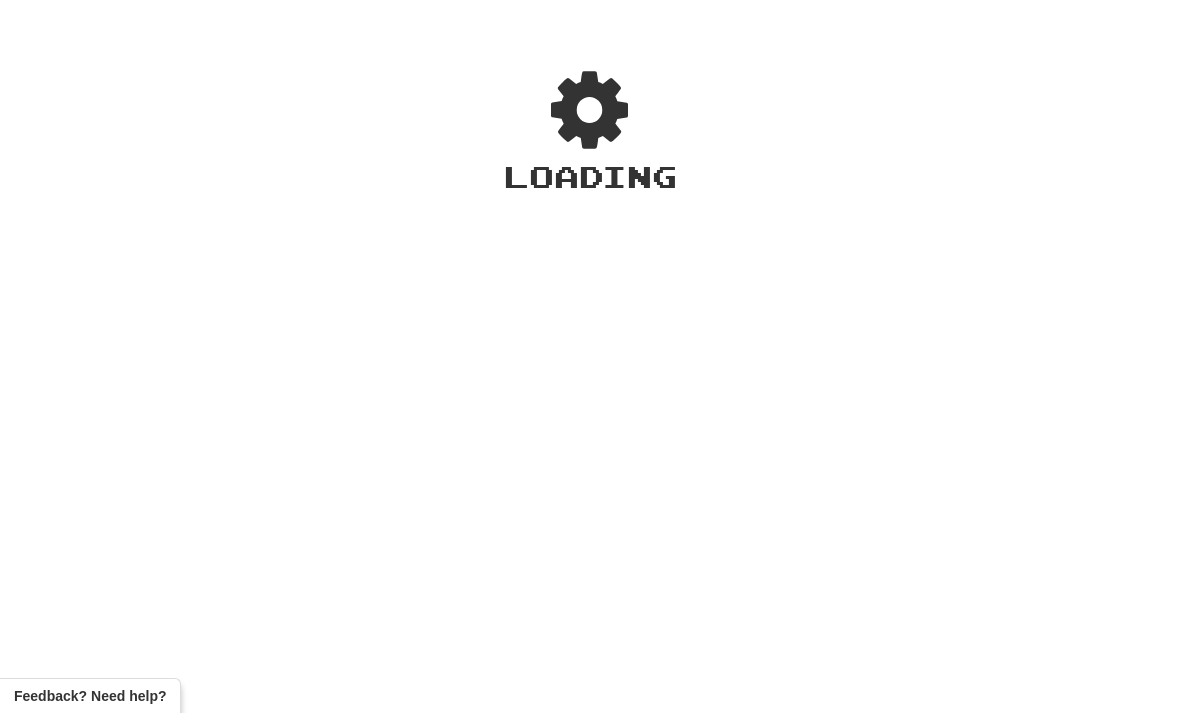 scroll, scrollTop: 0, scrollLeft: 0, axis: both 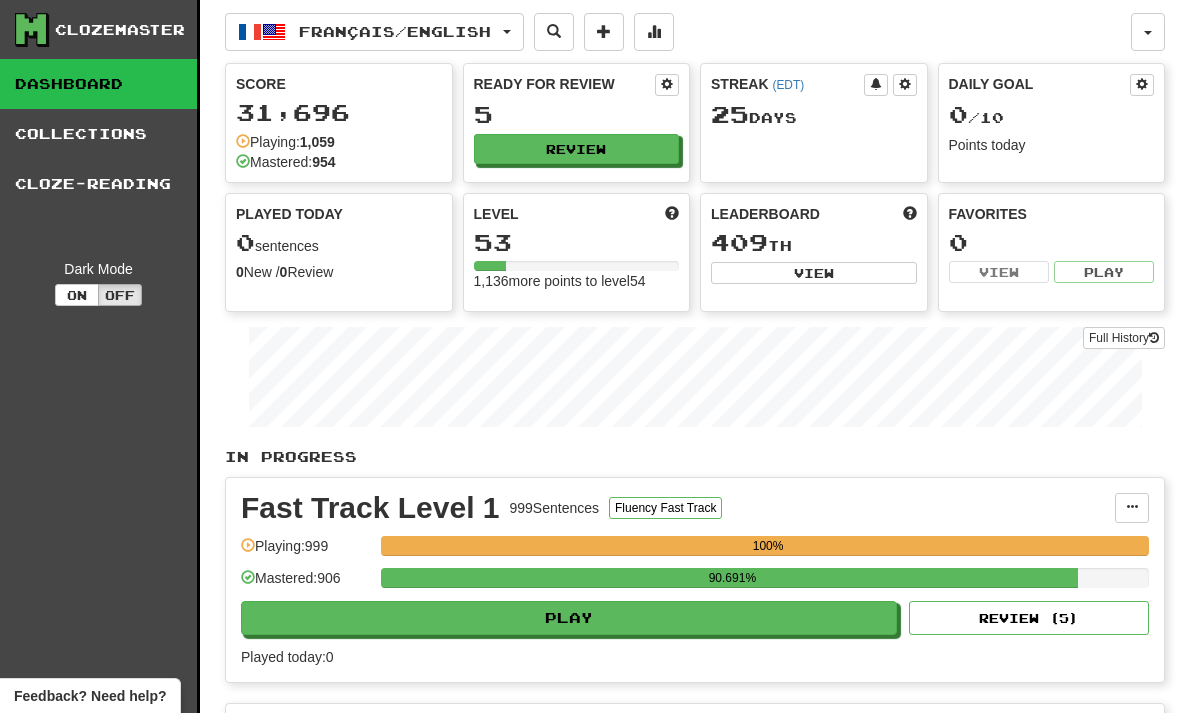 click on "Review" at bounding box center (577, 149) 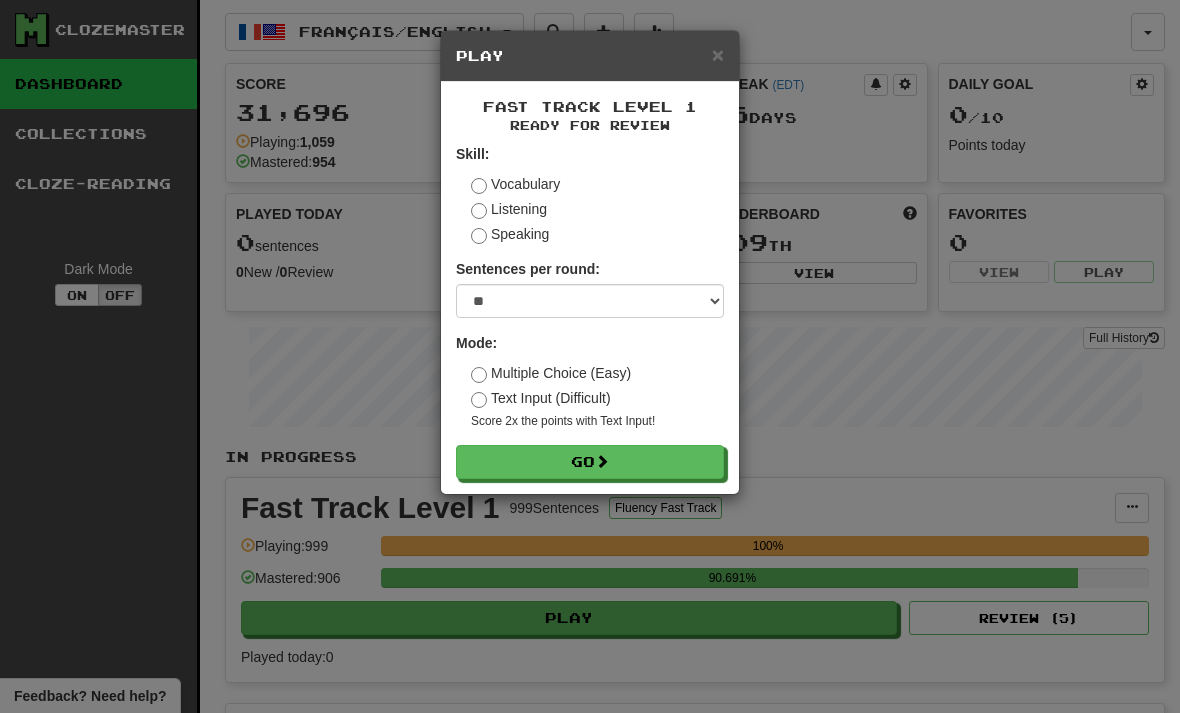 click on "Go" at bounding box center (590, 462) 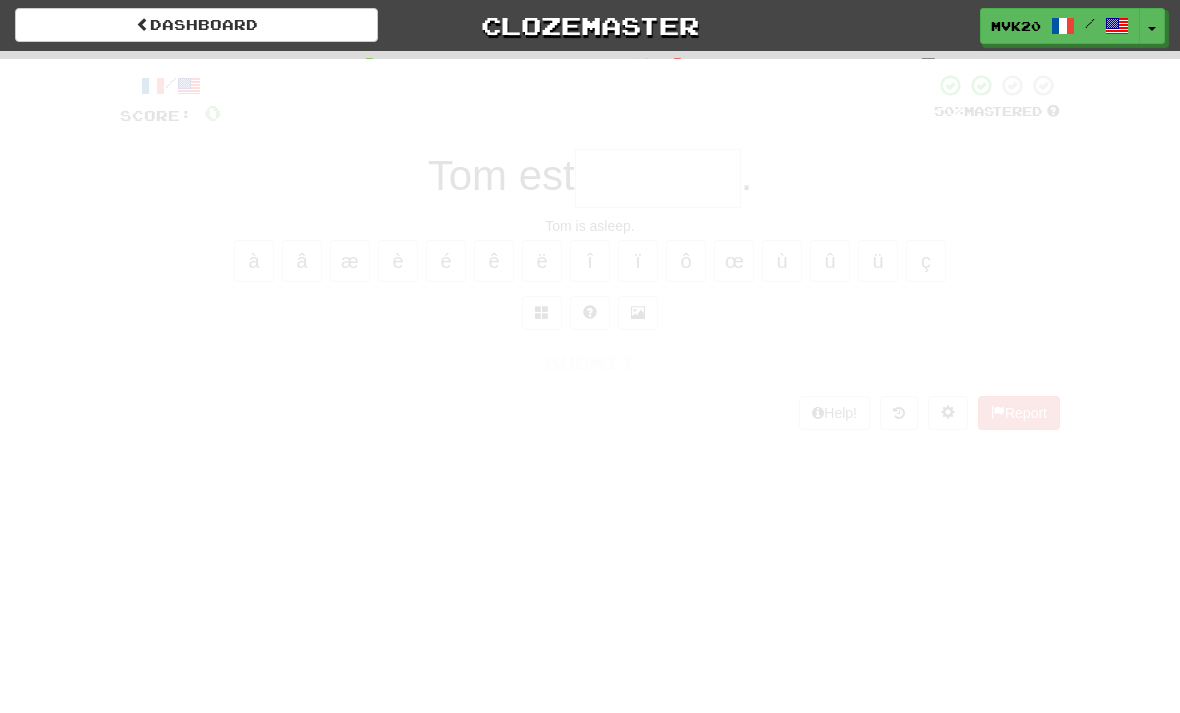 scroll, scrollTop: 0, scrollLeft: 0, axis: both 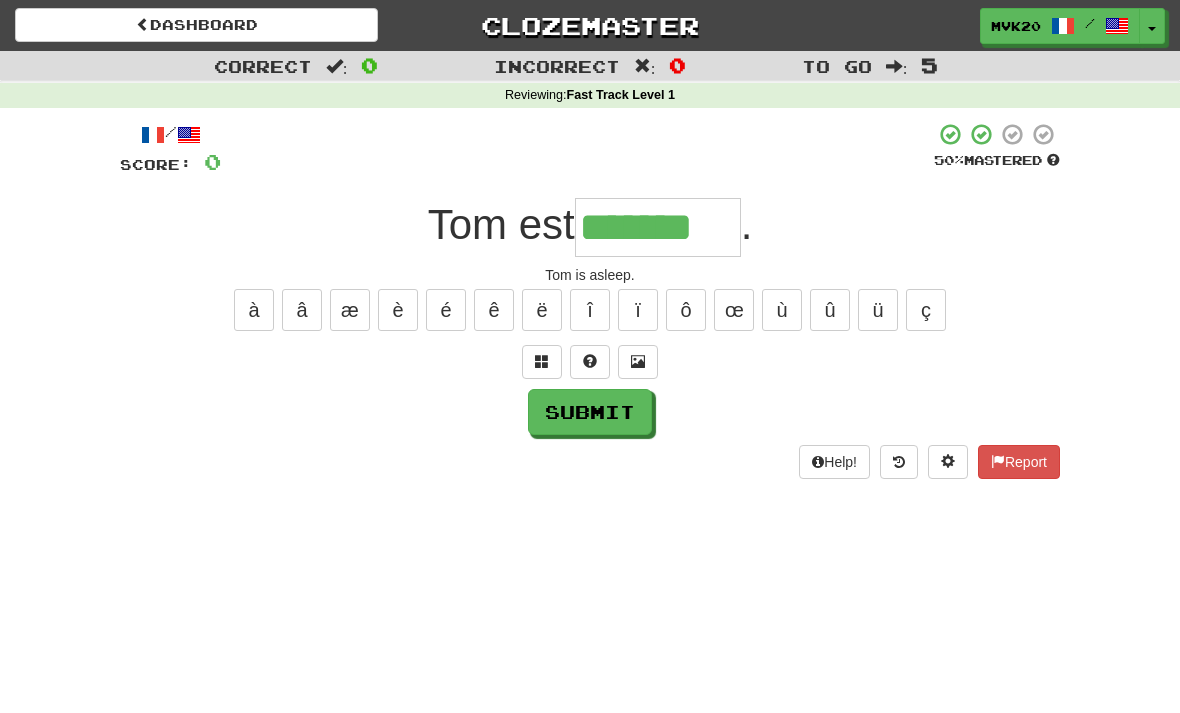 type on "*******" 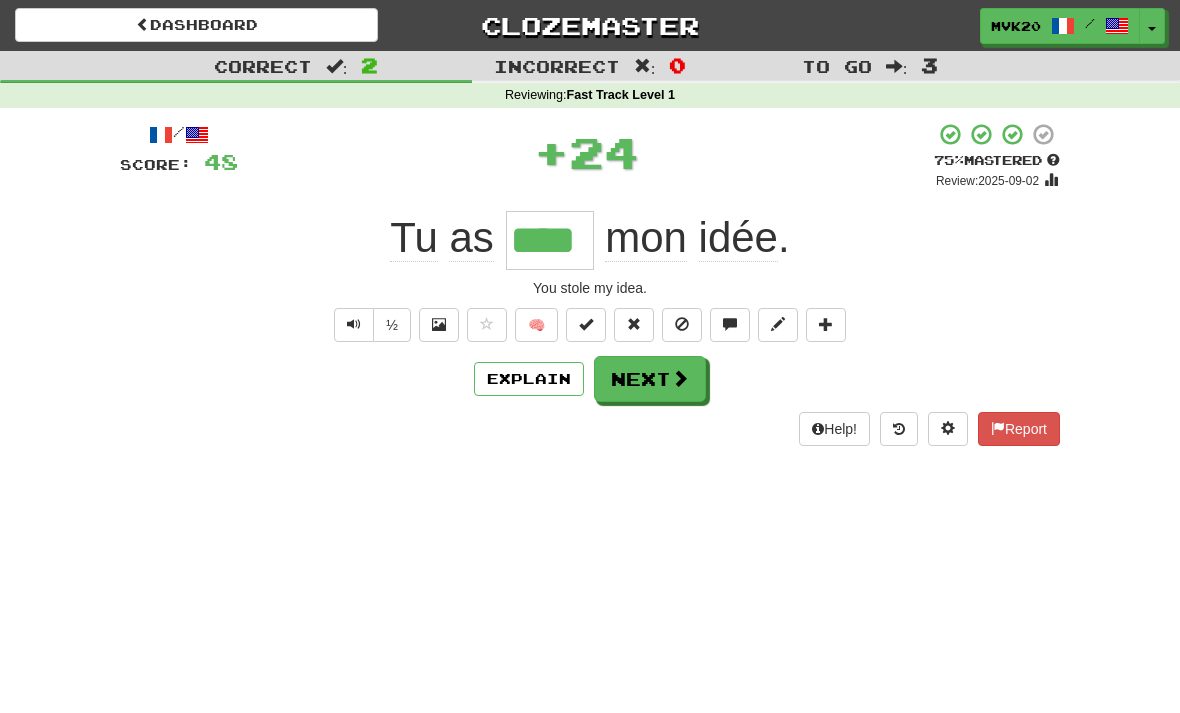 type on "****" 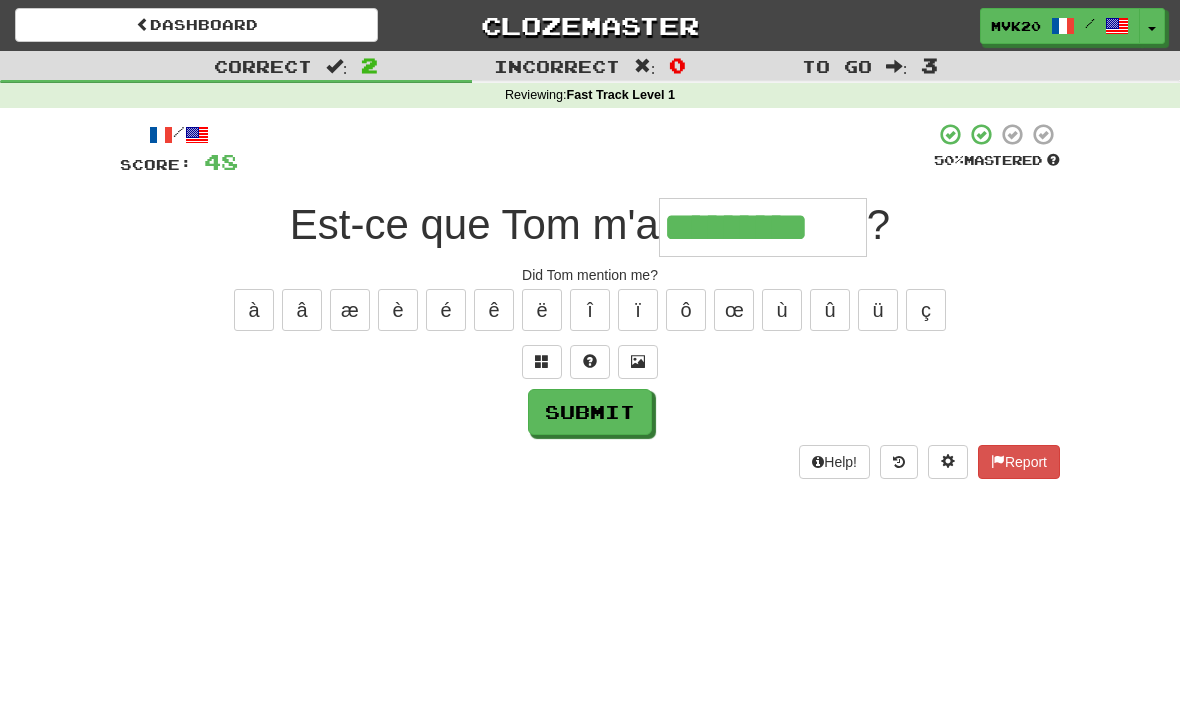 type on "*********" 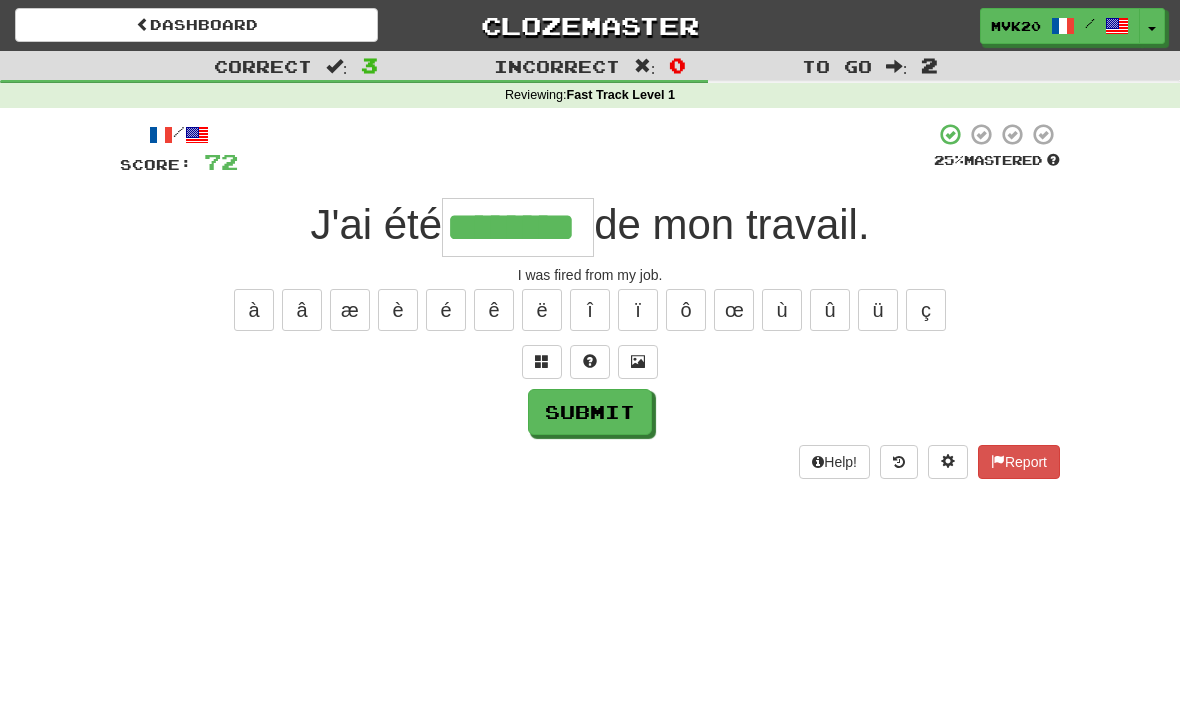 type on "********" 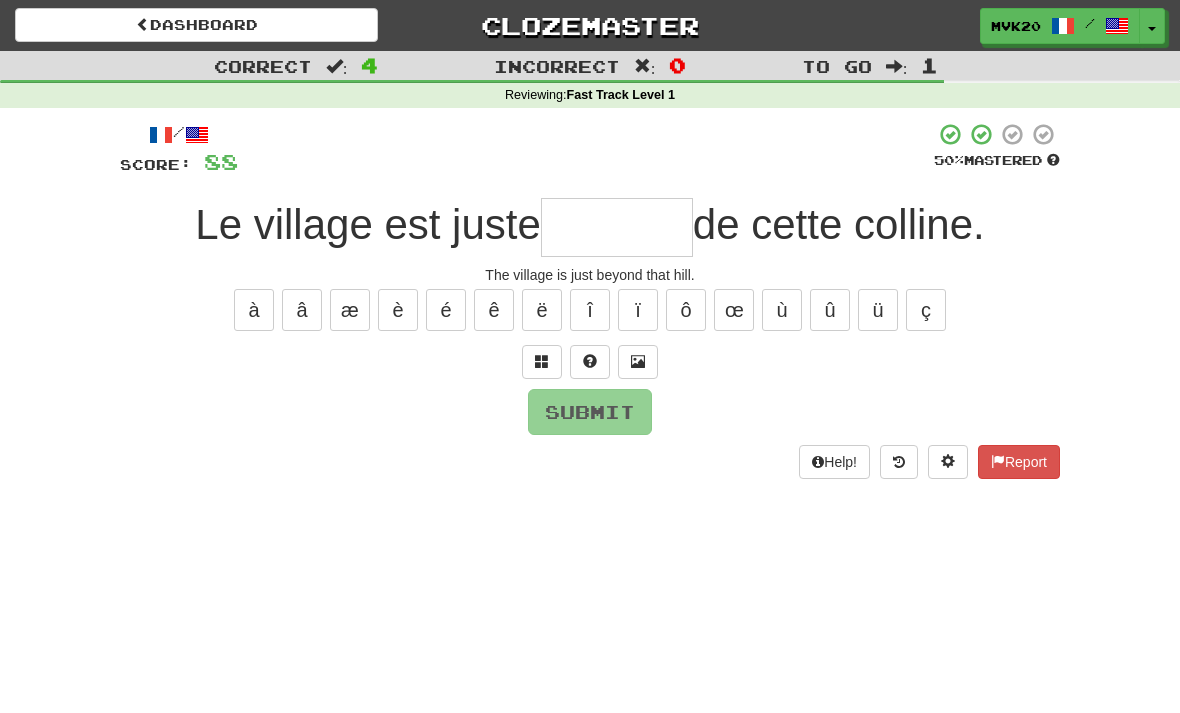 type on "*" 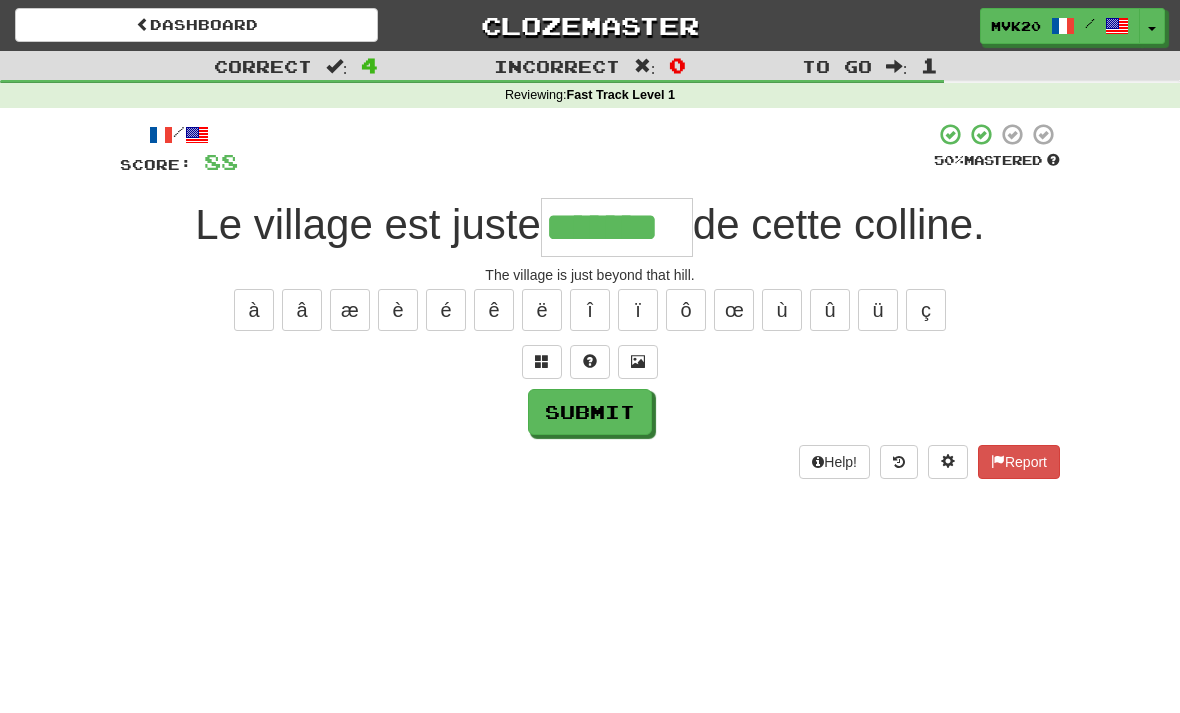 type on "*******" 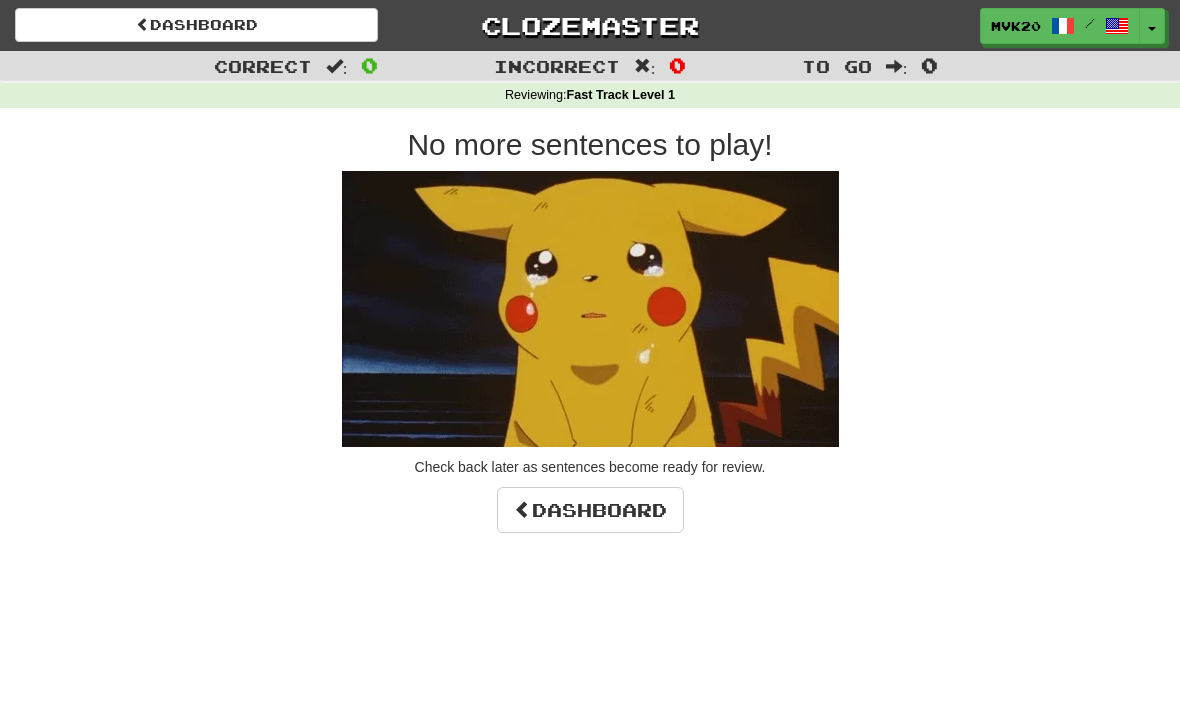 click on "Dashboard" at bounding box center [590, 510] 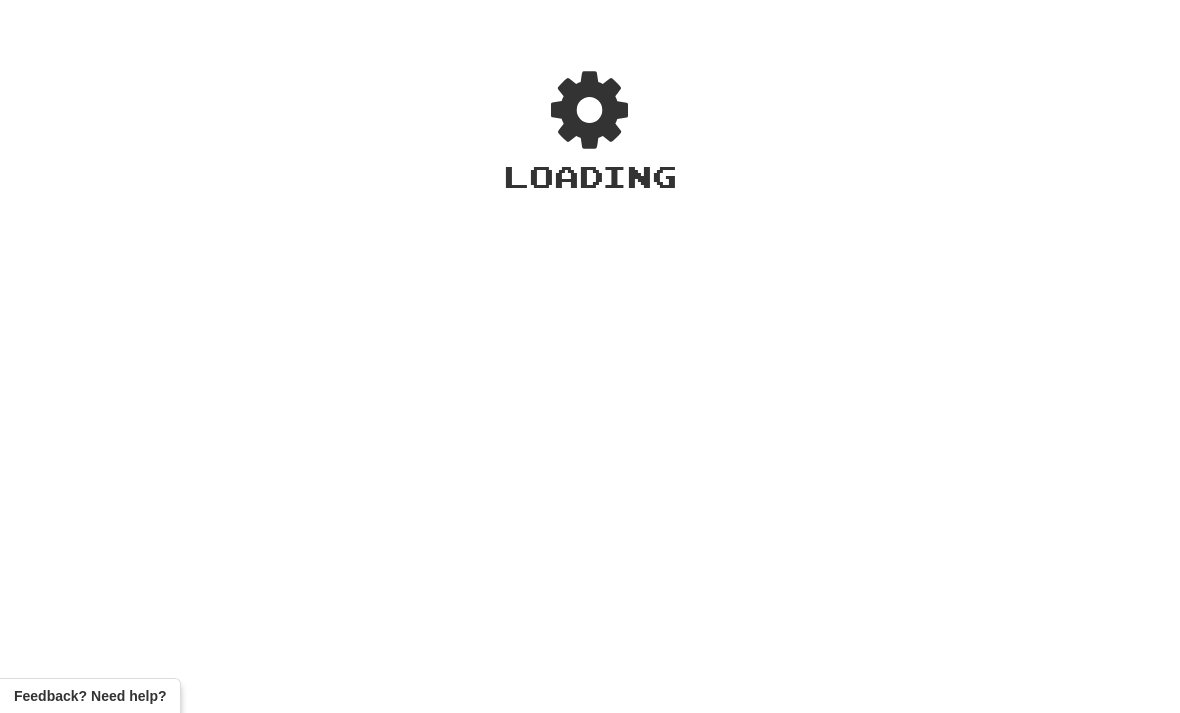 scroll, scrollTop: 0, scrollLeft: 0, axis: both 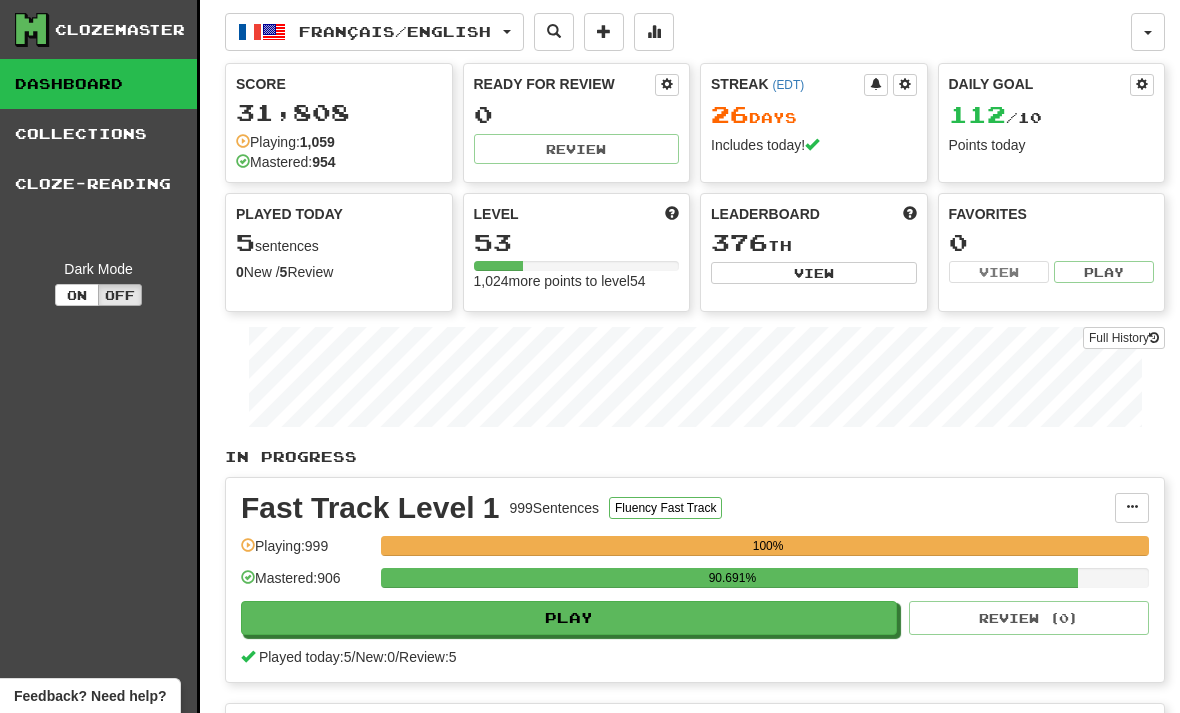 click at bounding box center [274, 32] 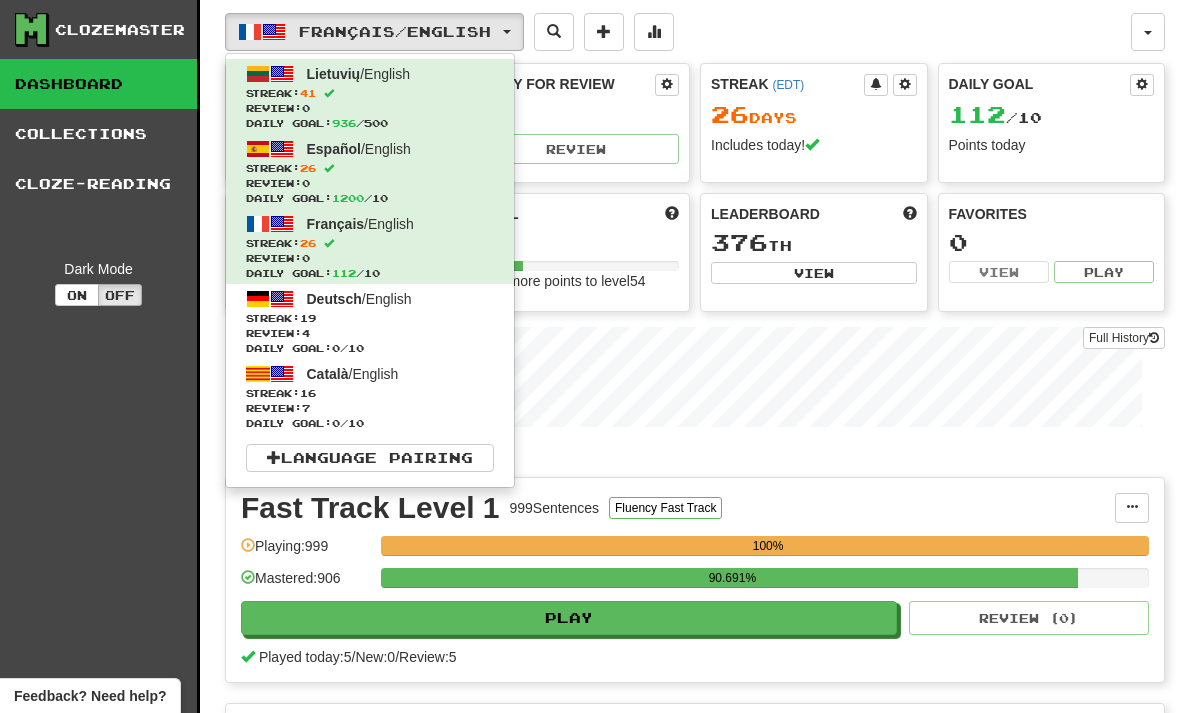 click on "Review:  4" at bounding box center (370, 333) 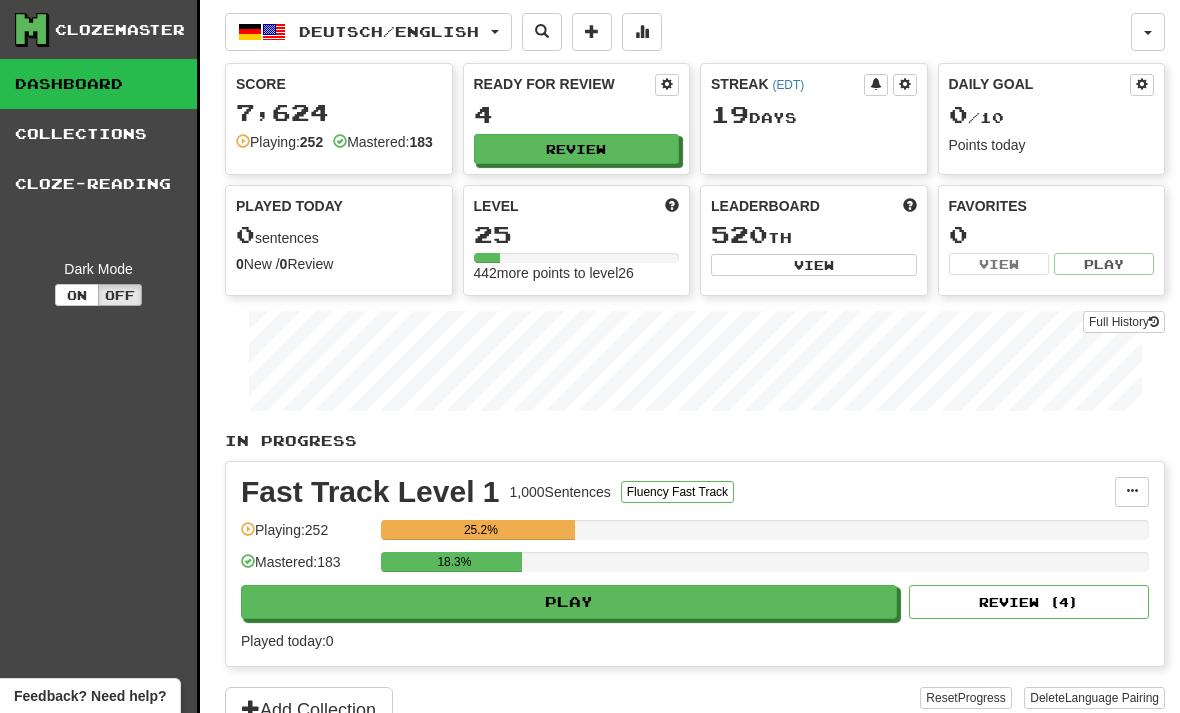 scroll, scrollTop: 0, scrollLeft: 0, axis: both 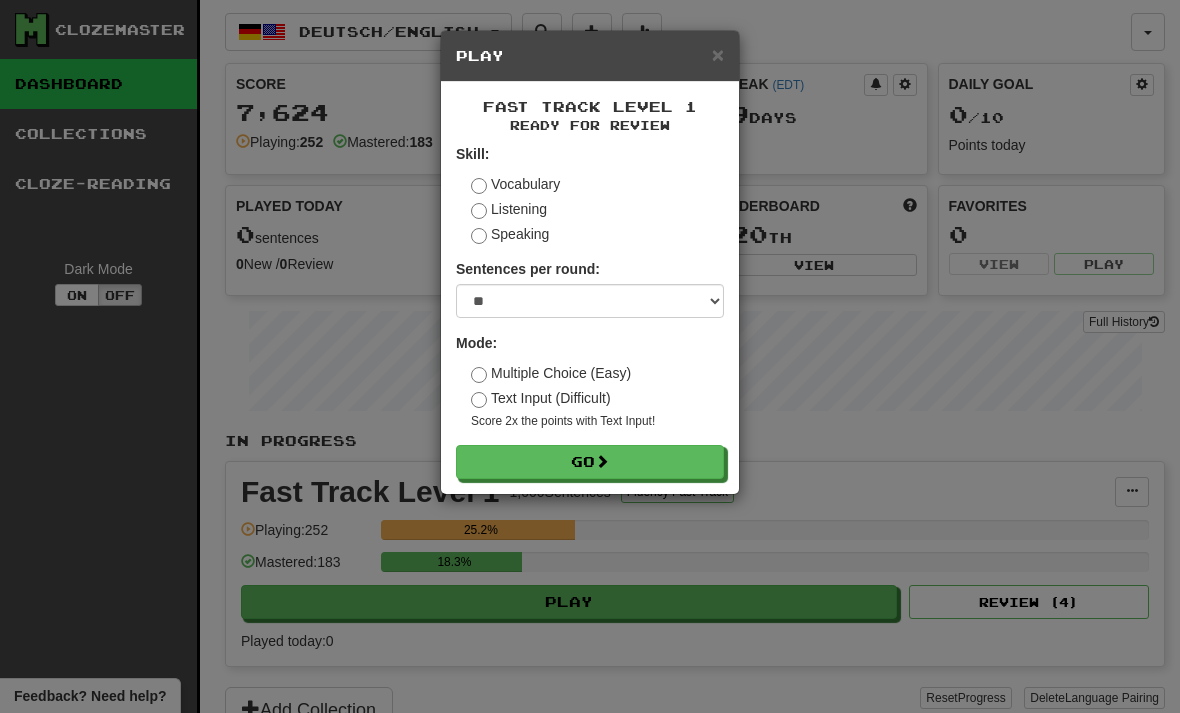 click on "Go" at bounding box center (590, 462) 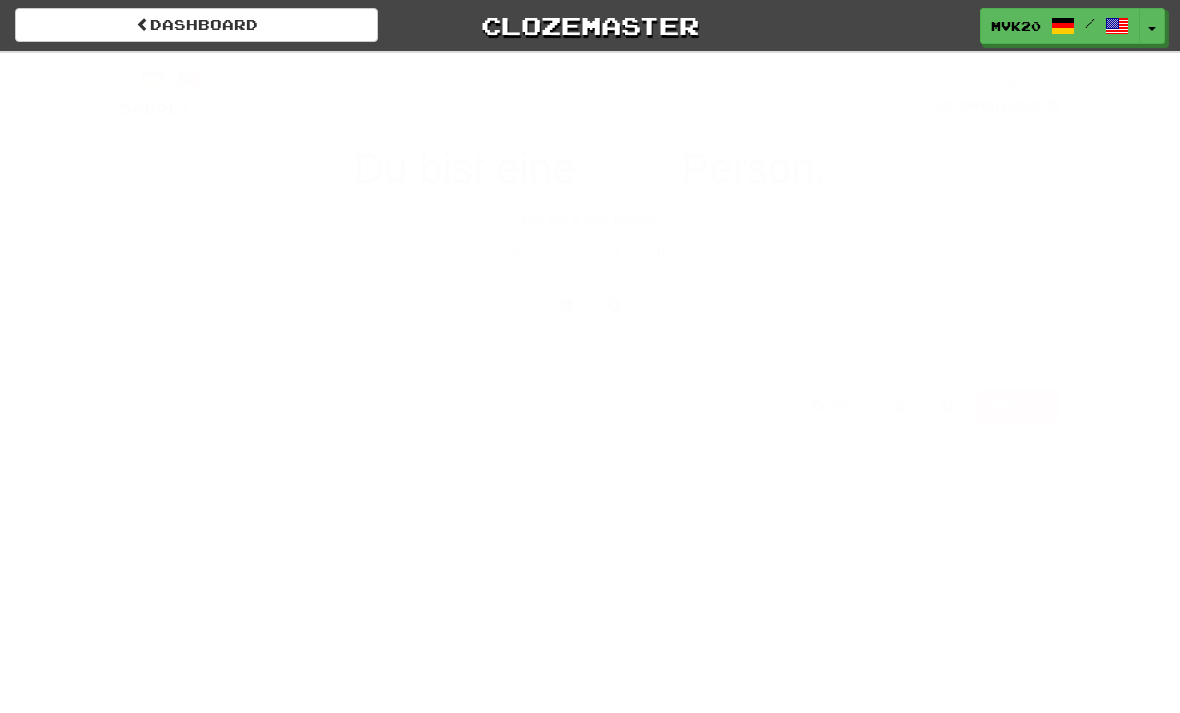 scroll, scrollTop: 0, scrollLeft: 0, axis: both 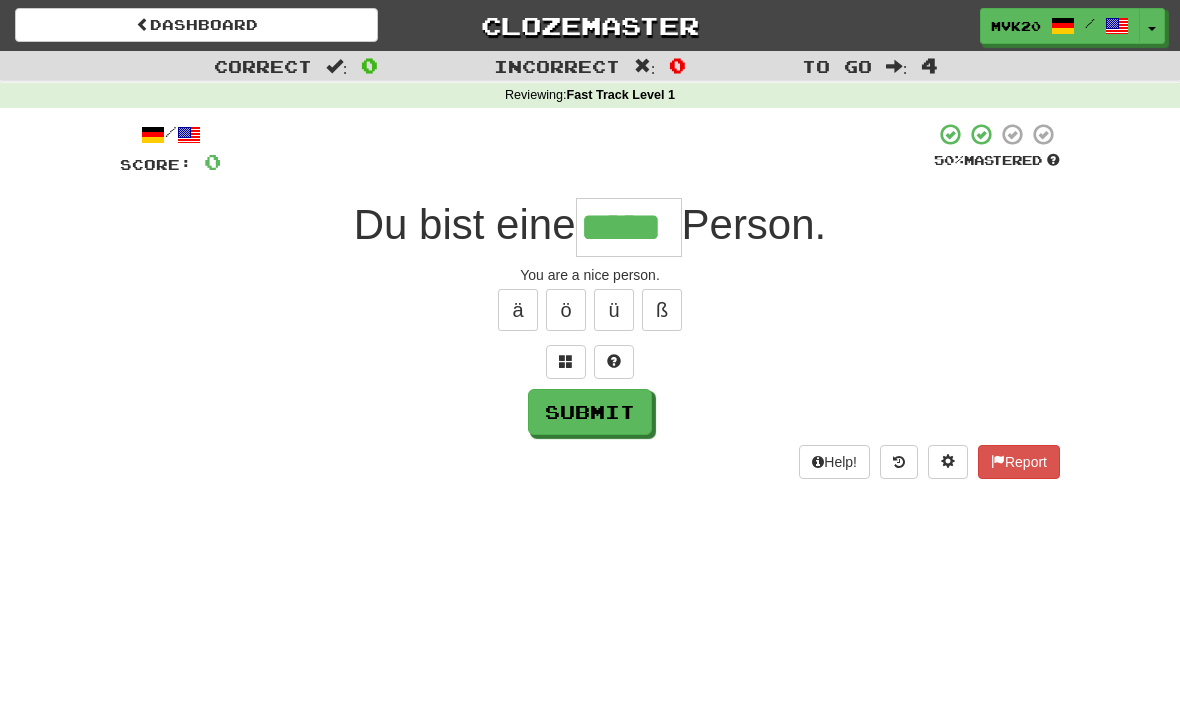 type on "*****" 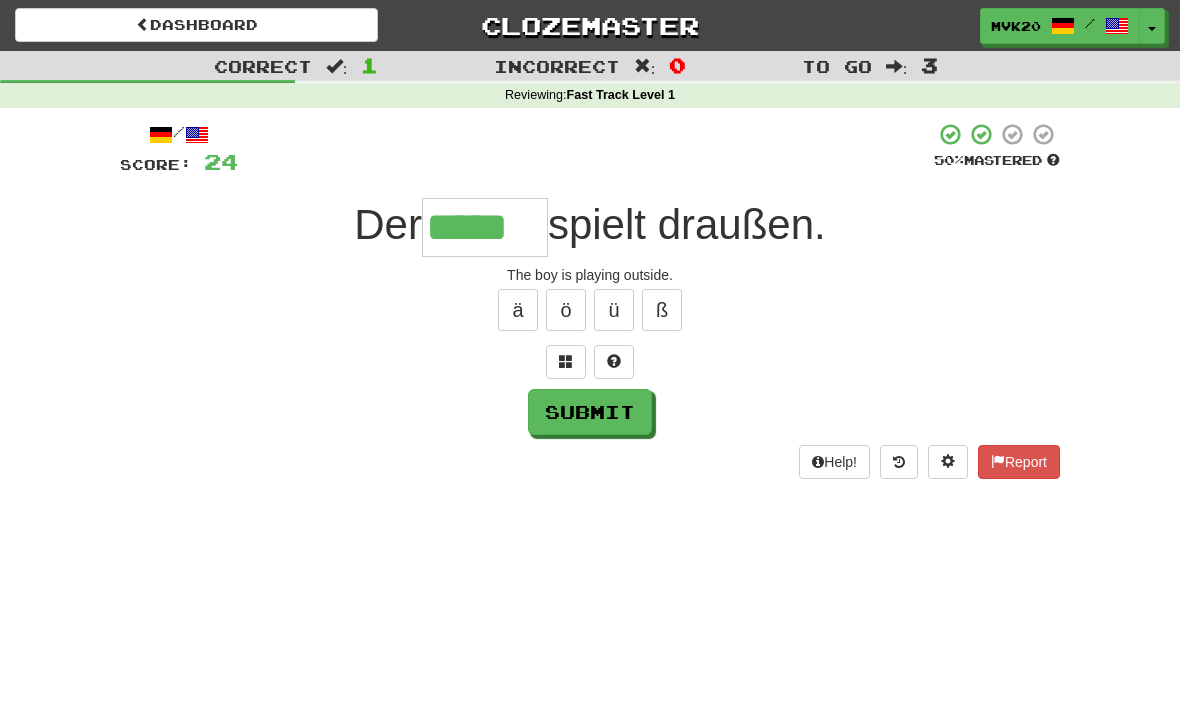 type on "*****" 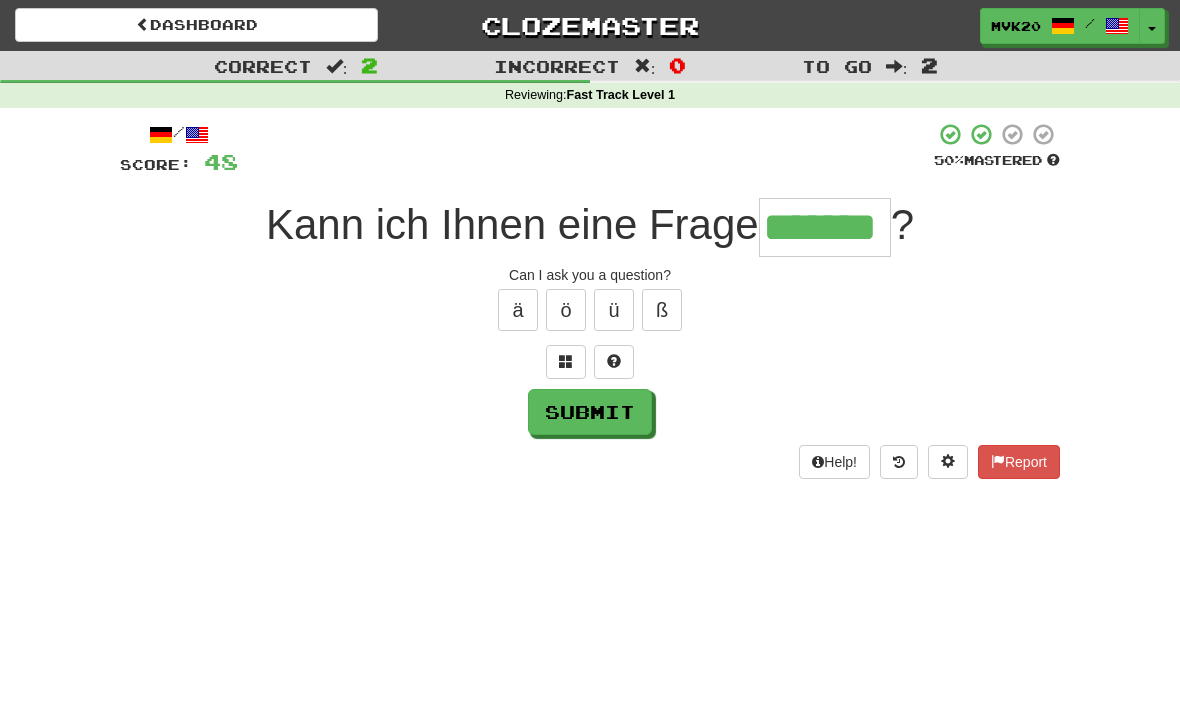 type on "*******" 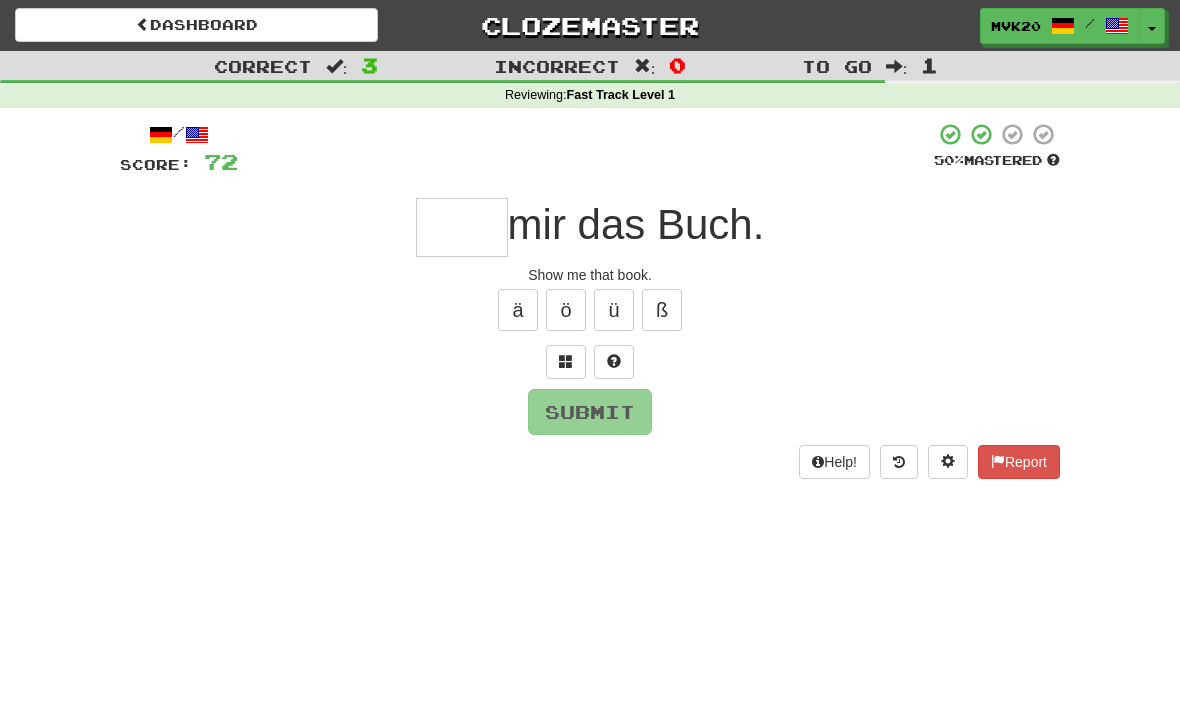 type on "*" 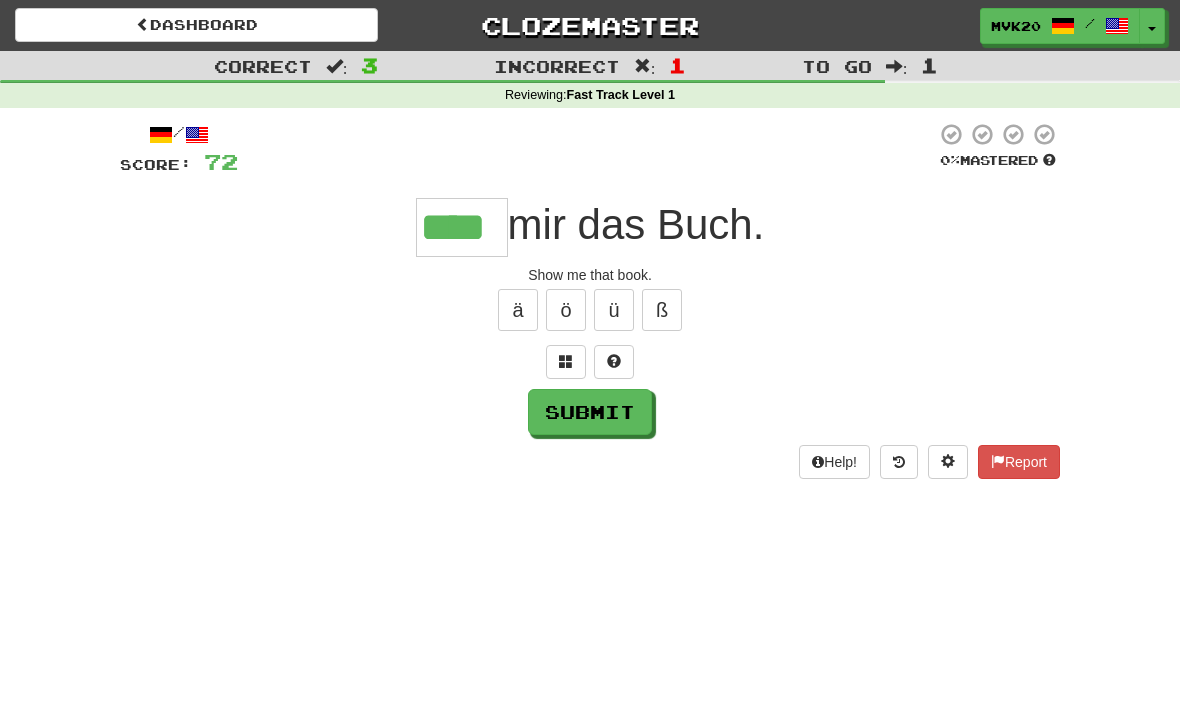 type on "****" 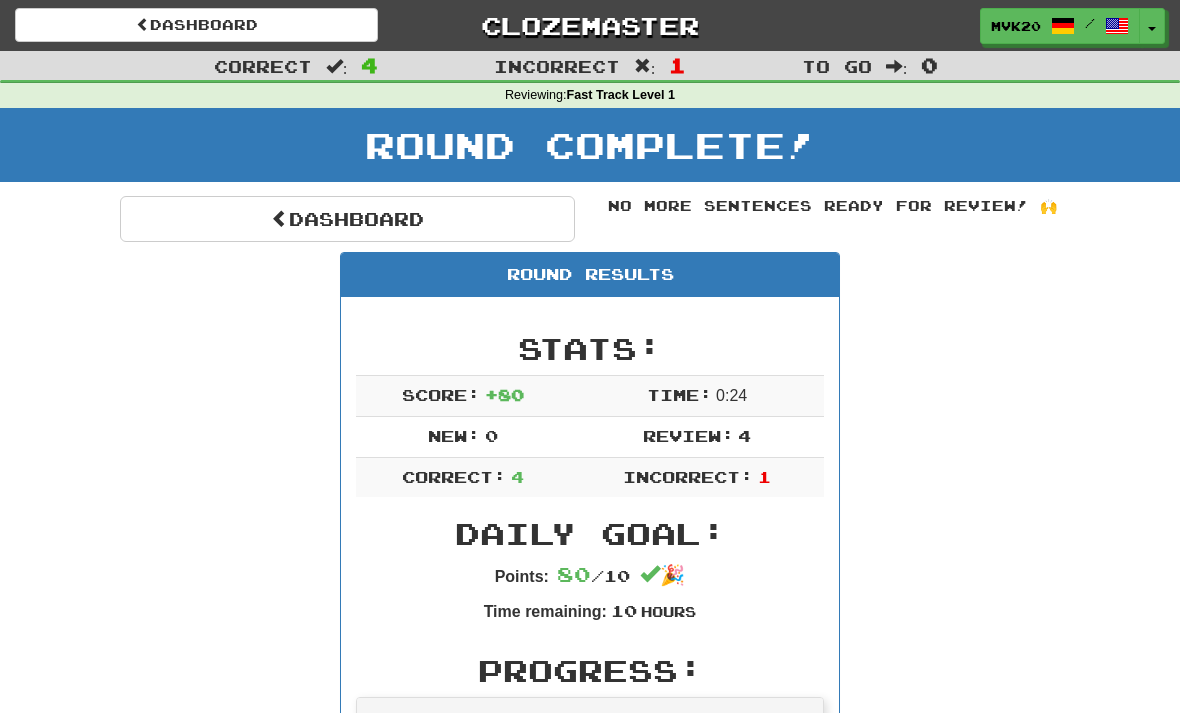 click on "Dashboard" at bounding box center (347, 219) 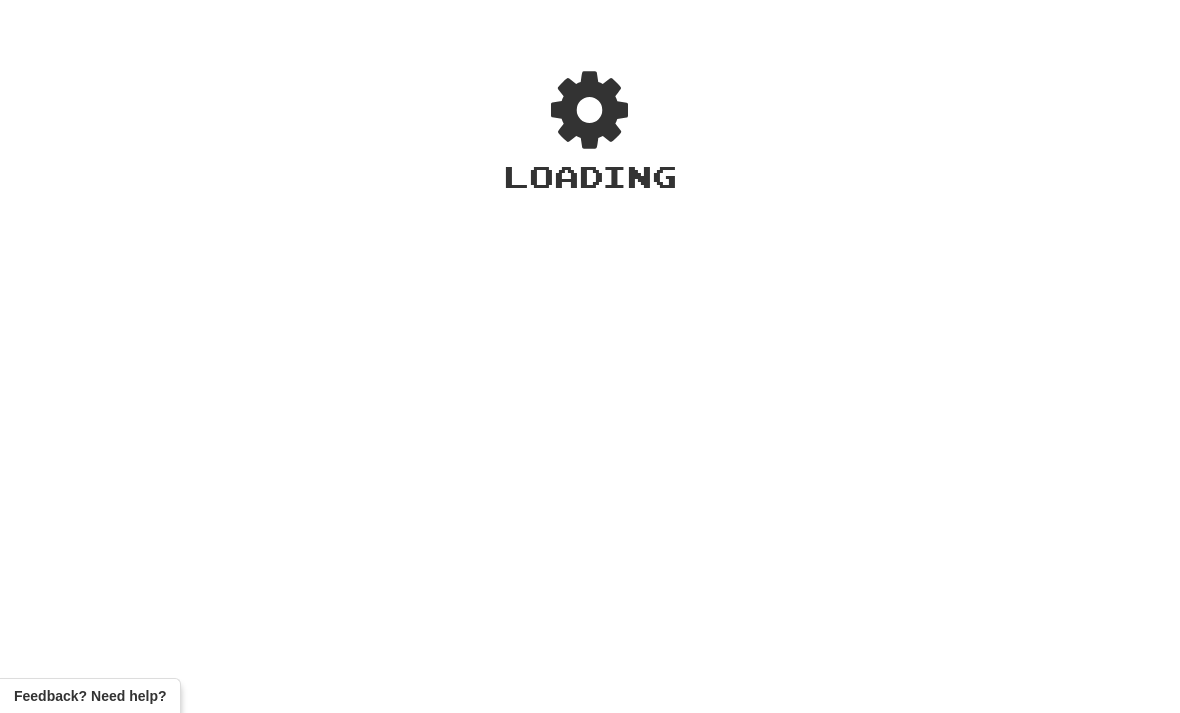 scroll, scrollTop: 0, scrollLeft: 0, axis: both 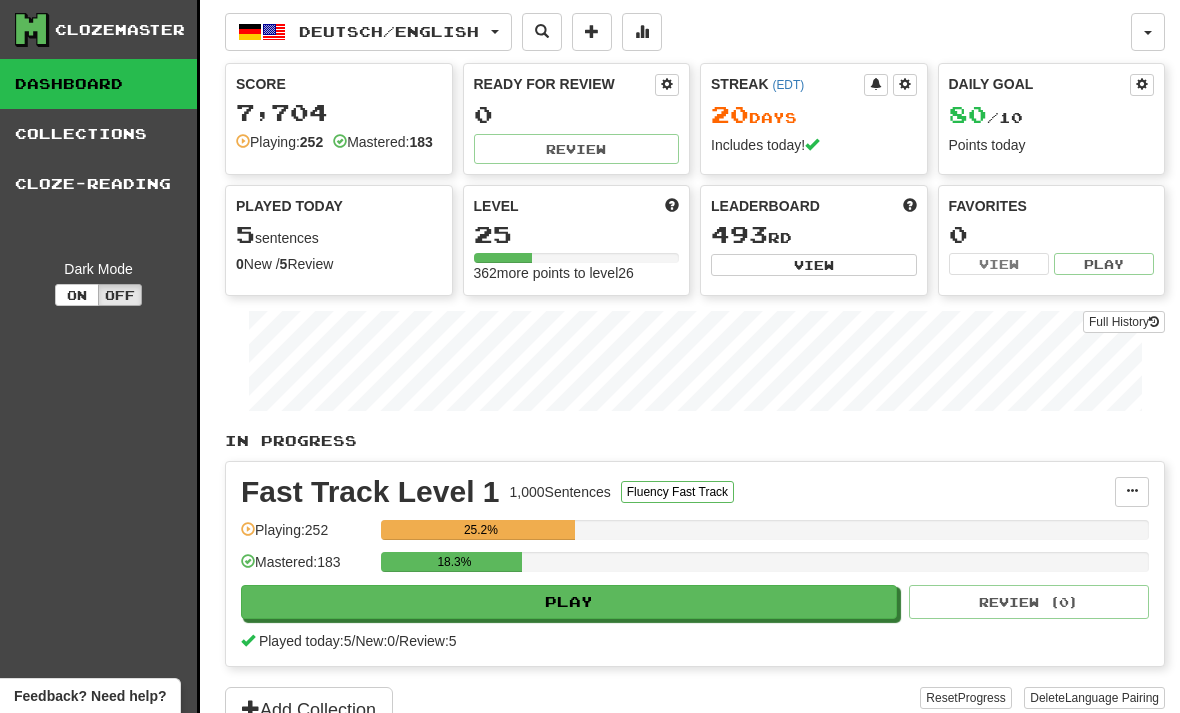 click on "Deutsch  /  English" at bounding box center (368, 32) 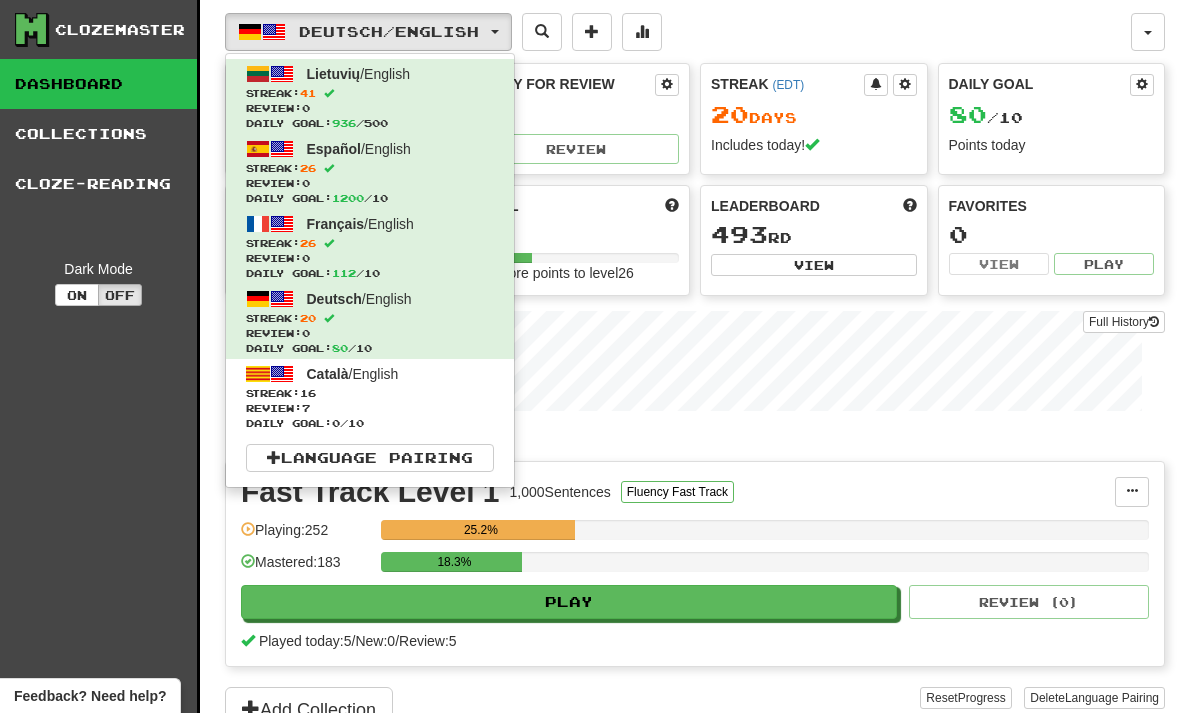 click on "Review:  7" at bounding box center (370, 408) 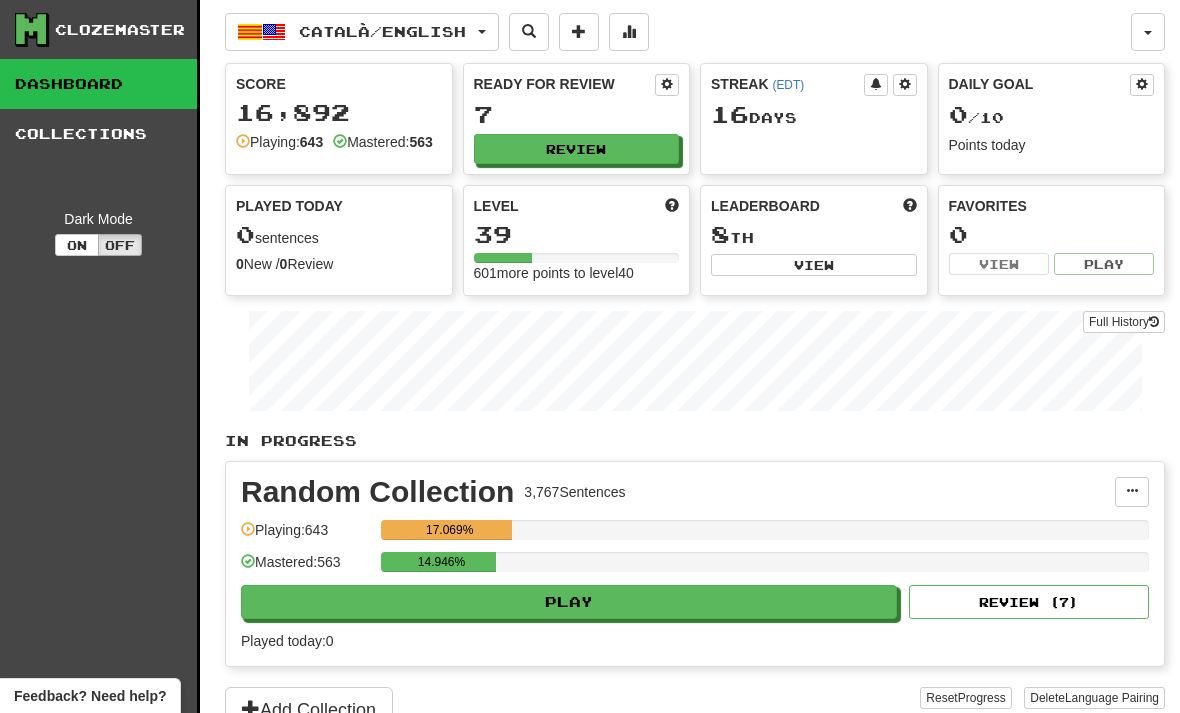 scroll, scrollTop: 0, scrollLeft: 0, axis: both 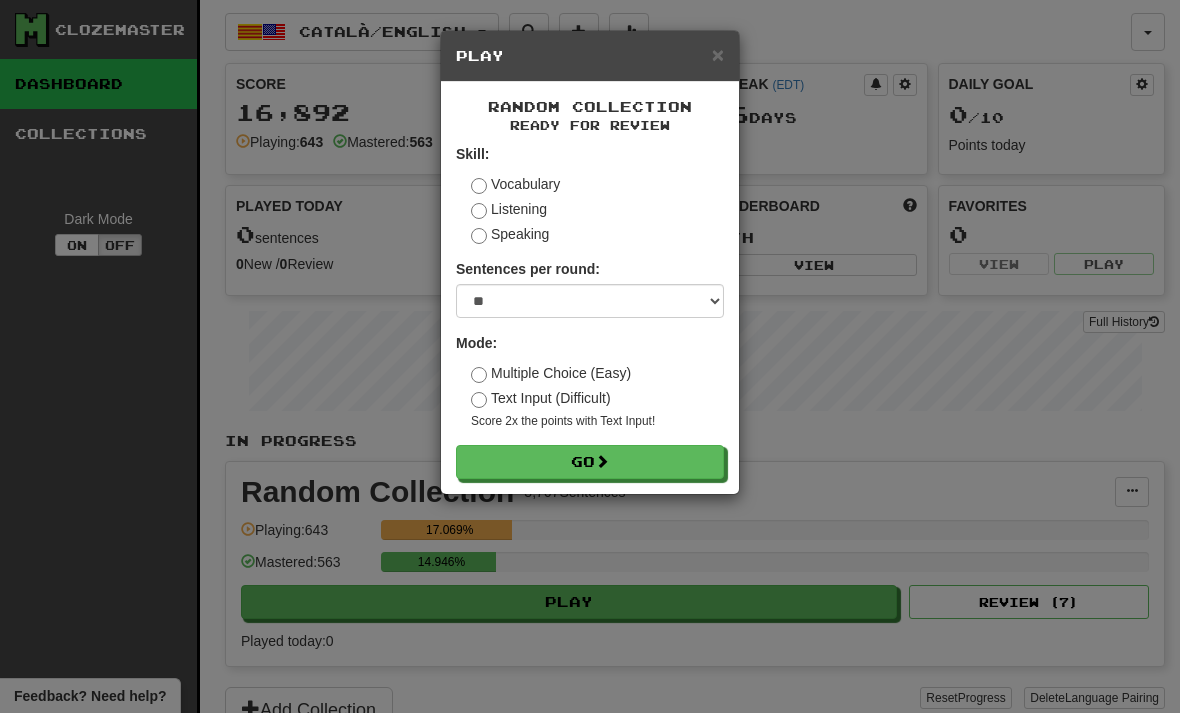 click on "Go" at bounding box center [590, 462] 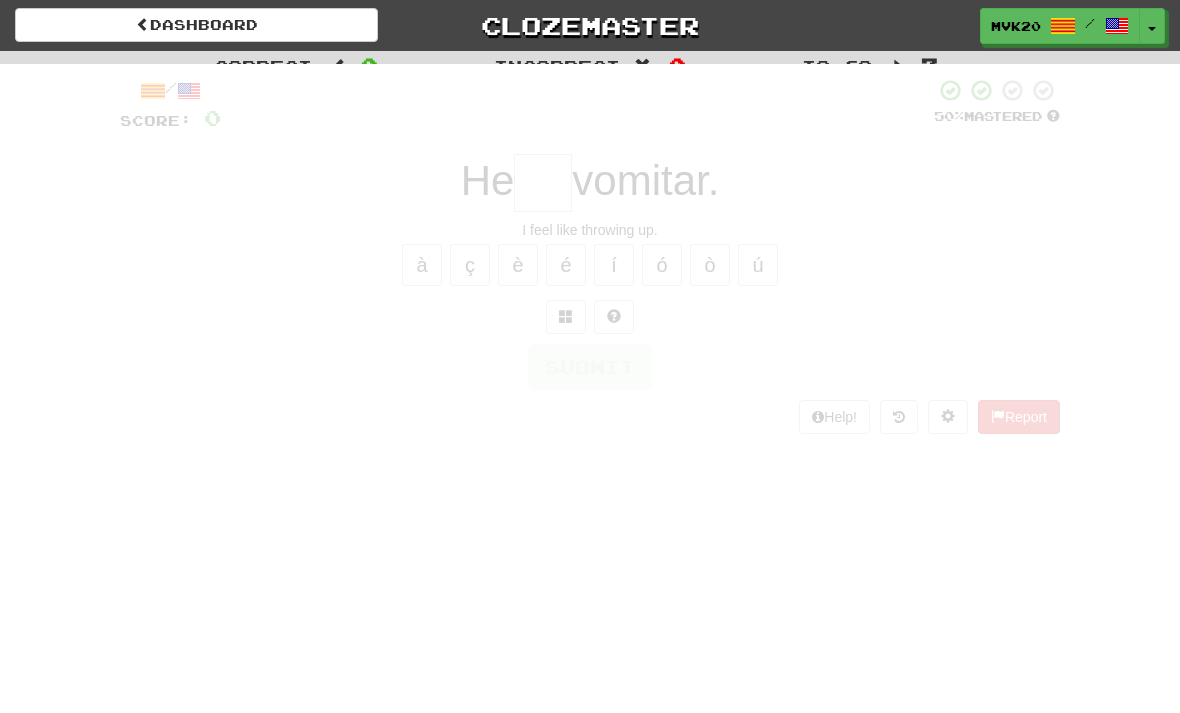 scroll, scrollTop: 0, scrollLeft: 0, axis: both 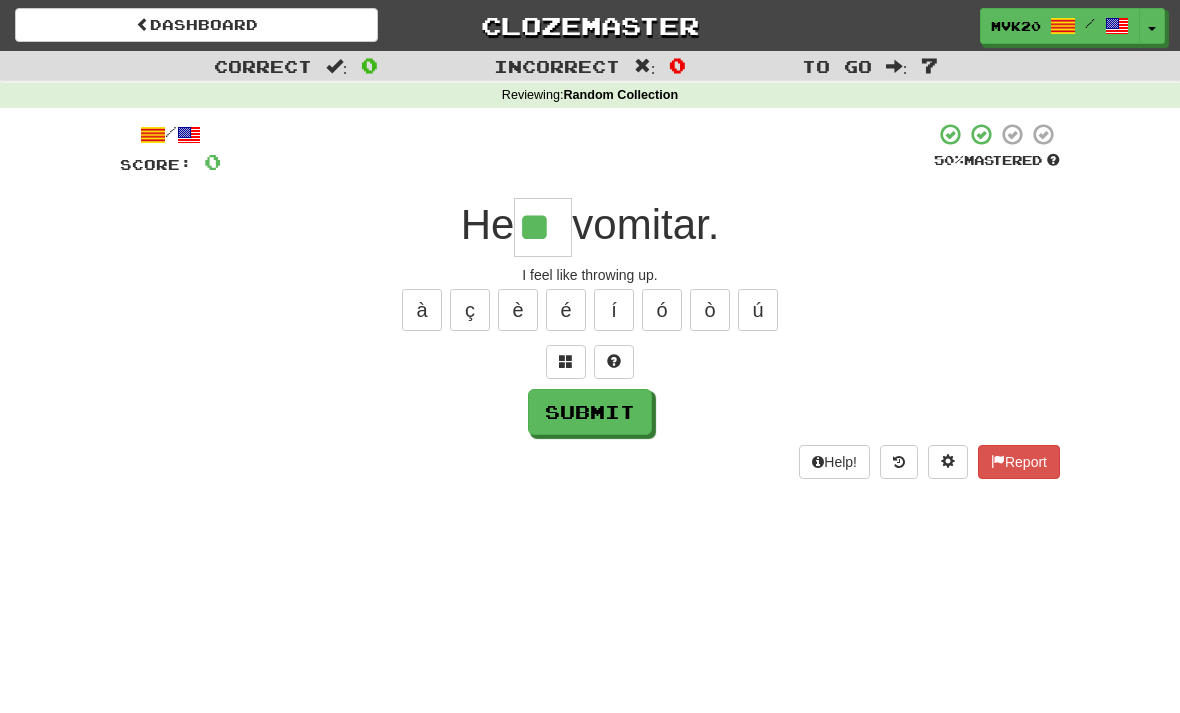 type on "**" 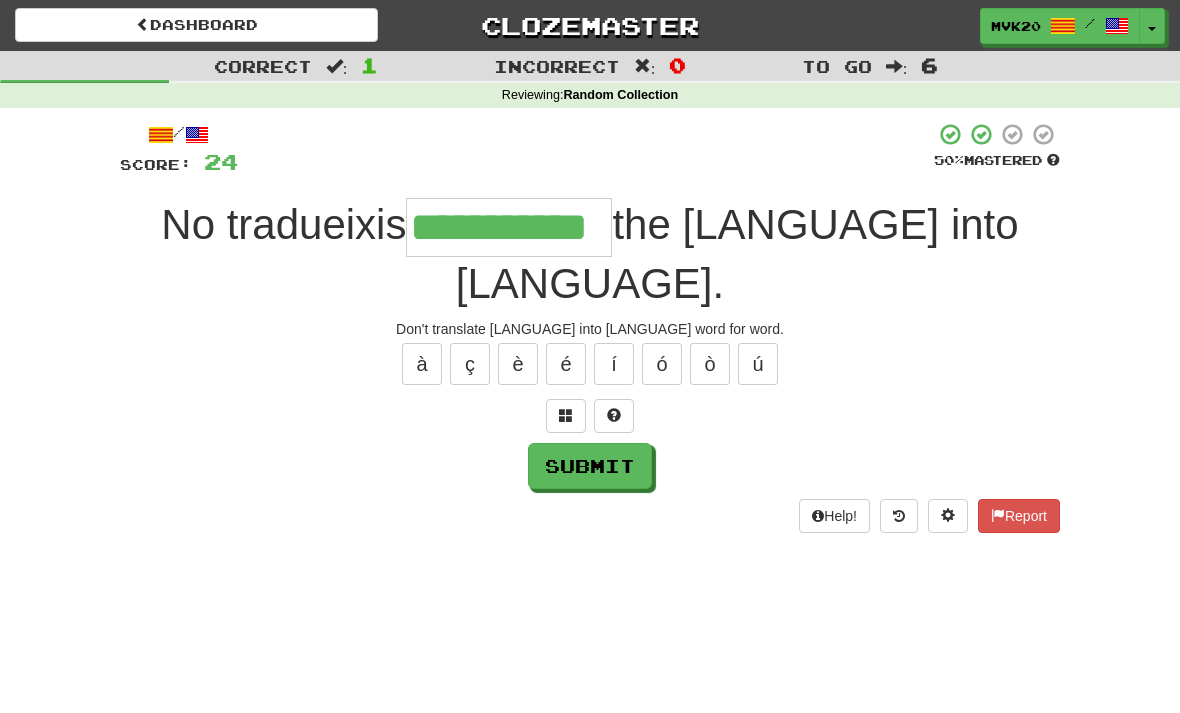 type on "**********" 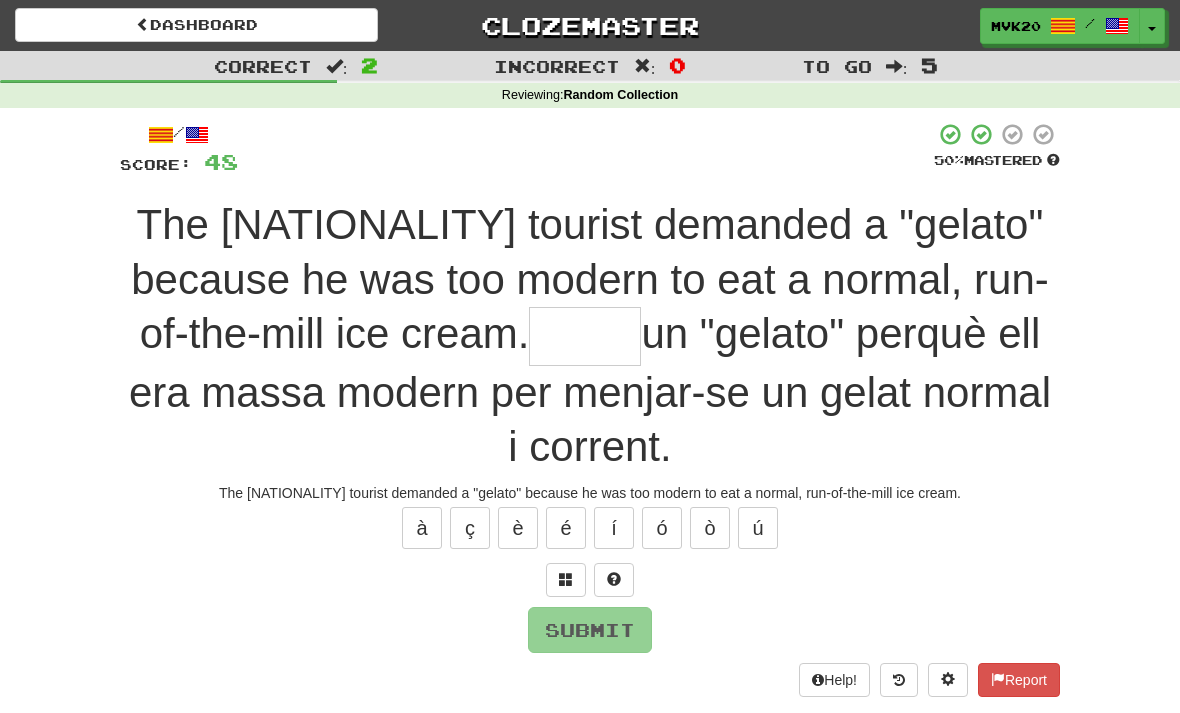 type on "*" 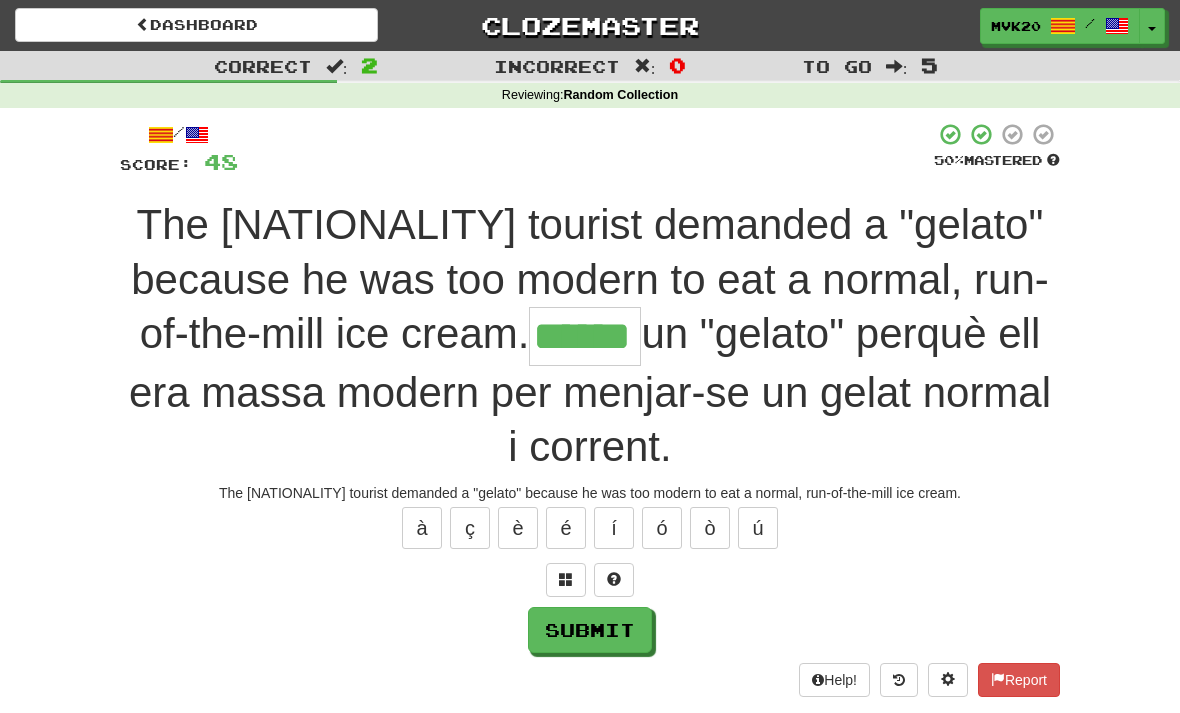 type on "******" 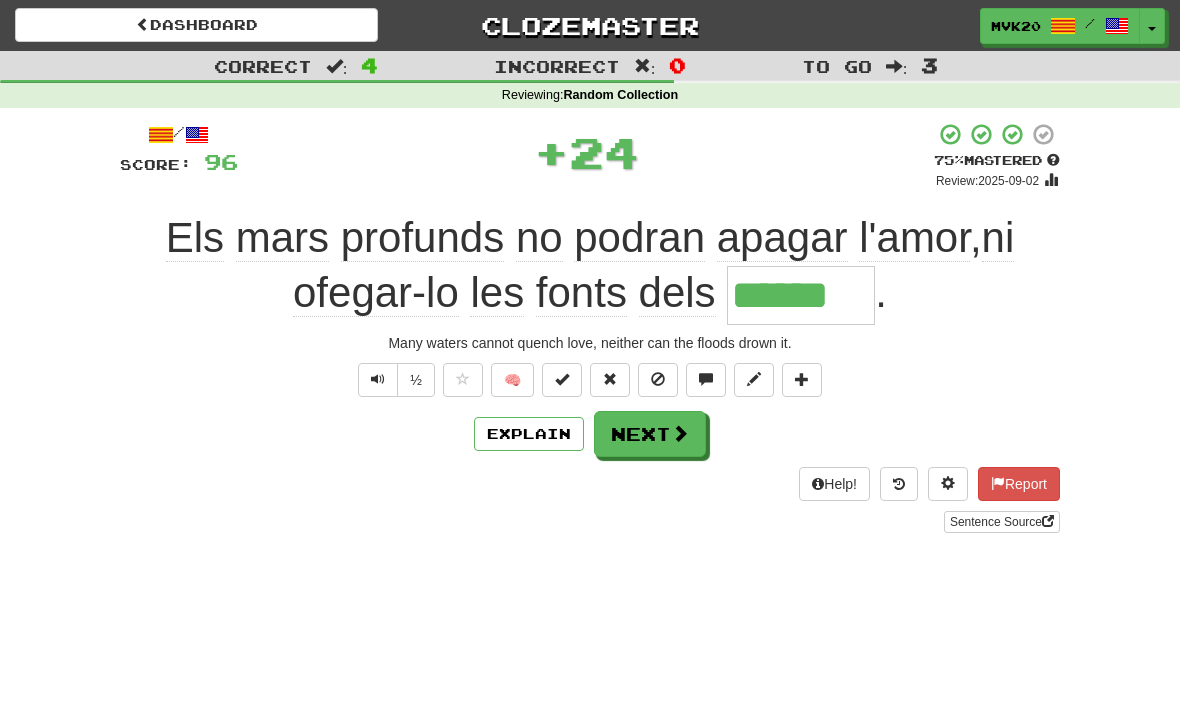 type on "******" 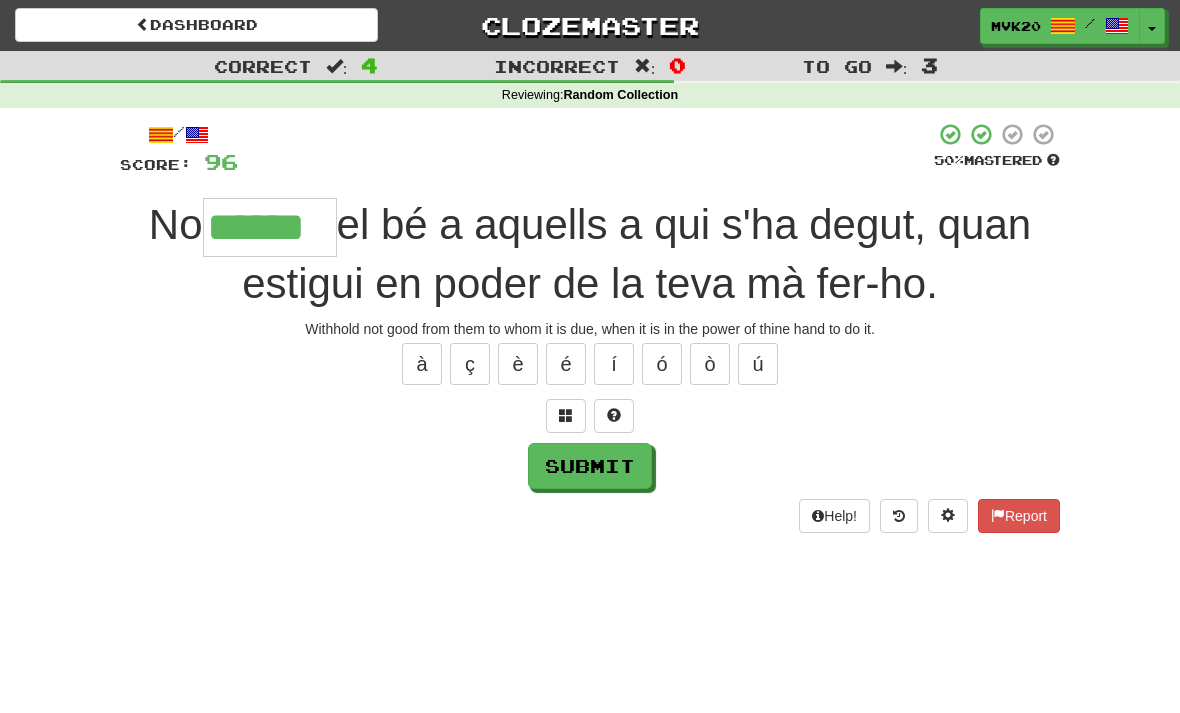 type on "******" 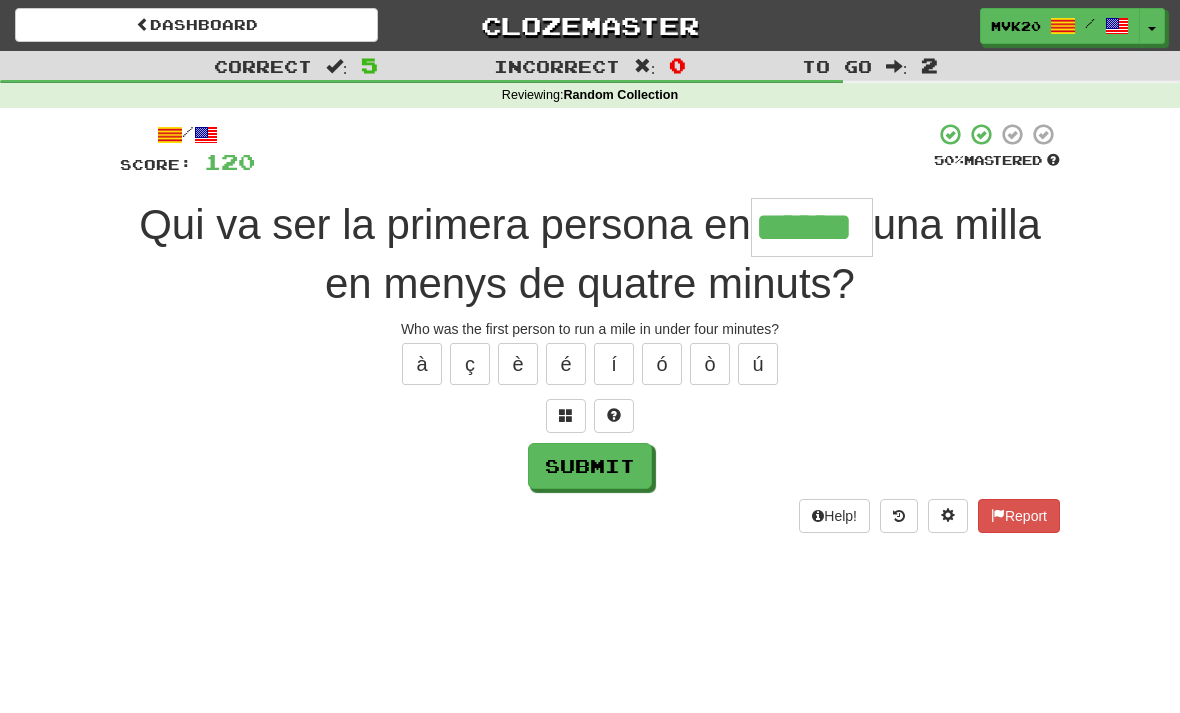 type on "******" 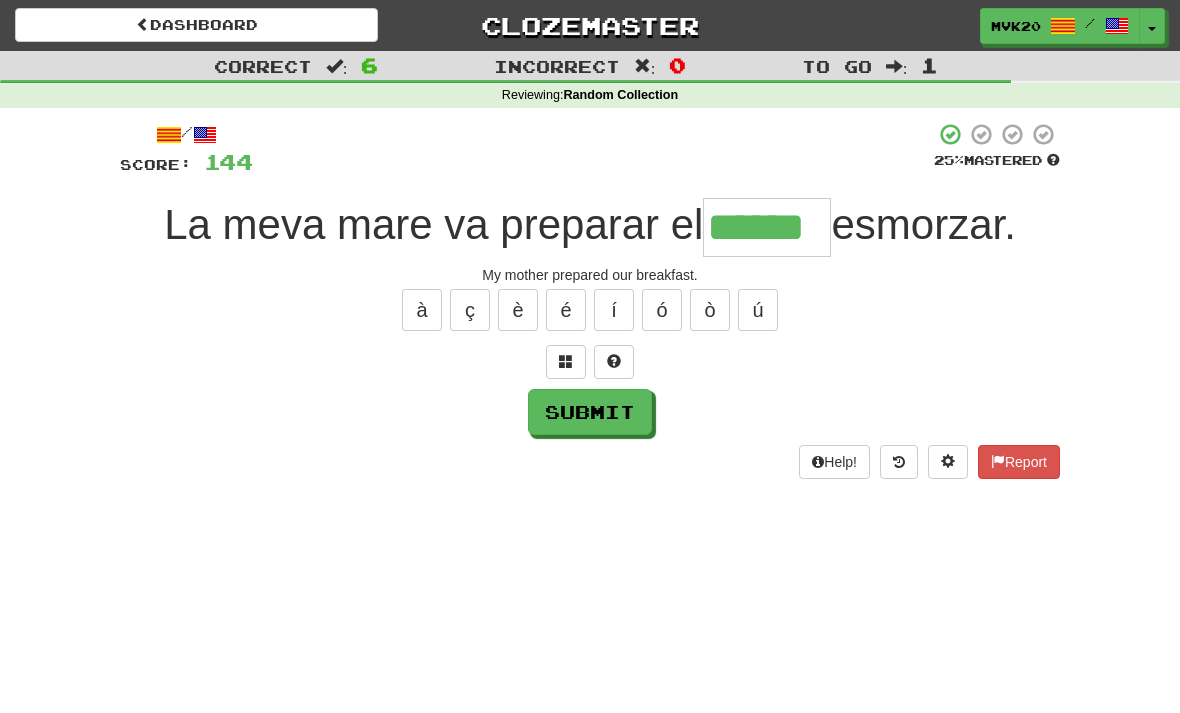 type on "******" 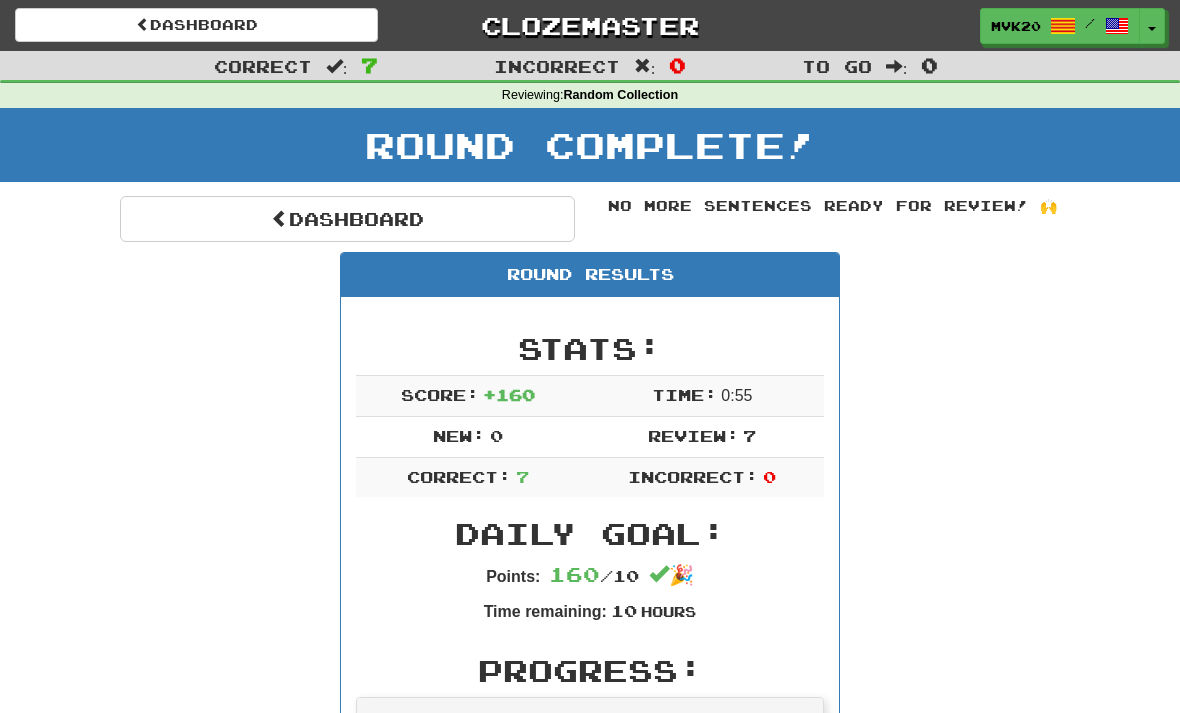 click on "Dashboard" at bounding box center (347, 219) 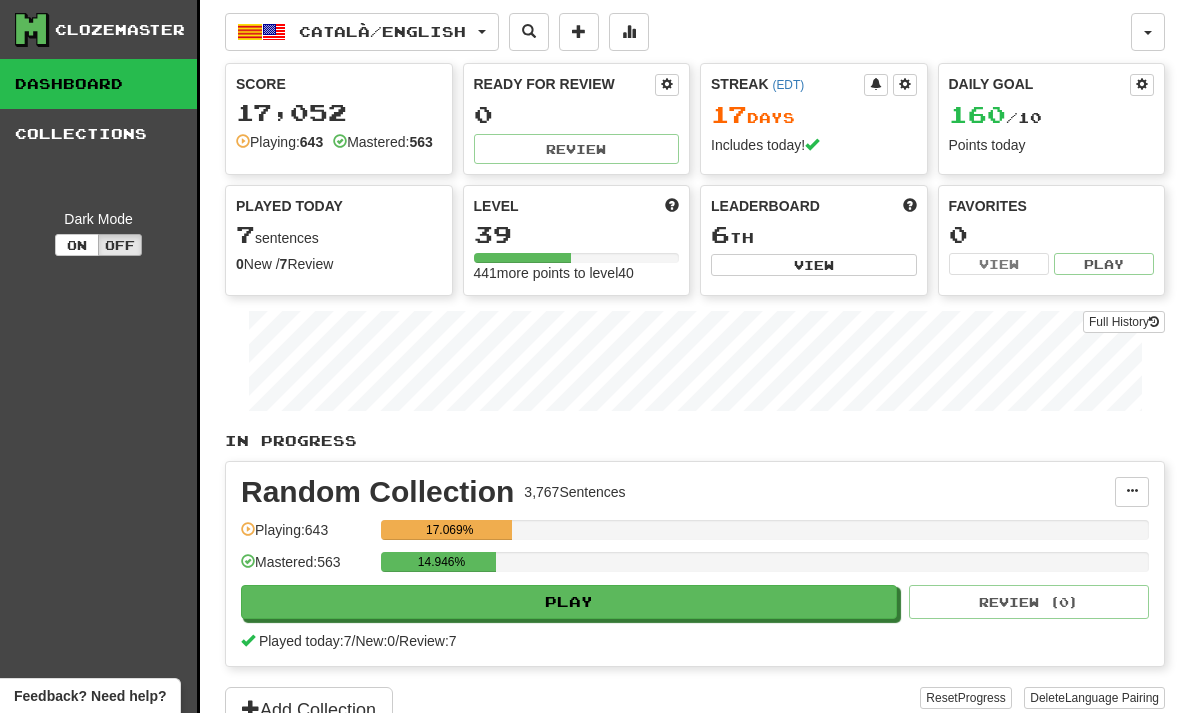 scroll, scrollTop: 0, scrollLeft: 0, axis: both 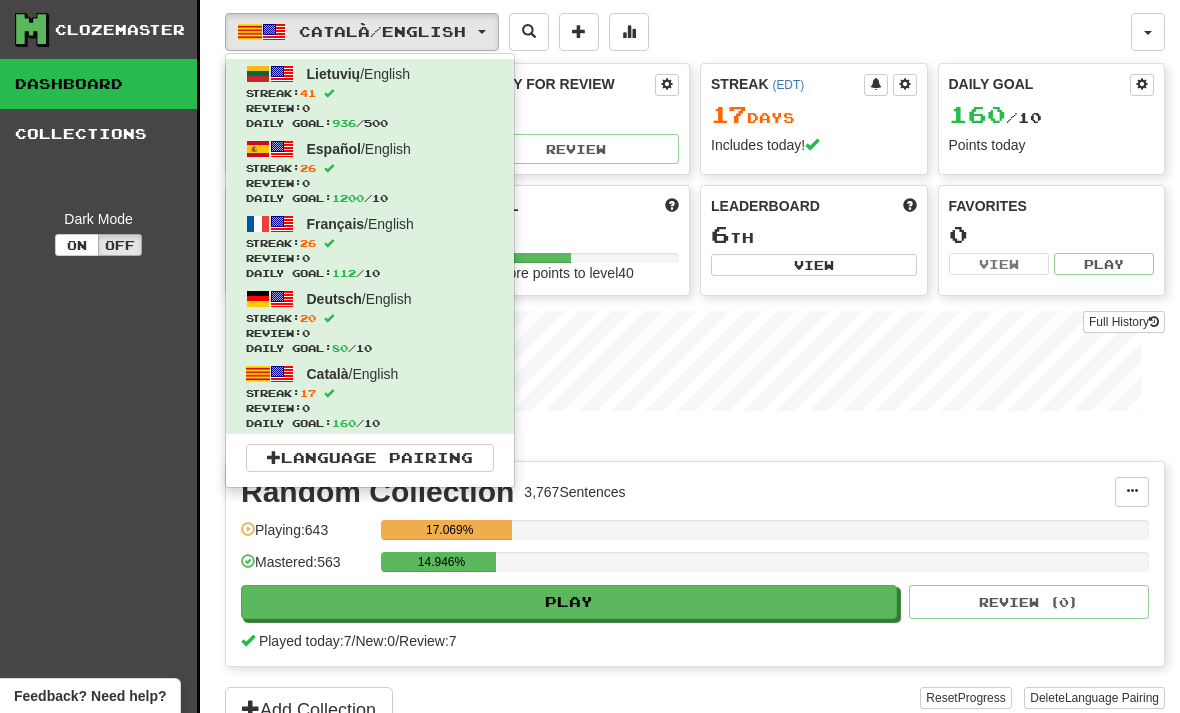 click on "Streak:  41" at bounding box center (370, 93) 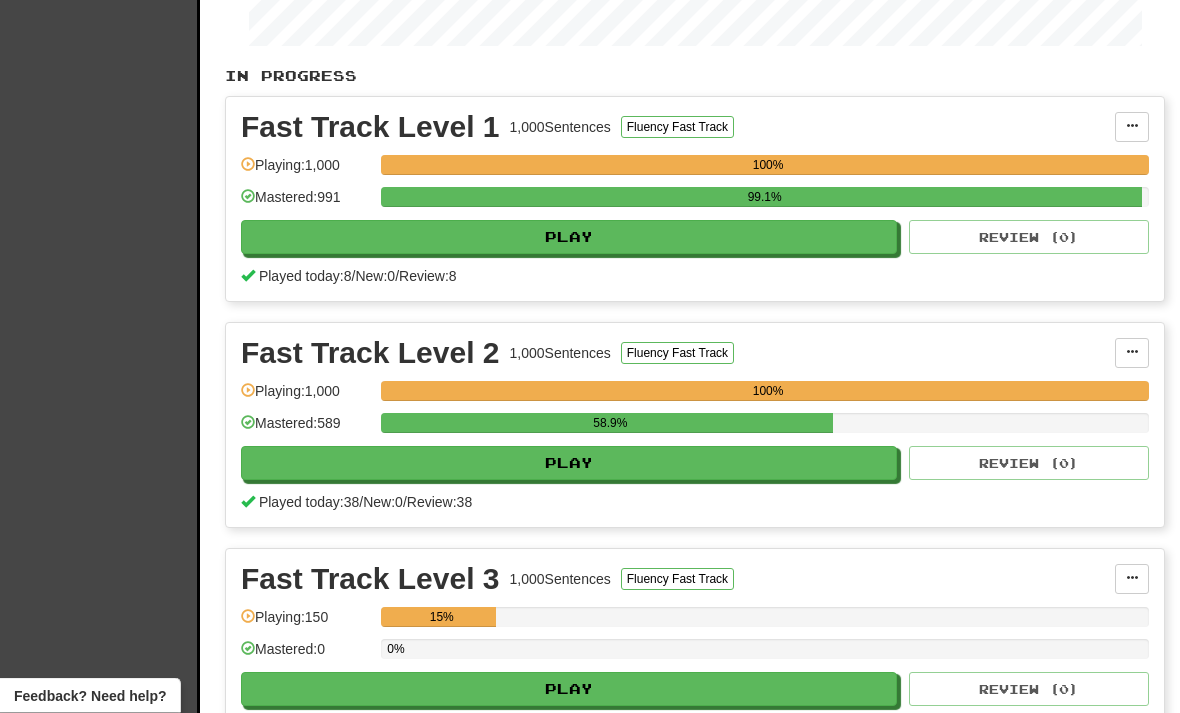 scroll, scrollTop: 634, scrollLeft: 0, axis: vertical 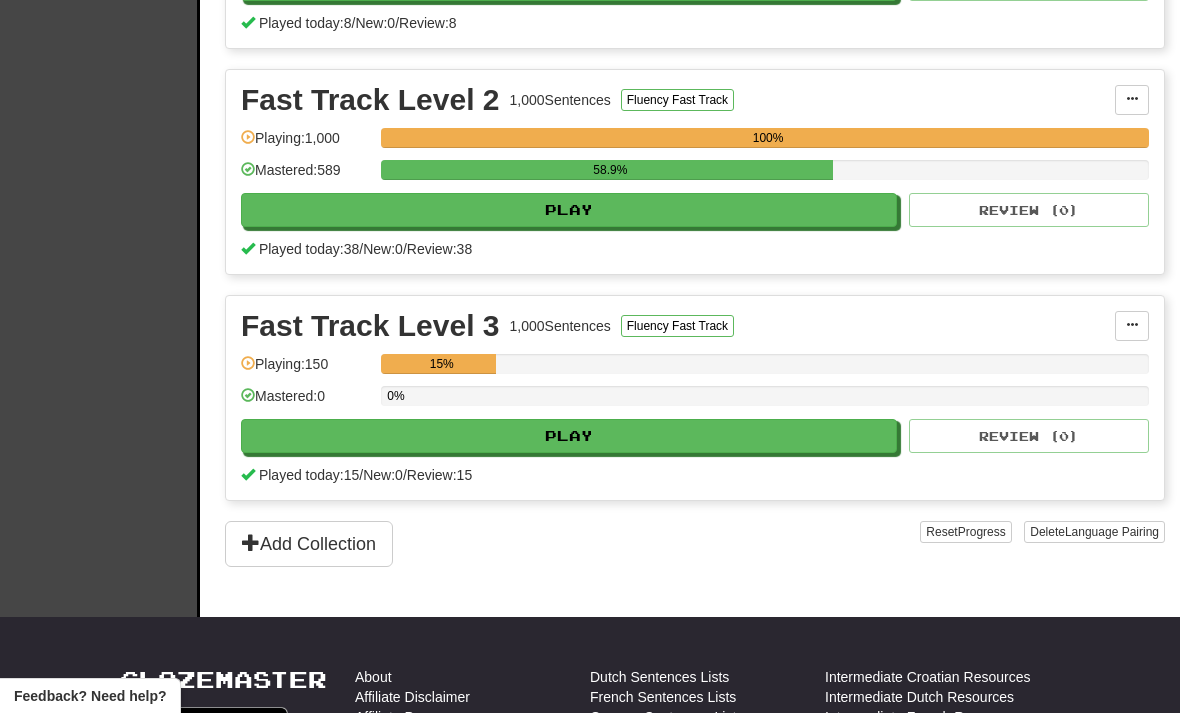 click on "Play" at bounding box center (569, 436) 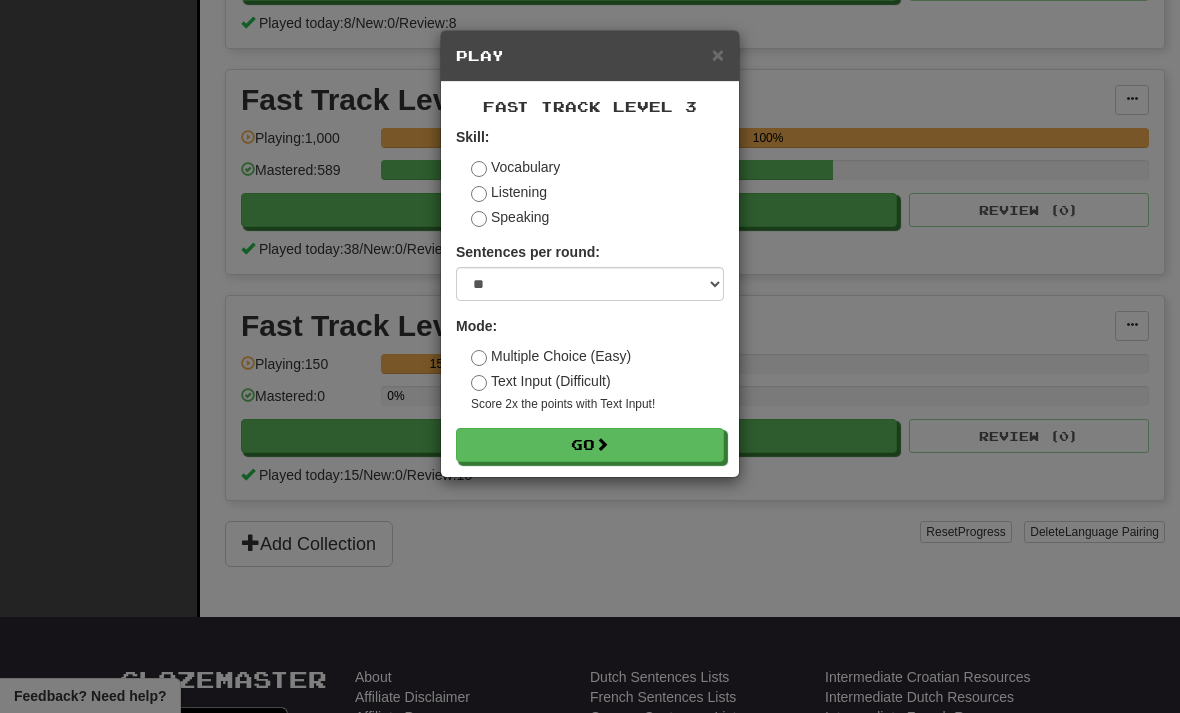 click on "Go" at bounding box center [590, 445] 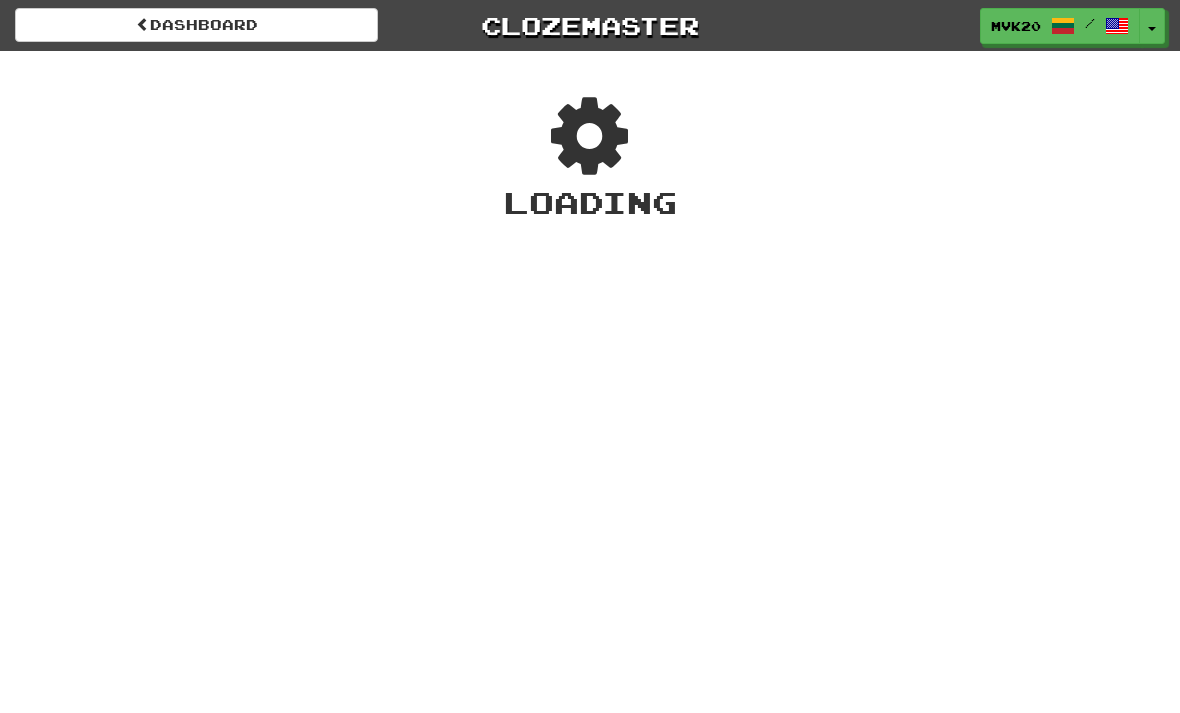 scroll, scrollTop: 0, scrollLeft: 0, axis: both 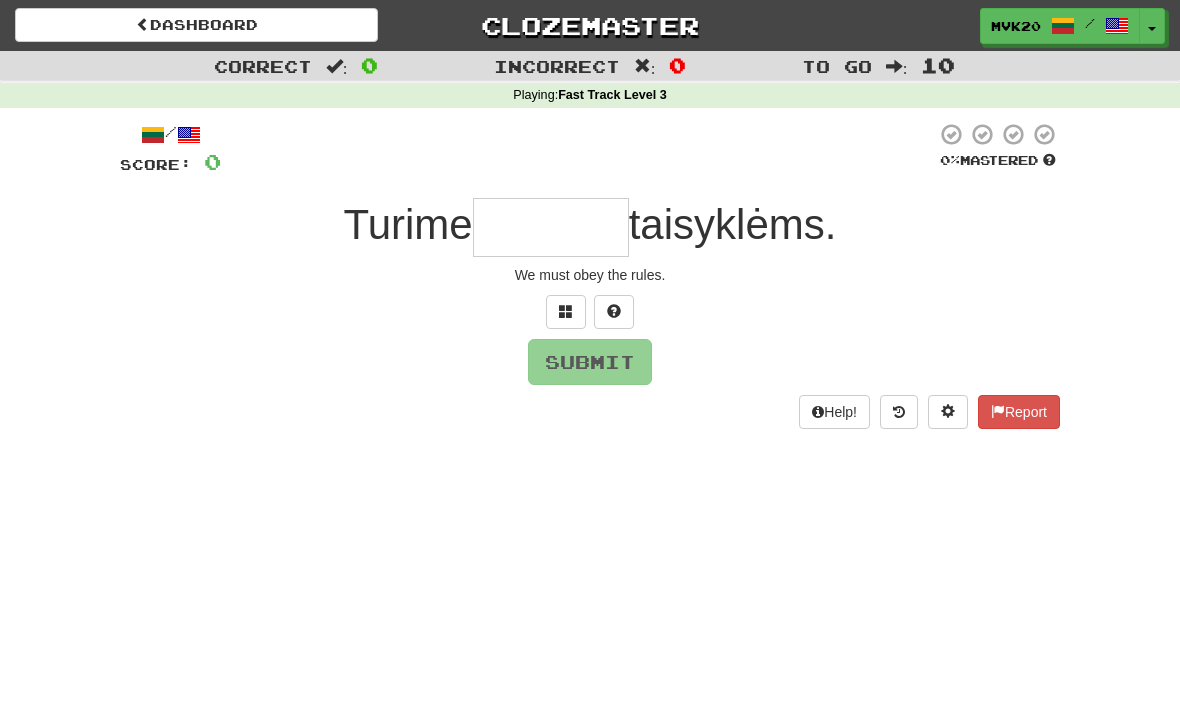 type on "********" 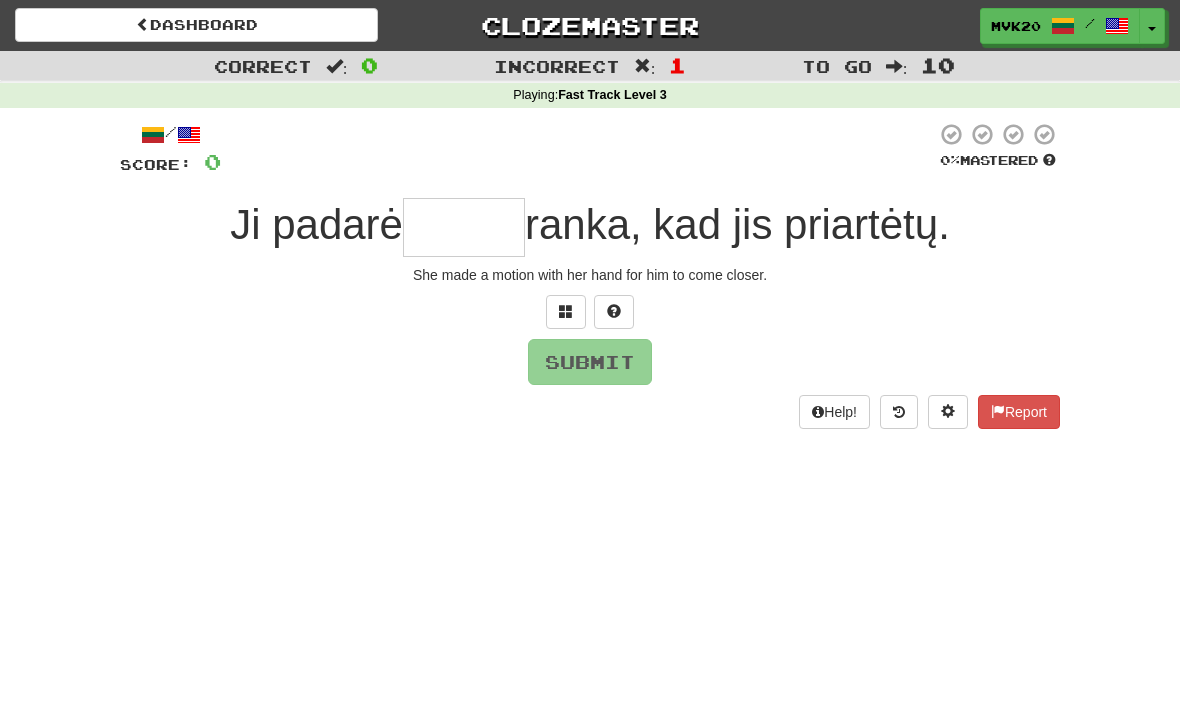 type on "*" 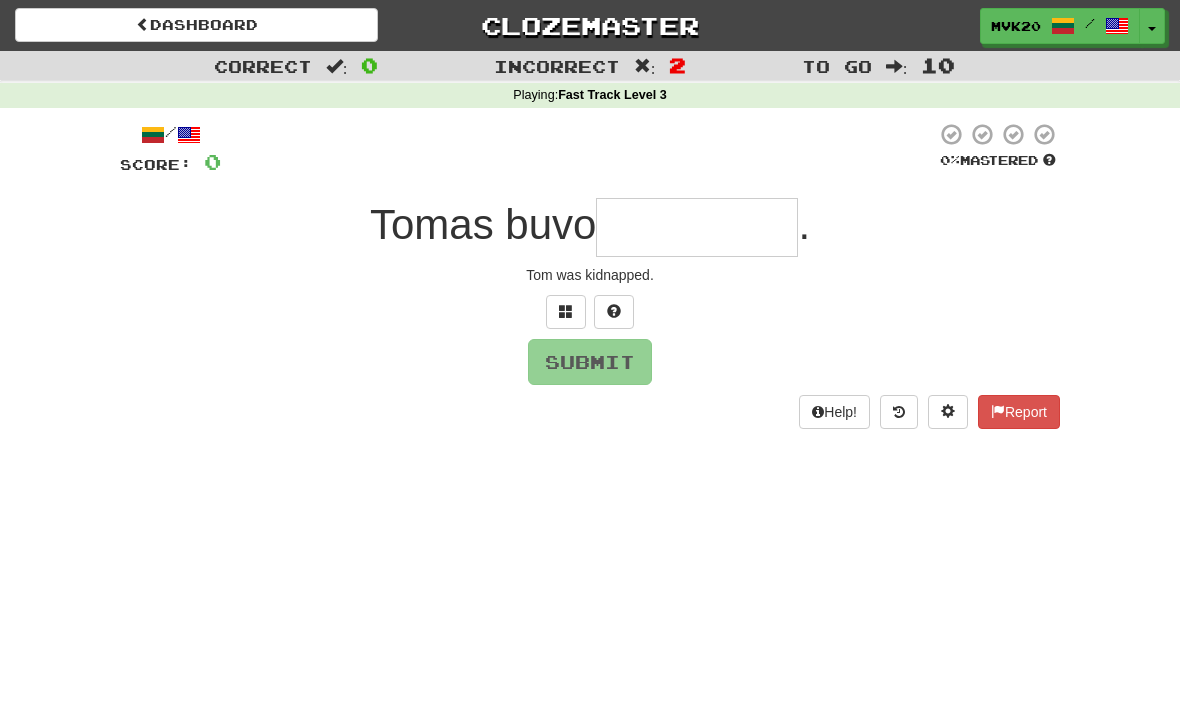 type on "*********" 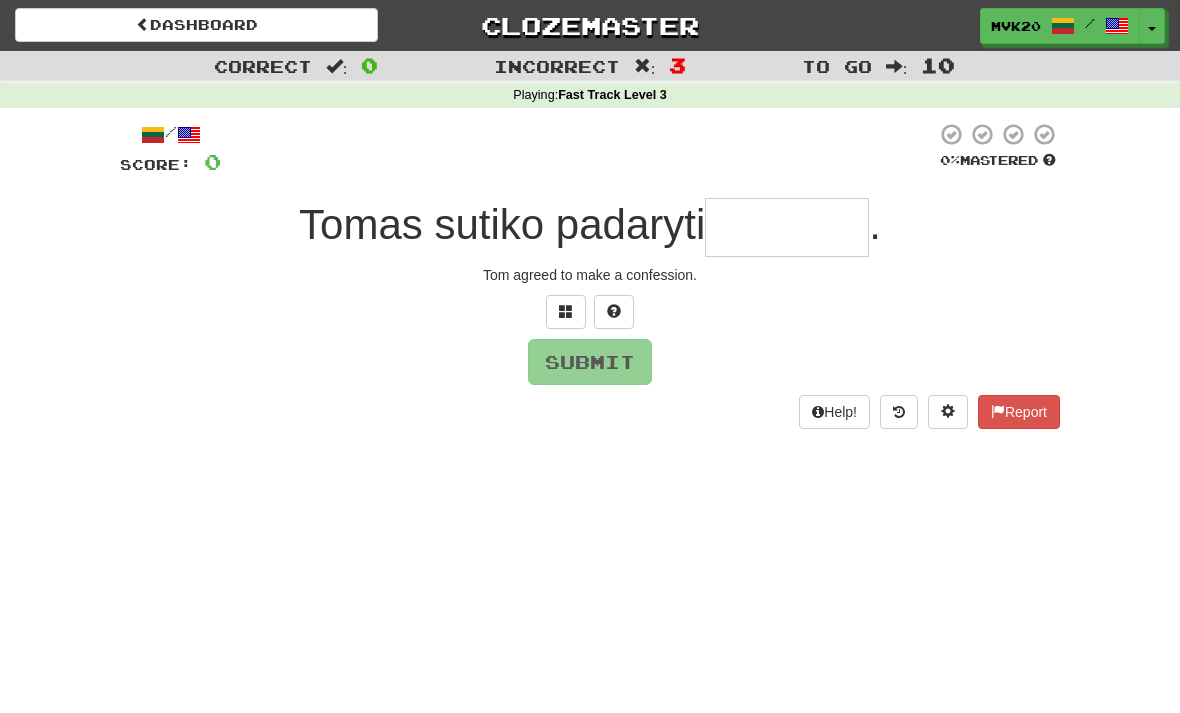type on "*********" 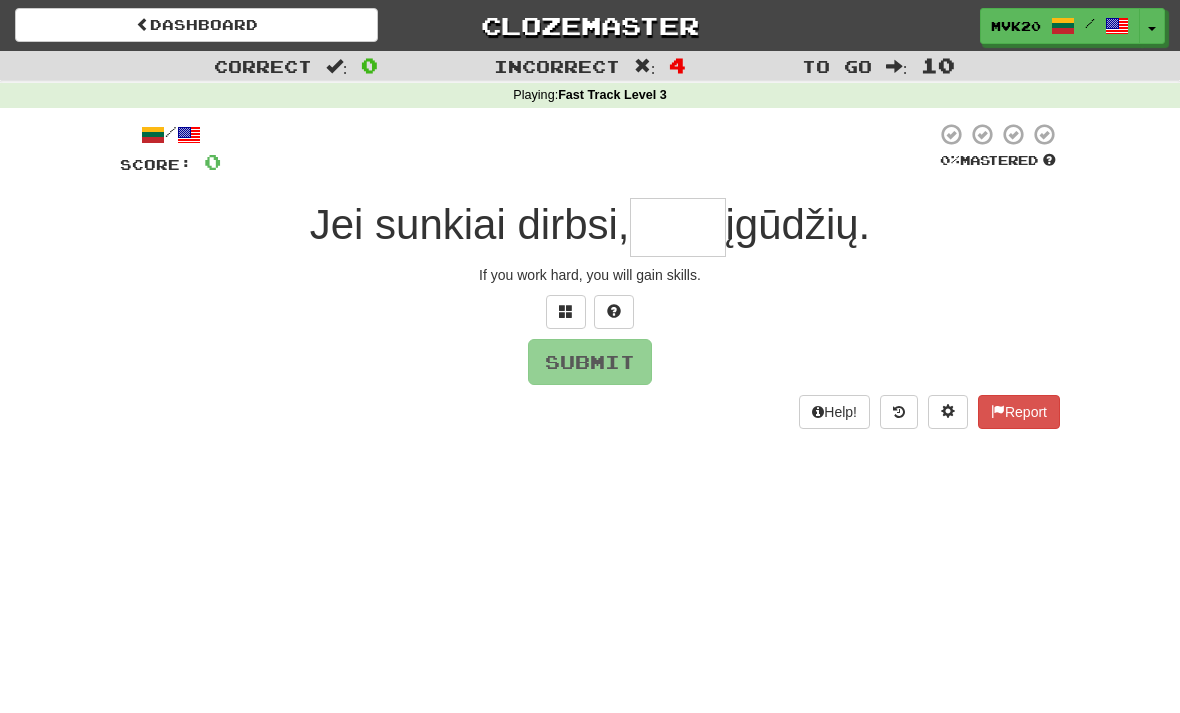 type on "*****" 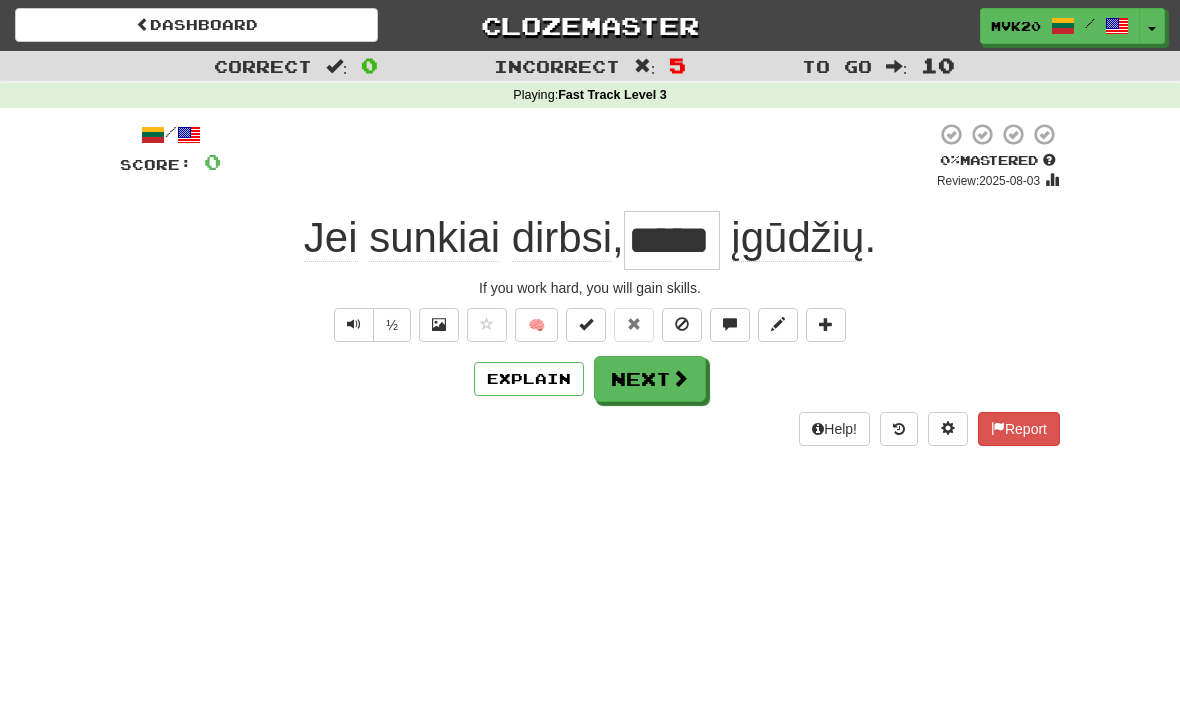 click on "Explain" at bounding box center (529, 379) 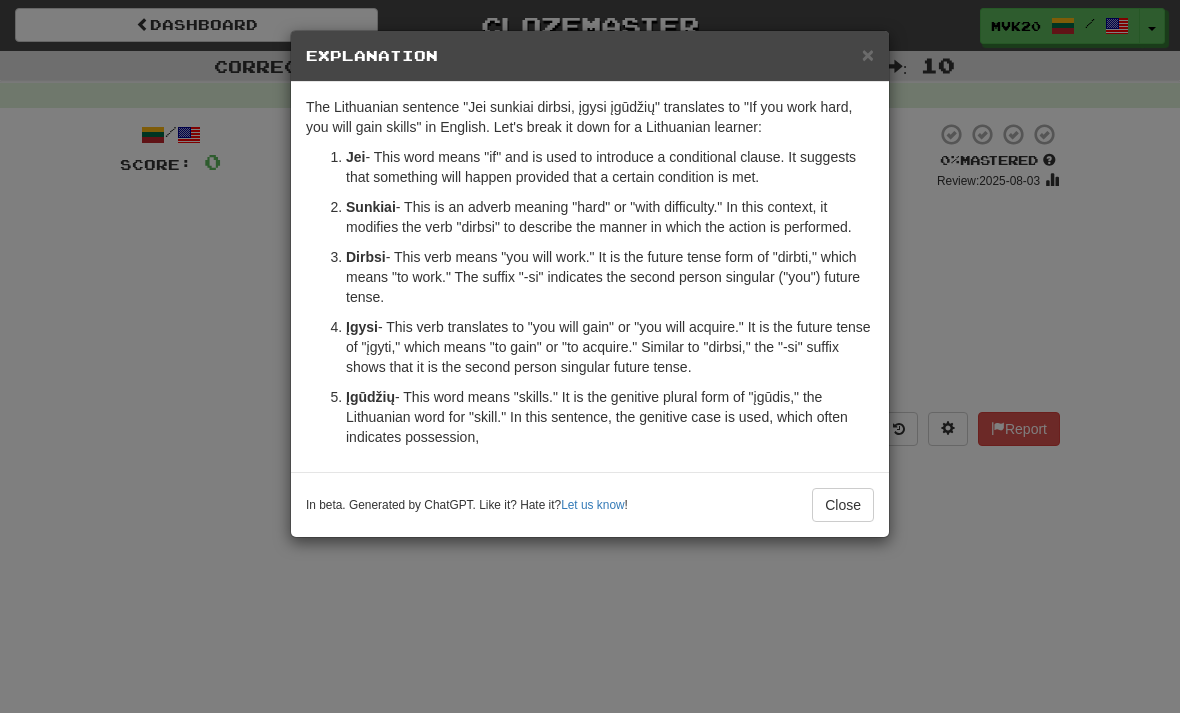 click on "×" at bounding box center [868, 54] 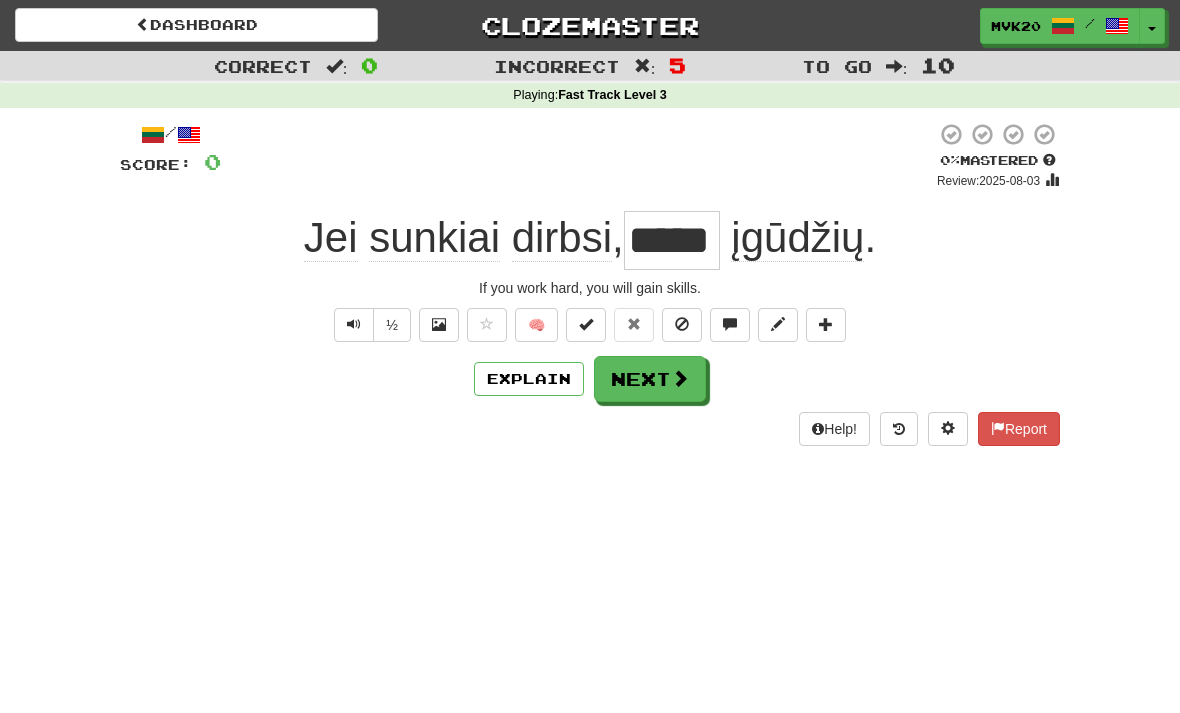 click on "Next" at bounding box center (650, 379) 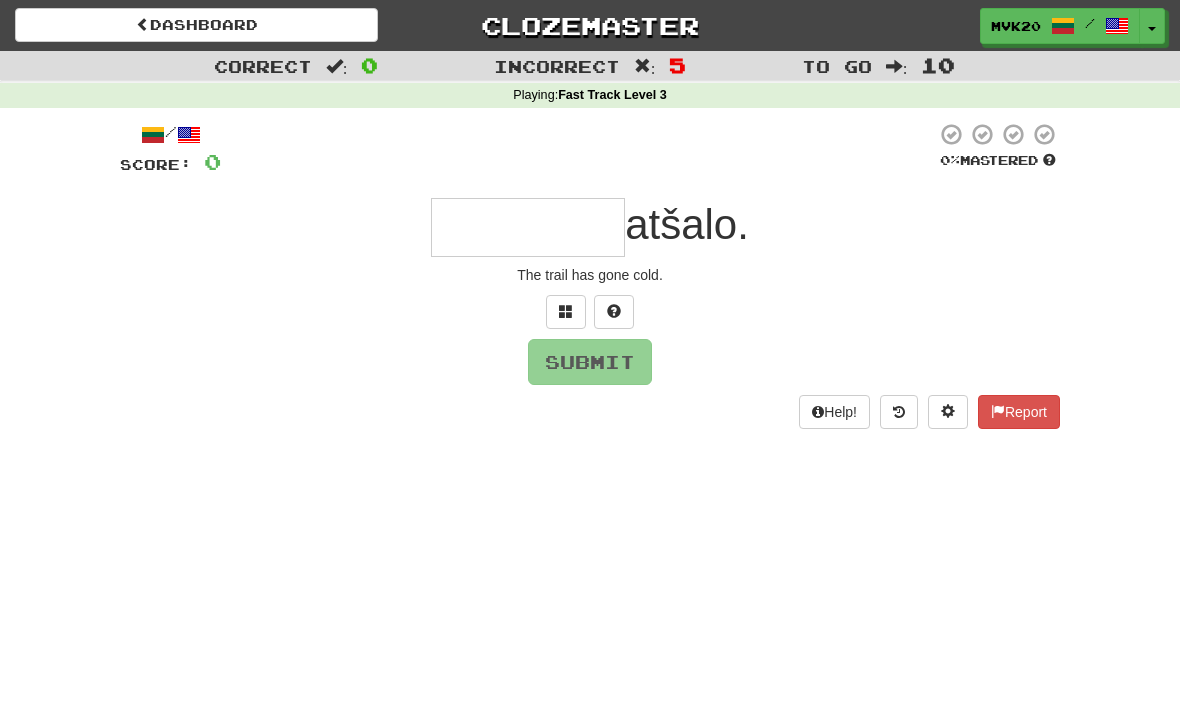 type on "********" 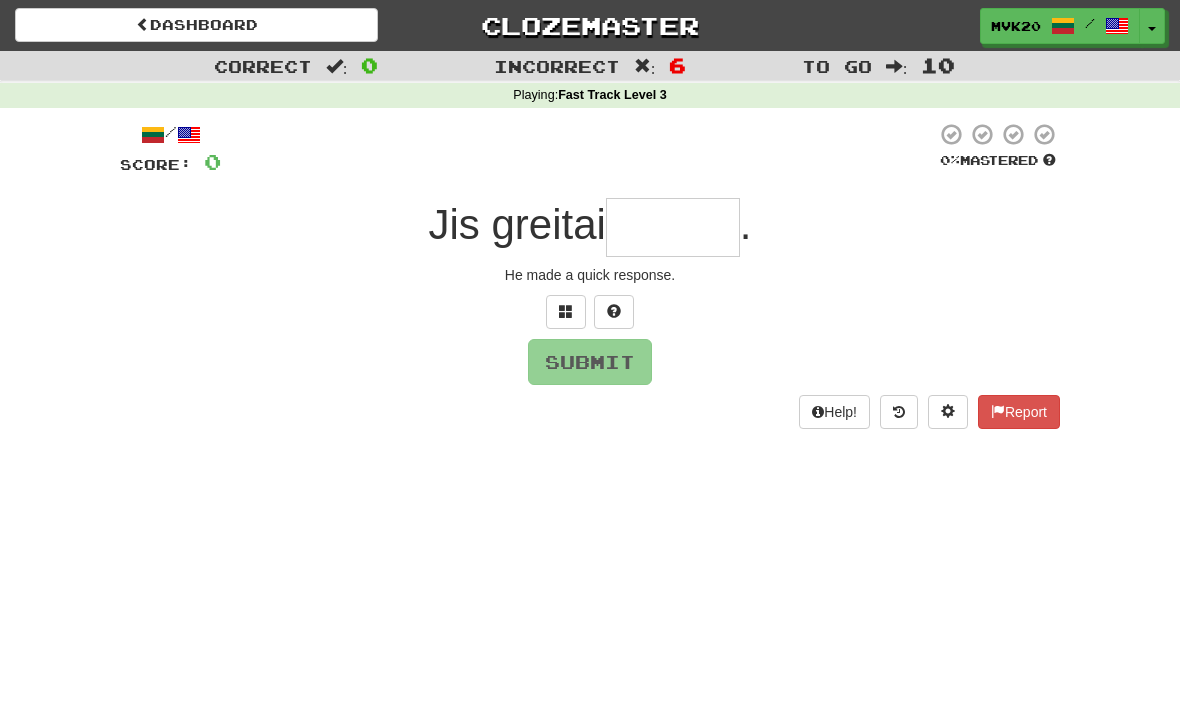 type on "******" 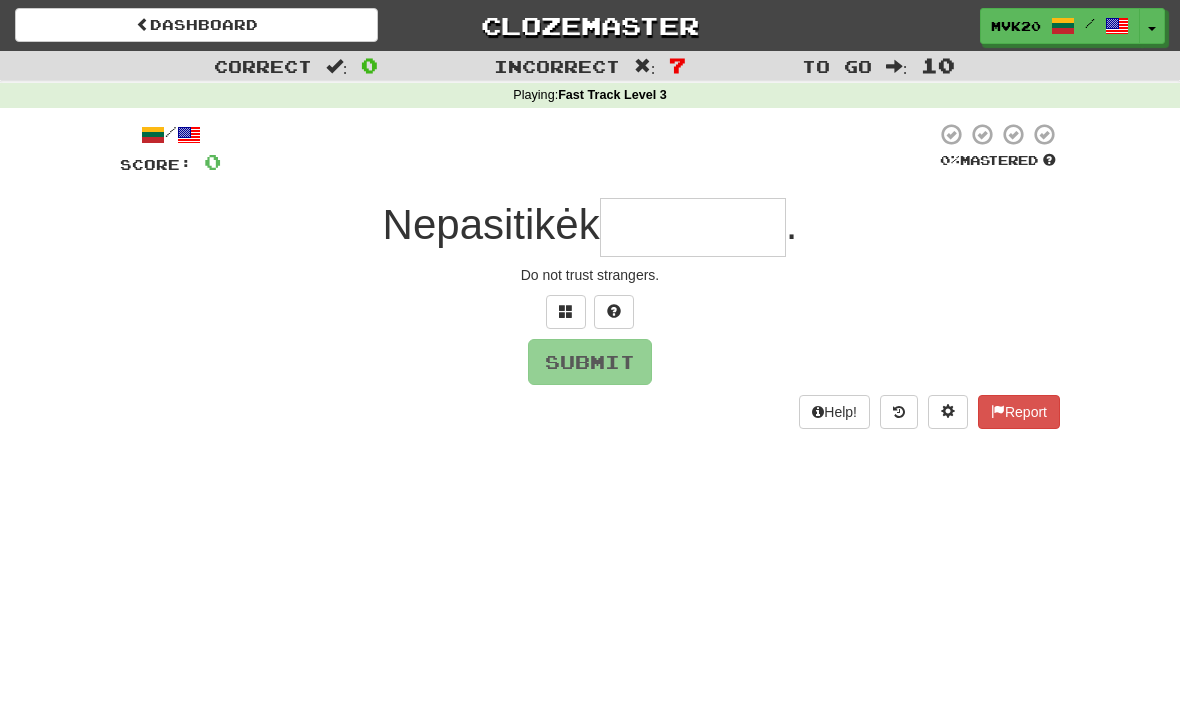 type on "*********" 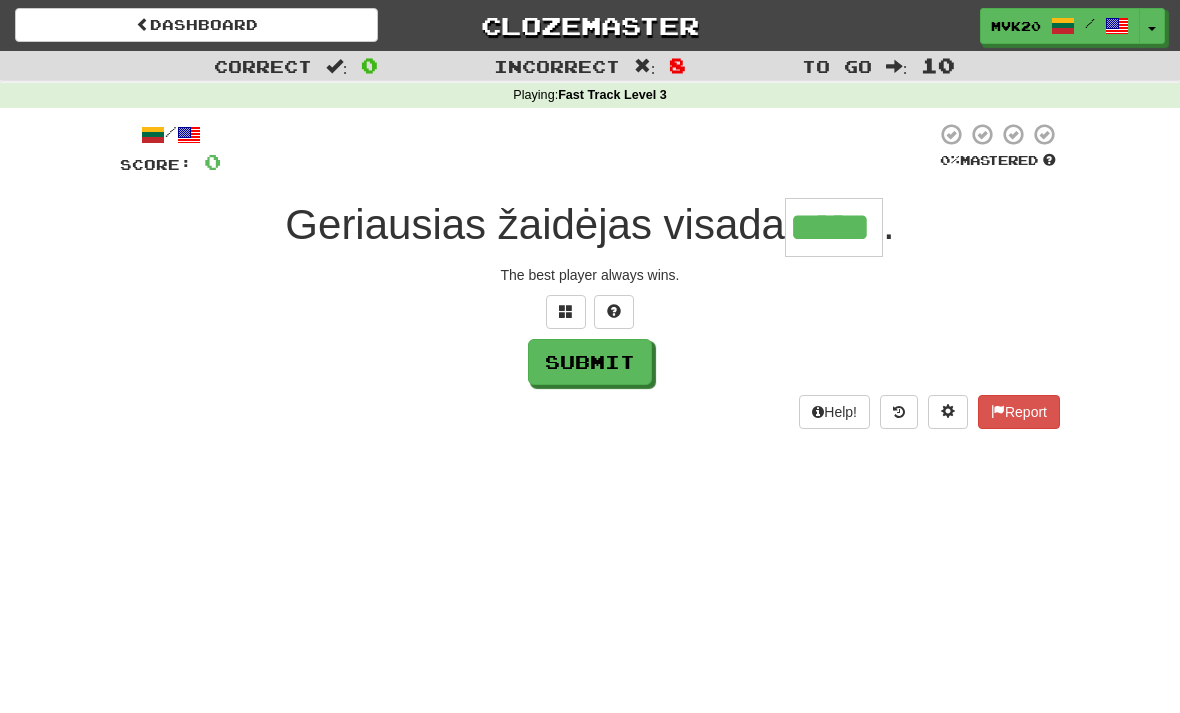 type on "*****" 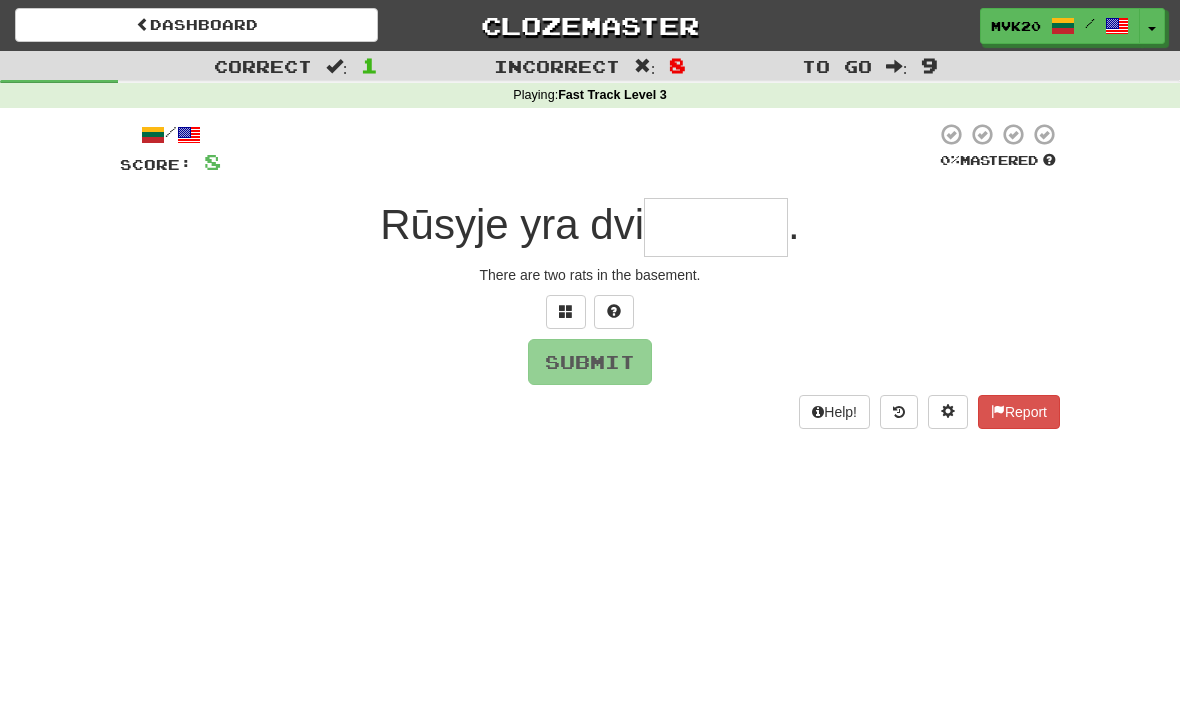 type on "*" 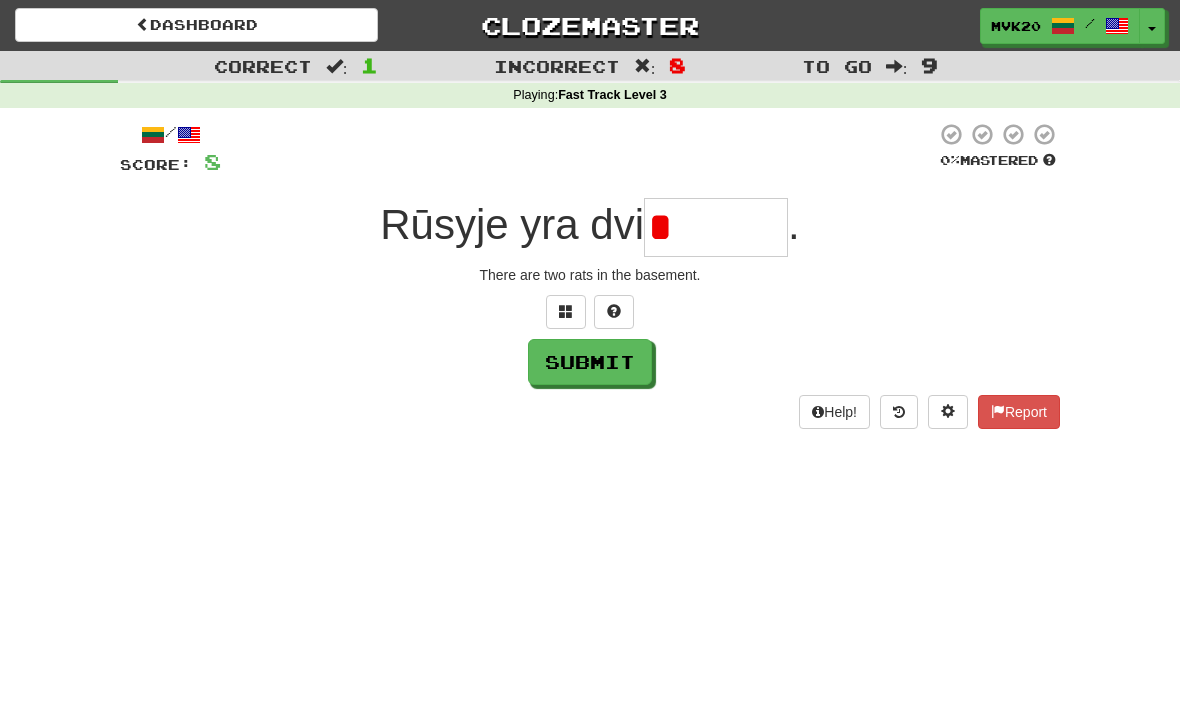 type on "*******" 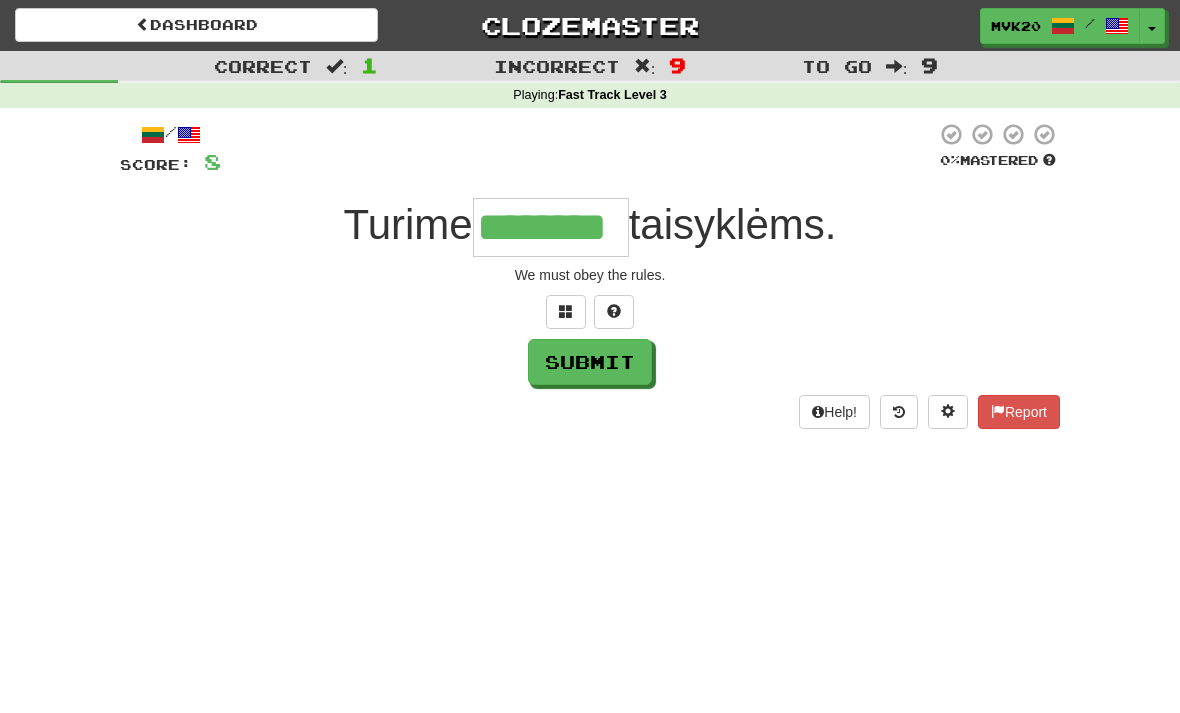 type on "********" 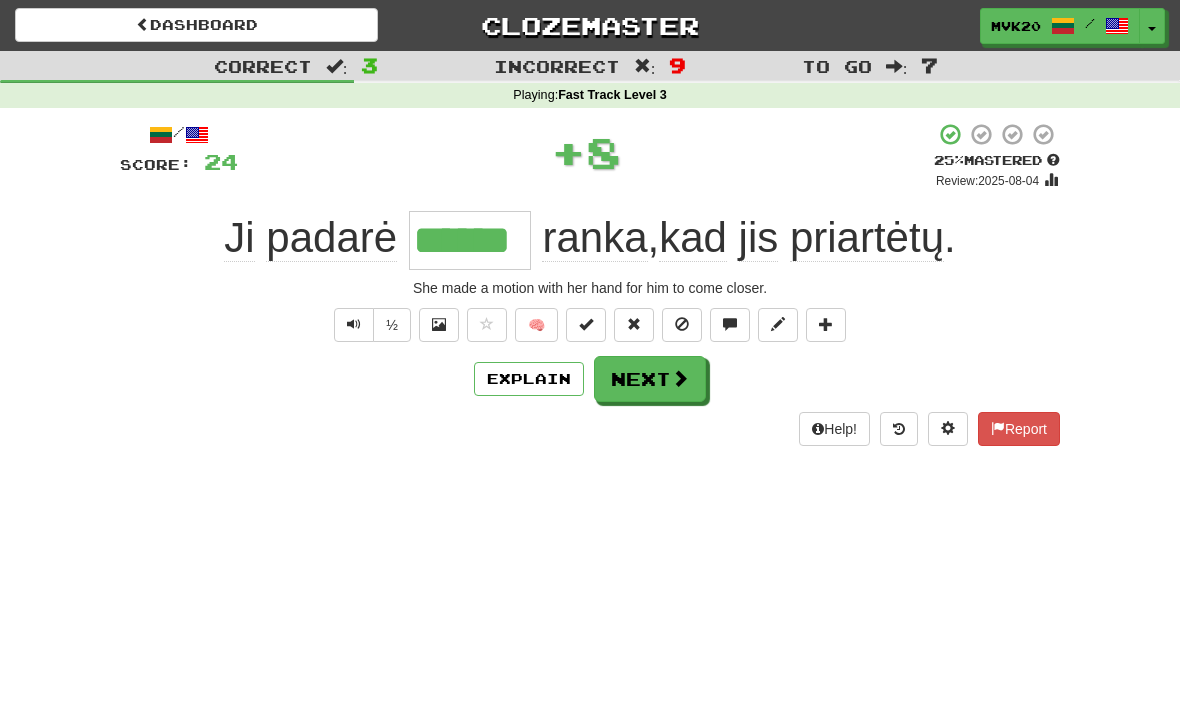 type on "******" 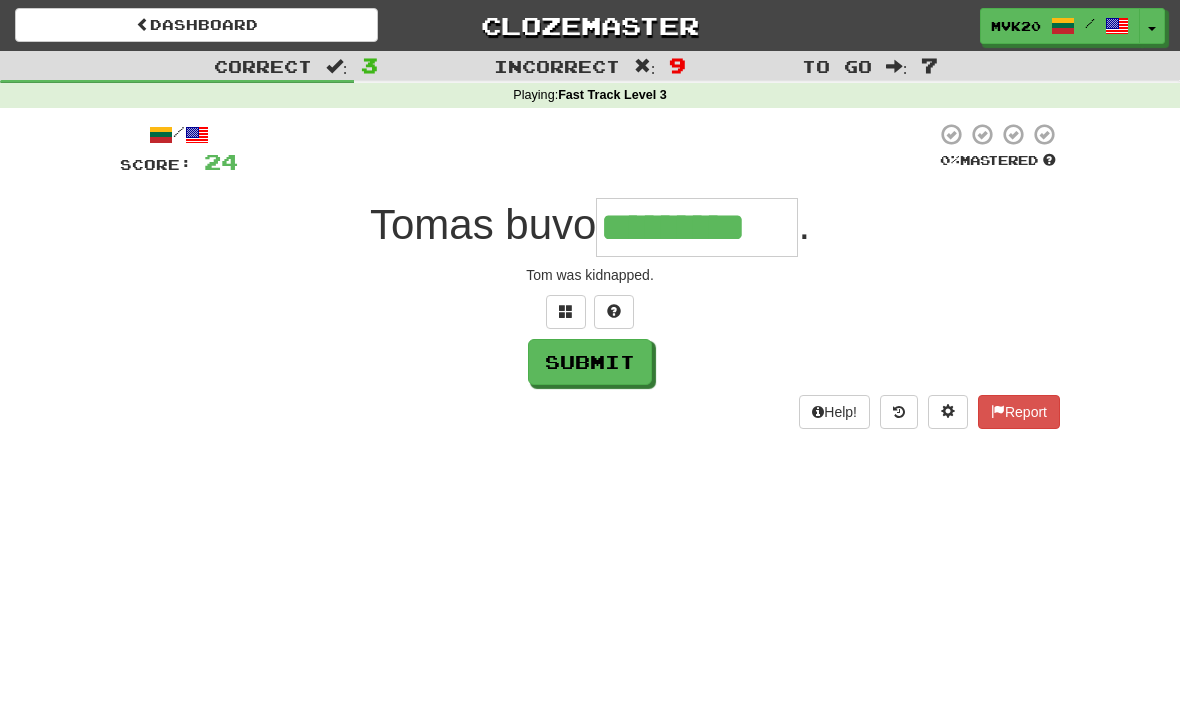 type on "*********" 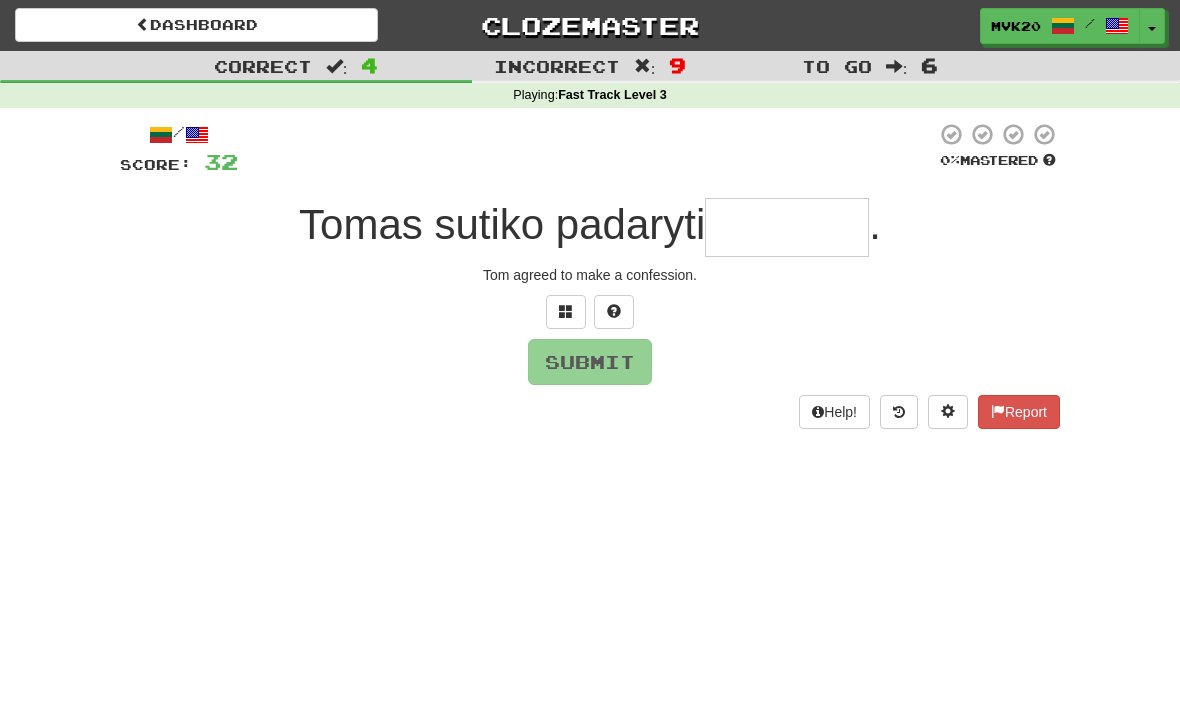type on "*" 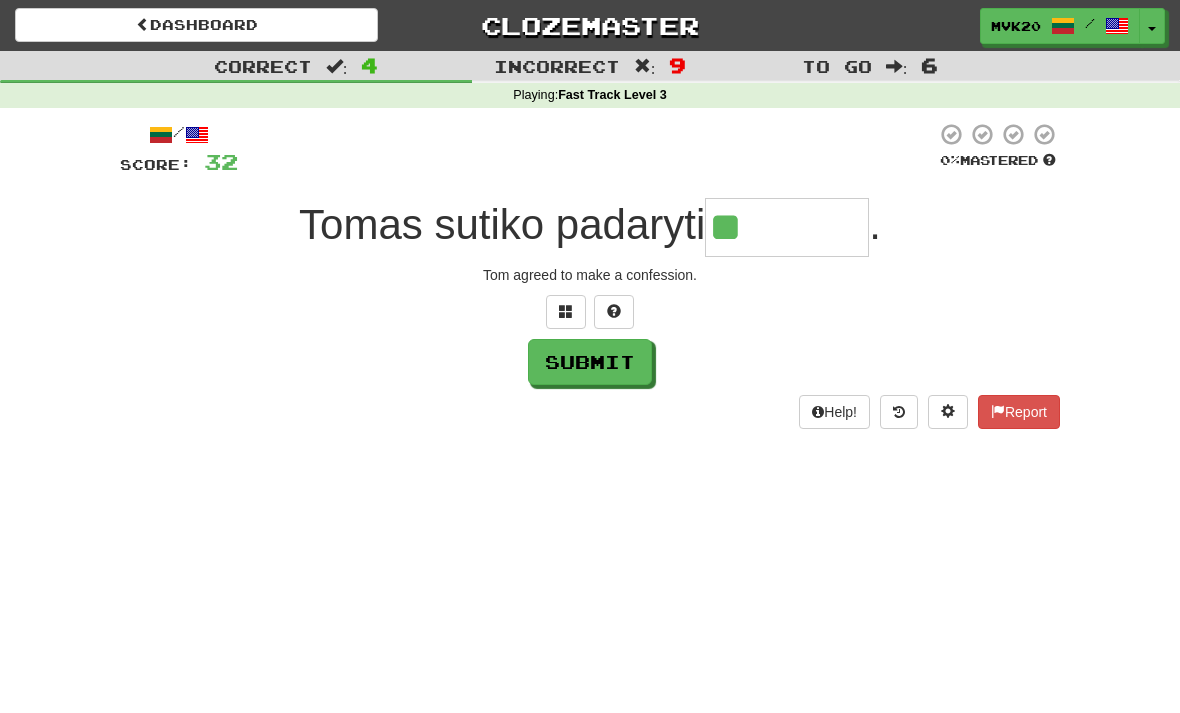 type on "*********" 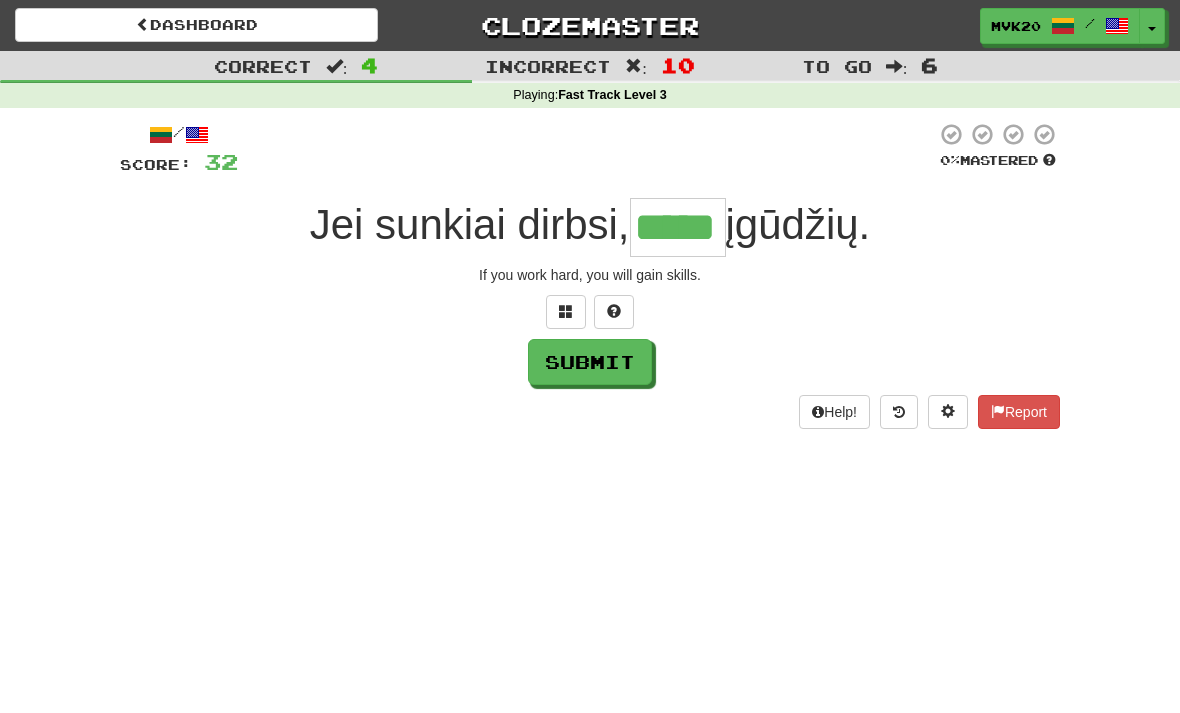 type on "*****" 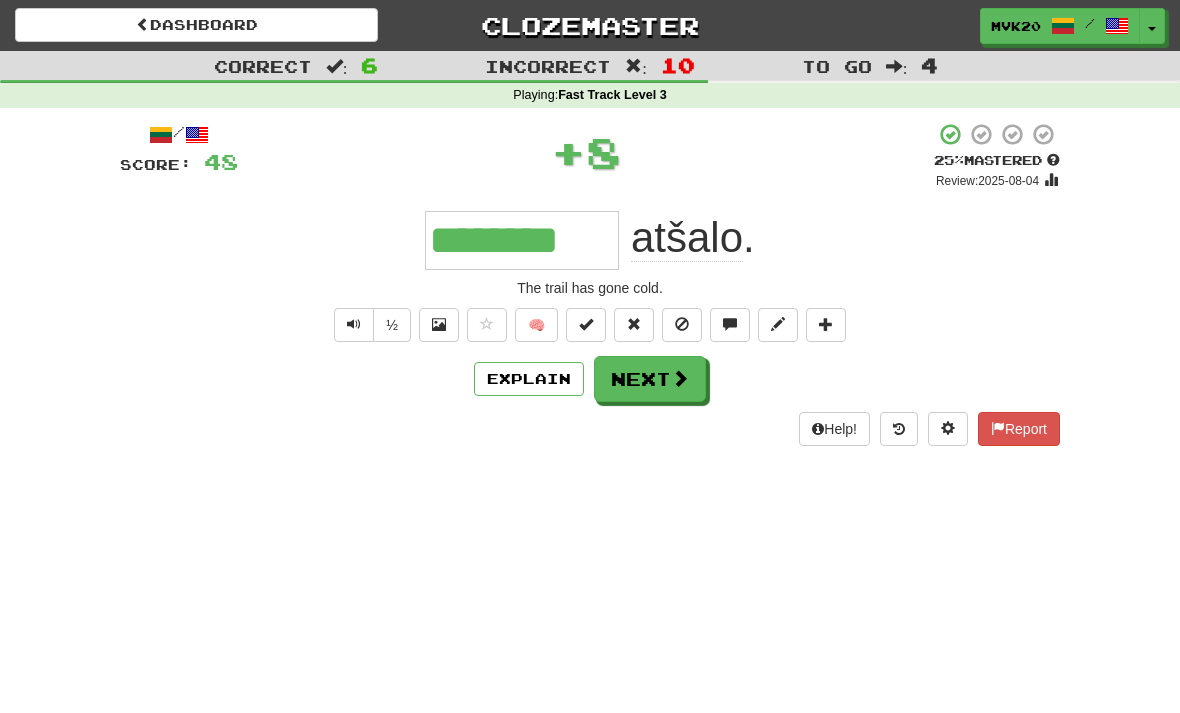 type on "********" 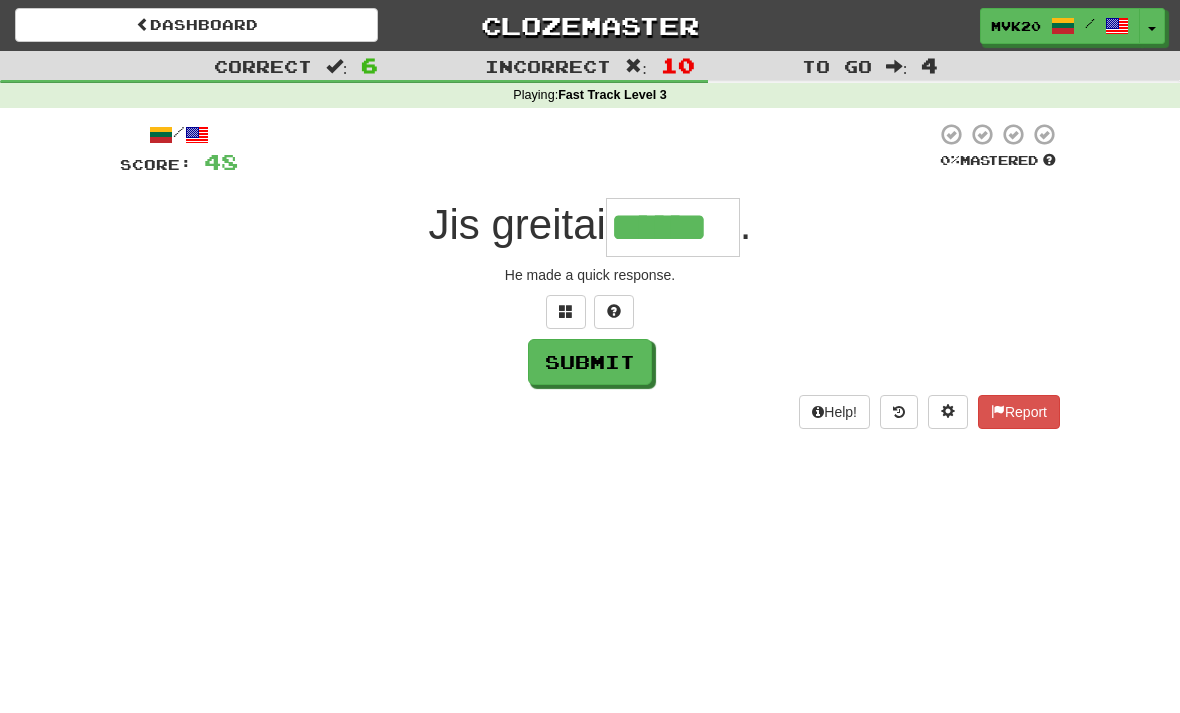 type on "******" 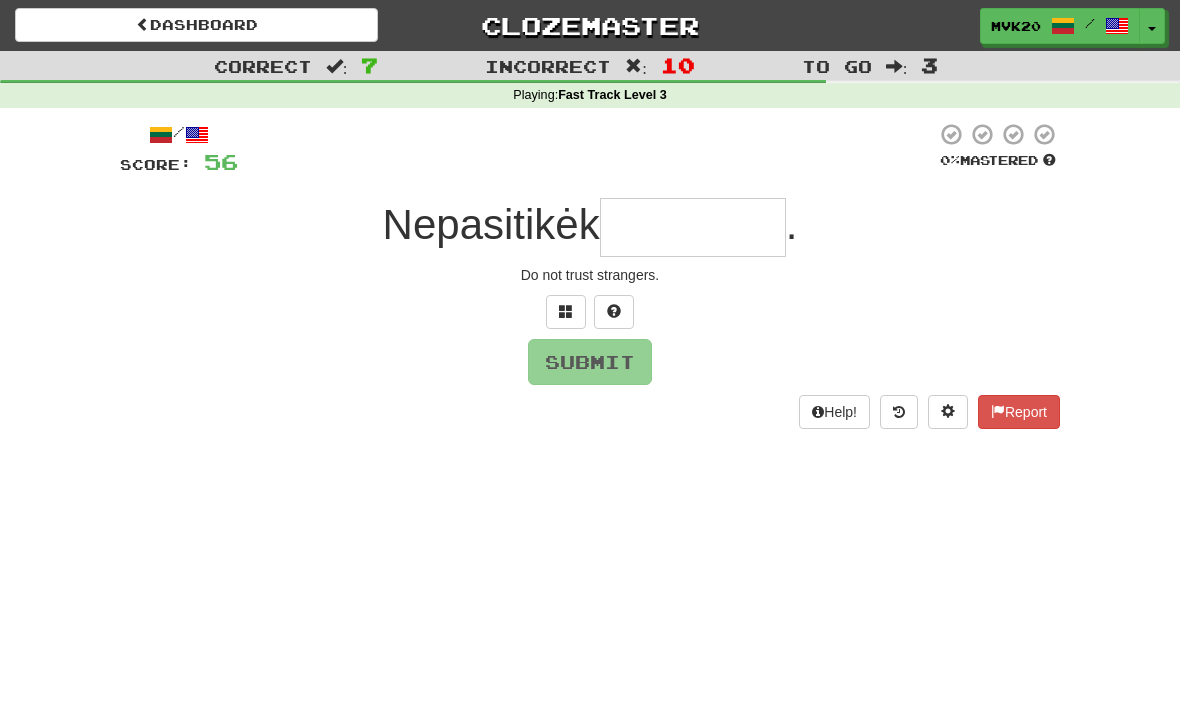 type on "*********" 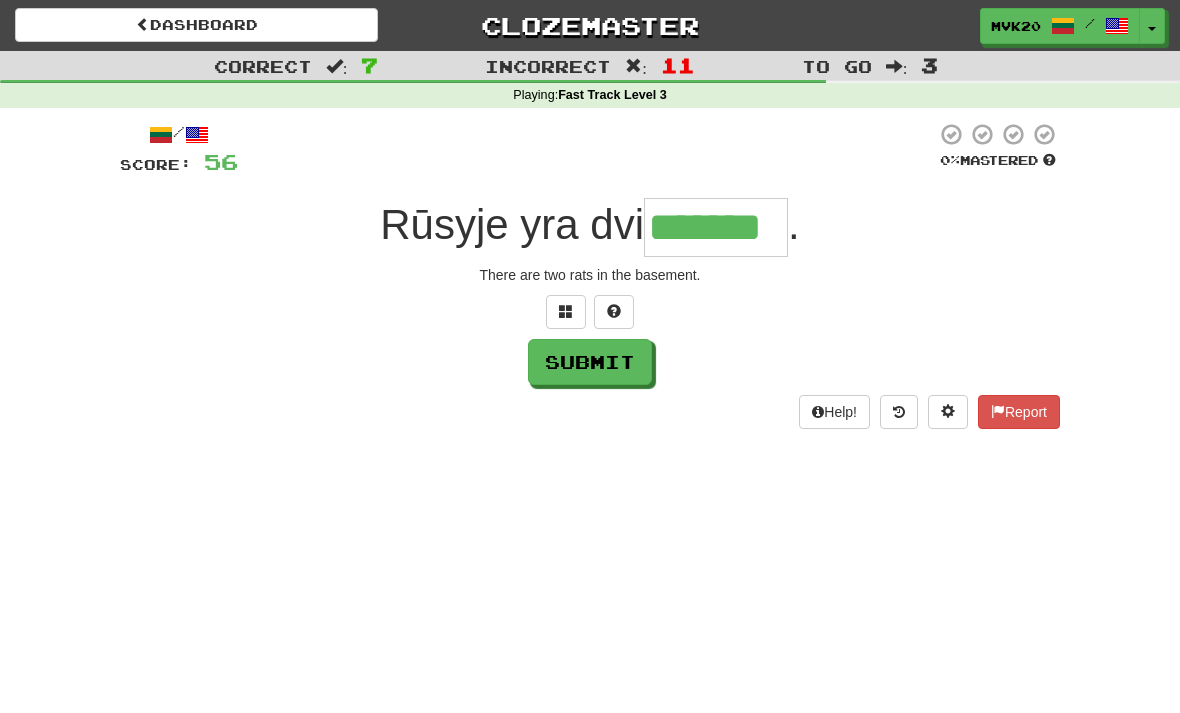 type on "*******" 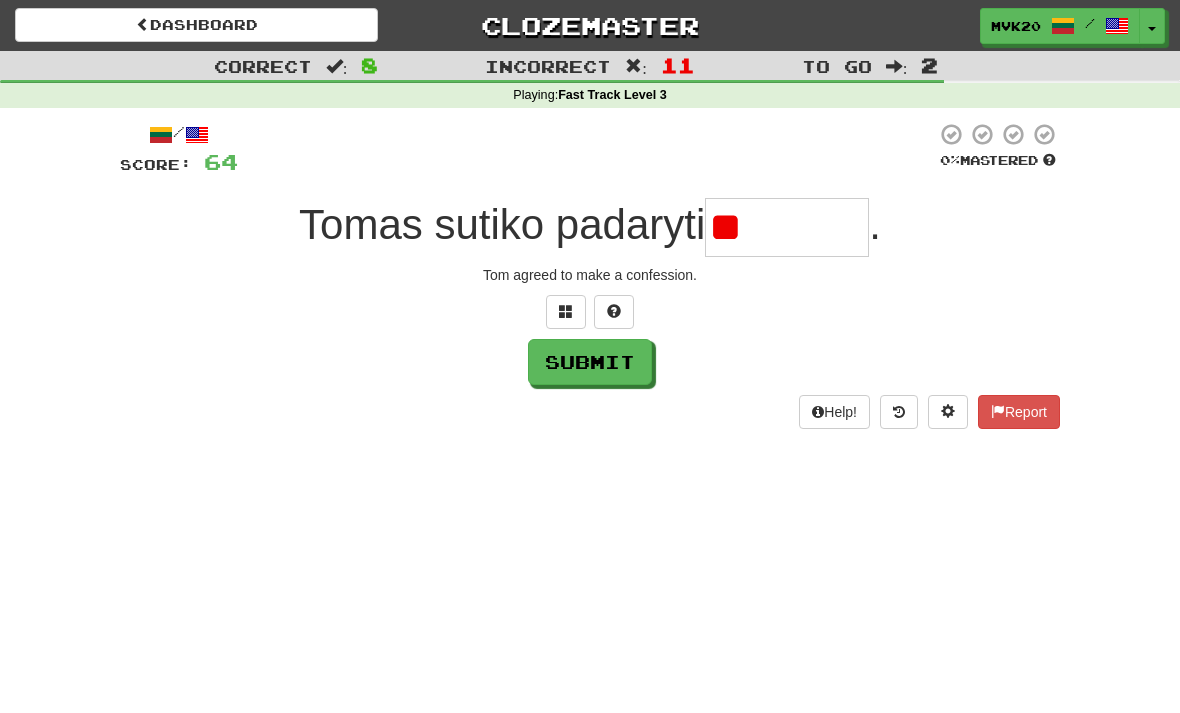 type on "*" 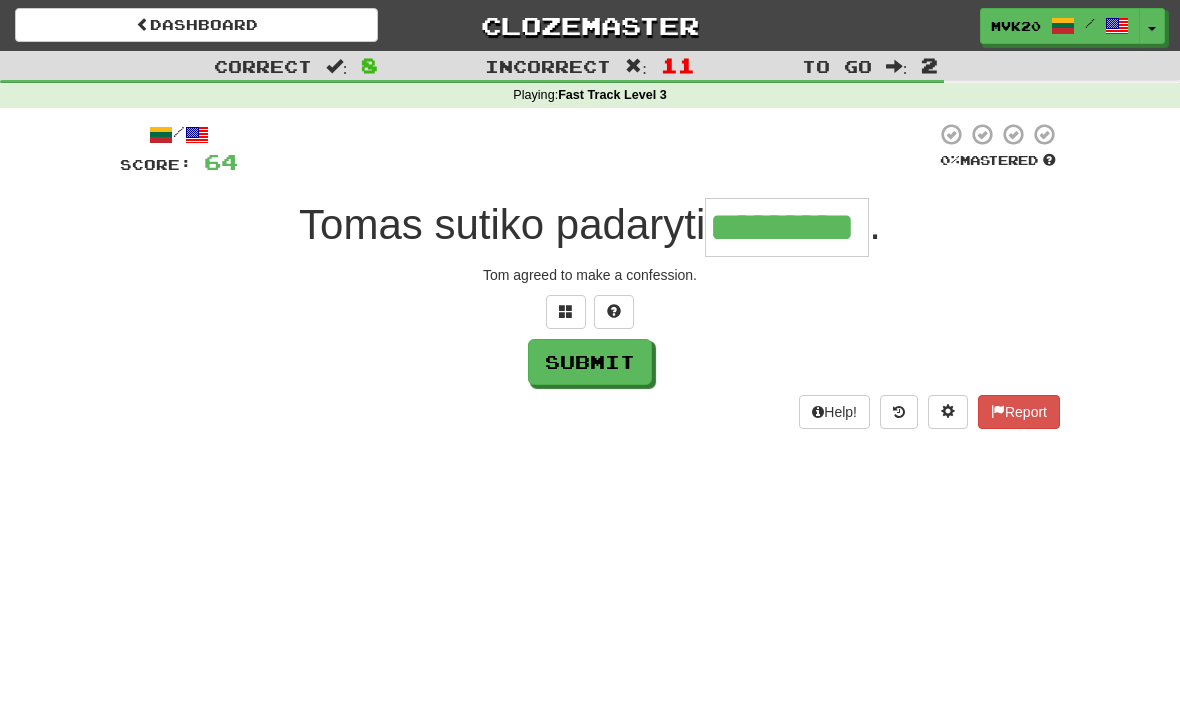 type on "*********" 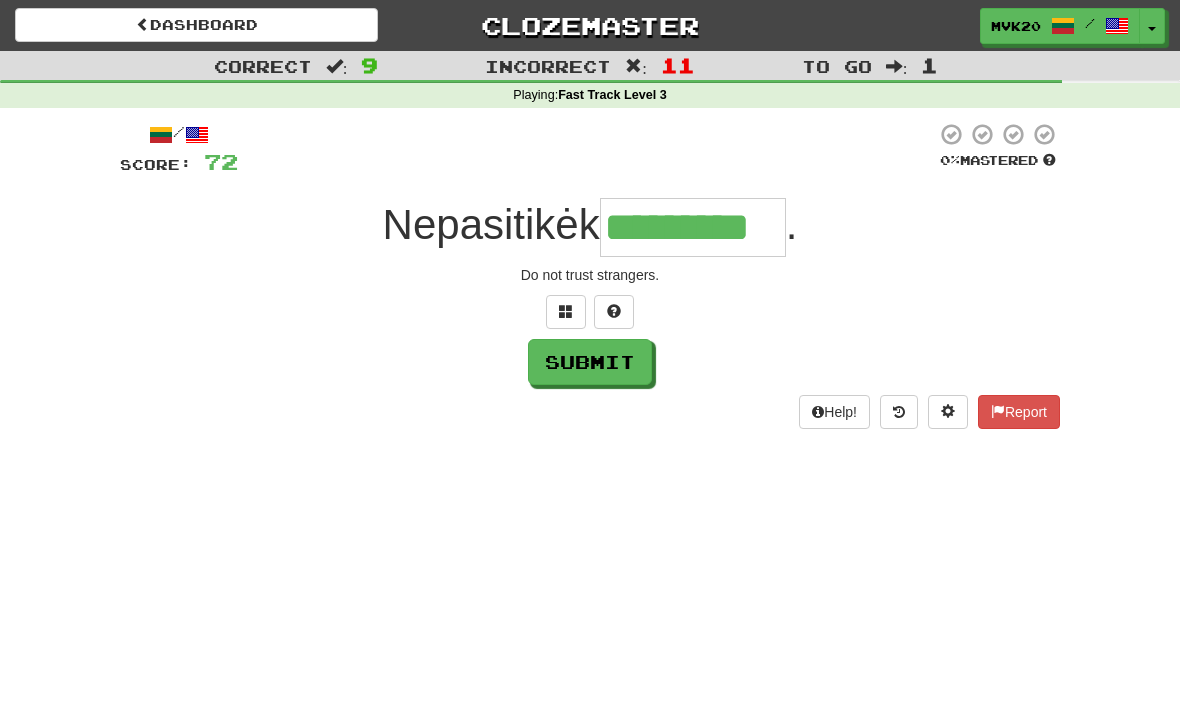 type on "*********" 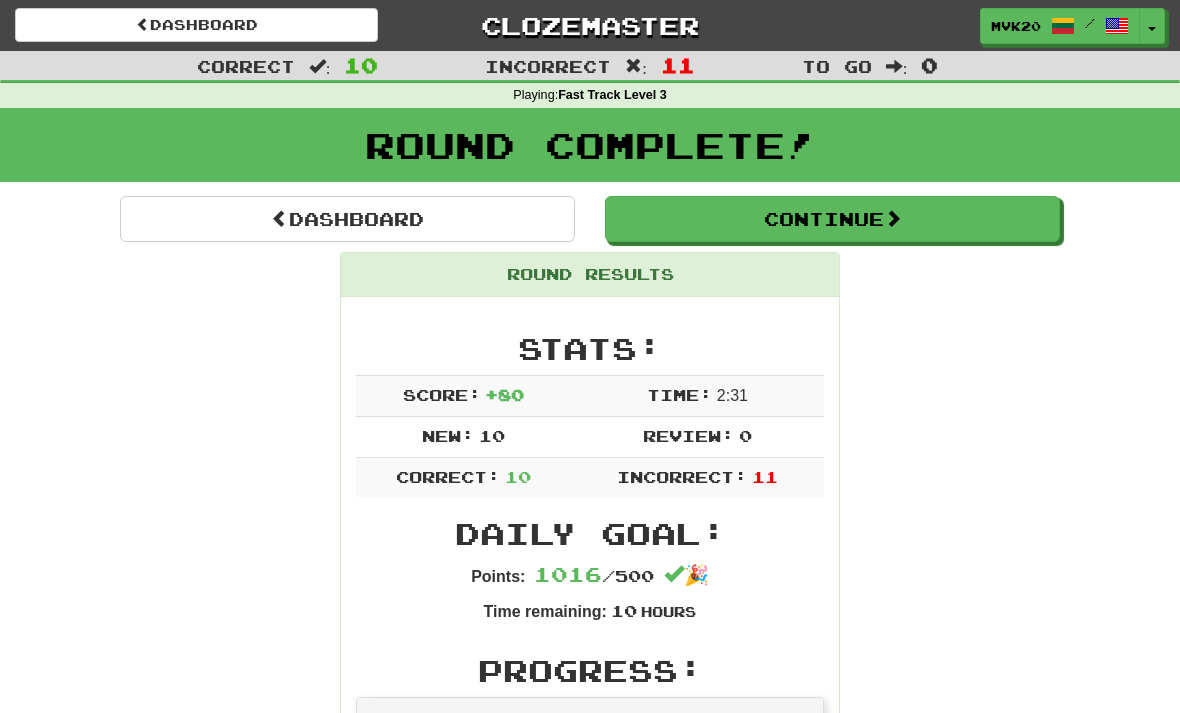 click on "Dashboard" at bounding box center (347, 219) 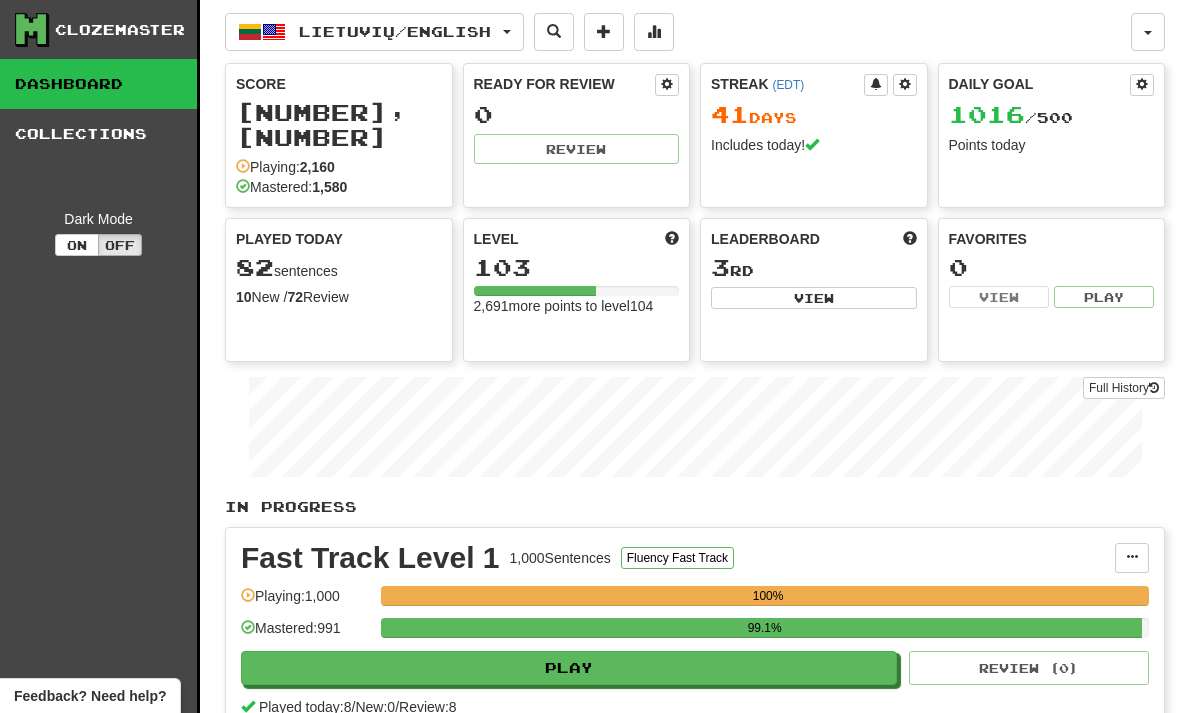 scroll, scrollTop: 0, scrollLeft: 0, axis: both 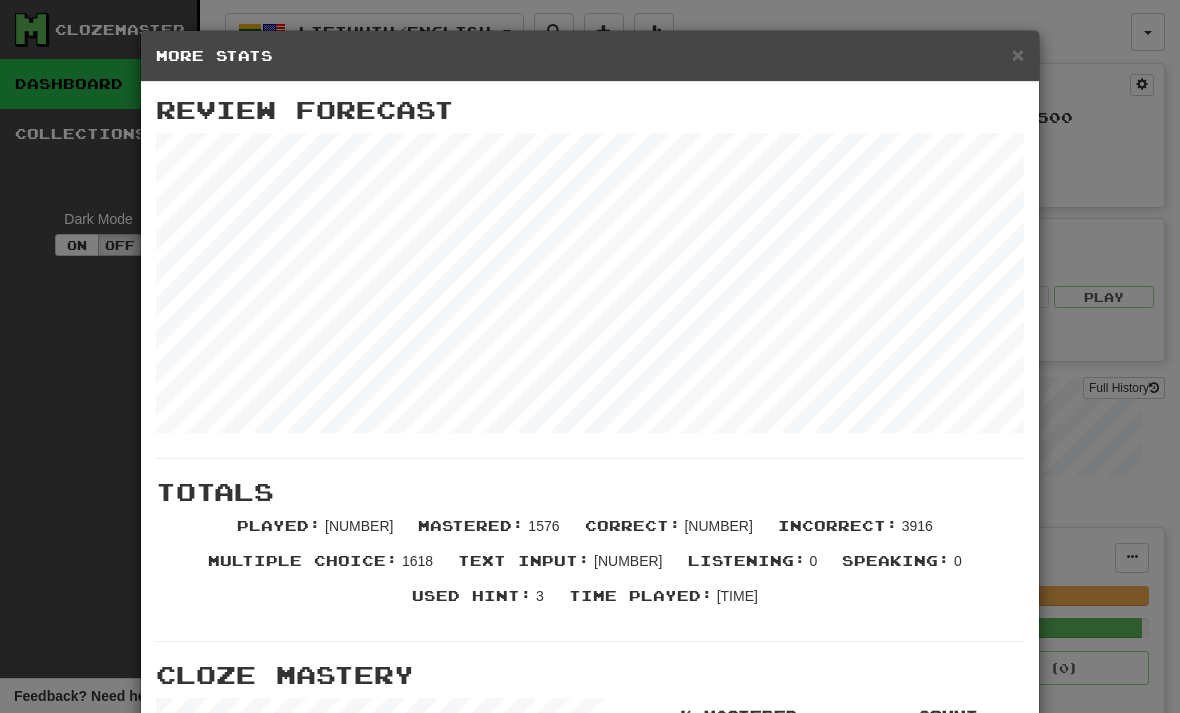 click on "×" at bounding box center (1018, 54) 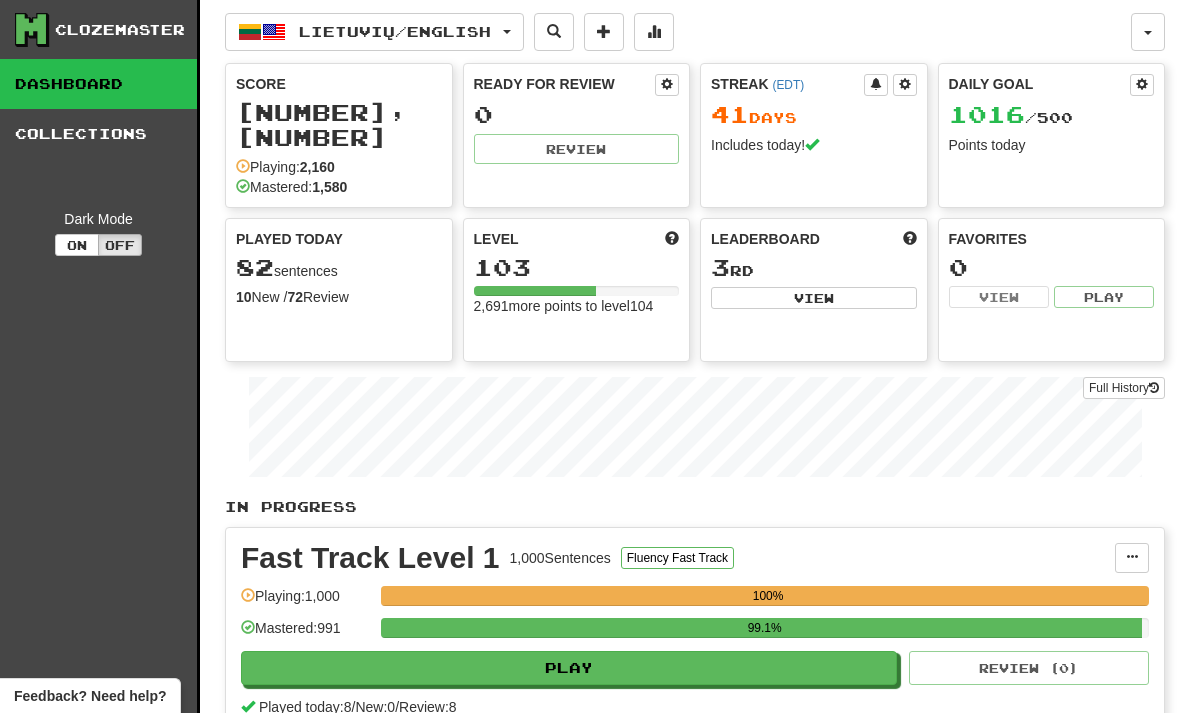 click on "Lietuvių  /  English" at bounding box center [395, 31] 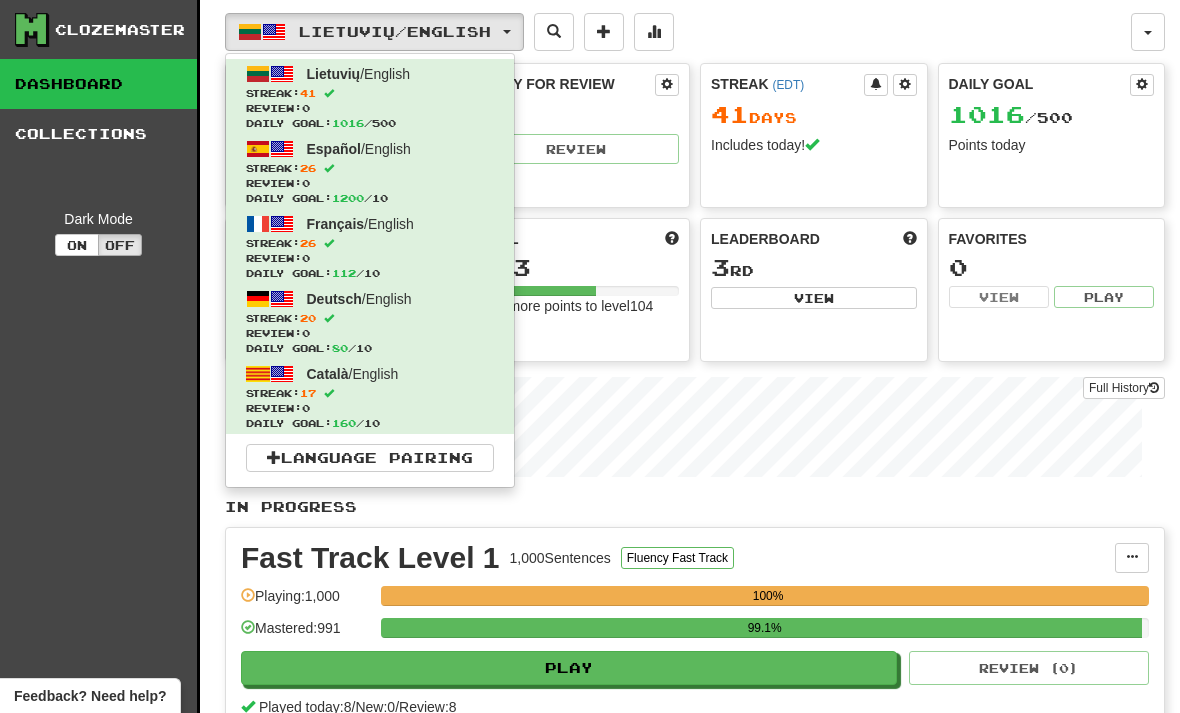 click on "Review:  0" at bounding box center (370, 258) 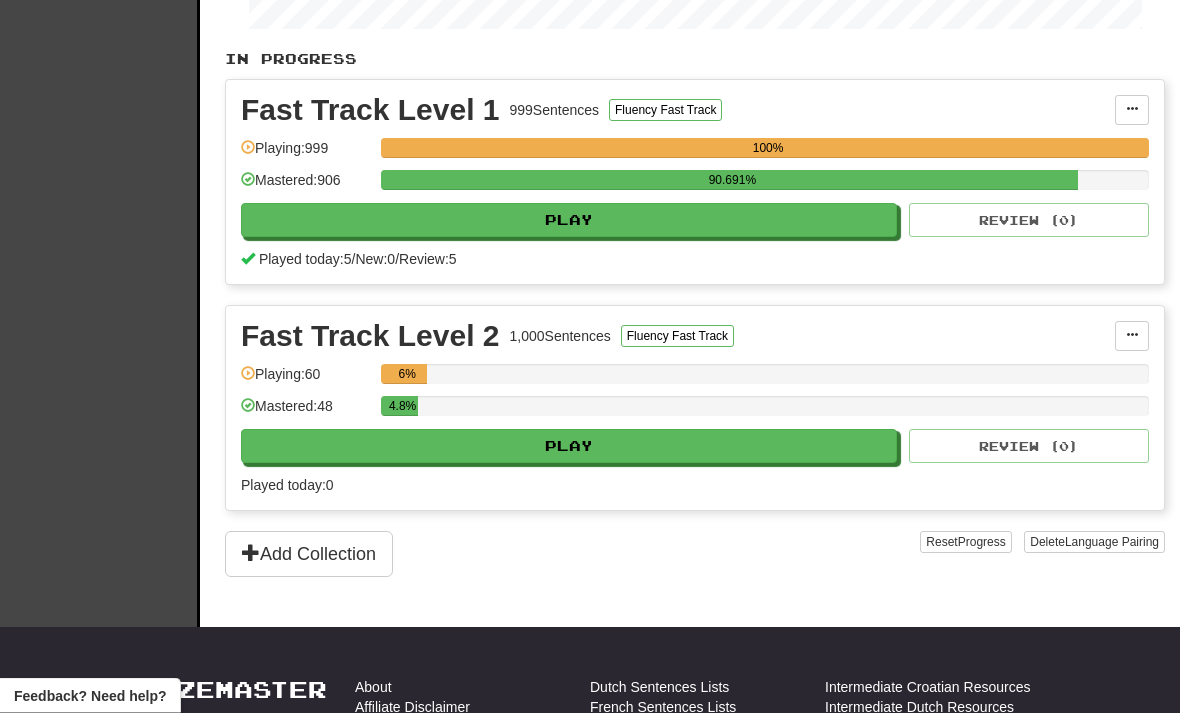 scroll, scrollTop: 398, scrollLeft: 0, axis: vertical 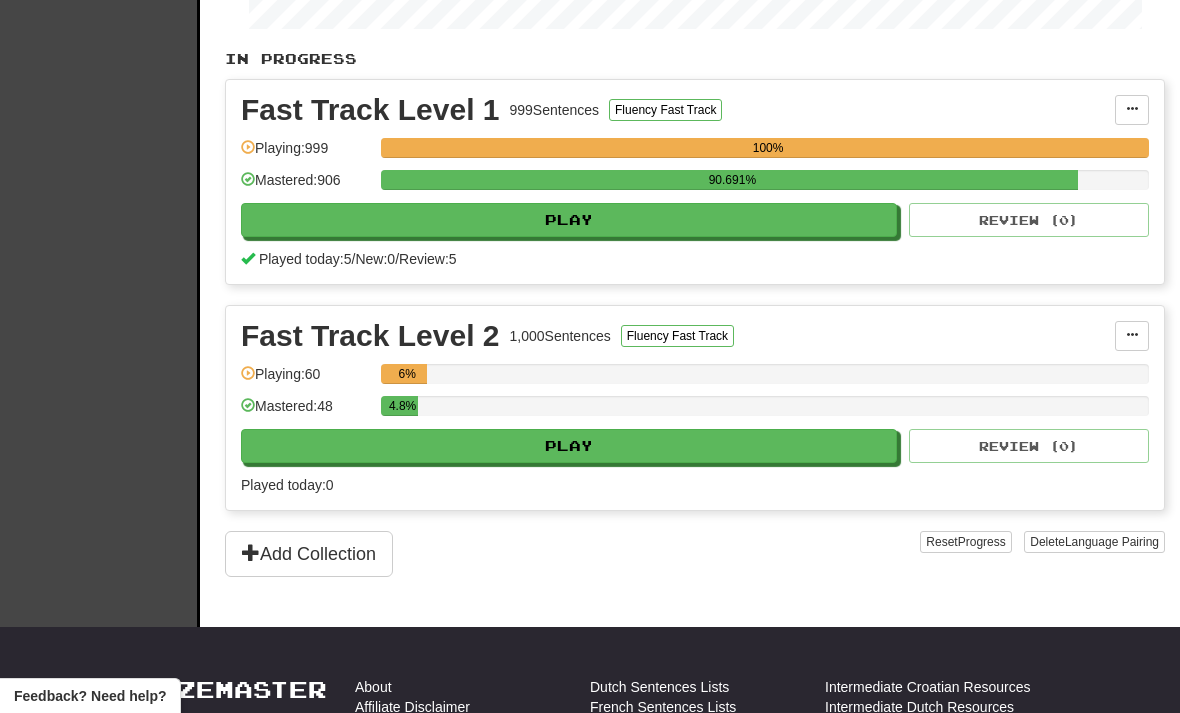click on "Play" at bounding box center (569, 446) 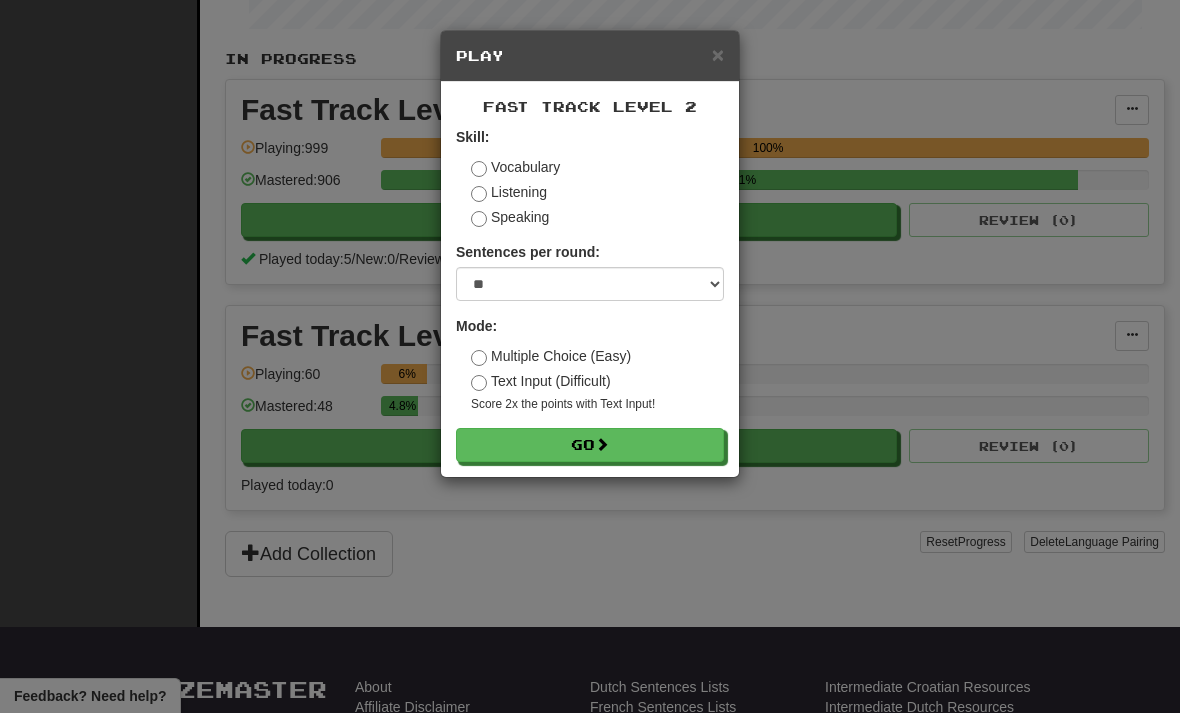 click on "Go" at bounding box center [590, 445] 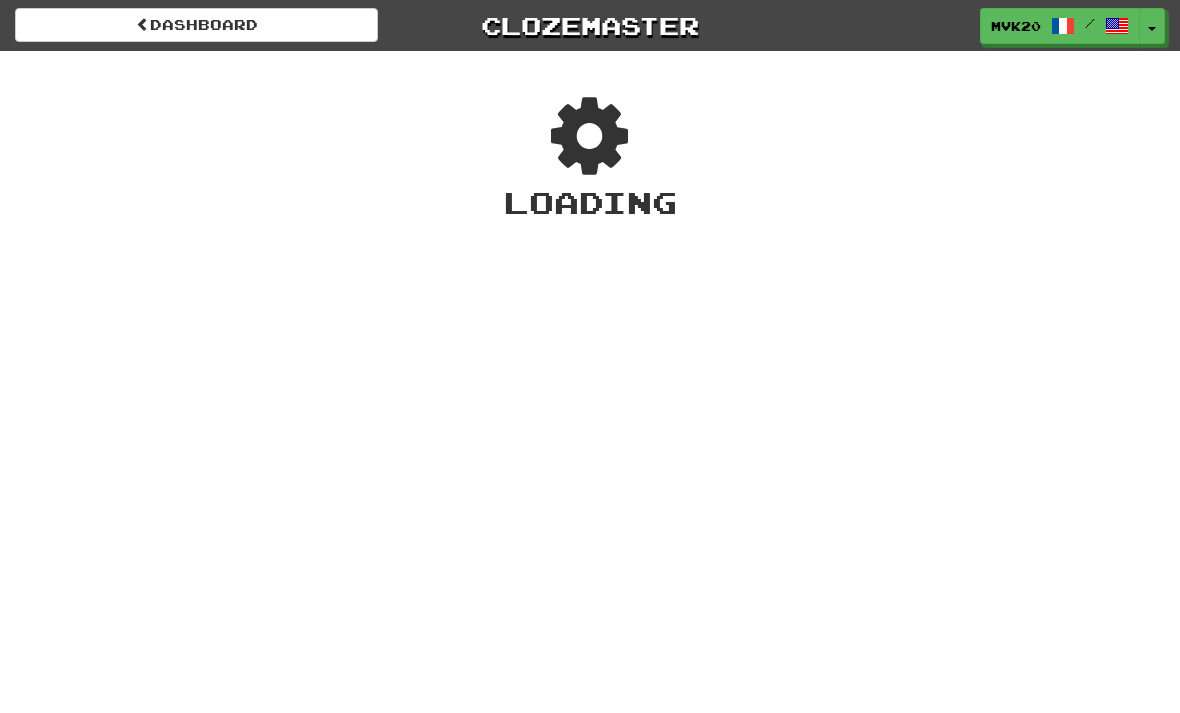 scroll, scrollTop: 0, scrollLeft: 0, axis: both 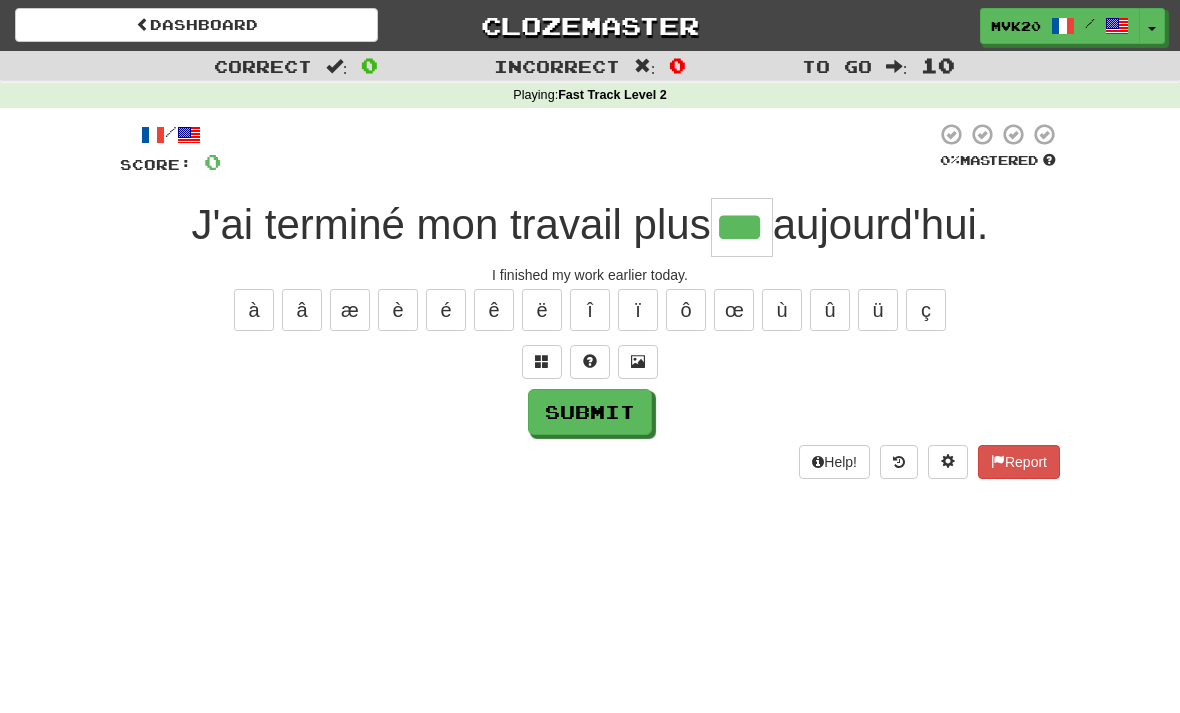 type on "***" 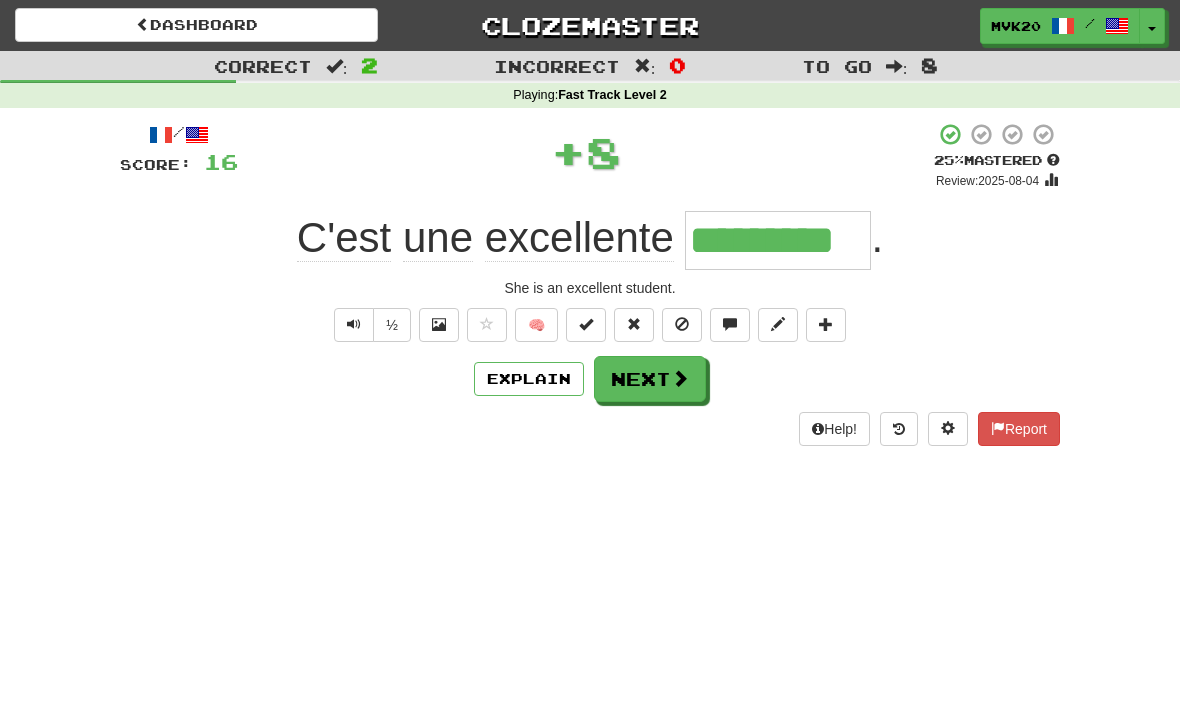 type on "*********" 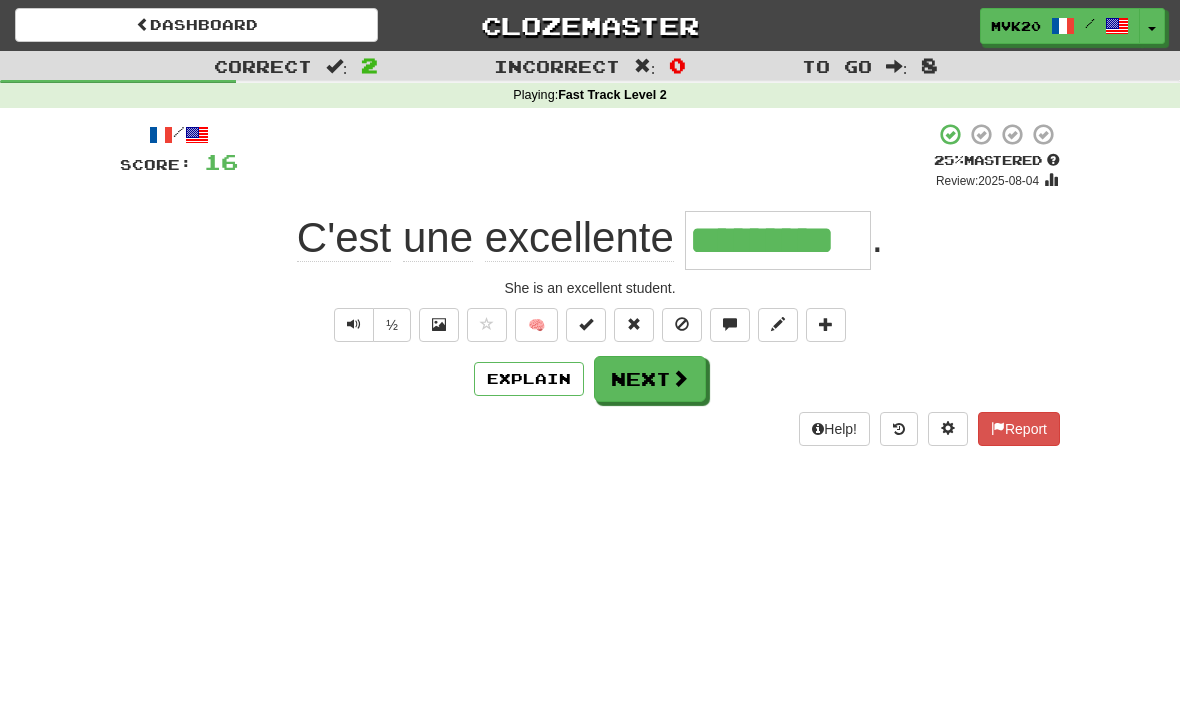 type 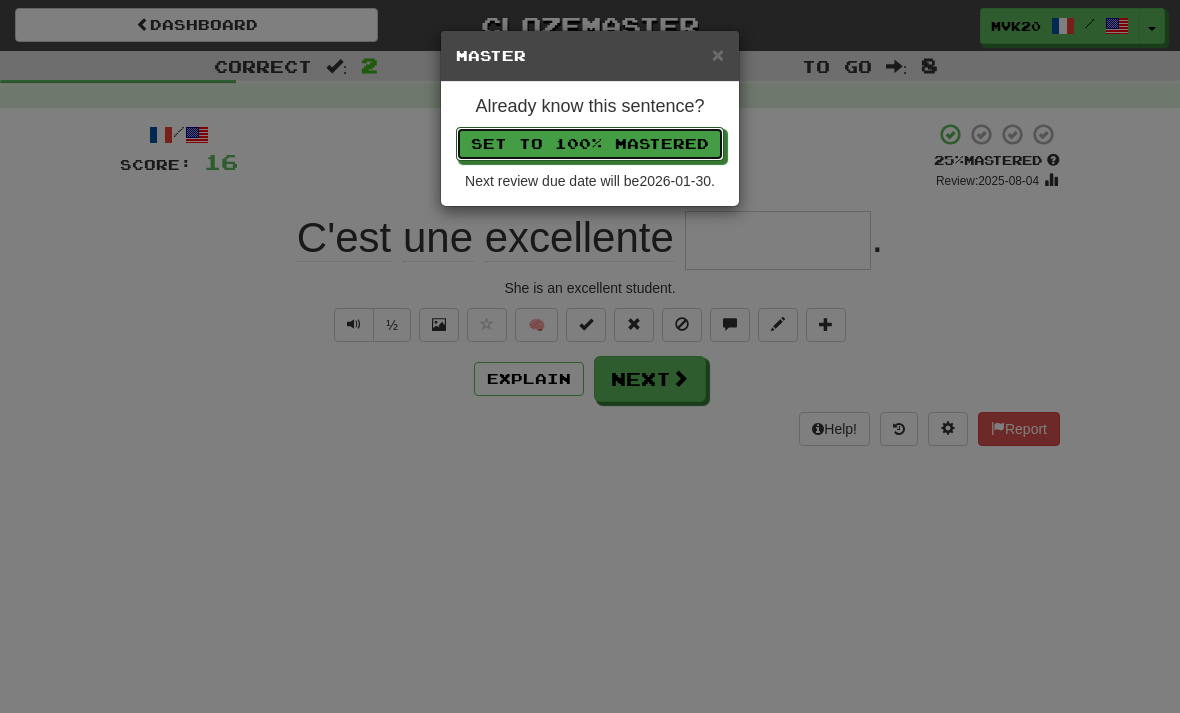 type 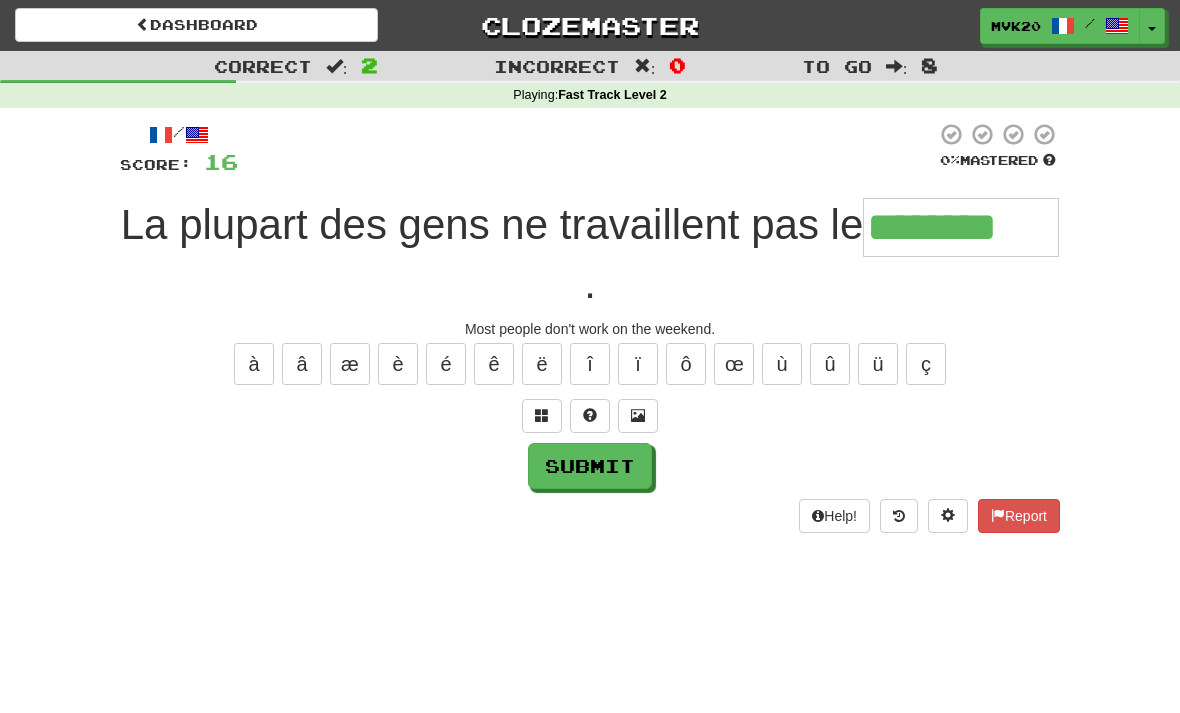 type on "********" 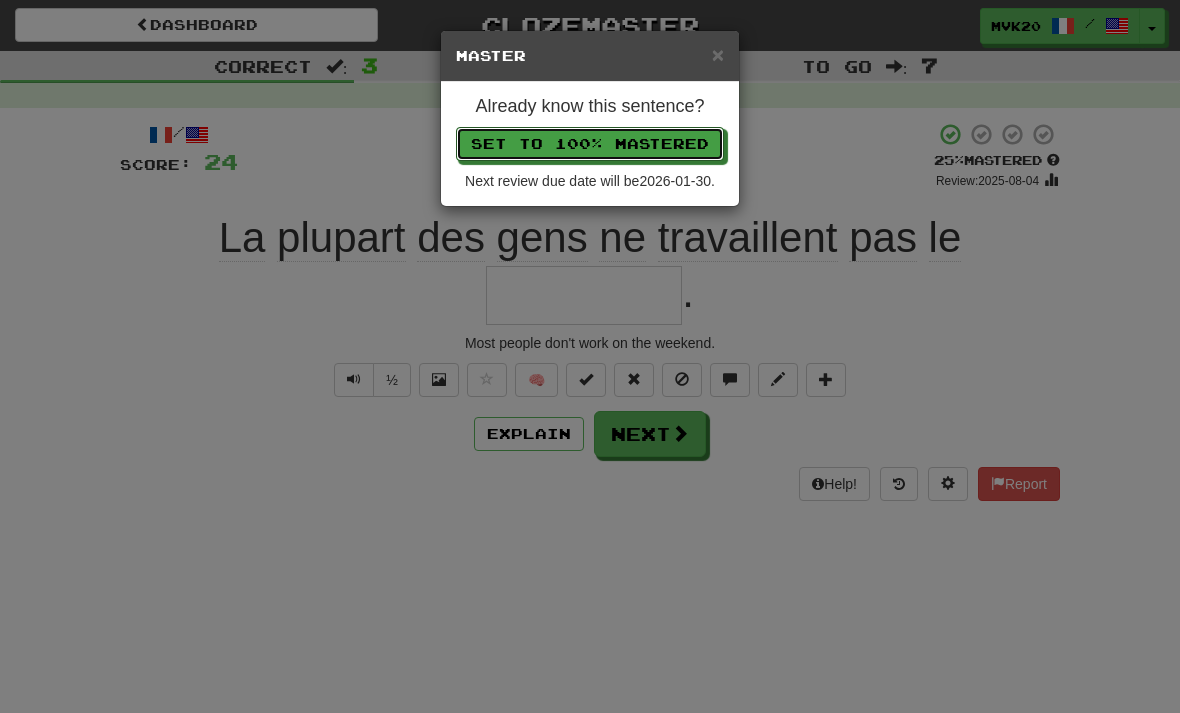 click on "Set to 100% Mastered" at bounding box center [590, 144] 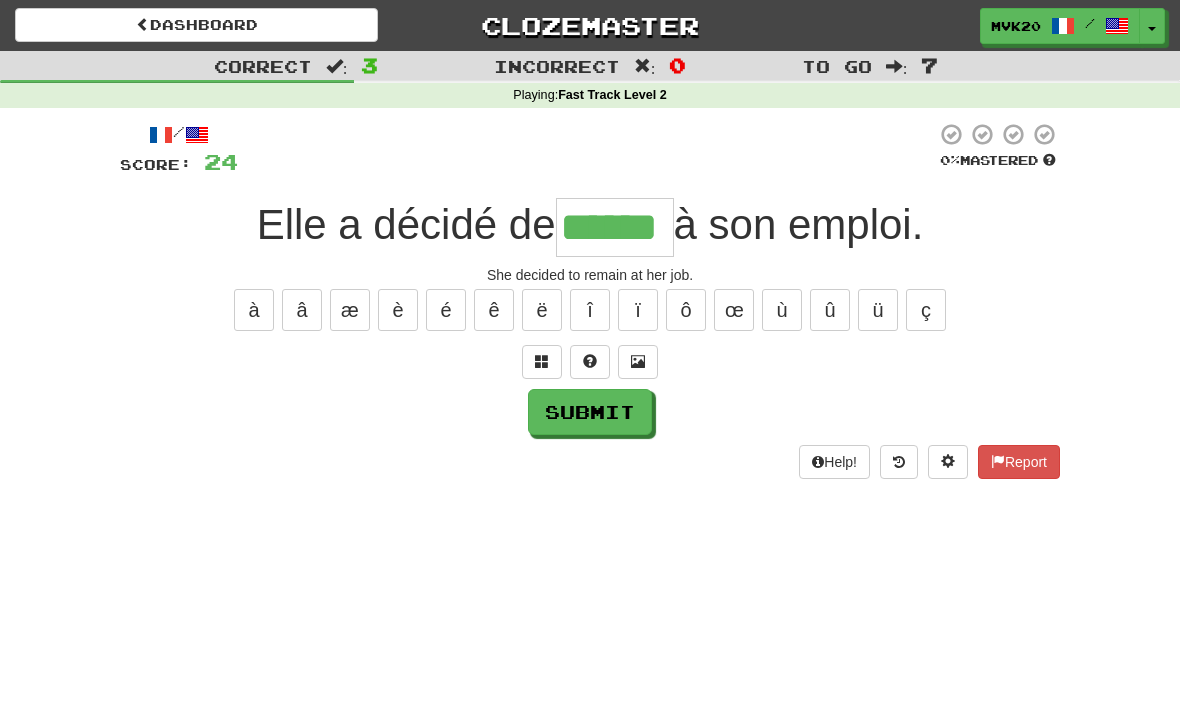 type on "******" 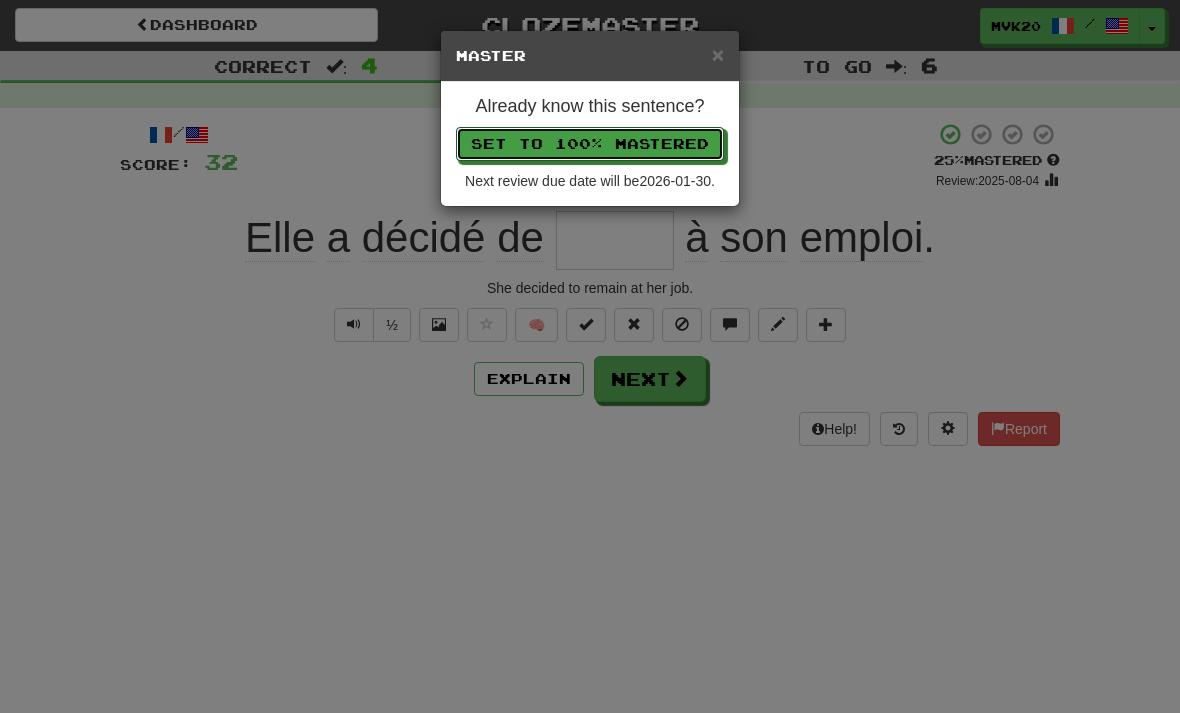 click on "Set to 100% Mastered" at bounding box center [590, 144] 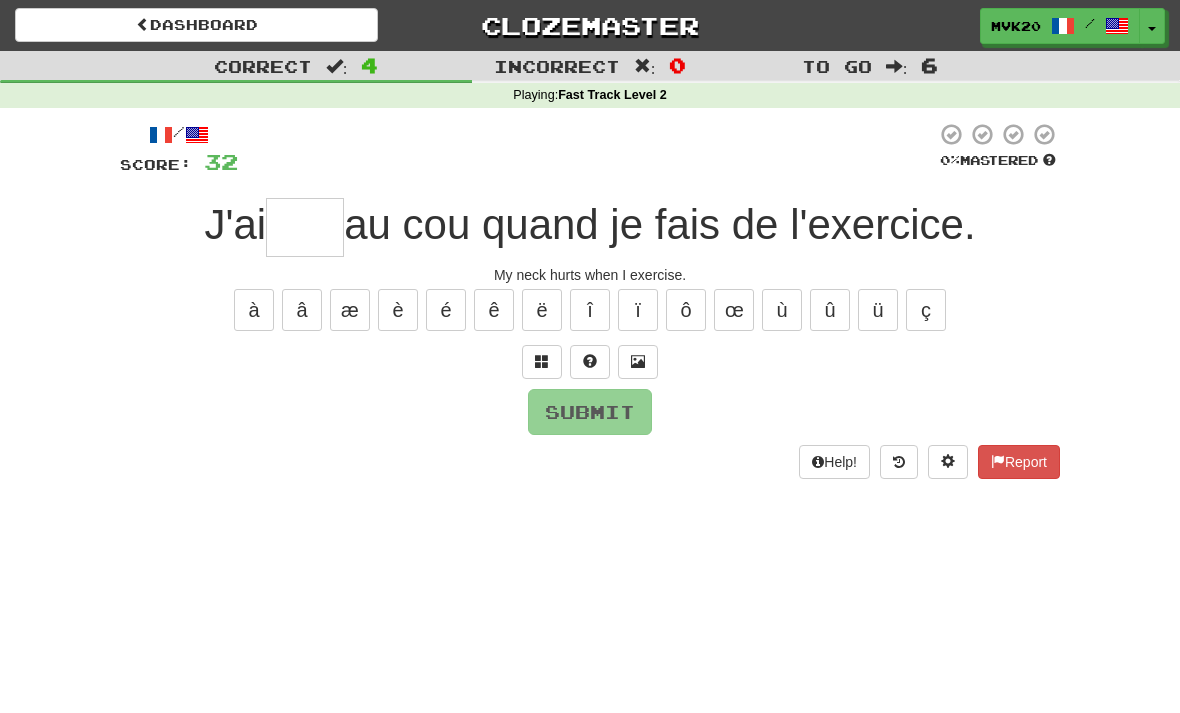 type on "*" 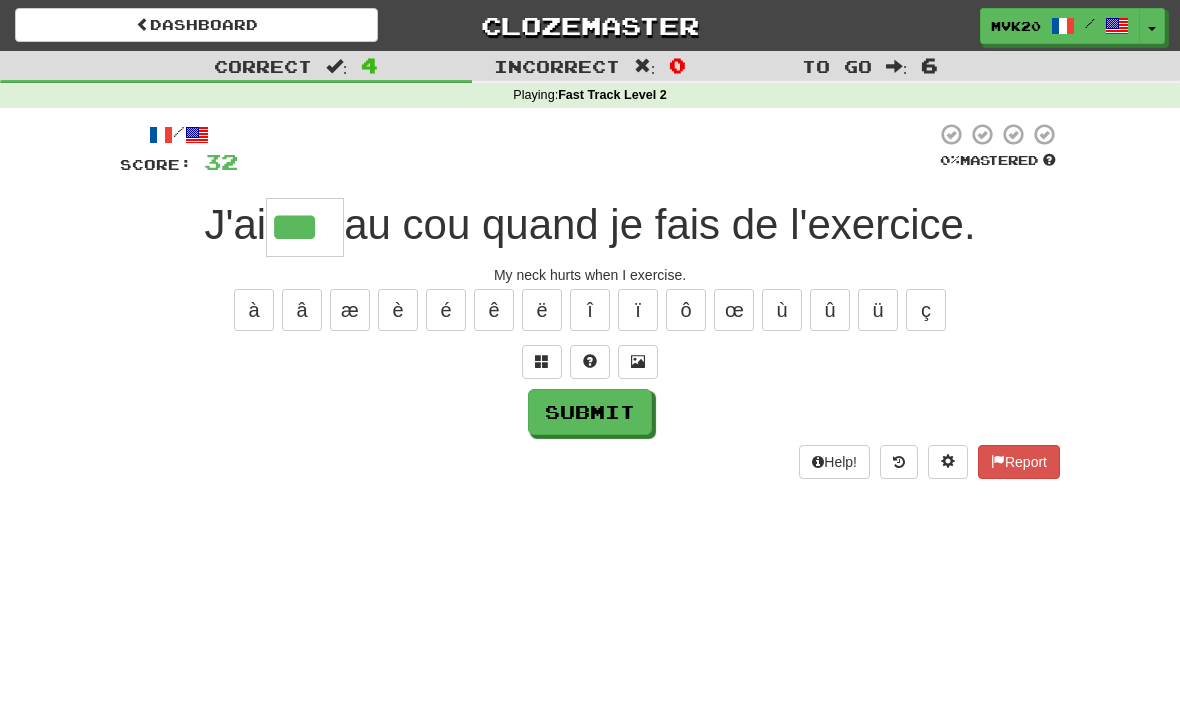 type on "***" 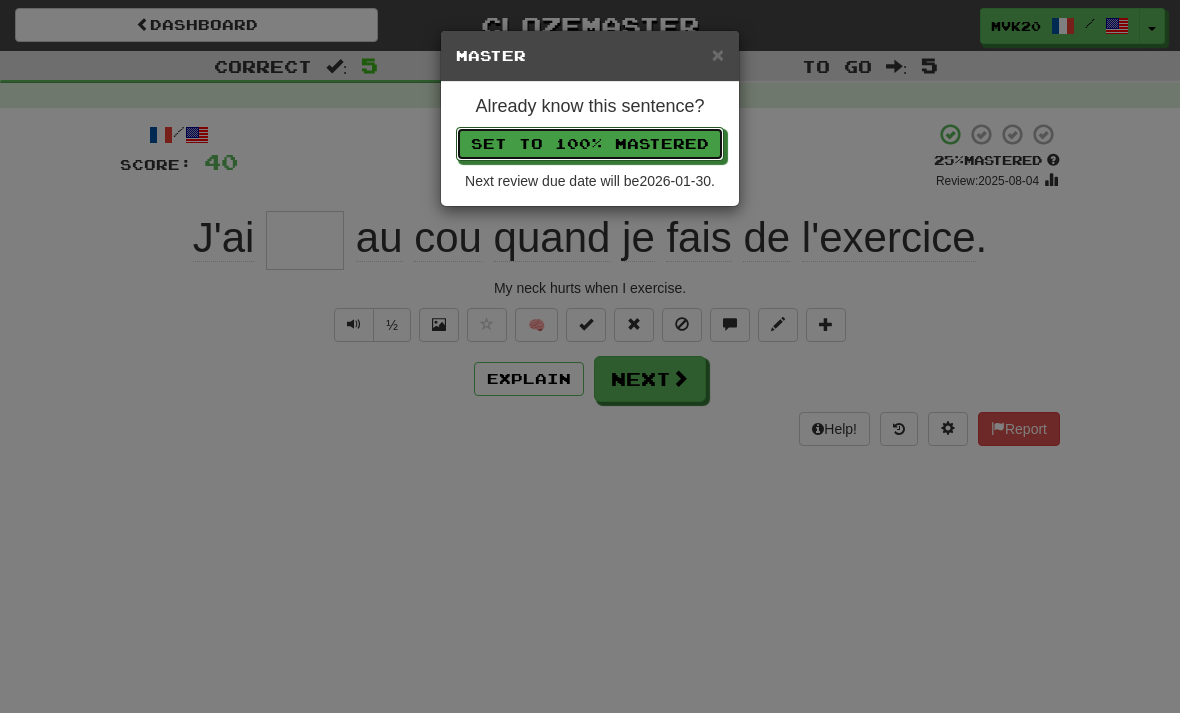 click on "Set to 100% Mastered" at bounding box center [590, 144] 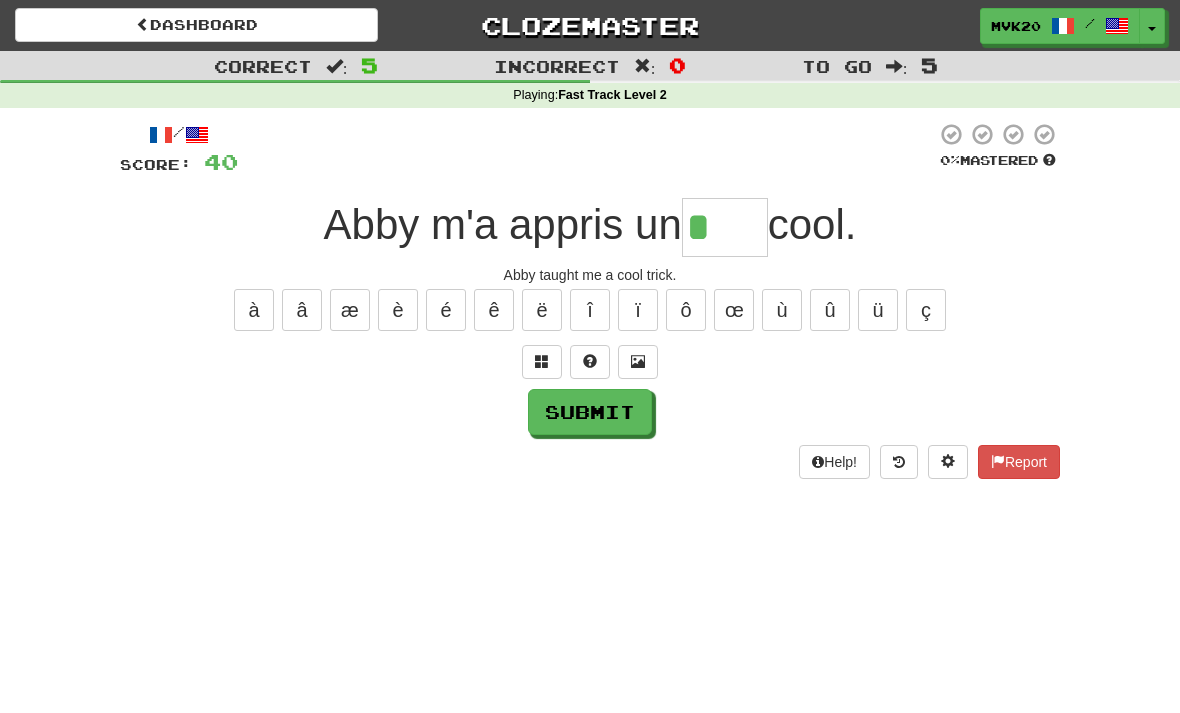 type on "****" 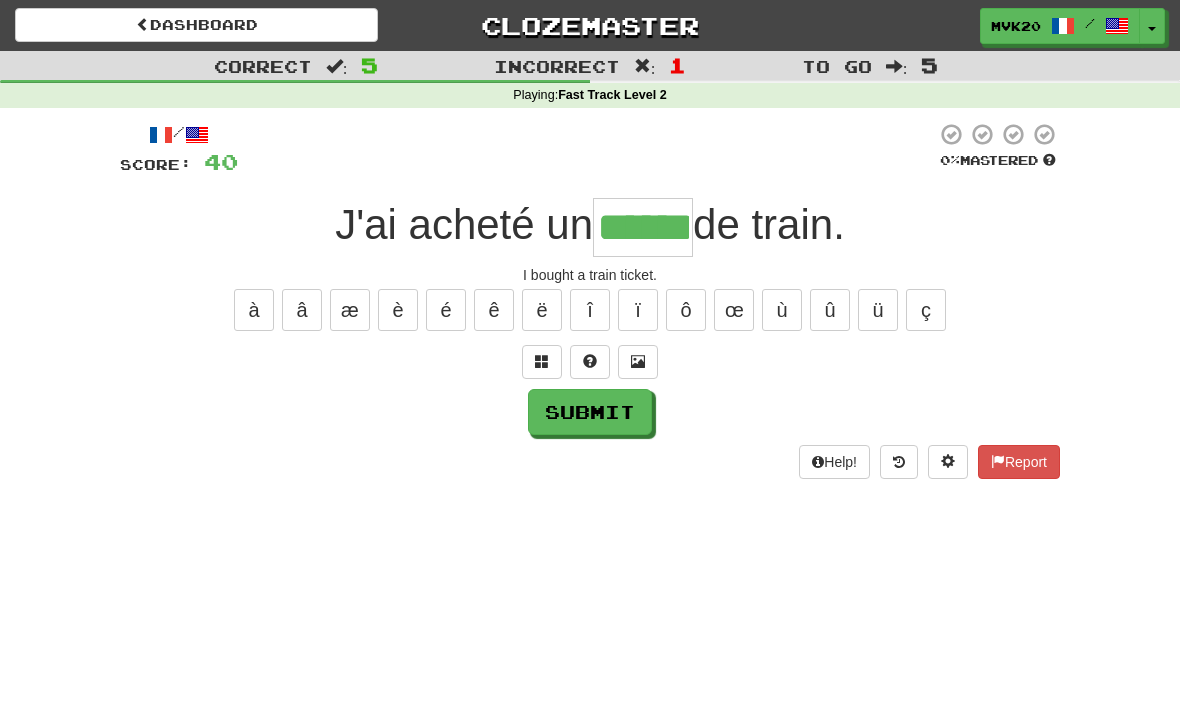 type on "******" 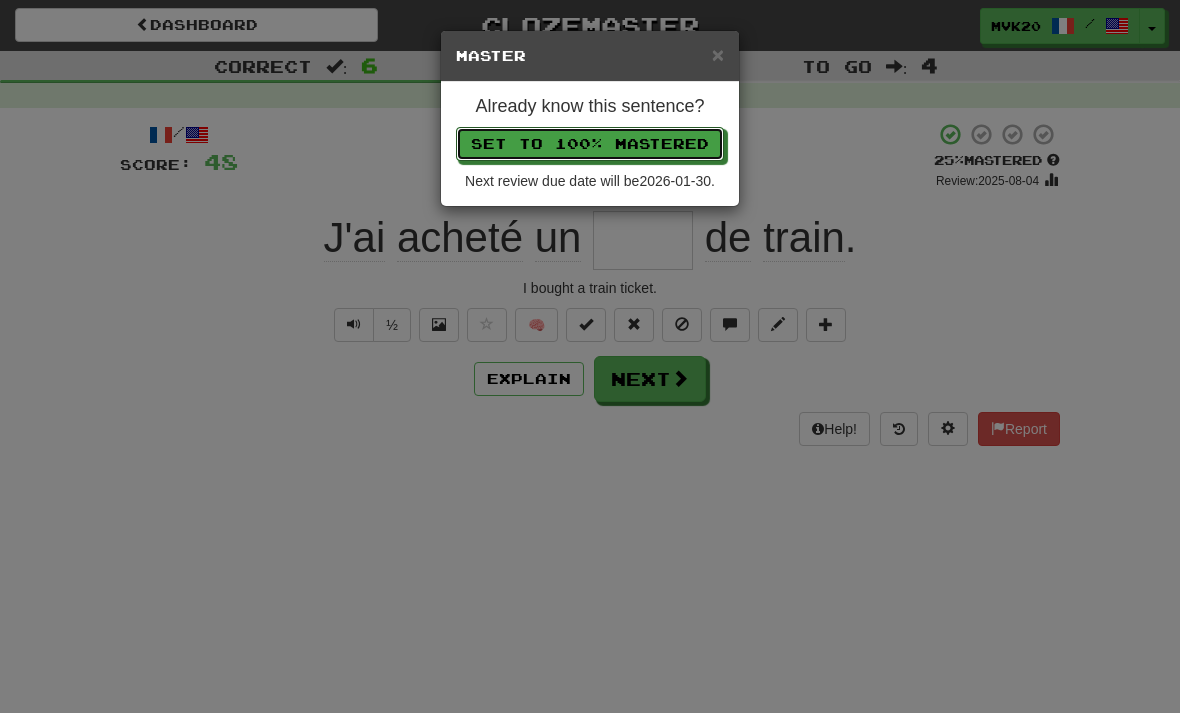 click on "Set to 100% Mastered" at bounding box center (590, 144) 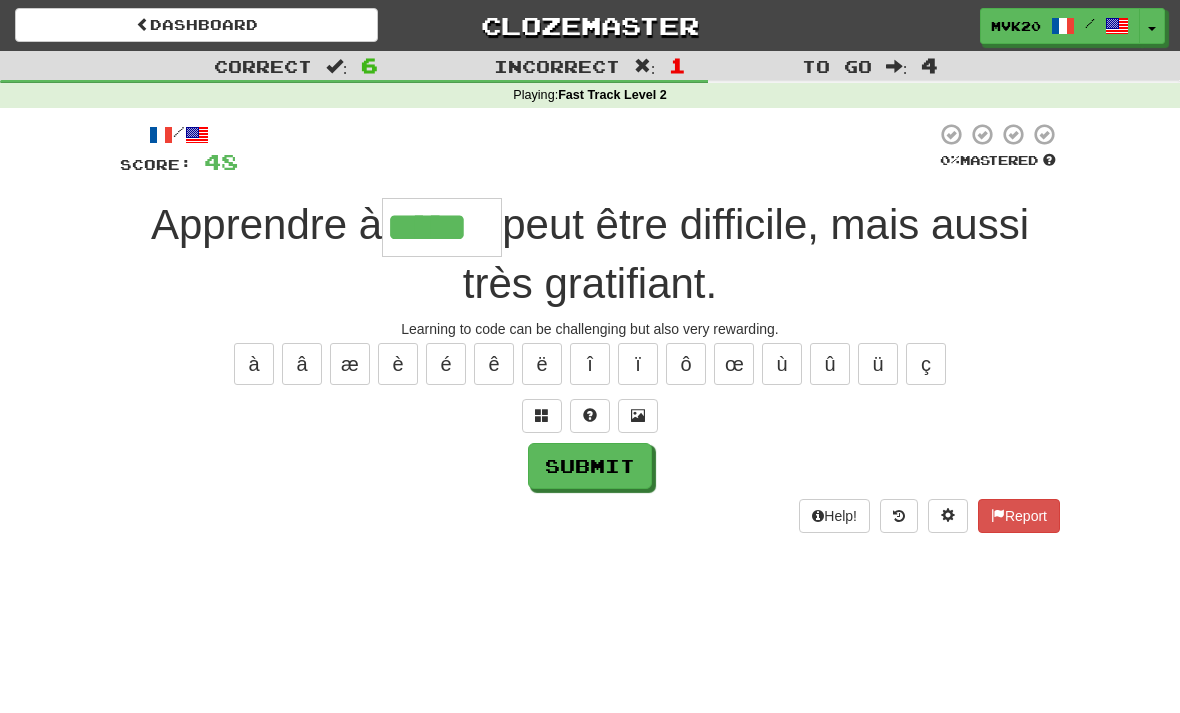type on "*****" 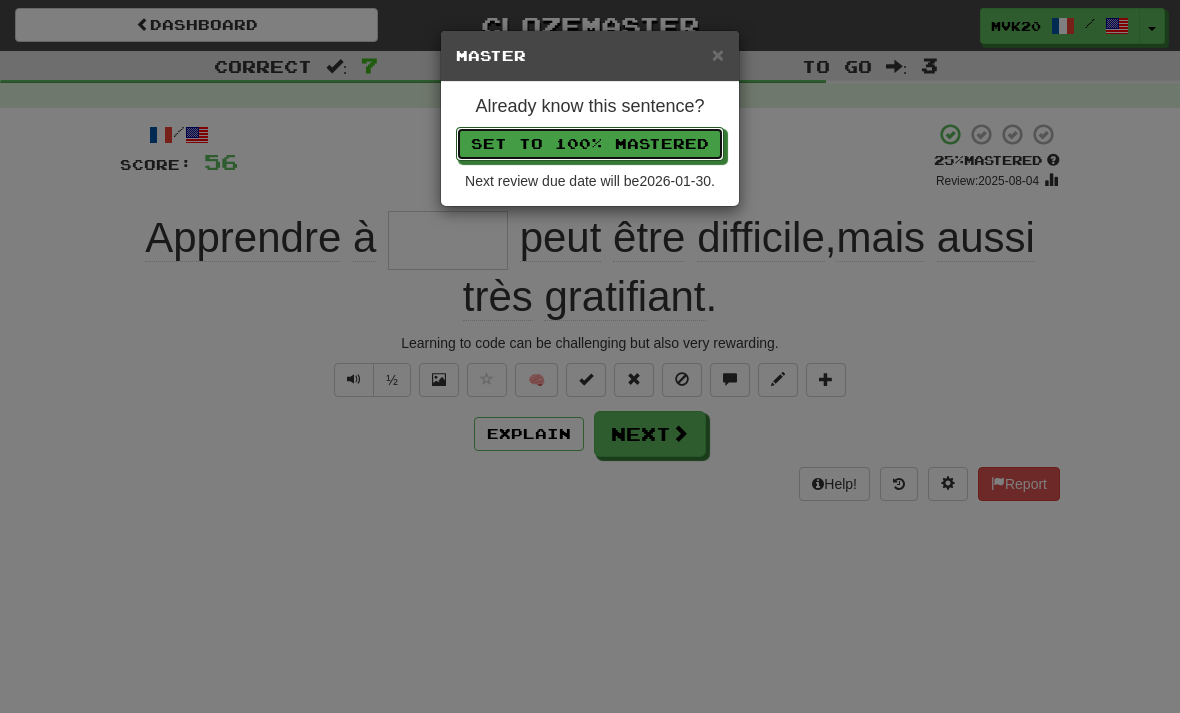 click on "Set to 100% Mastered" at bounding box center (590, 144) 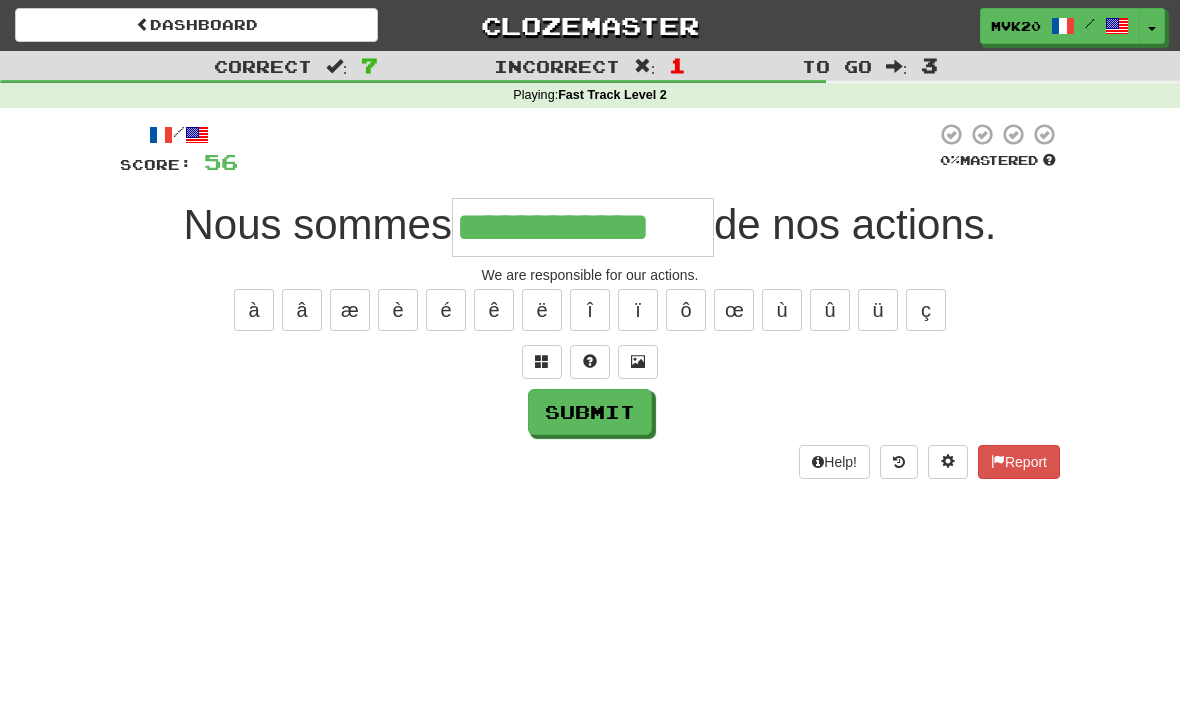 type on "**********" 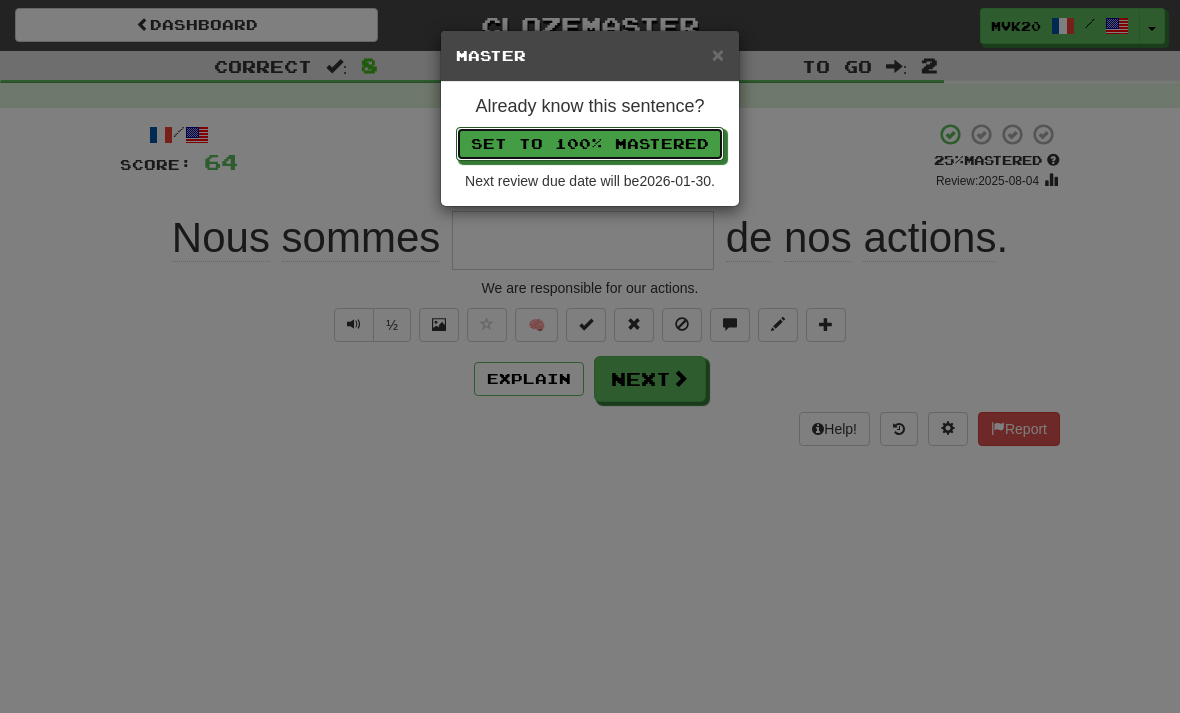 click on "Set to 100% Mastered" at bounding box center (590, 144) 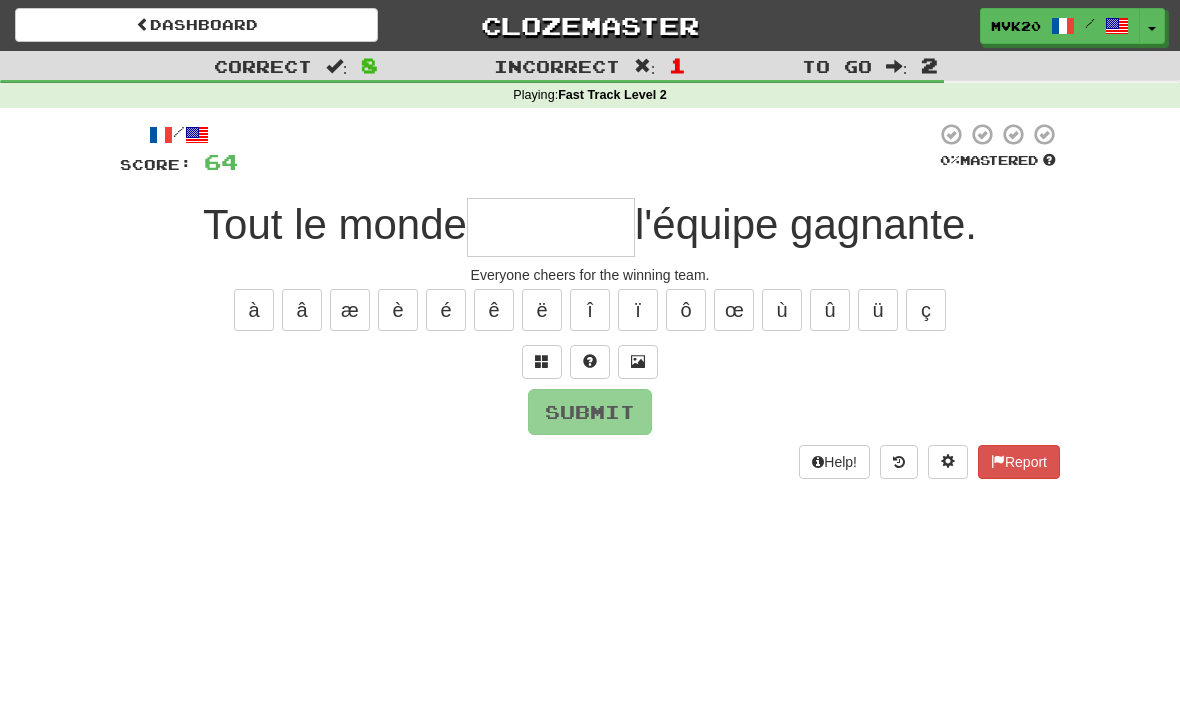 type on "*" 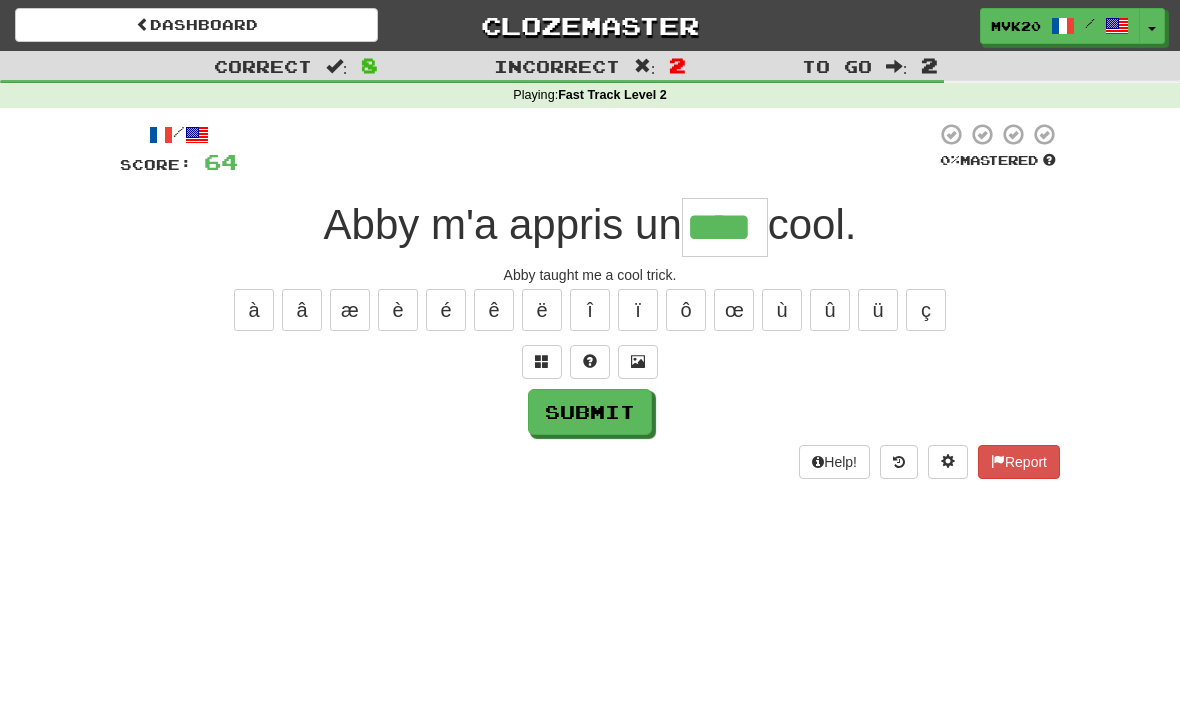 type on "****" 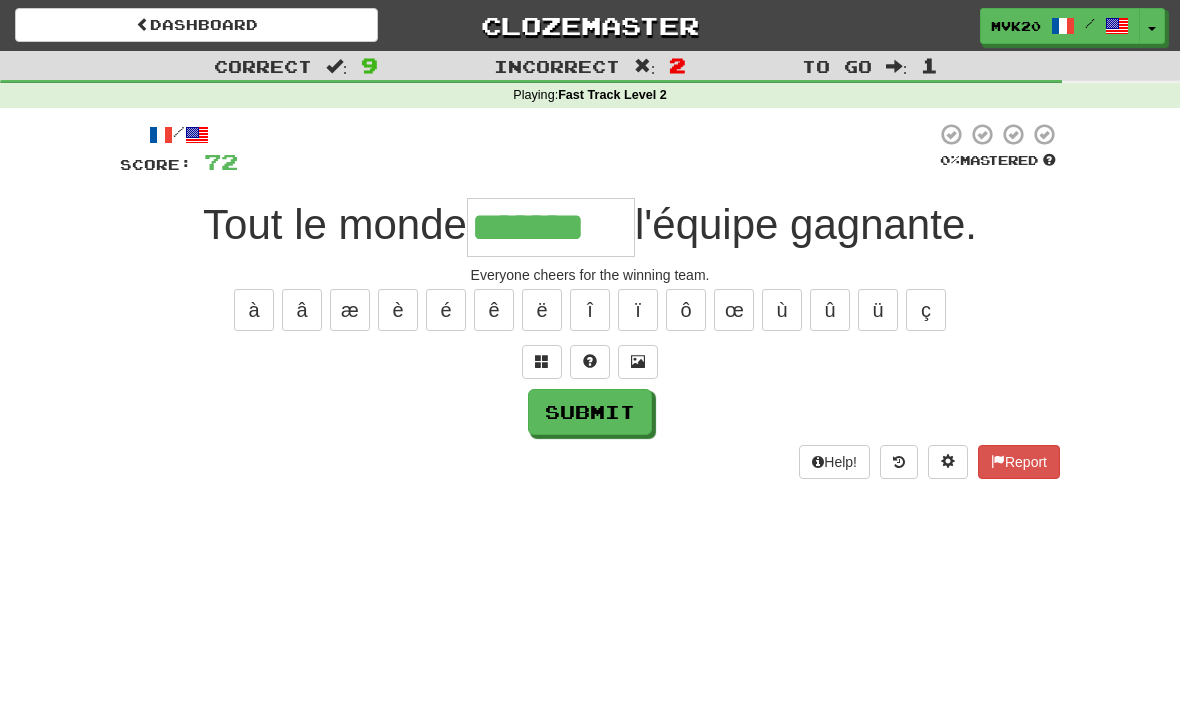 type on "*******" 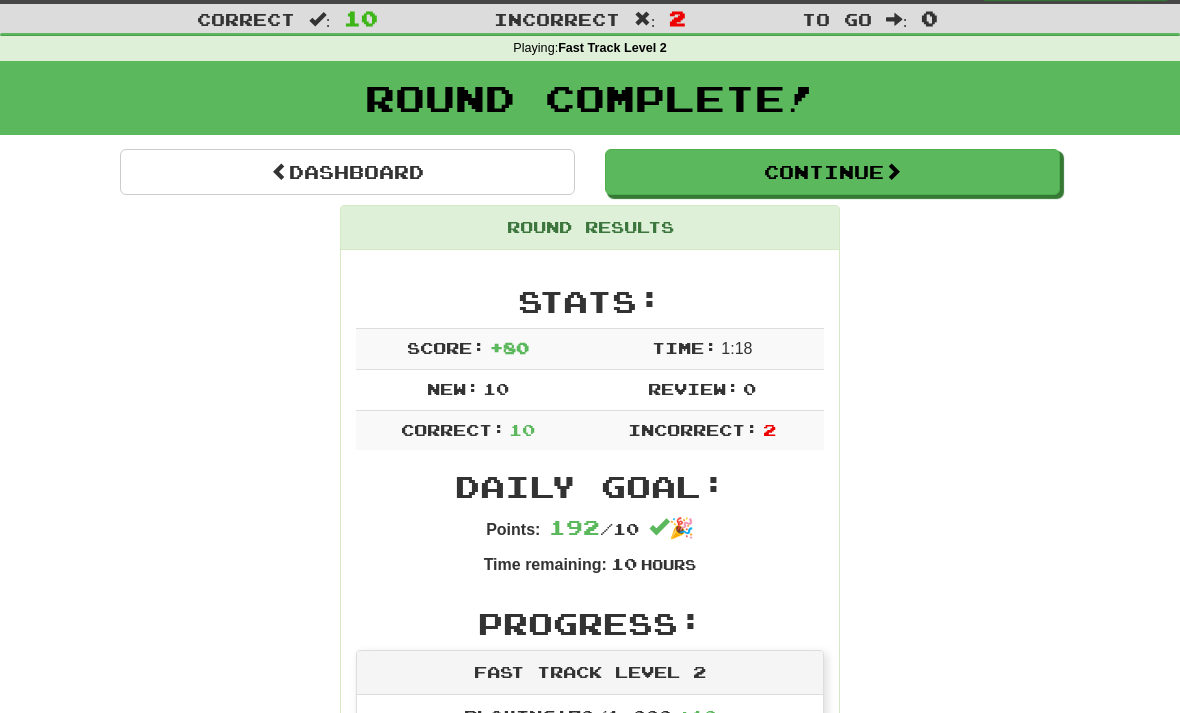 scroll, scrollTop: 49, scrollLeft: 0, axis: vertical 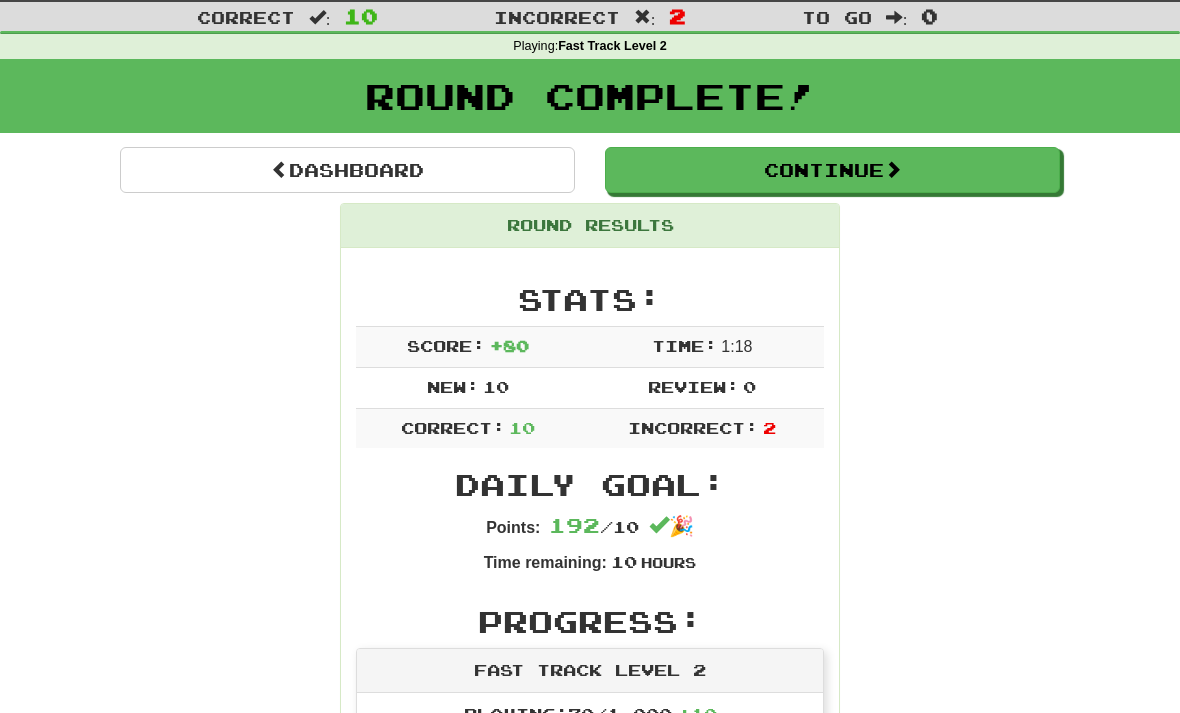 click on "Dashboard" at bounding box center [347, 170] 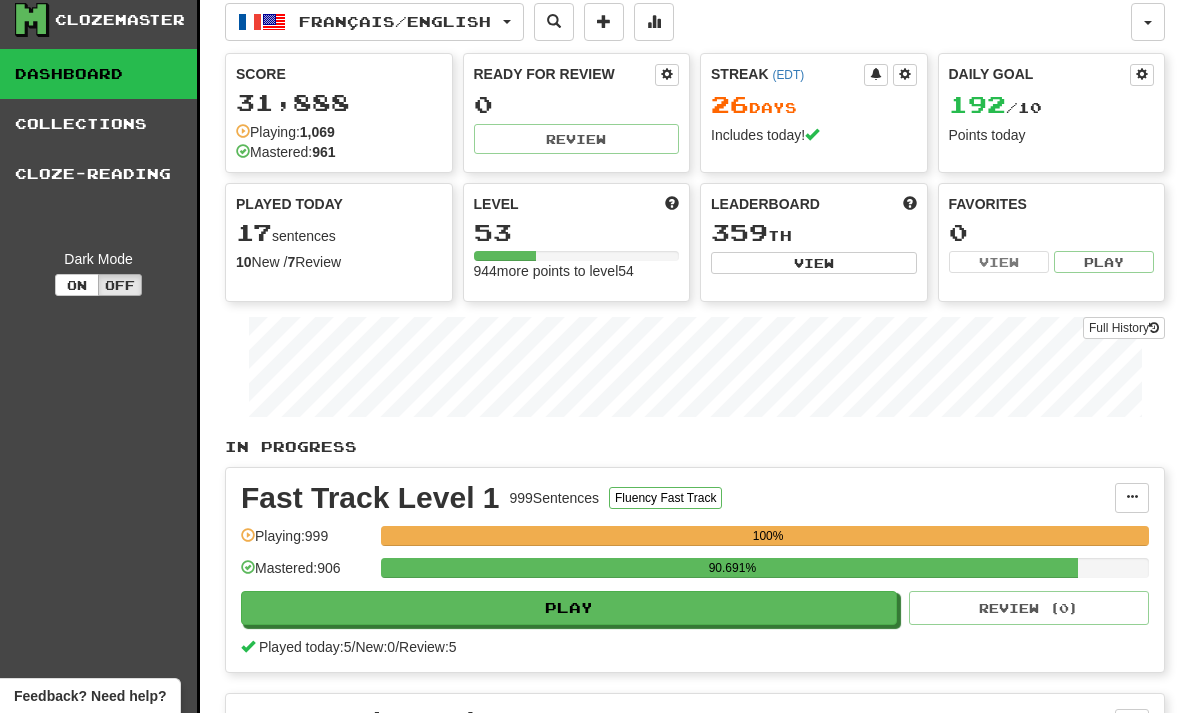 scroll, scrollTop: 0, scrollLeft: 0, axis: both 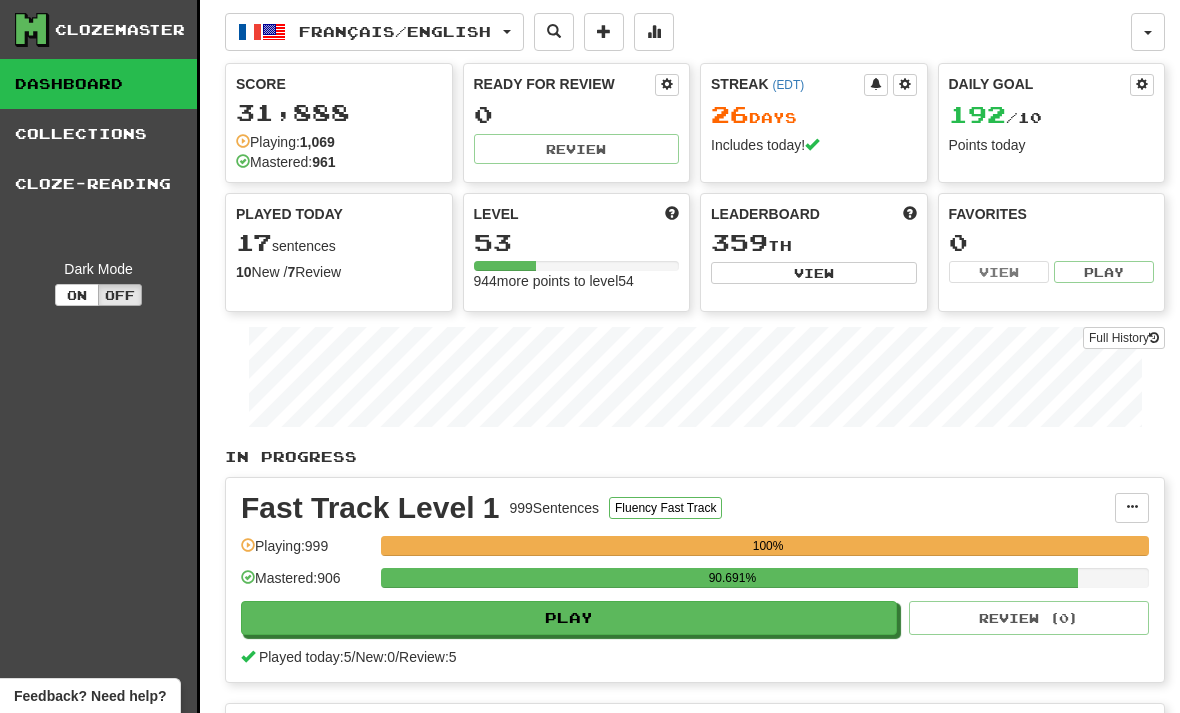 click at bounding box center (554, 32) 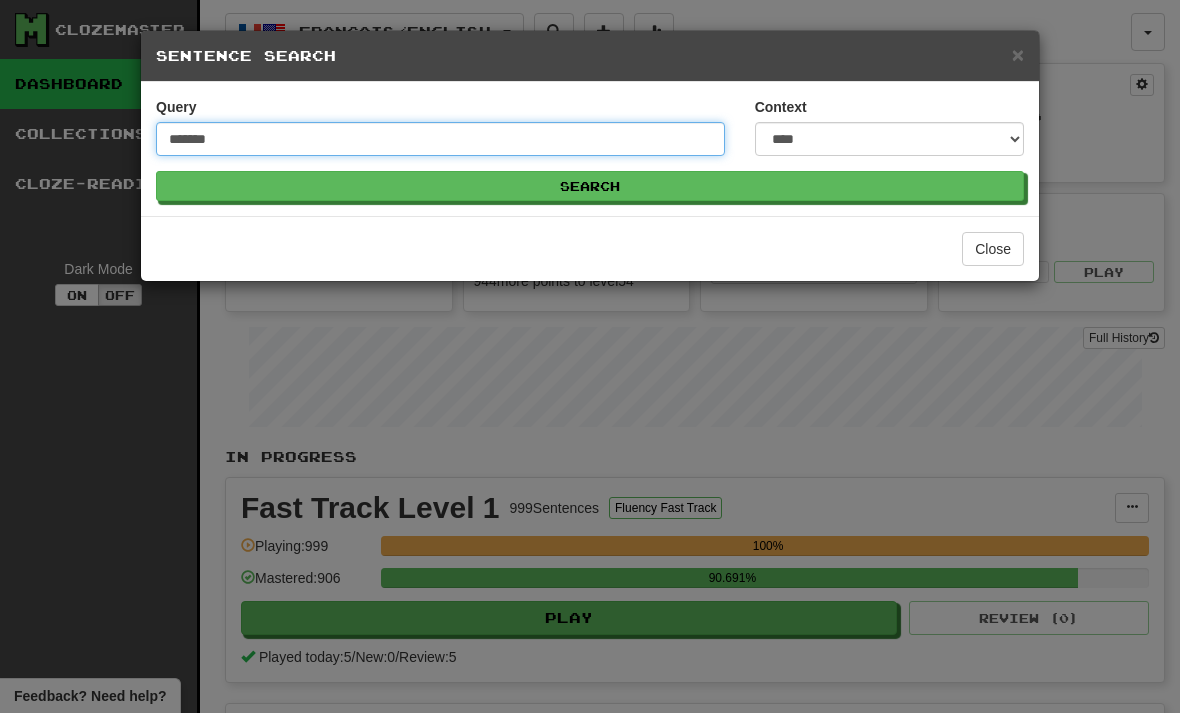 type on "*******" 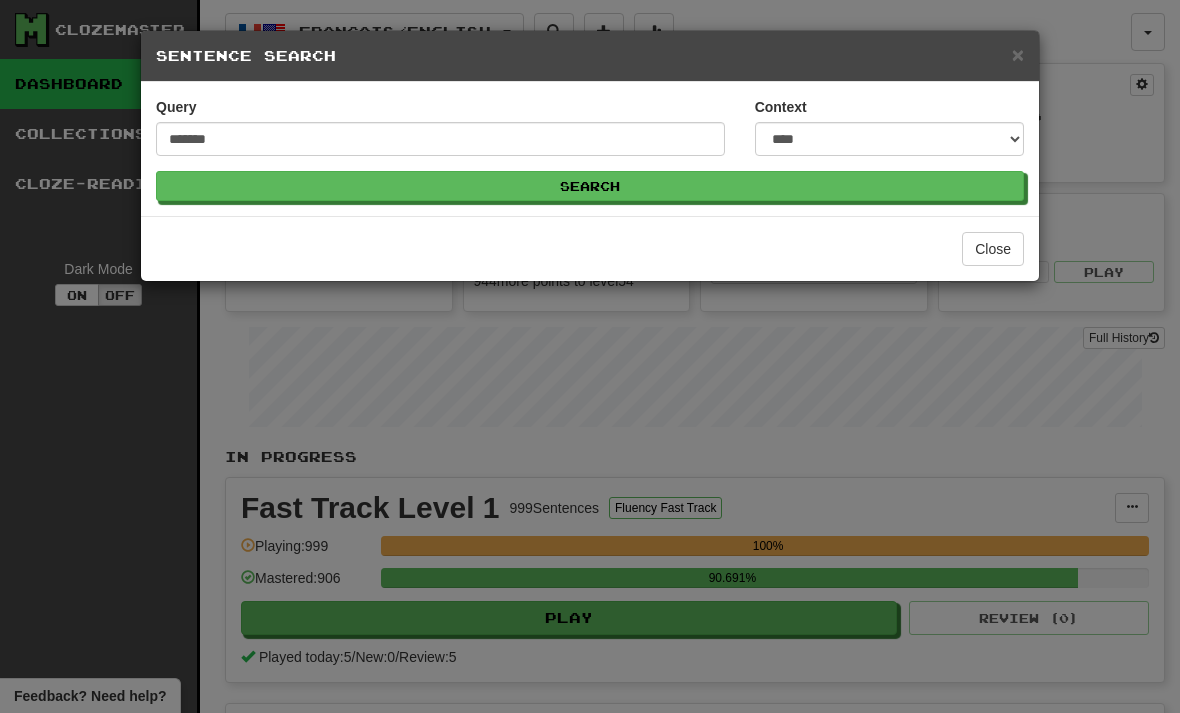 click on "Search" at bounding box center (590, 186) 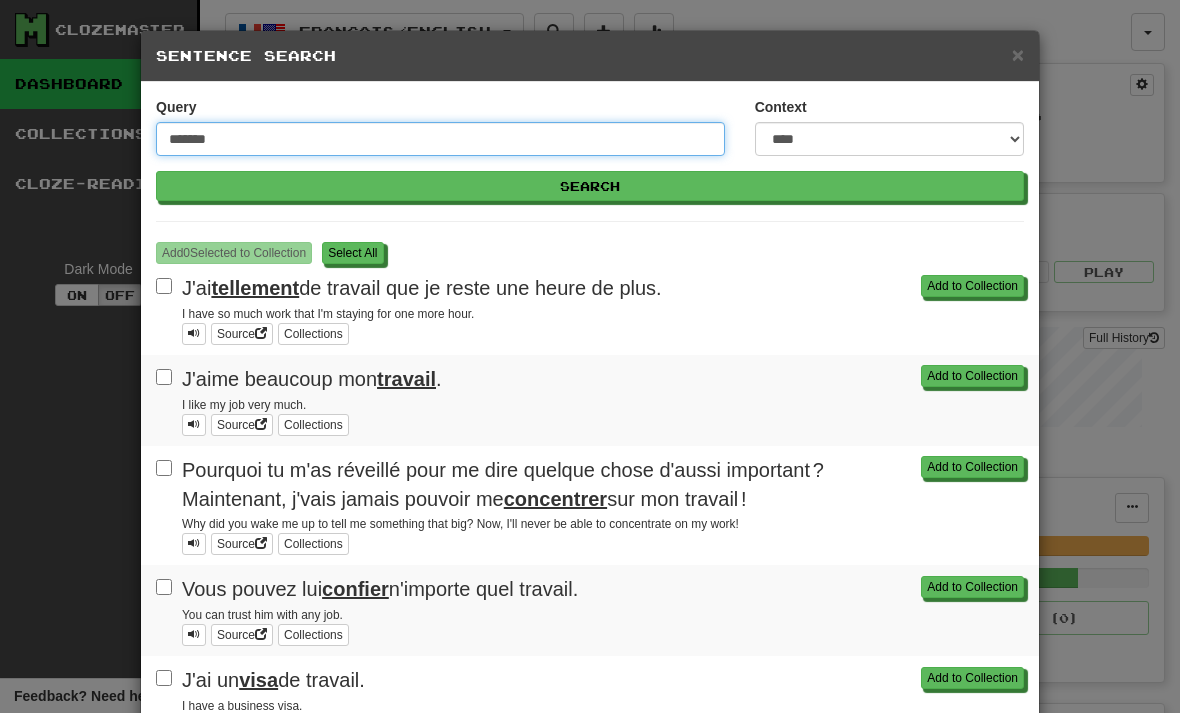 scroll, scrollTop: 0, scrollLeft: 0, axis: both 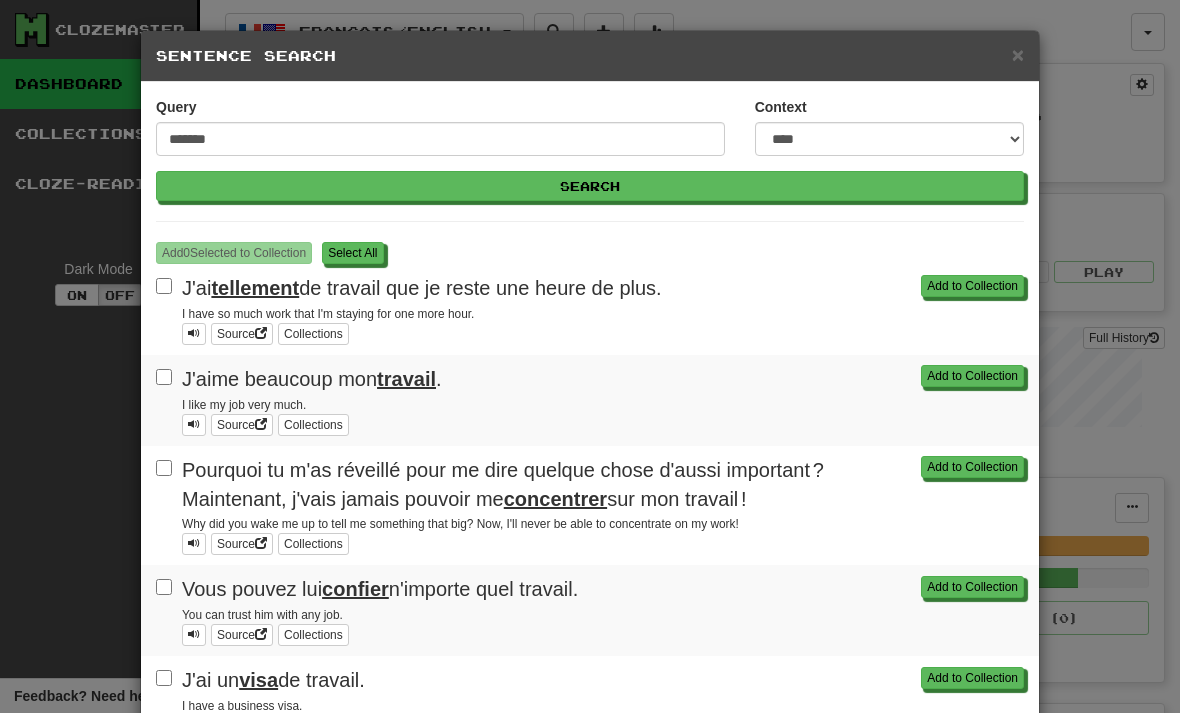 click on "×" at bounding box center (1018, 54) 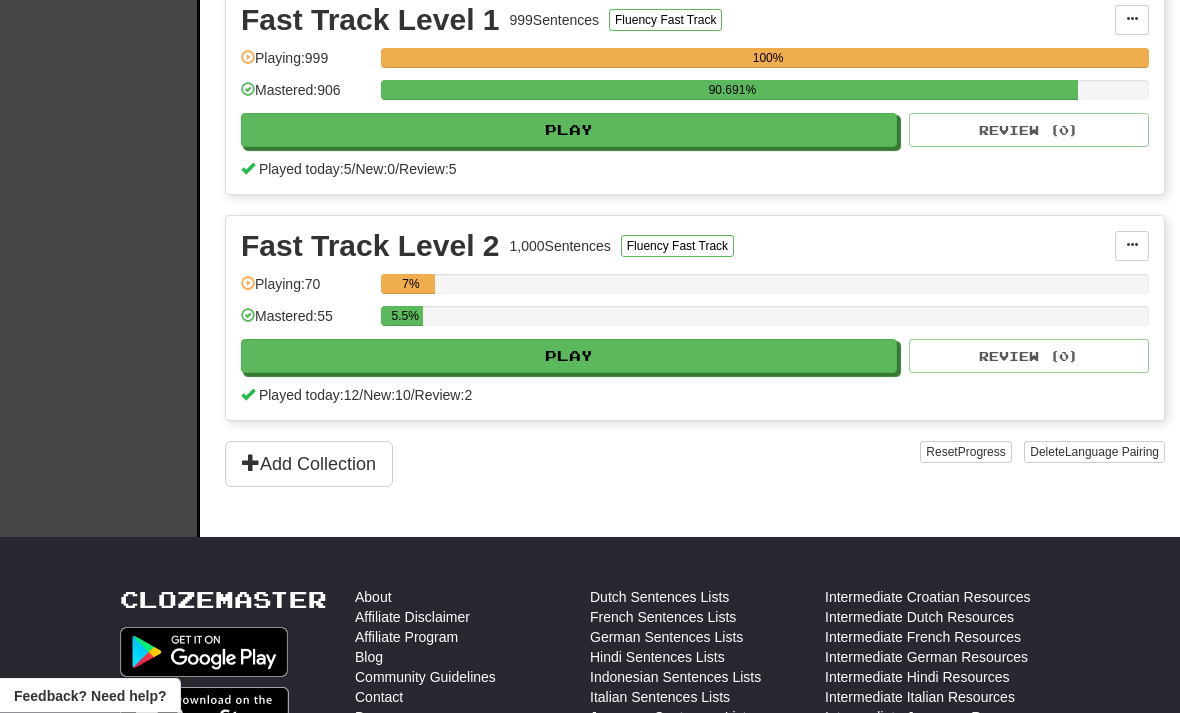 scroll, scrollTop: 488, scrollLeft: 0, axis: vertical 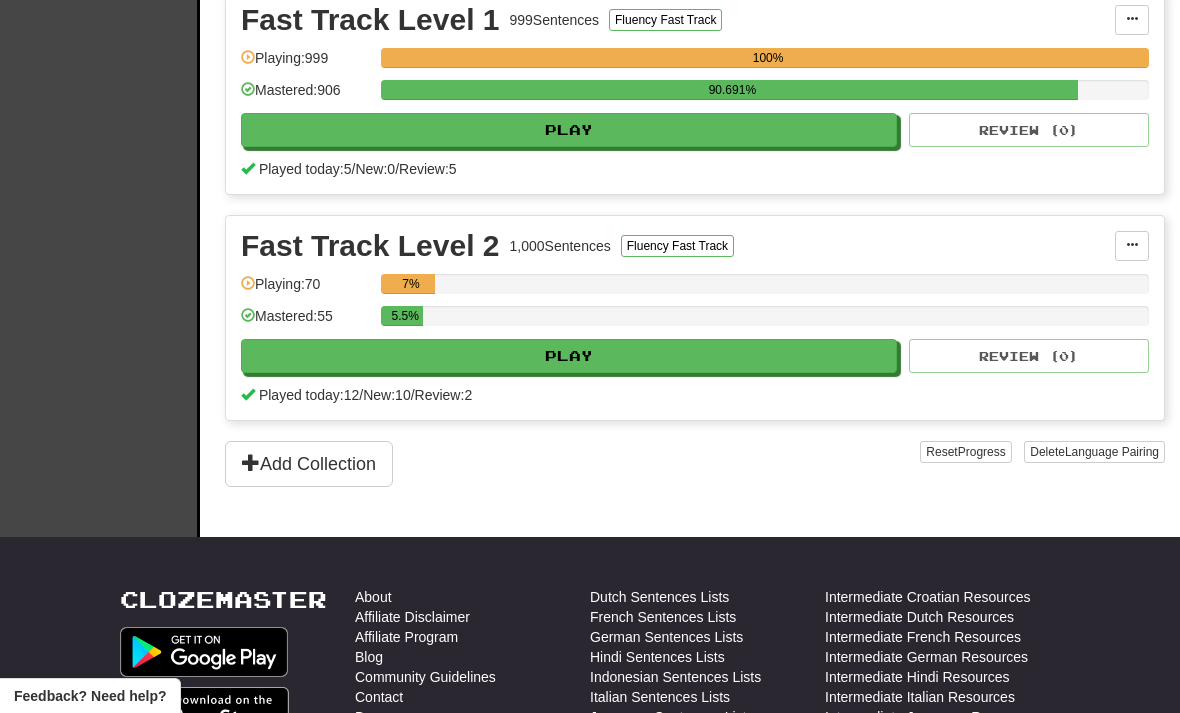 click at bounding box center (1132, 246) 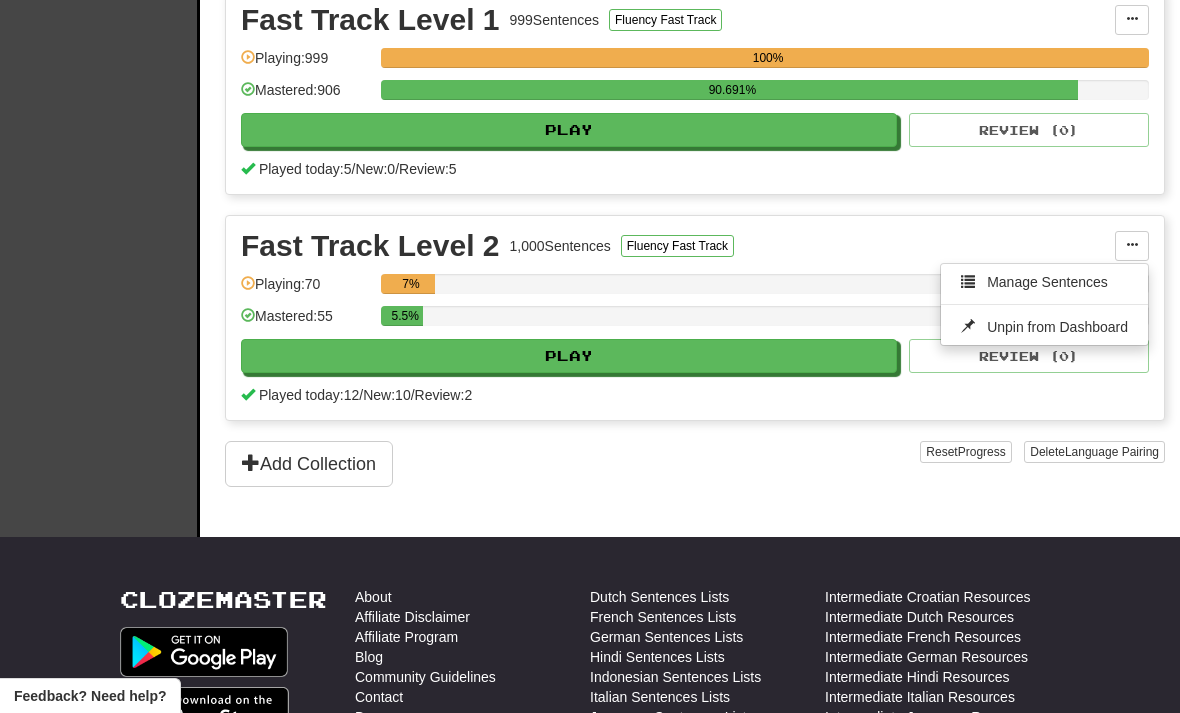 click on "Manage Sentences" at bounding box center [1047, 282] 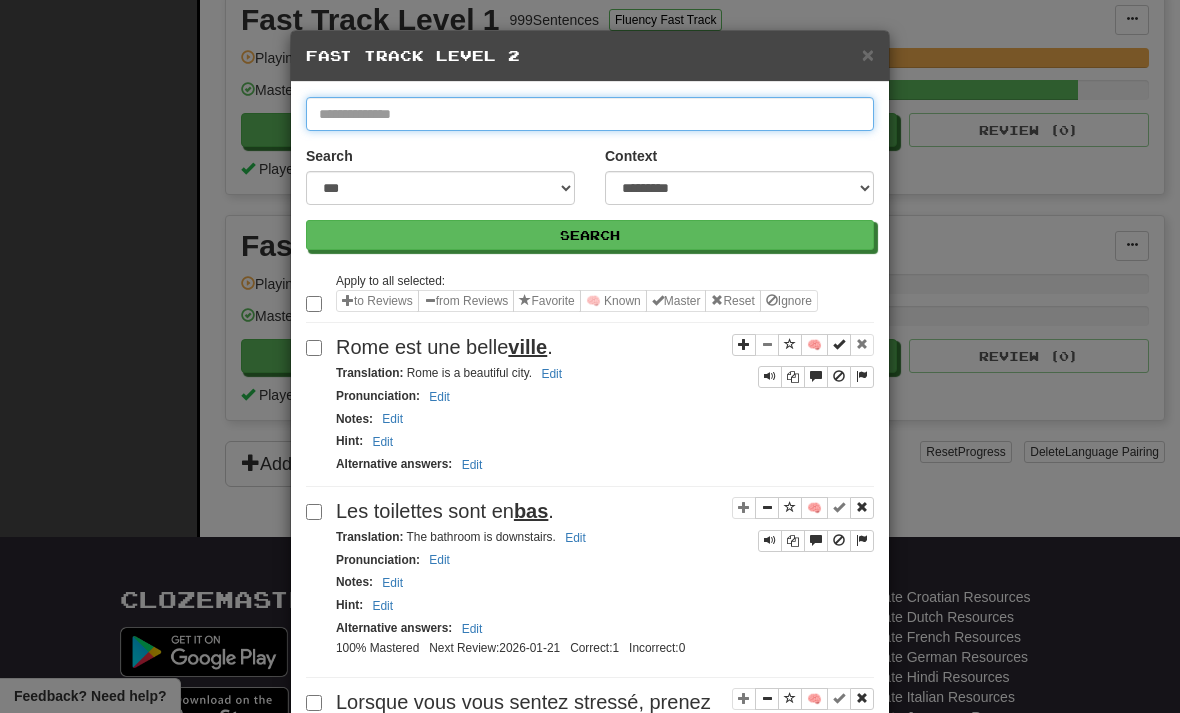 click at bounding box center [590, 114] 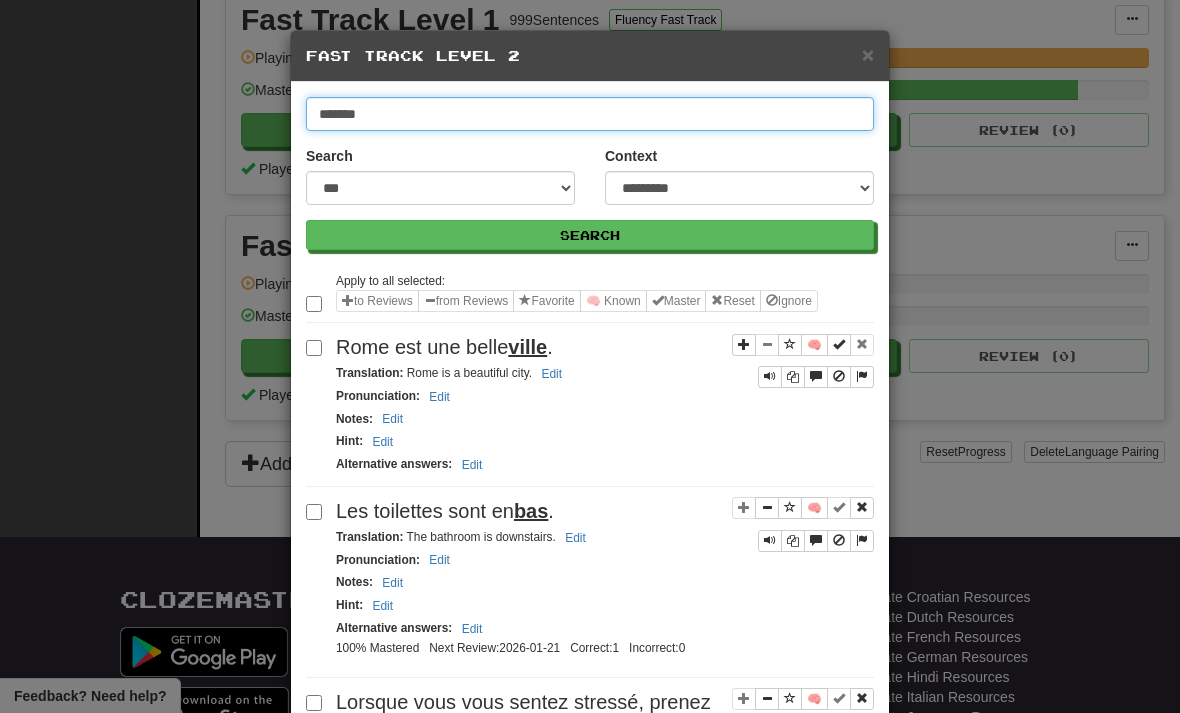 type on "*******" 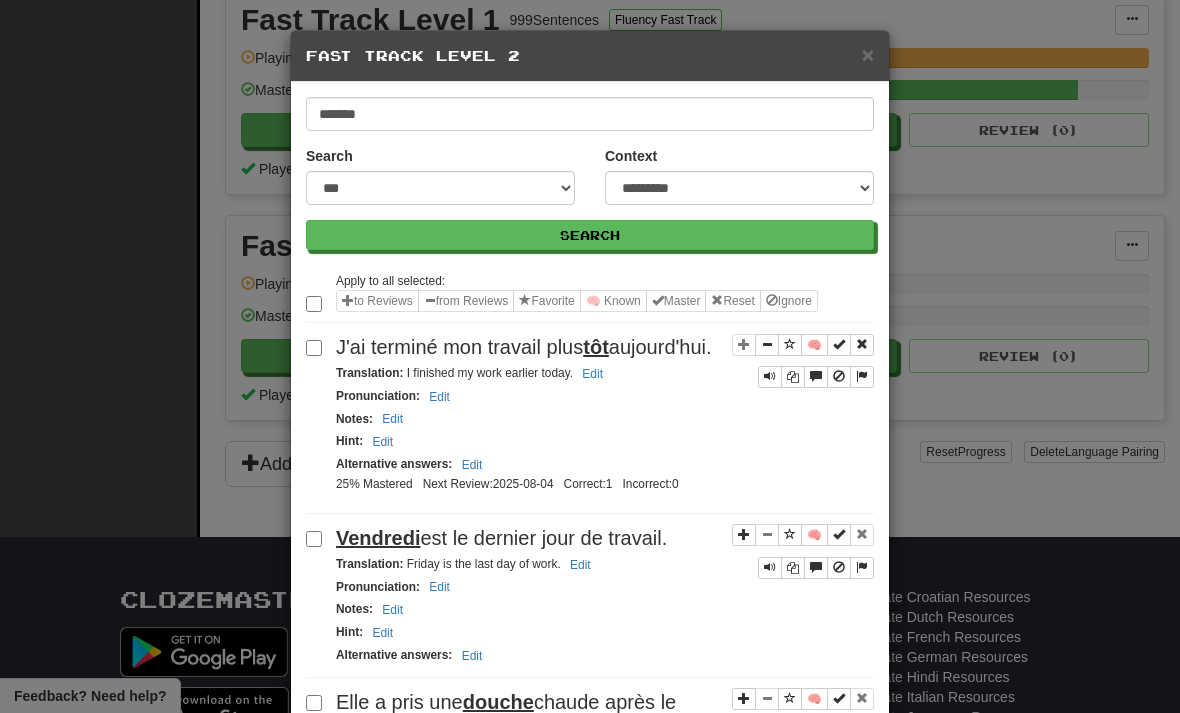 click at bounding box center [839, 344] 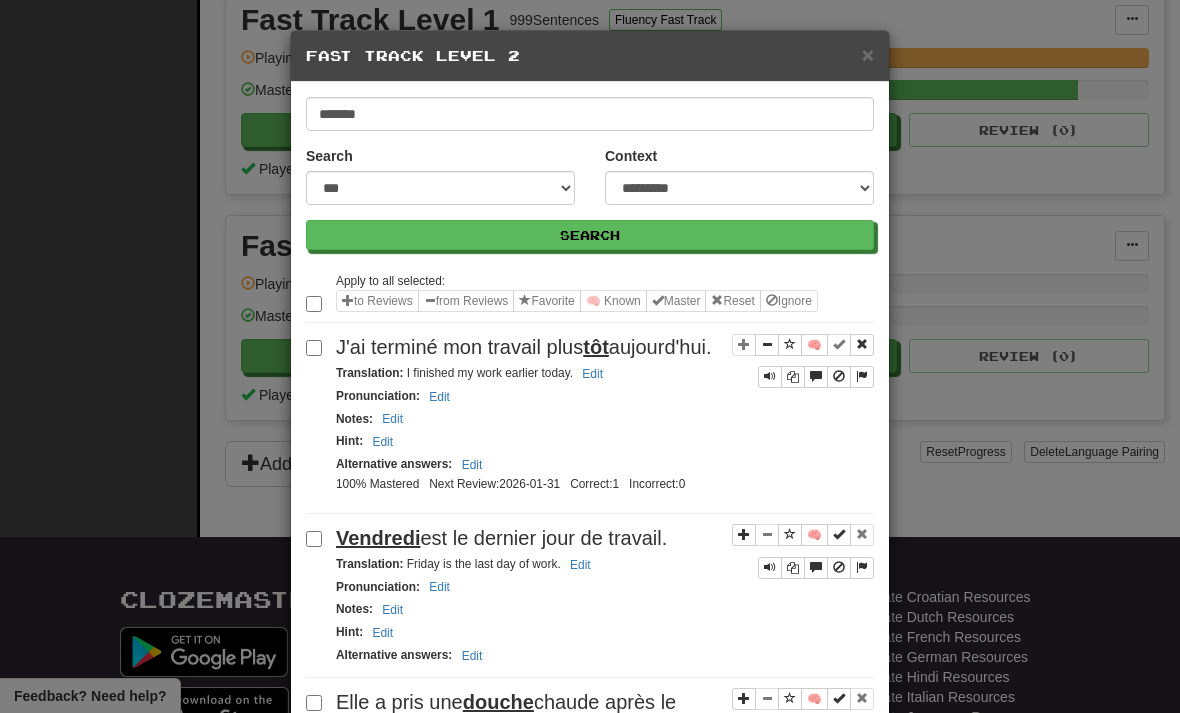 click on "×" at bounding box center (868, 54) 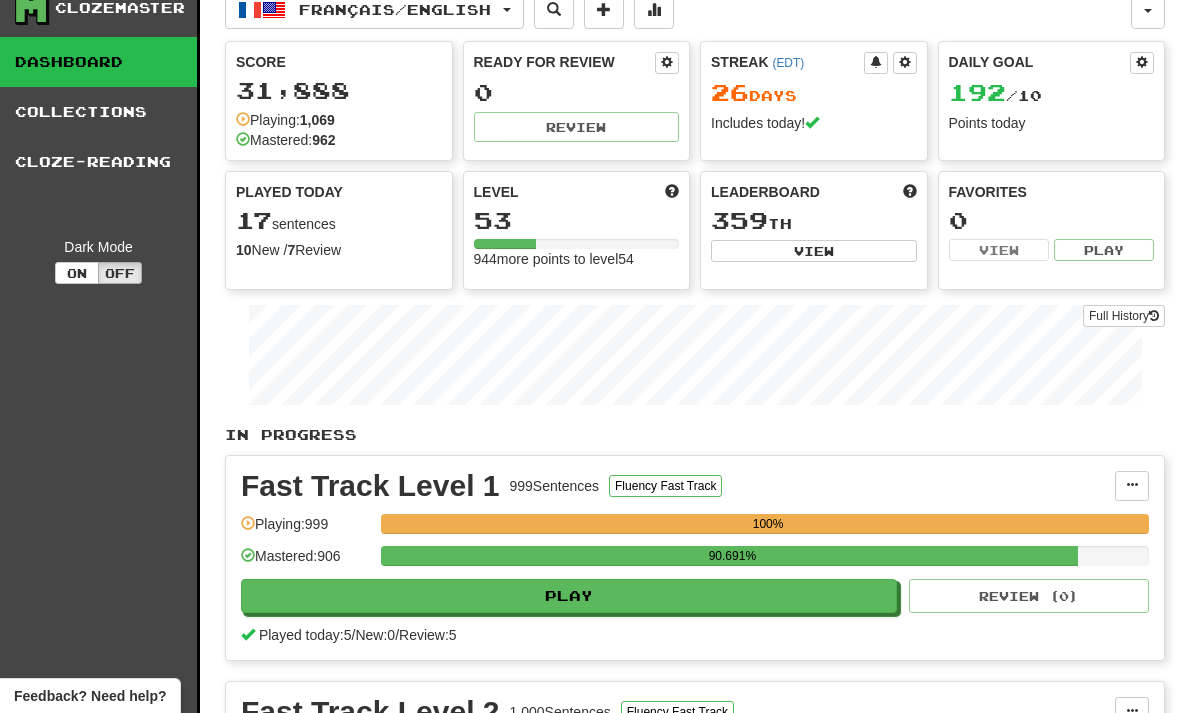 scroll, scrollTop: 0, scrollLeft: 0, axis: both 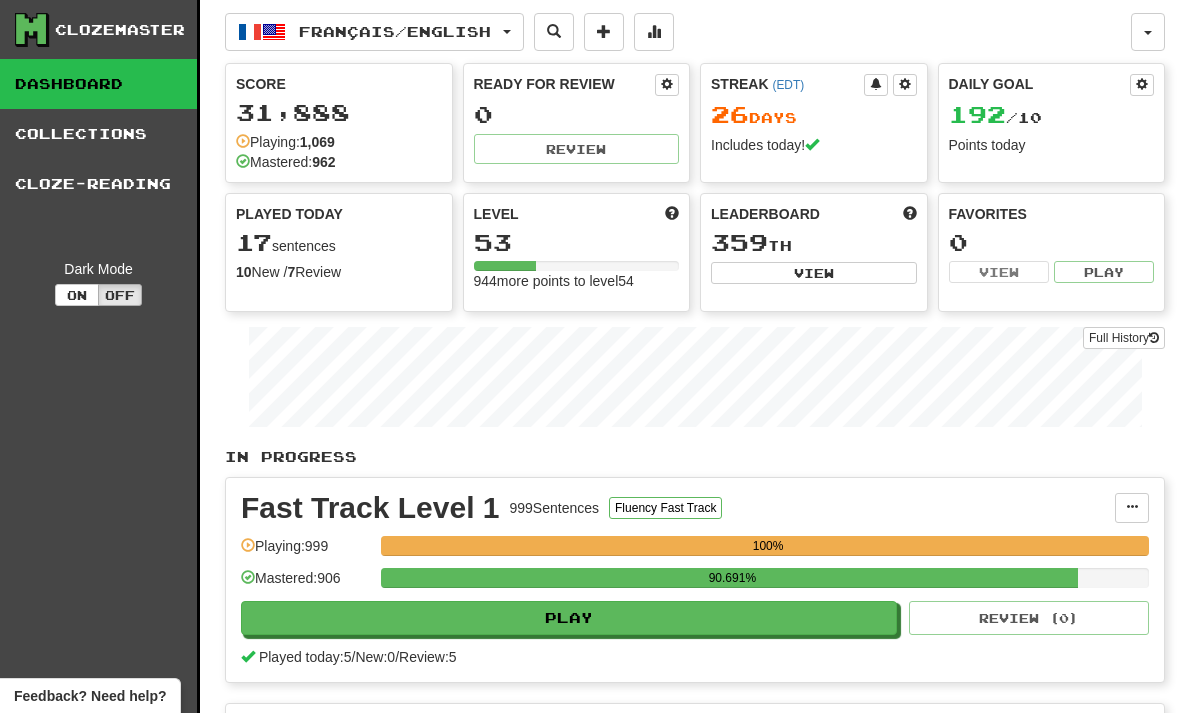 click on "Français  /  English" at bounding box center (395, 31) 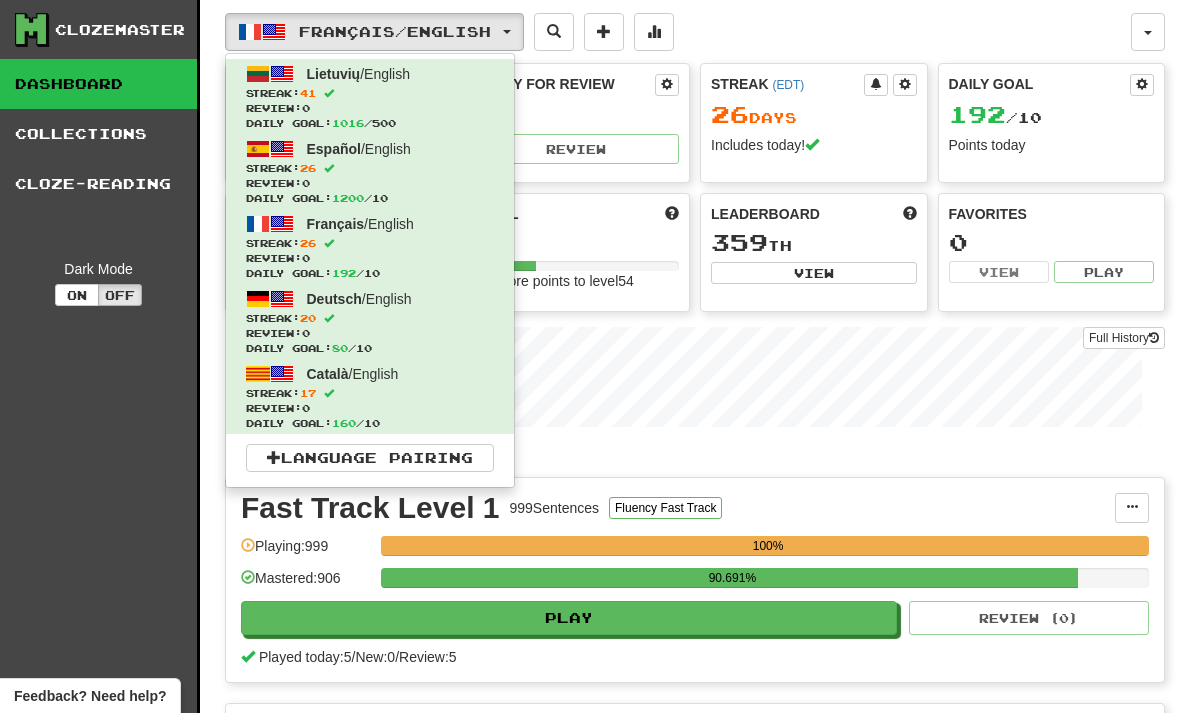 click at bounding box center [590, 356] 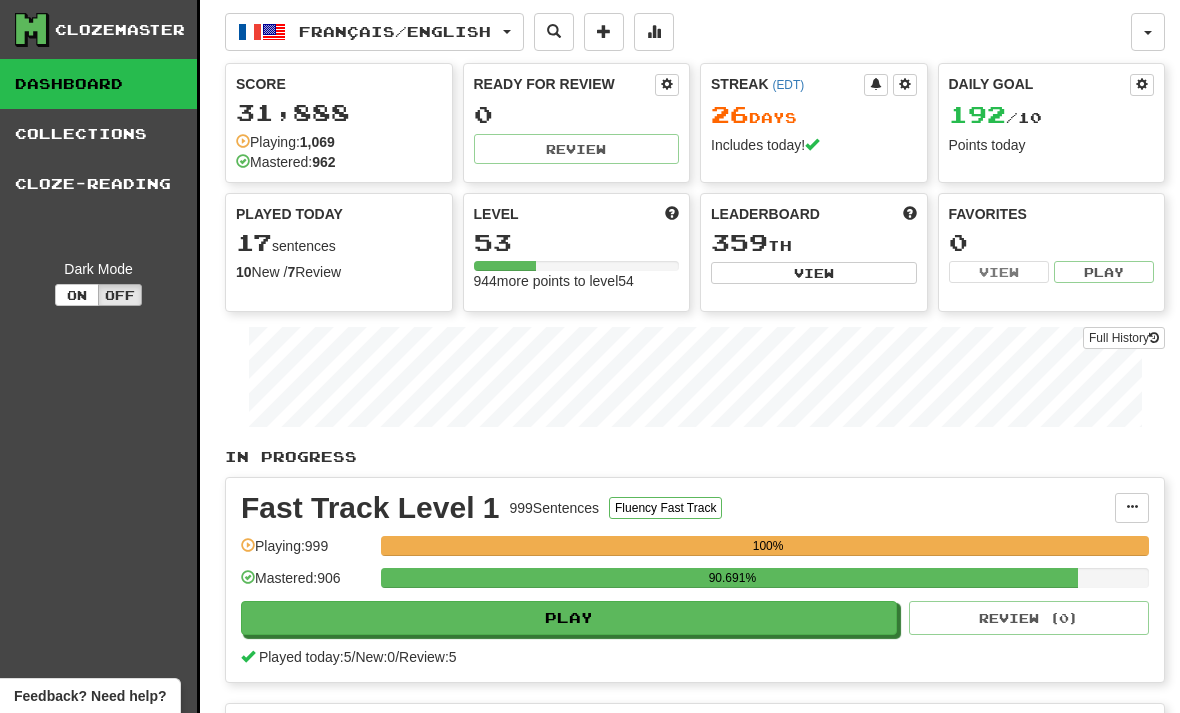 click at bounding box center [654, 31] 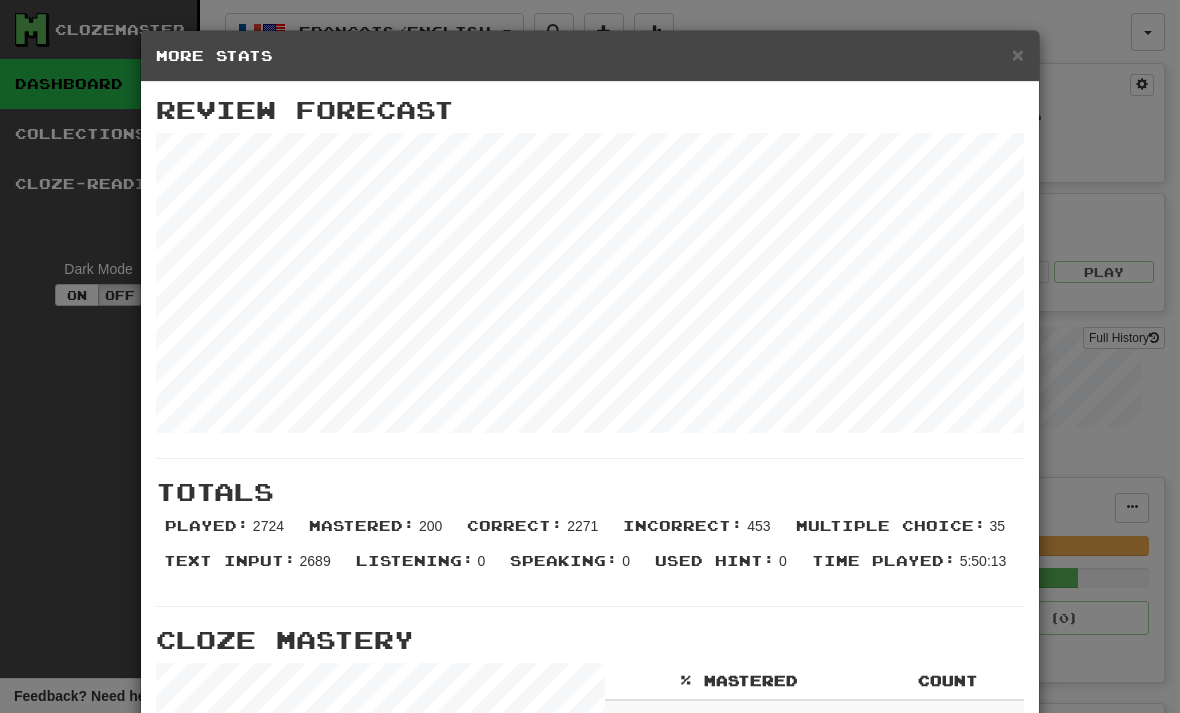 click on "×" at bounding box center (1018, 54) 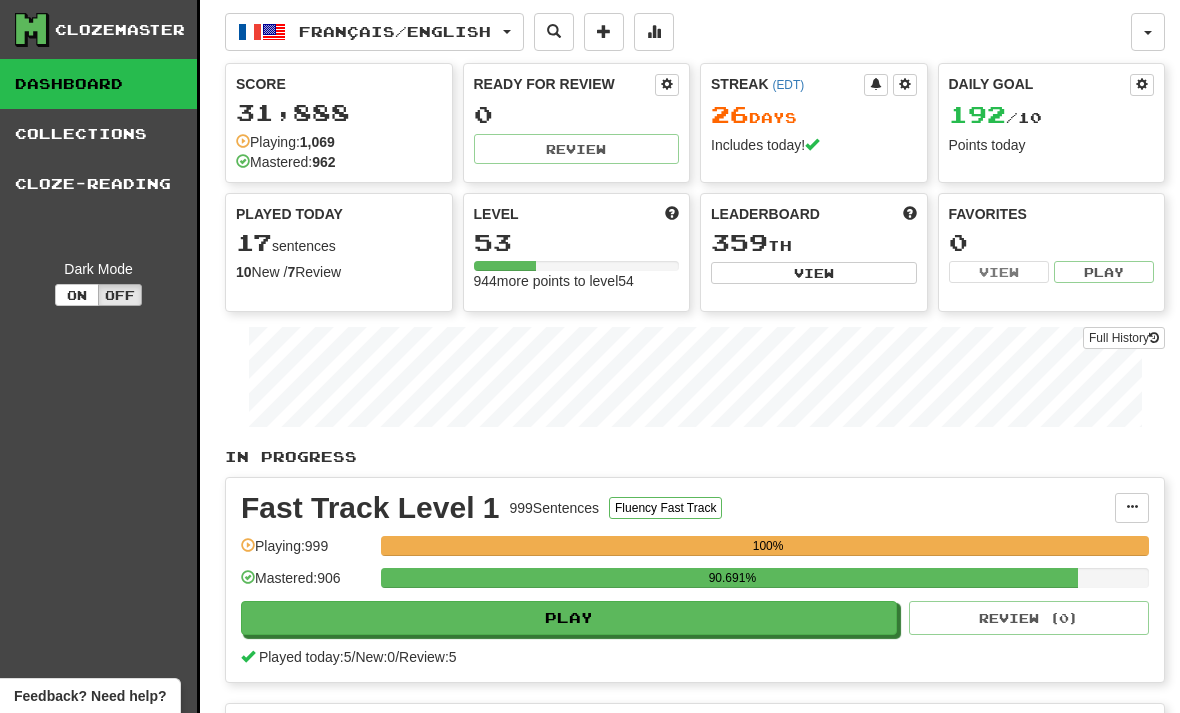 click on "Français  /  English" at bounding box center [374, 32] 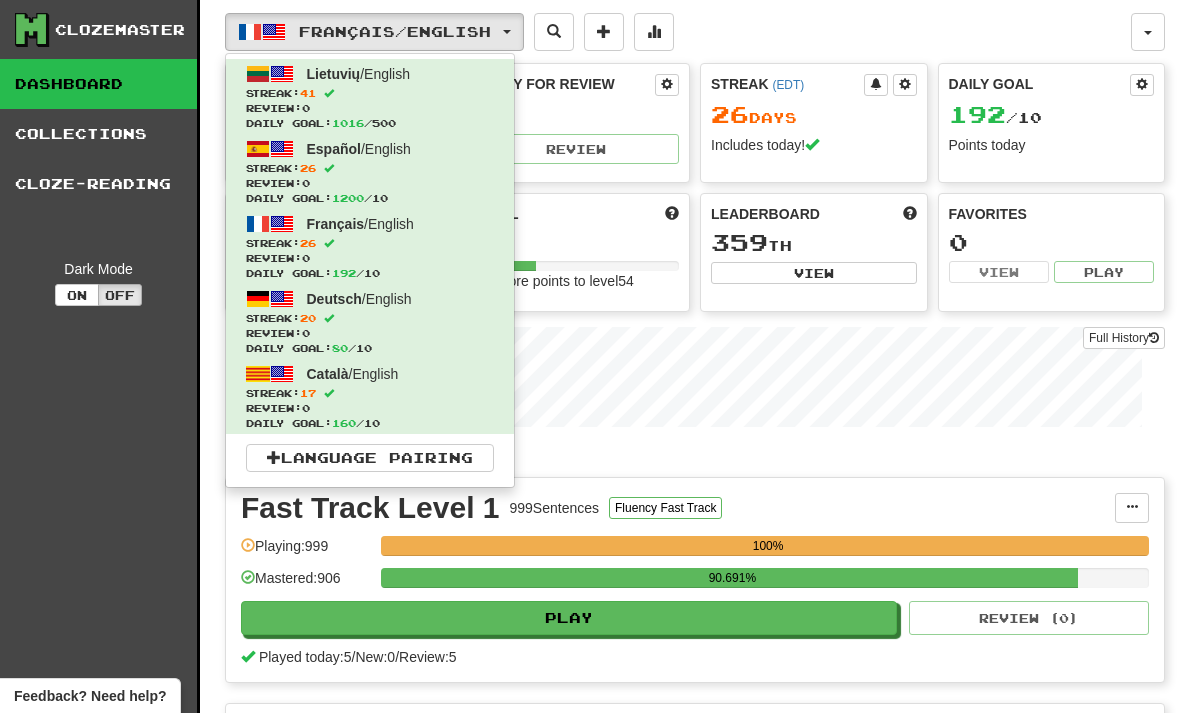 click on "Review:  0" at bounding box center [370, 333] 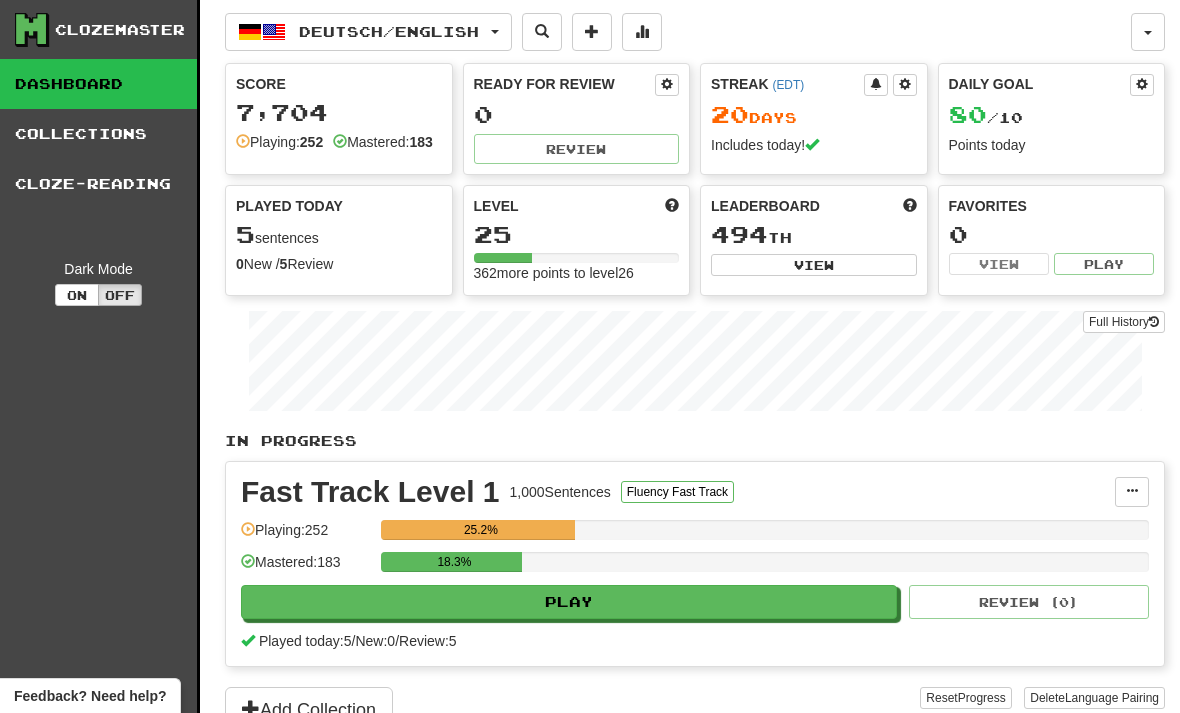 scroll, scrollTop: 0, scrollLeft: 0, axis: both 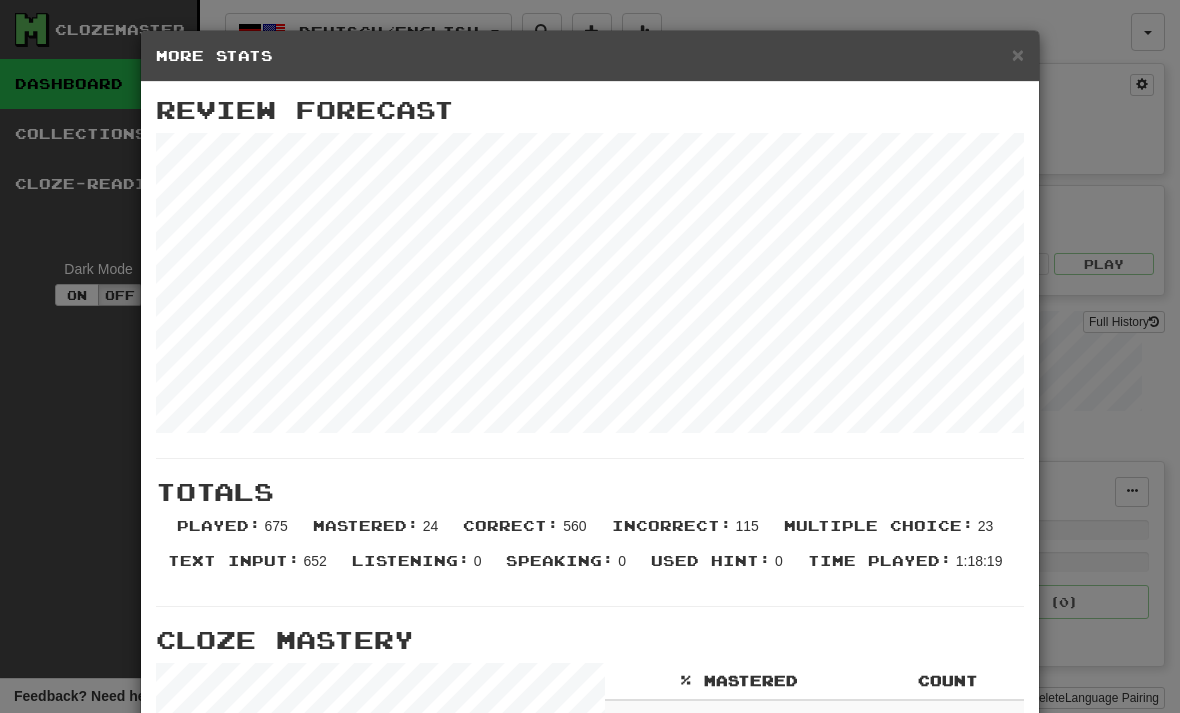 click on "×" at bounding box center (1018, 54) 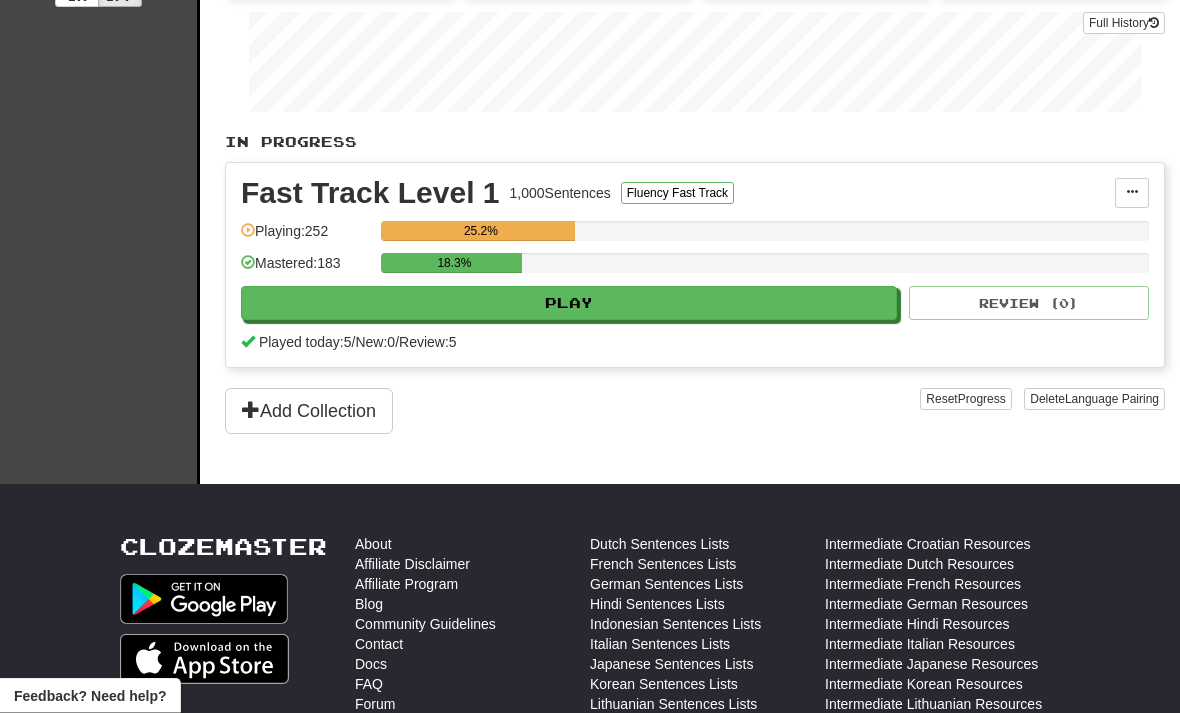 scroll, scrollTop: 298, scrollLeft: 0, axis: vertical 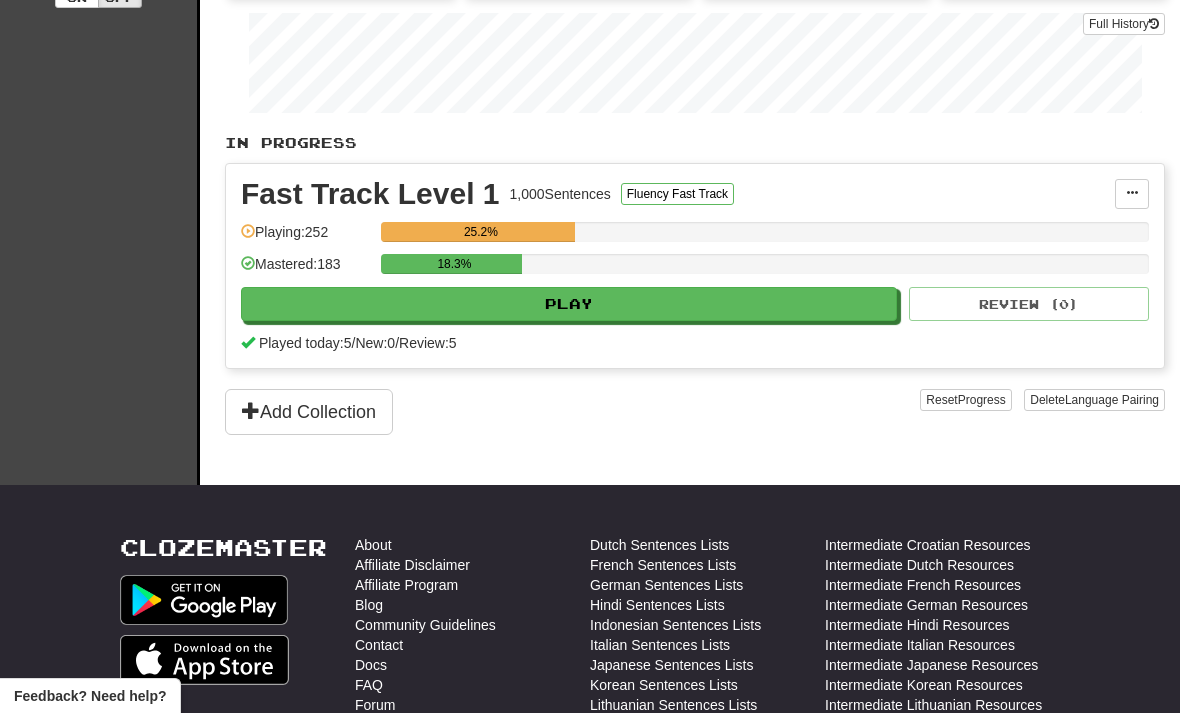 click on "Play" at bounding box center [569, 304] 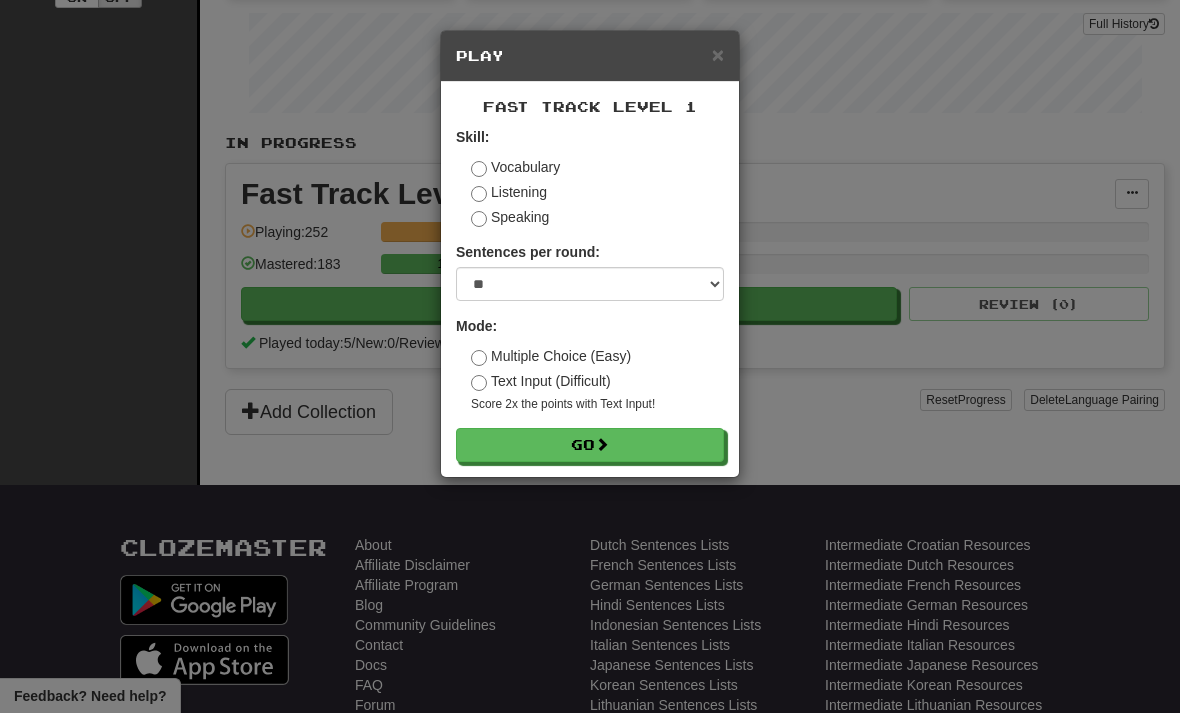 click on "Go" at bounding box center [590, 445] 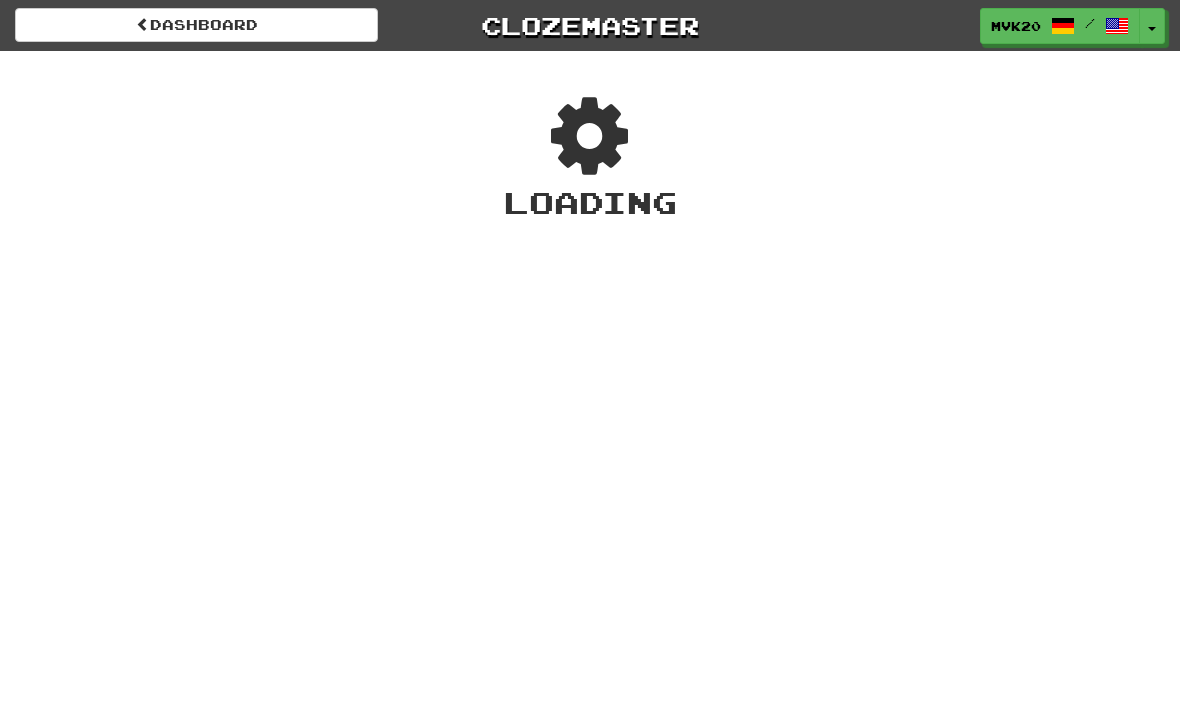 scroll, scrollTop: 0, scrollLeft: 0, axis: both 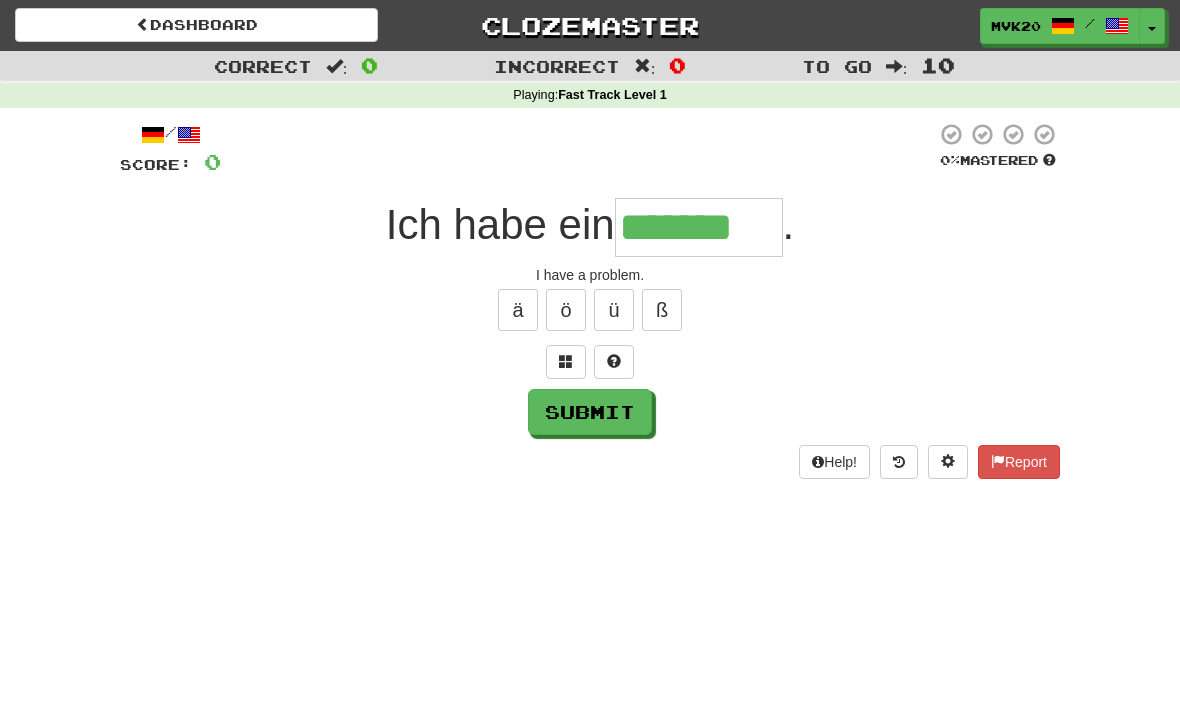 type on "*******" 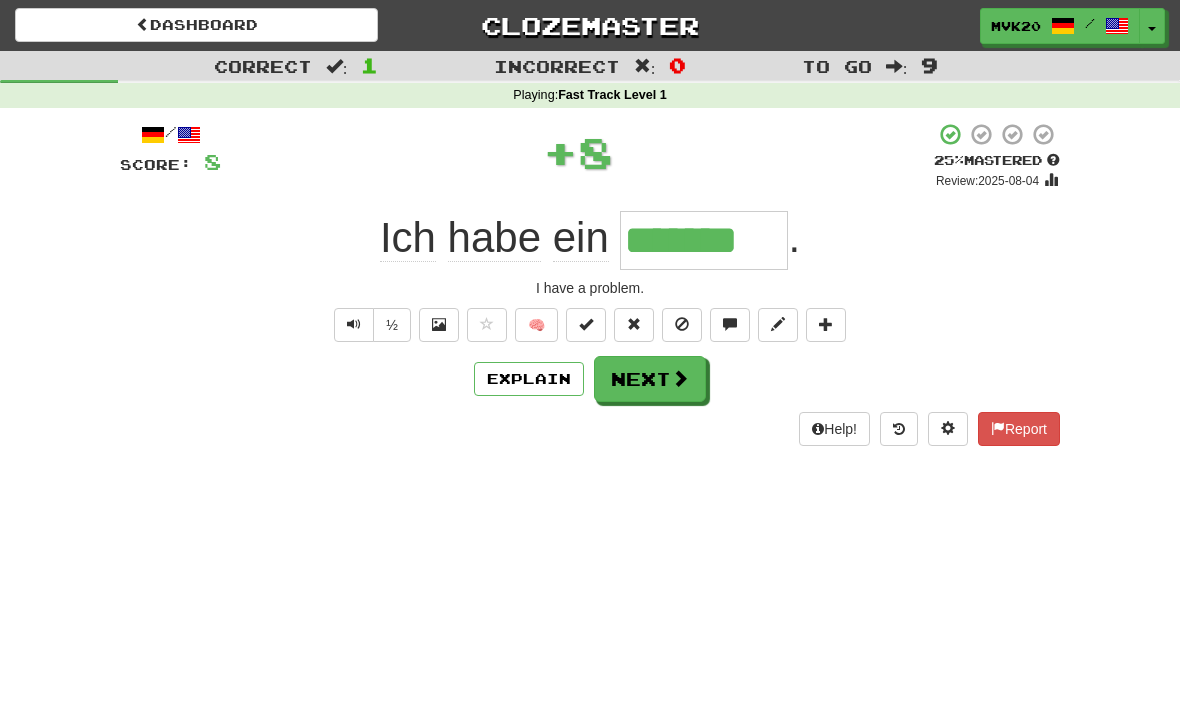 type 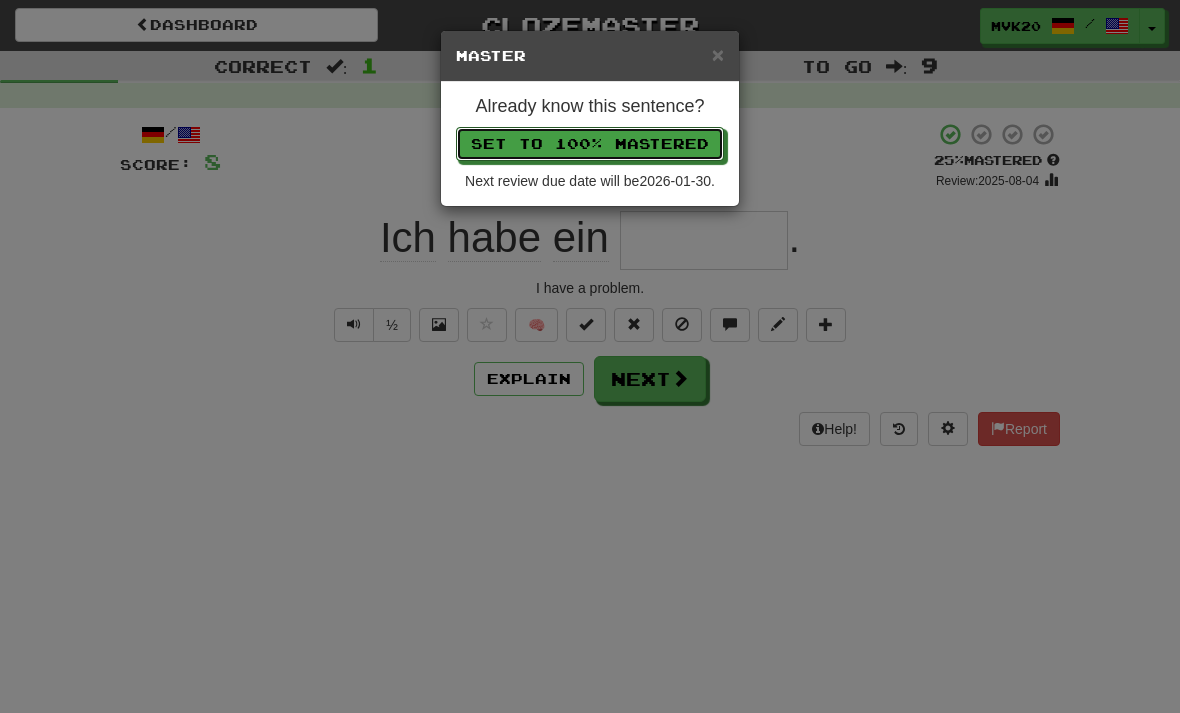 type 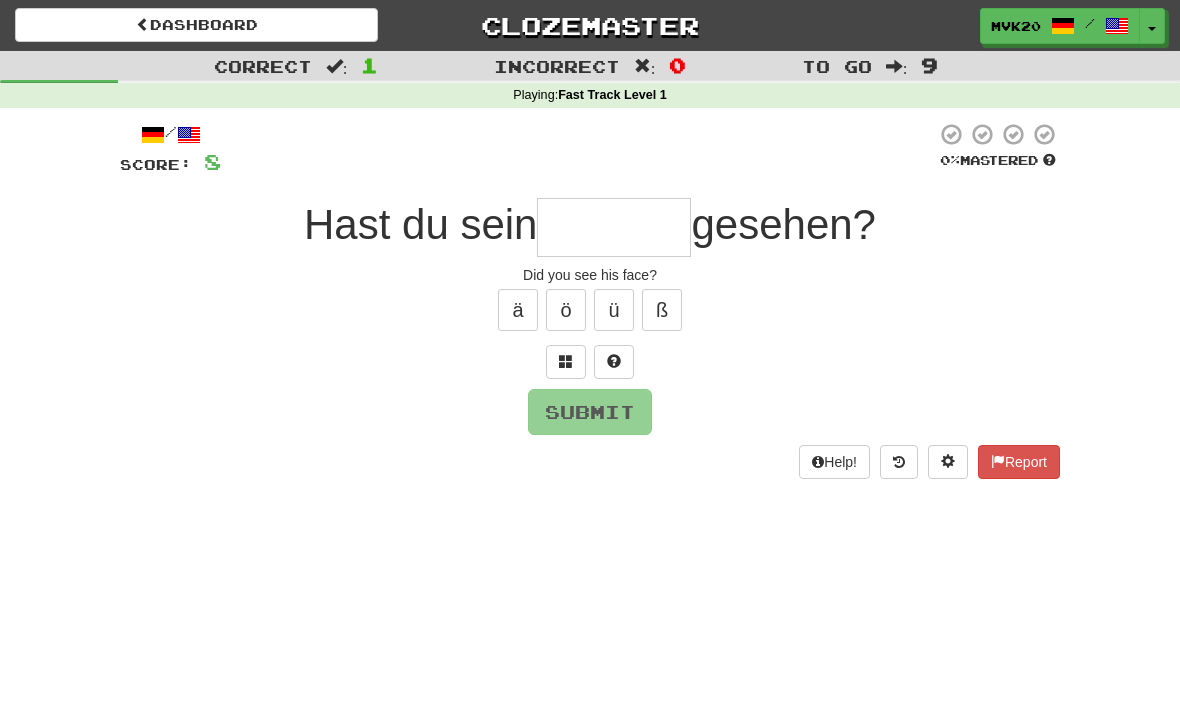 type on "*******" 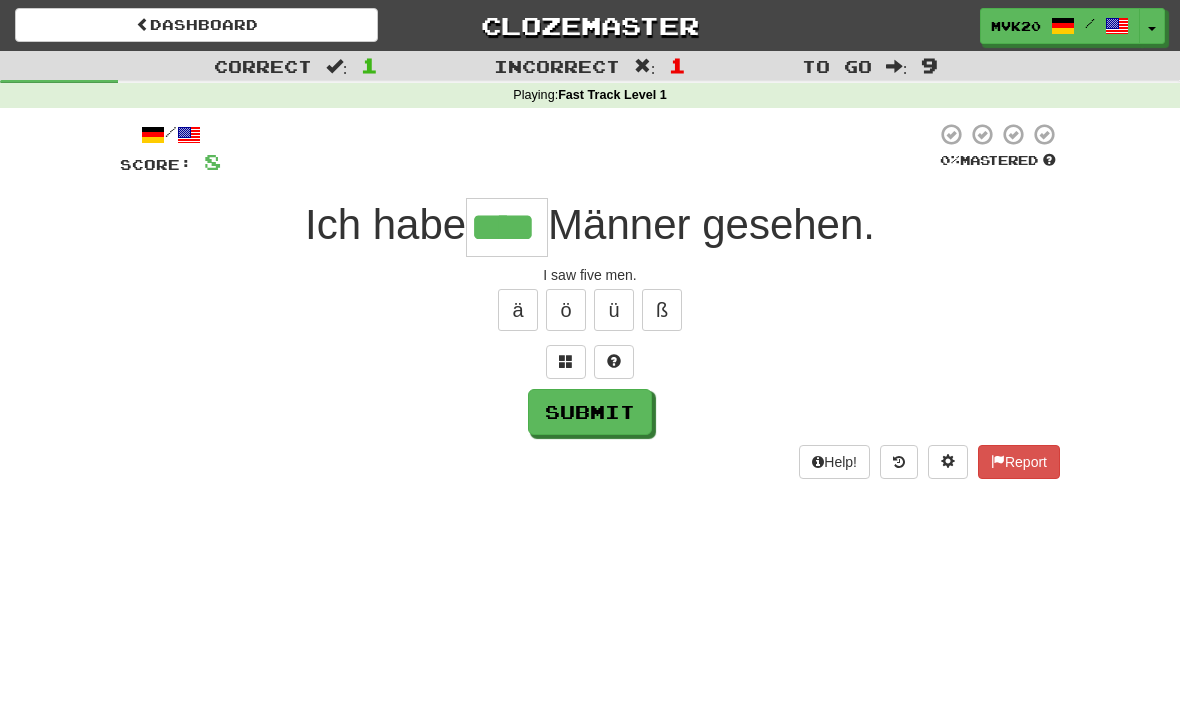 type on "****" 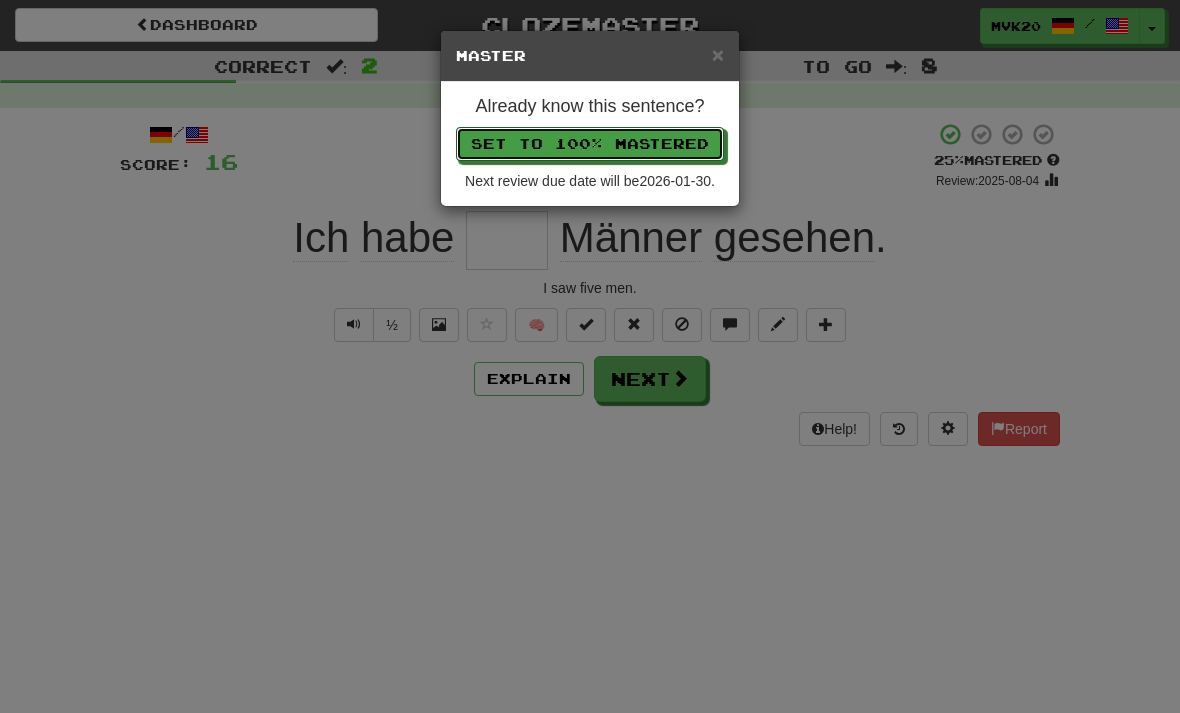 click on "Set to 100% Mastered" at bounding box center (590, 144) 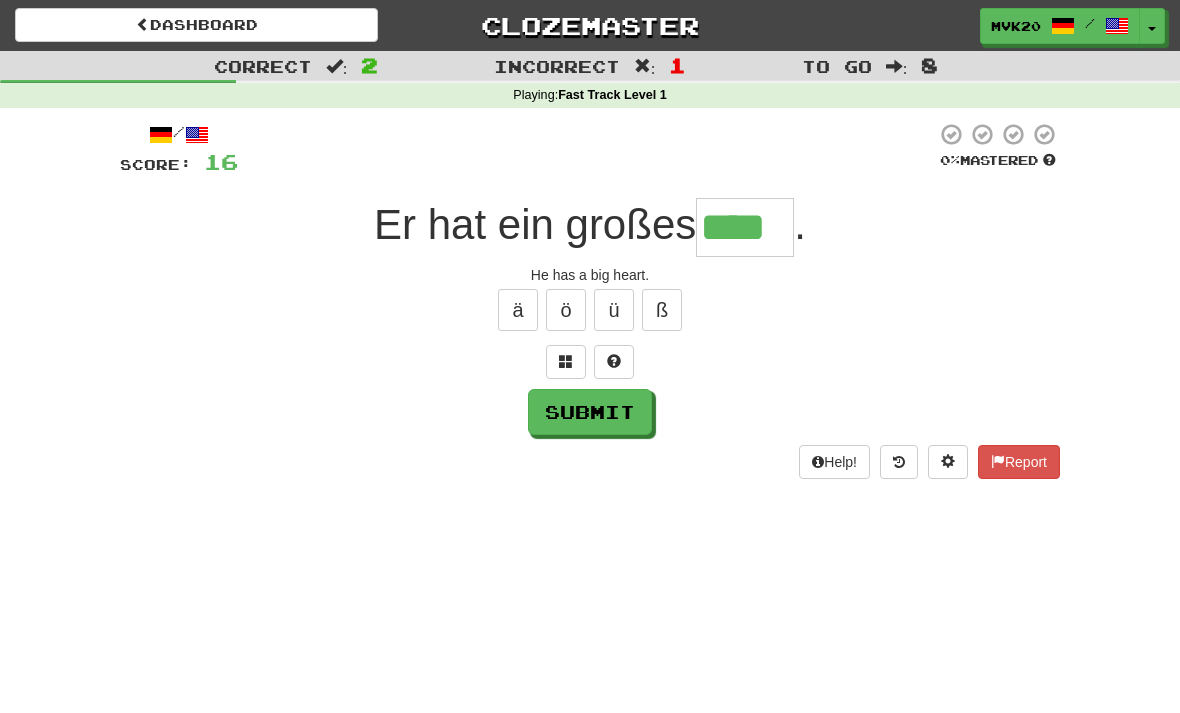 type on "****" 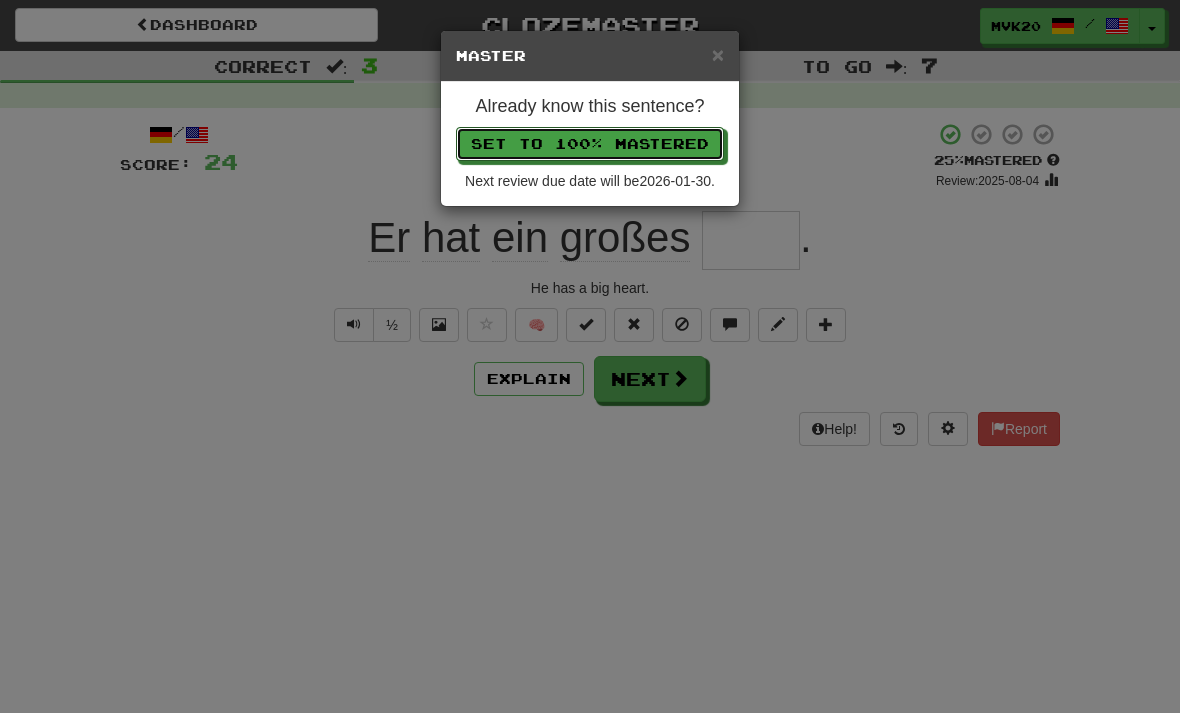 click on "Set to 100% Mastered" at bounding box center [590, 144] 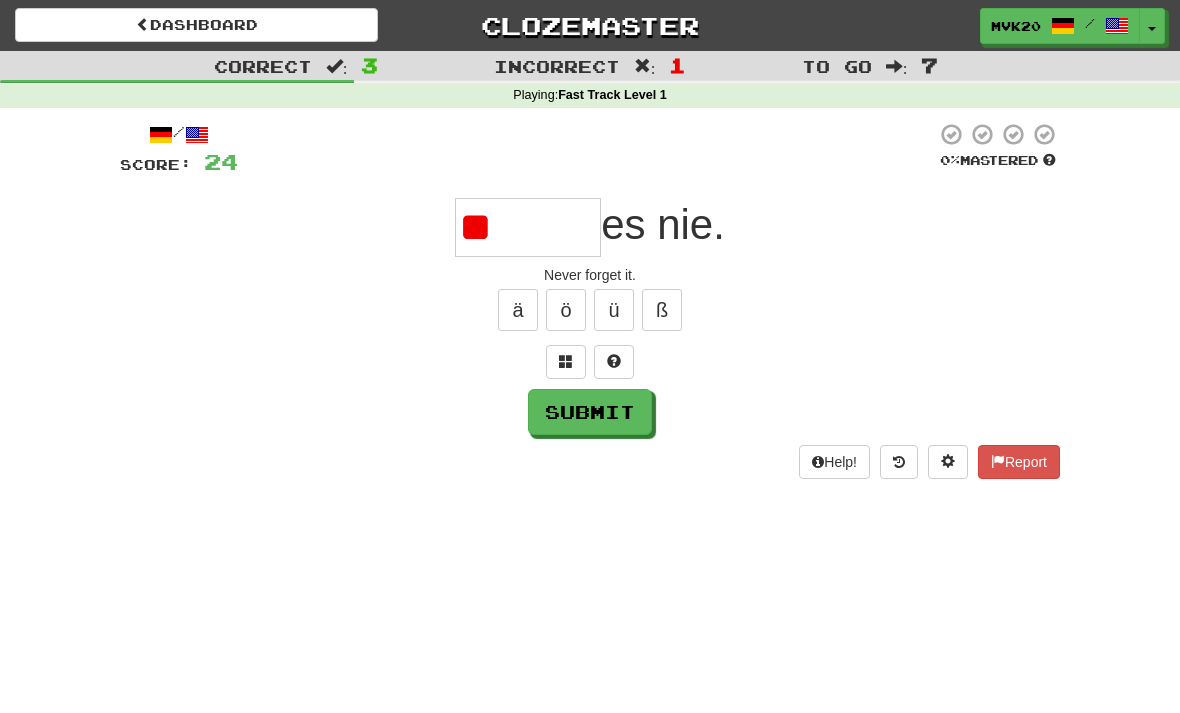 type on "*" 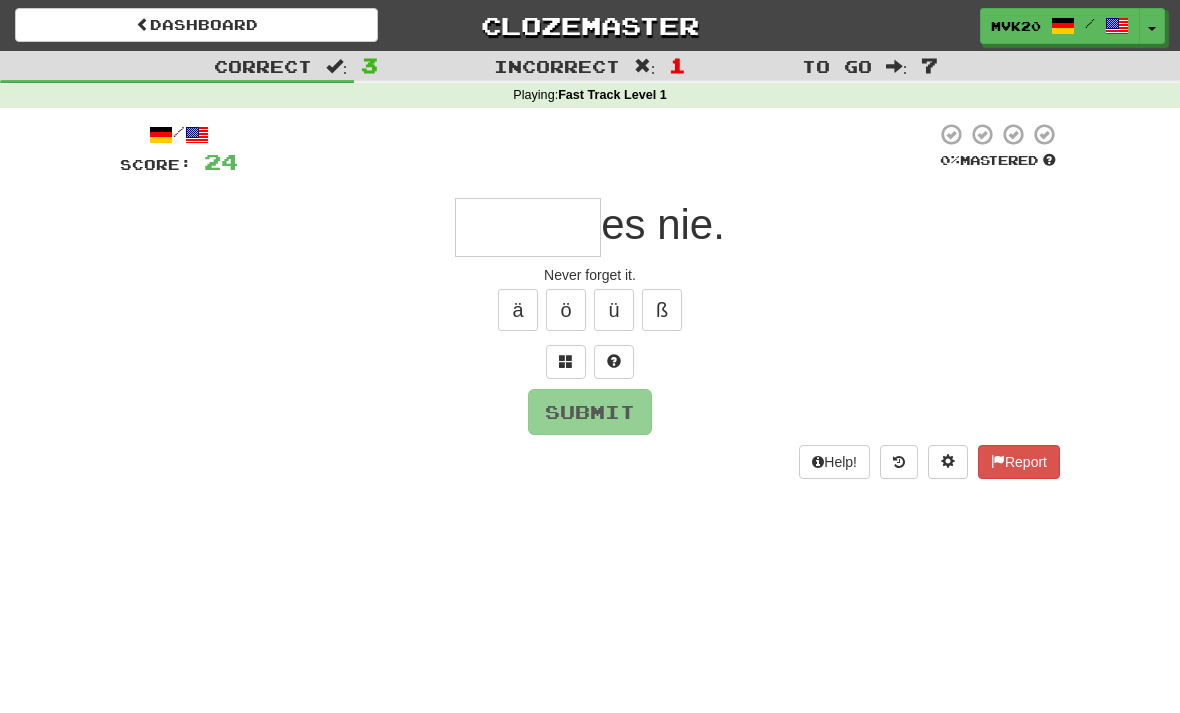 type on "*******" 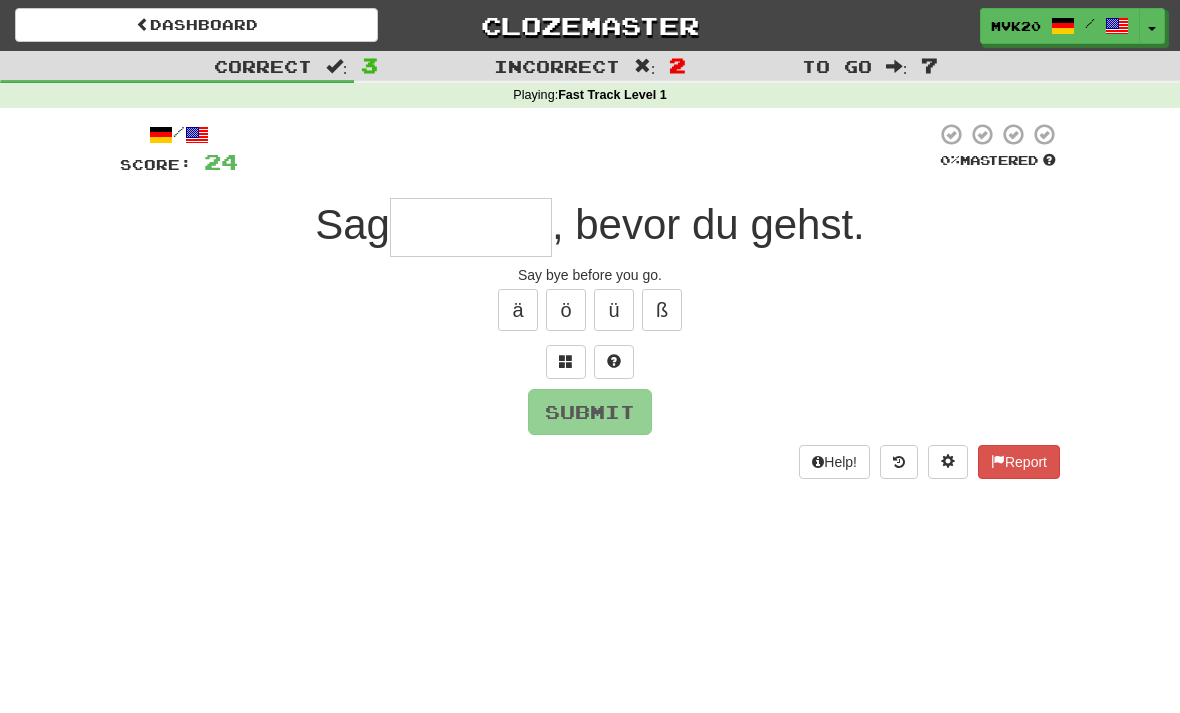type on "*" 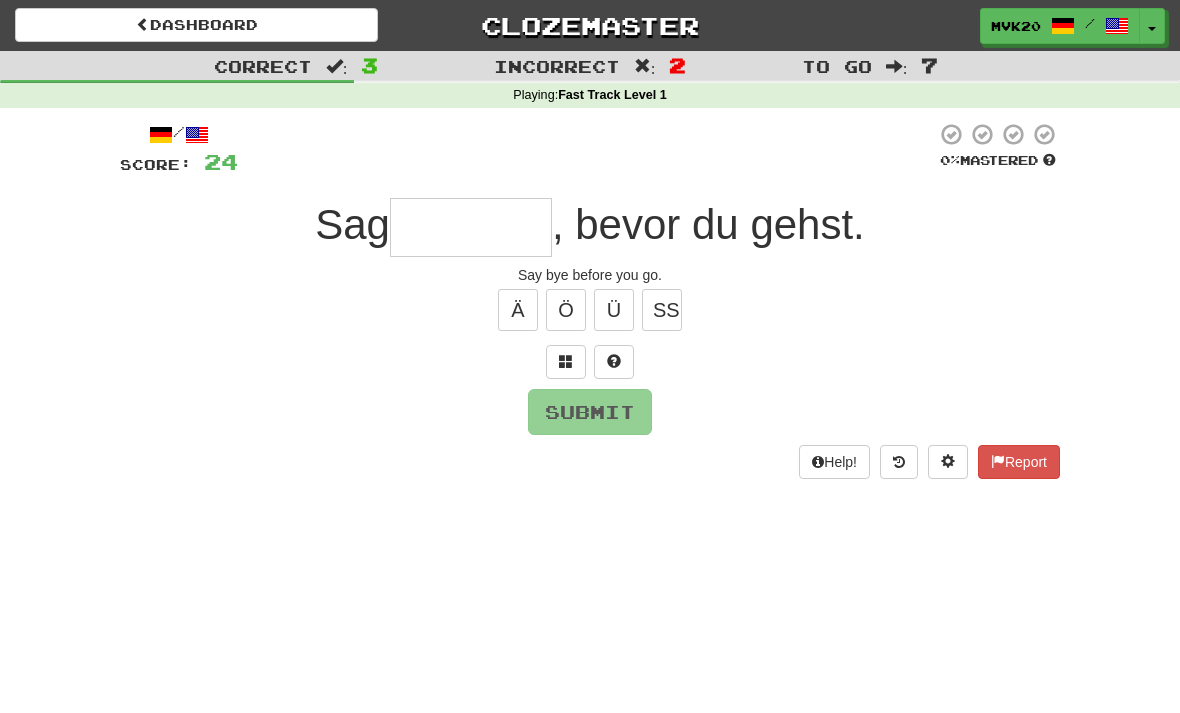 type on "*" 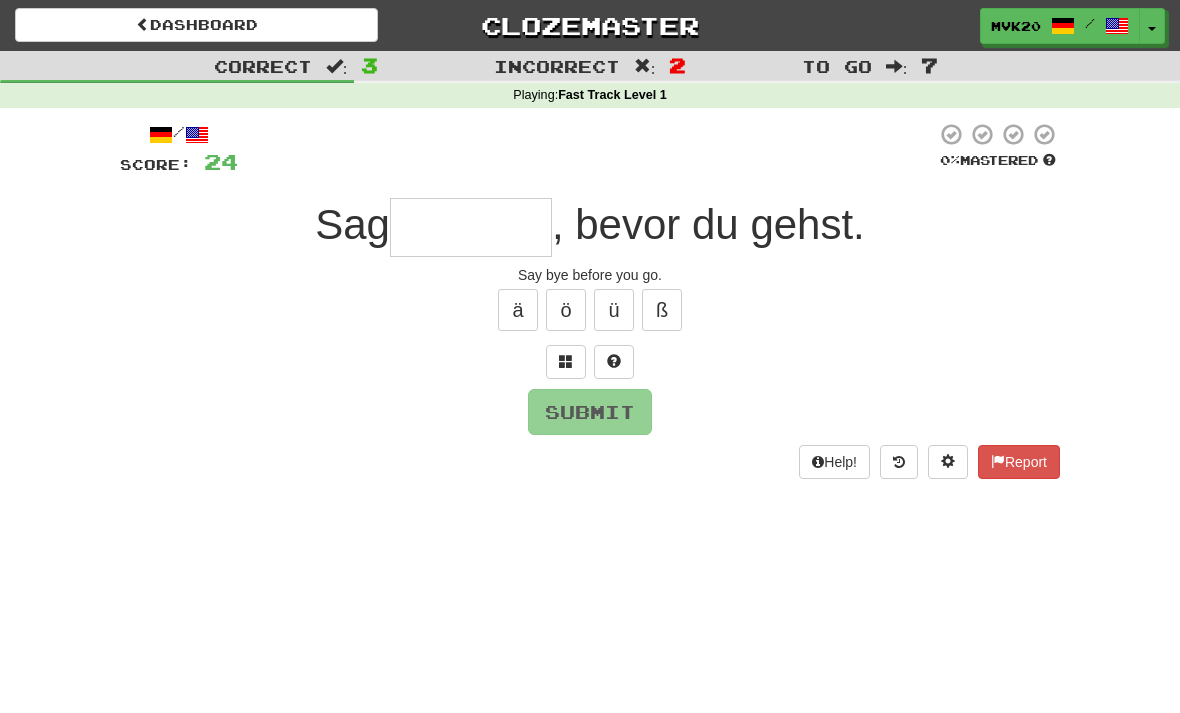 type on "*******" 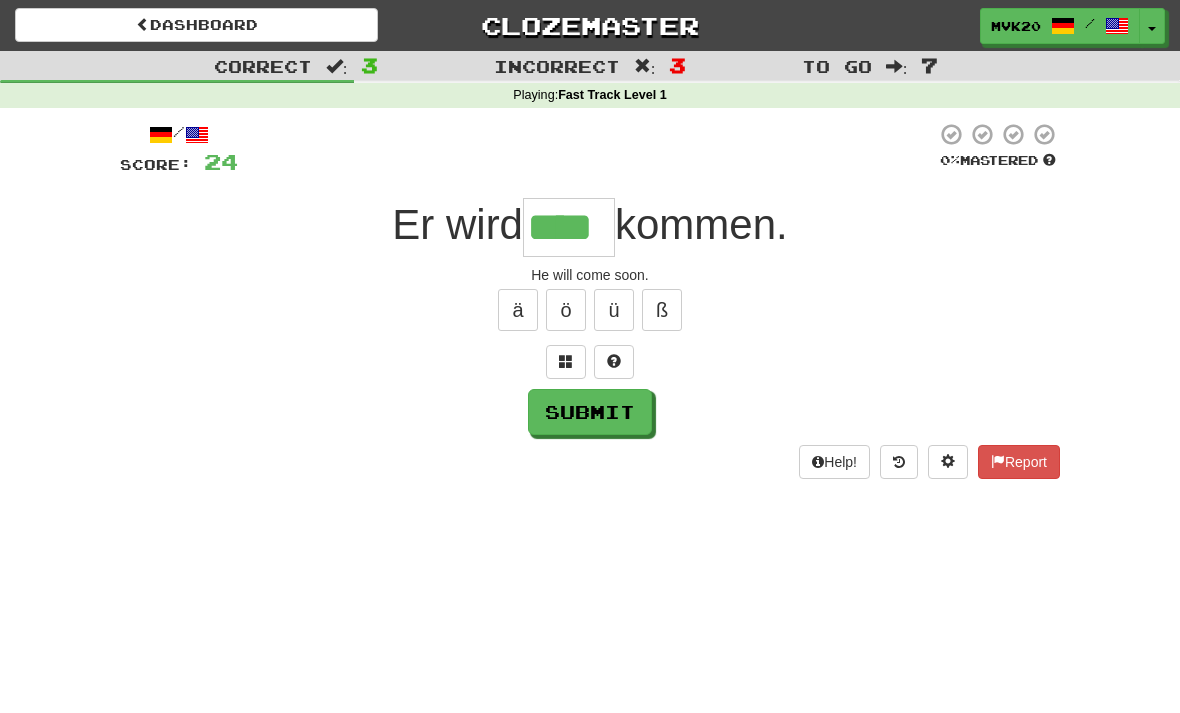 type on "****" 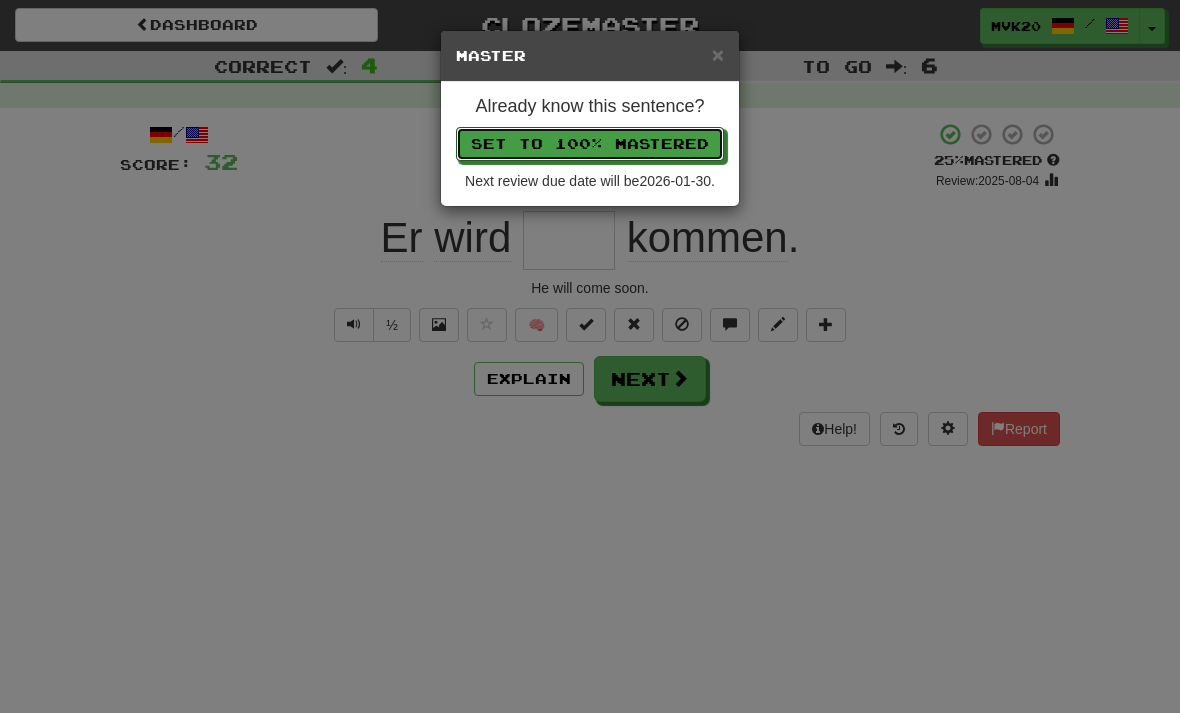 click on "Set to 100% Mastered" at bounding box center [590, 144] 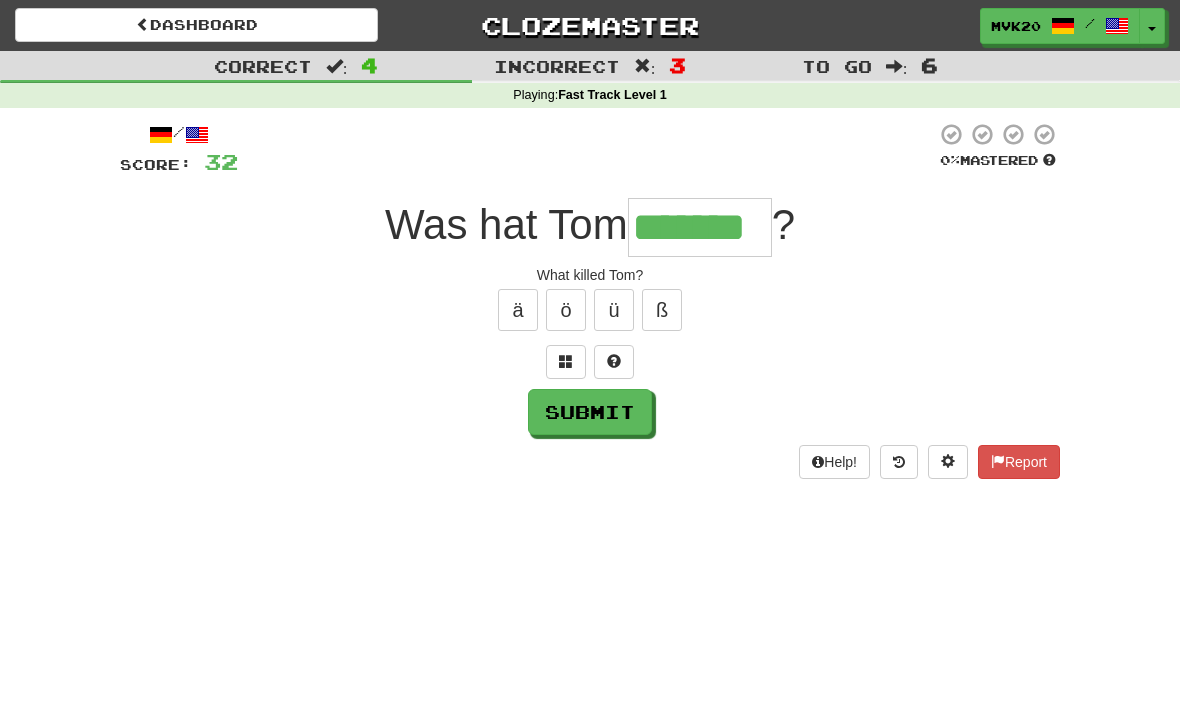 type on "*******" 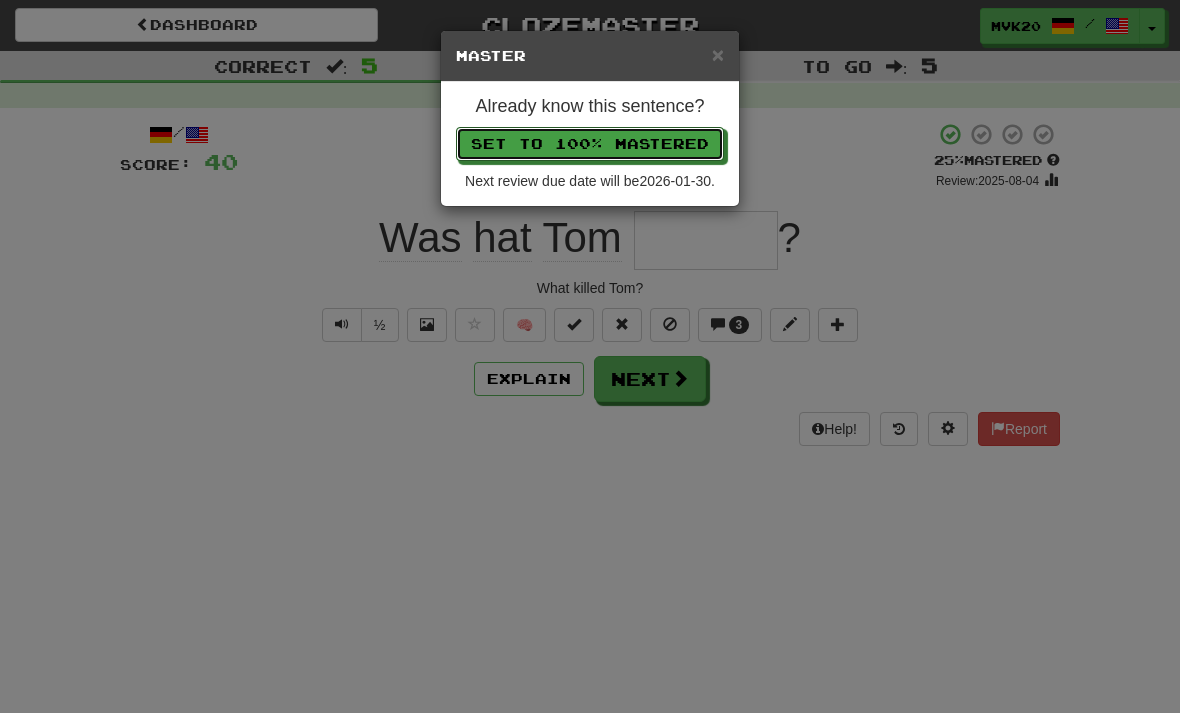 click on "Set to 100% Mastered" at bounding box center [590, 144] 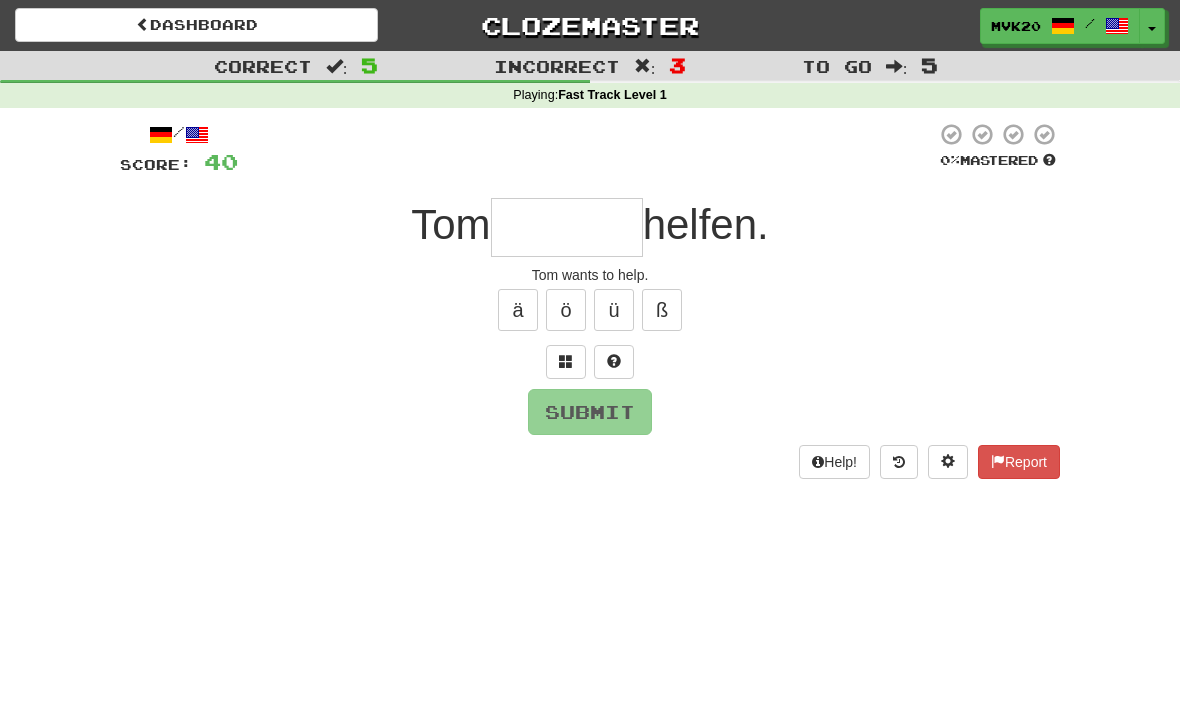 type on "*" 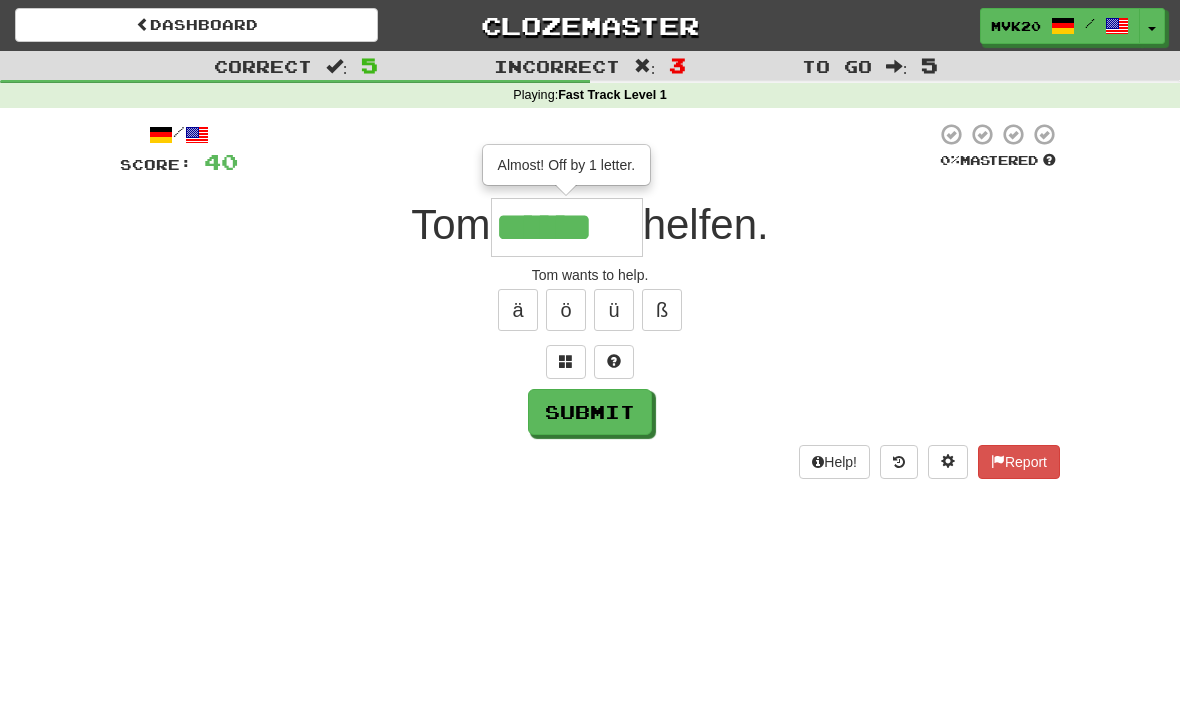 type on "******" 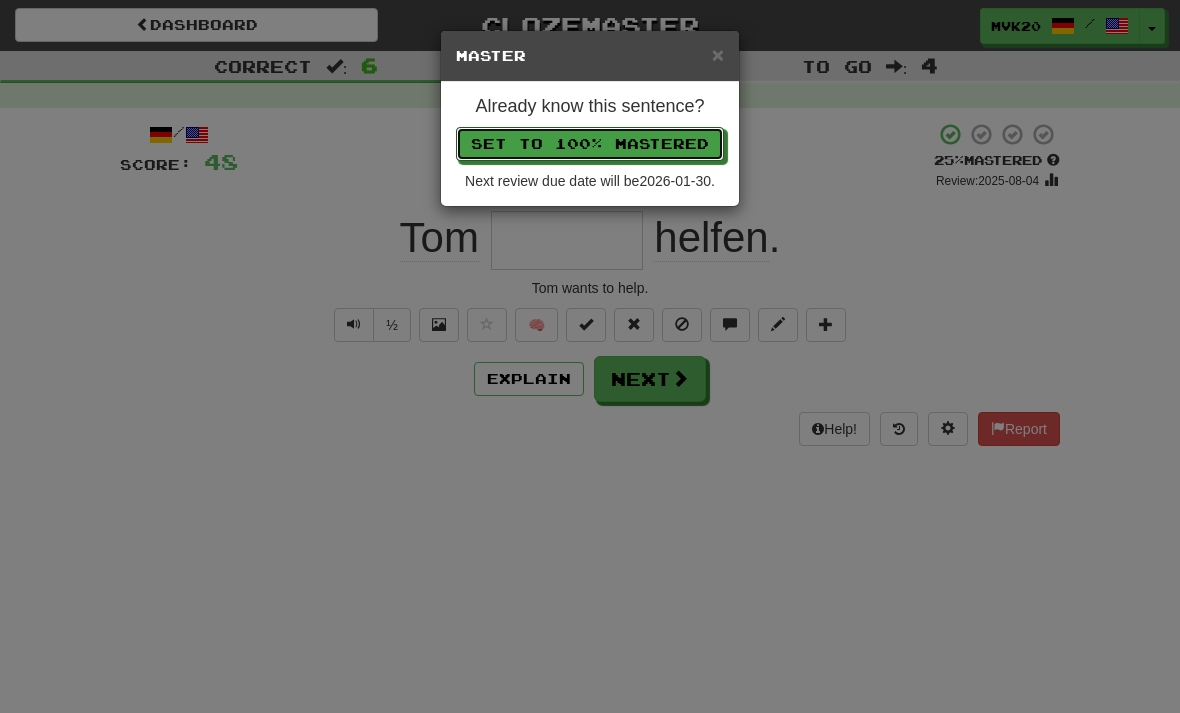 click on "Set to 100% Mastered" at bounding box center (590, 144) 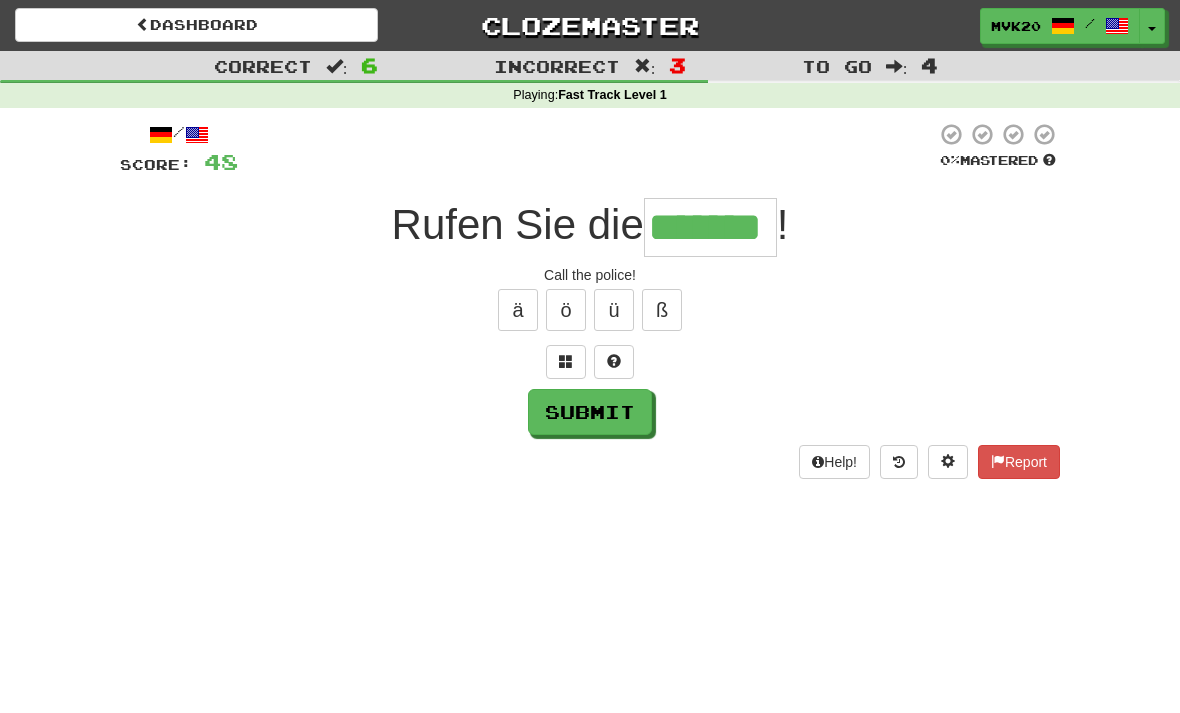 type on "*******" 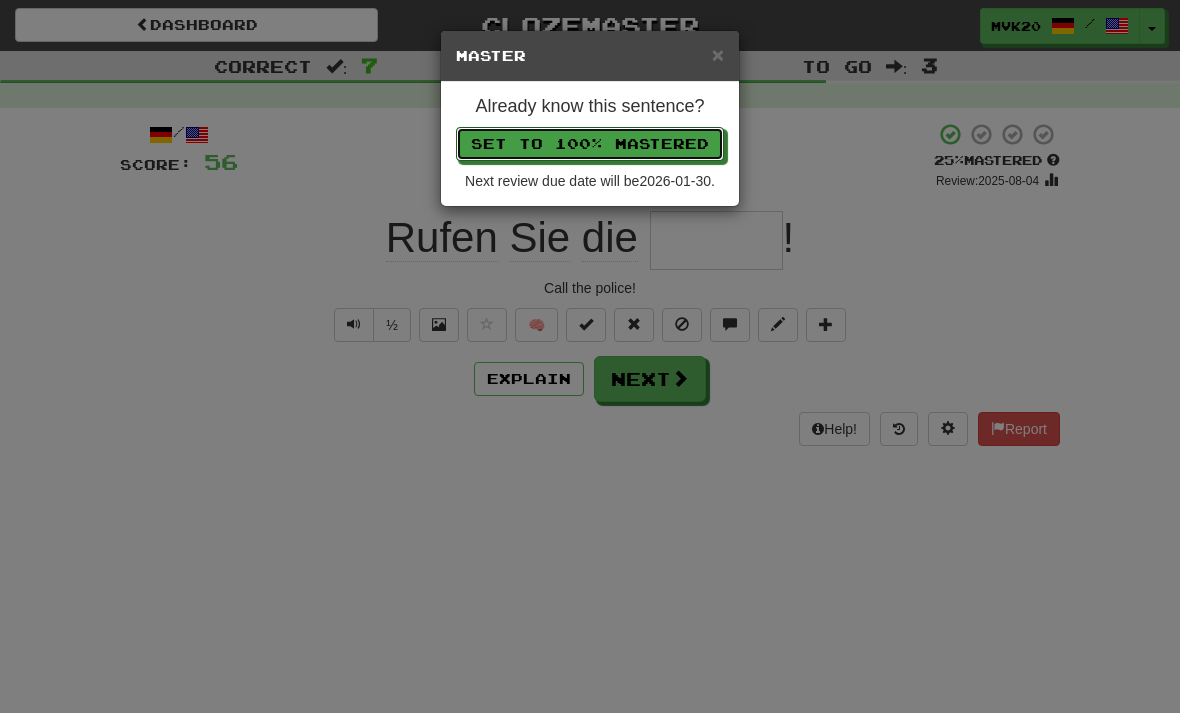 click on "Set to 100% Mastered" at bounding box center (590, 144) 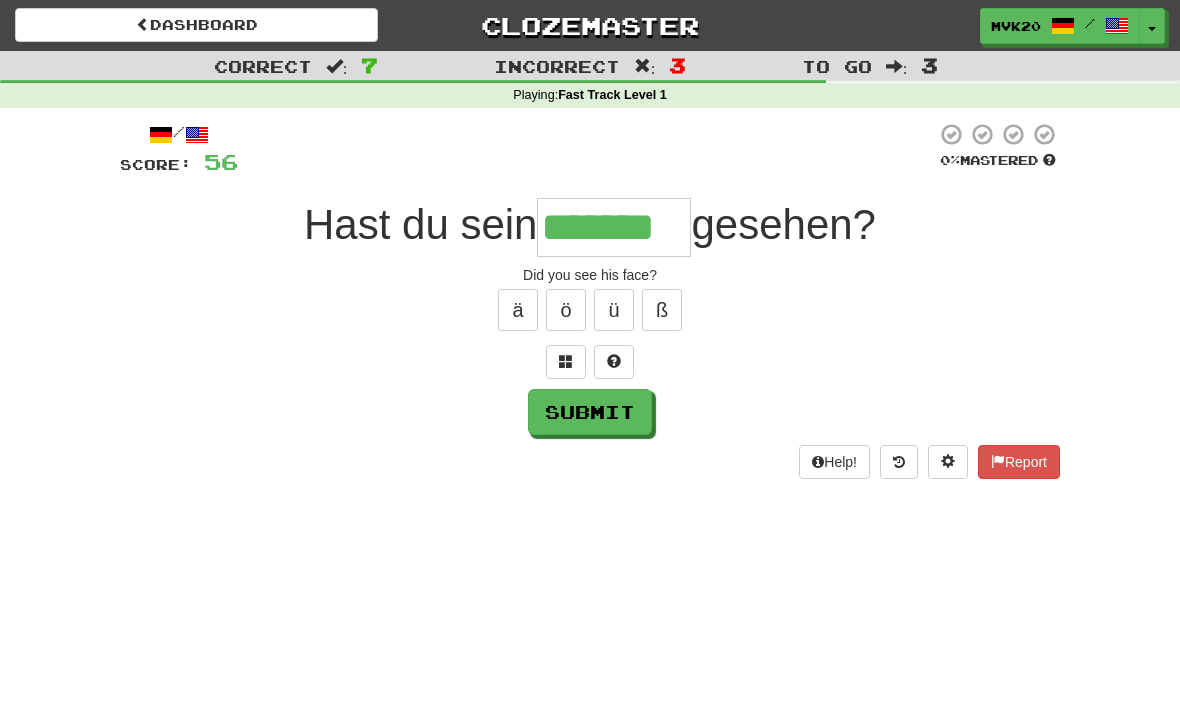 type on "*******" 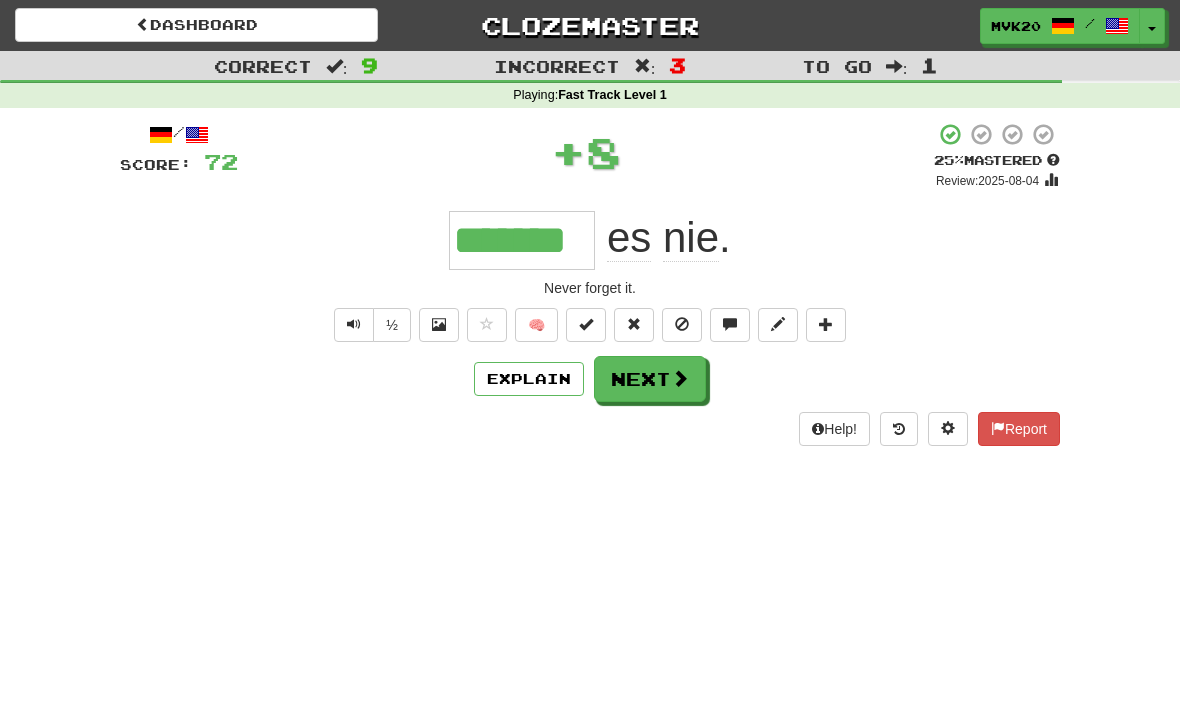 type on "*******" 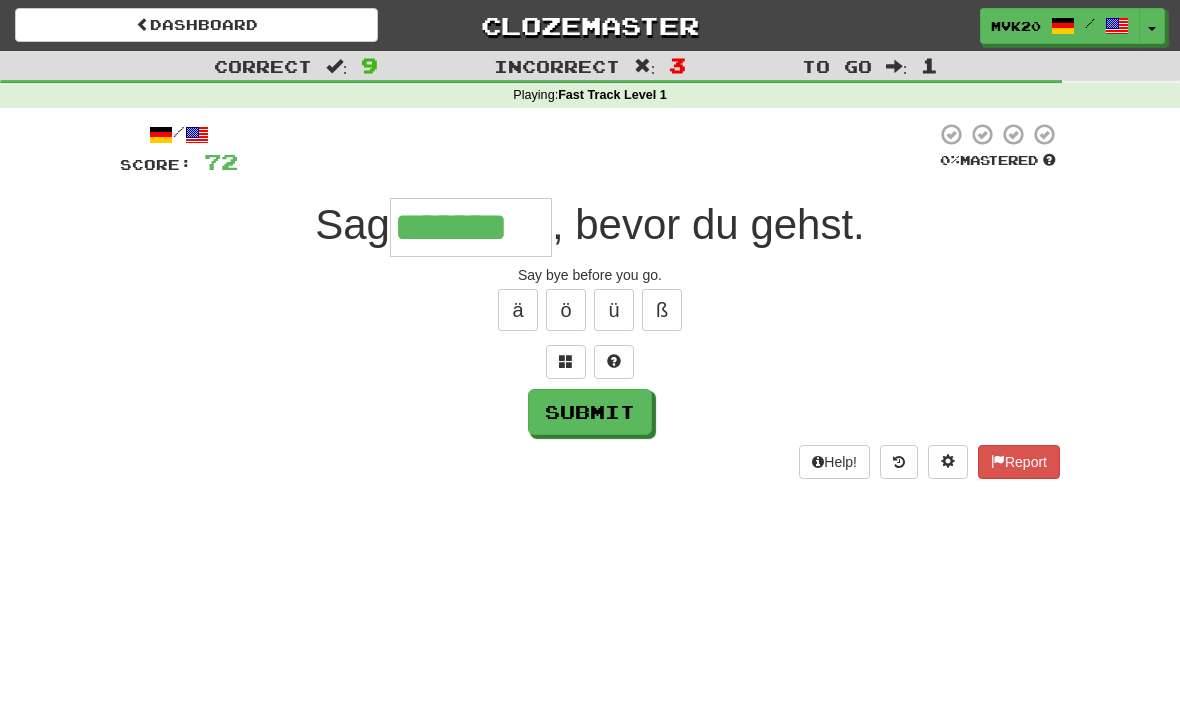 type on "*******" 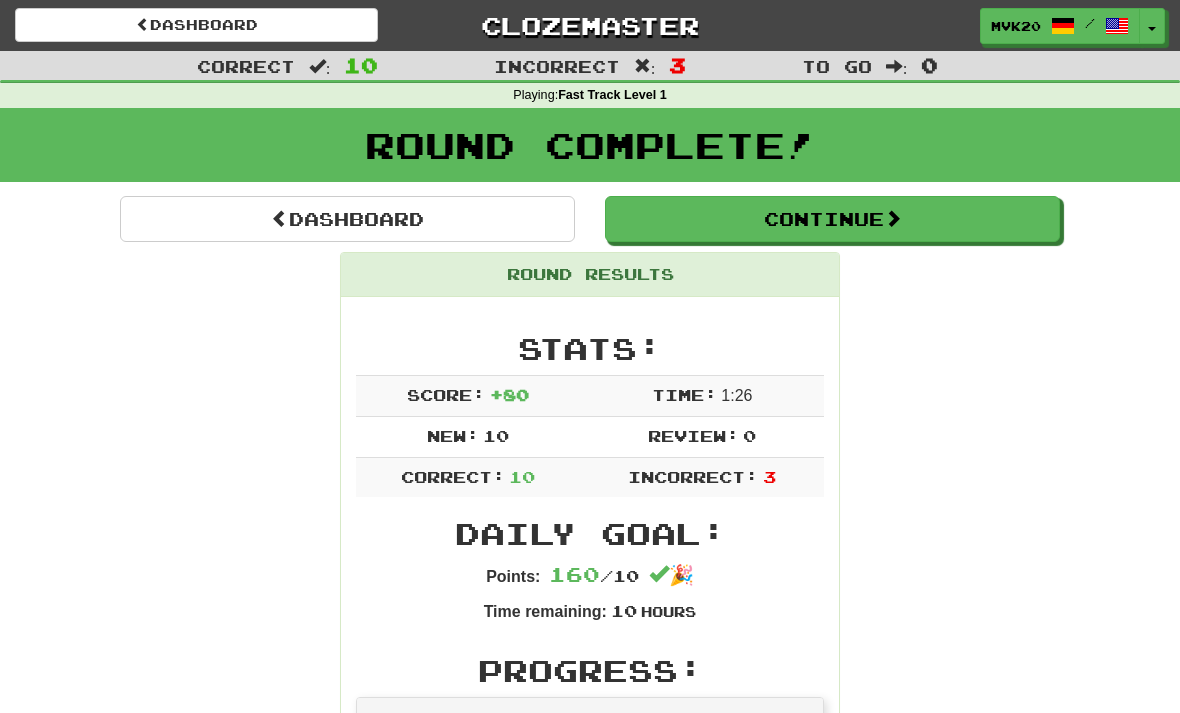 click on "Dashboard" at bounding box center [347, 219] 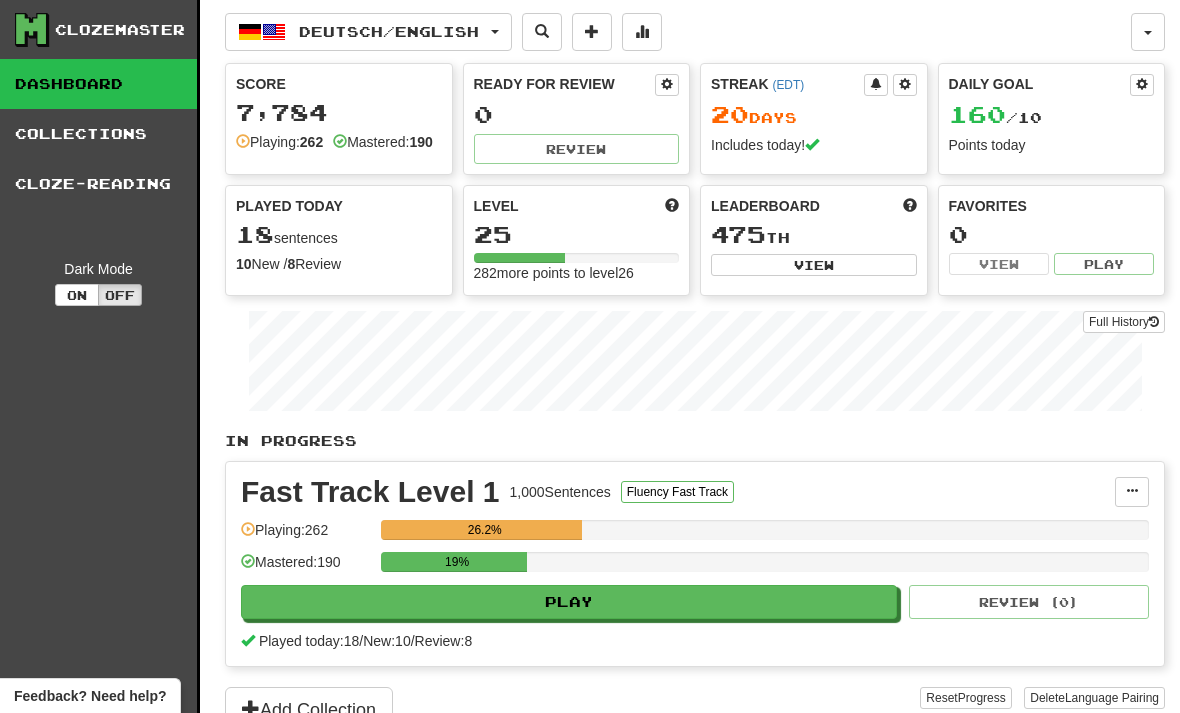 scroll, scrollTop: 0, scrollLeft: 0, axis: both 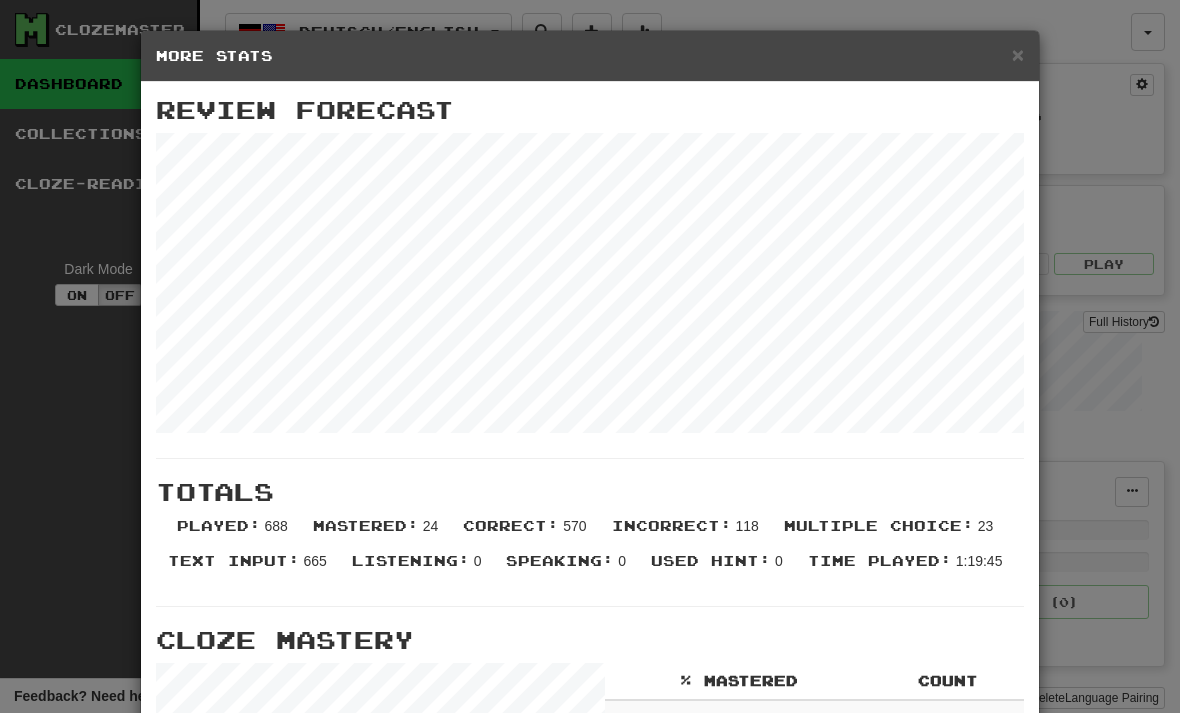 click on "×" at bounding box center [1018, 54] 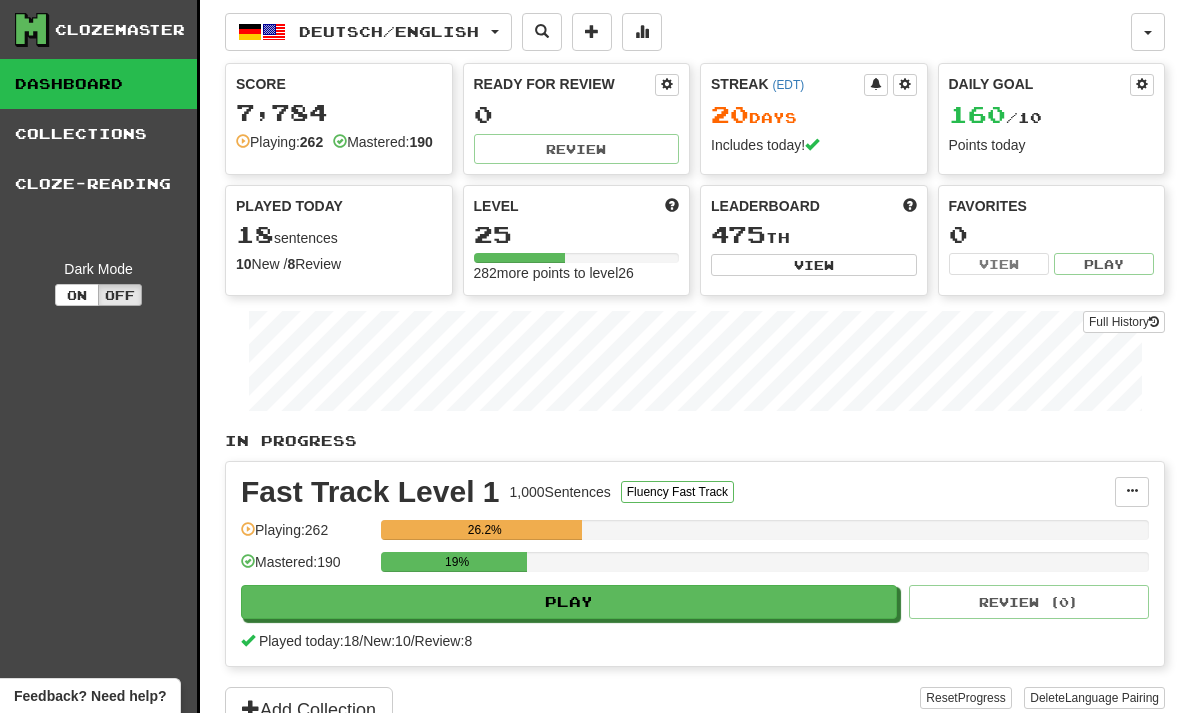 click on "Deutsch  /  English" at bounding box center (368, 32) 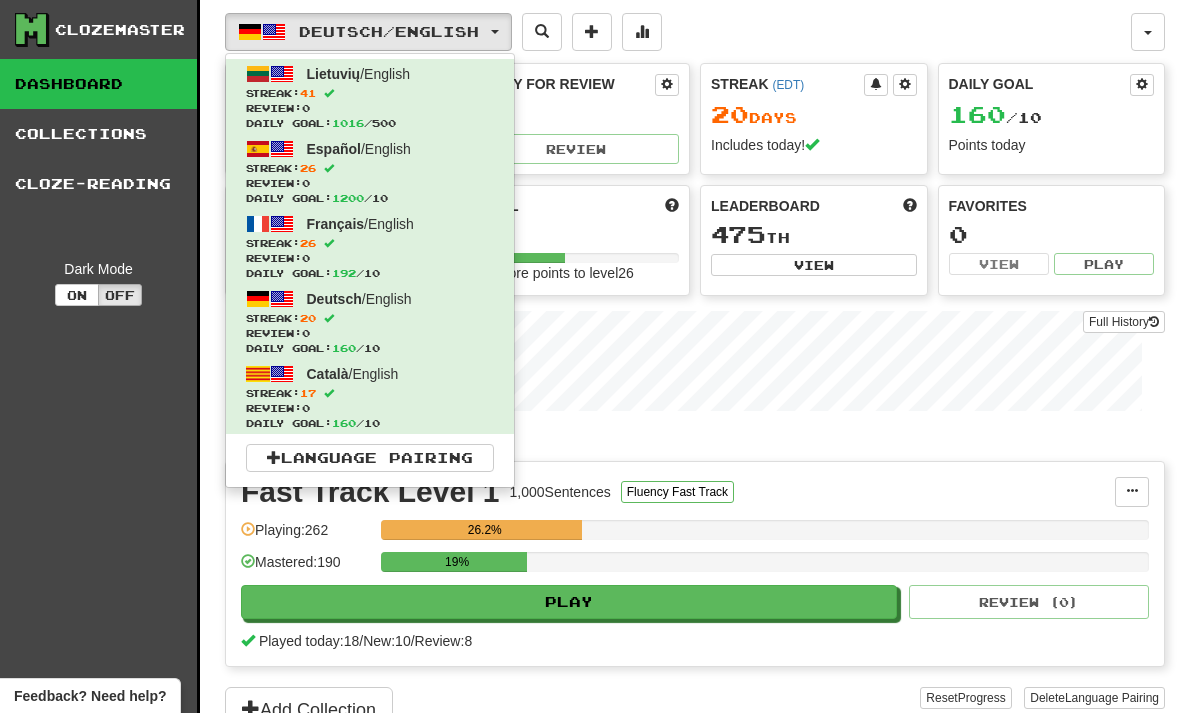 click on "Review:  0" at bounding box center [370, 408] 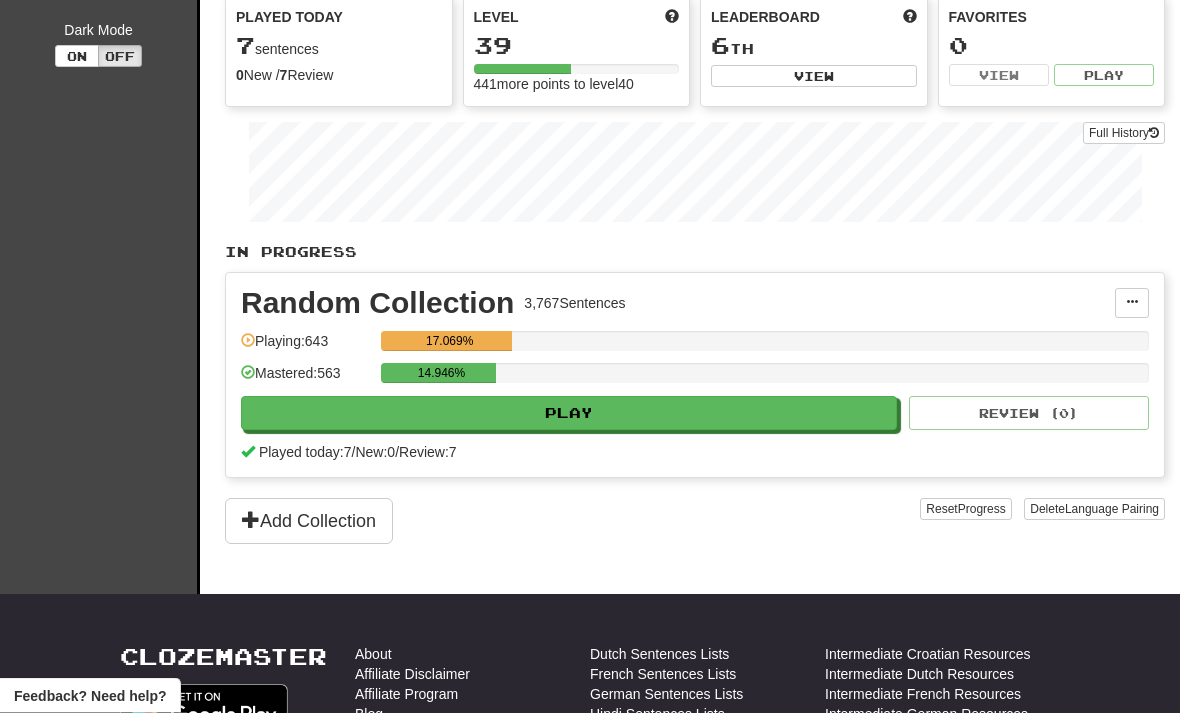 scroll, scrollTop: 188, scrollLeft: 0, axis: vertical 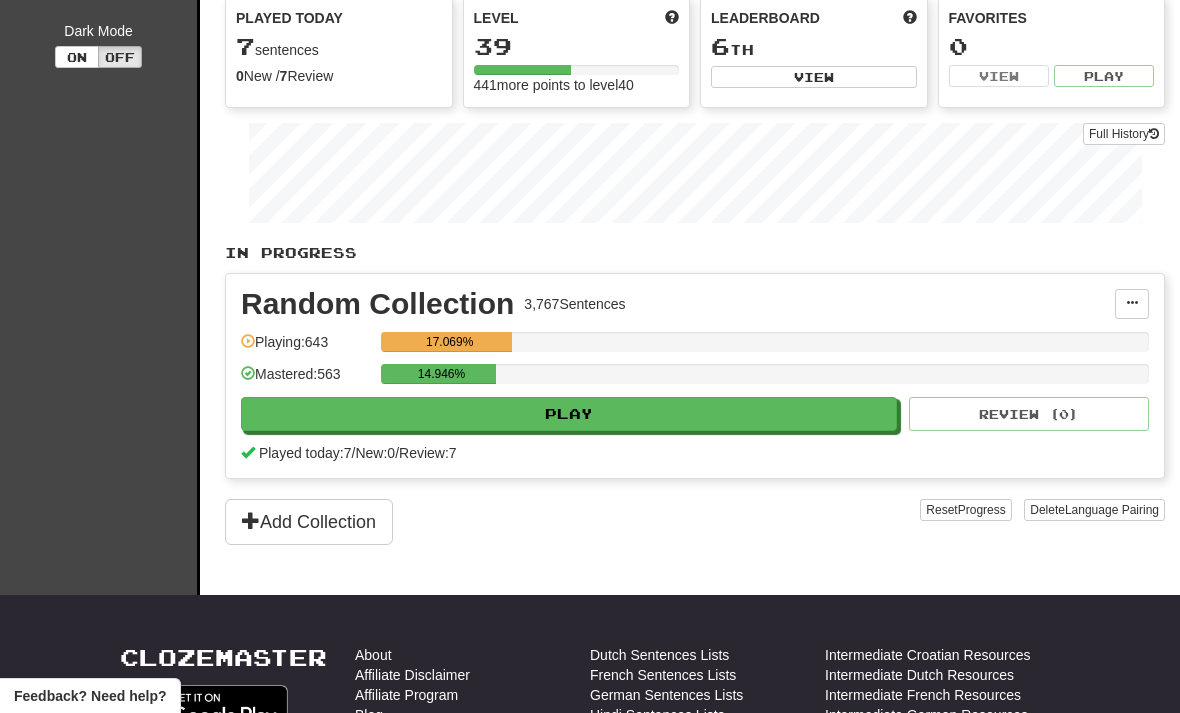 click on "Play" at bounding box center (569, 414) 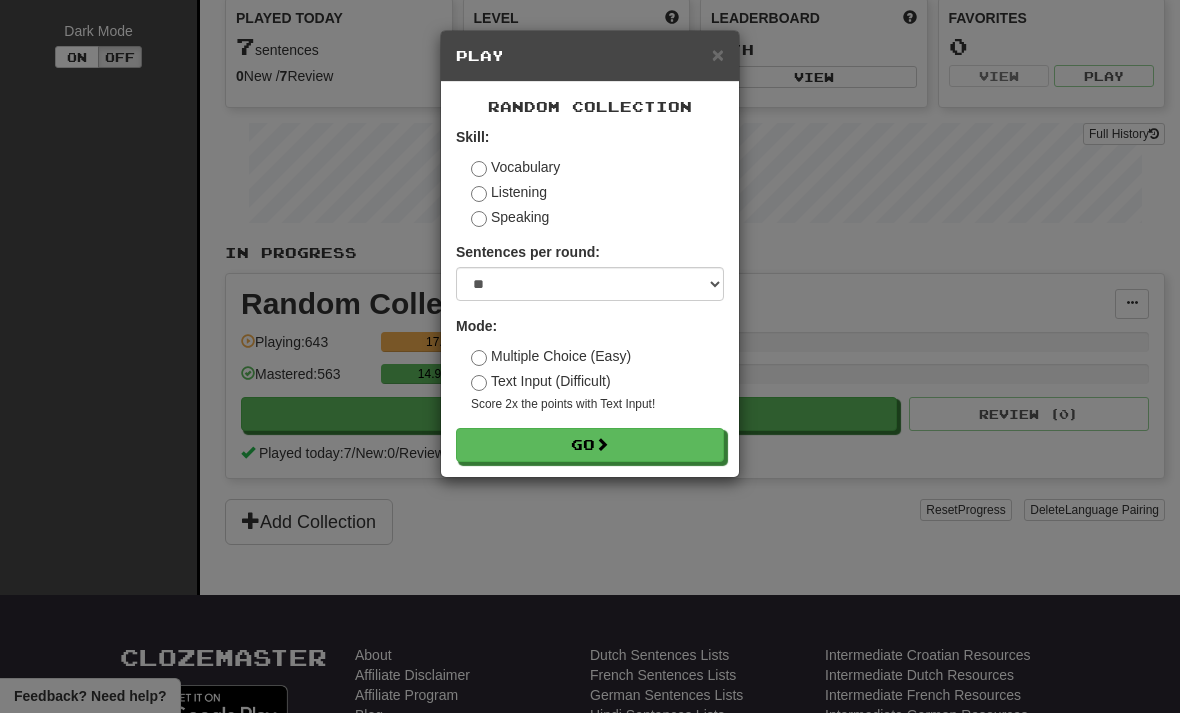 click on "Go" at bounding box center (590, 445) 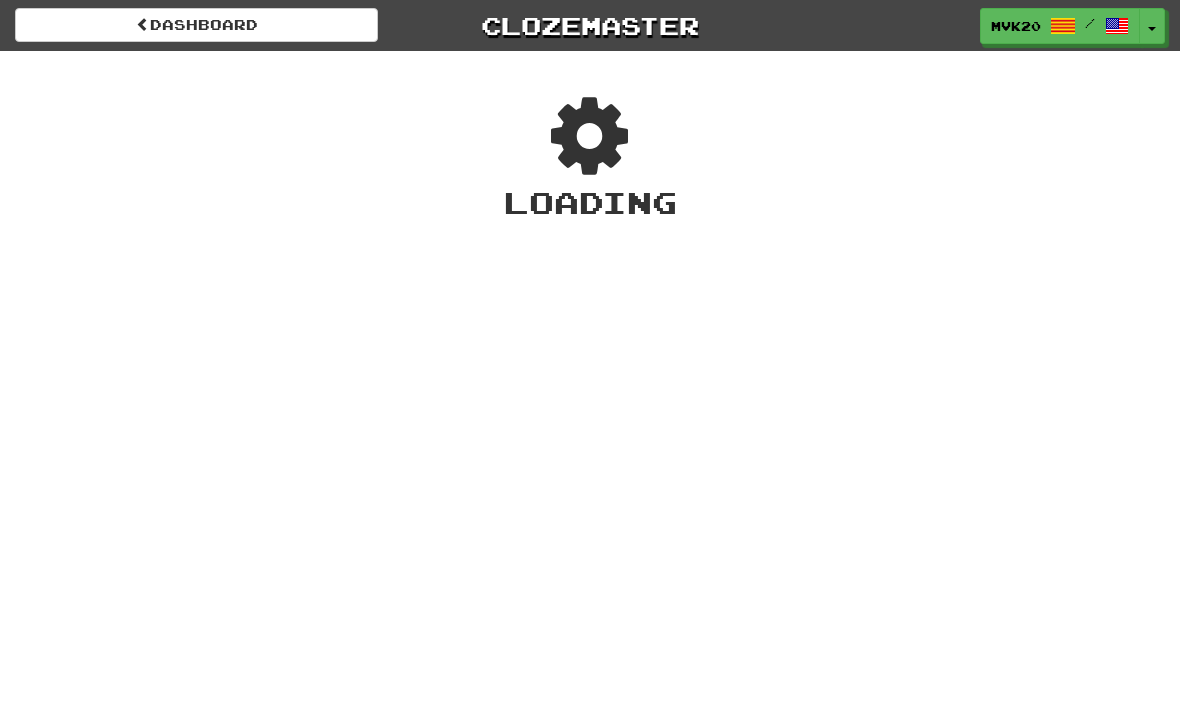 scroll, scrollTop: 0, scrollLeft: 0, axis: both 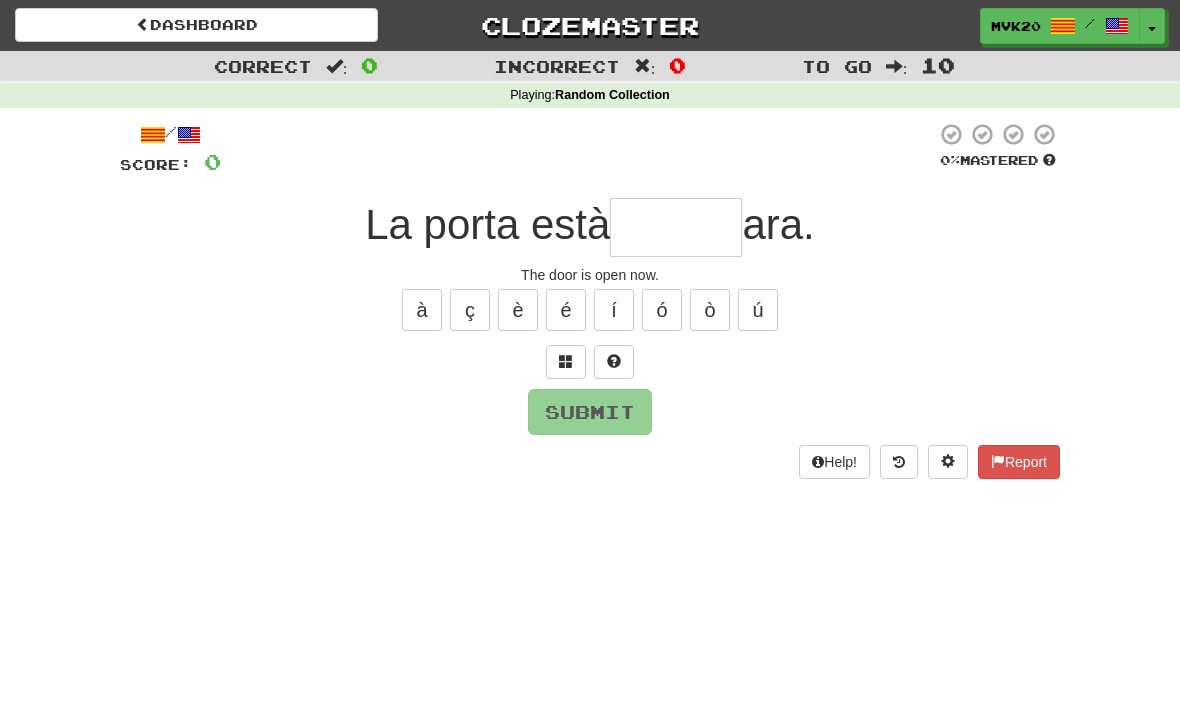 type on "*" 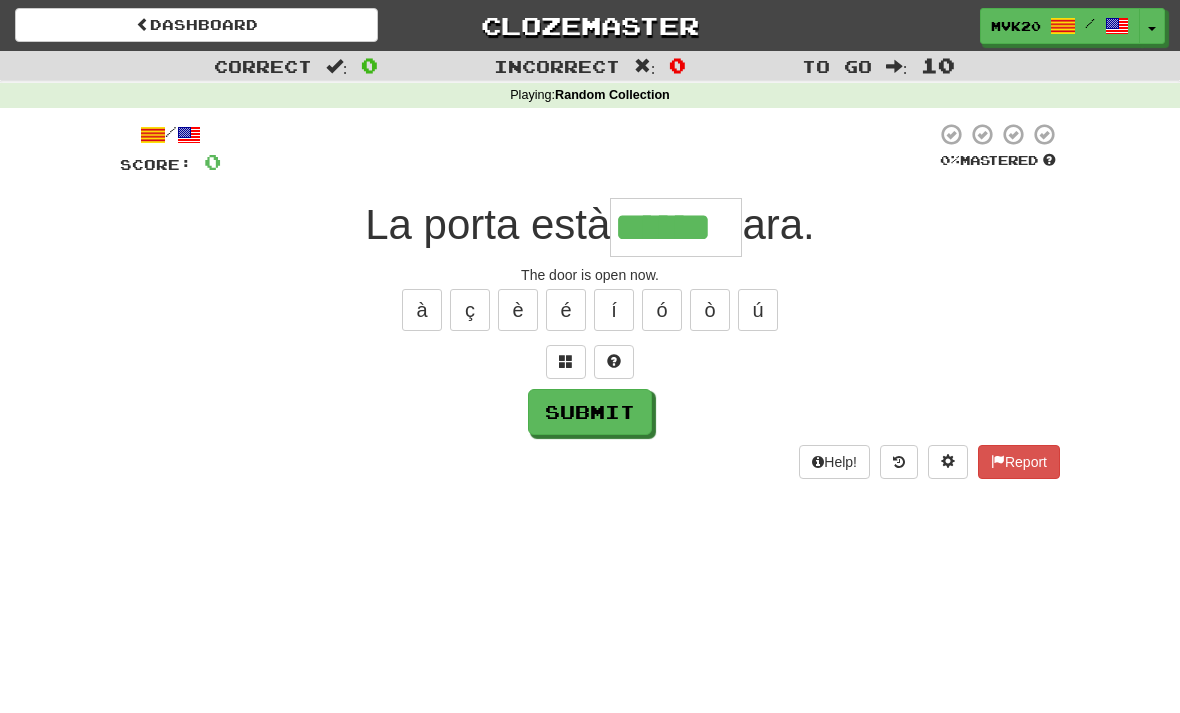 type on "******" 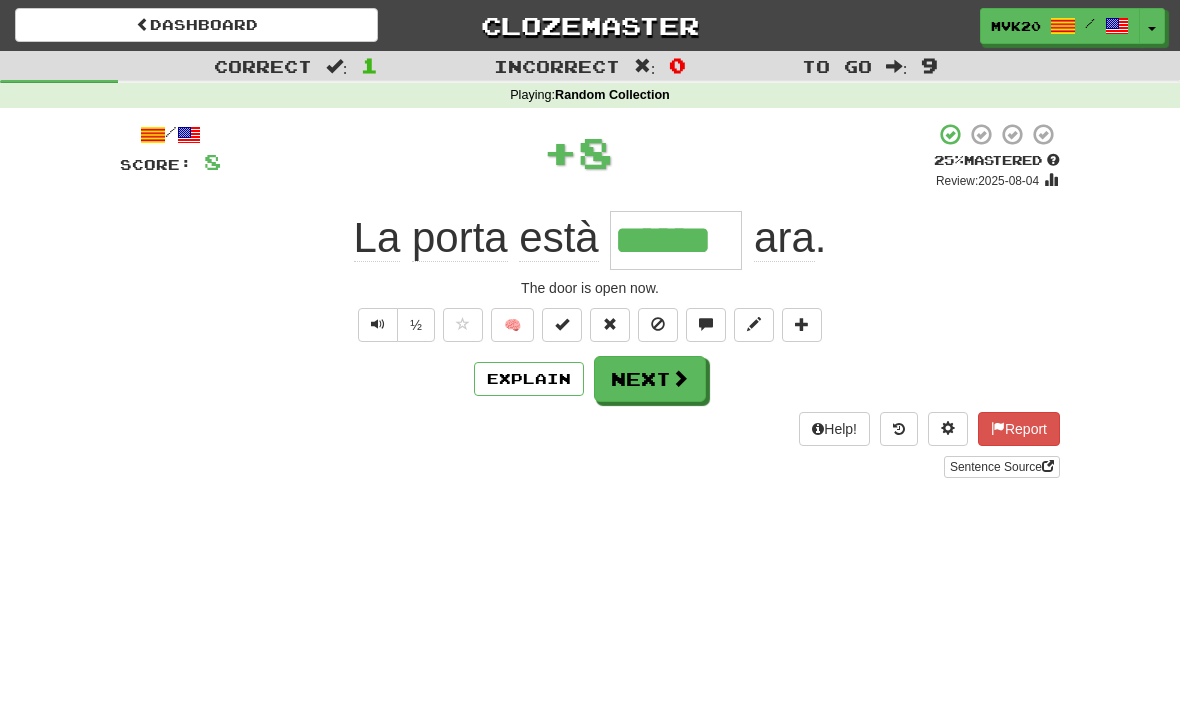 type 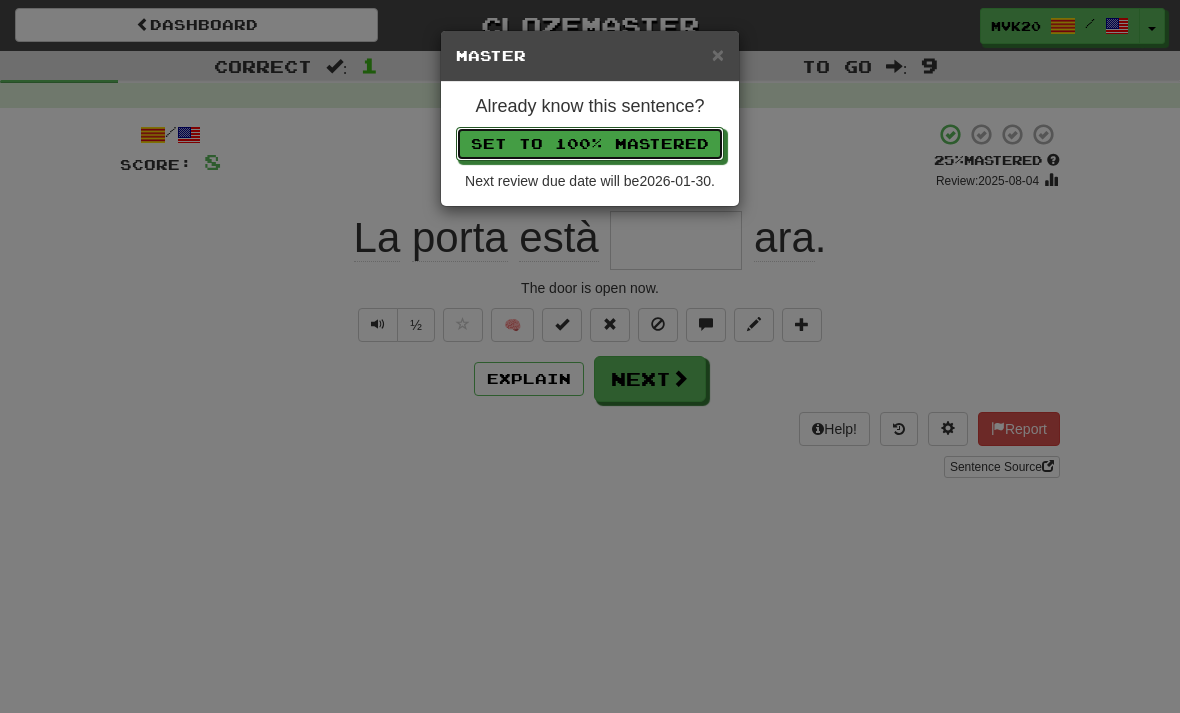 type 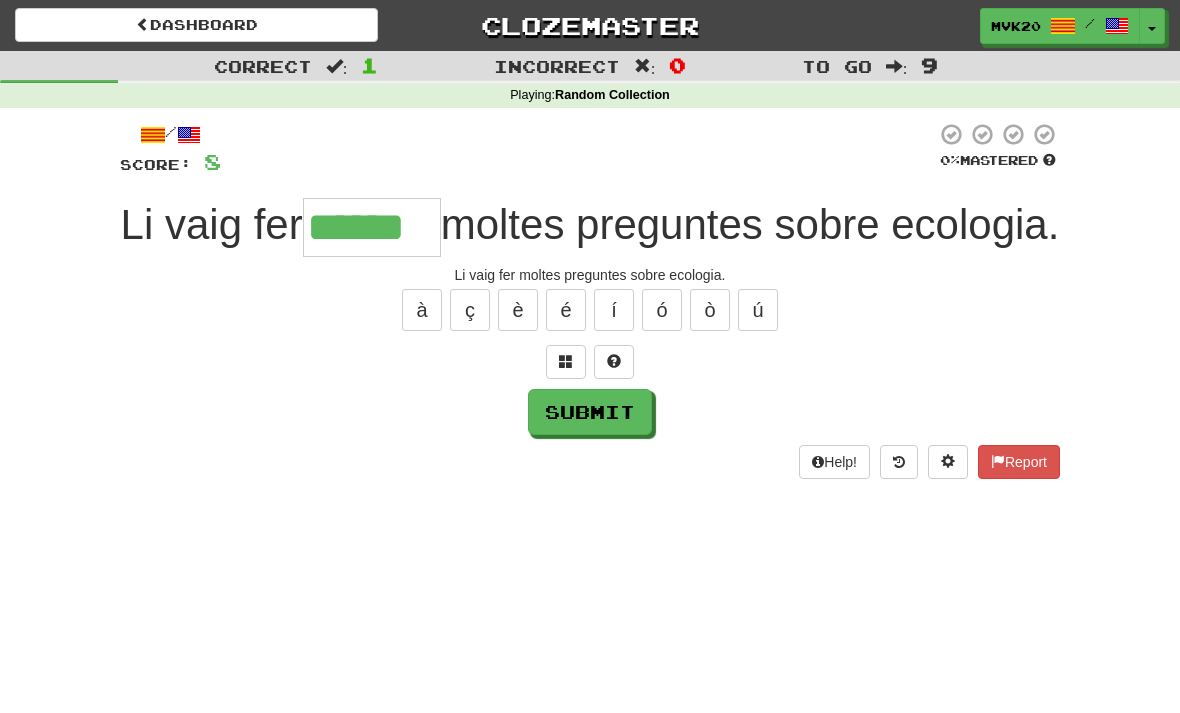 type on "******" 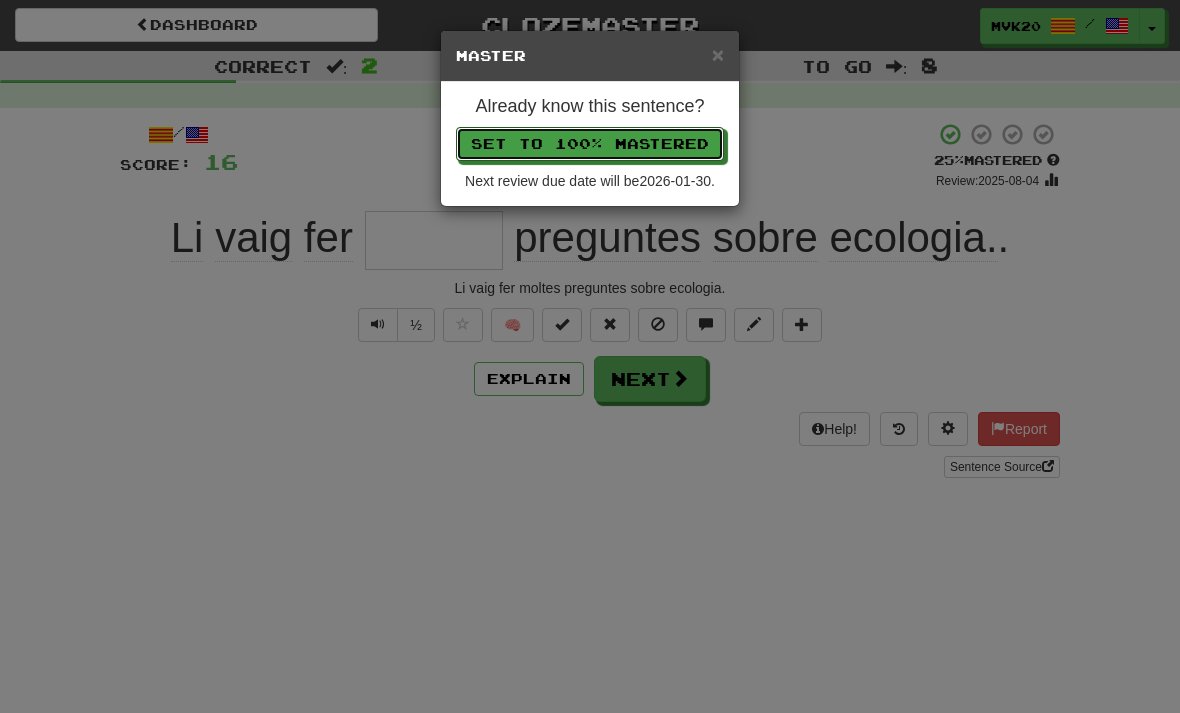 click on "Set to 100% Mastered" at bounding box center [590, 144] 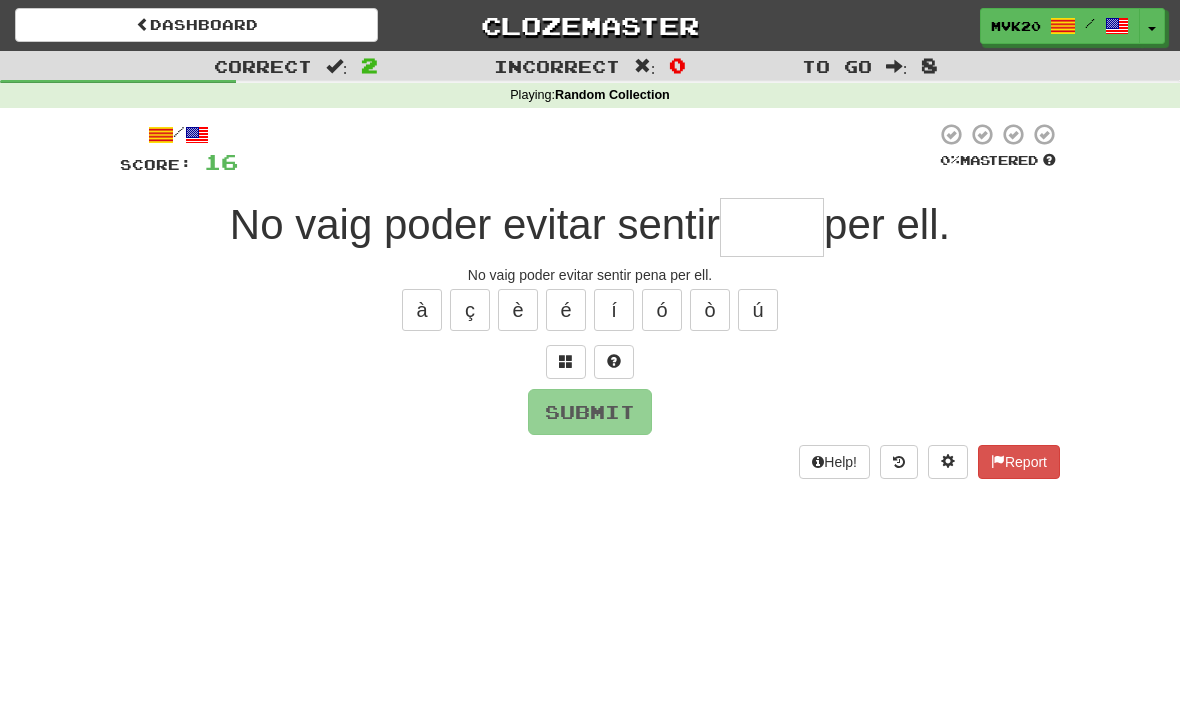 type on "*" 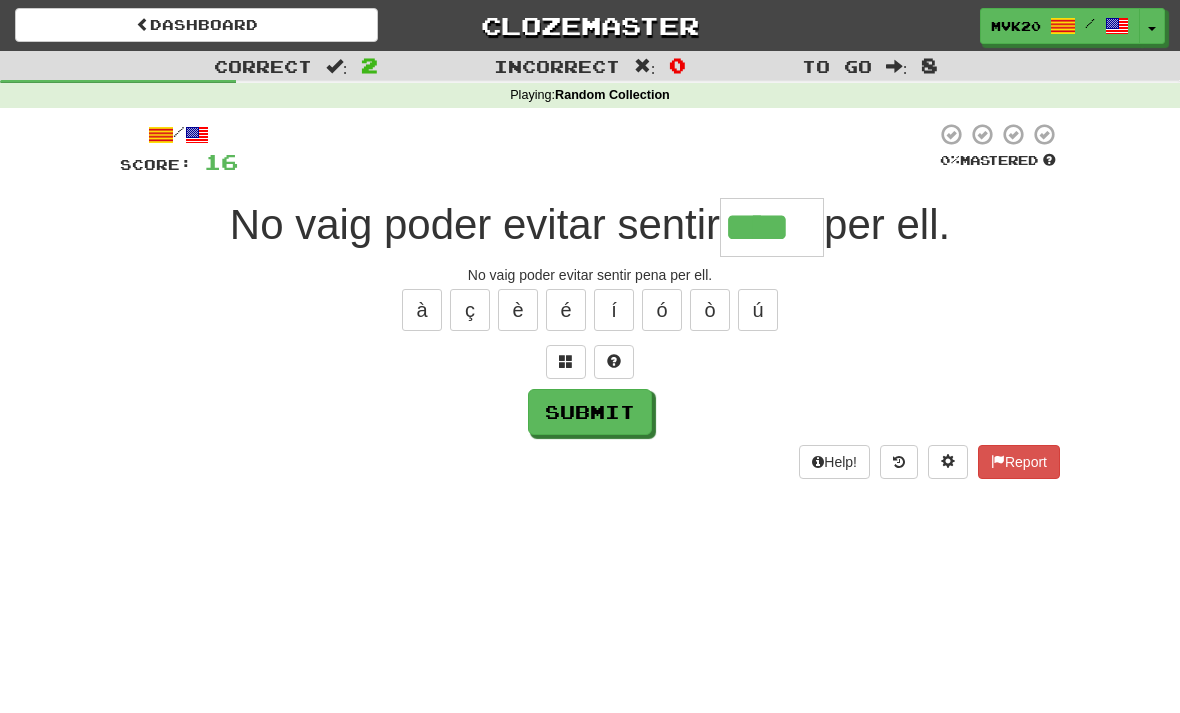 type on "****" 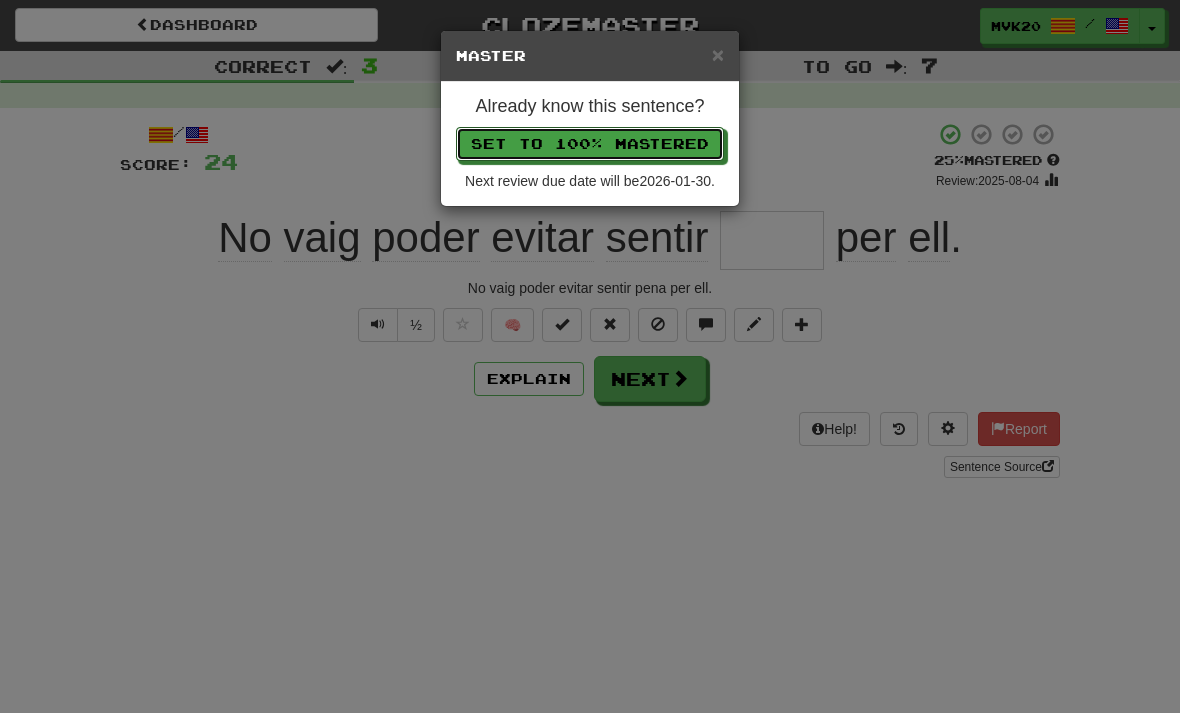 click on "Set to 100% Mastered" at bounding box center [590, 144] 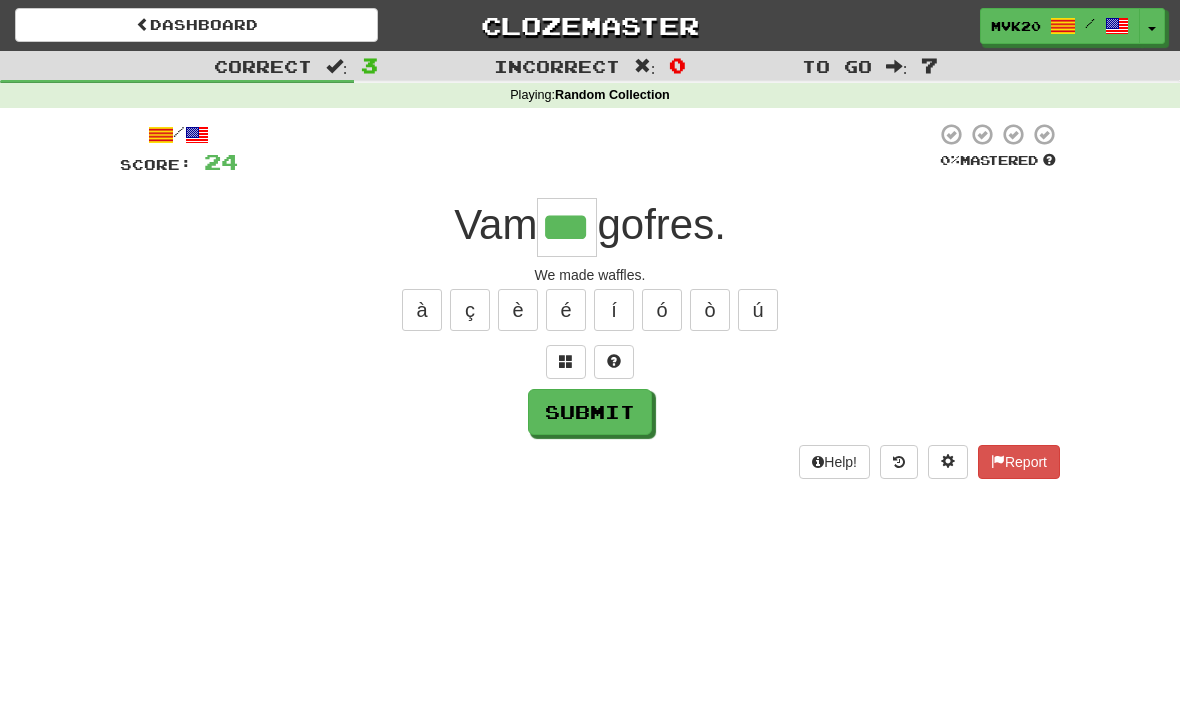 type on "***" 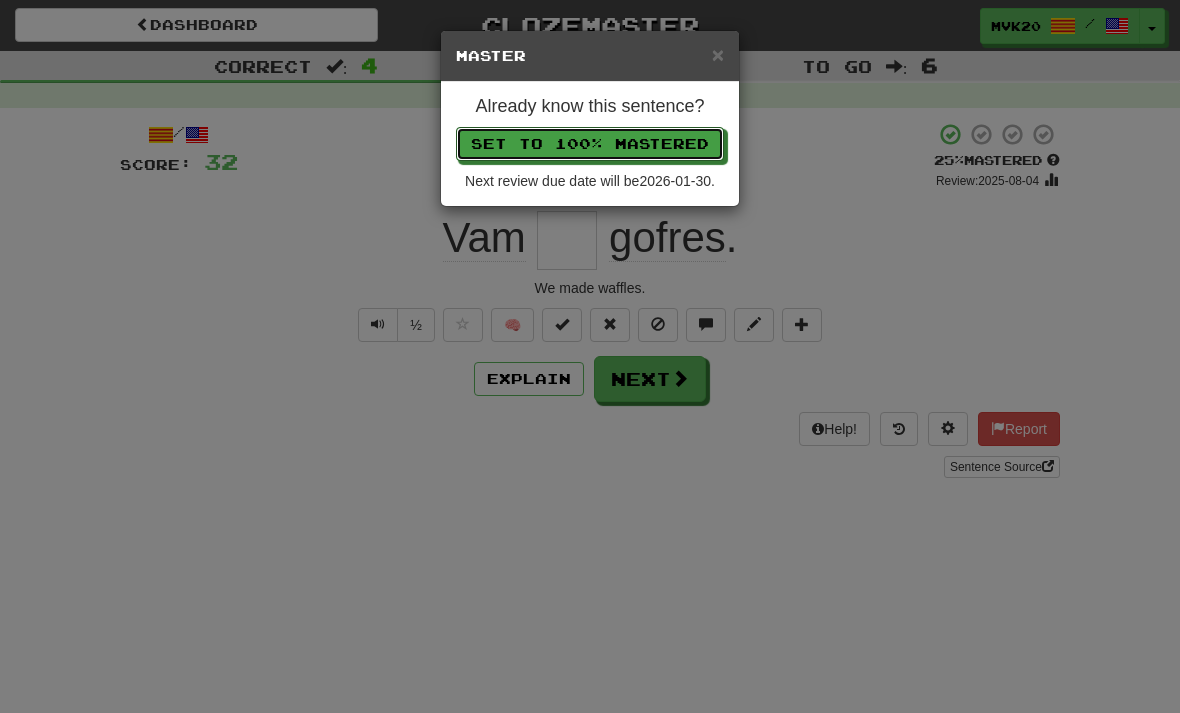 click on "Set to 100% Mastered" at bounding box center (590, 144) 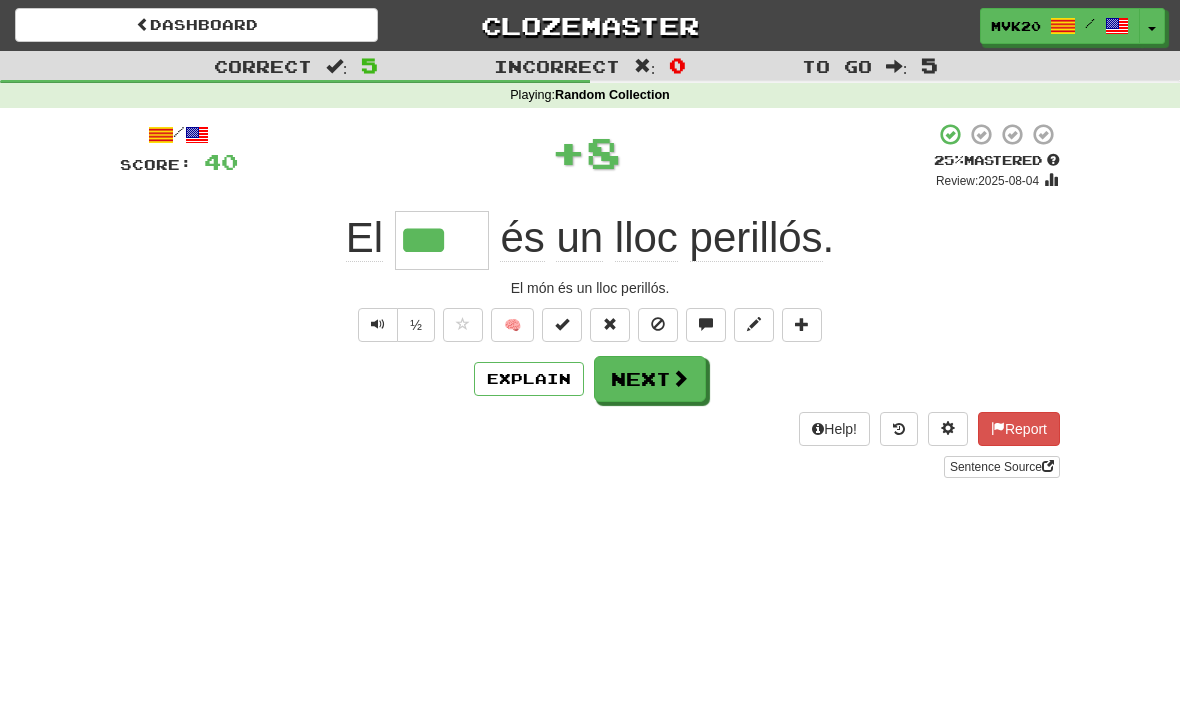 type on "***" 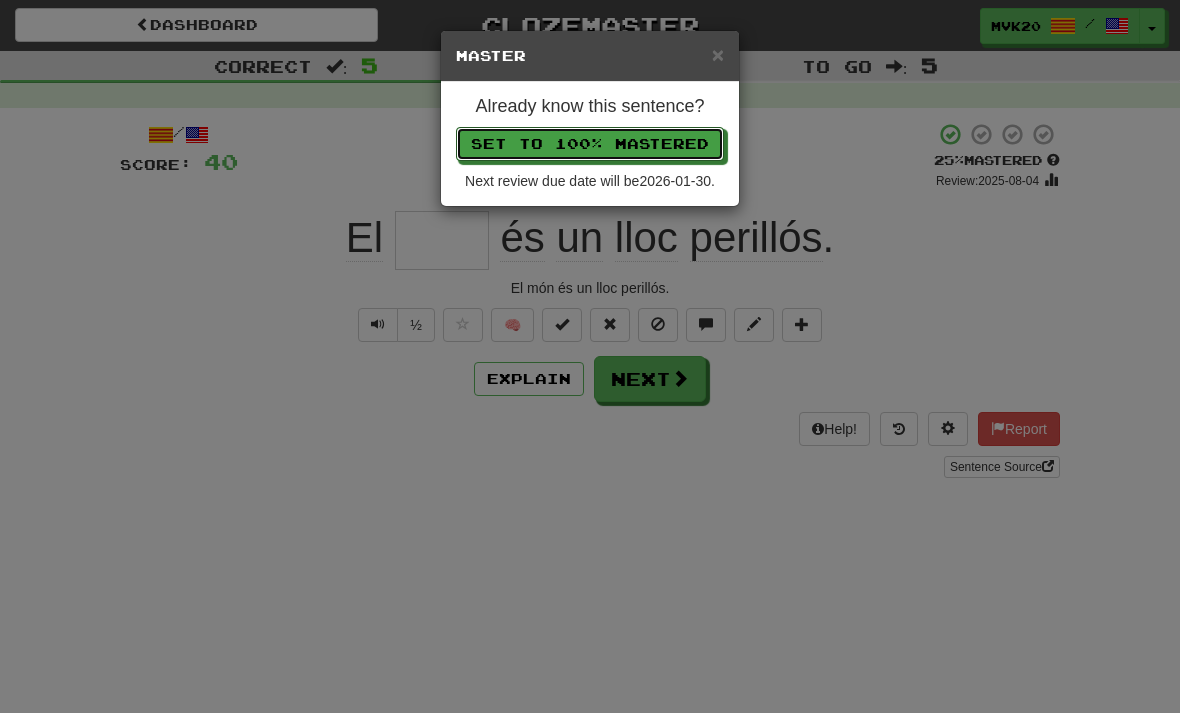 click on "Set to 100% Mastered" at bounding box center [590, 144] 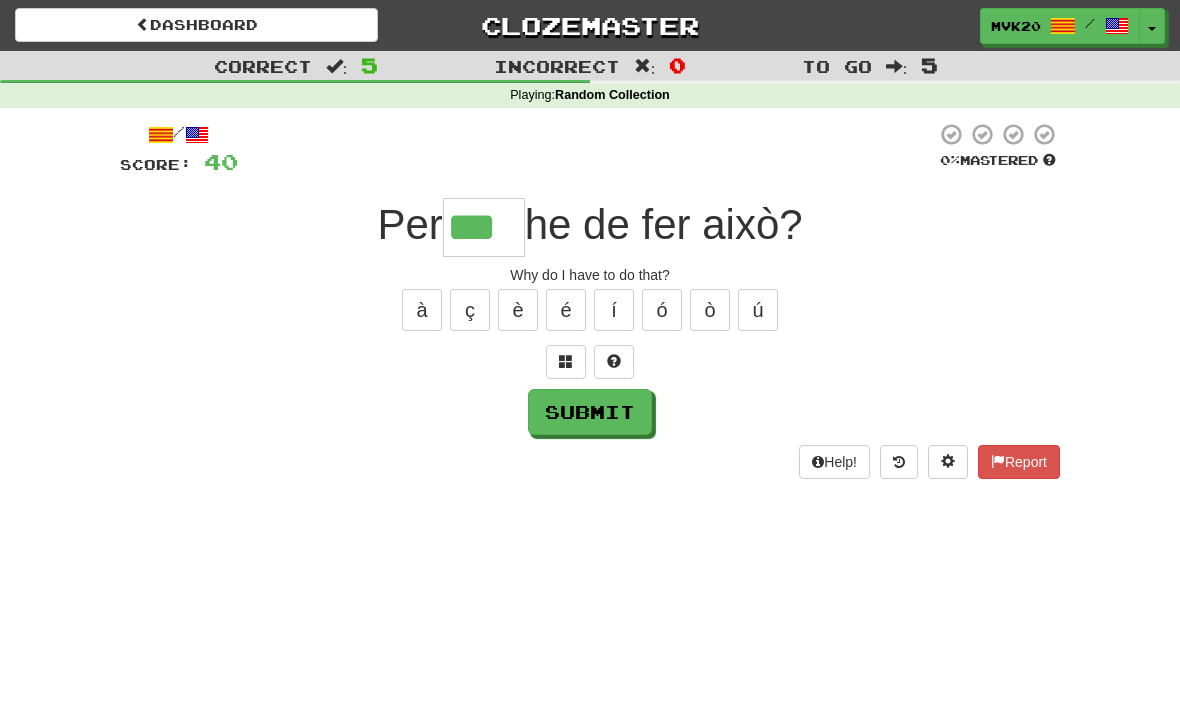 type on "***" 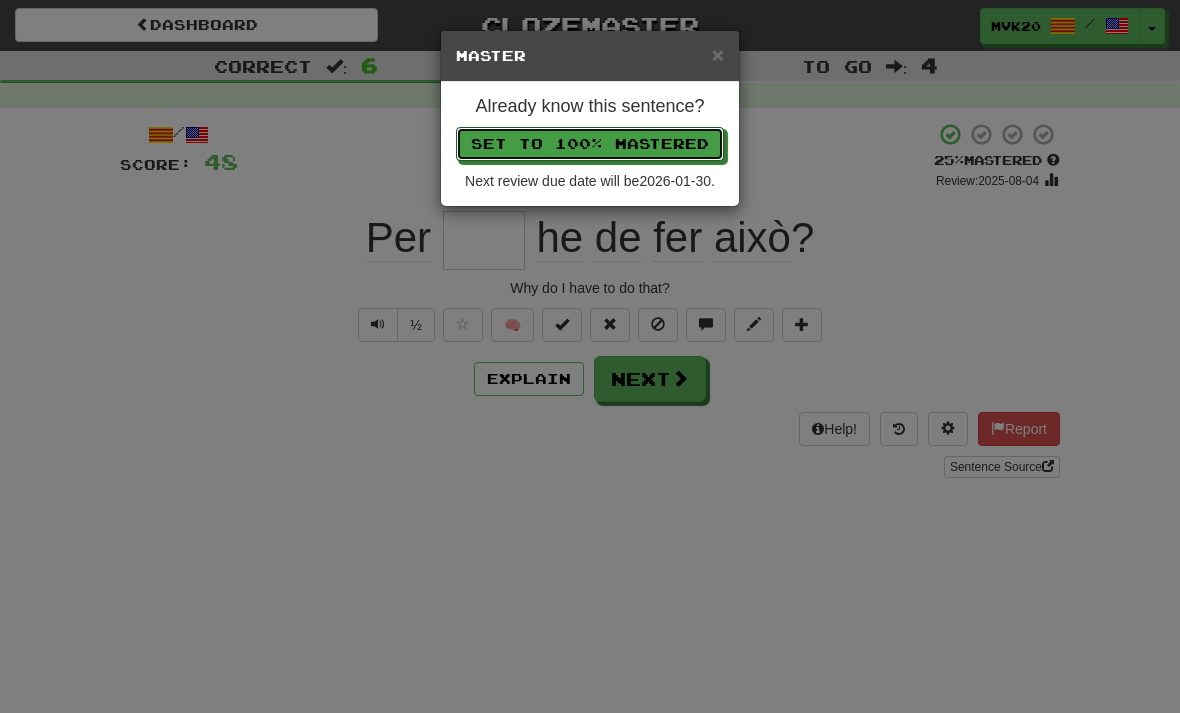 click on "Set to 100% Mastered" at bounding box center (590, 144) 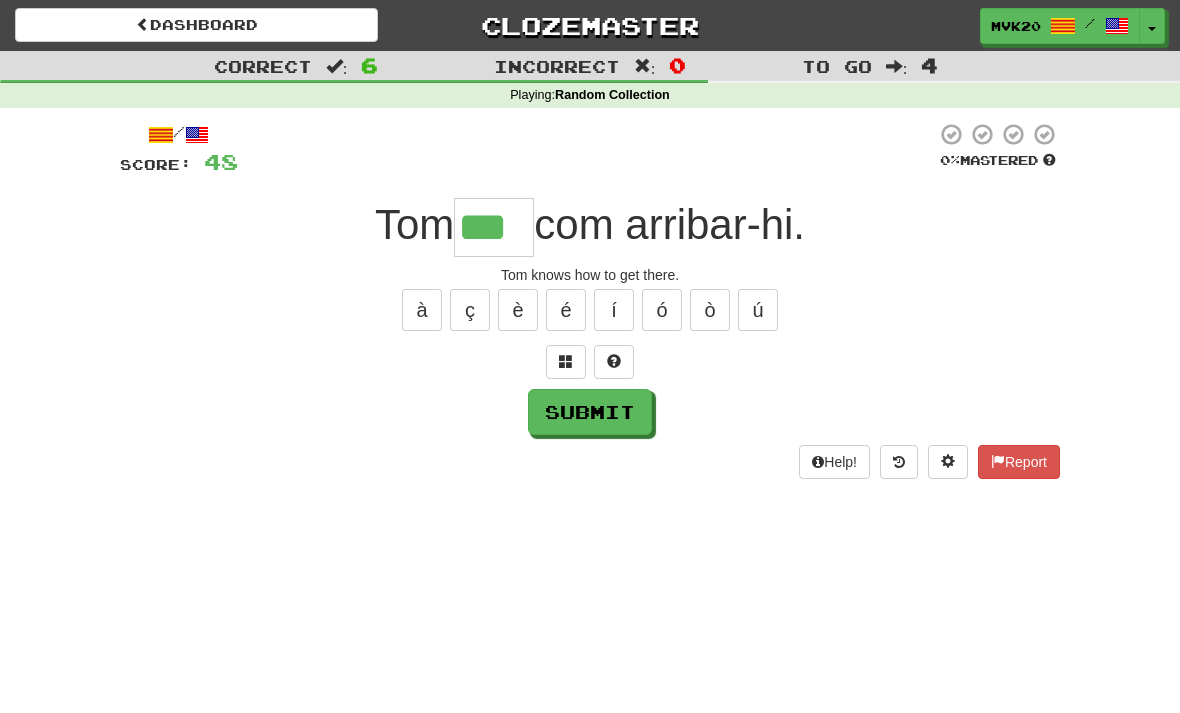 type on "***" 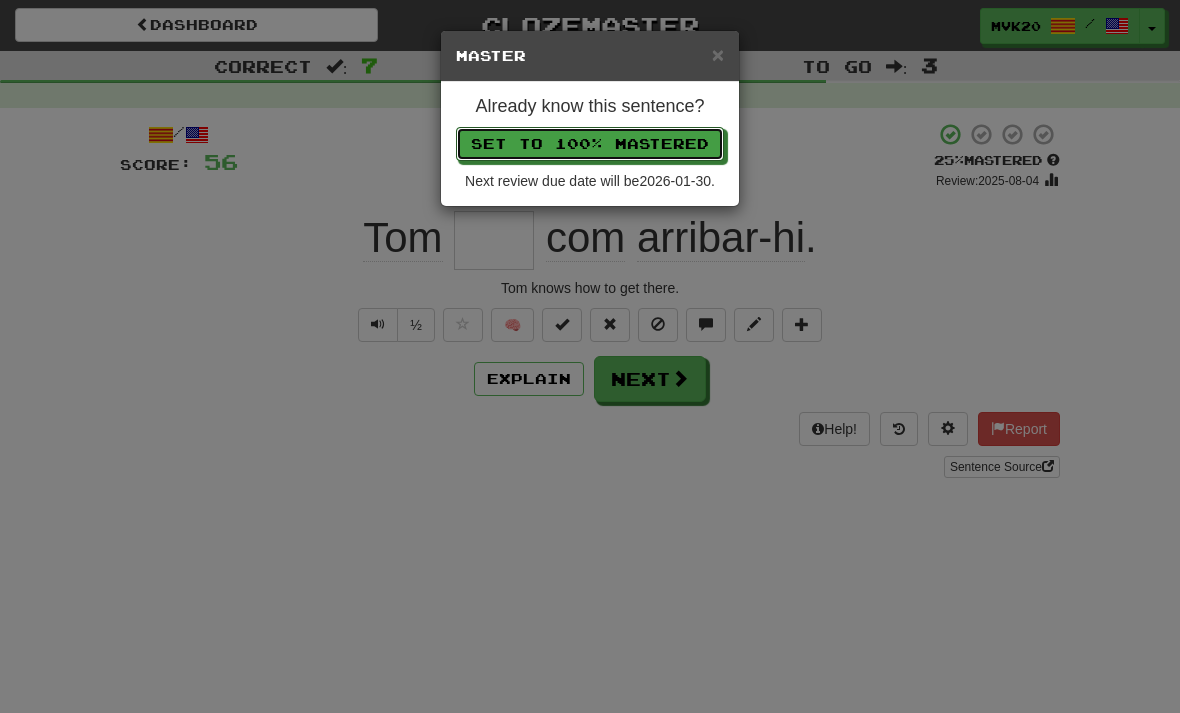 click on "Set to 100% Mastered" at bounding box center [590, 144] 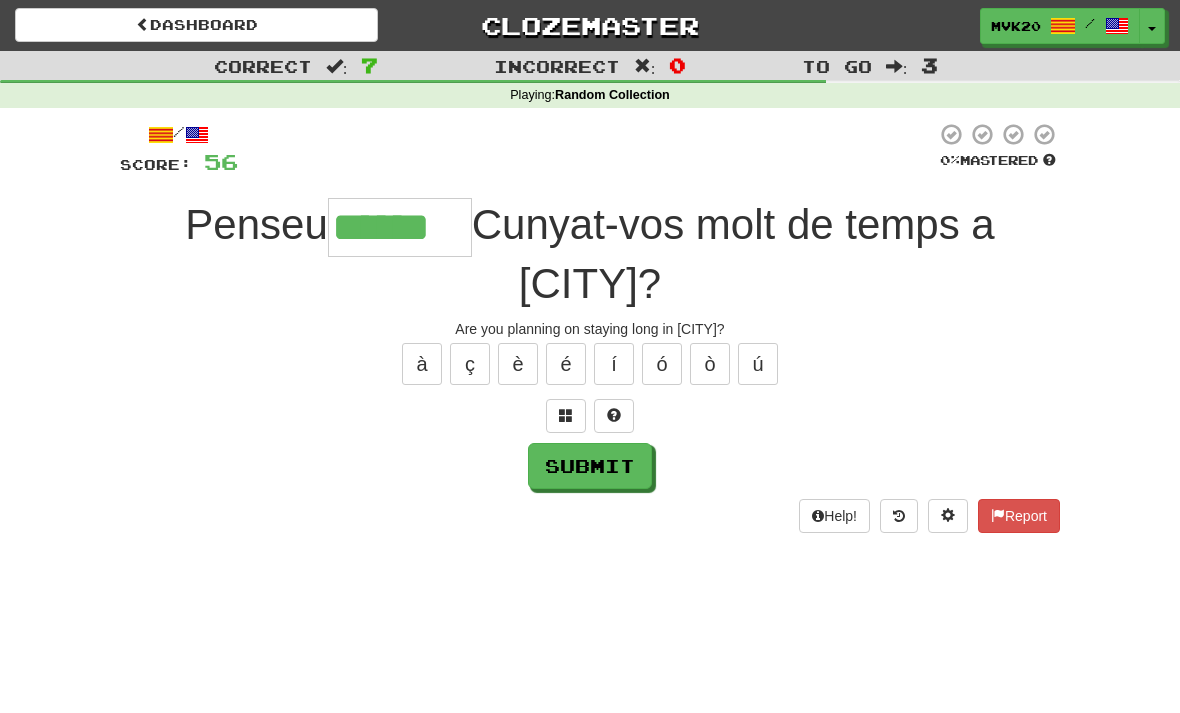 type on "******" 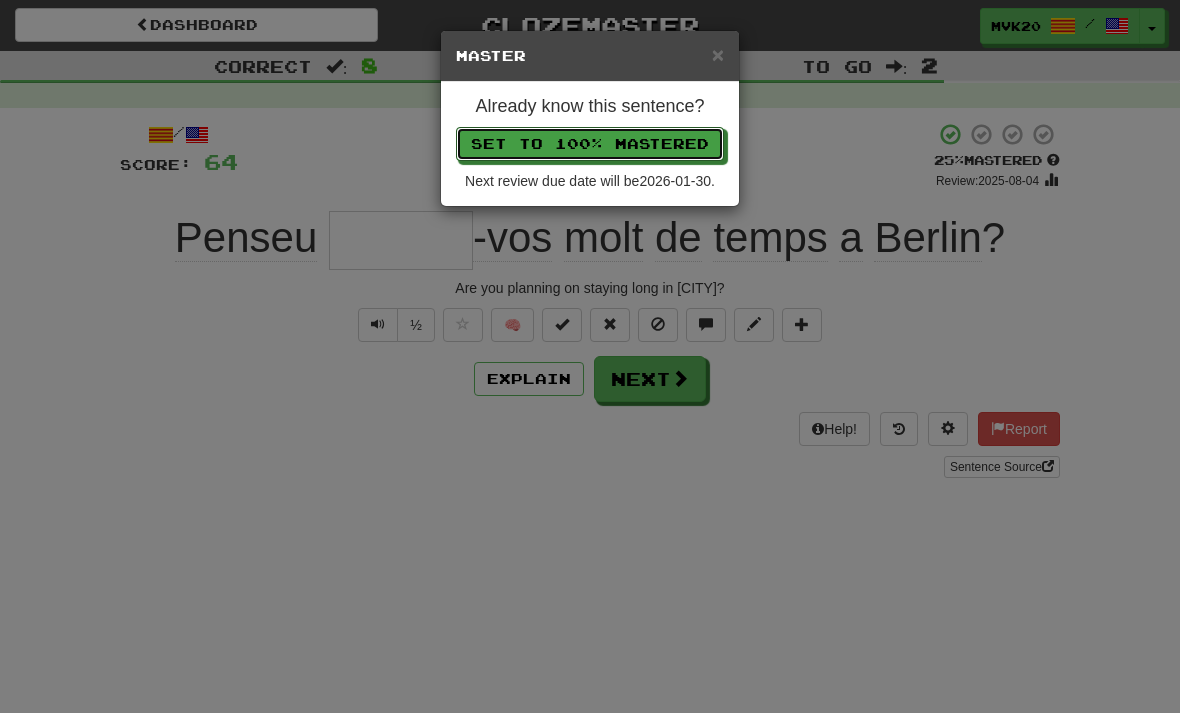 click on "Set to 100% Mastered" at bounding box center (590, 144) 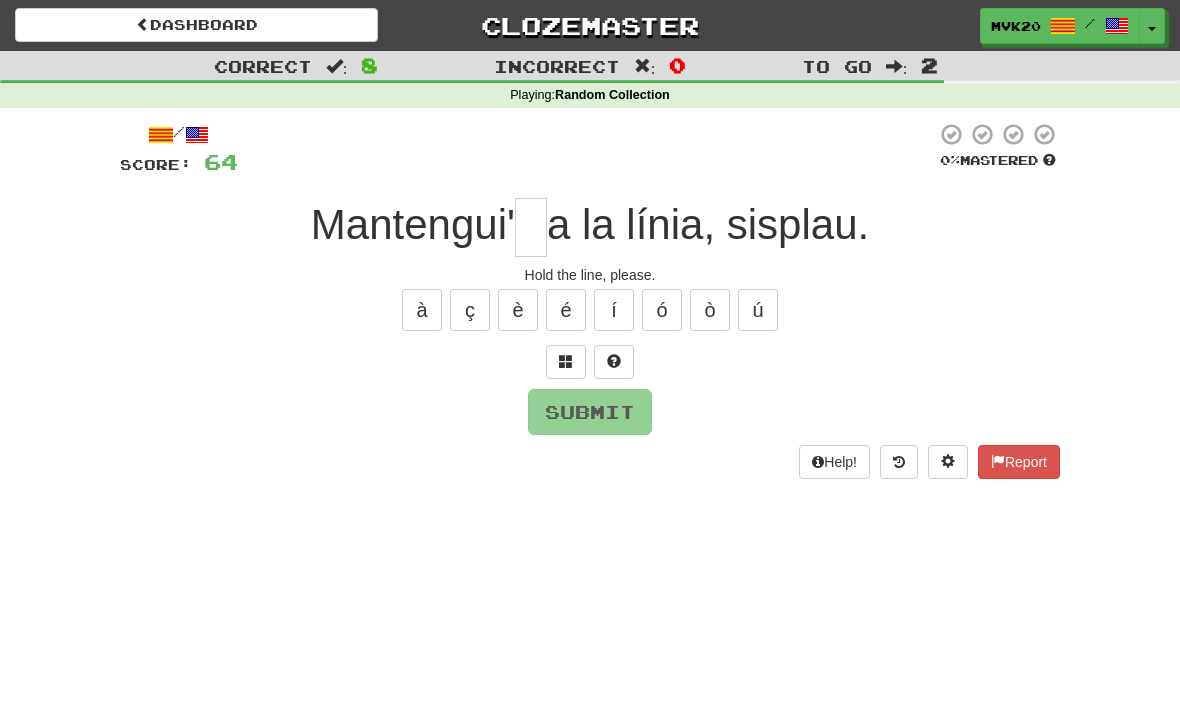 type on "*" 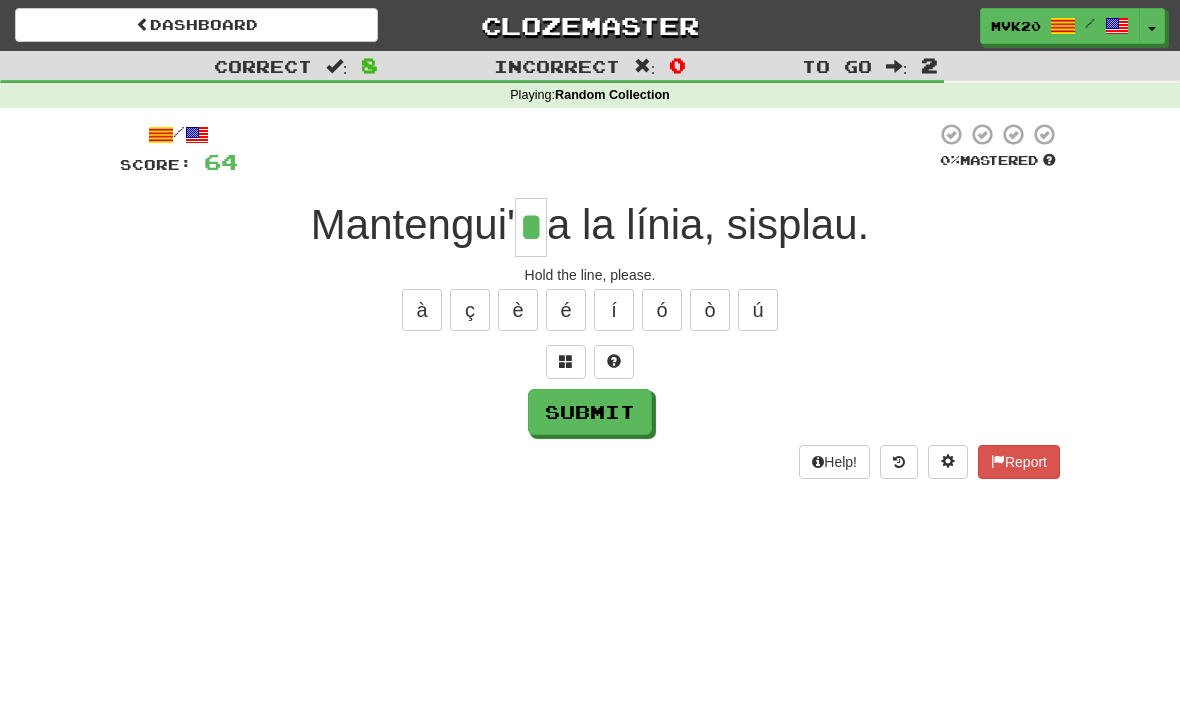 type on "*" 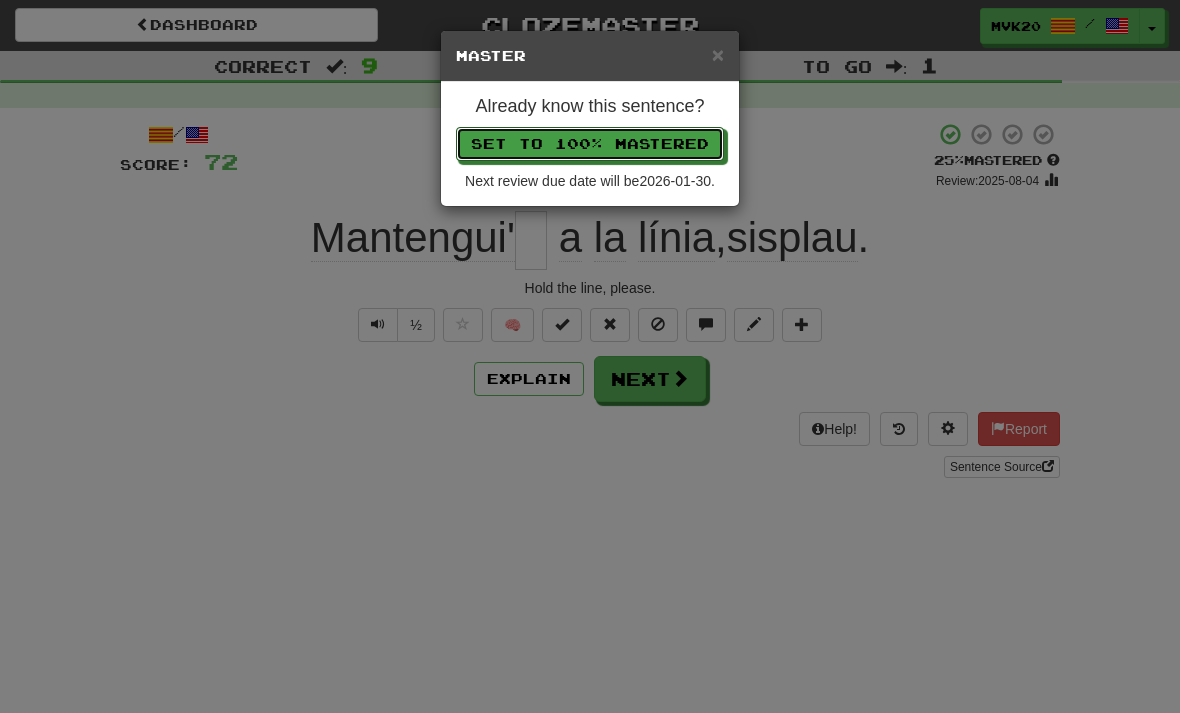 click on "Set to 100% Mastered" at bounding box center [590, 144] 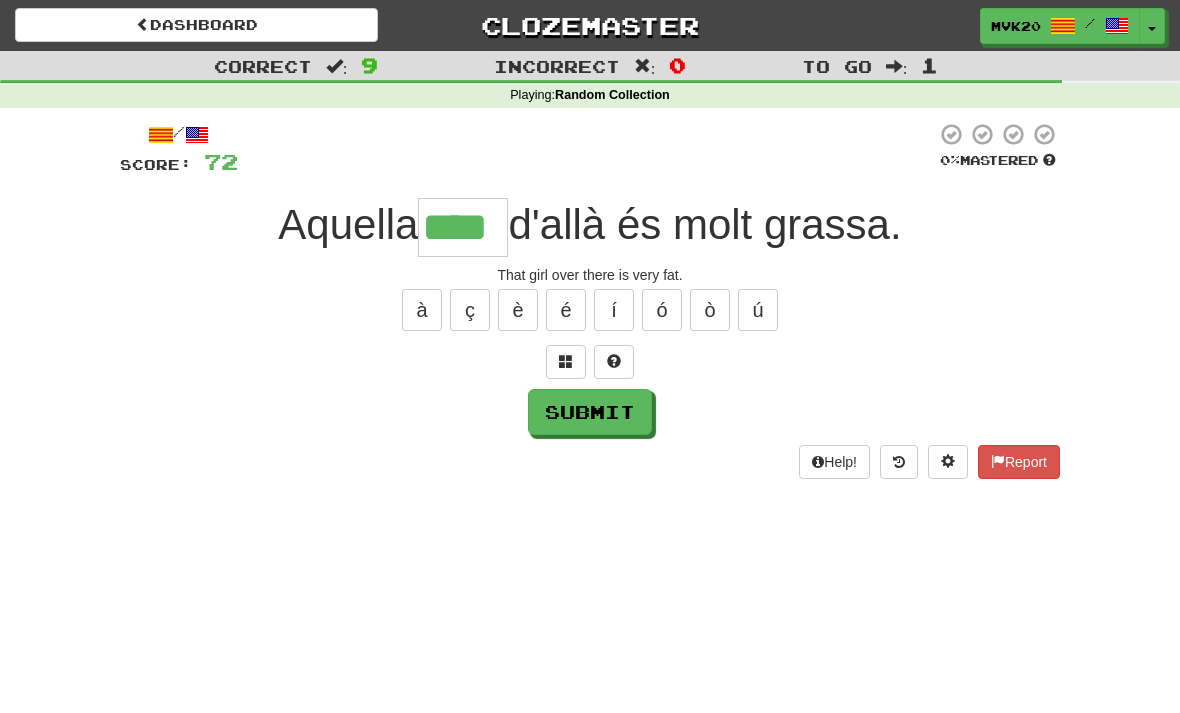 type on "****" 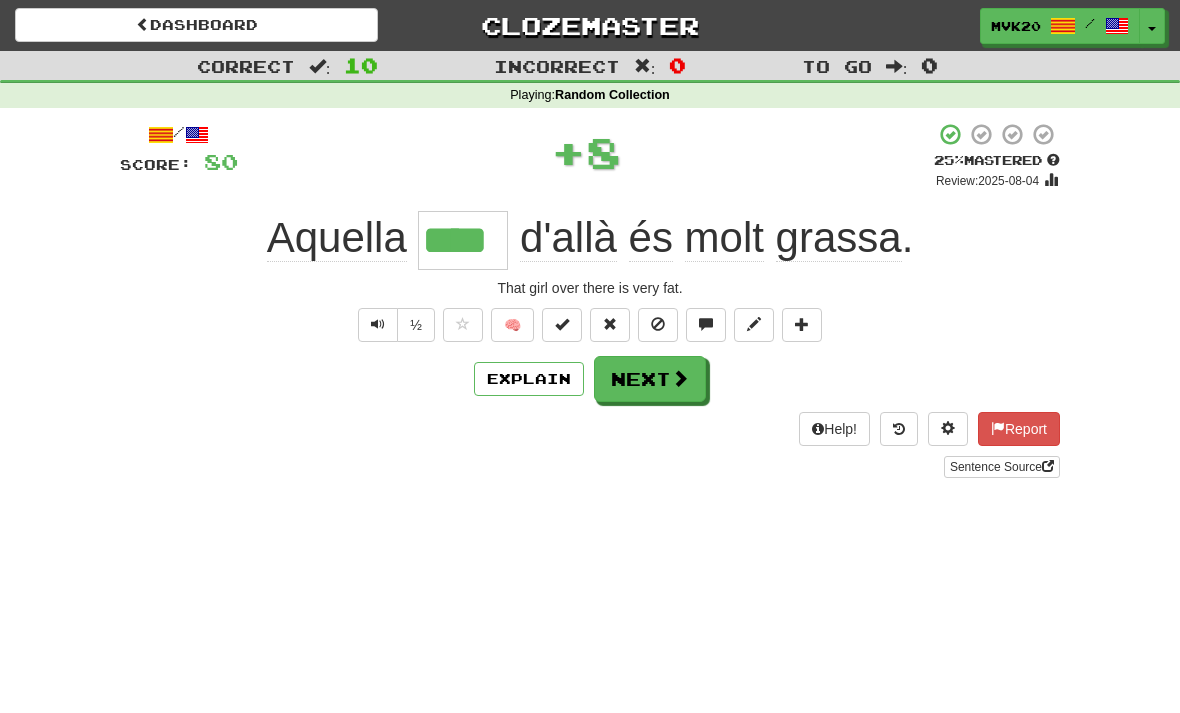 type 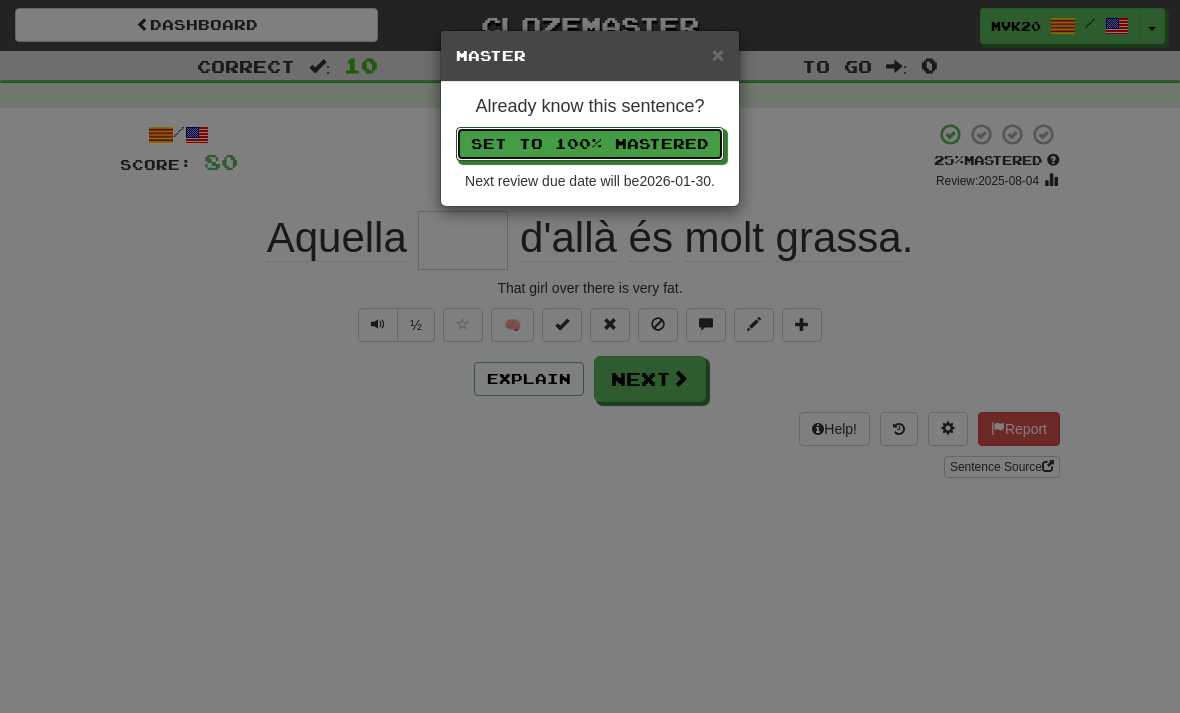 click on "Set to 100% Mastered" at bounding box center (590, 144) 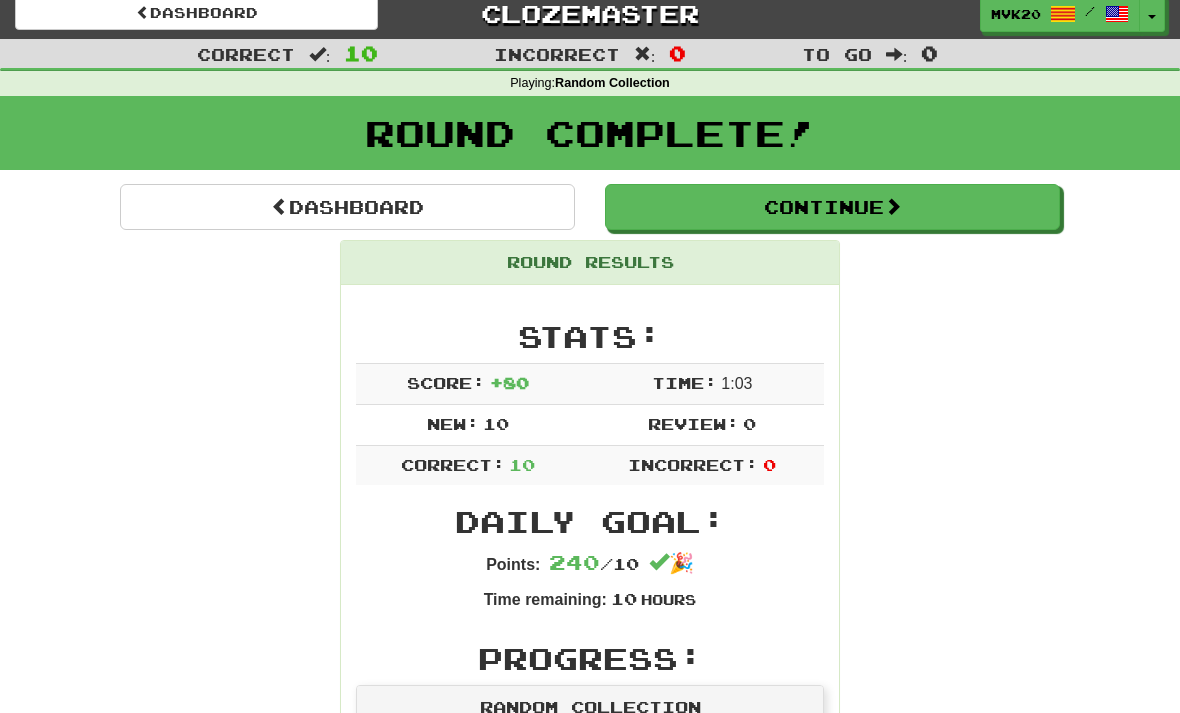 scroll, scrollTop: 0, scrollLeft: 0, axis: both 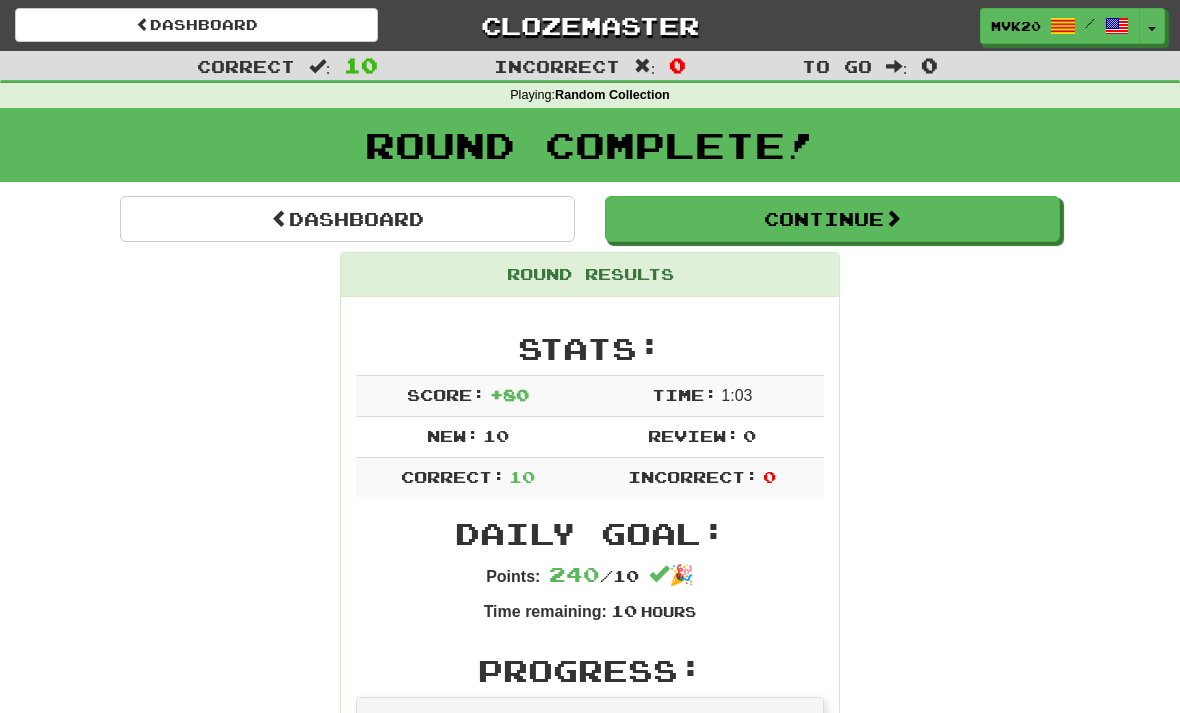 click on "Continue" at bounding box center (832, 219) 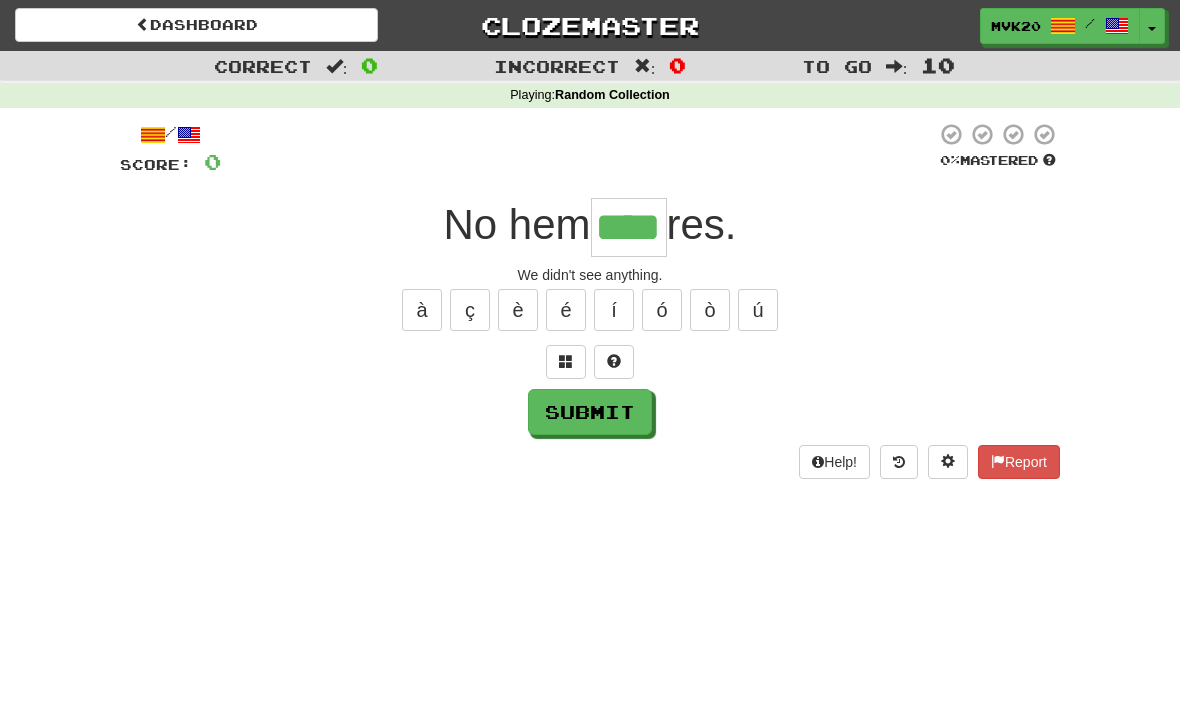type on "****" 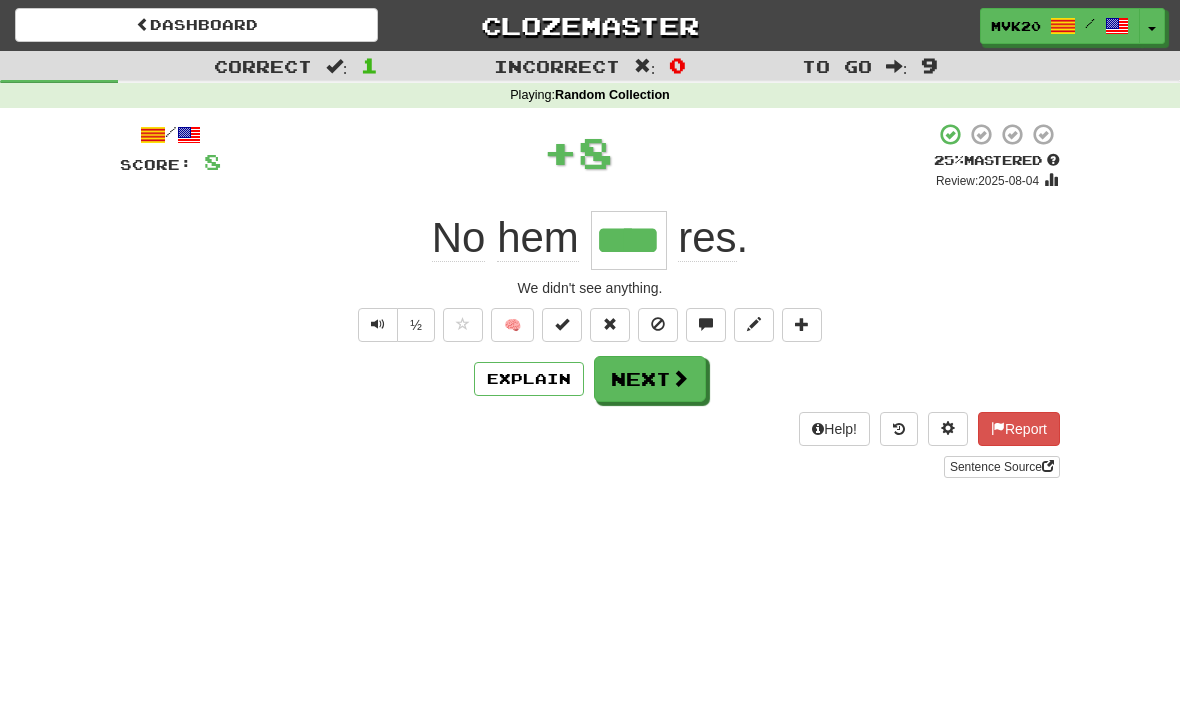 type 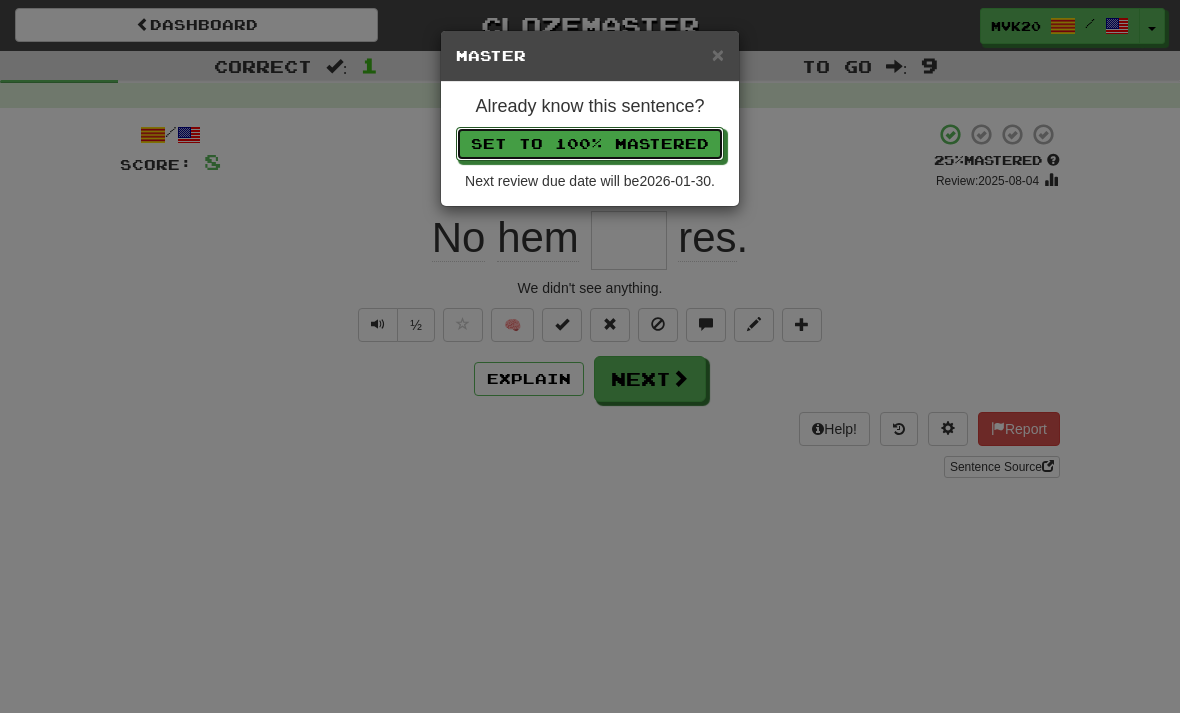 type 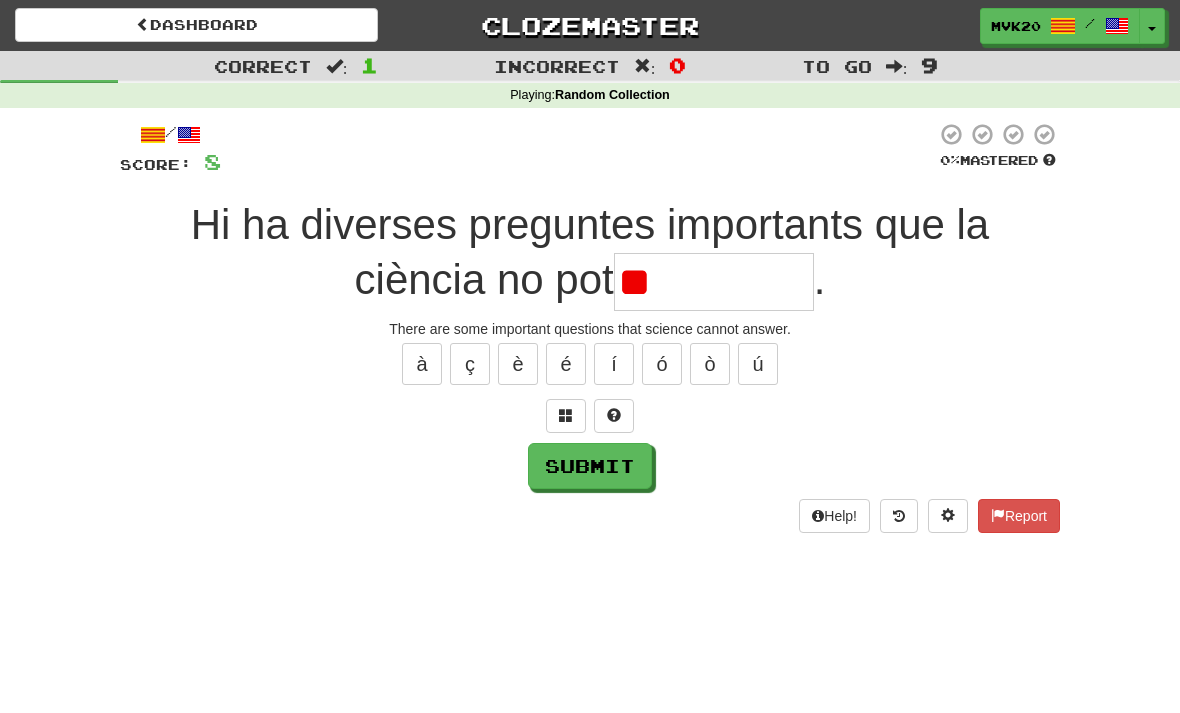 type on "*" 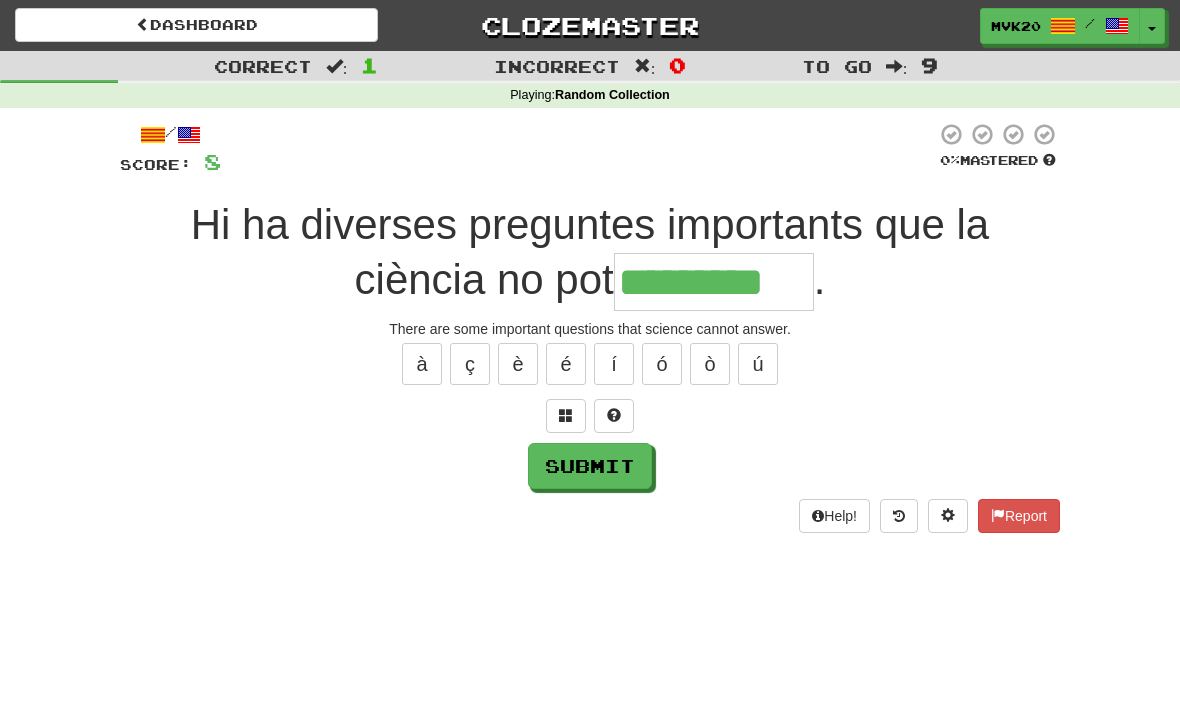 type on "*********" 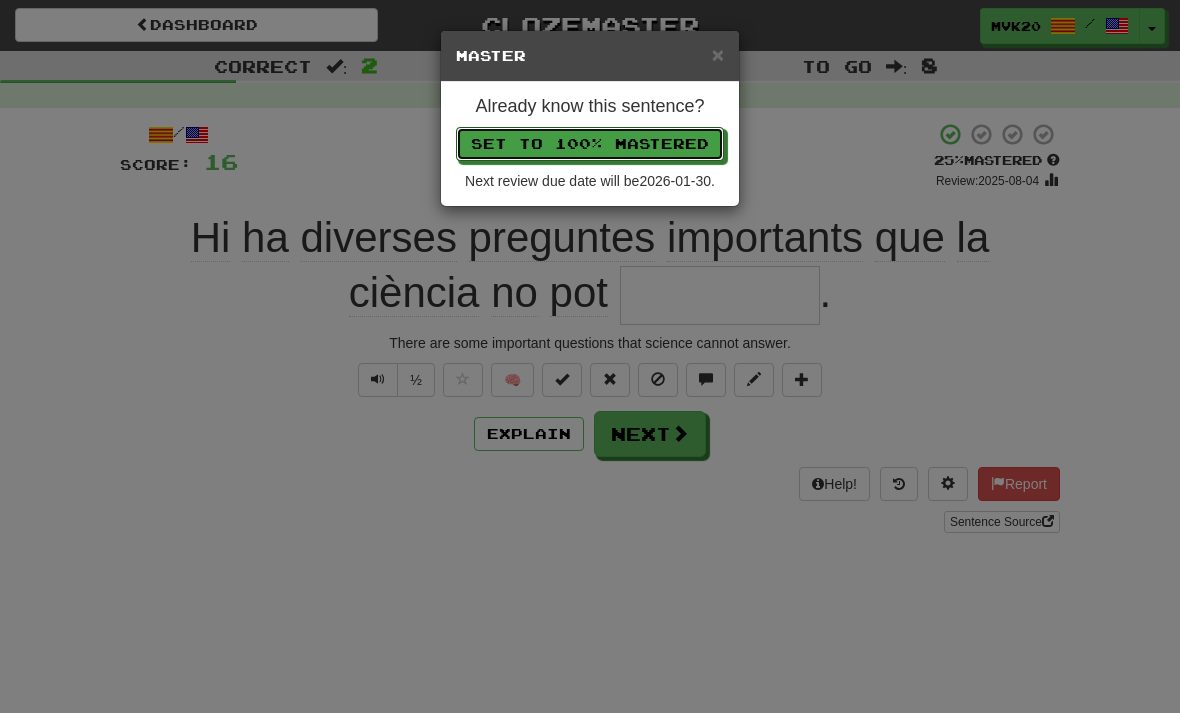 click on "Set to 100% Mastered" at bounding box center [590, 144] 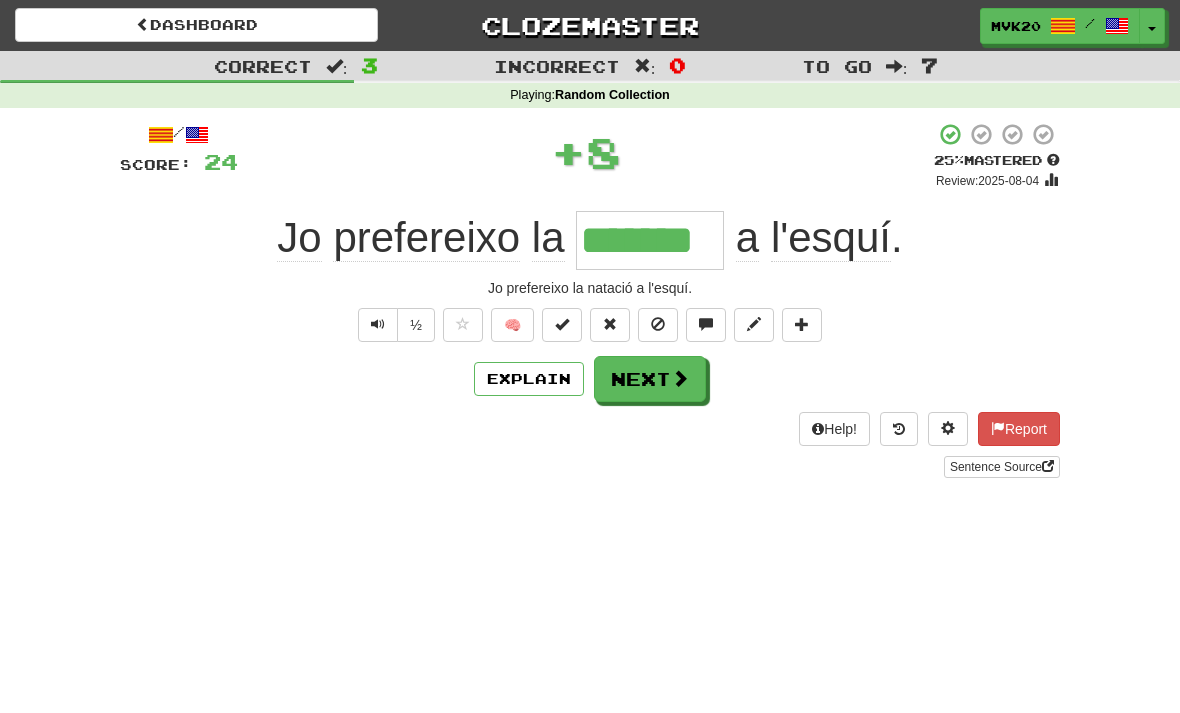 type on "*******" 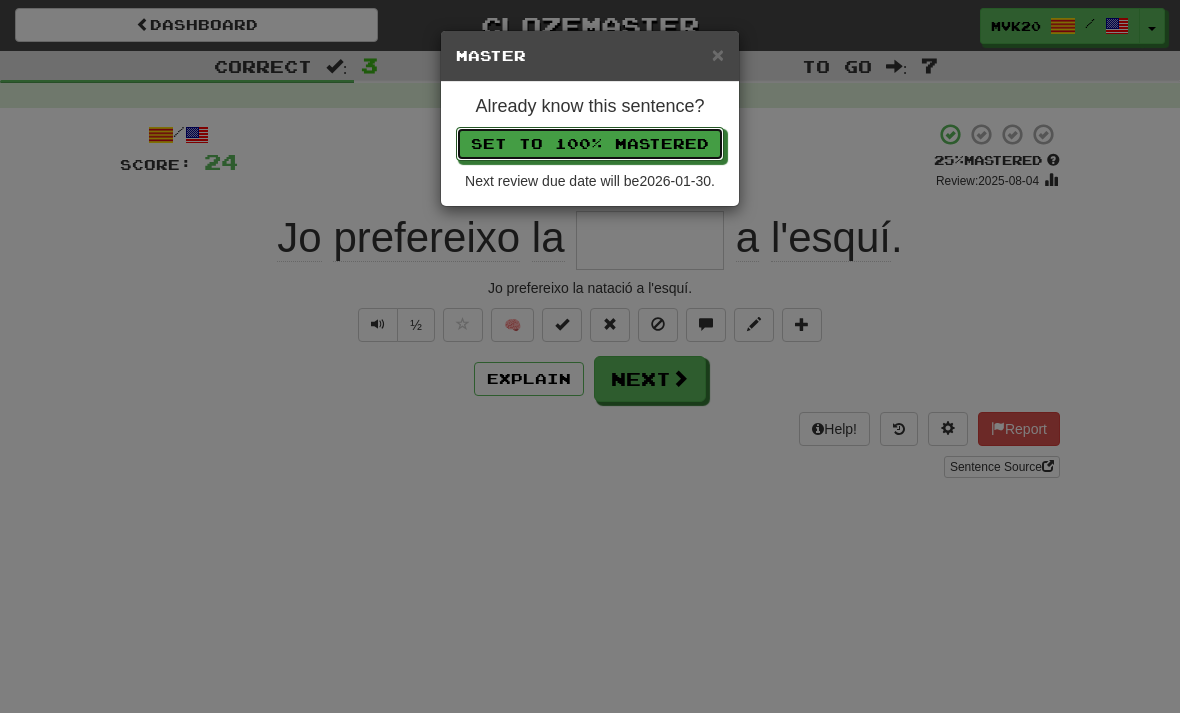 click on "Set to 100% Mastered" at bounding box center (590, 144) 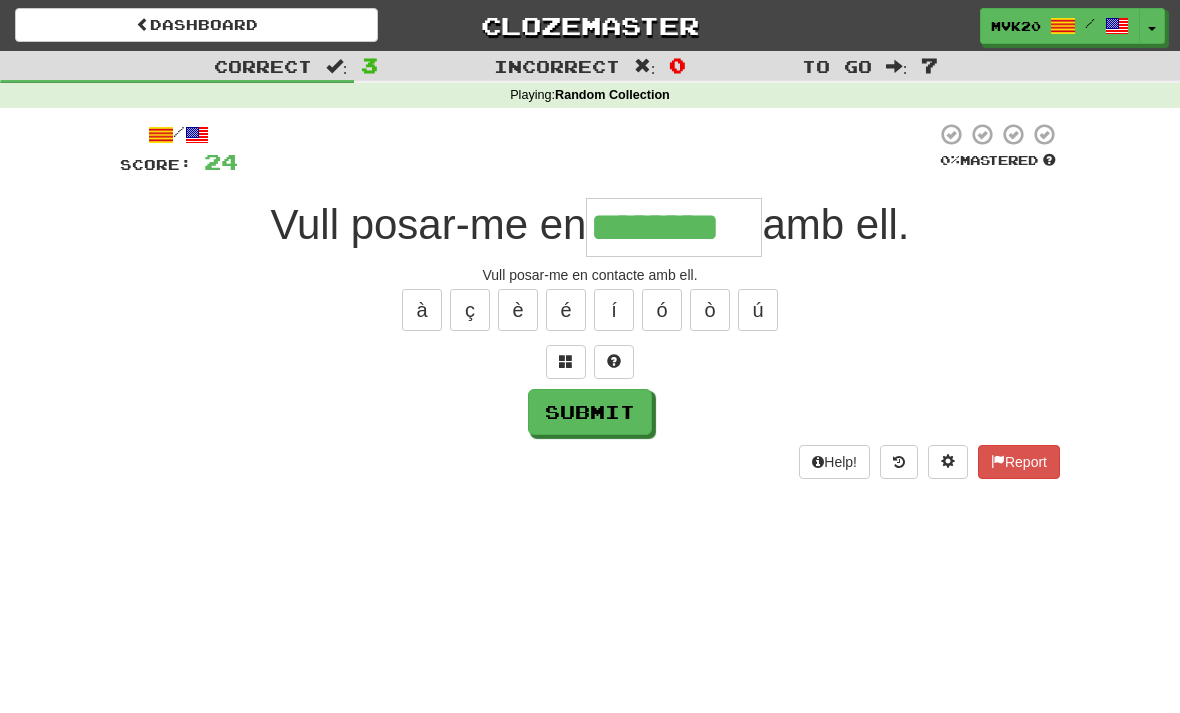 type on "********" 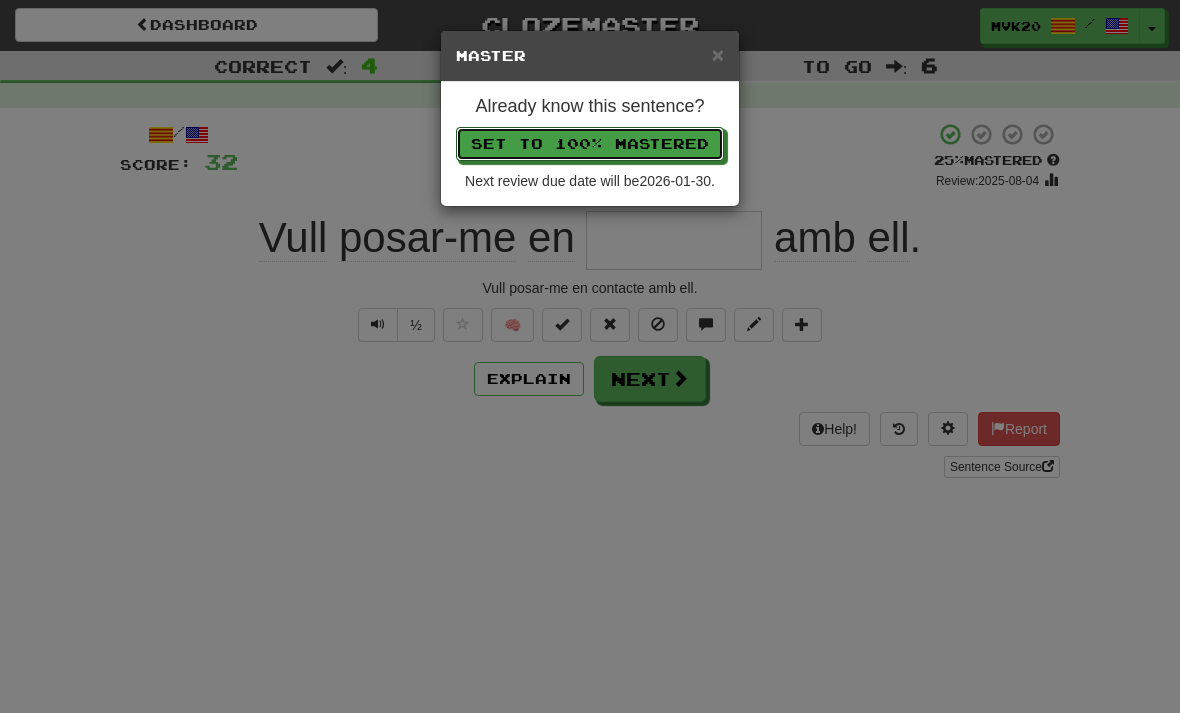 click on "Set to 100% Mastered" at bounding box center [590, 144] 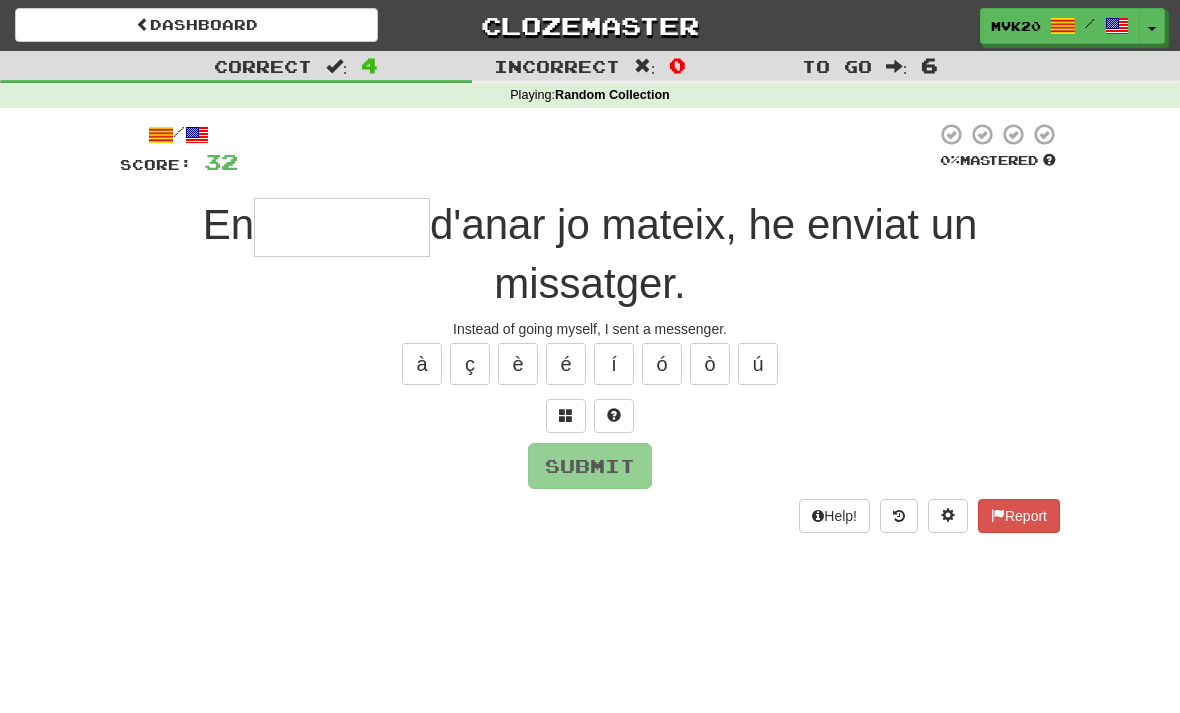 type on "*" 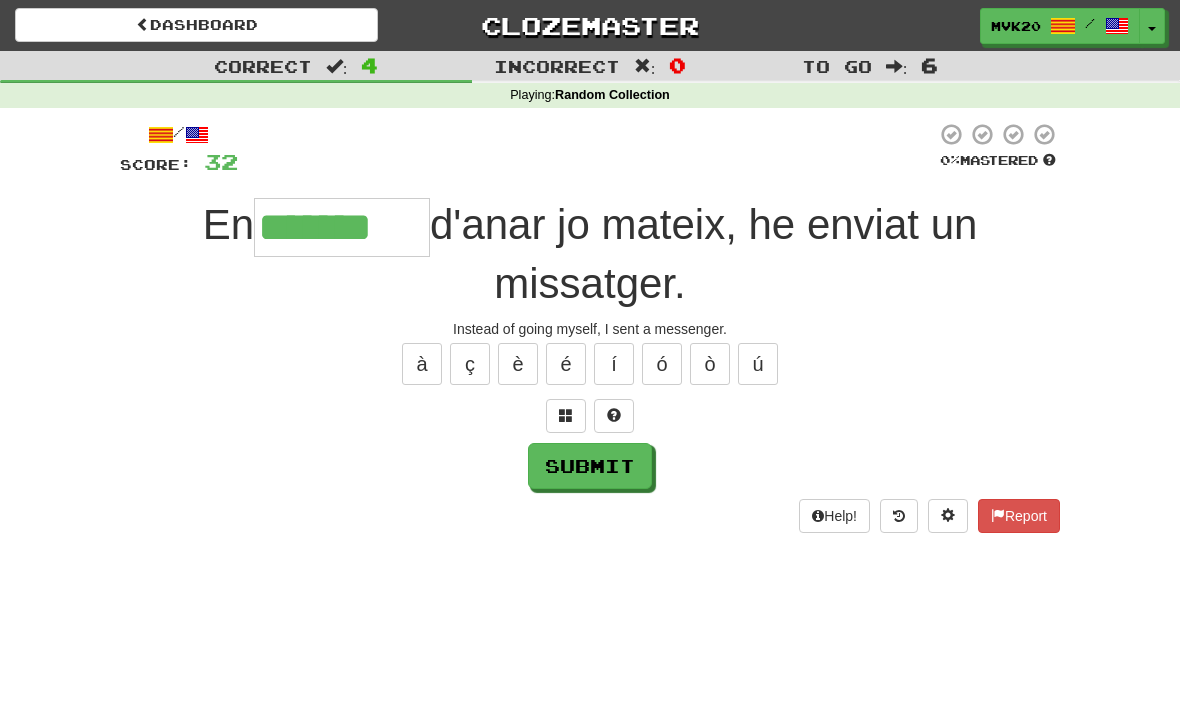type on "*******" 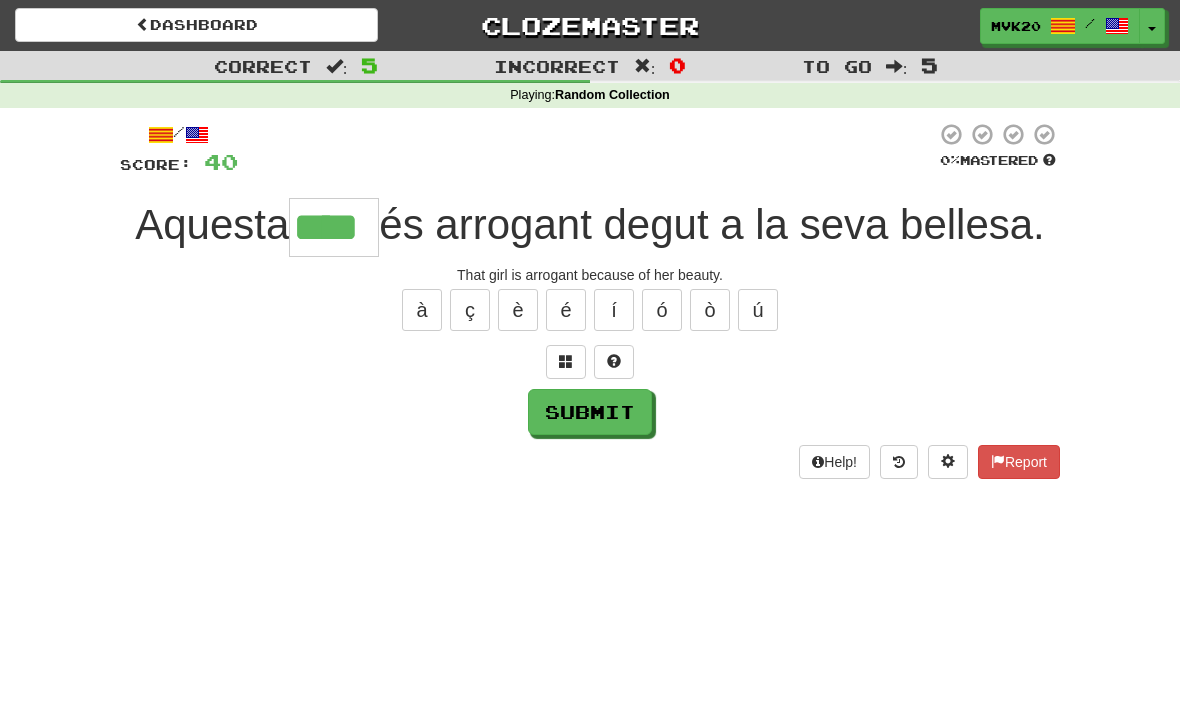 type on "****" 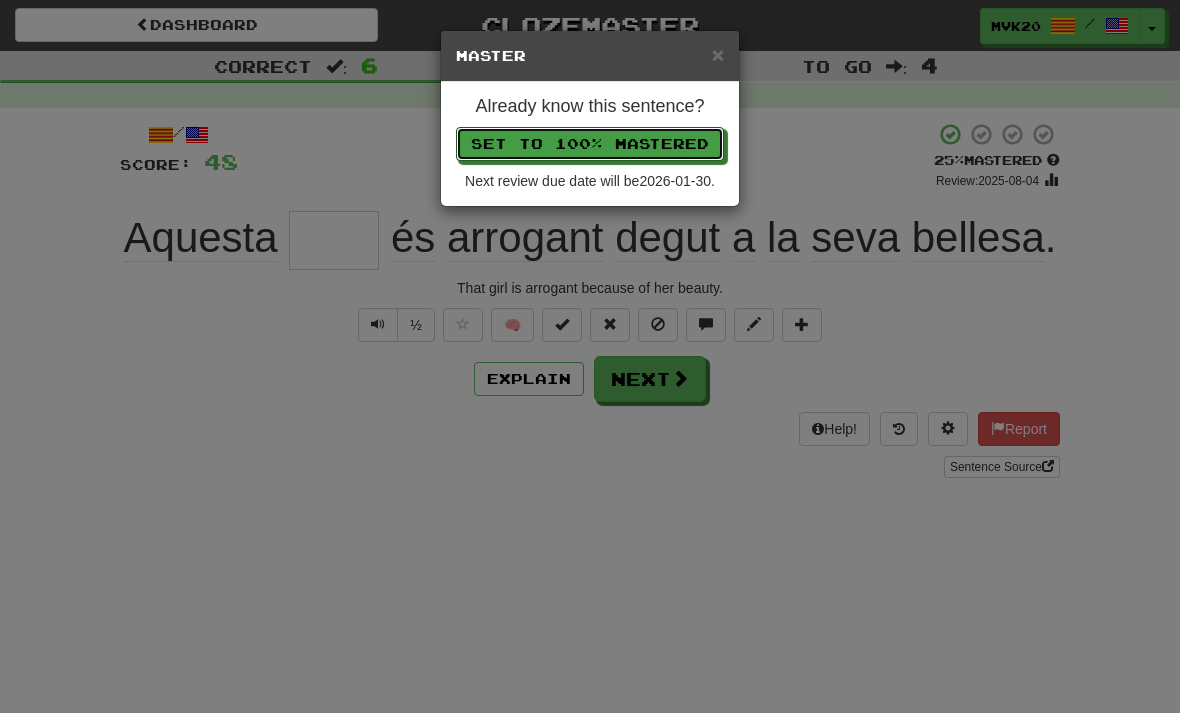 click on "Set to 100% Mastered" at bounding box center (590, 144) 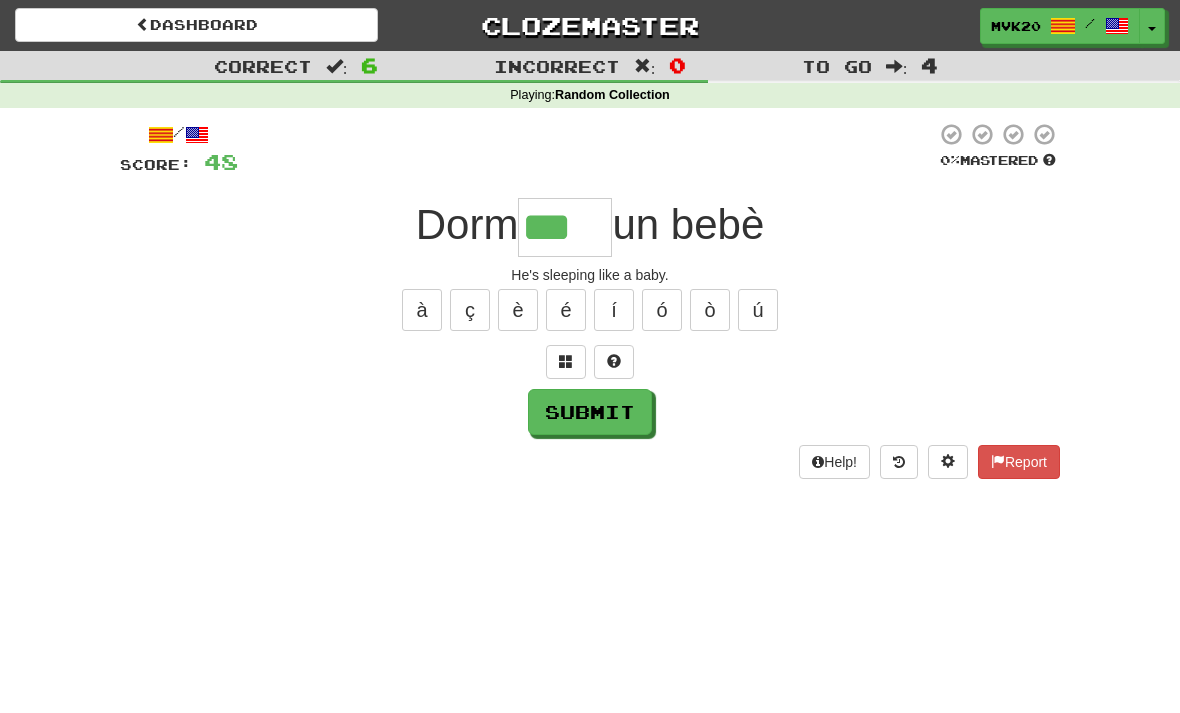 type on "***" 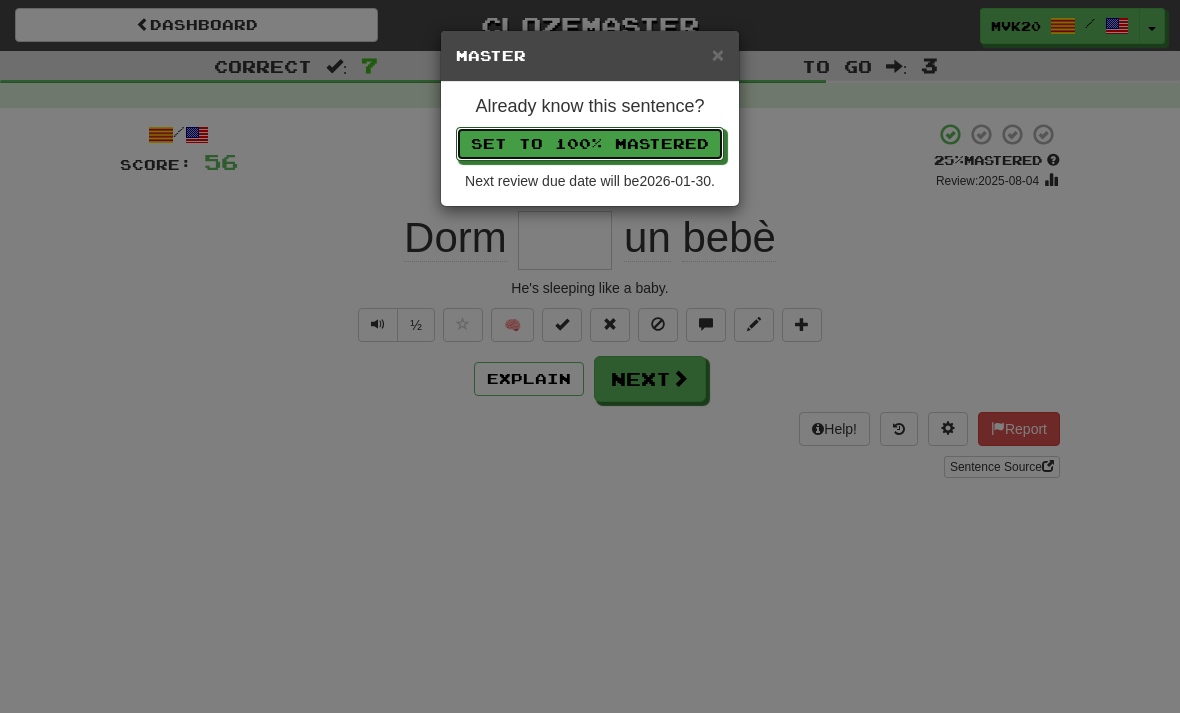 click on "Set to 100% Mastered" at bounding box center (590, 144) 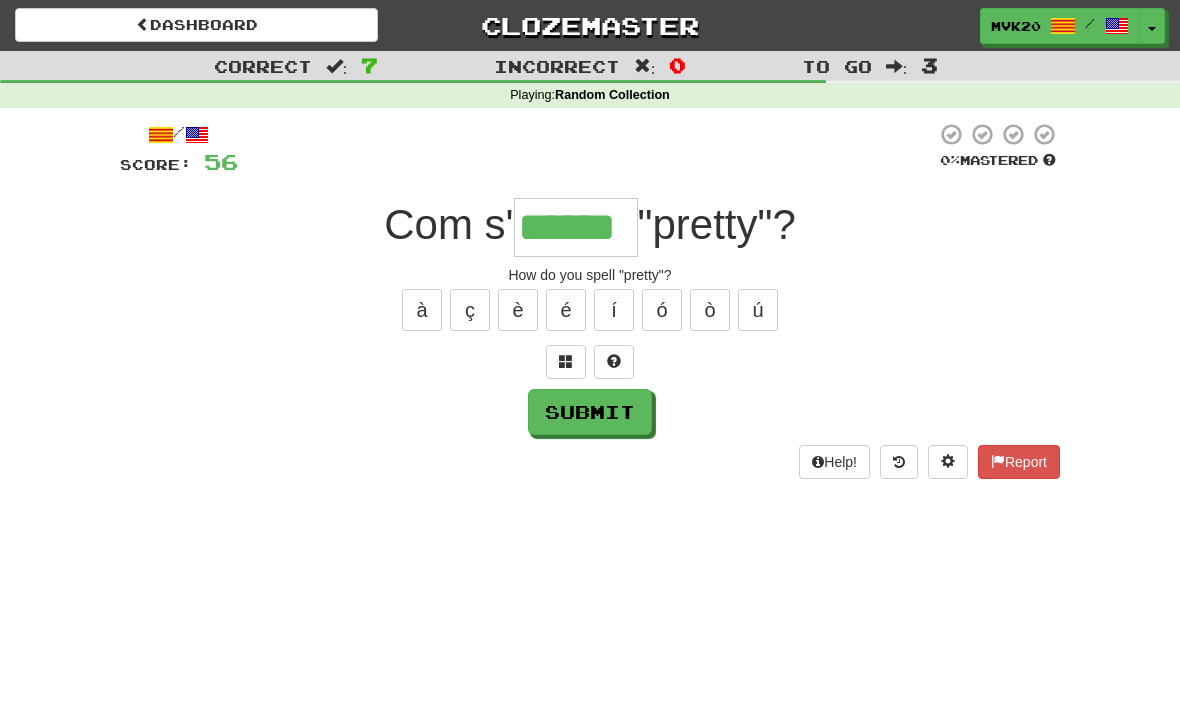 type on "******" 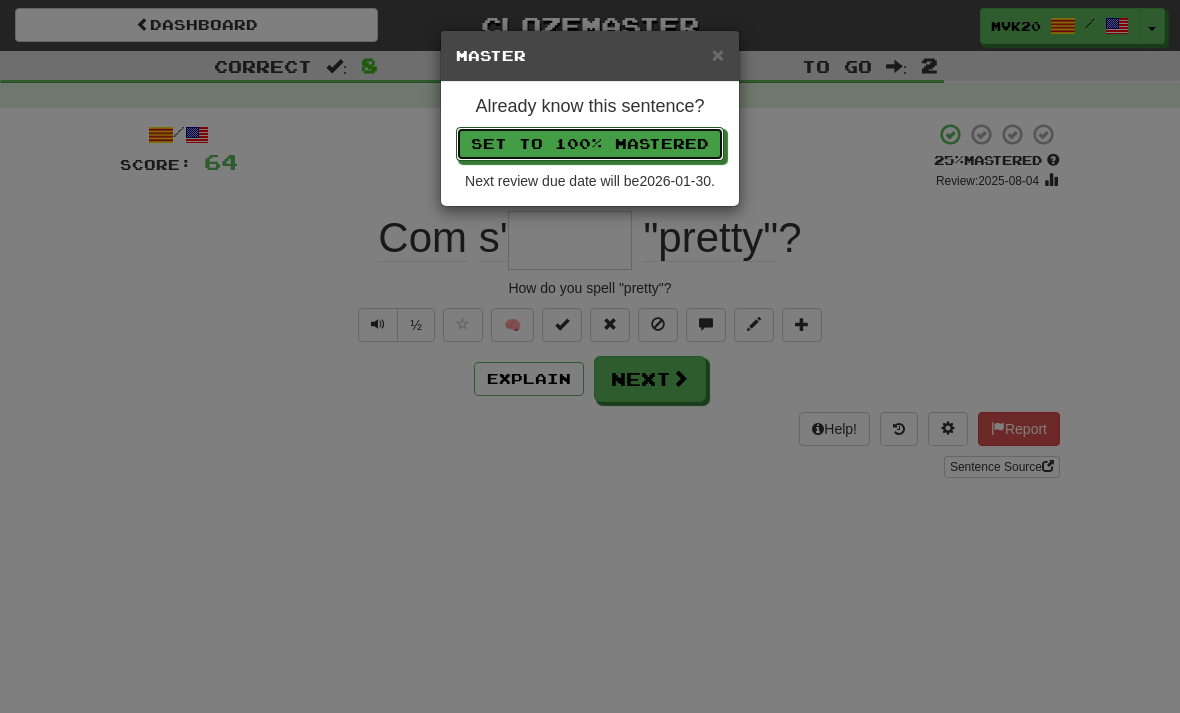click on "Set to 100% Mastered" at bounding box center (590, 144) 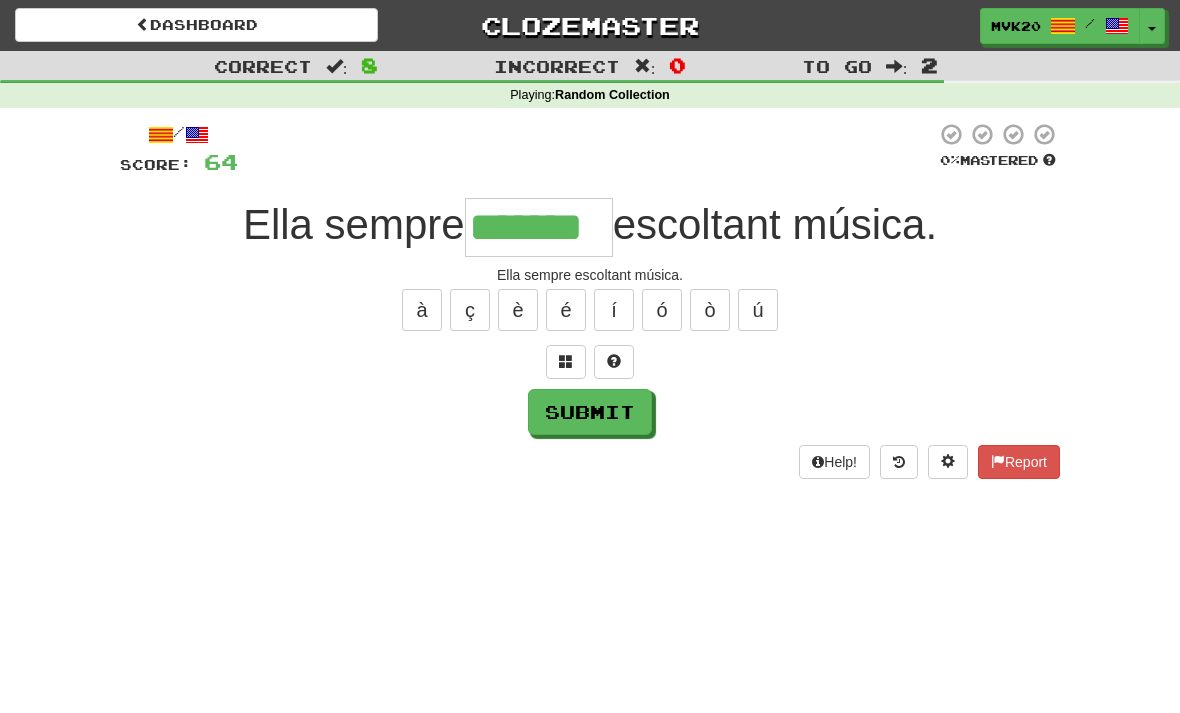 type on "*******" 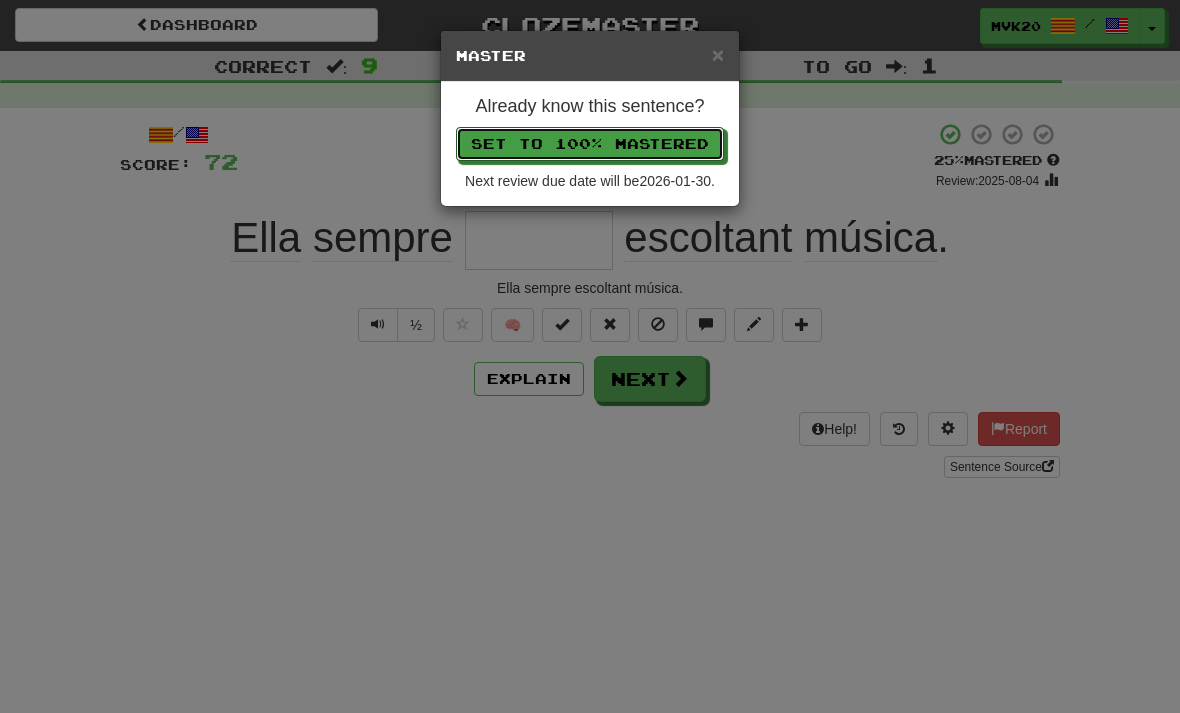 click on "Set to 100% Mastered" at bounding box center [590, 144] 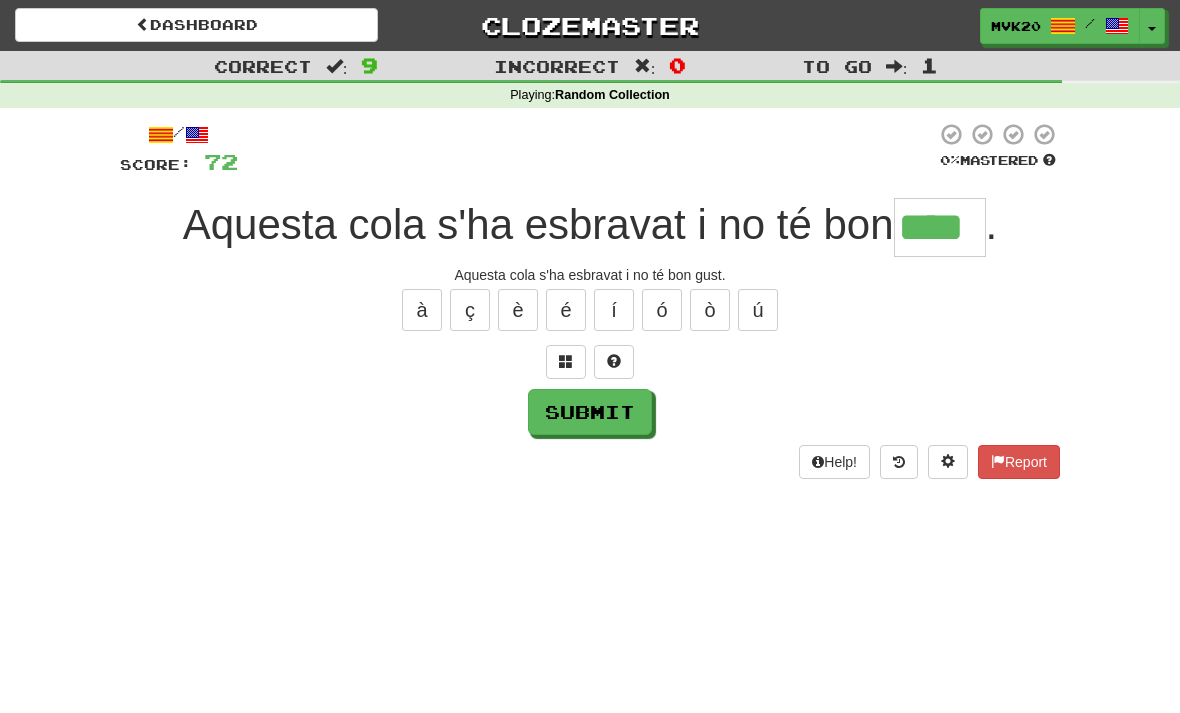type on "****" 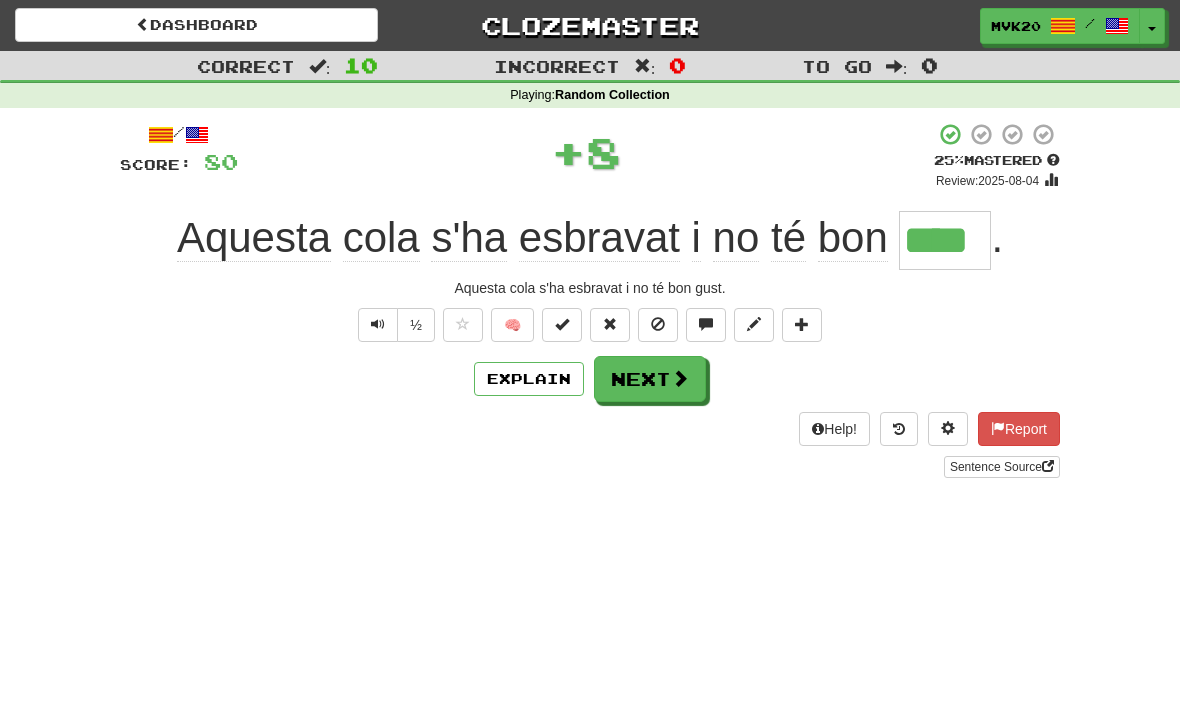 type 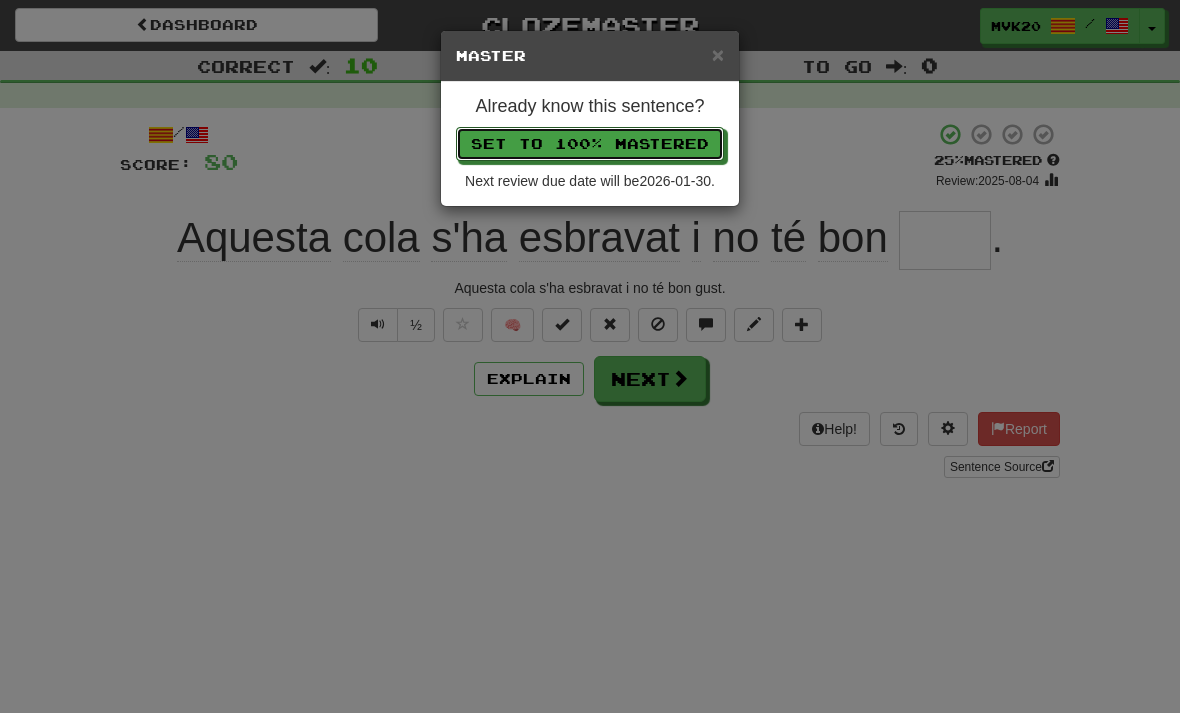 click on "Set to 100% Mastered" at bounding box center [590, 144] 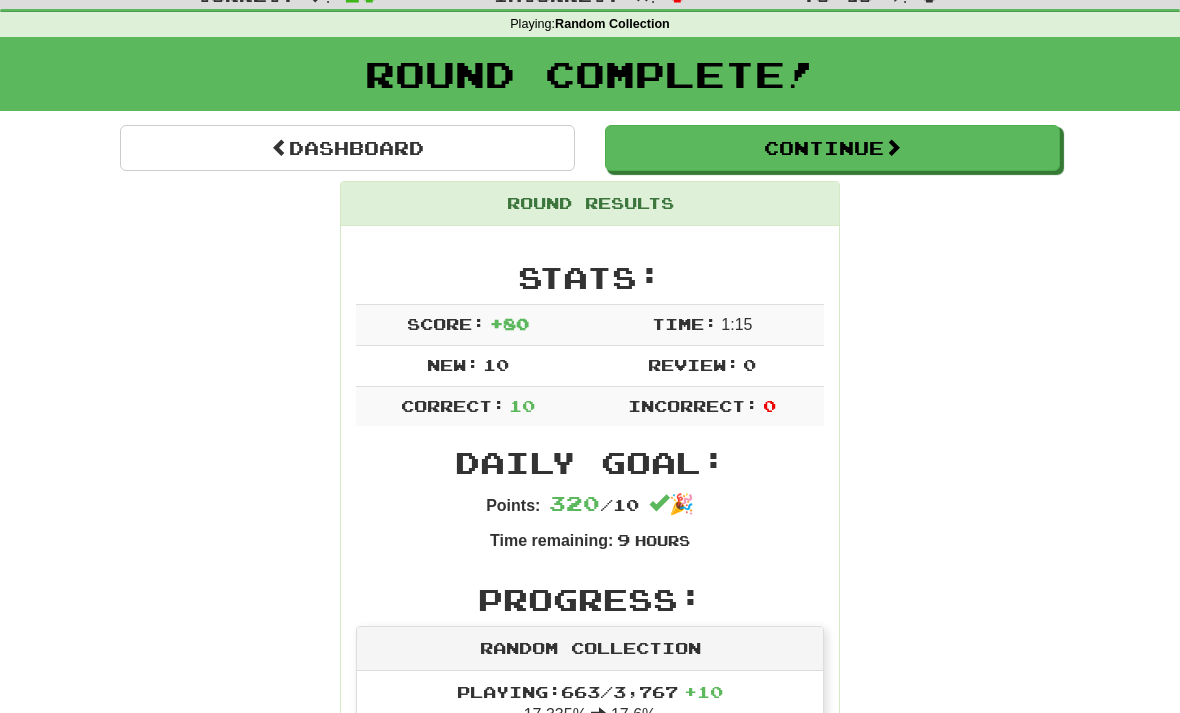 scroll, scrollTop: 0, scrollLeft: 0, axis: both 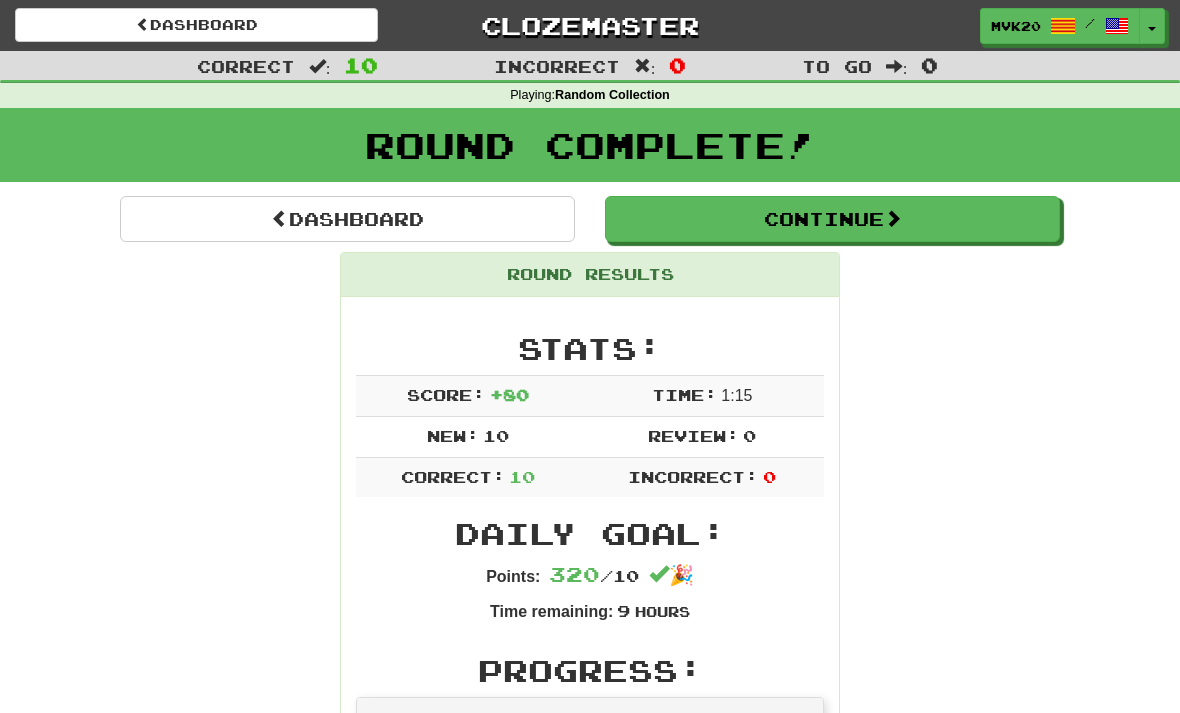 click on "Continue" at bounding box center (832, 219) 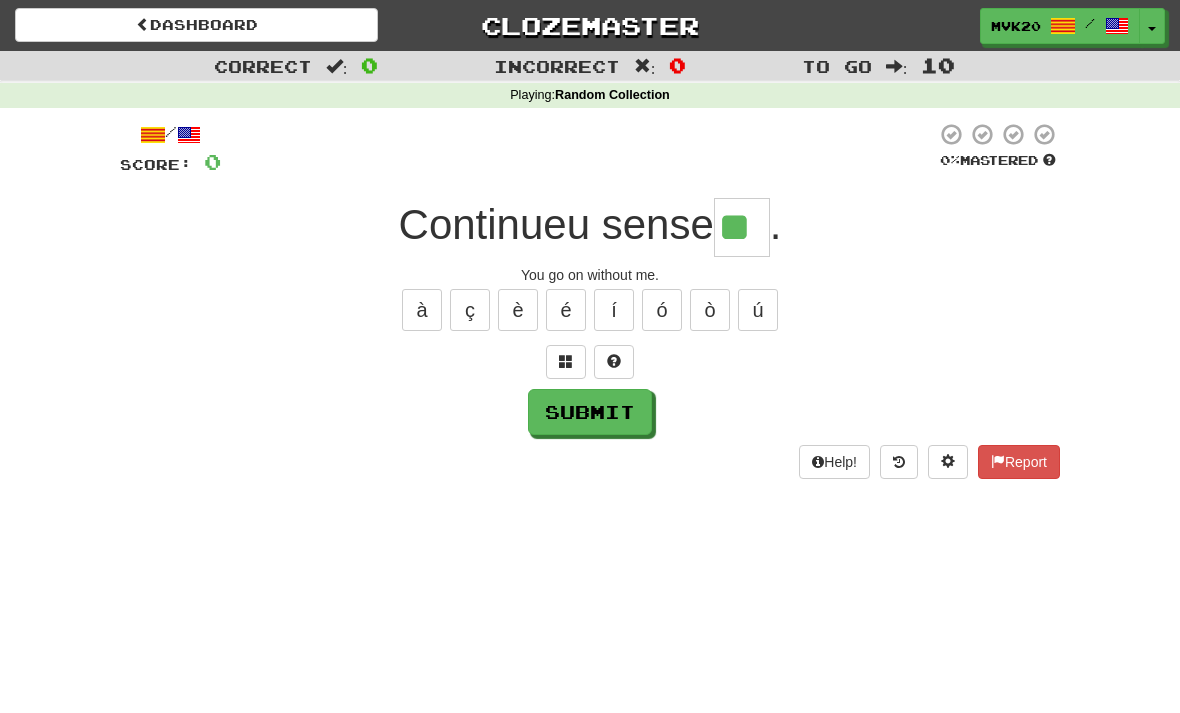 type on "**" 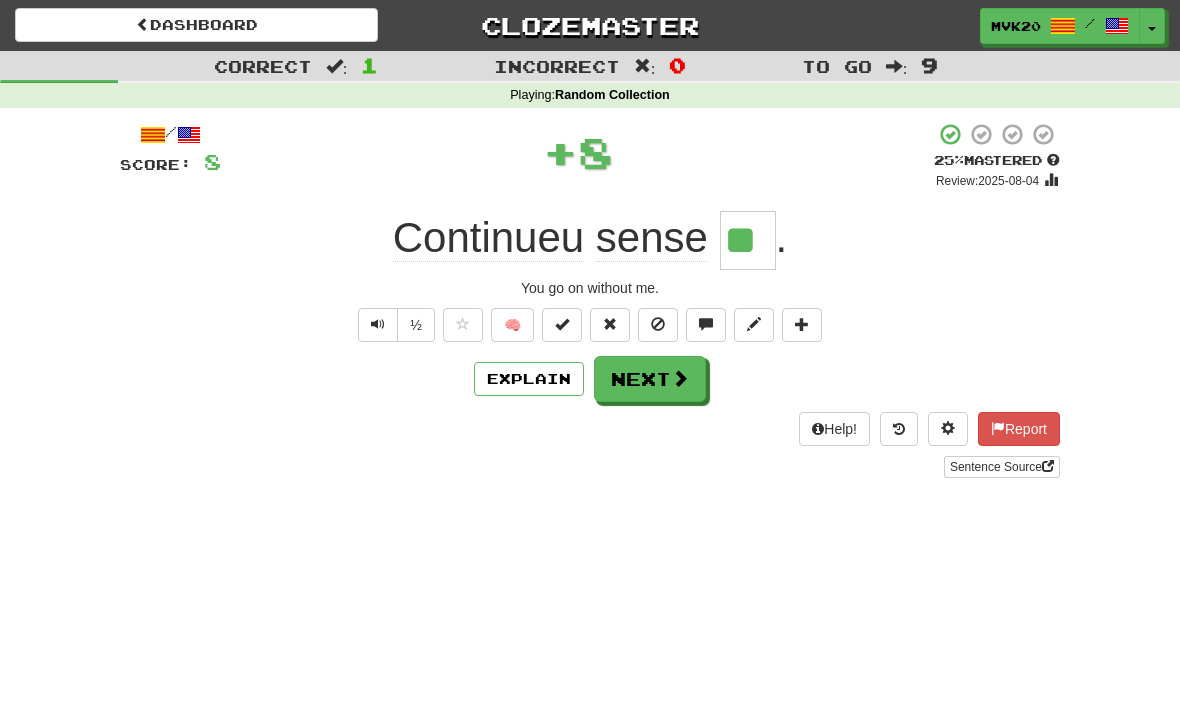 type 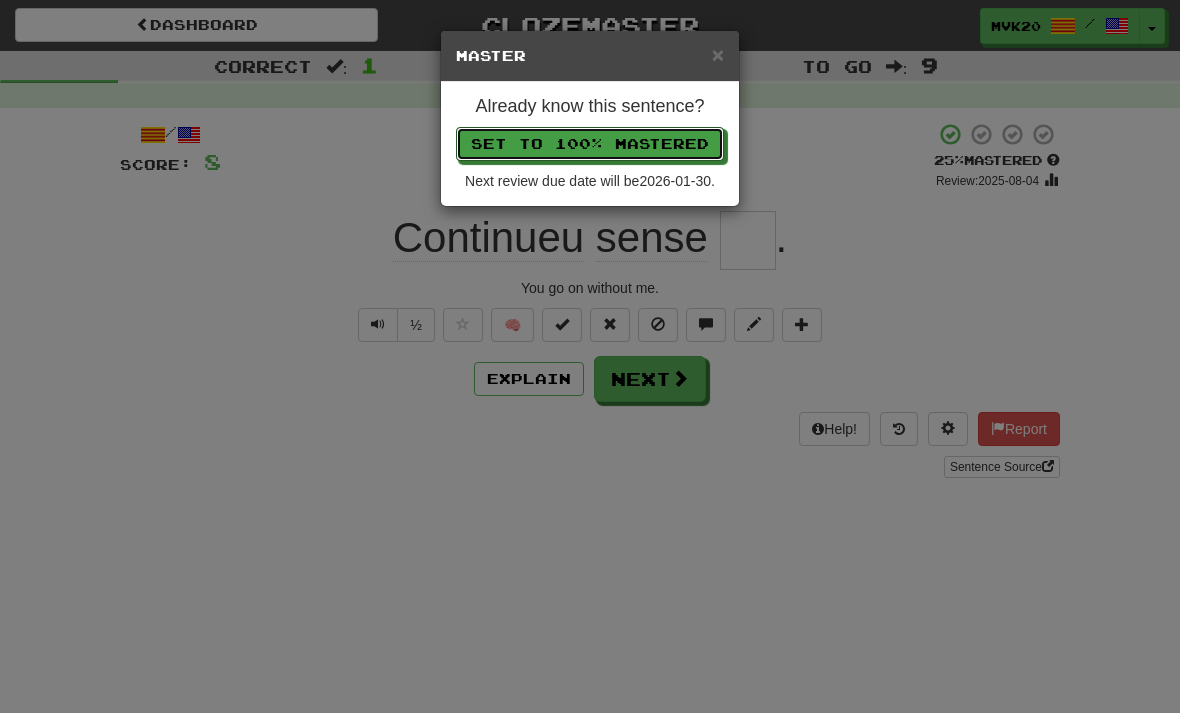 type 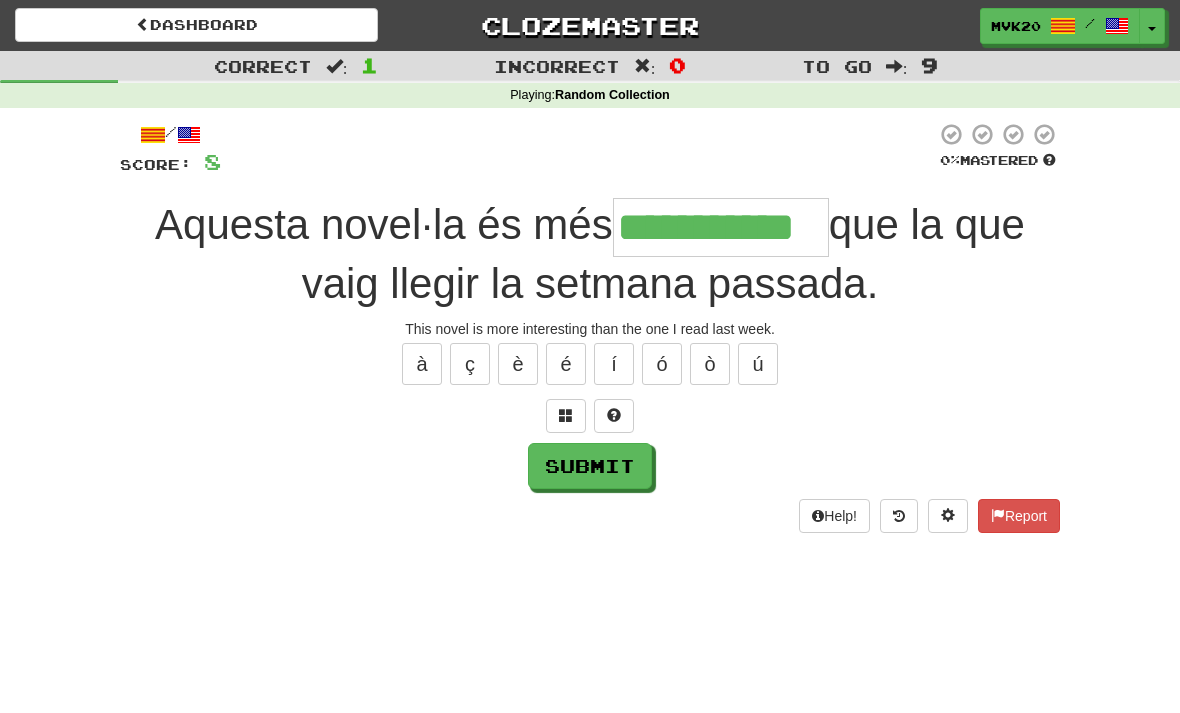 type on "**********" 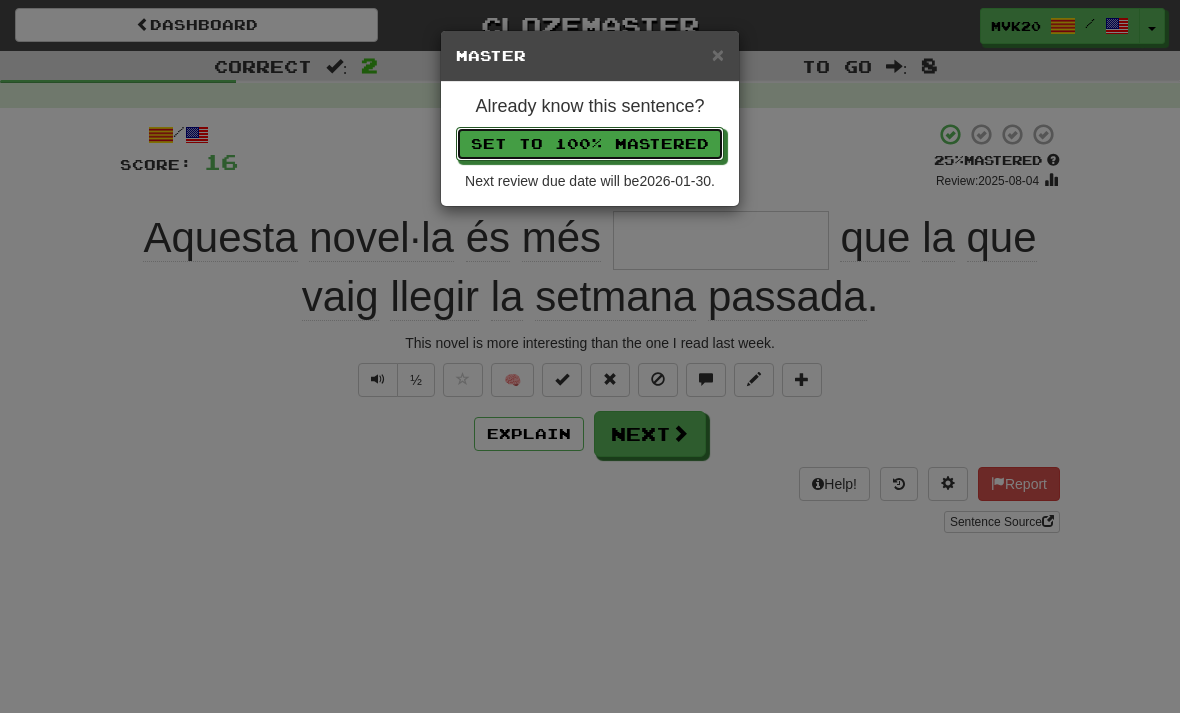 click on "Set to 100% Mastered" at bounding box center [590, 144] 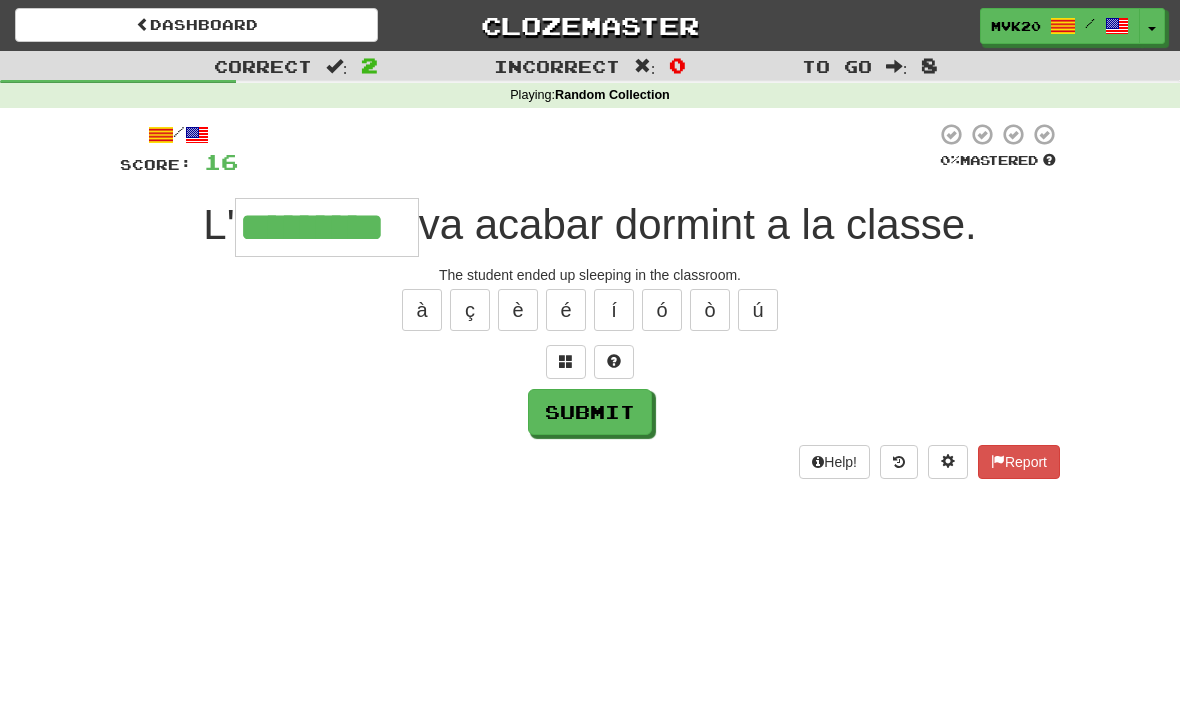 type on "*********" 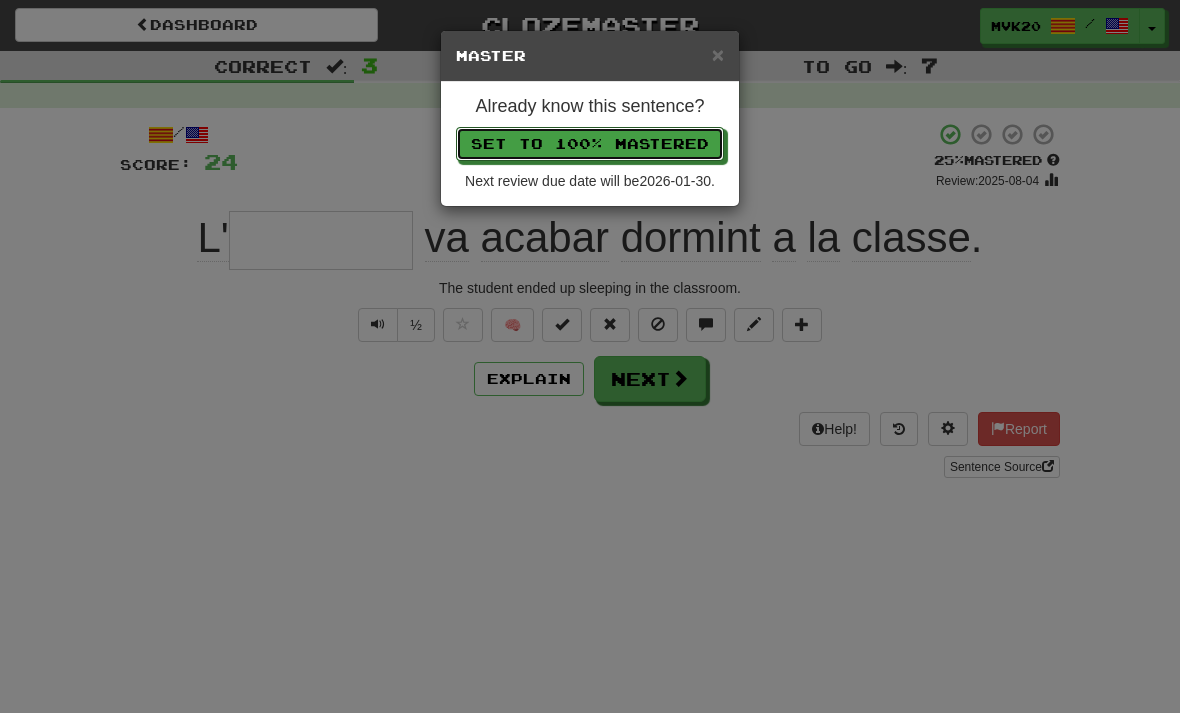 click on "Set to 100% Mastered" at bounding box center [590, 144] 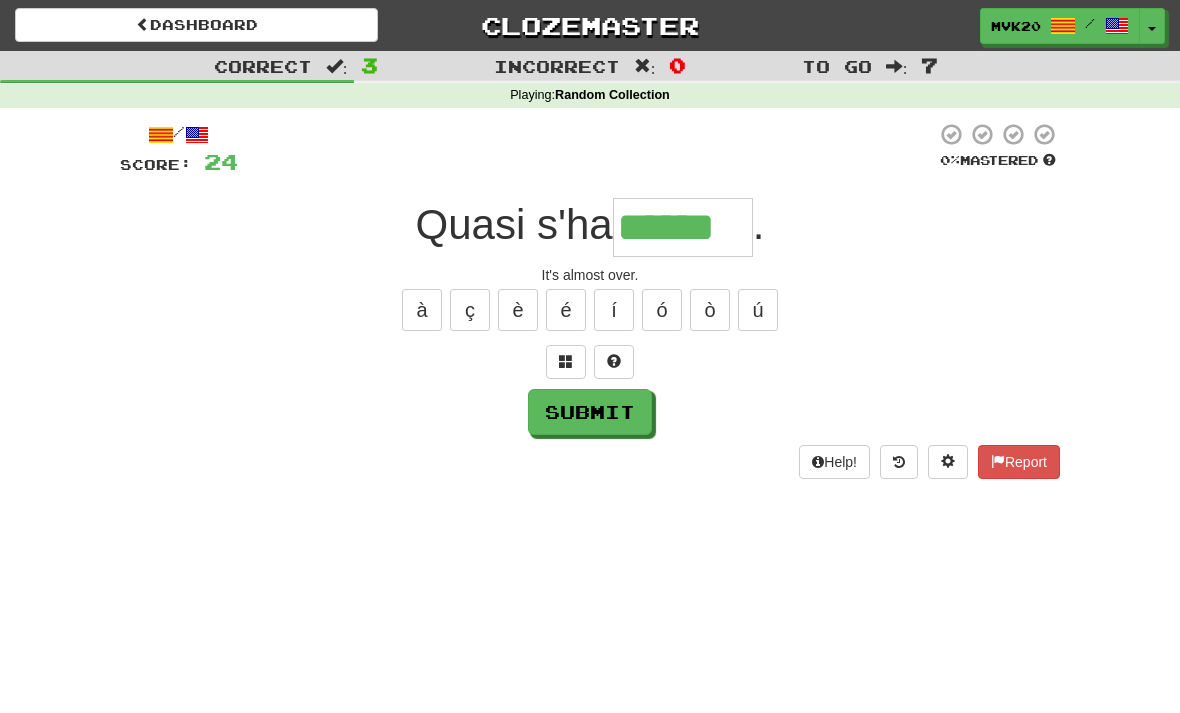 type on "******" 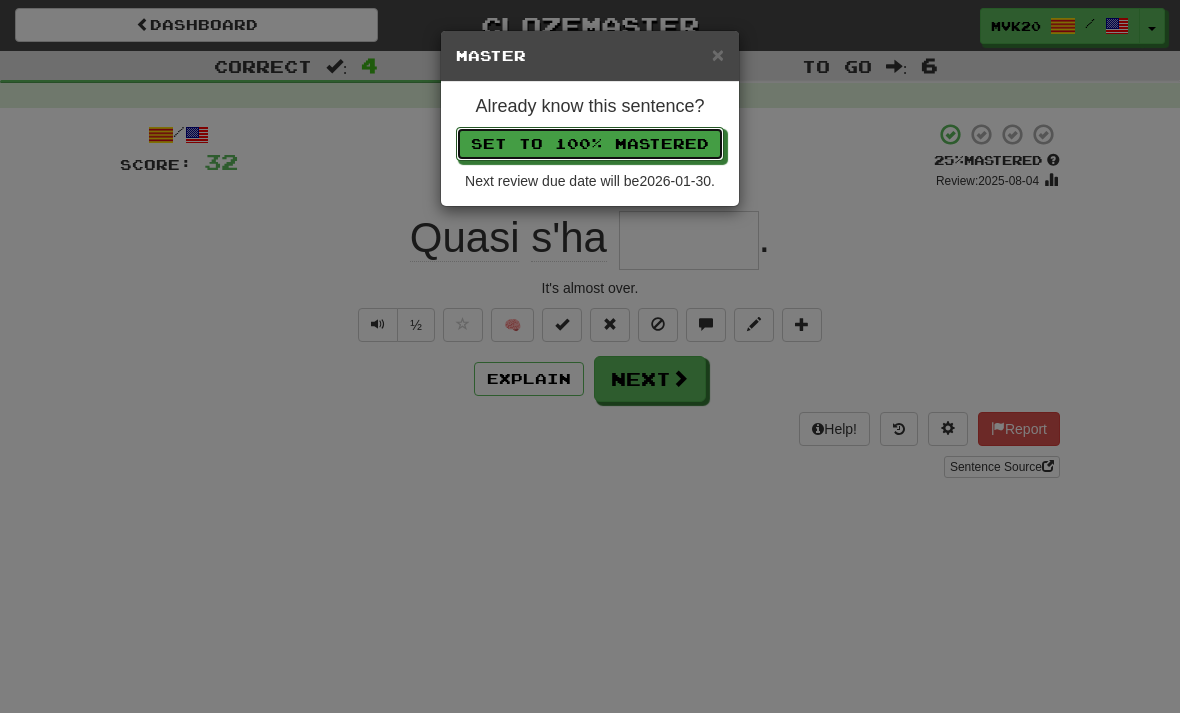 click on "Set to 100% Mastered" at bounding box center [590, 144] 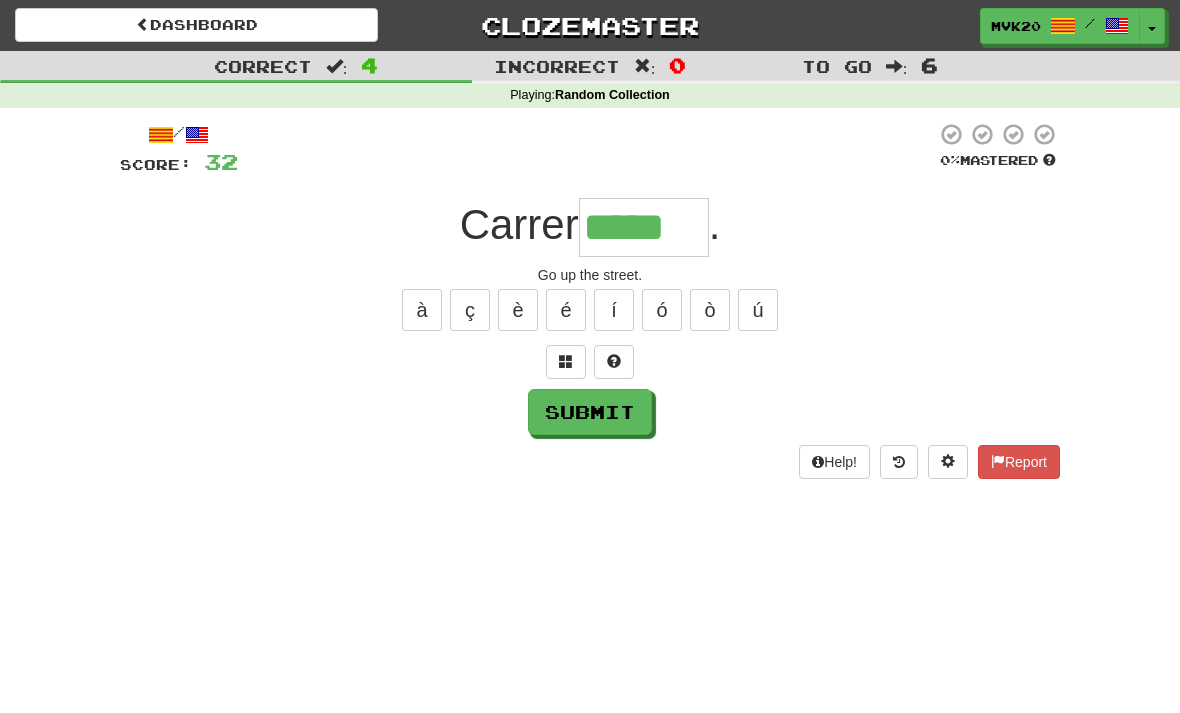 type on "*****" 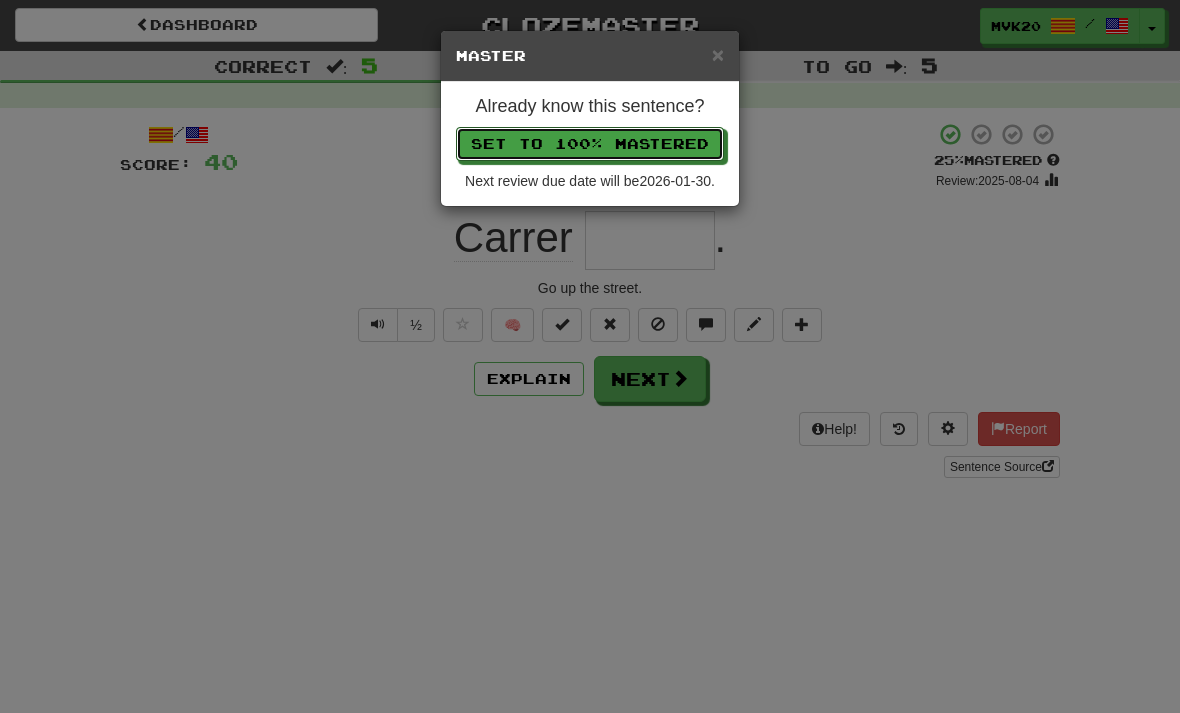 click on "Set to 100% Mastered" at bounding box center [590, 144] 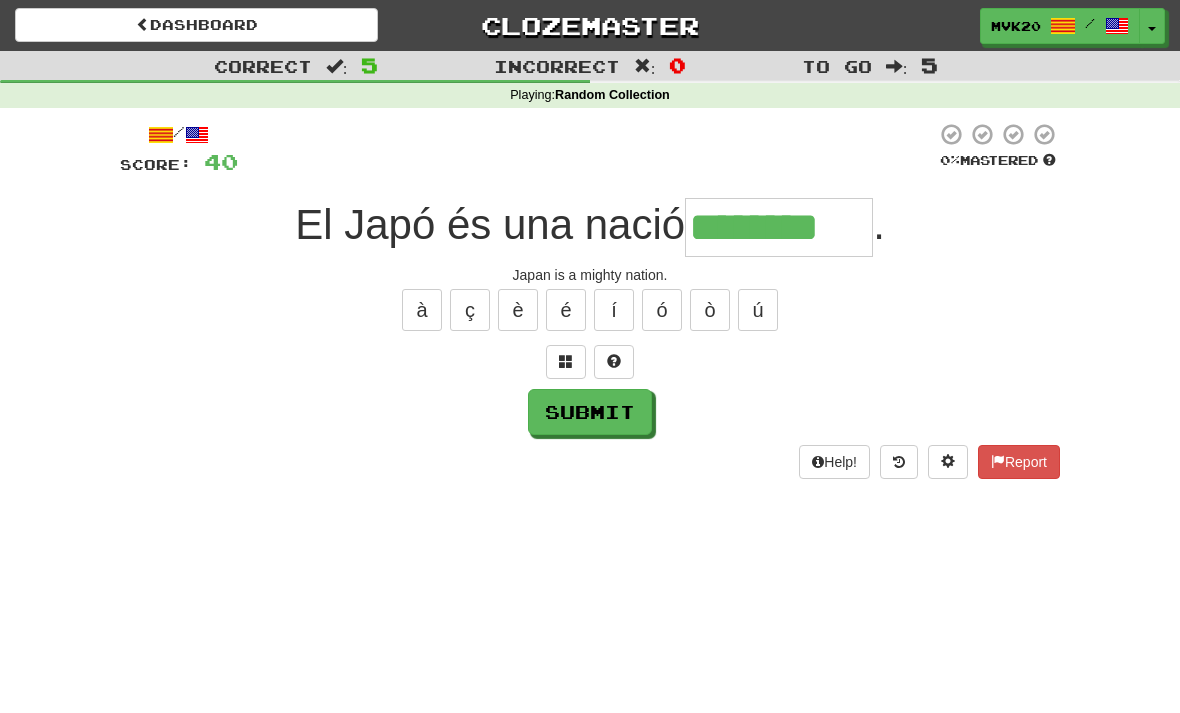 type on "********" 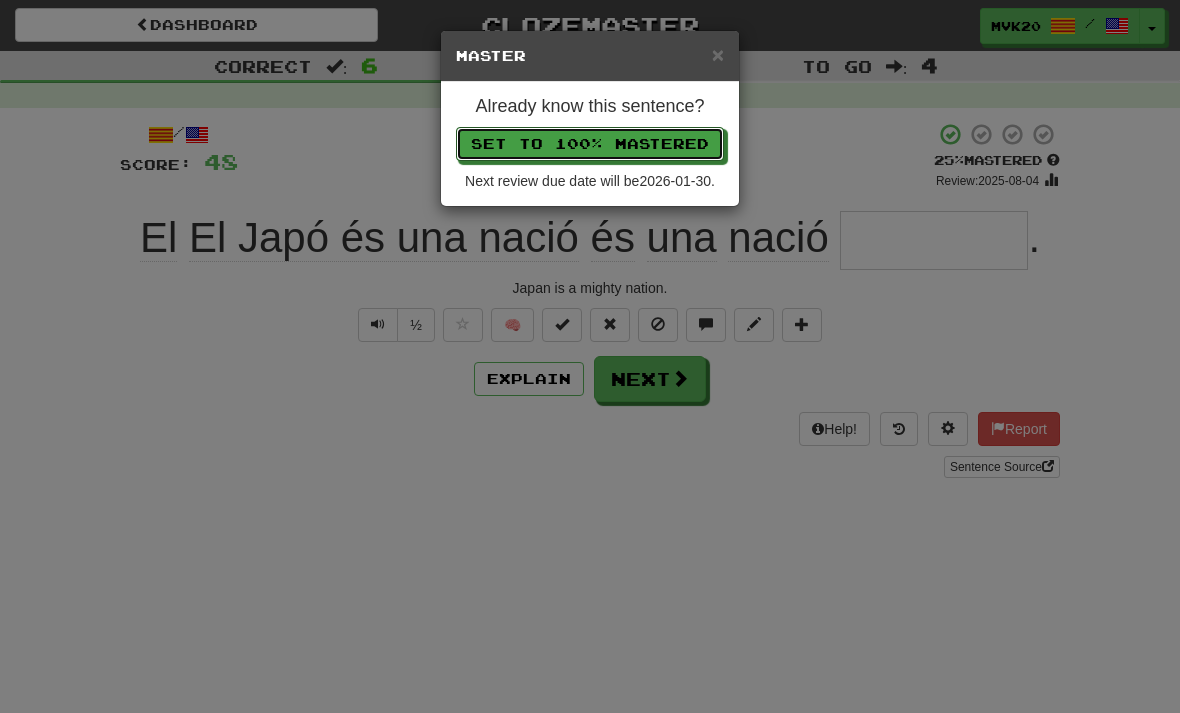 click on "Set to 100% Mastered" at bounding box center [590, 144] 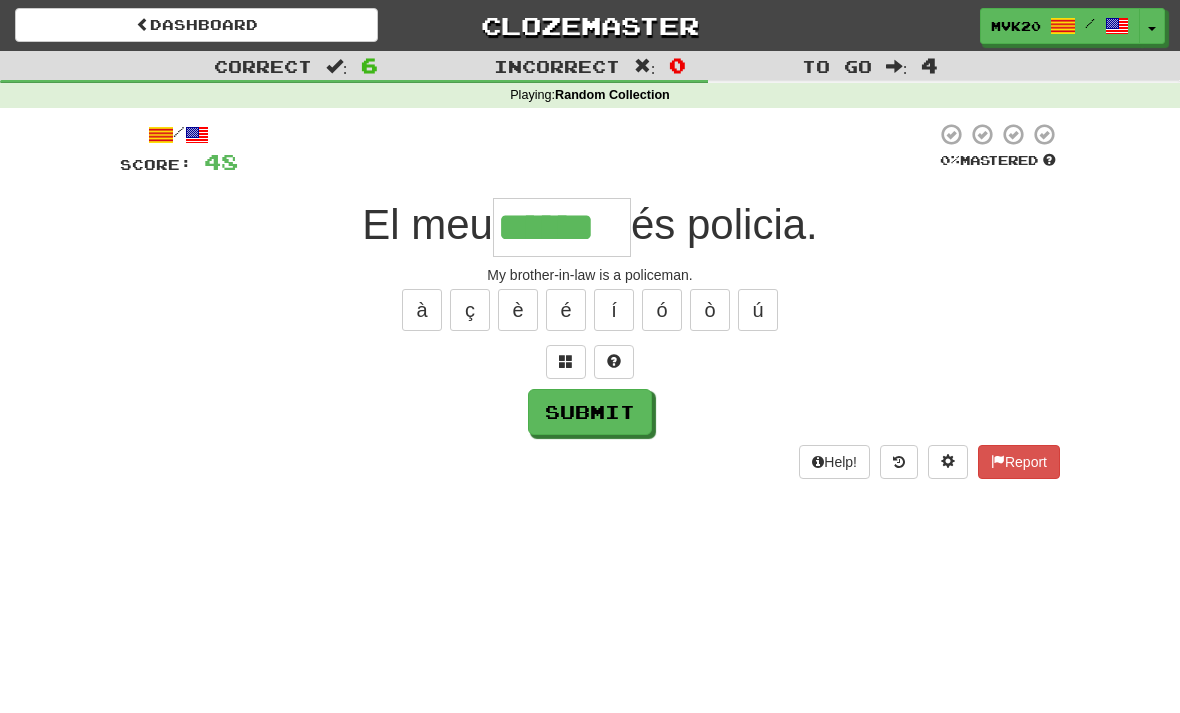 type on "******" 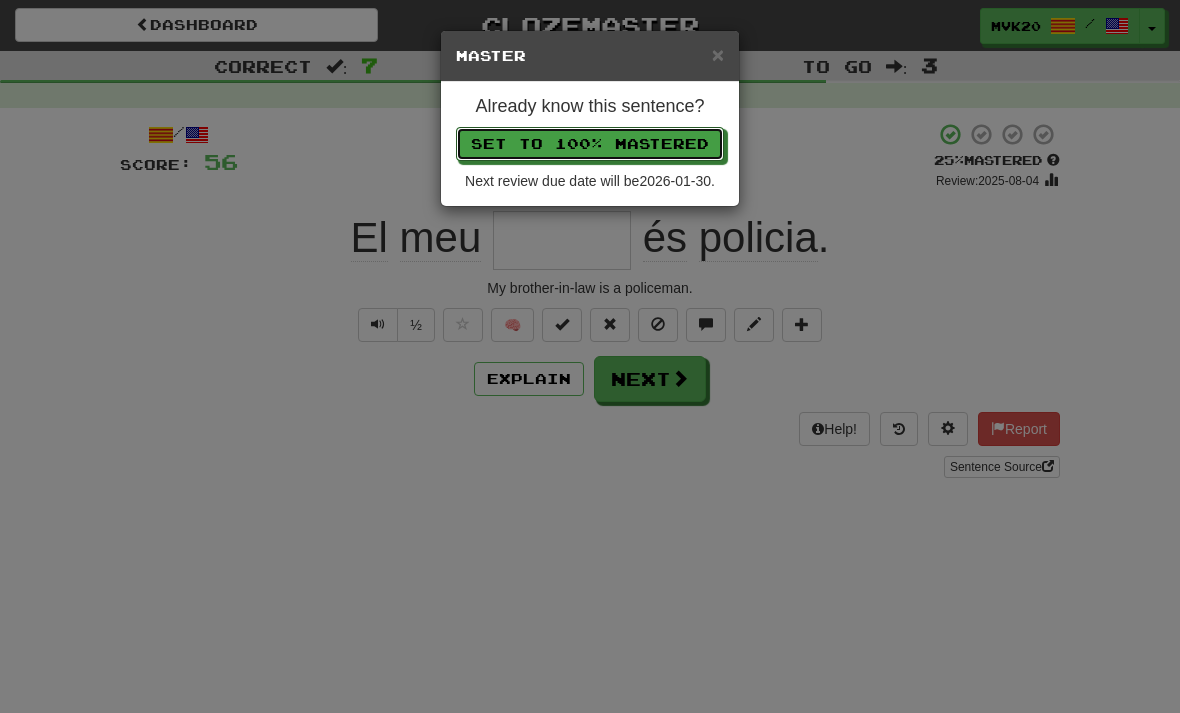 click on "Set to 100% Mastered" at bounding box center [590, 144] 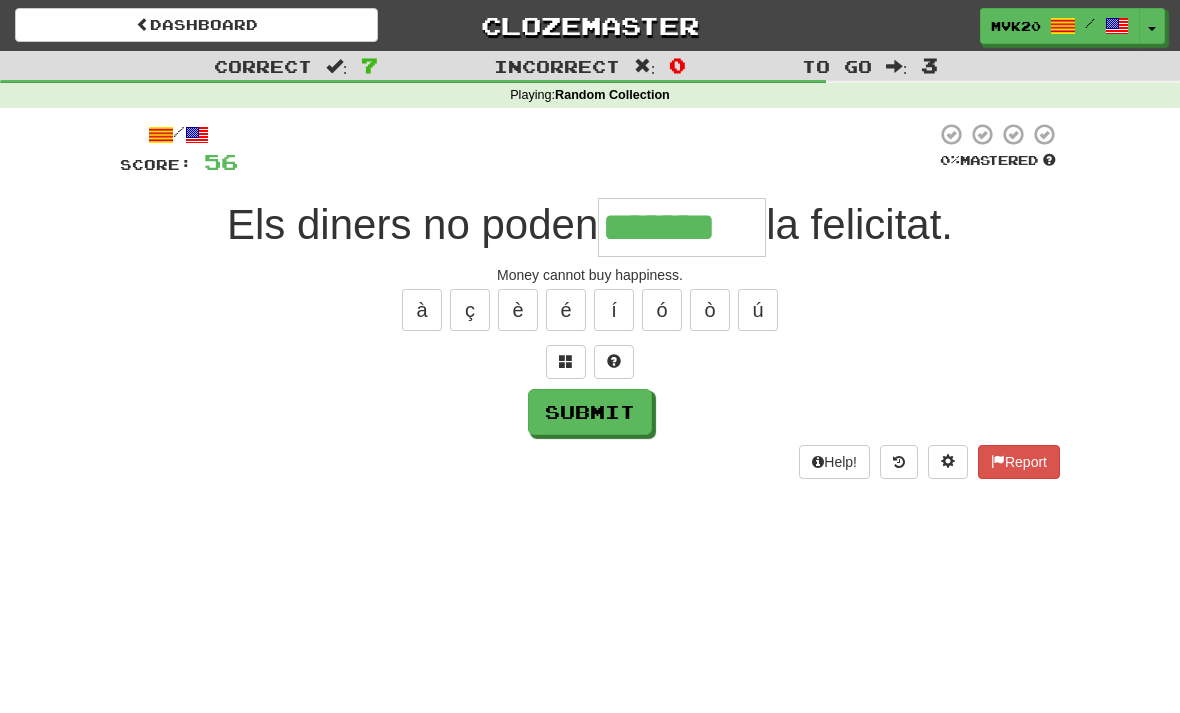 type on "*******" 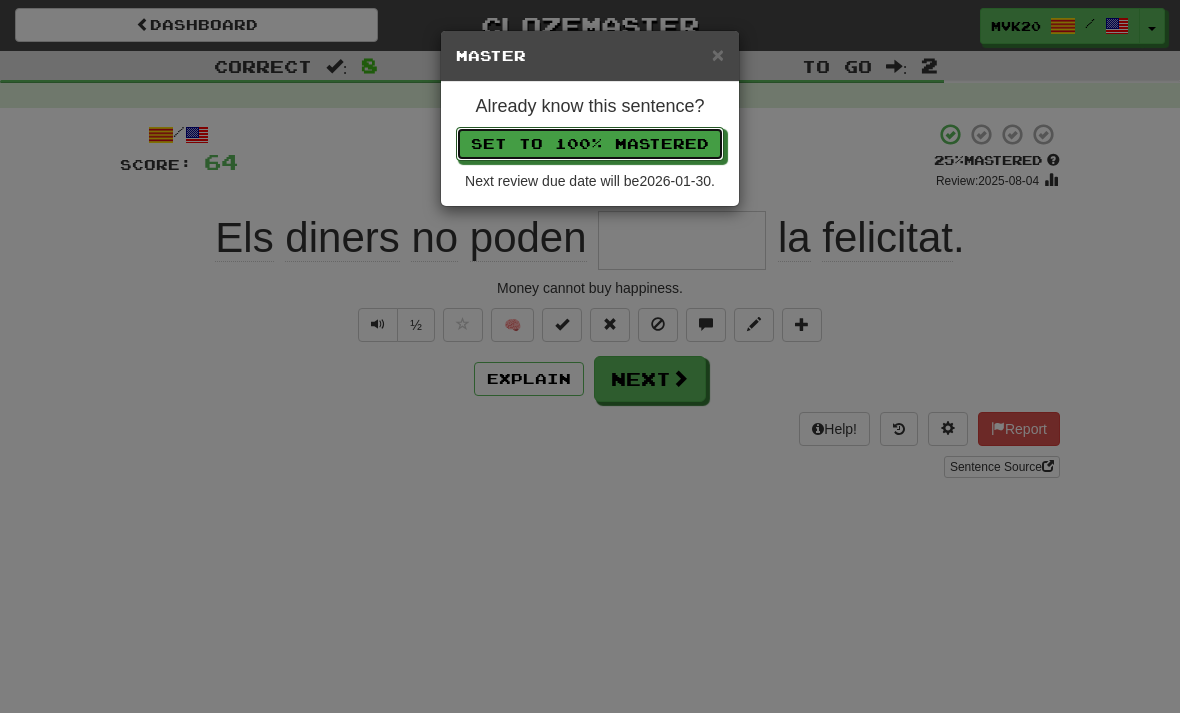click on "Set to 100% Mastered" at bounding box center (590, 144) 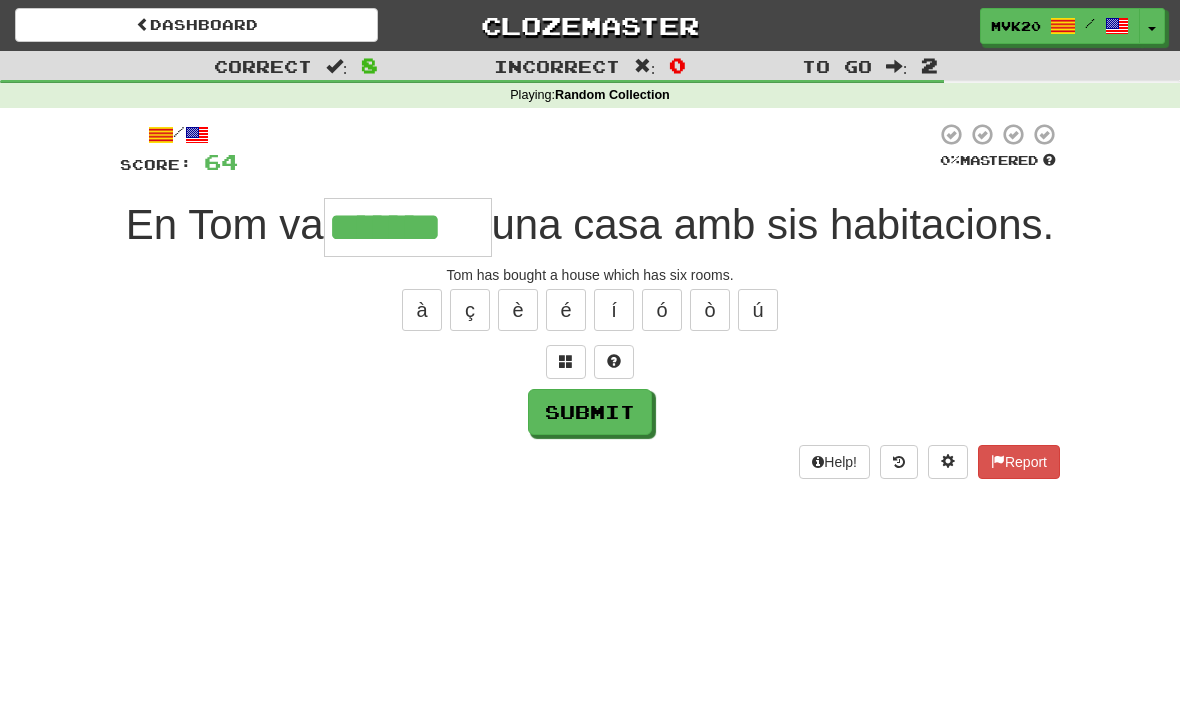 type on "*******" 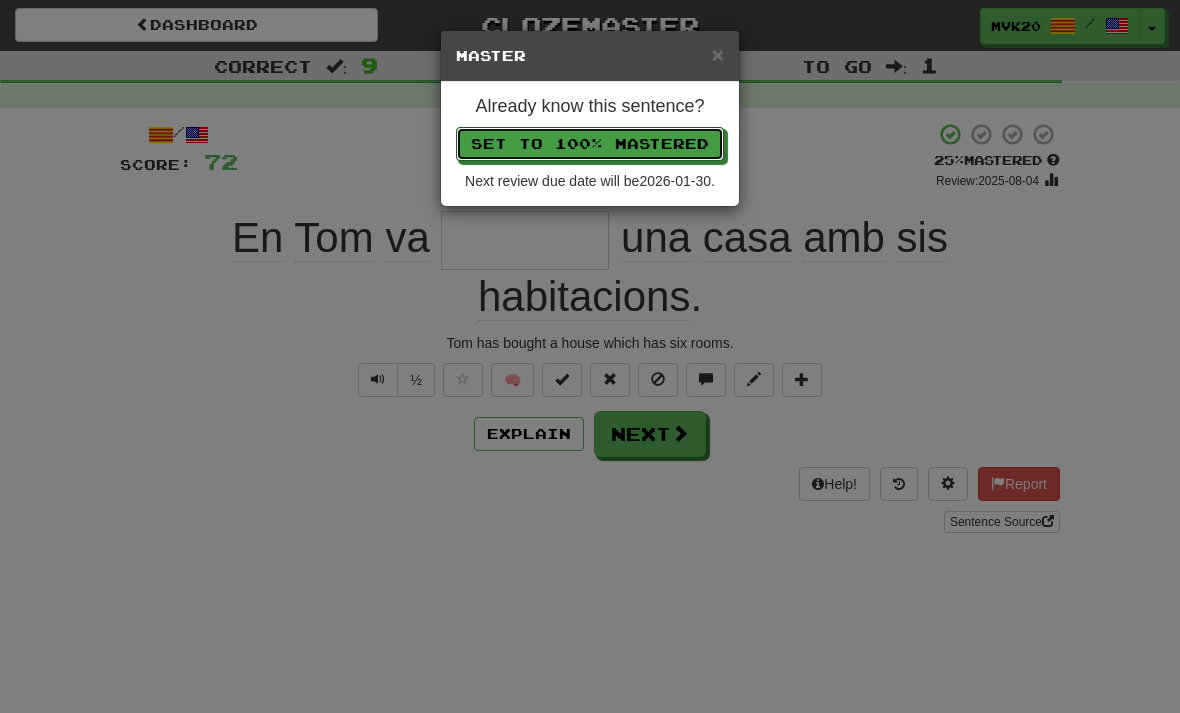 click on "Set to 100% Mastered" at bounding box center (590, 144) 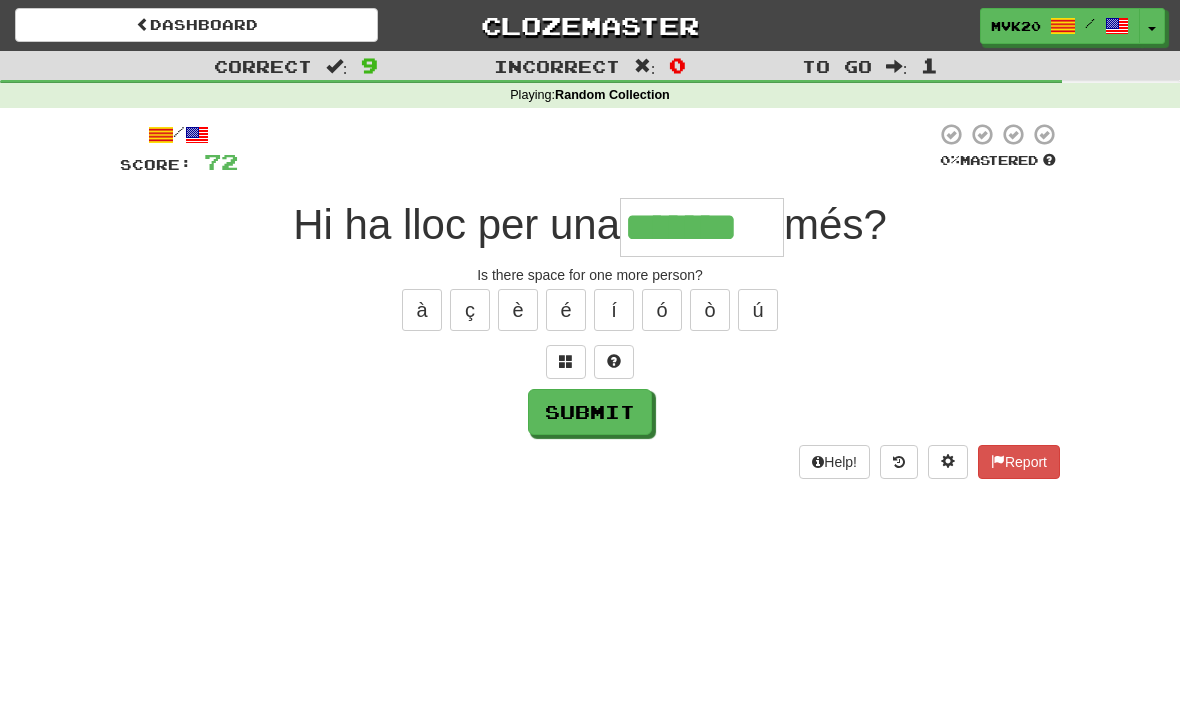 type on "*******" 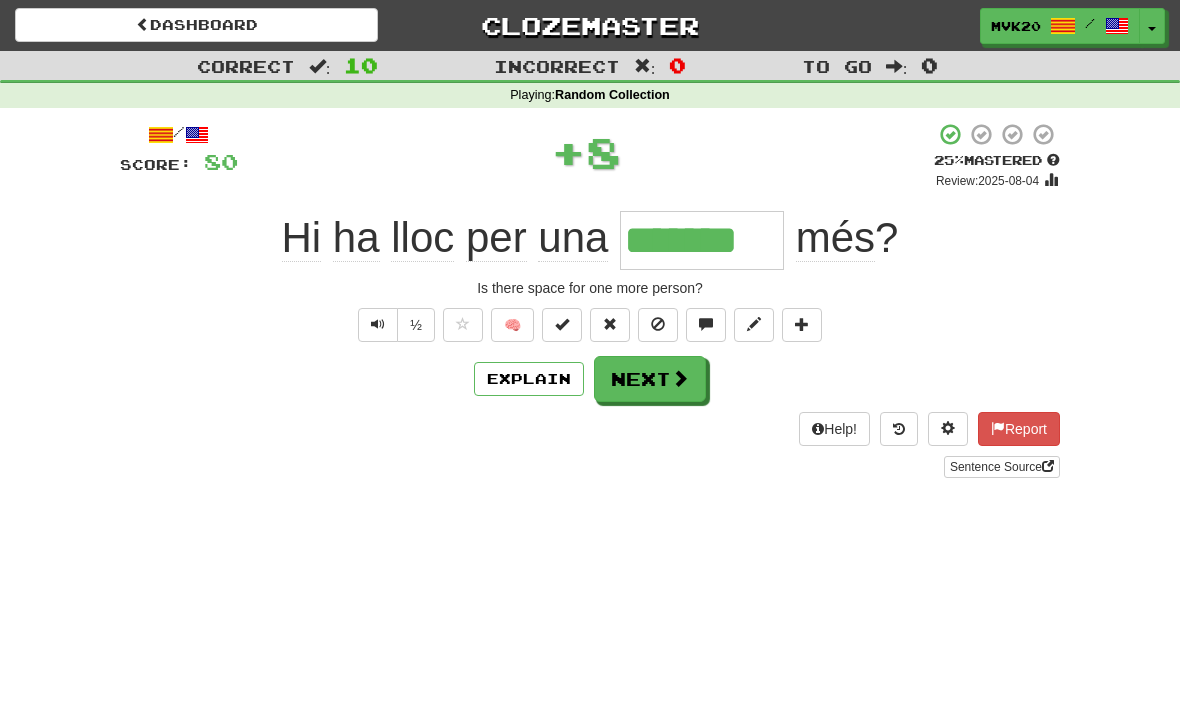 type 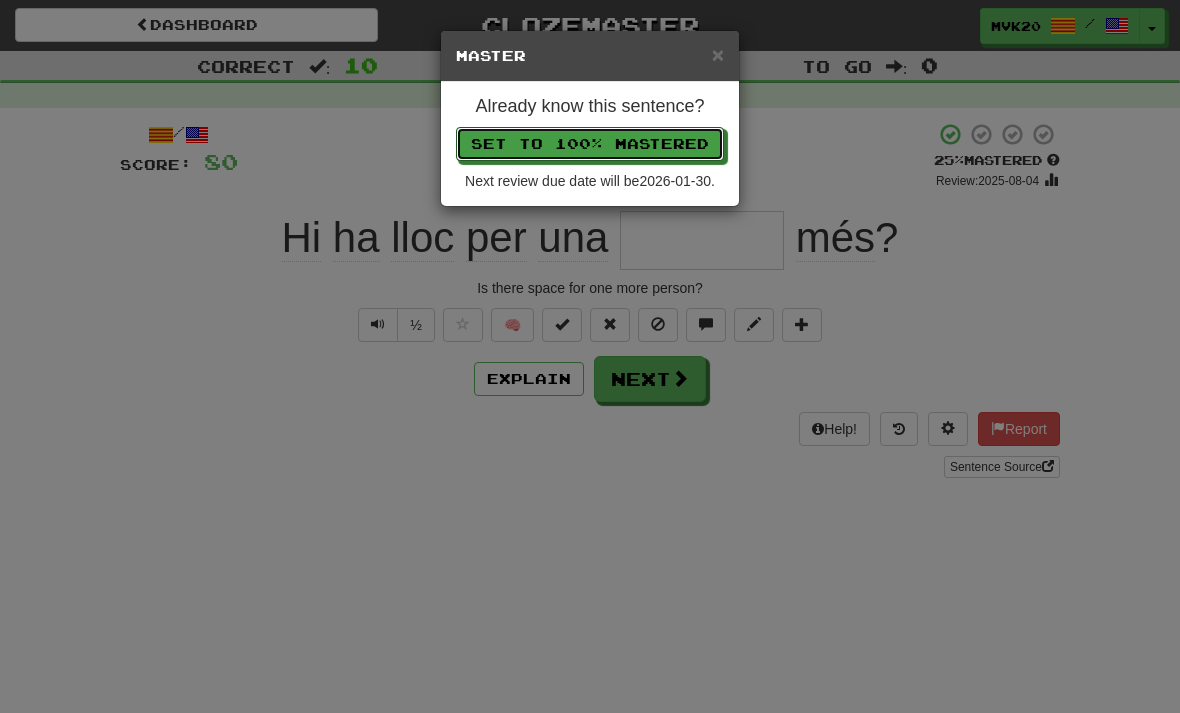 click on "Set to 100% Mastered" at bounding box center [590, 144] 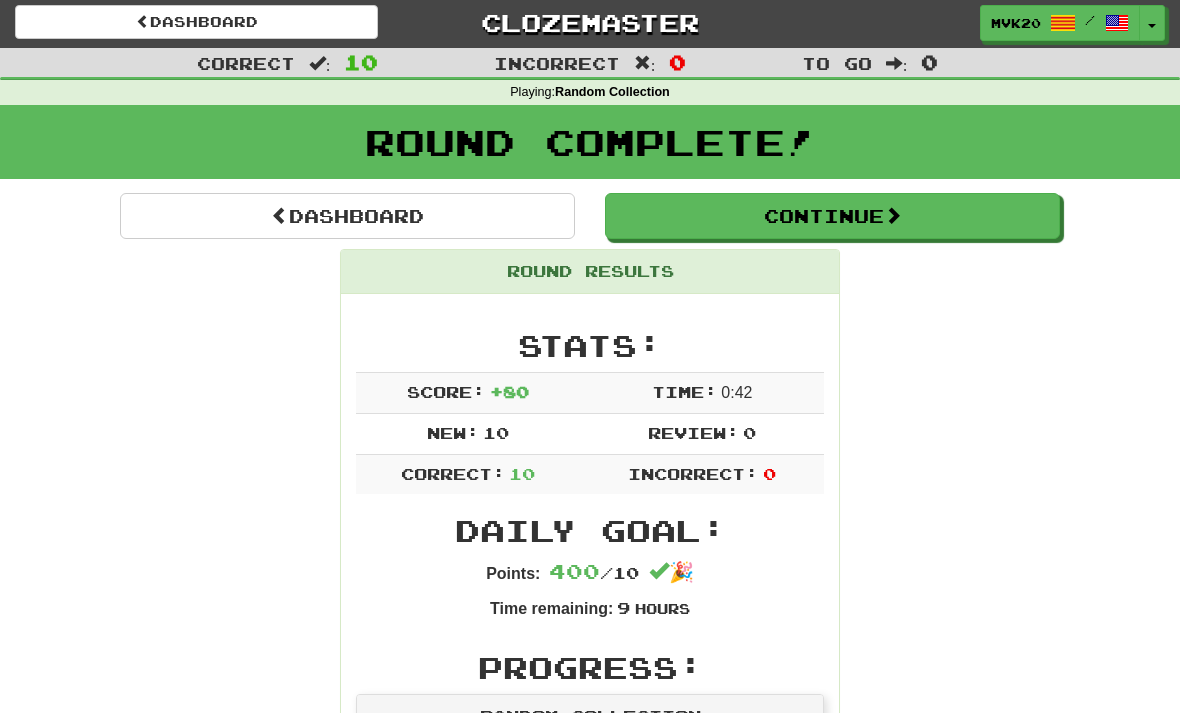 scroll, scrollTop: 0, scrollLeft: 0, axis: both 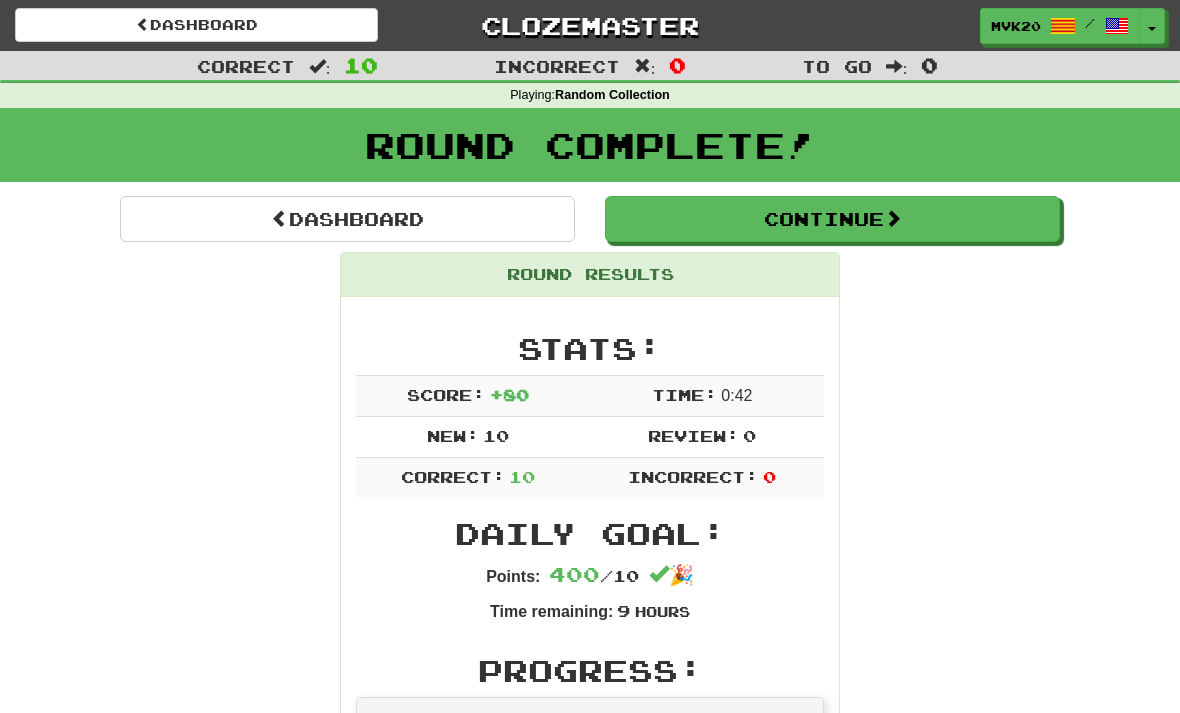 click on "Dashboard" at bounding box center (196, 25) 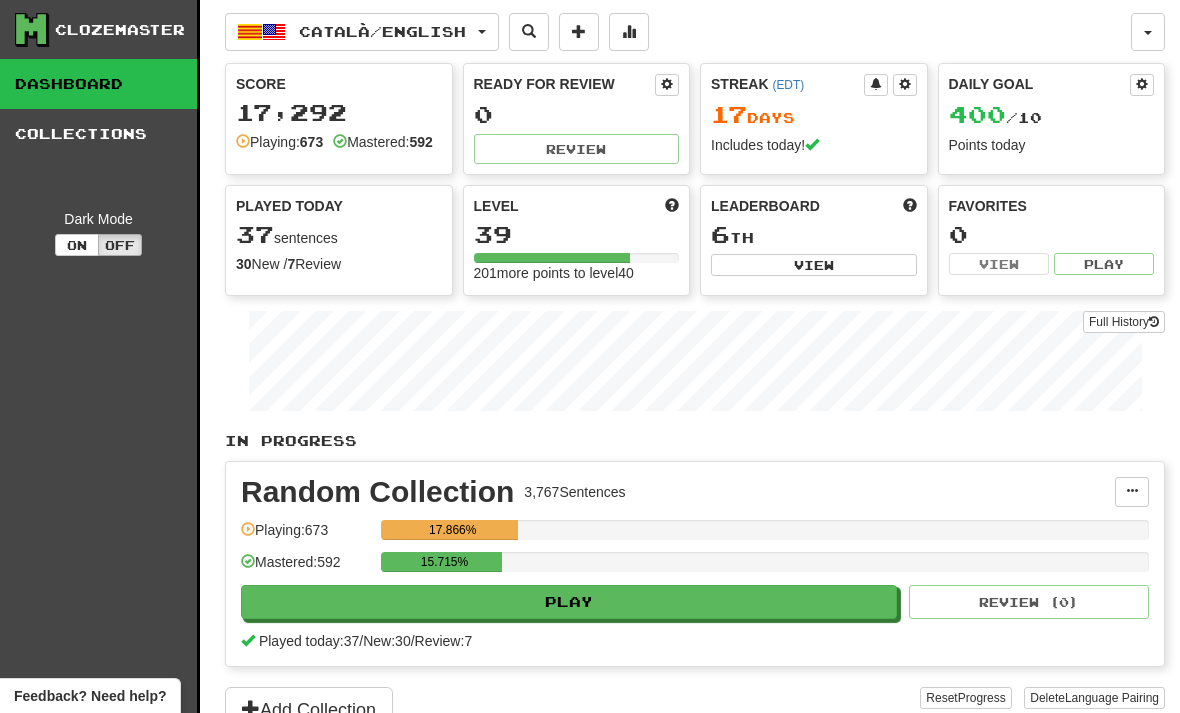 scroll, scrollTop: 0, scrollLeft: 0, axis: both 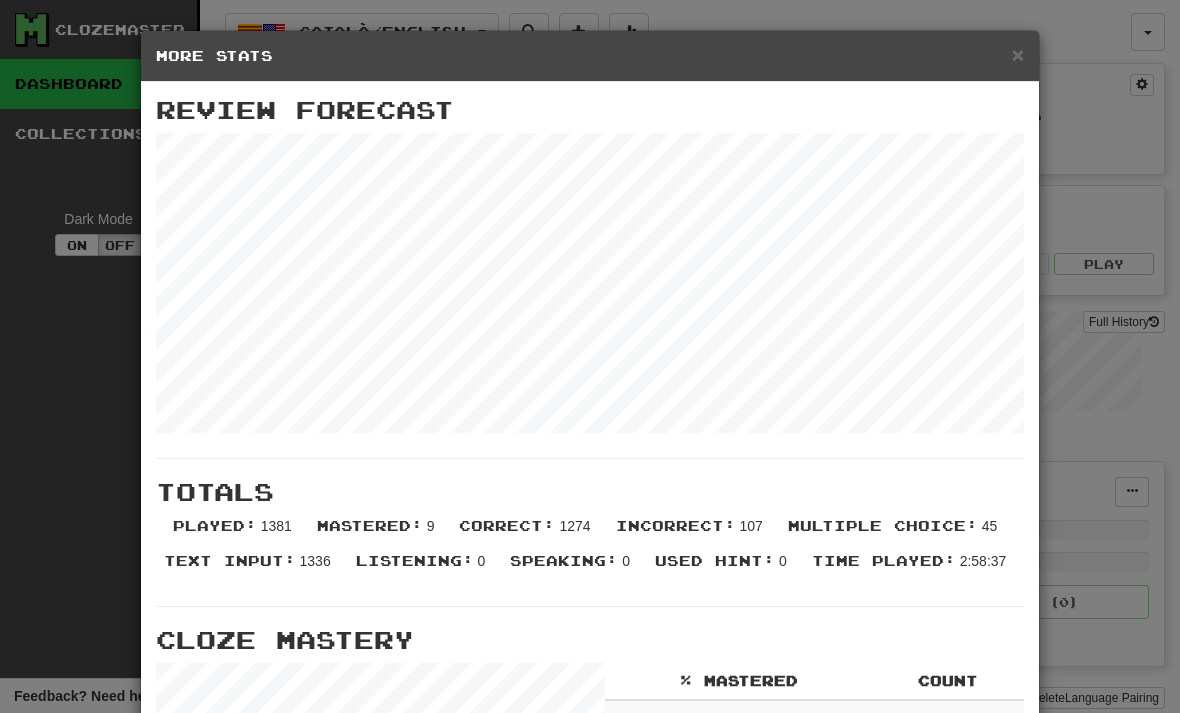 click on "×" at bounding box center (1018, 54) 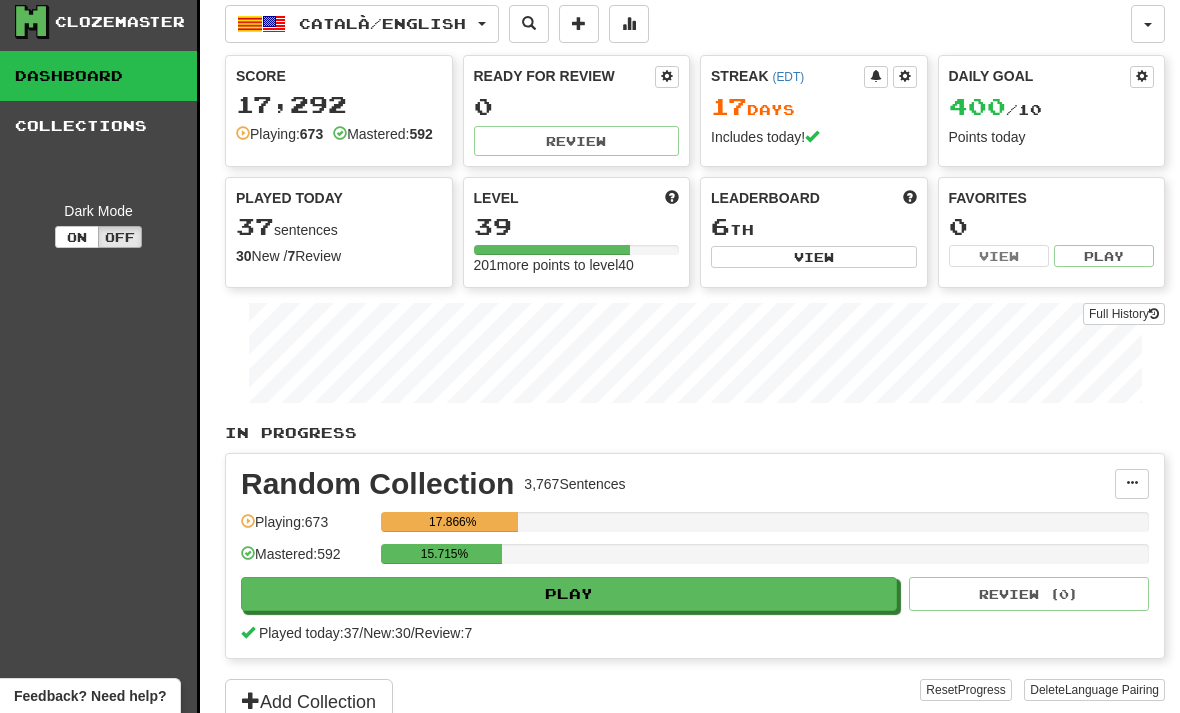 scroll, scrollTop: 0, scrollLeft: 0, axis: both 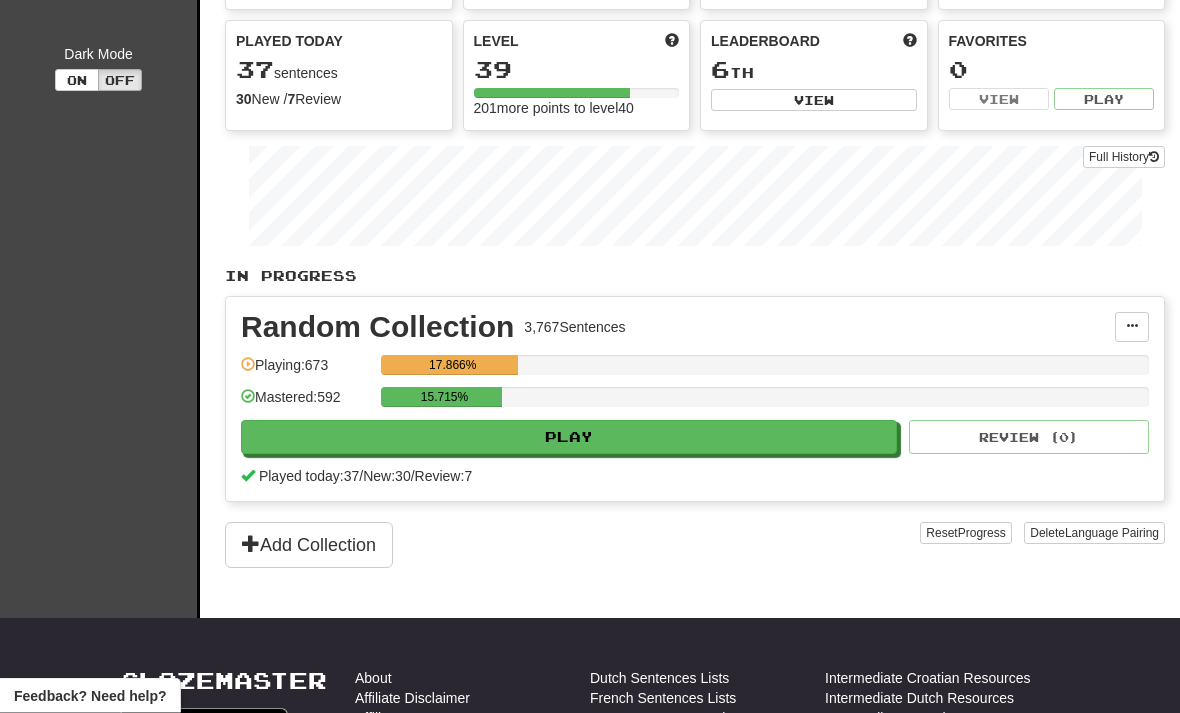 click on "Play" at bounding box center [569, 438] 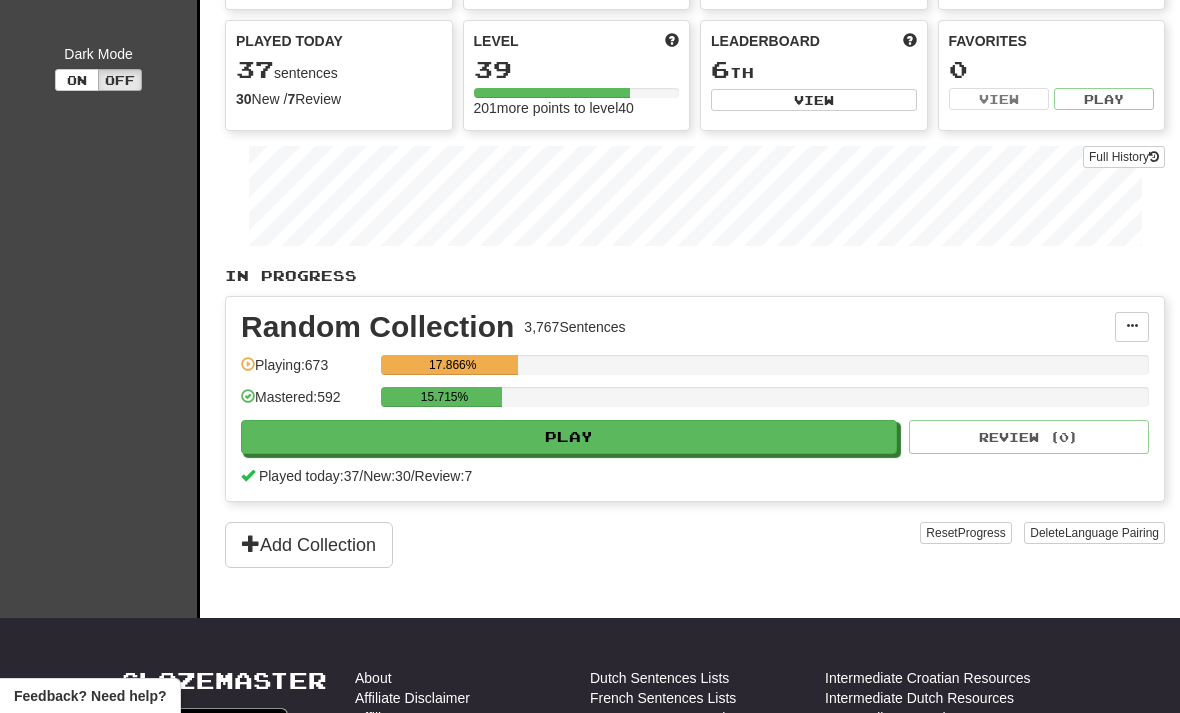 select on "**" 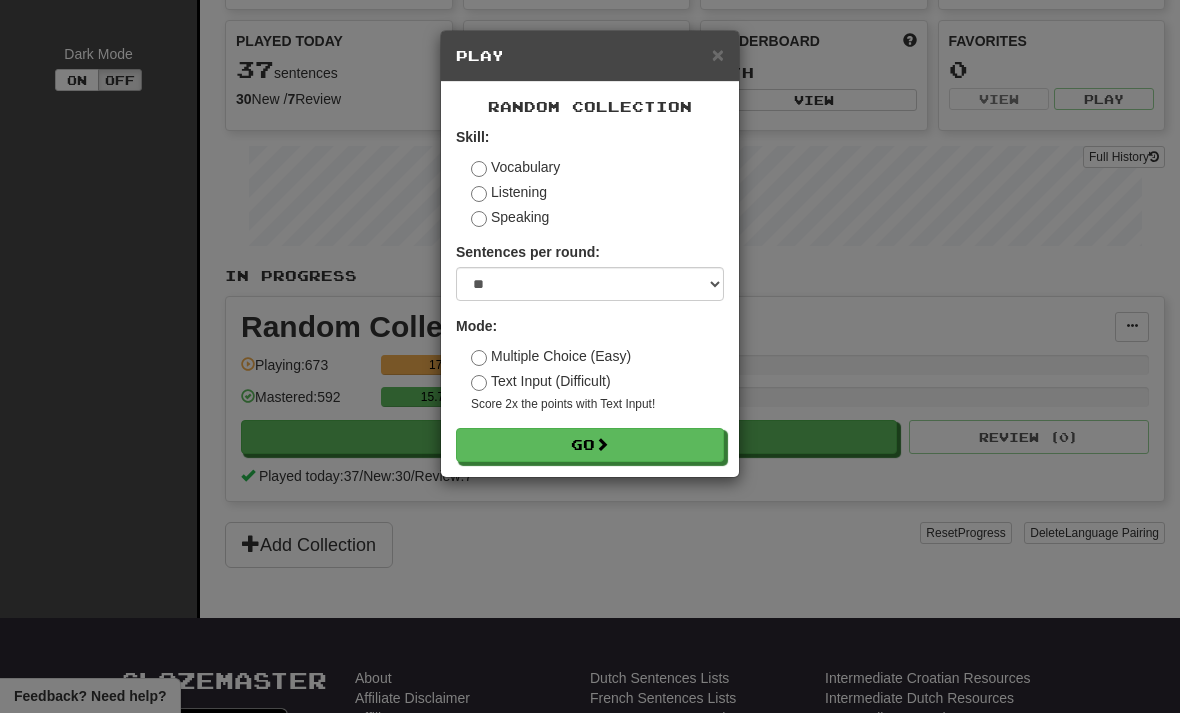 click on "Go" at bounding box center [590, 445] 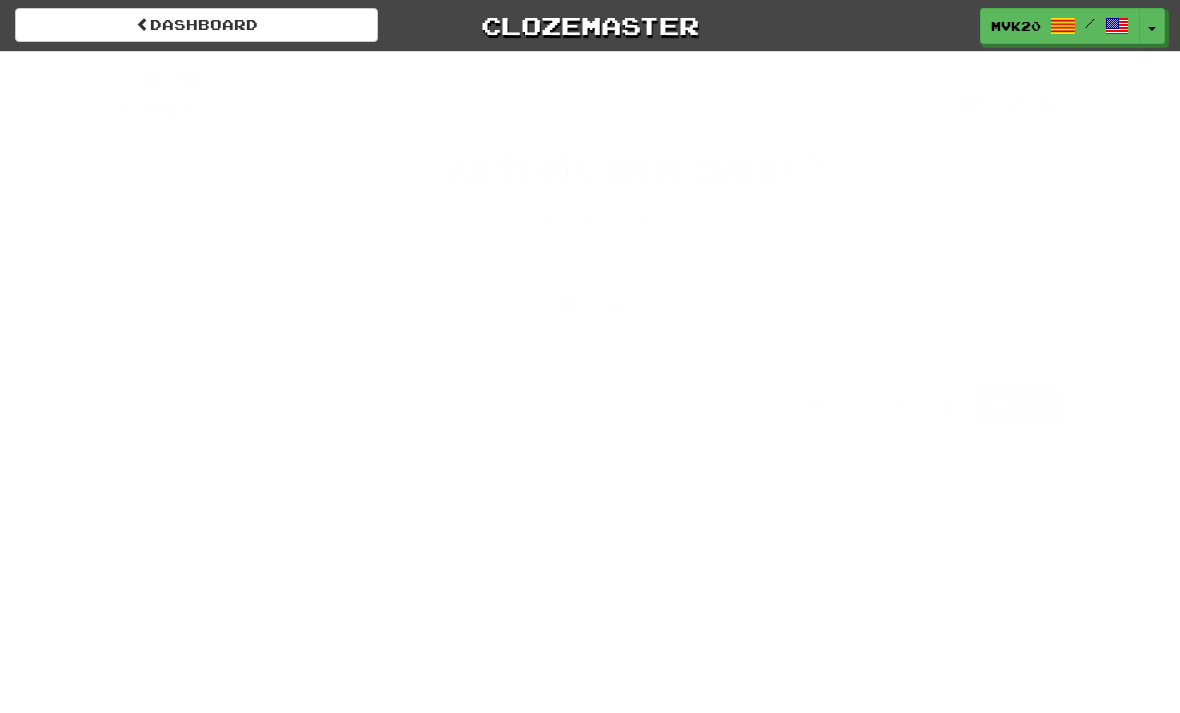 scroll, scrollTop: 0, scrollLeft: 0, axis: both 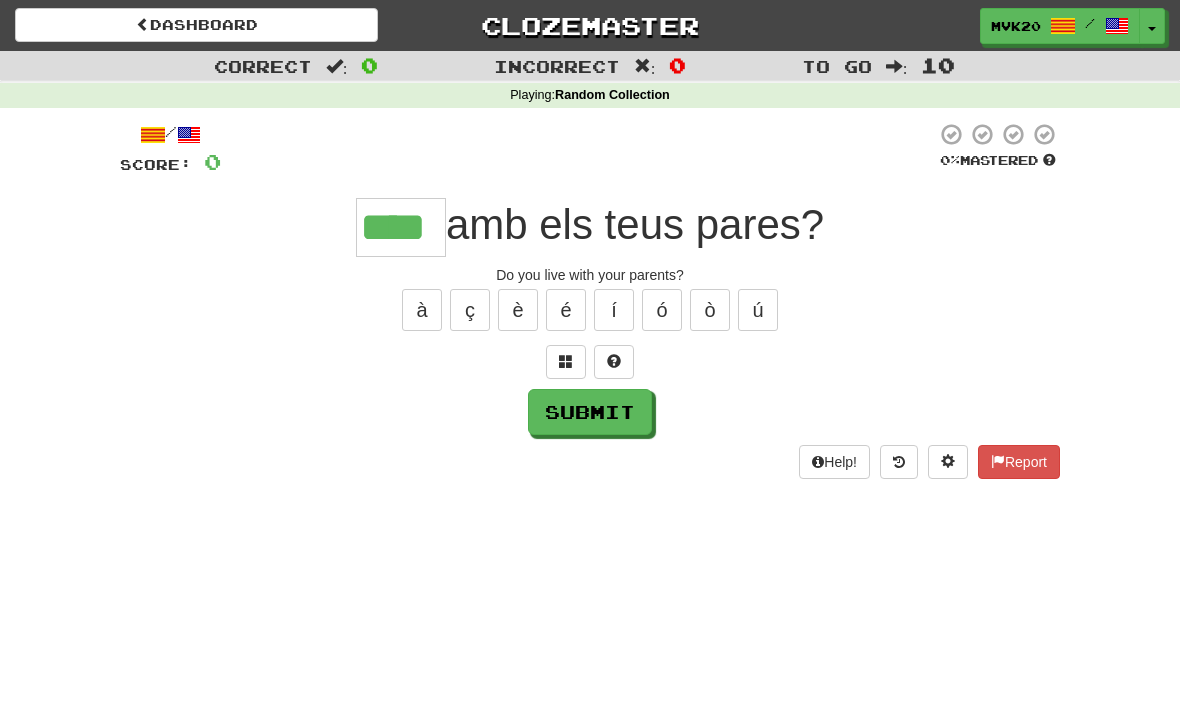 type on "****" 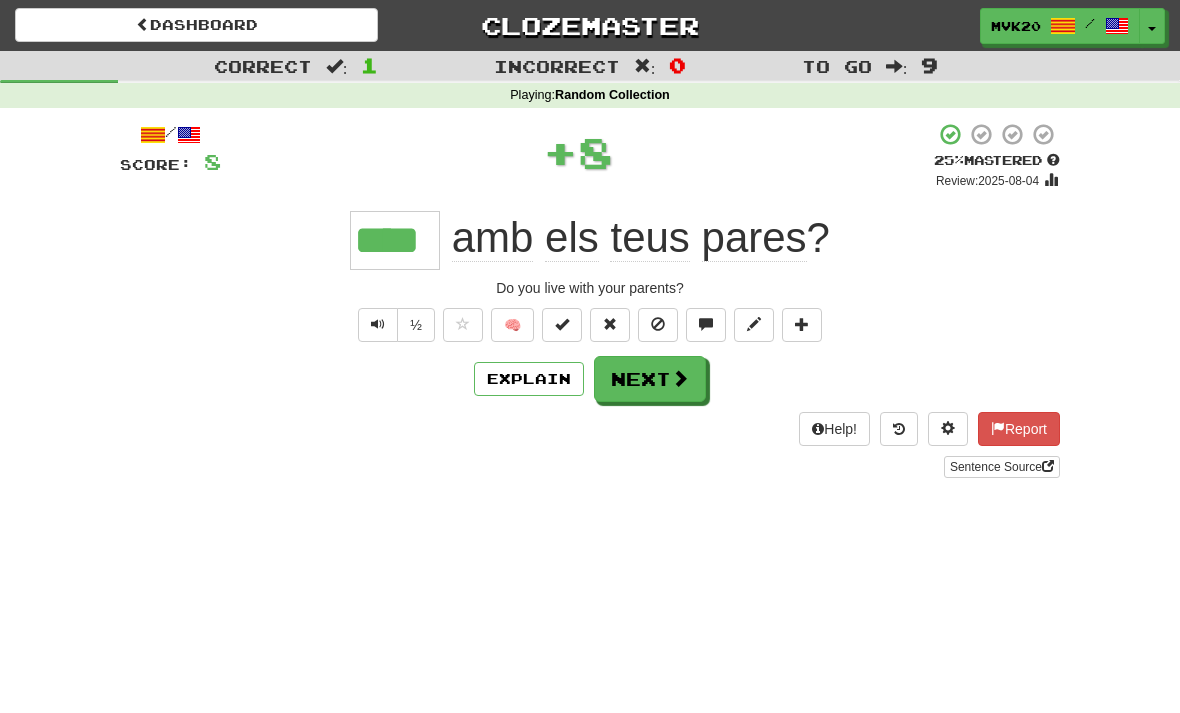 type 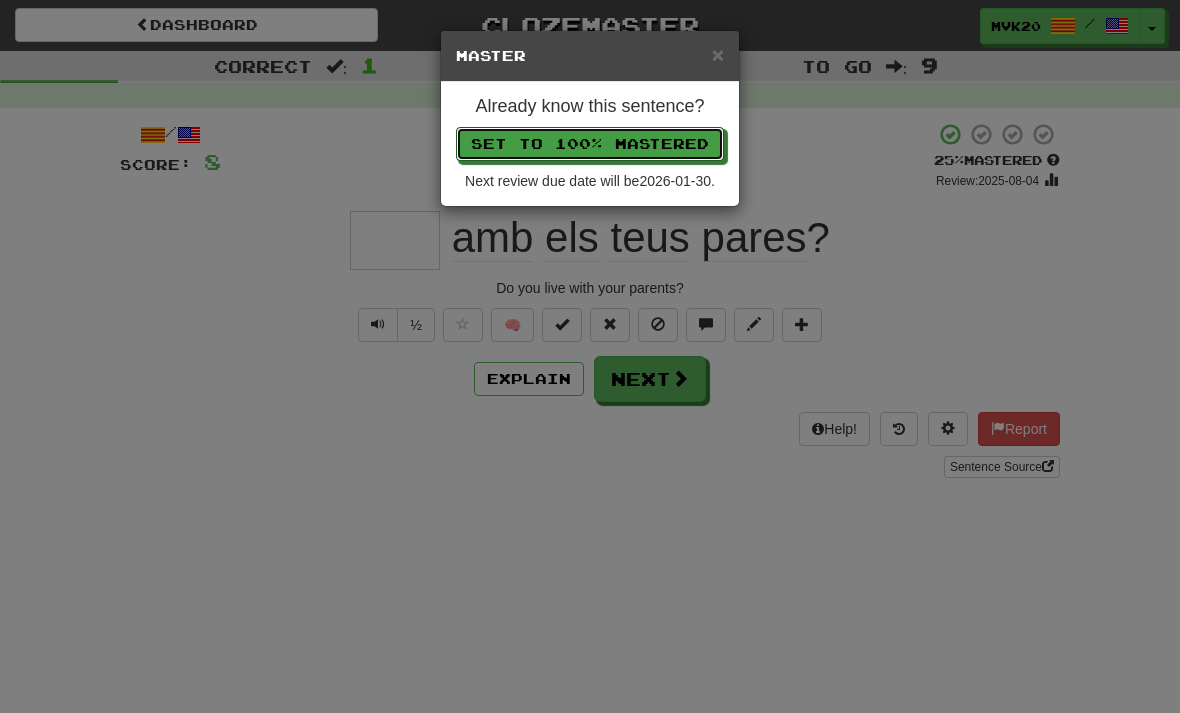 type 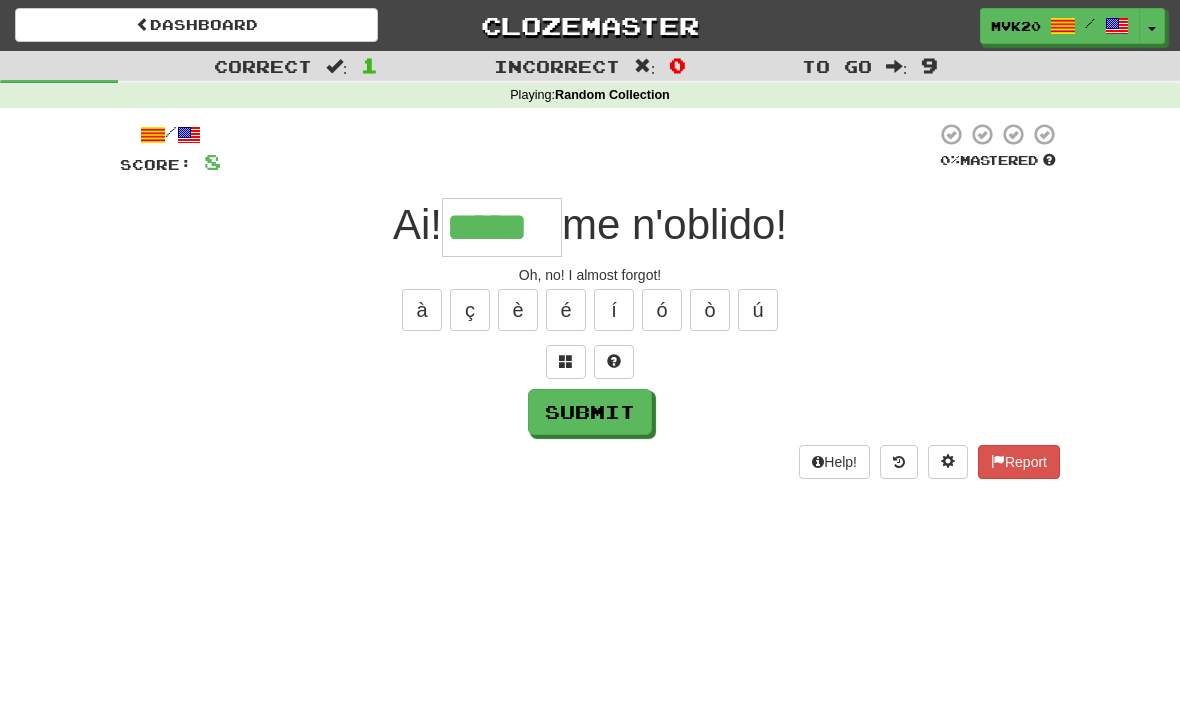 type on "*****" 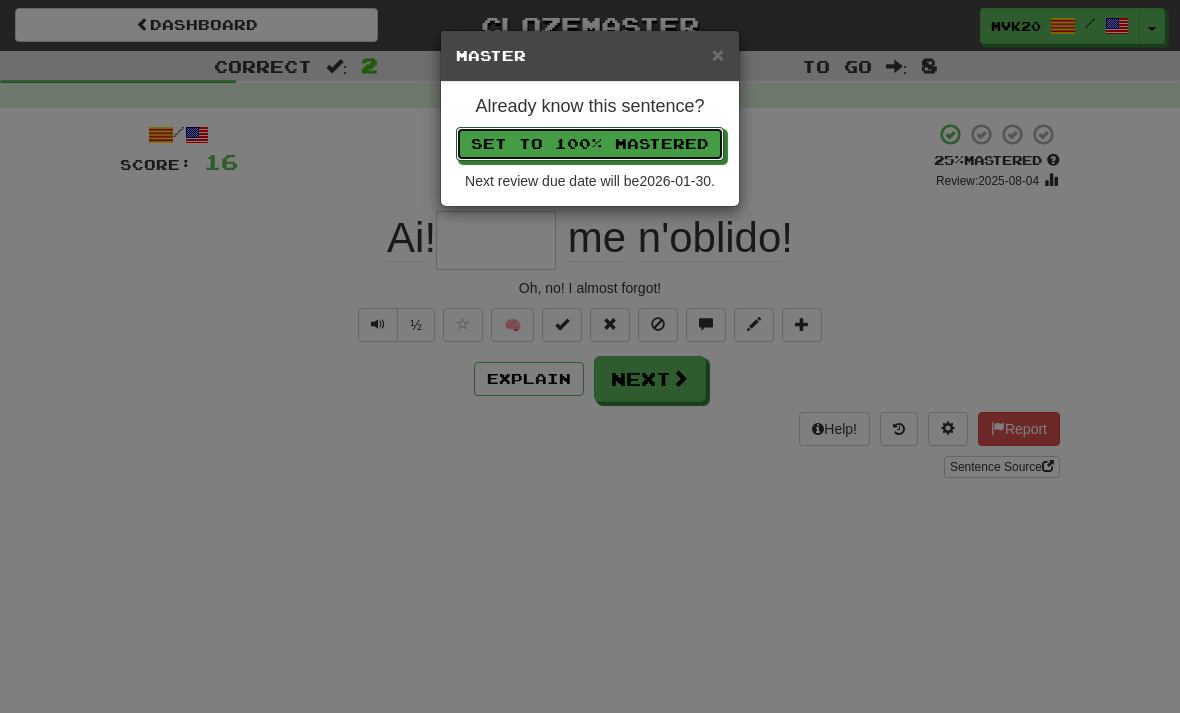 click on "Set to 100% Mastered" at bounding box center [590, 144] 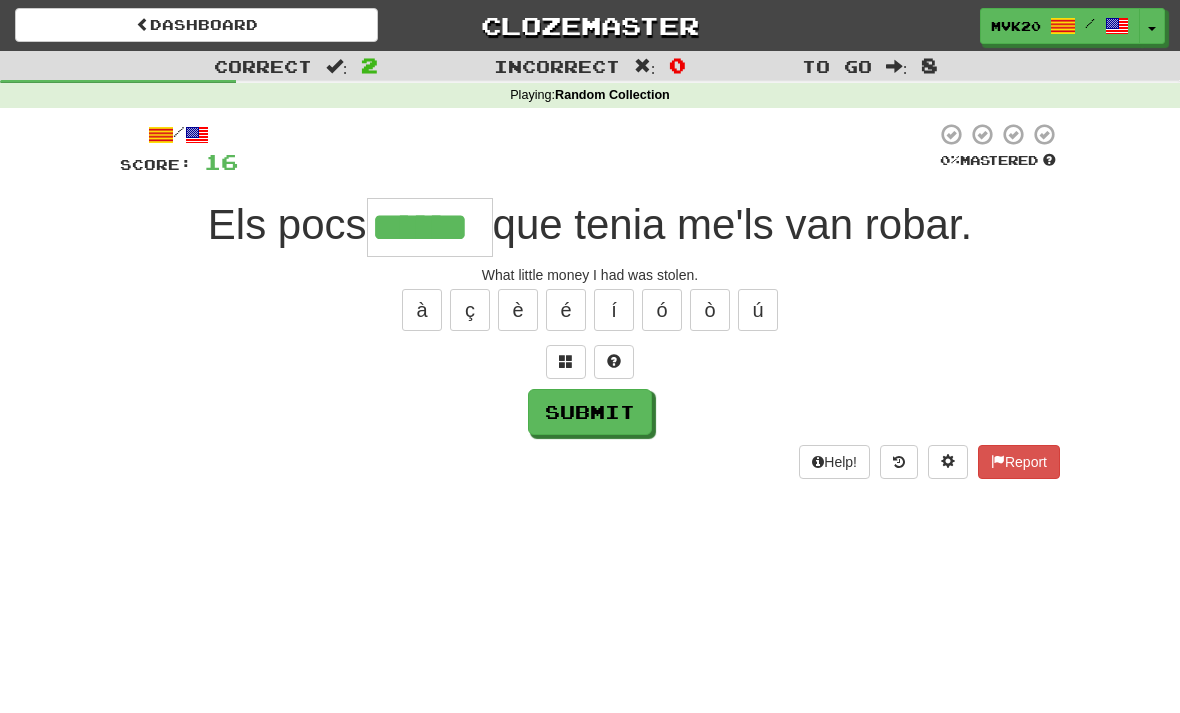 type on "******" 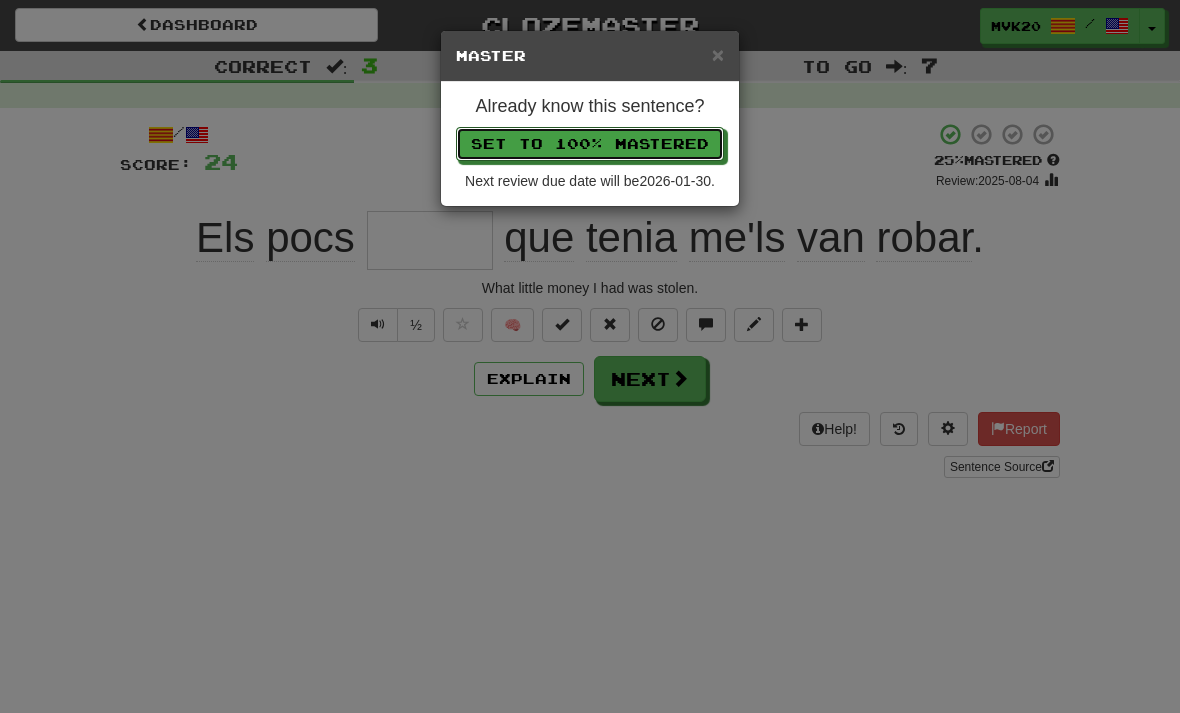 click on "Set to 100% Mastered" at bounding box center [590, 144] 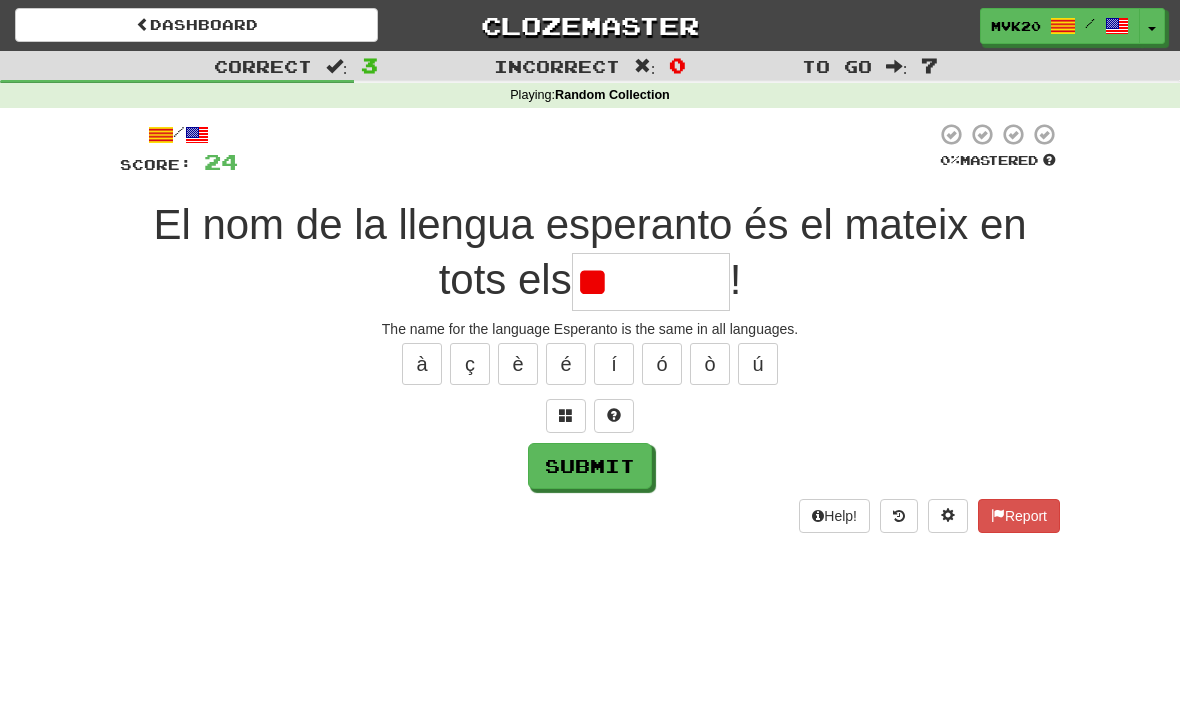 type on "*" 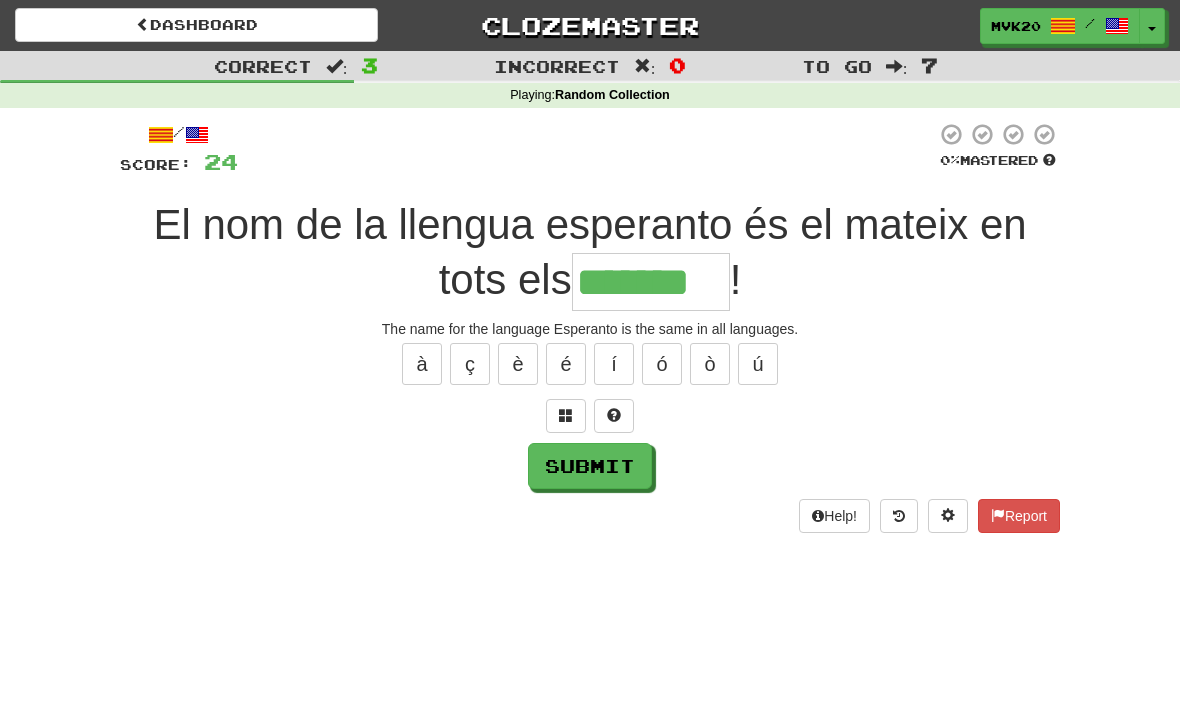 type on "*******" 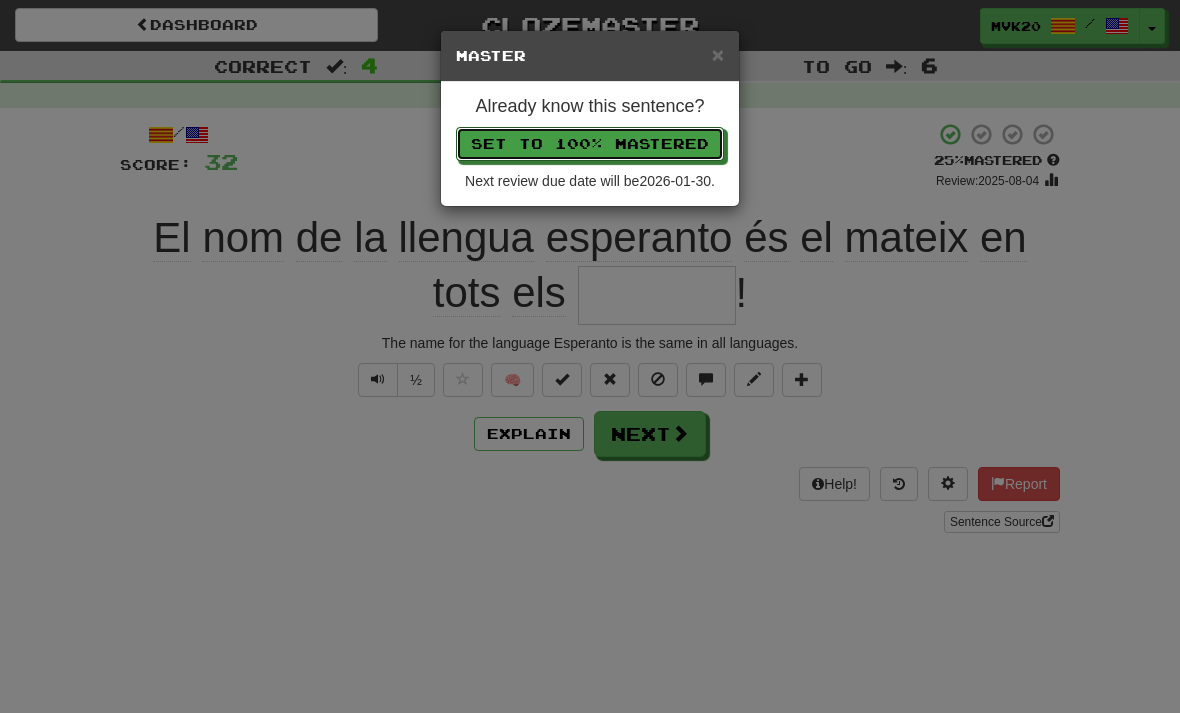 click on "Set to 100% Mastered" at bounding box center (590, 144) 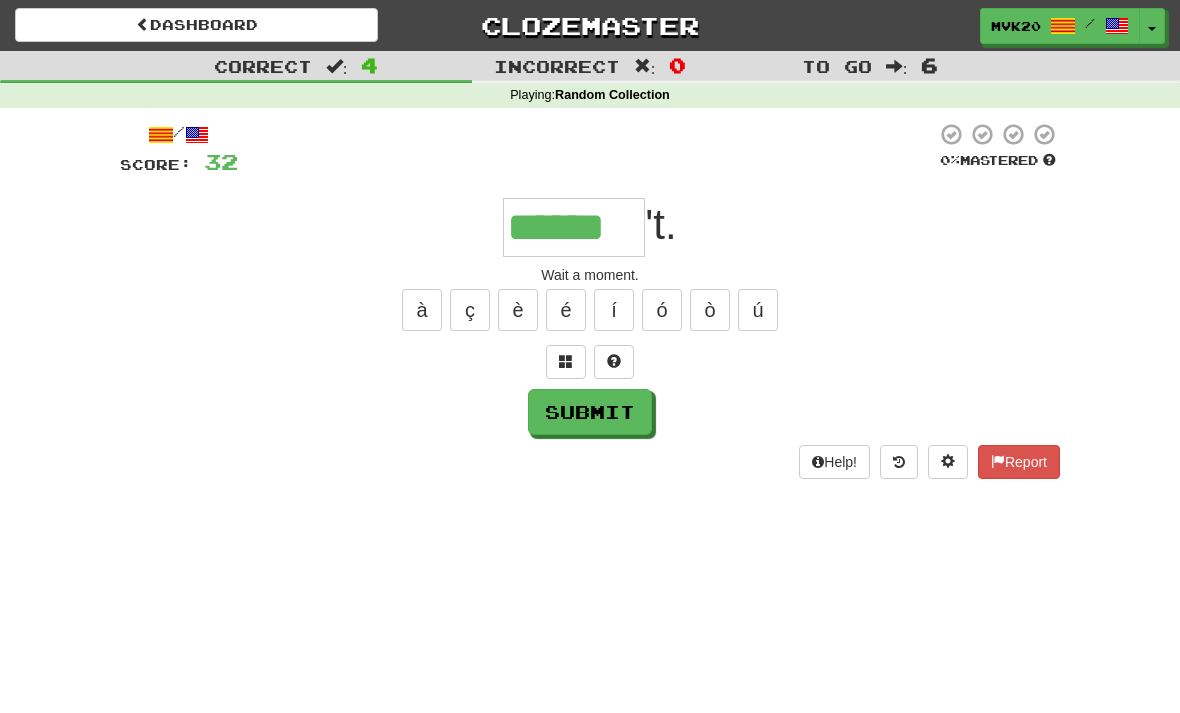 type on "******" 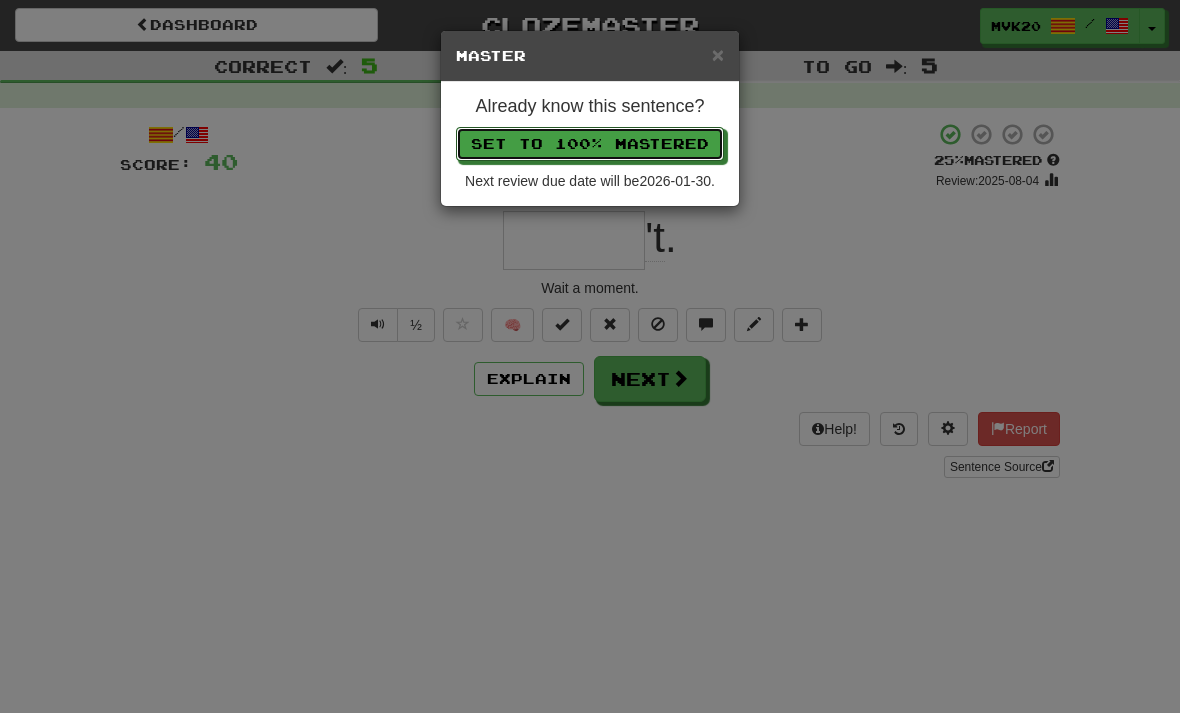 click on "Set to 100% Mastered" at bounding box center (590, 144) 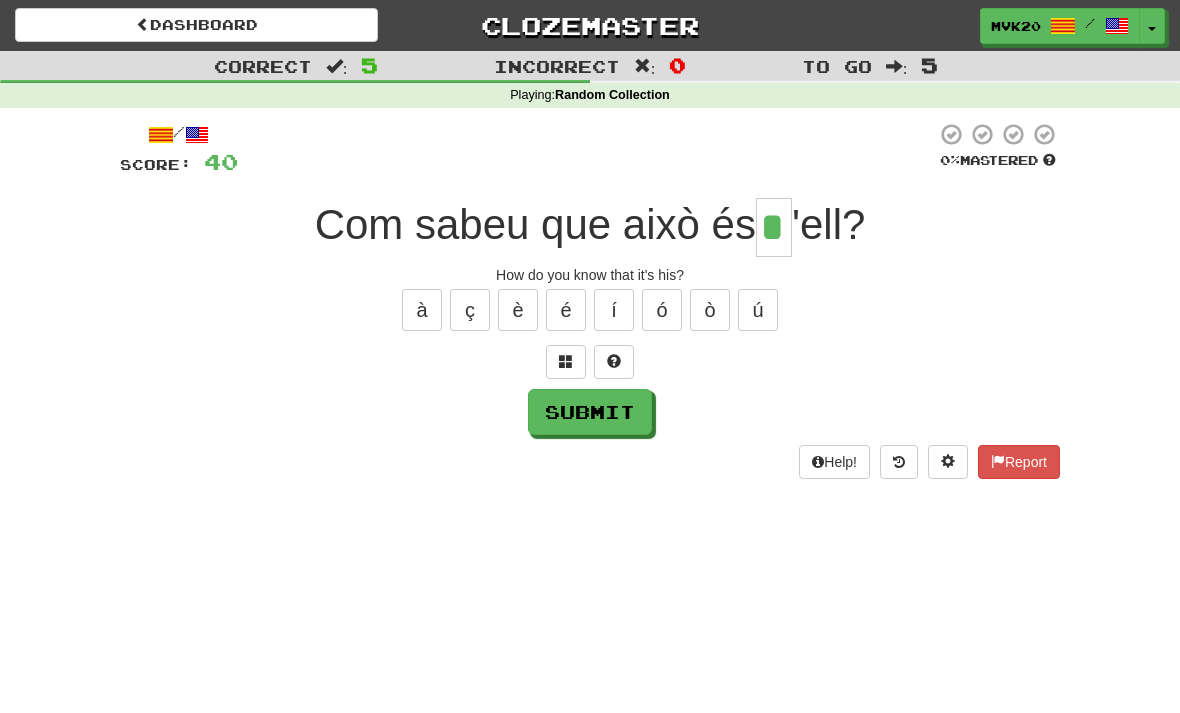 type on "*" 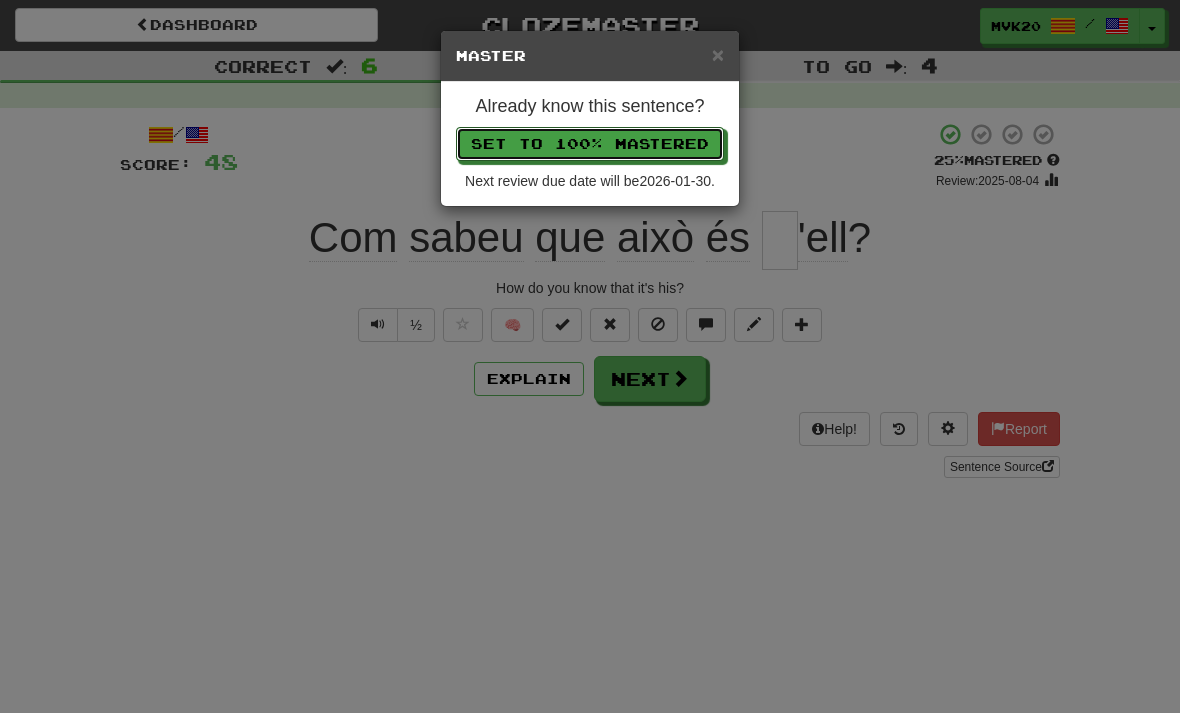 click on "Set to 100% Mastered" at bounding box center [590, 144] 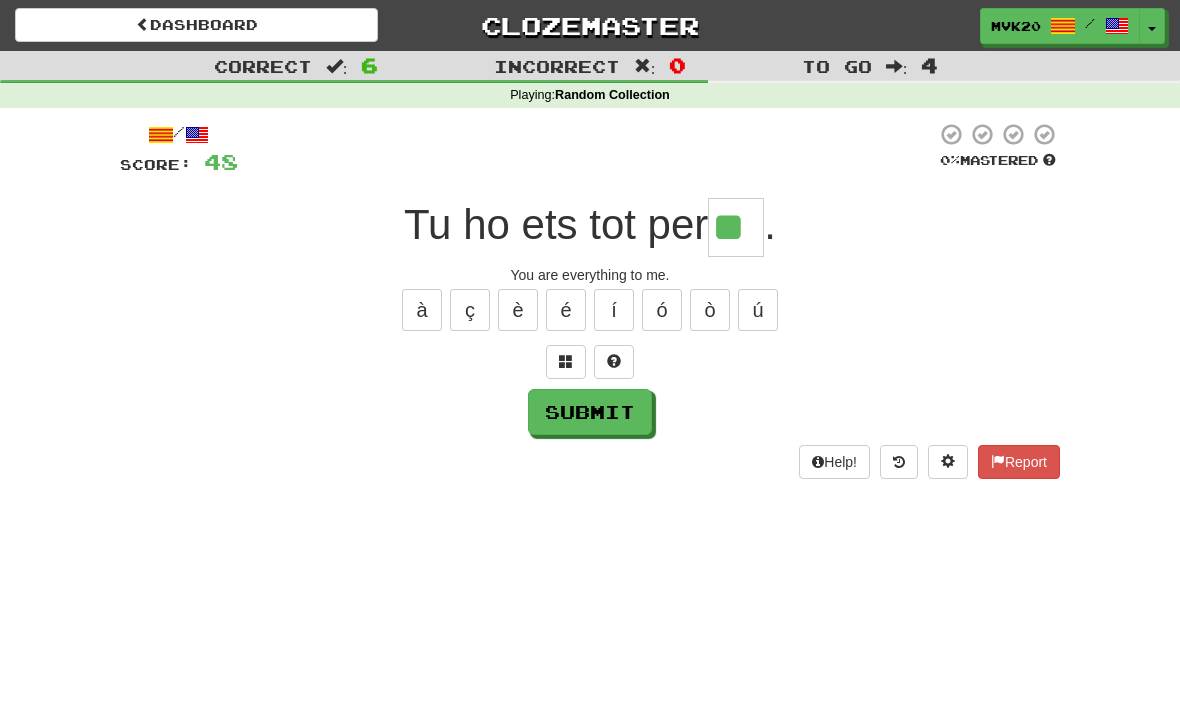 type on "**" 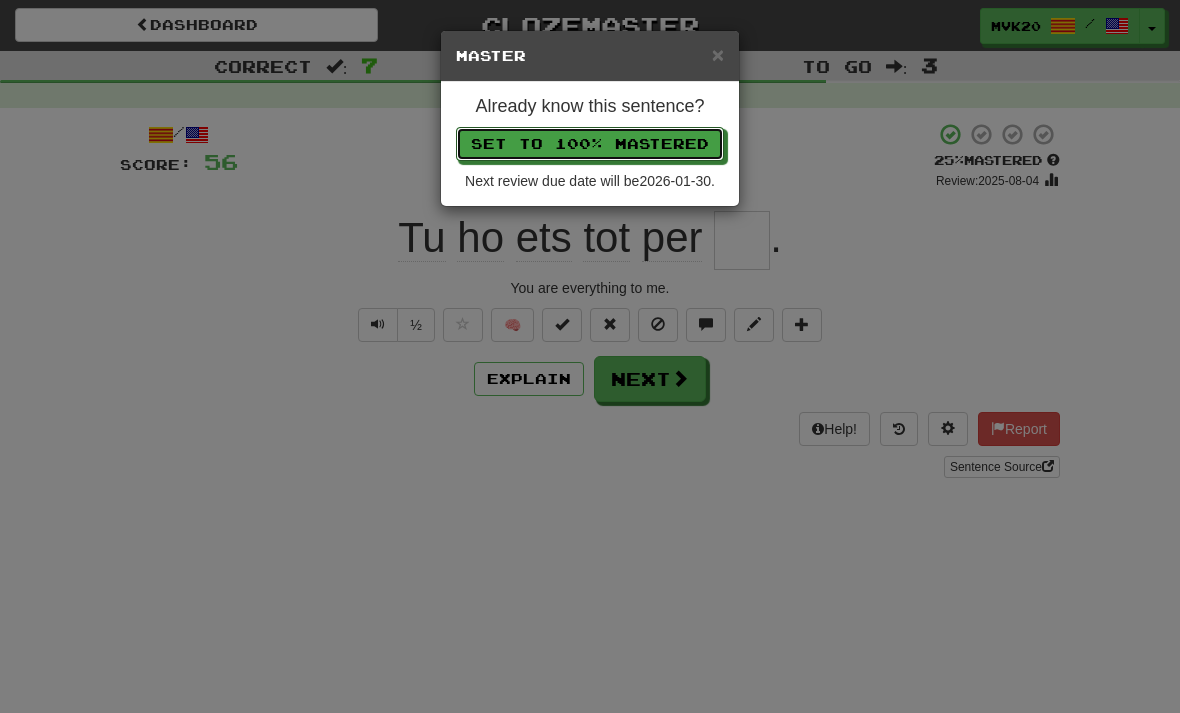 click on "Set to 100% Mastered" at bounding box center [590, 144] 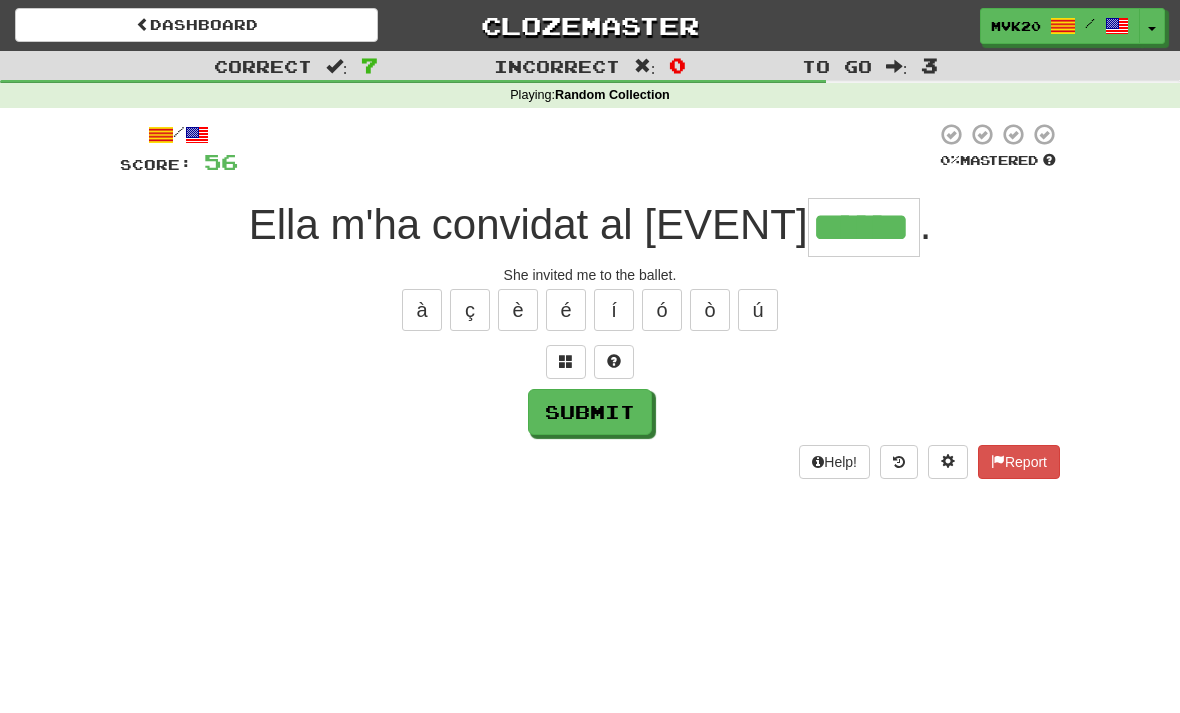 type on "******" 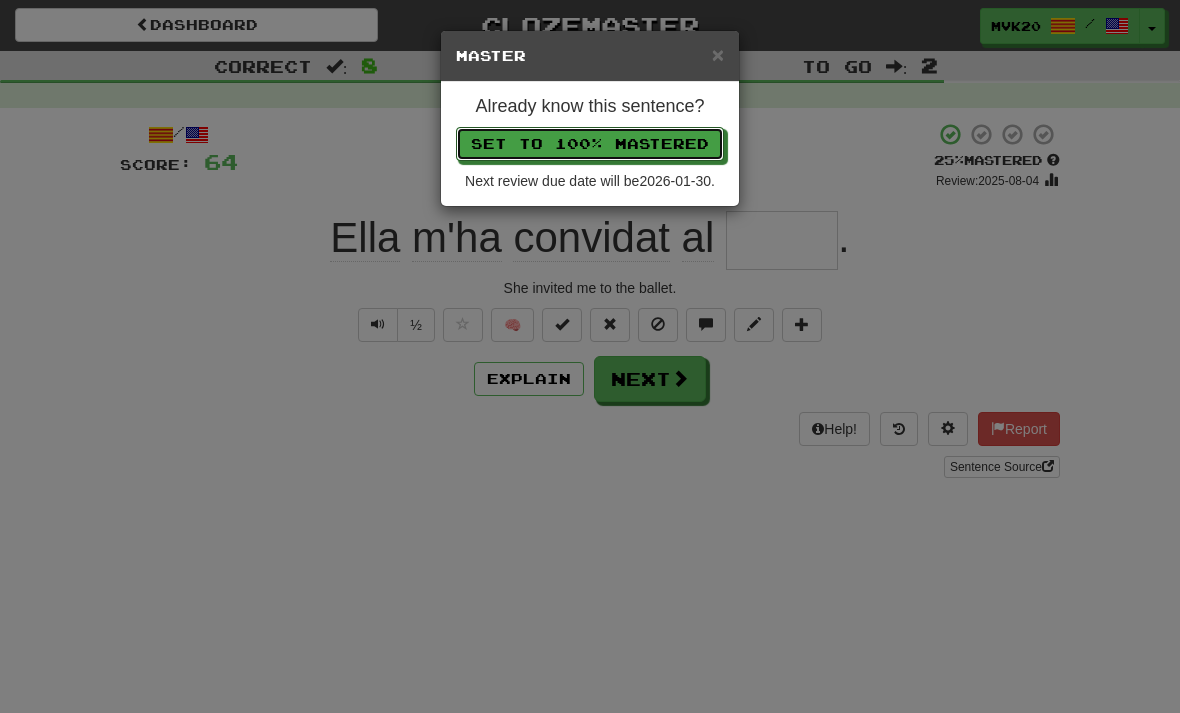 click on "Set to 100% Mastered" at bounding box center (590, 144) 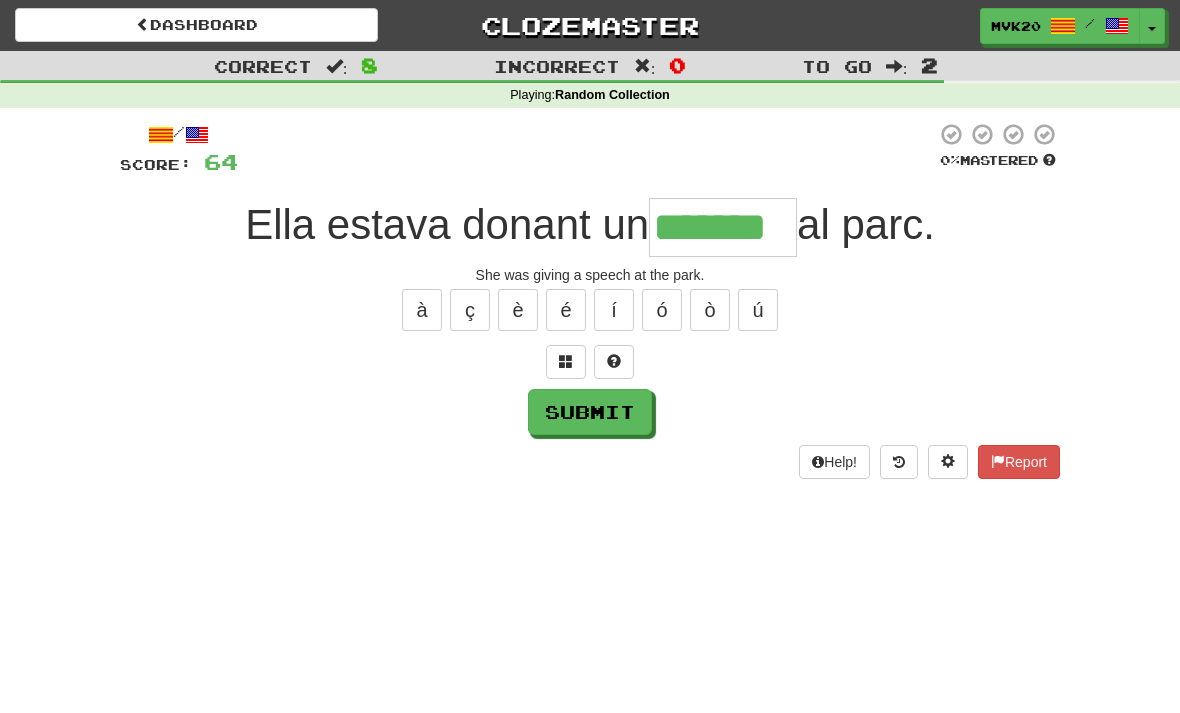 type on "*******" 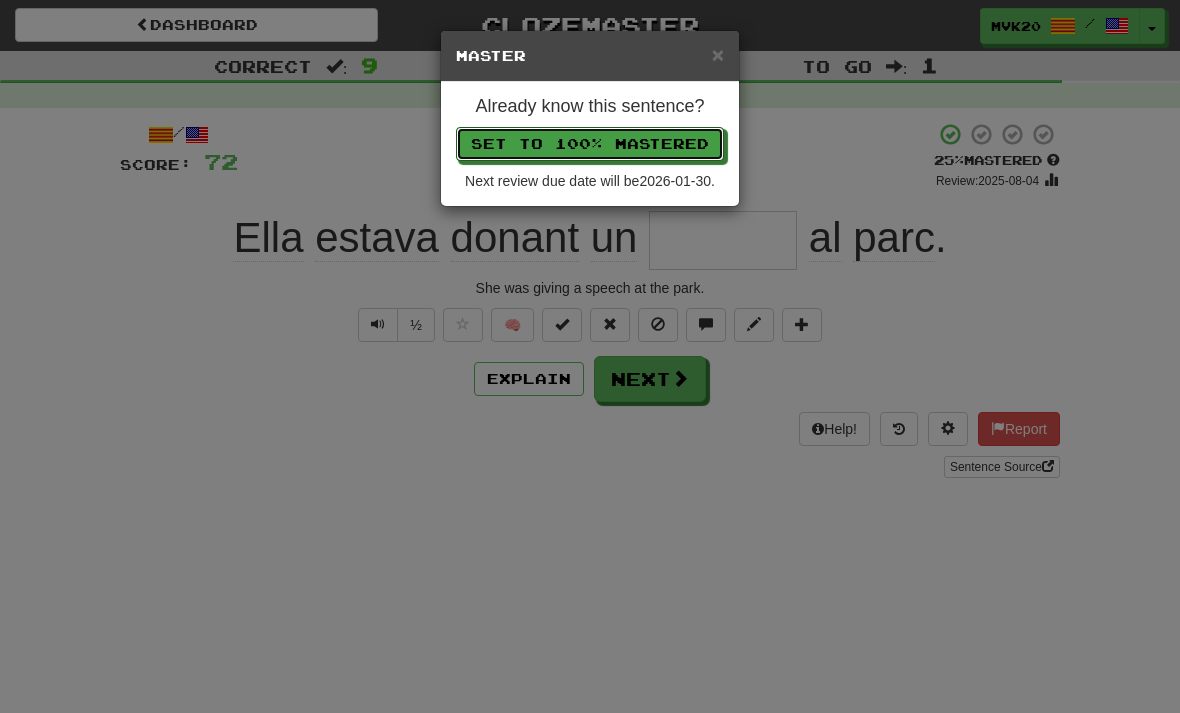 click on "Set to 100% Mastered" at bounding box center (590, 144) 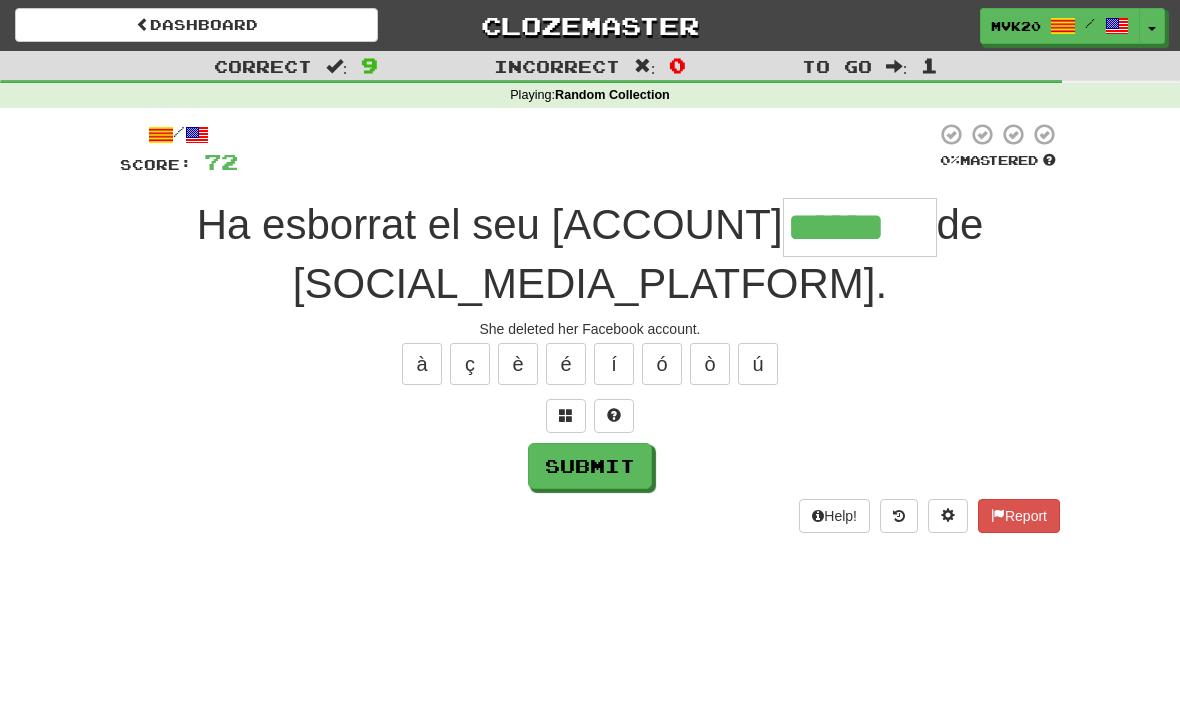 type on "******" 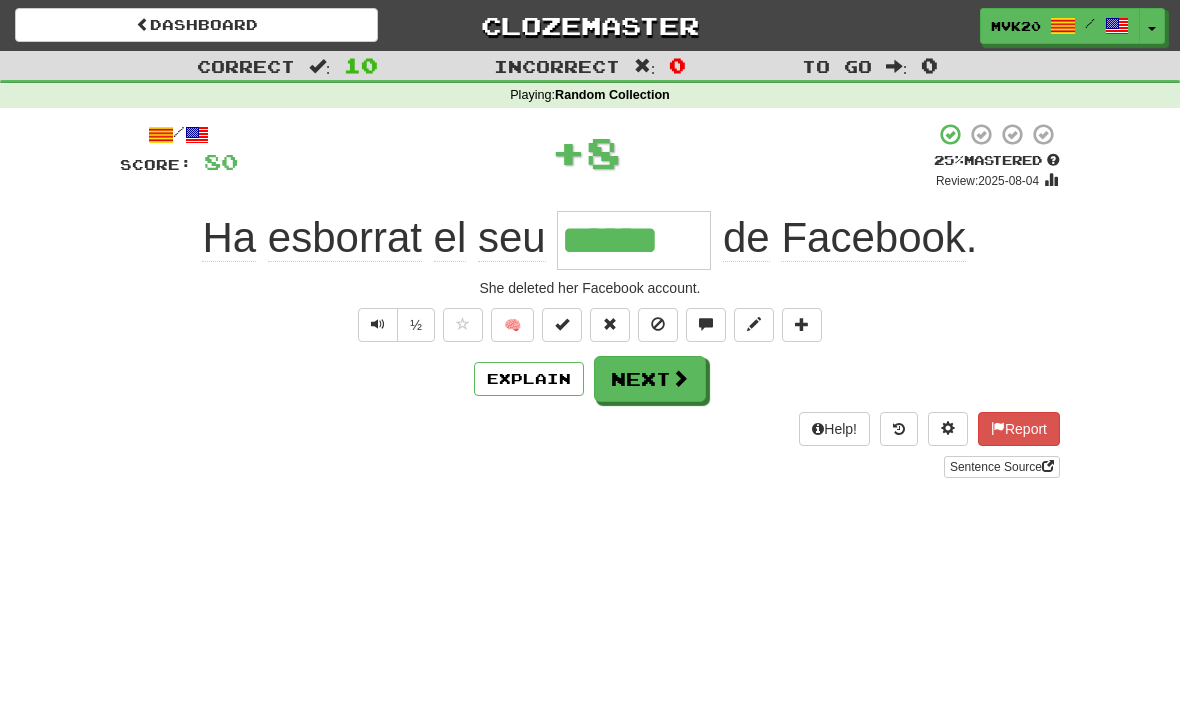 type 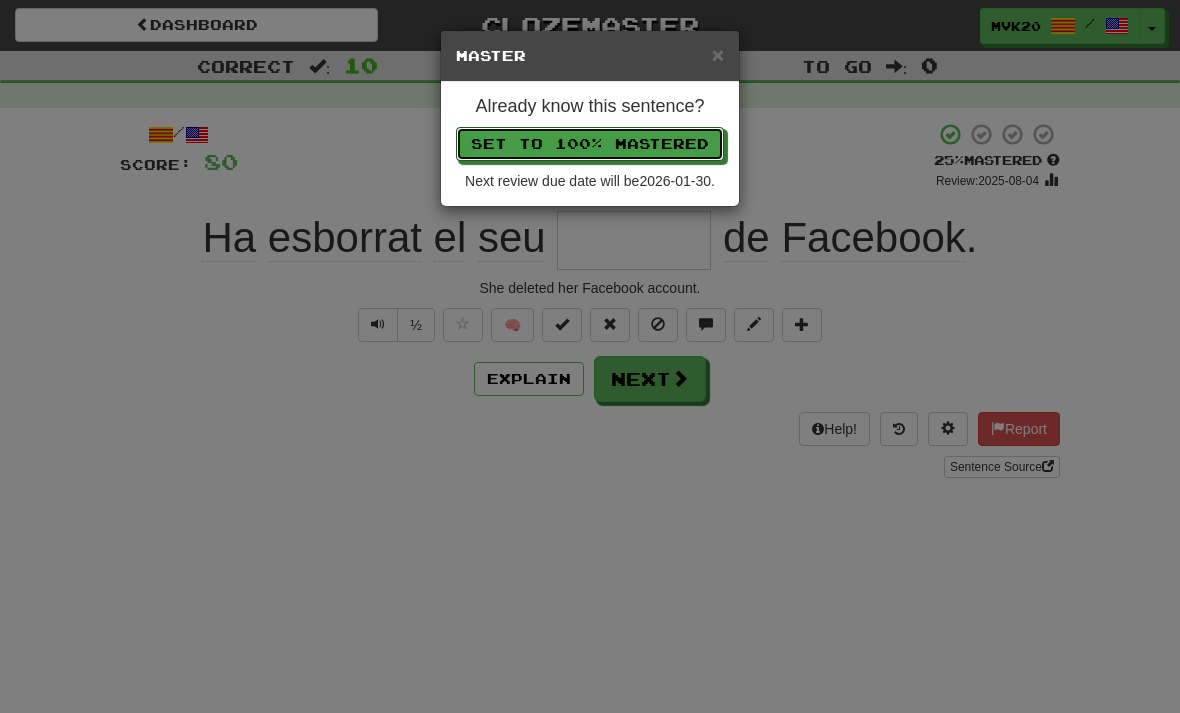 click on "Set to 100% Mastered" at bounding box center [590, 144] 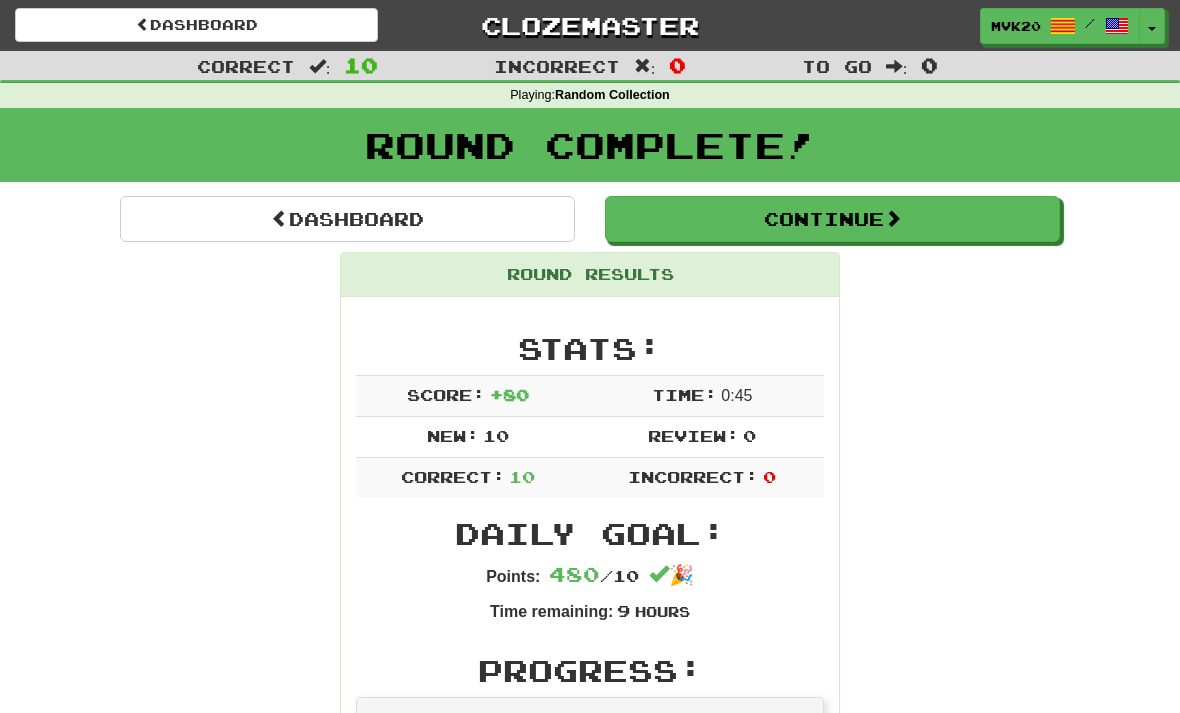 click on "Continue" at bounding box center (832, 219) 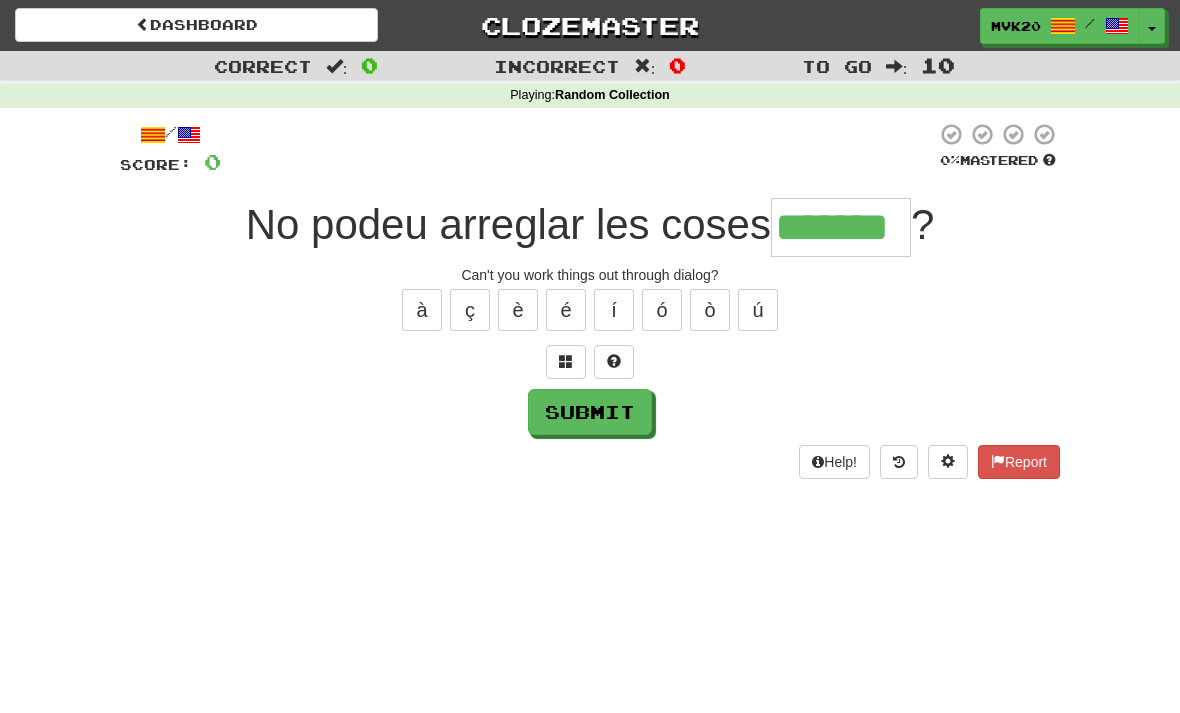 type on "*******" 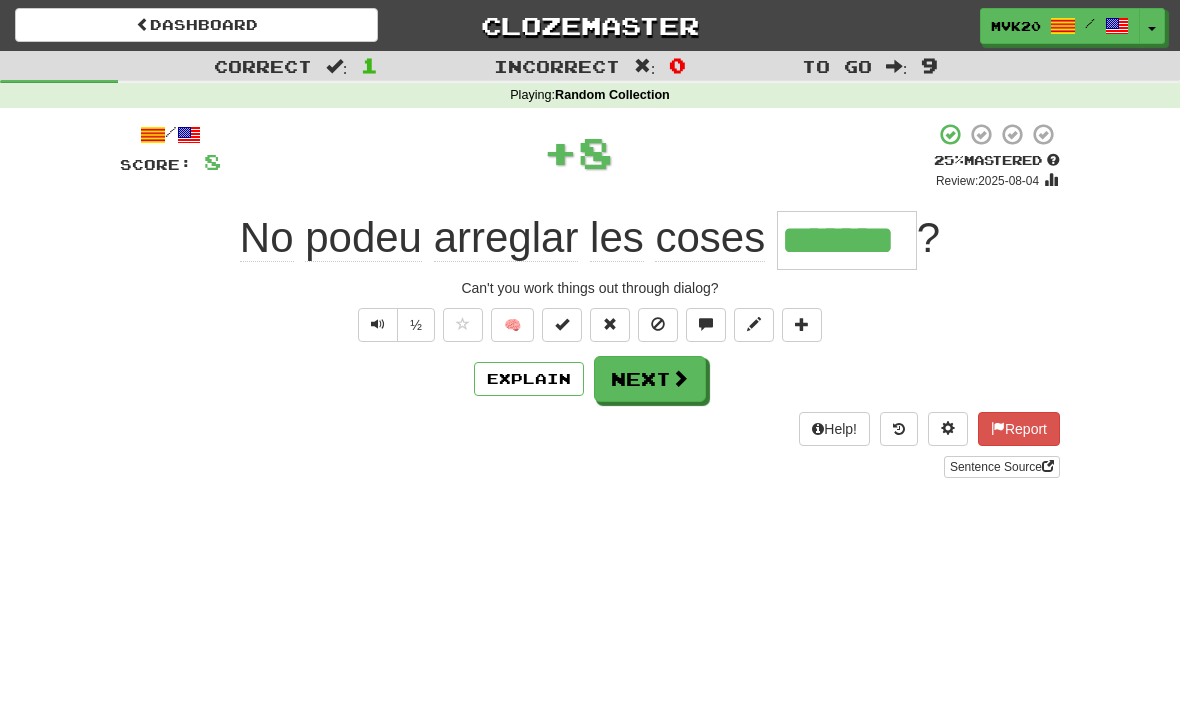 type 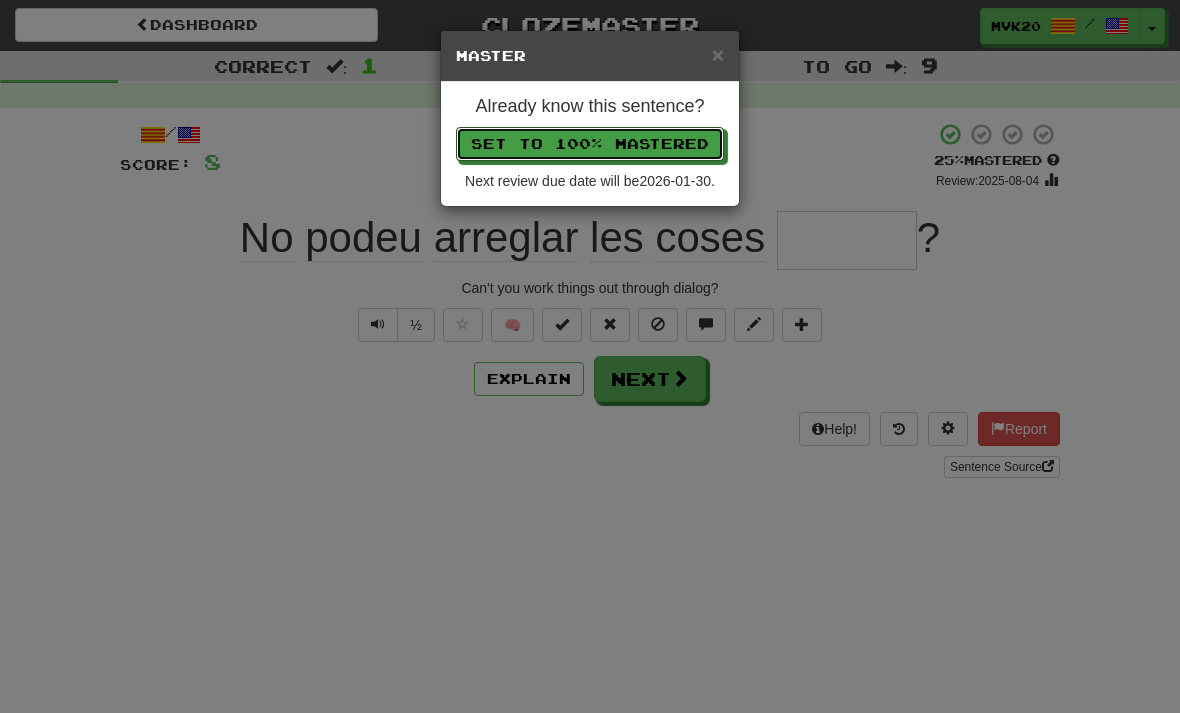 type 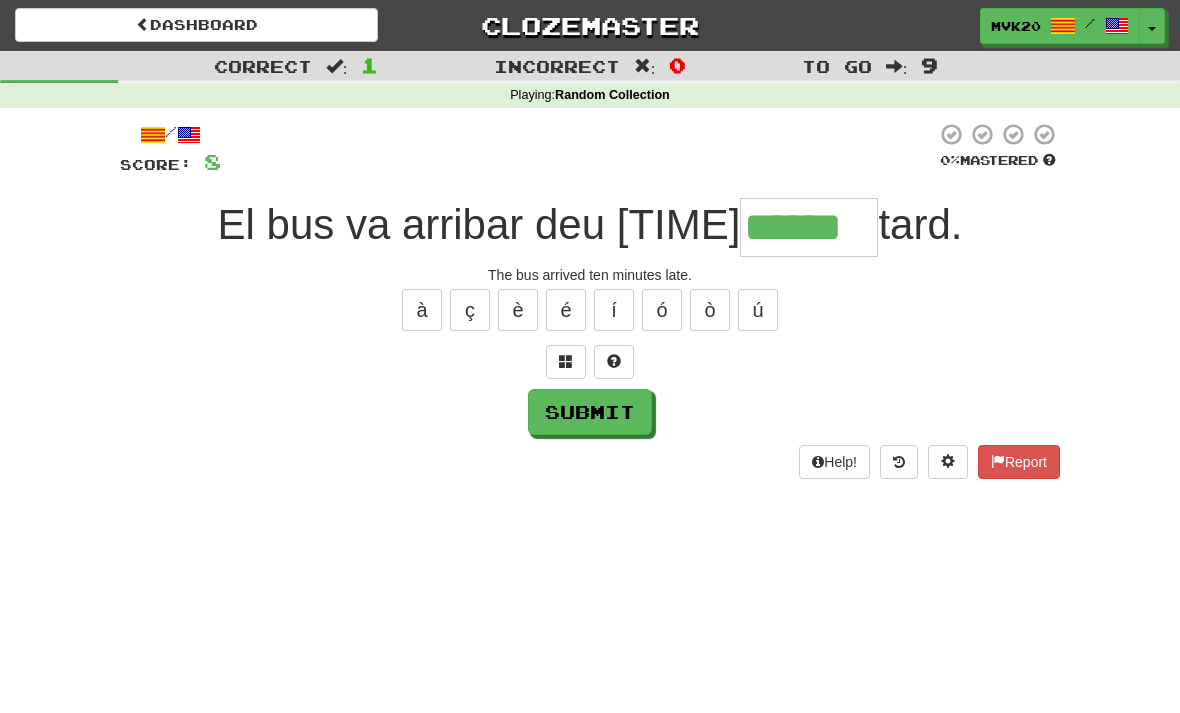 type on "******" 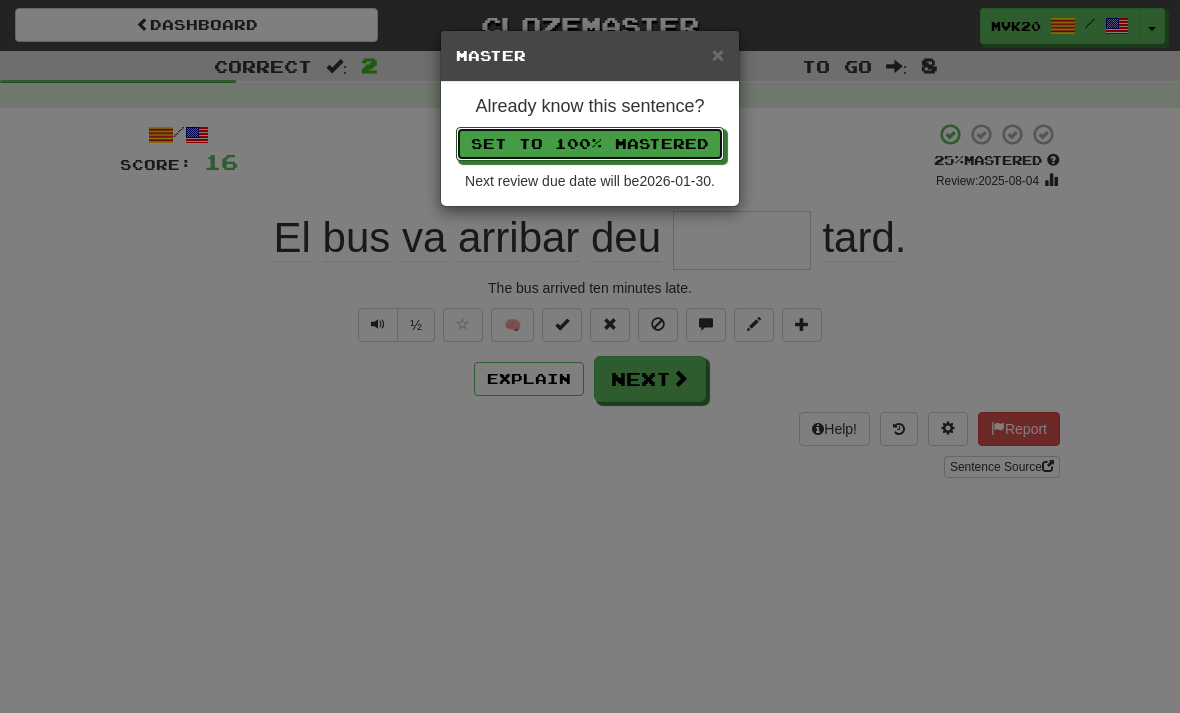 click on "Set to 100% Mastered" at bounding box center [590, 144] 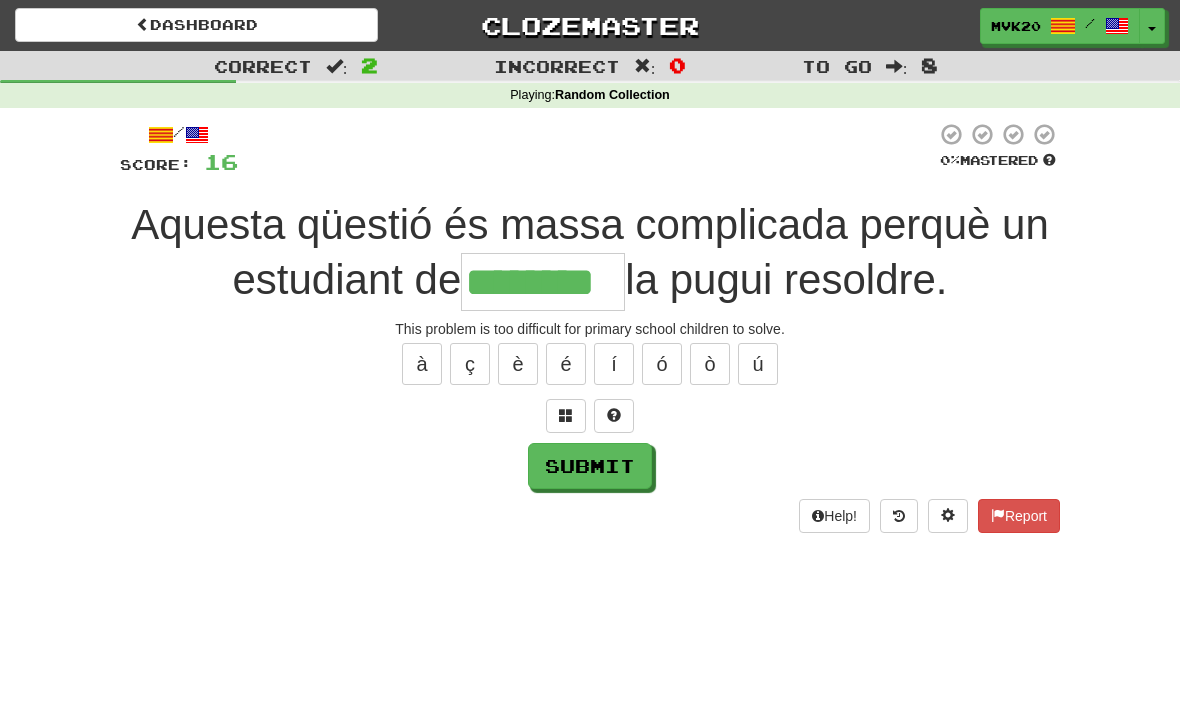 type on "********" 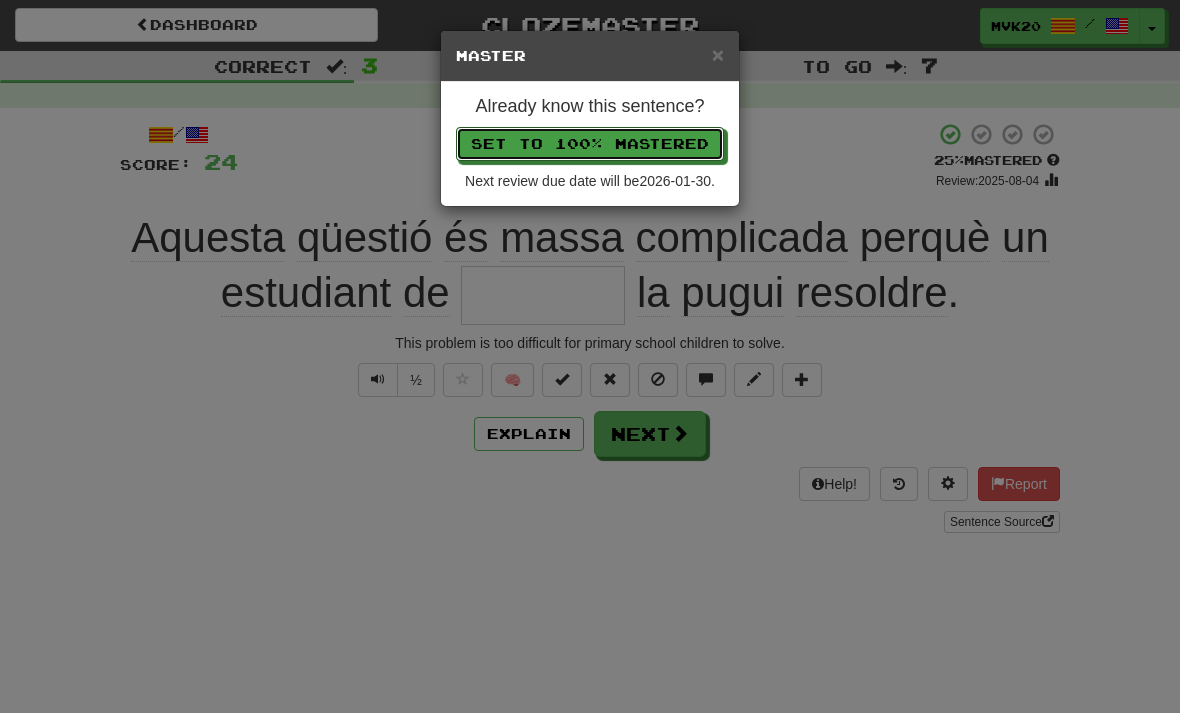click on "Set to 100% Mastered" at bounding box center [590, 144] 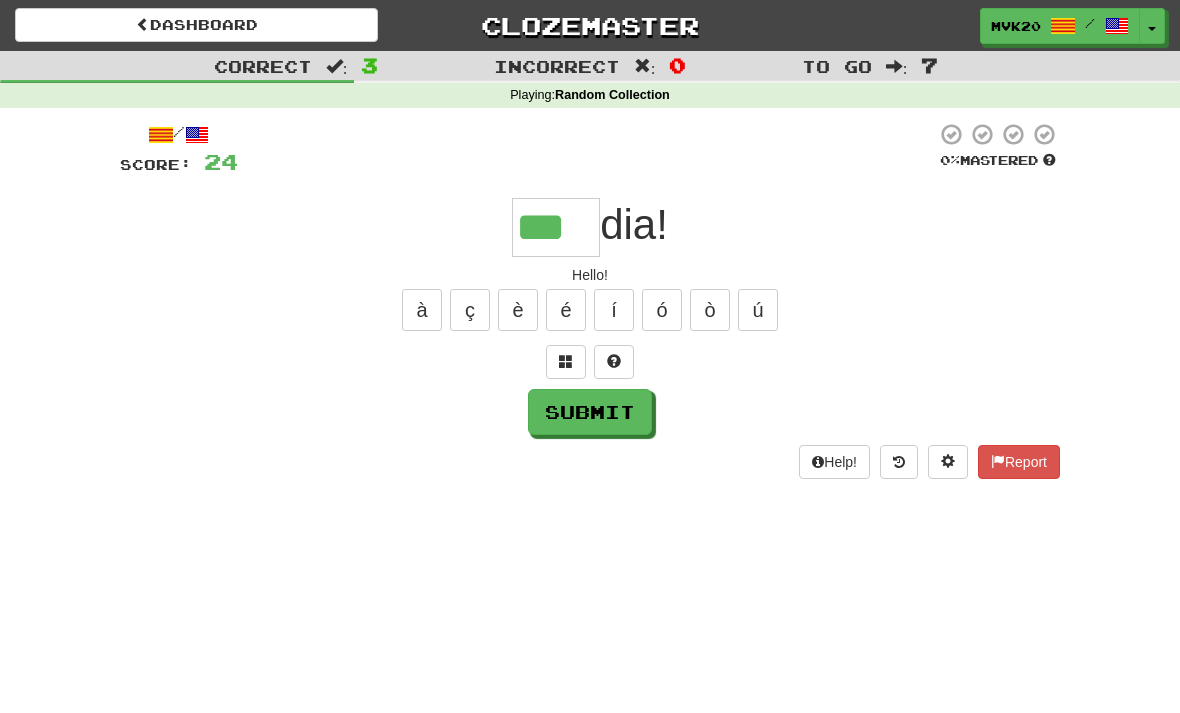 type on "***" 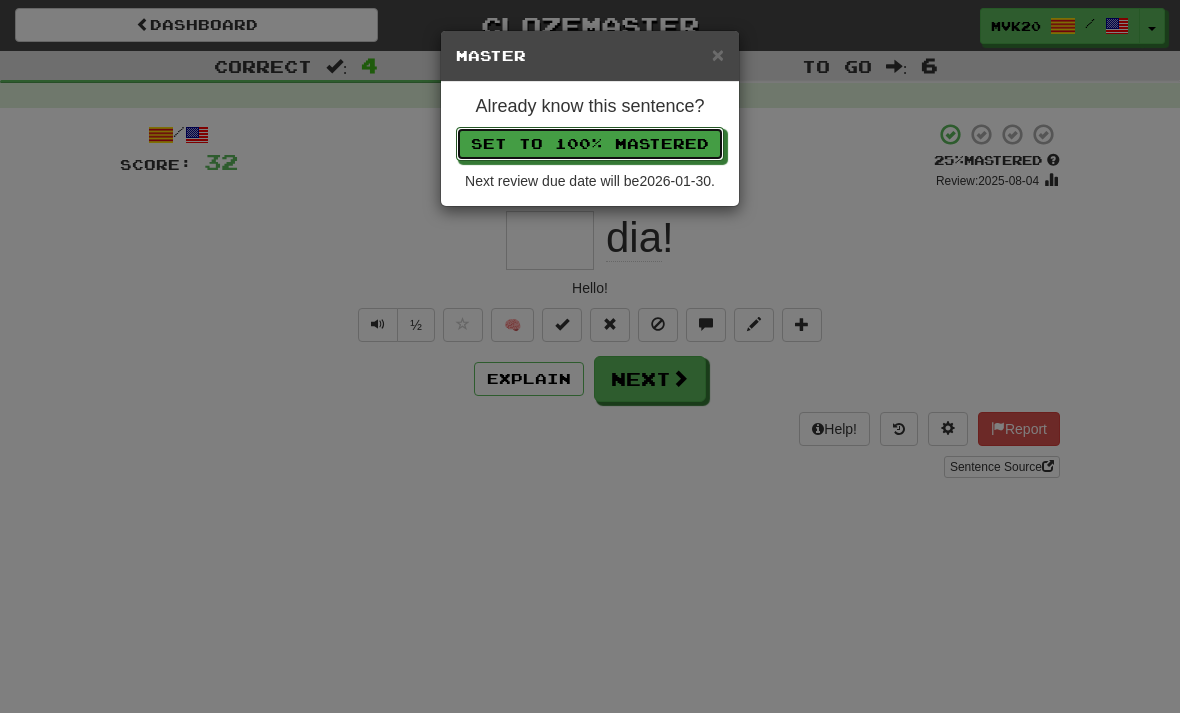 click on "Set to 100% Mastered" at bounding box center (590, 144) 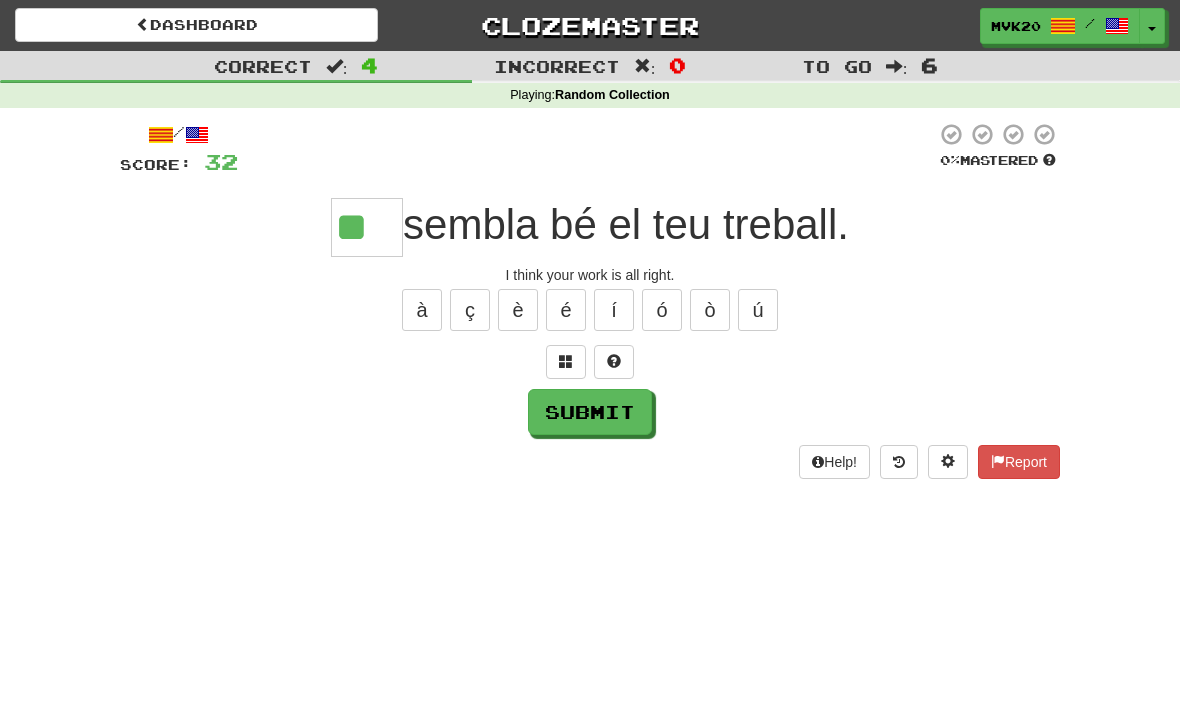type on "**" 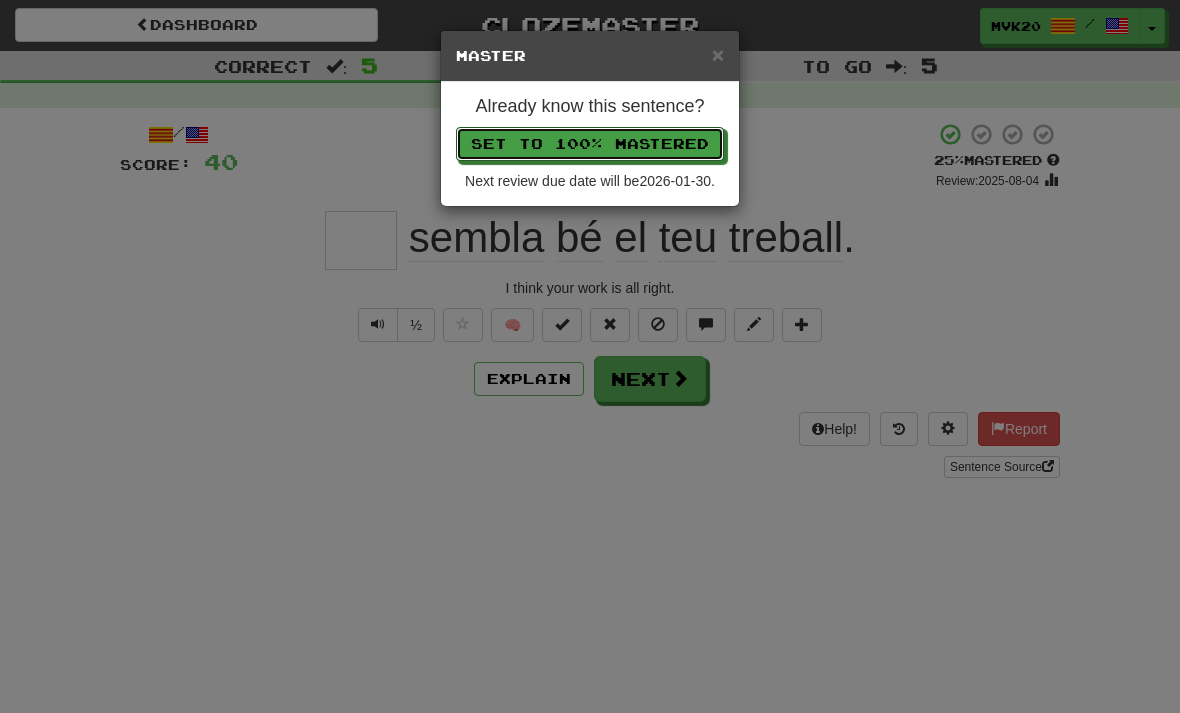 click on "Set to 100% Mastered" at bounding box center [590, 144] 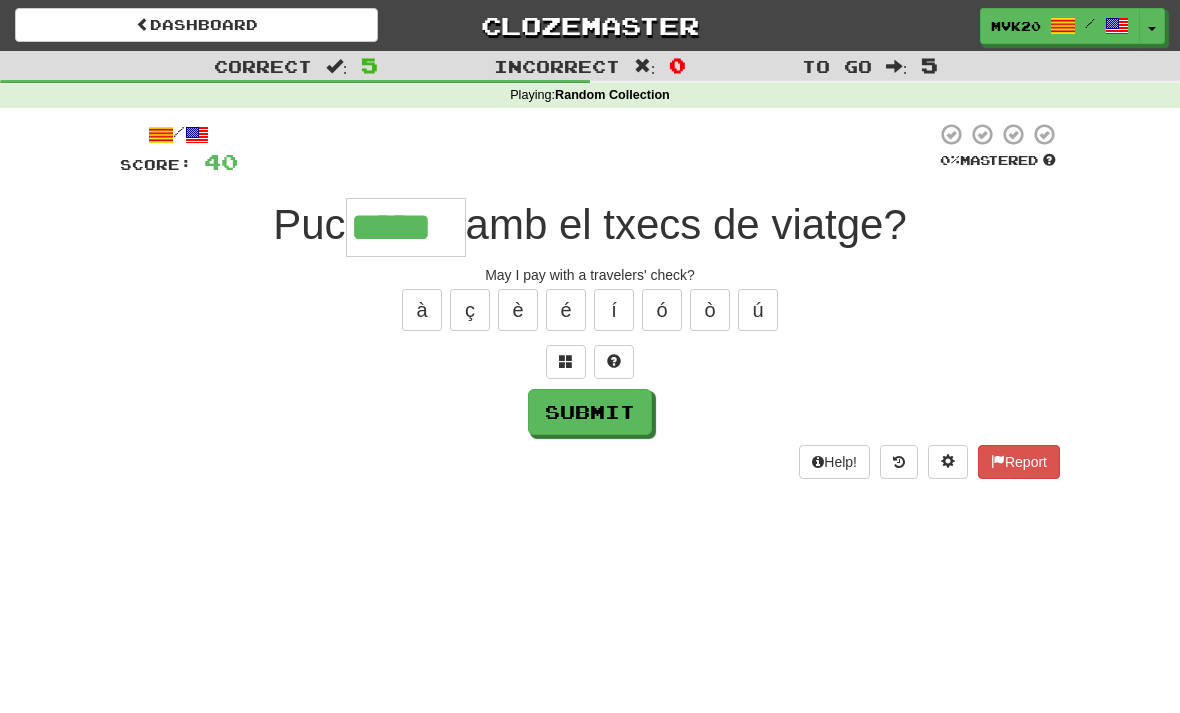 type on "*****" 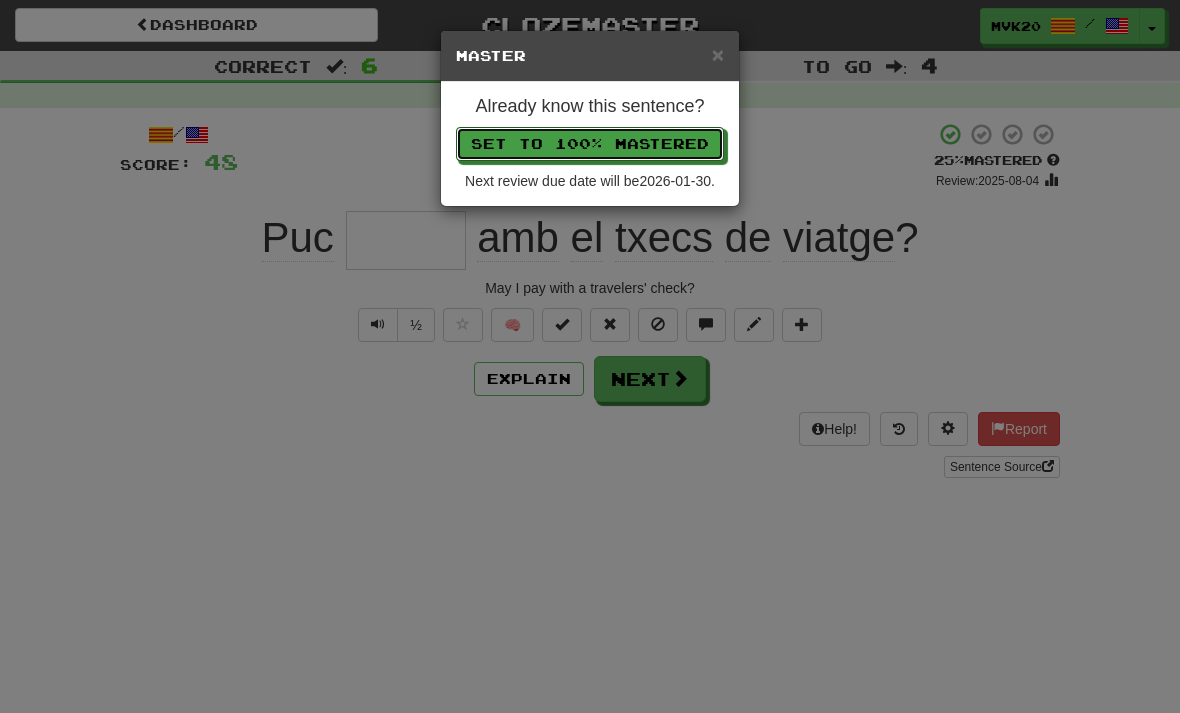 click on "Set to 100% Mastered" at bounding box center (590, 144) 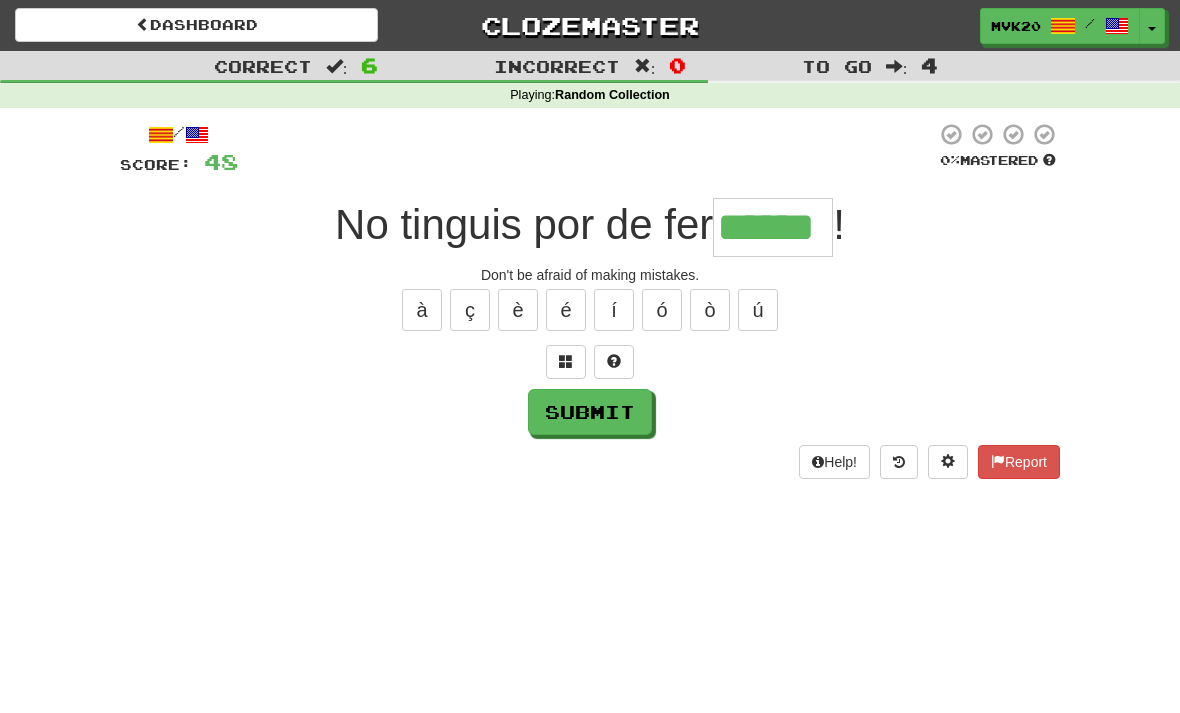 type on "******" 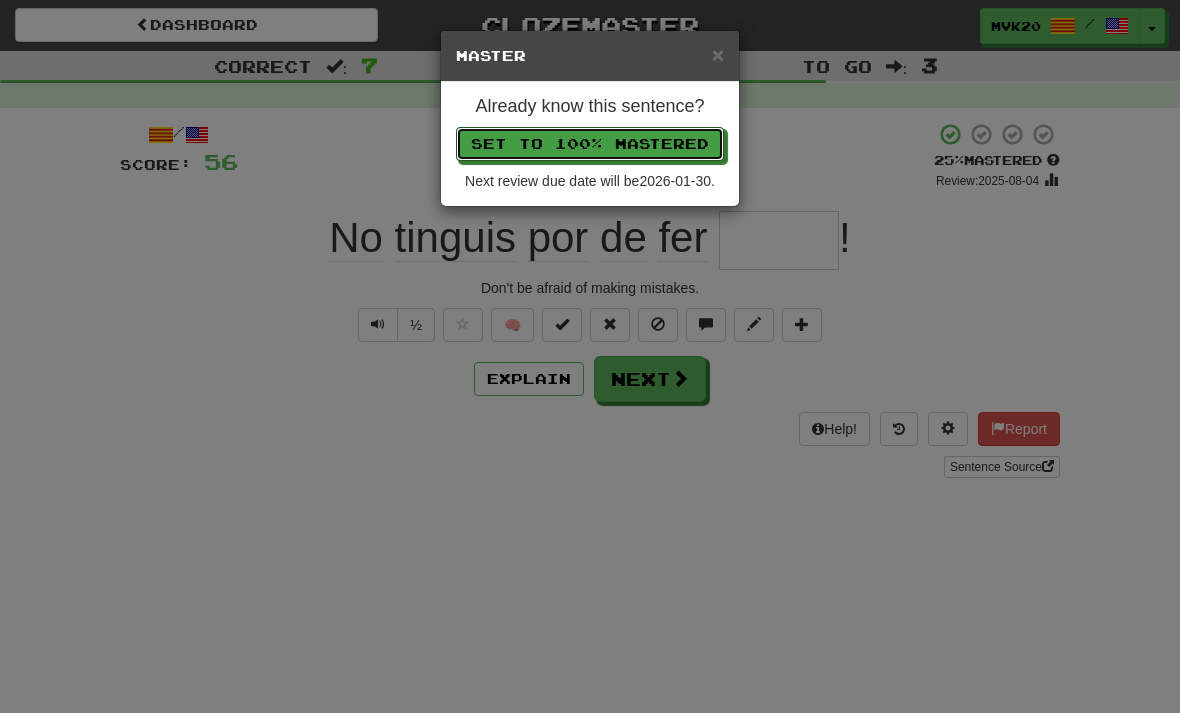 click on "Set to 100% Mastered" at bounding box center (590, 144) 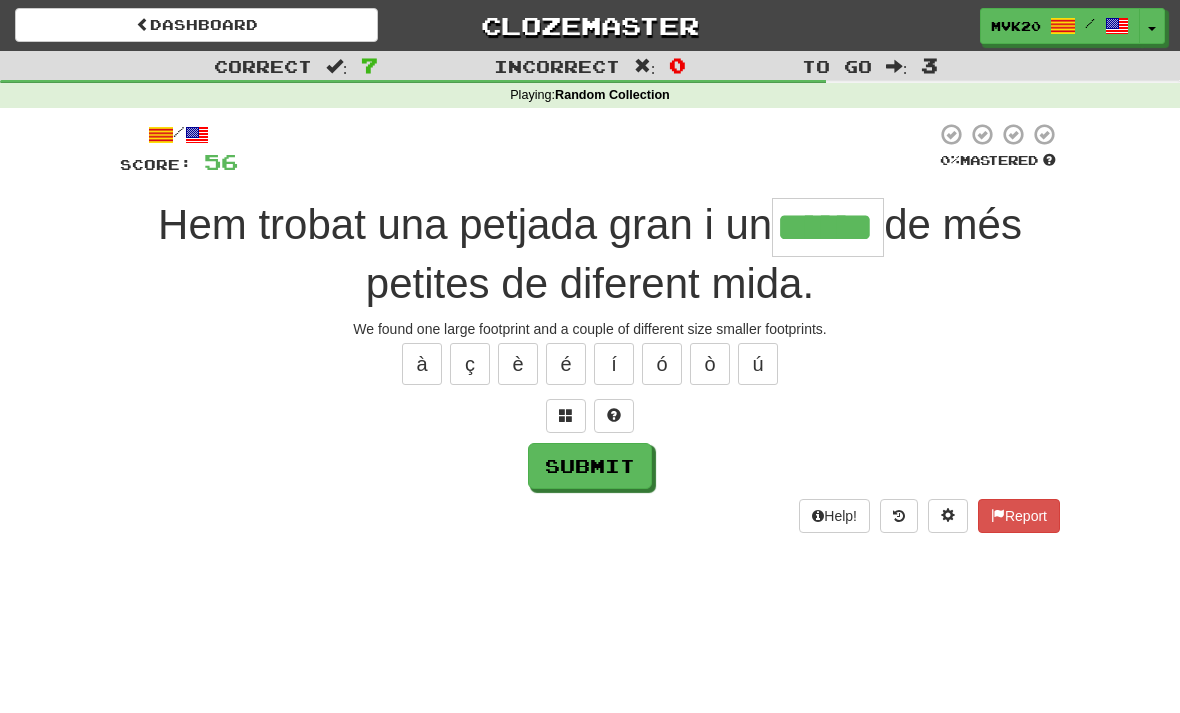 type on "******" 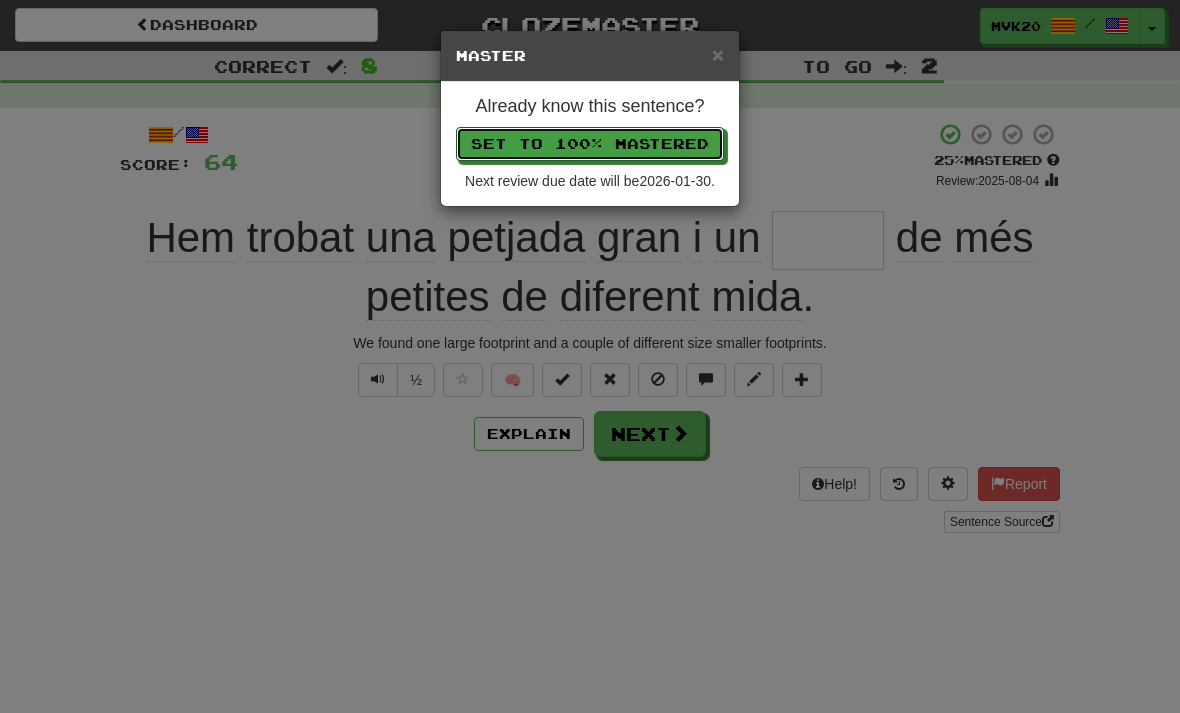 click on "Set to 100% Mastered" at bounding box center (590, 144) 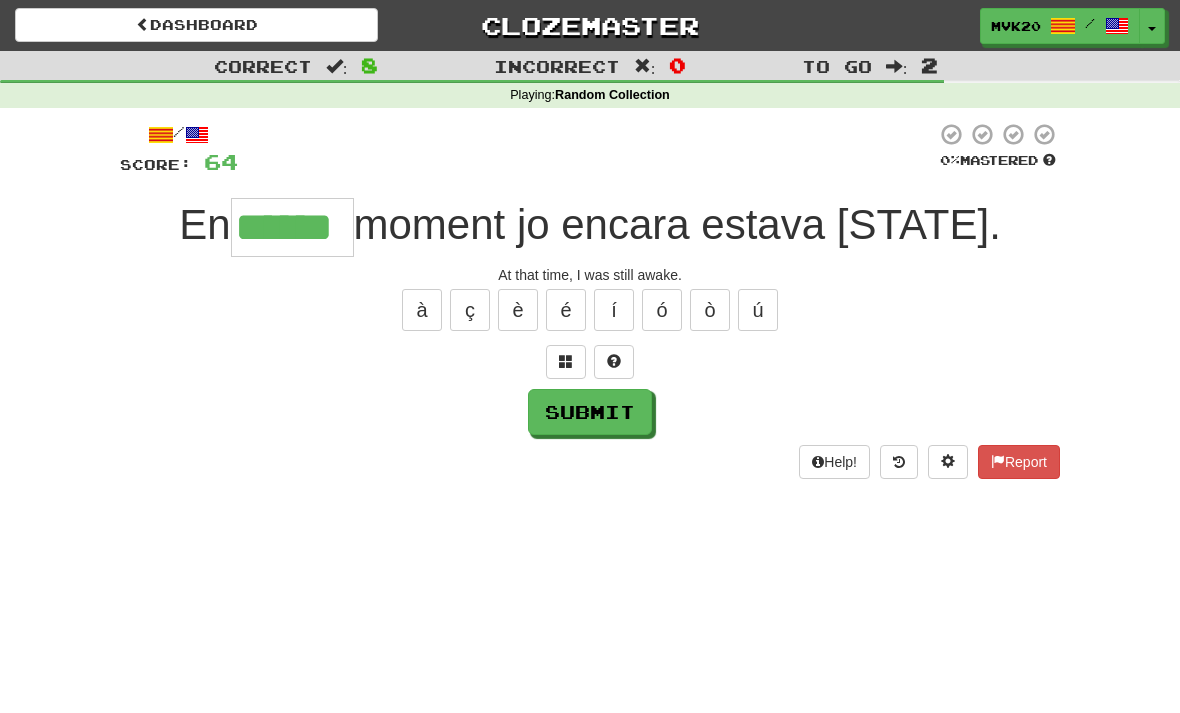 type on "******" 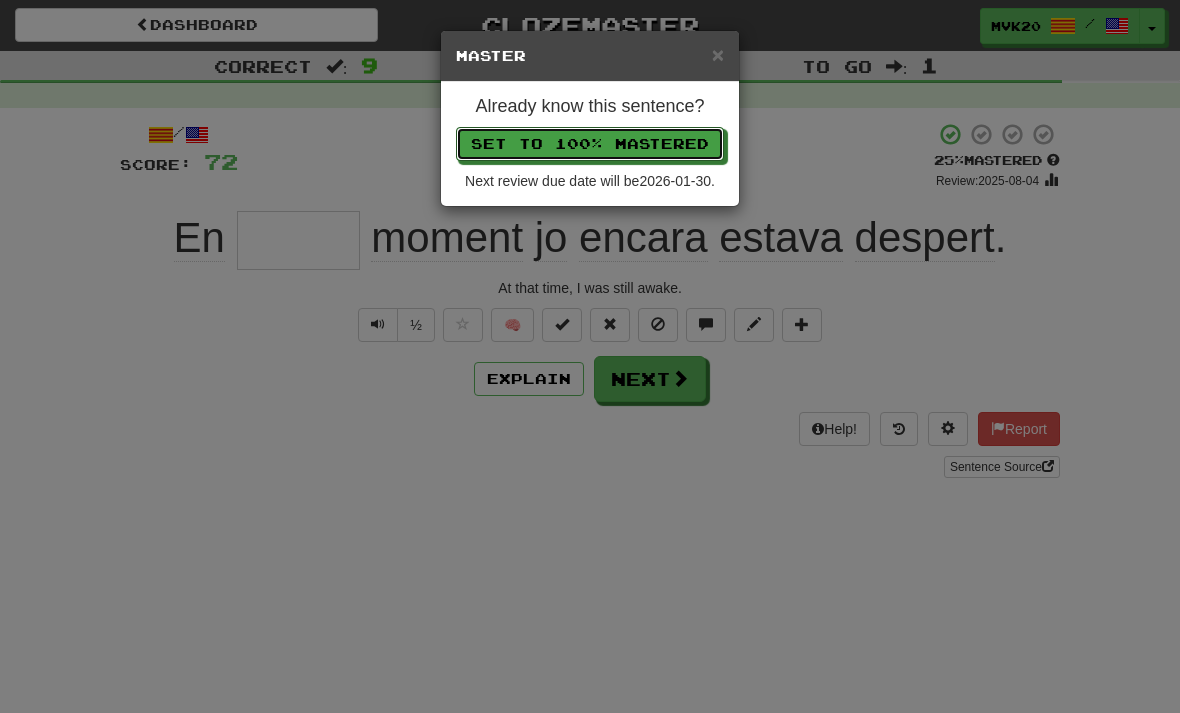 click on "Set to 100% Mastered" at bounding box center [590, 144] 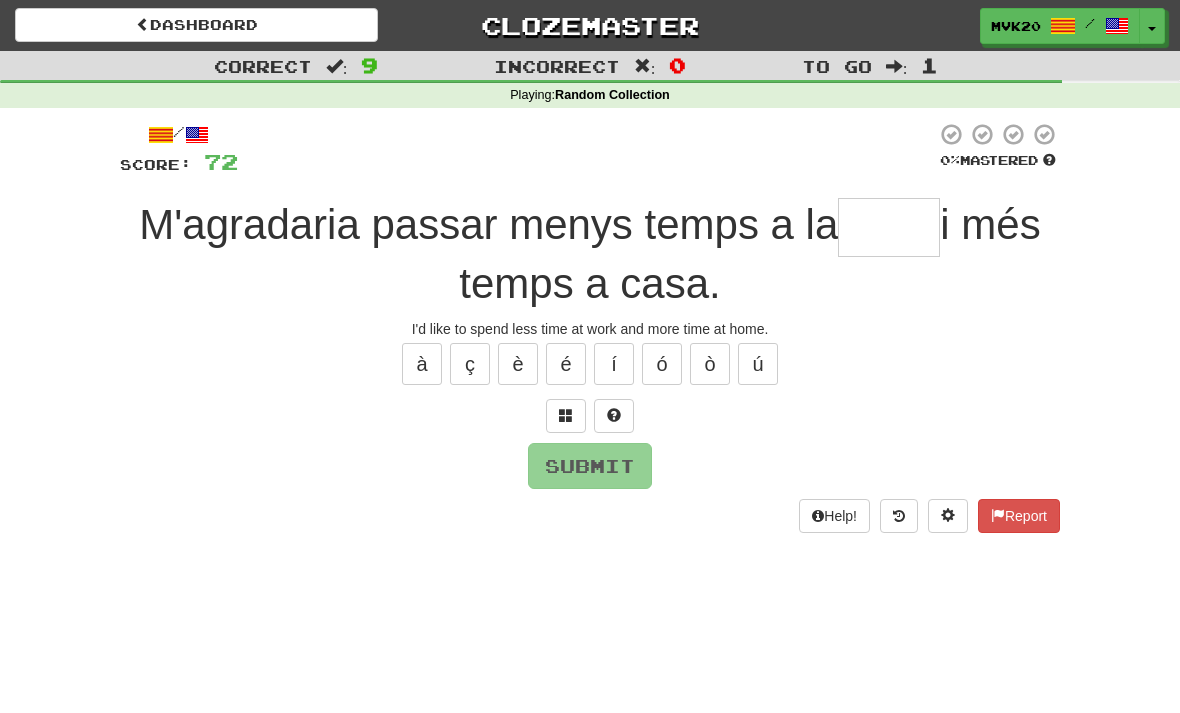 type on "*" 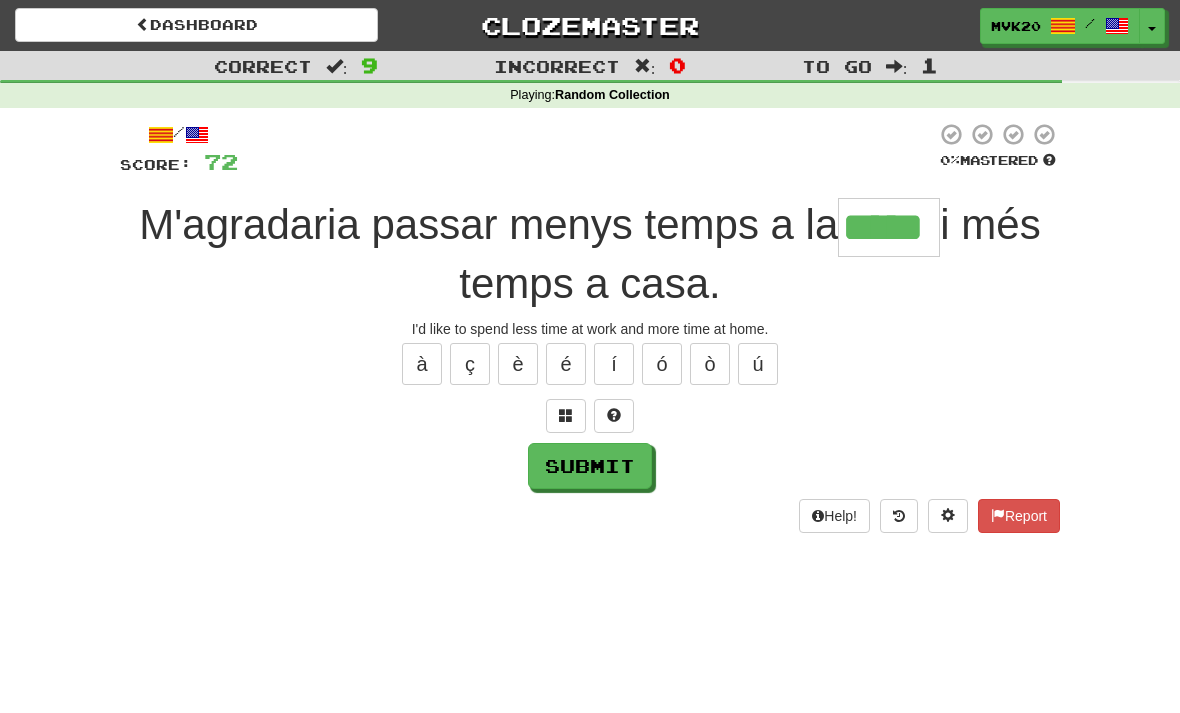 type on "*****" 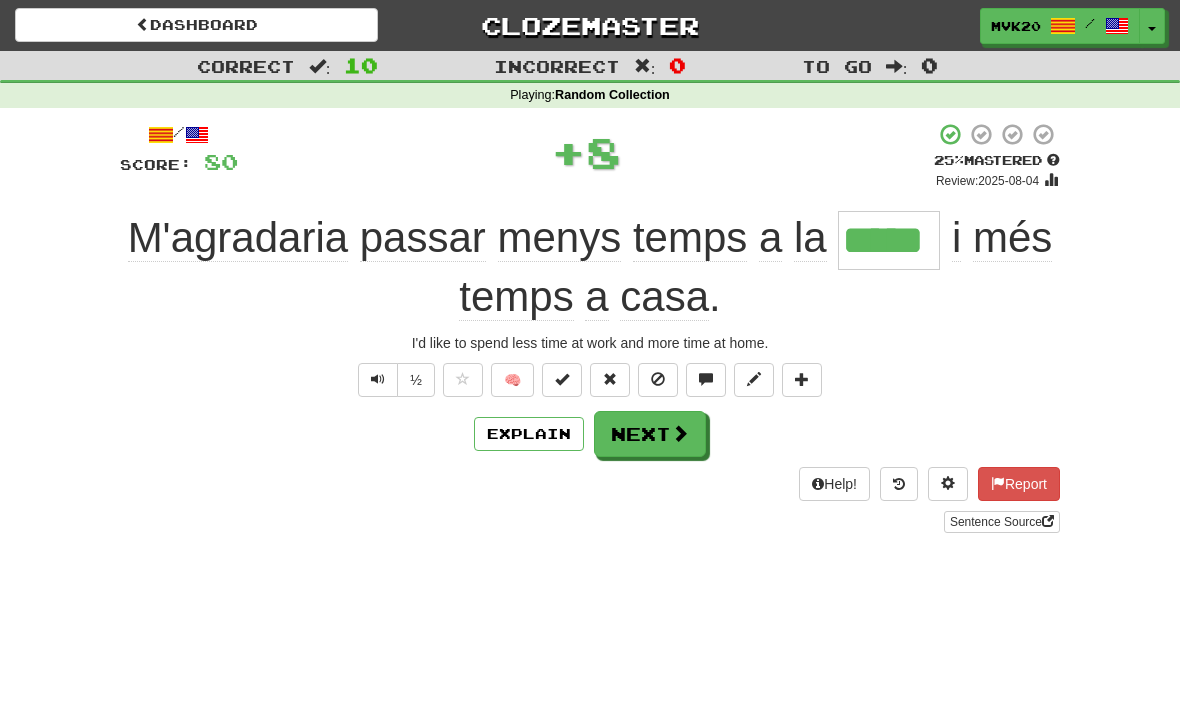 type 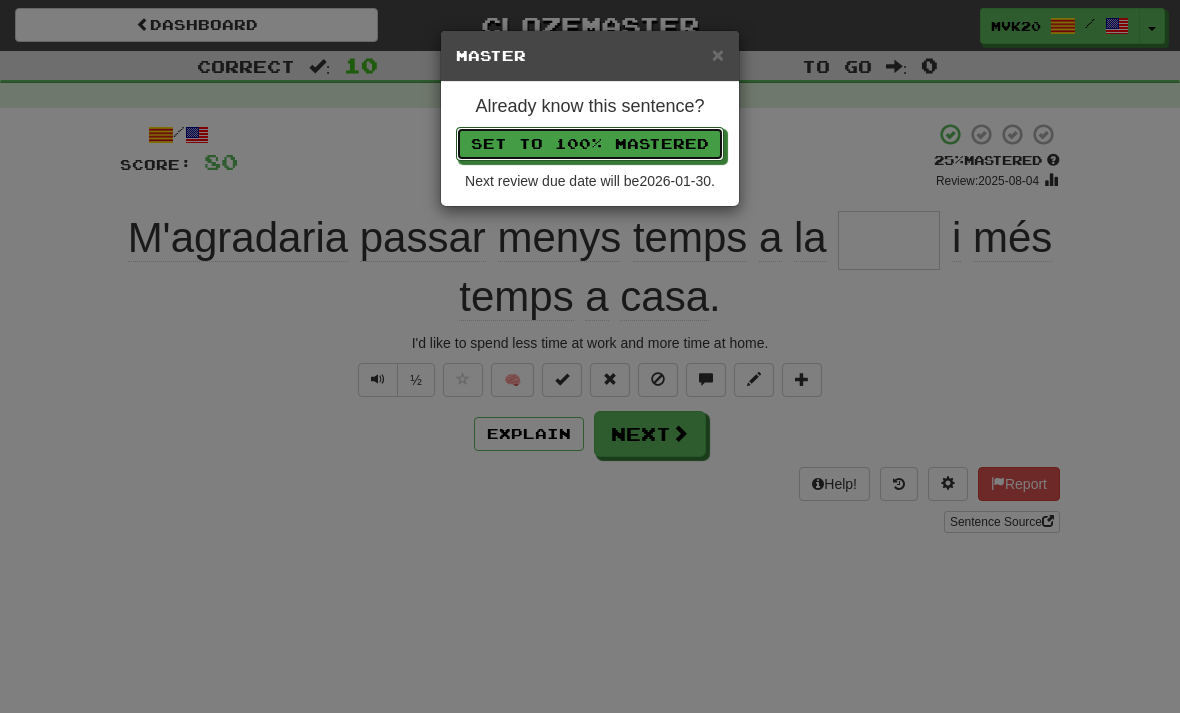 click on "Set to 100% Mastered" at bounding box center [590, 144] 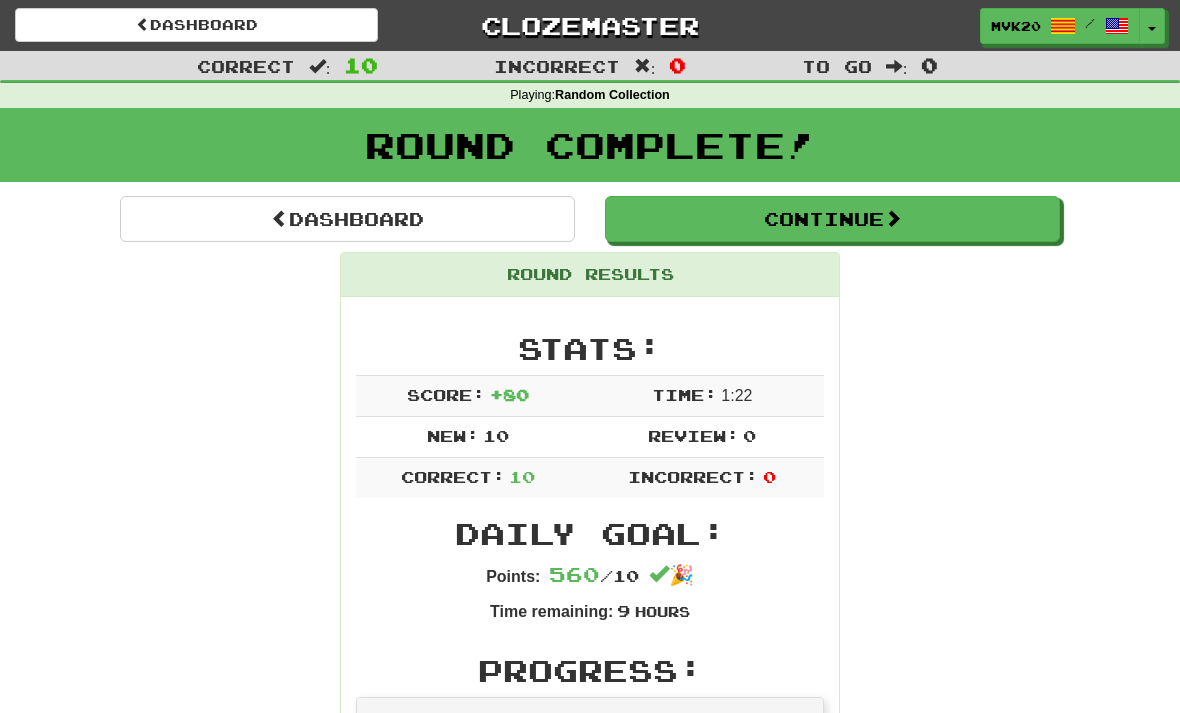 click on "Dashboard" at bounding box center (347, 219) 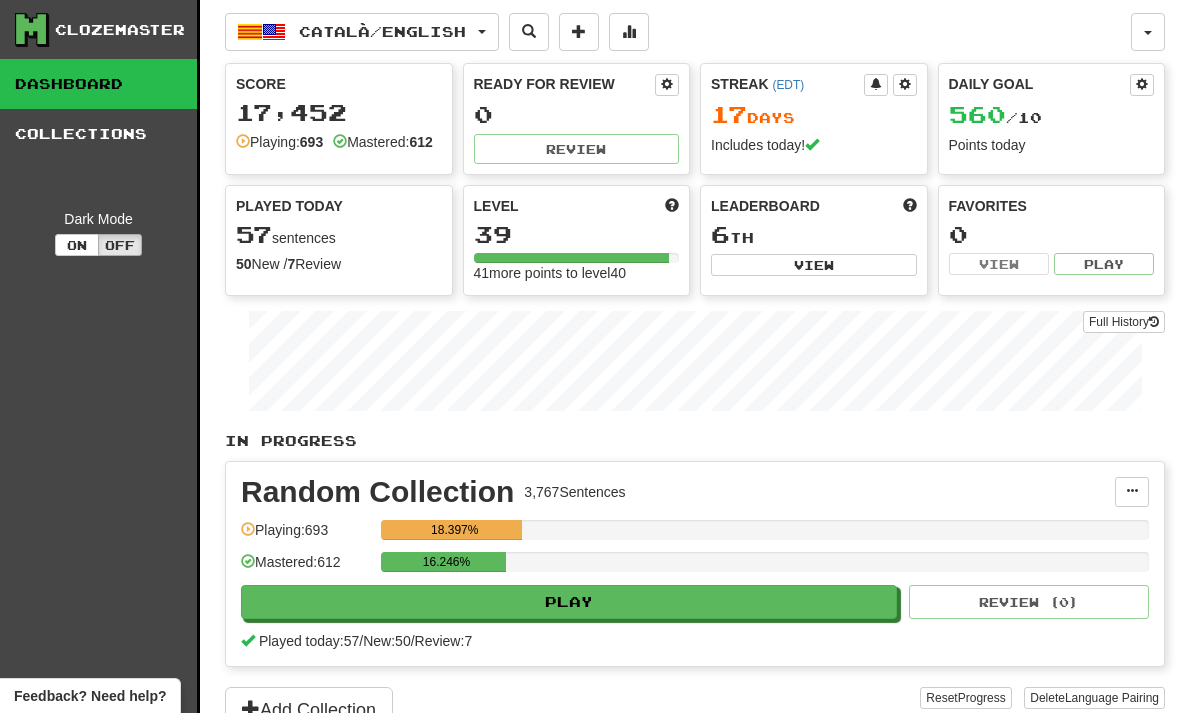 scroll, scrollTop: 0, scrollLeft: 0, axis: both 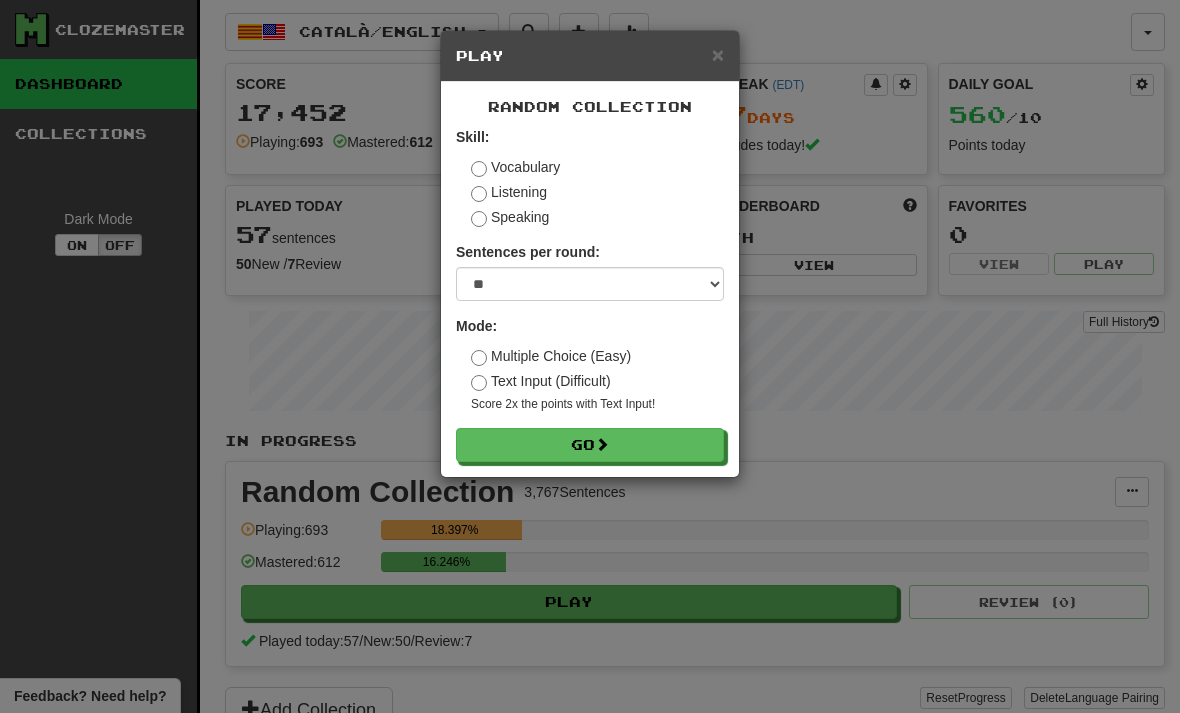 click on "Go" at bounding box center (590, 445) 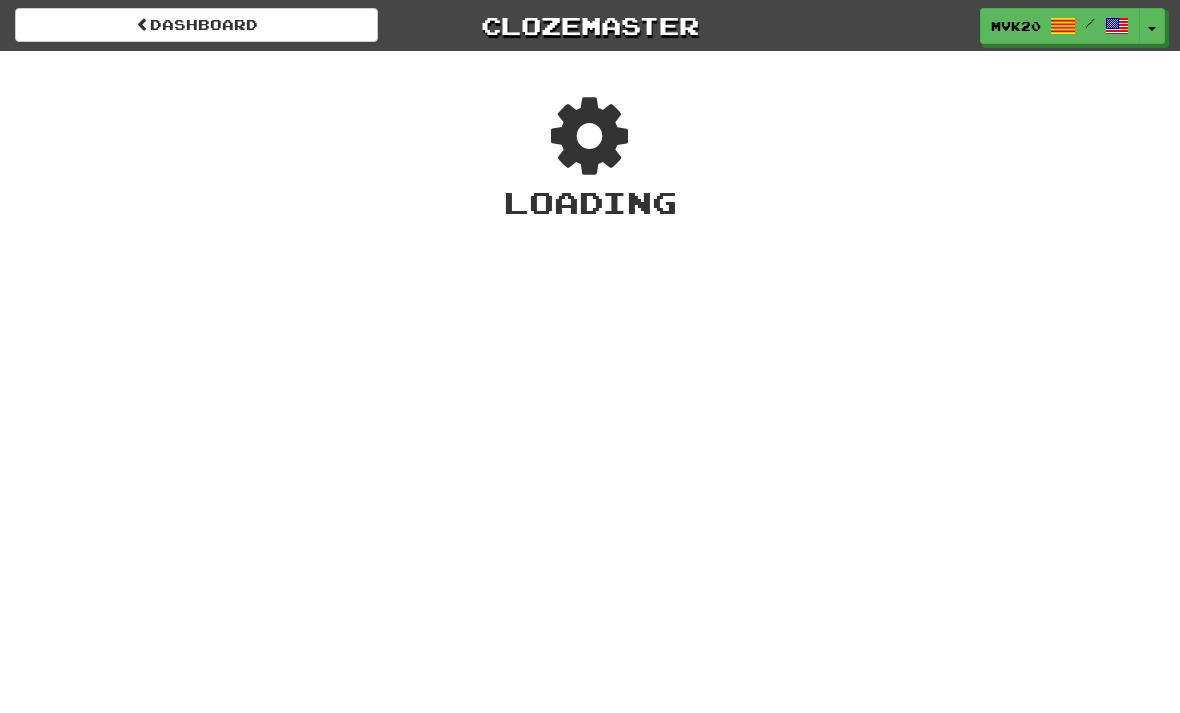scroll, scrollTop: 0, scrollLeft: 0, axis: both 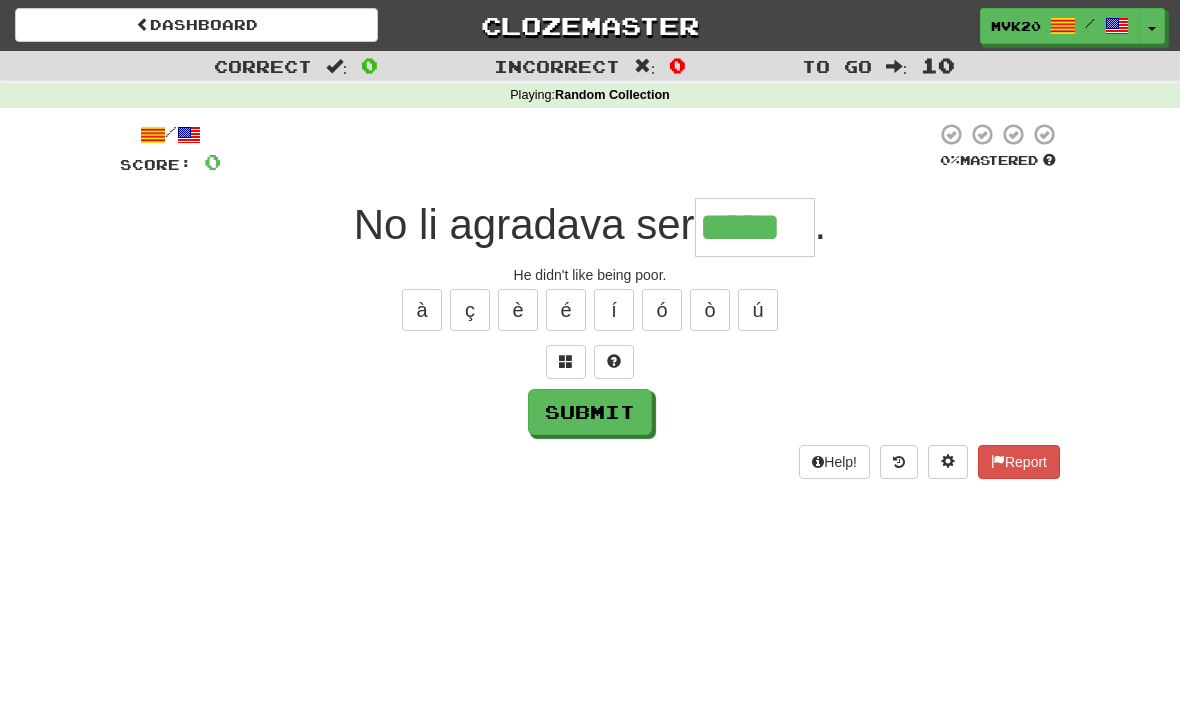type on "*****" 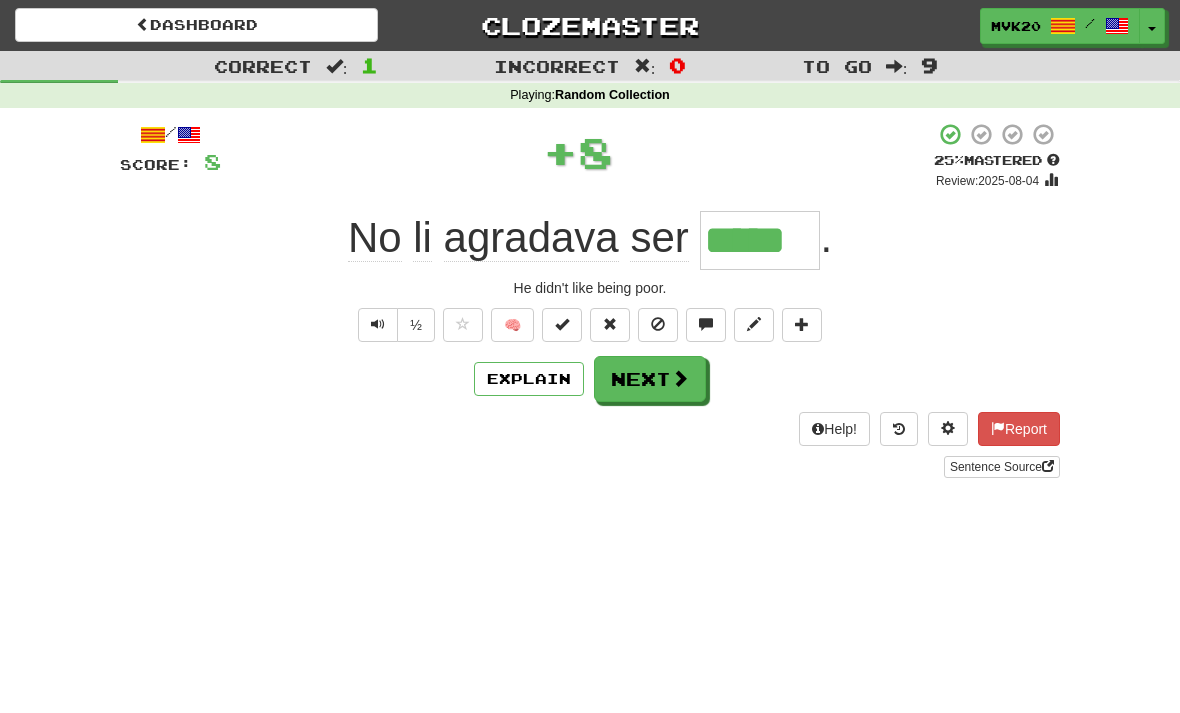 type 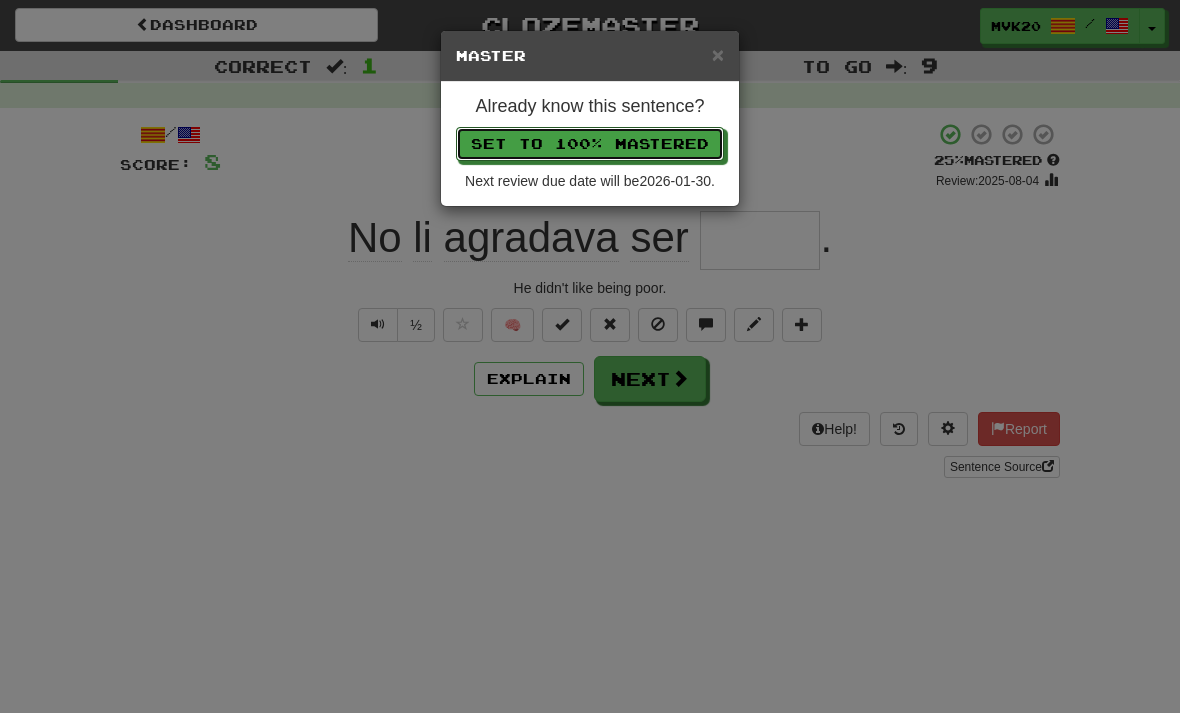type 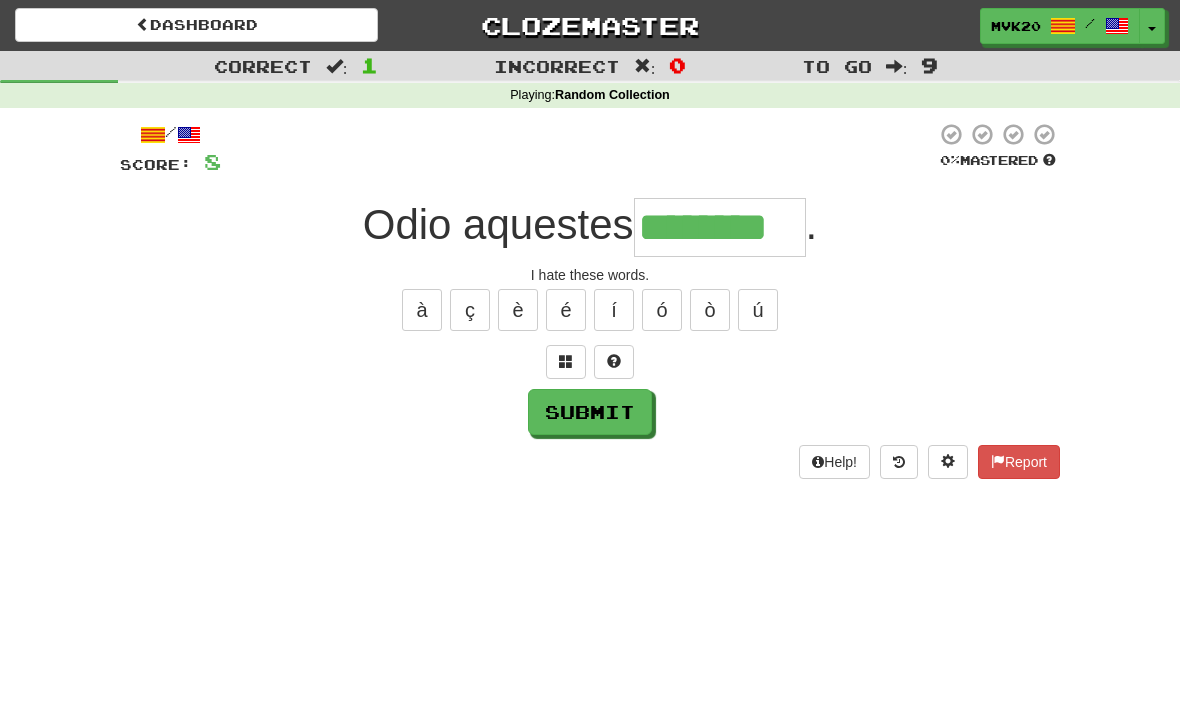 type on "********" 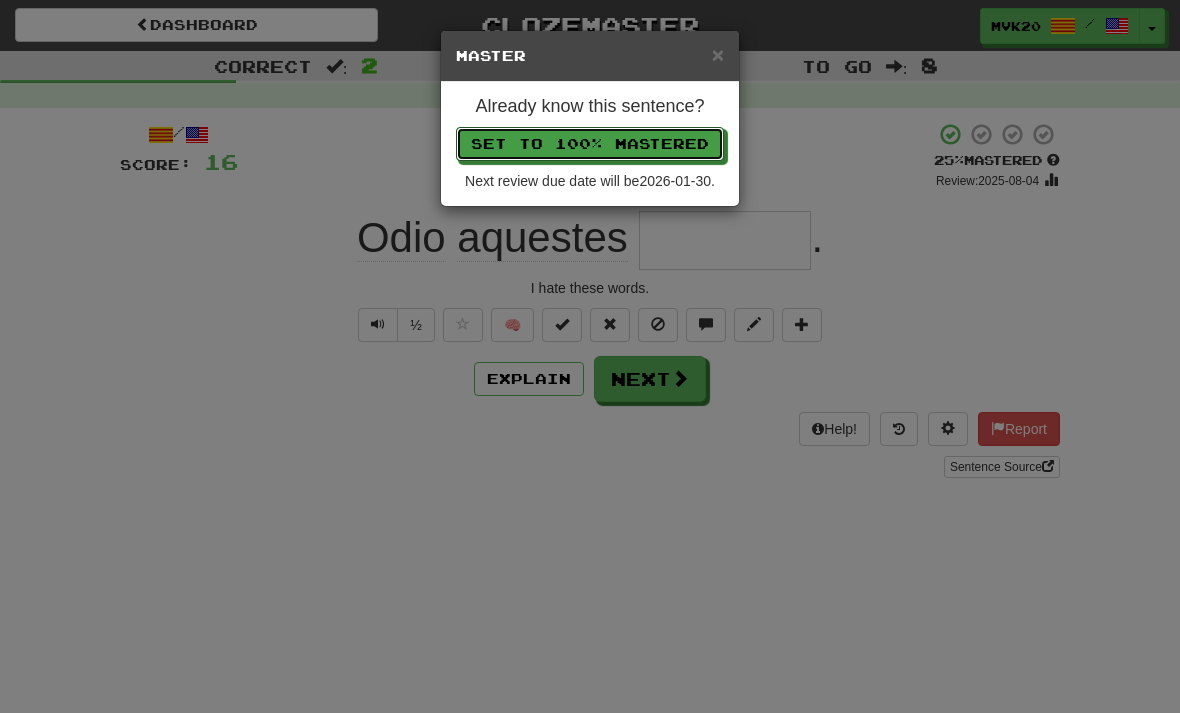 click on "Set to 100% Mastered" at bounding box center (590, 144) 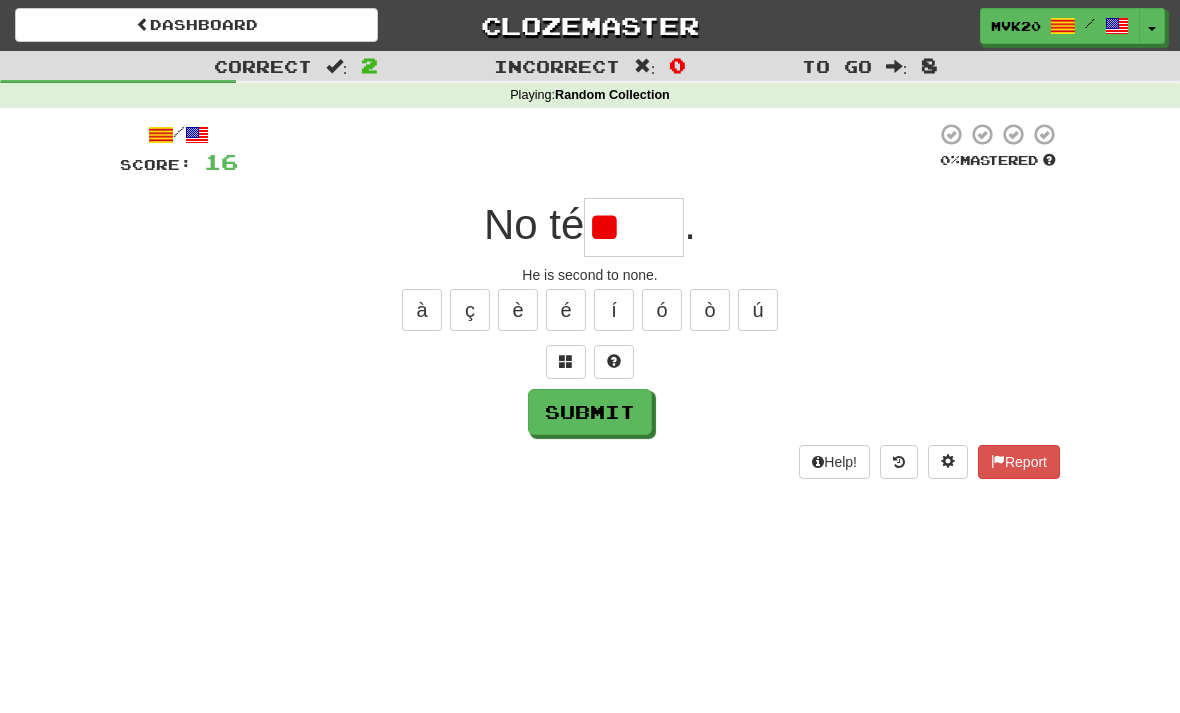 type on "*" 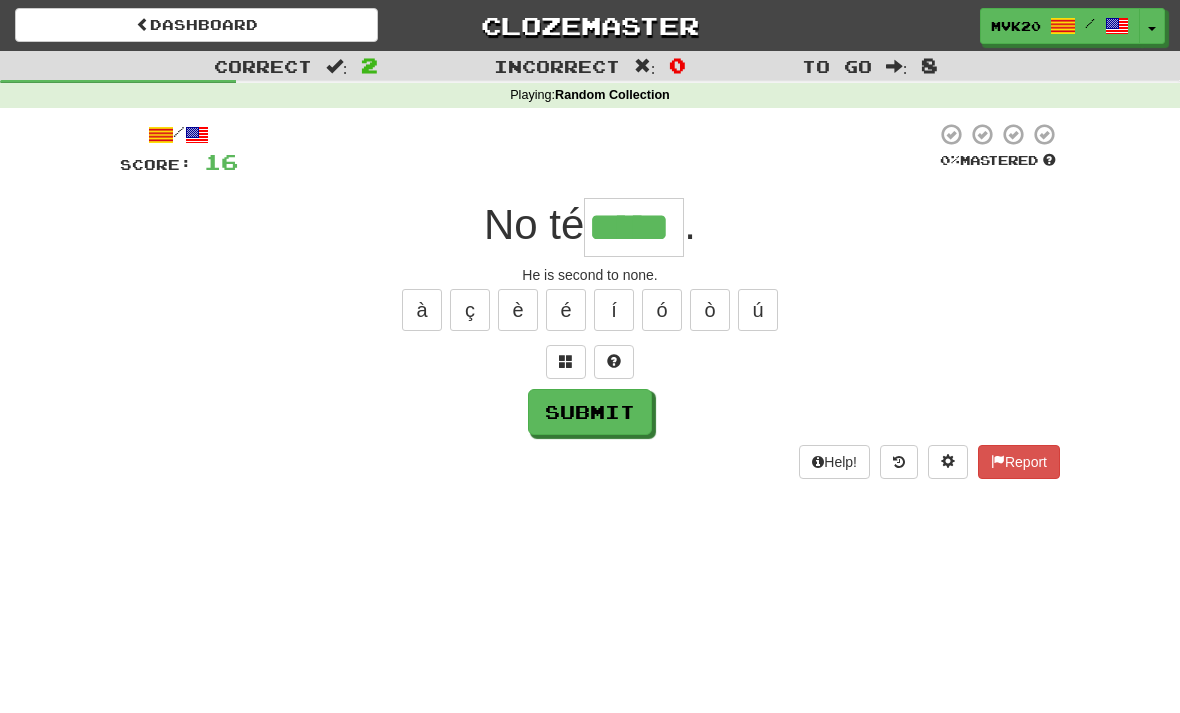 type on "*****" 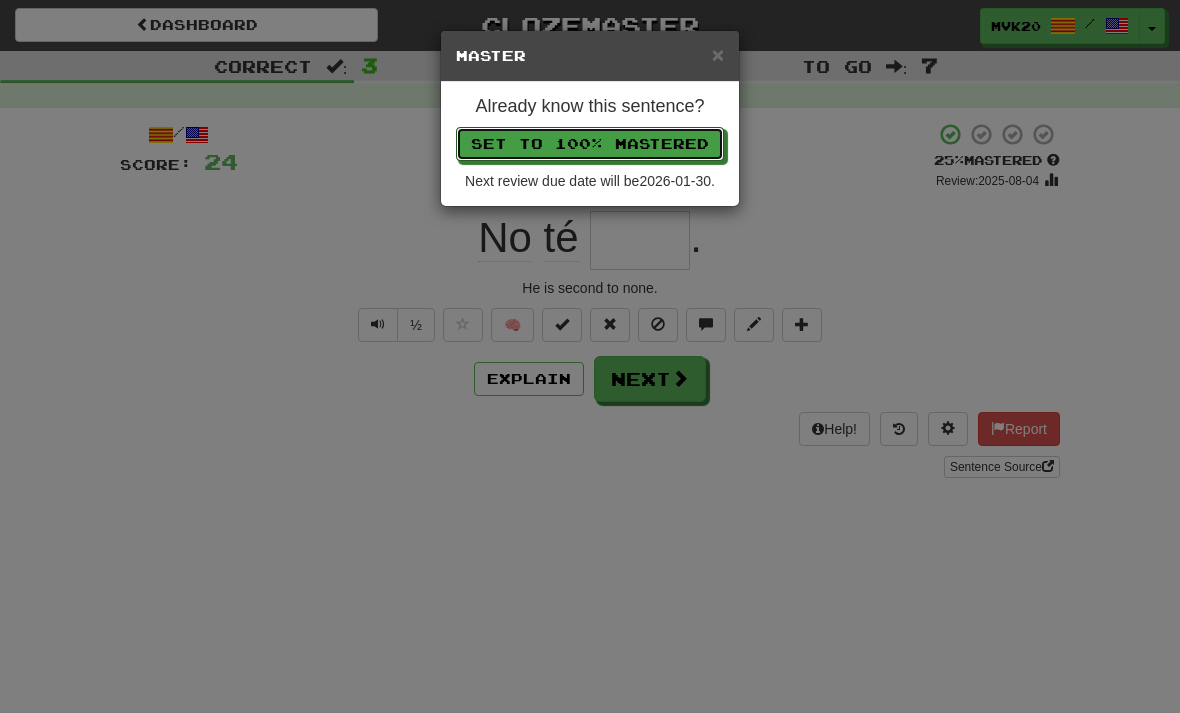 click on "Set to 100% Mastered" at bounding box center [590, 144] 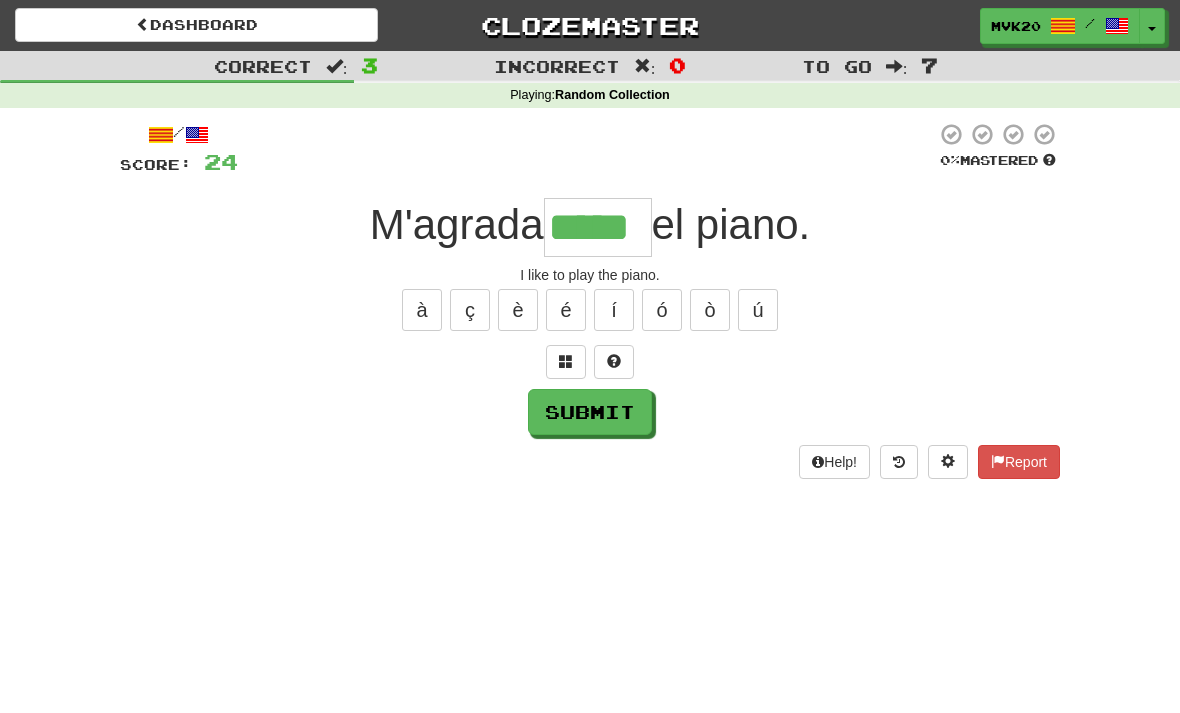 type on "*****" 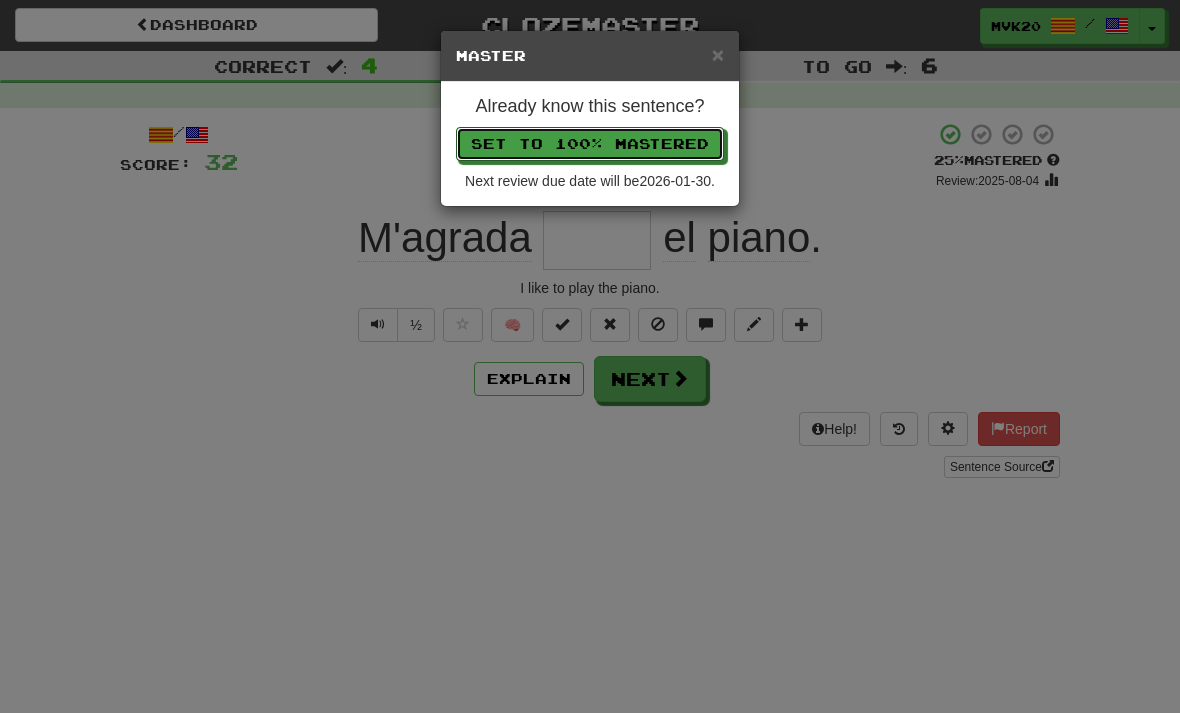 click on "Set to 100% Mastered" at bounding box center (590, 144) 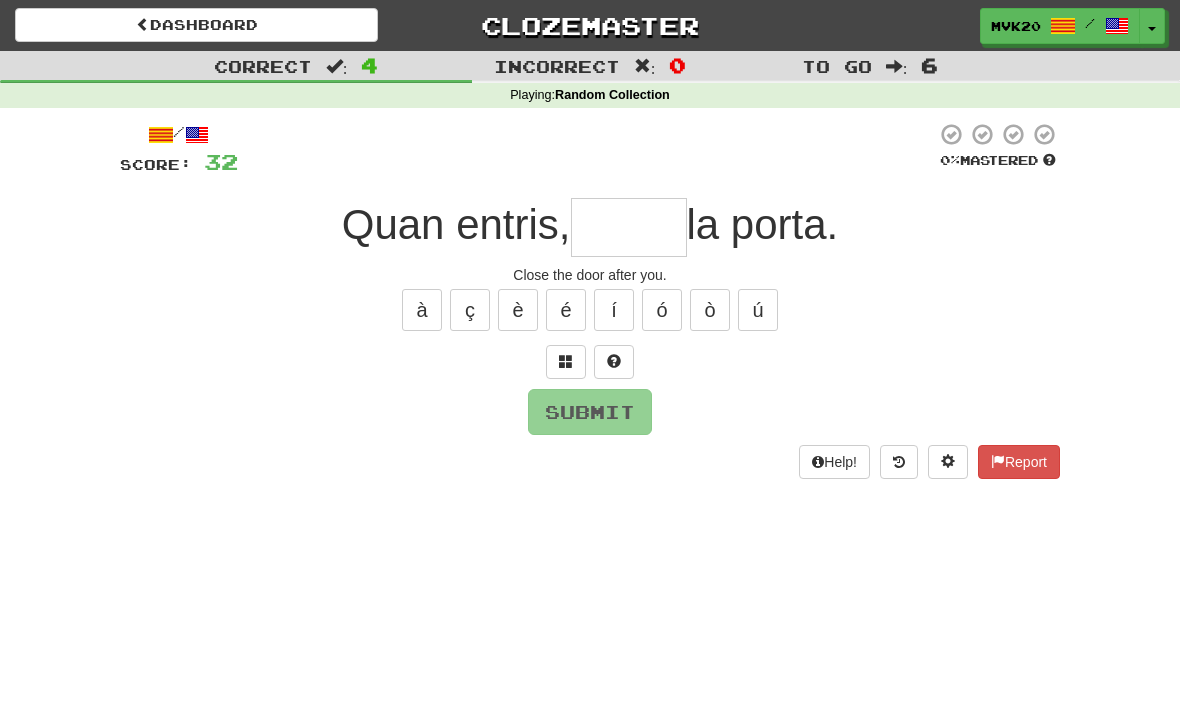 type on "*" 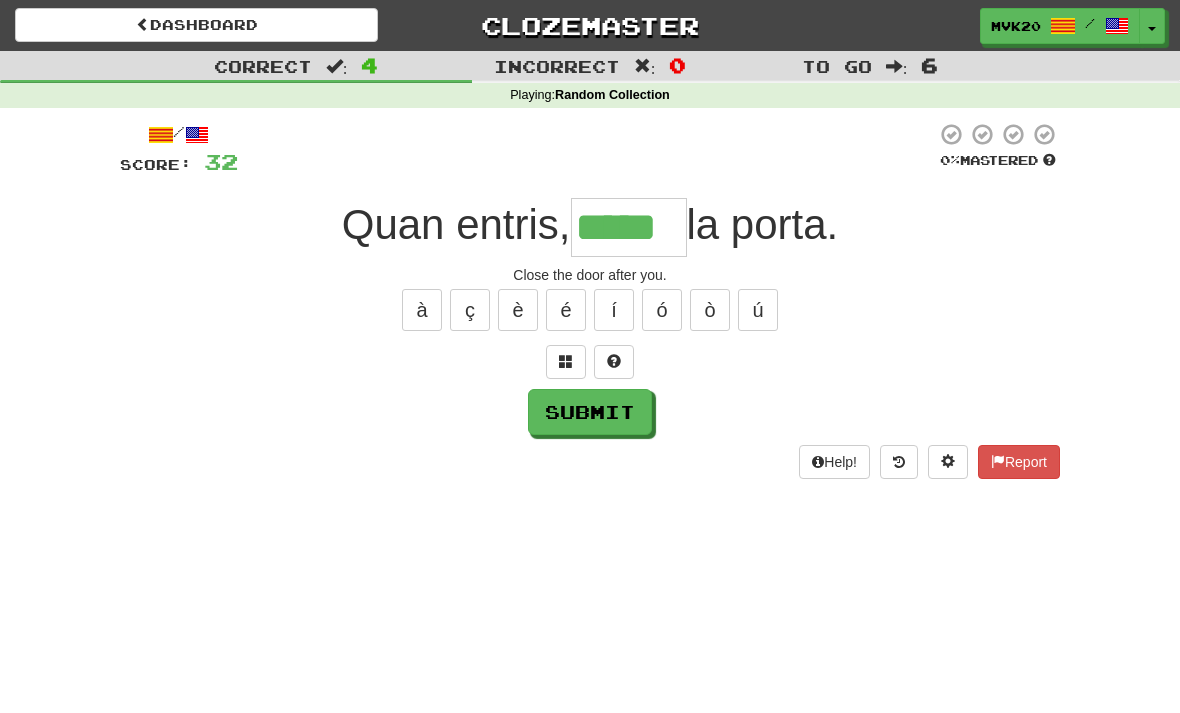 type on "*****" 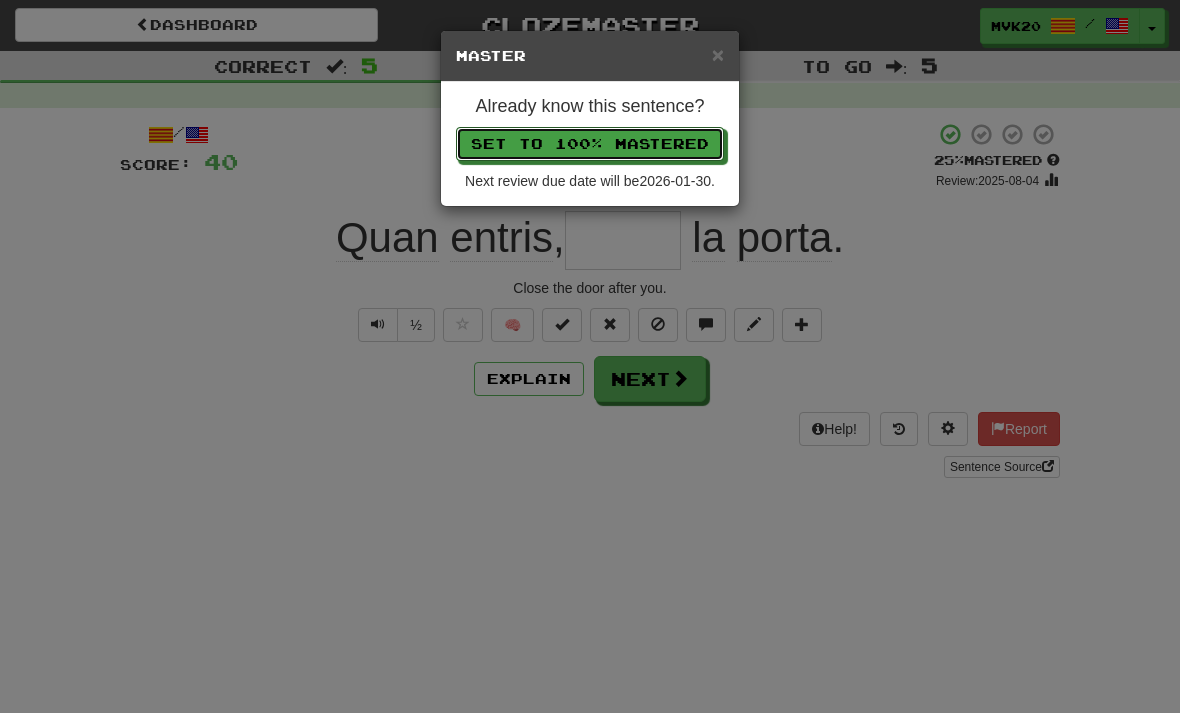 click on "Set to 100% Mastered" at bounding box center (590, 144) 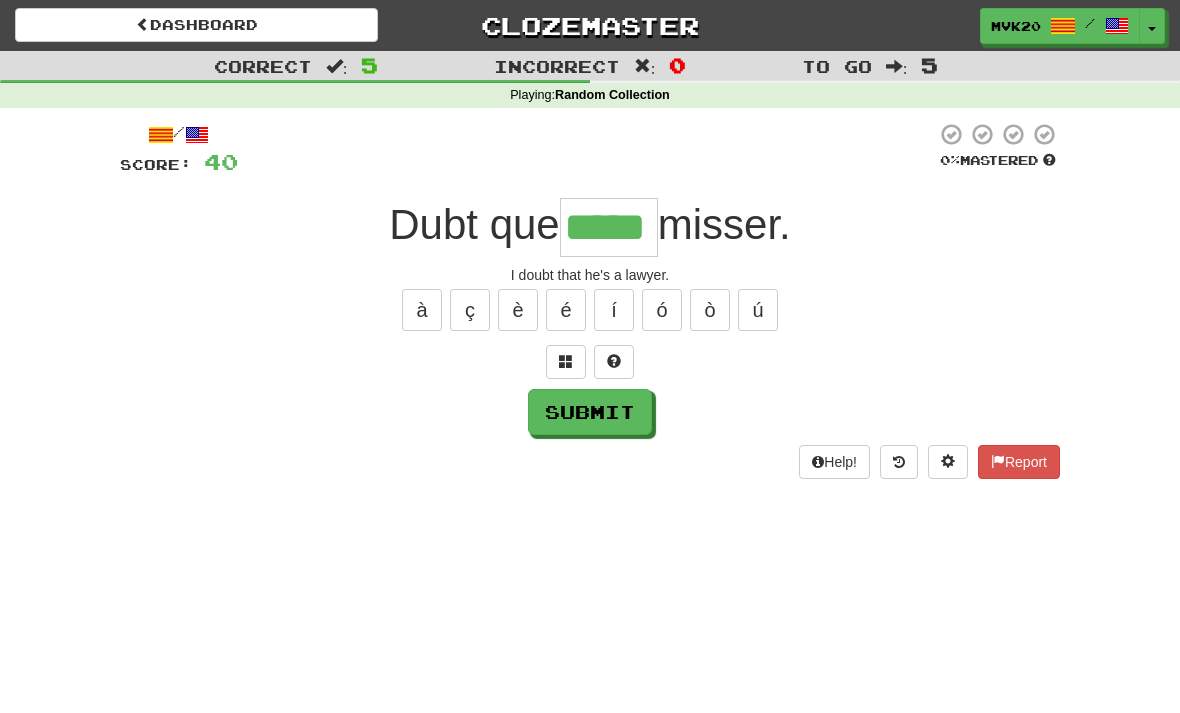 type on "*****" 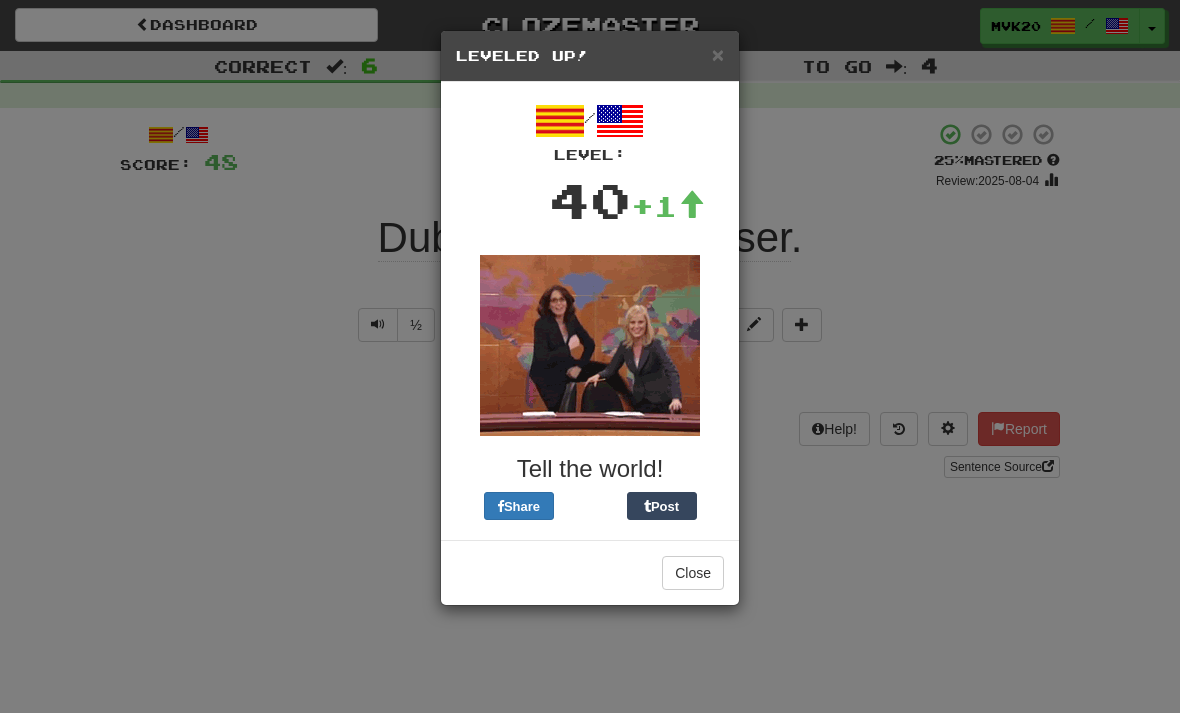 click on "Close" at bounding box center [693, 573] 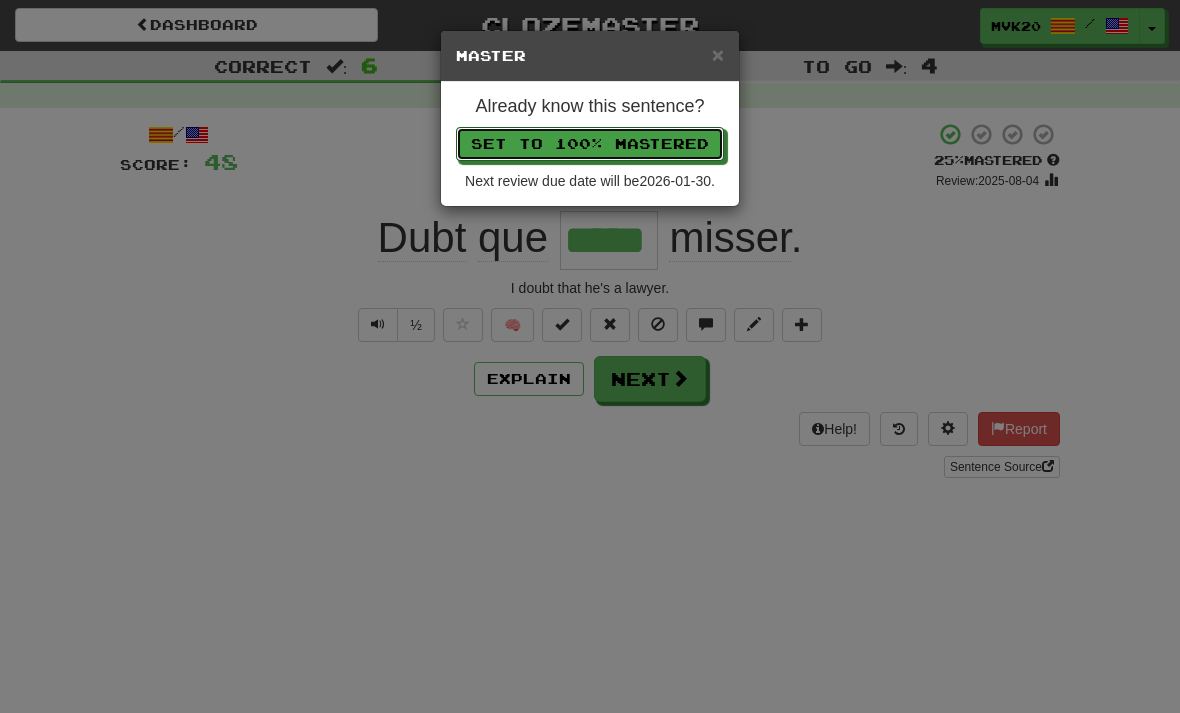 click on "Set to 100% Mastered" at bounding box center (590, 144) 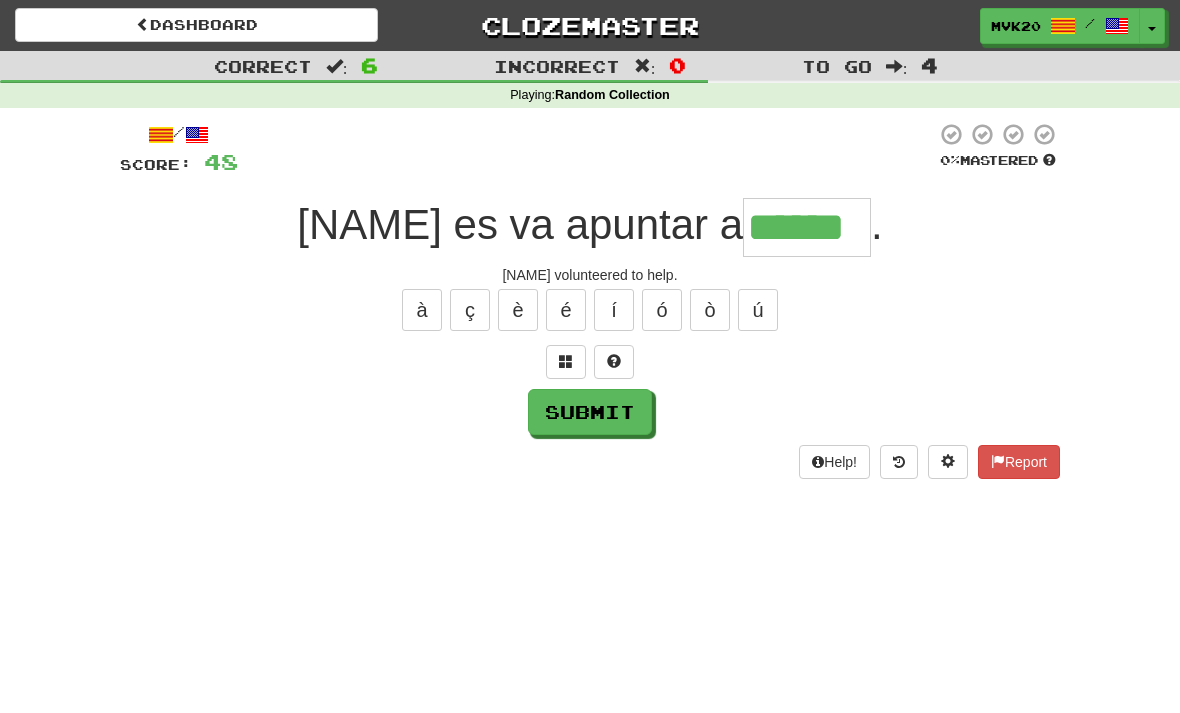 type on "******" 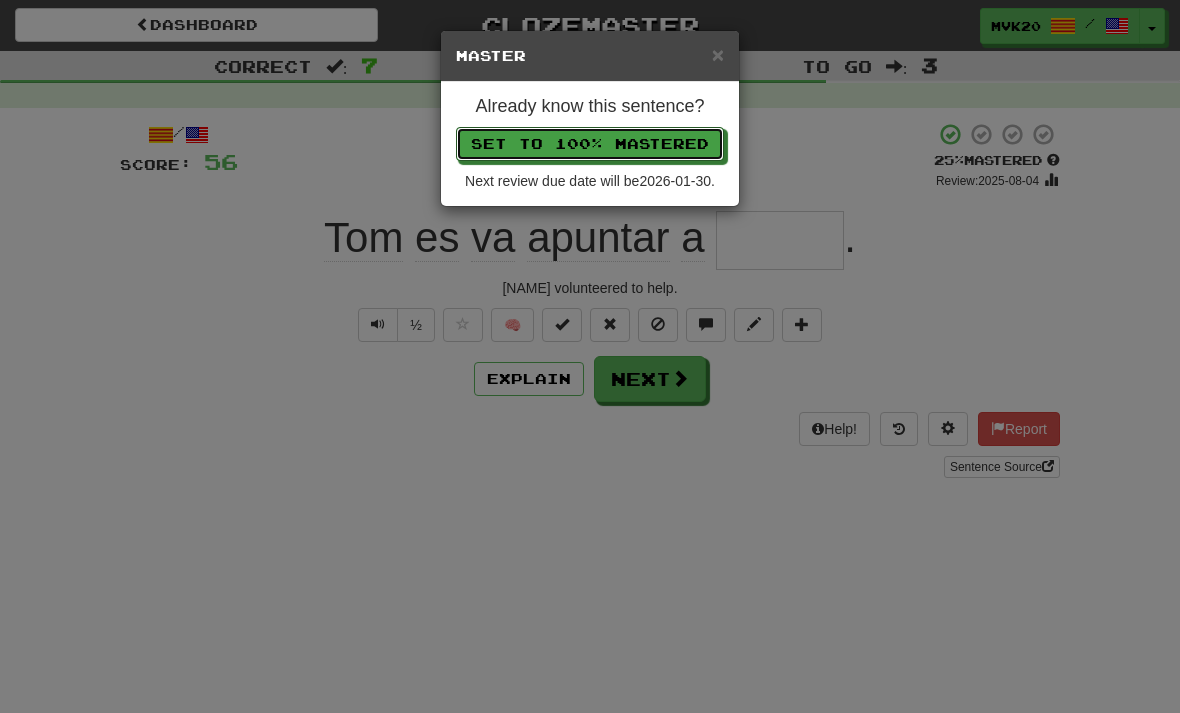 click on "Set to 100% Mastered" at bounding box center (590, 144) 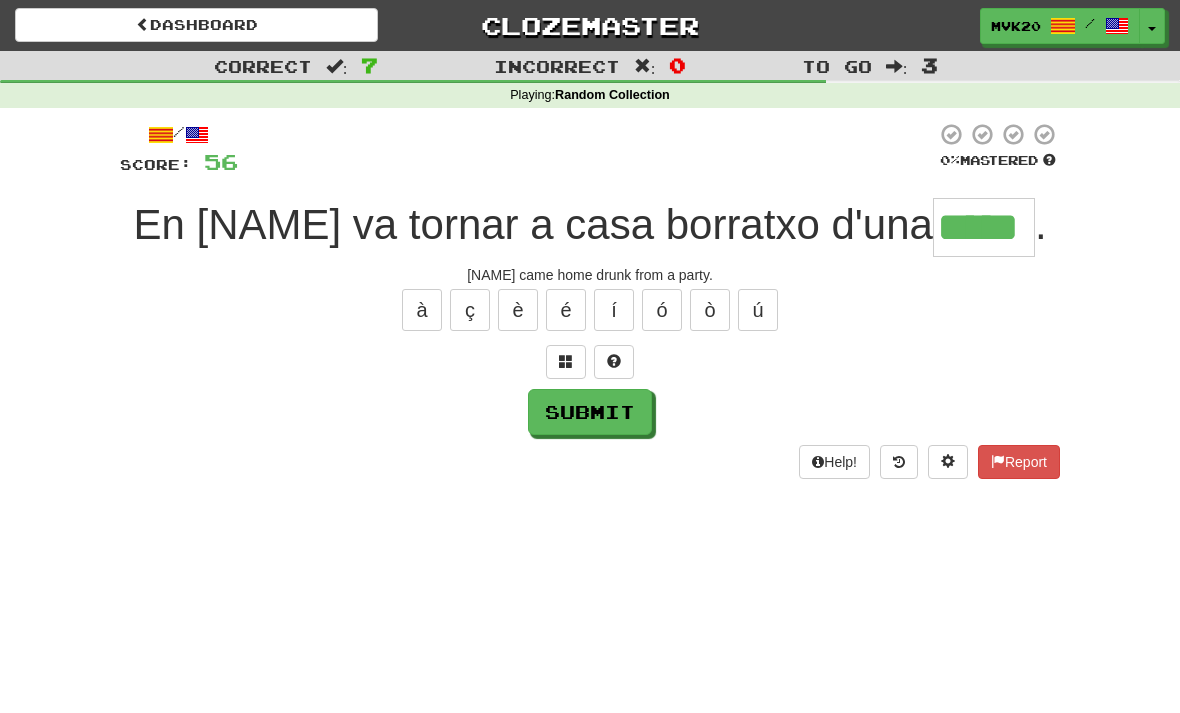 type on "*****" 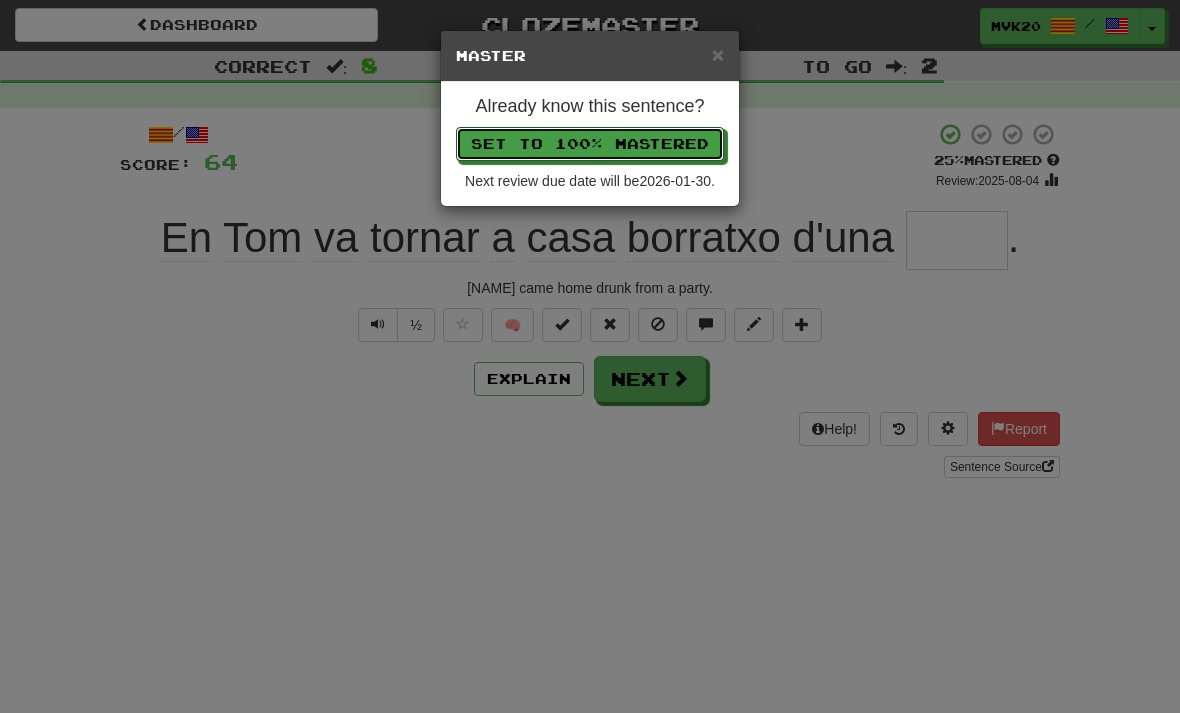 click on "Set to 100% Mastered" at bounding box center (590, 144) 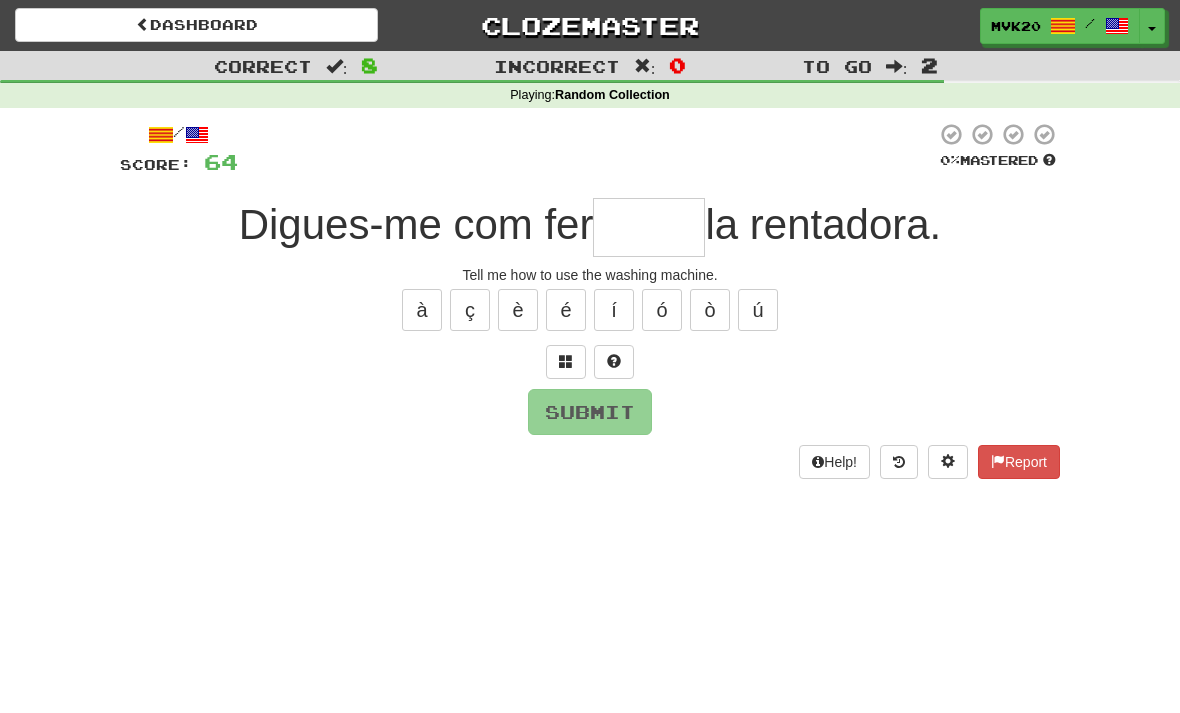 type on "*" 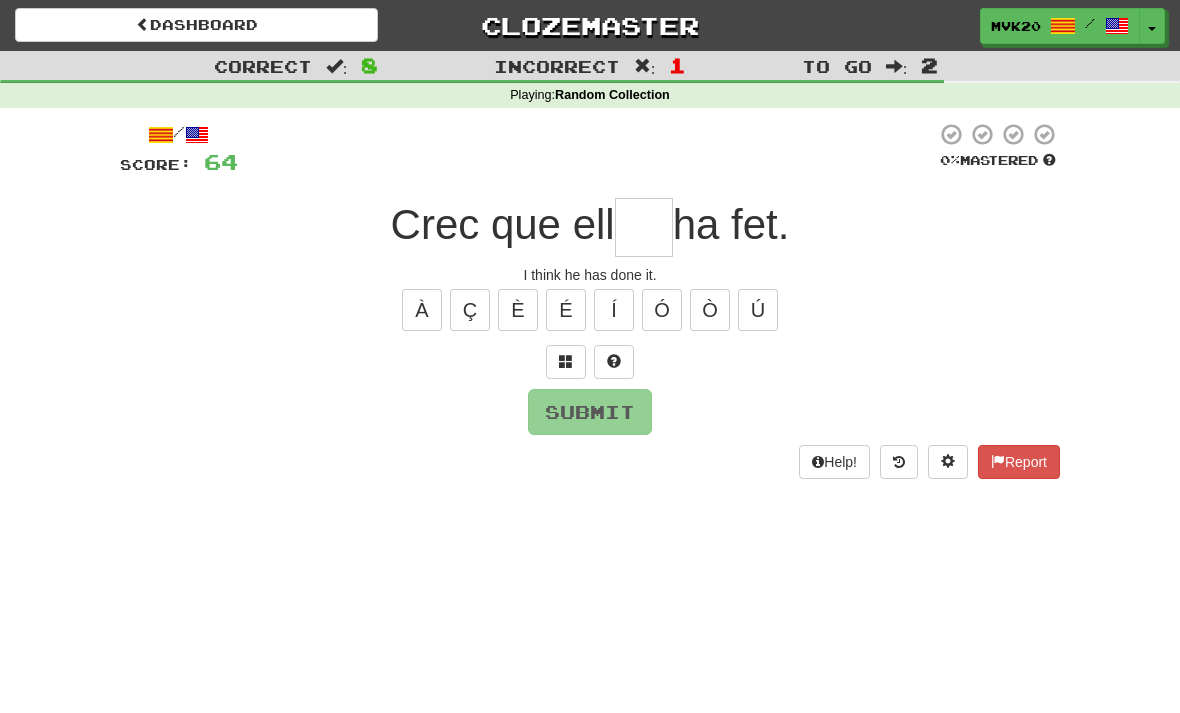 type on "*" 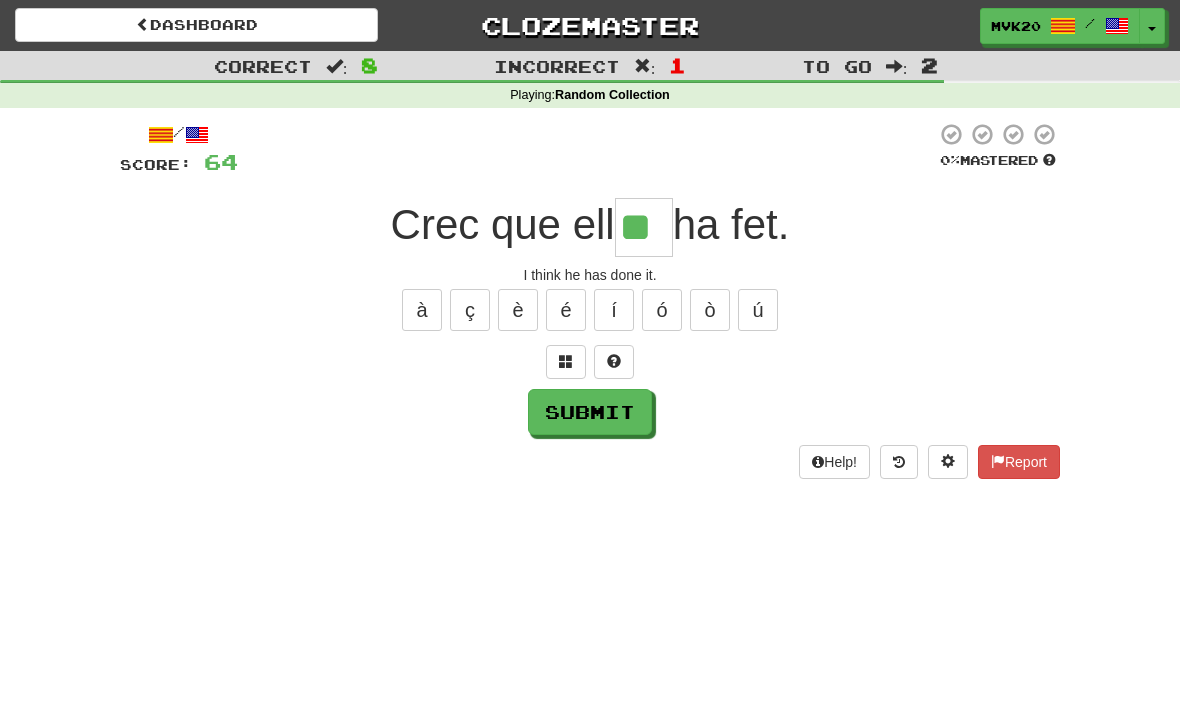 type on "**" 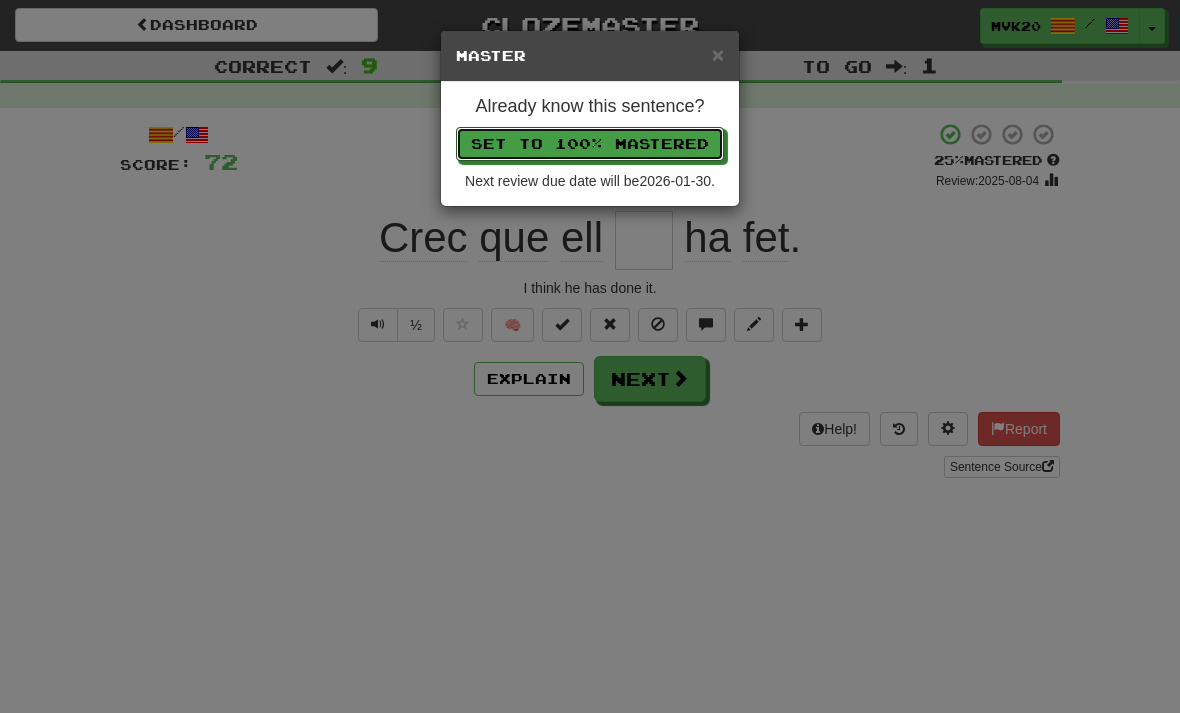 click on "Set to 100% Mastered" at bounding box center [590, 144] 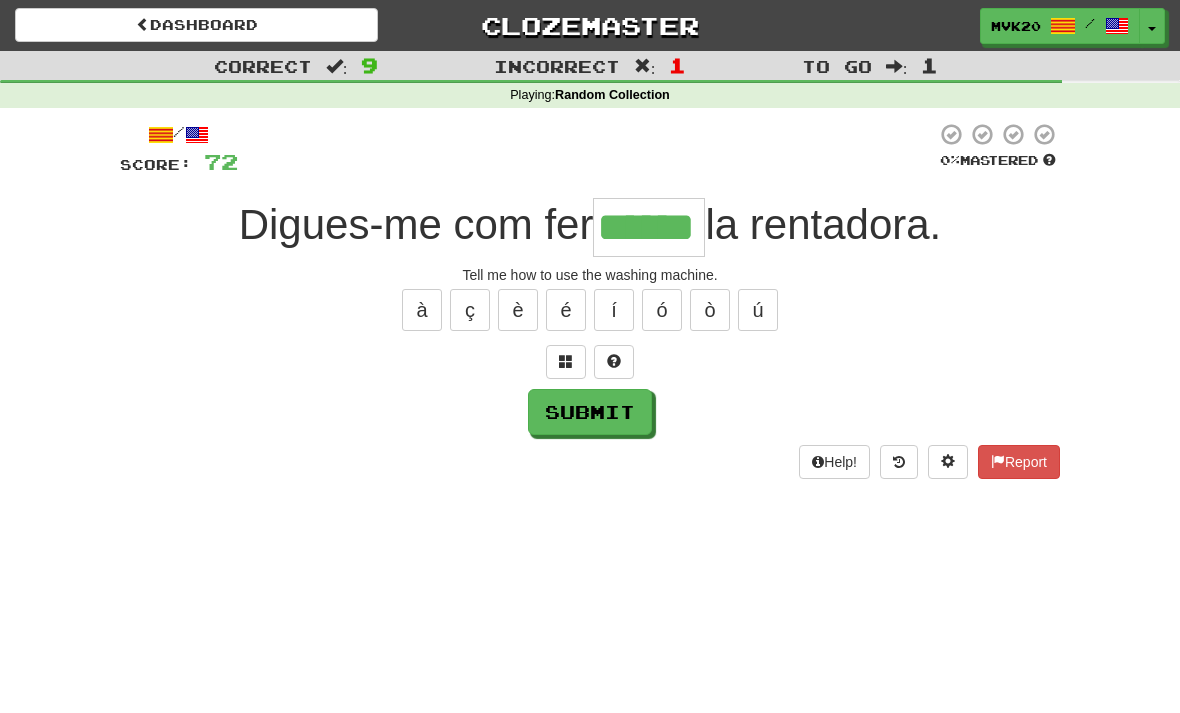 type on "******" 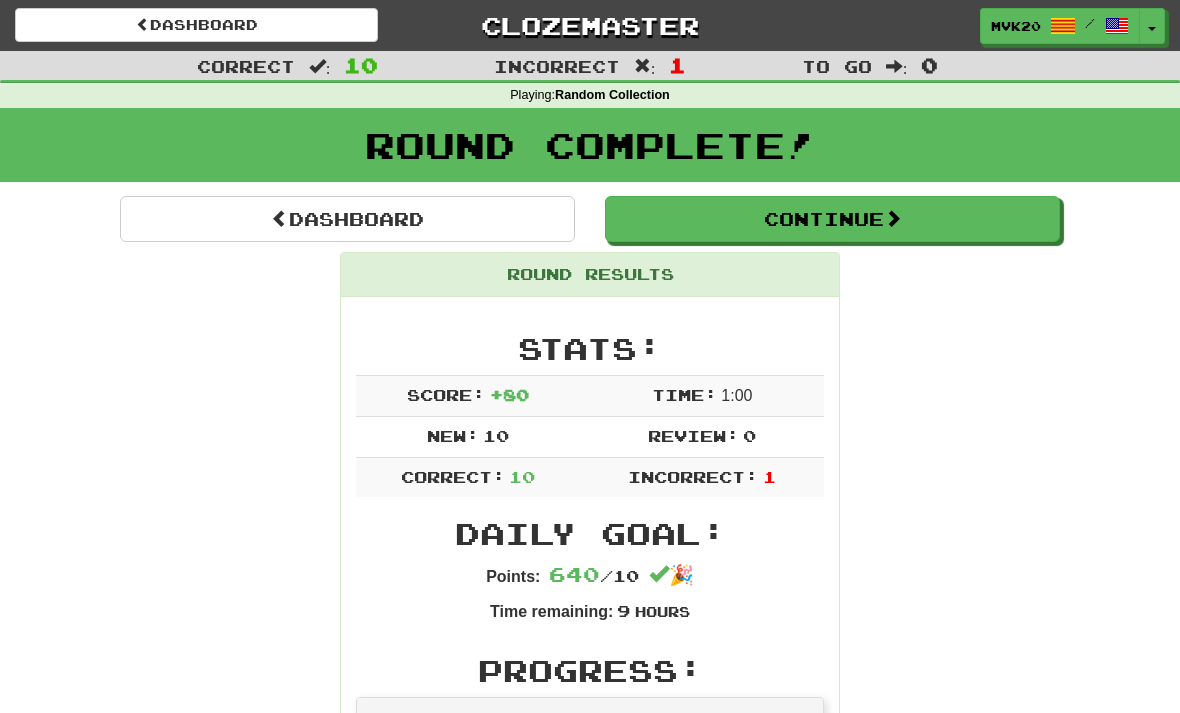 click on "Continue" at bounding box center [832, 219] 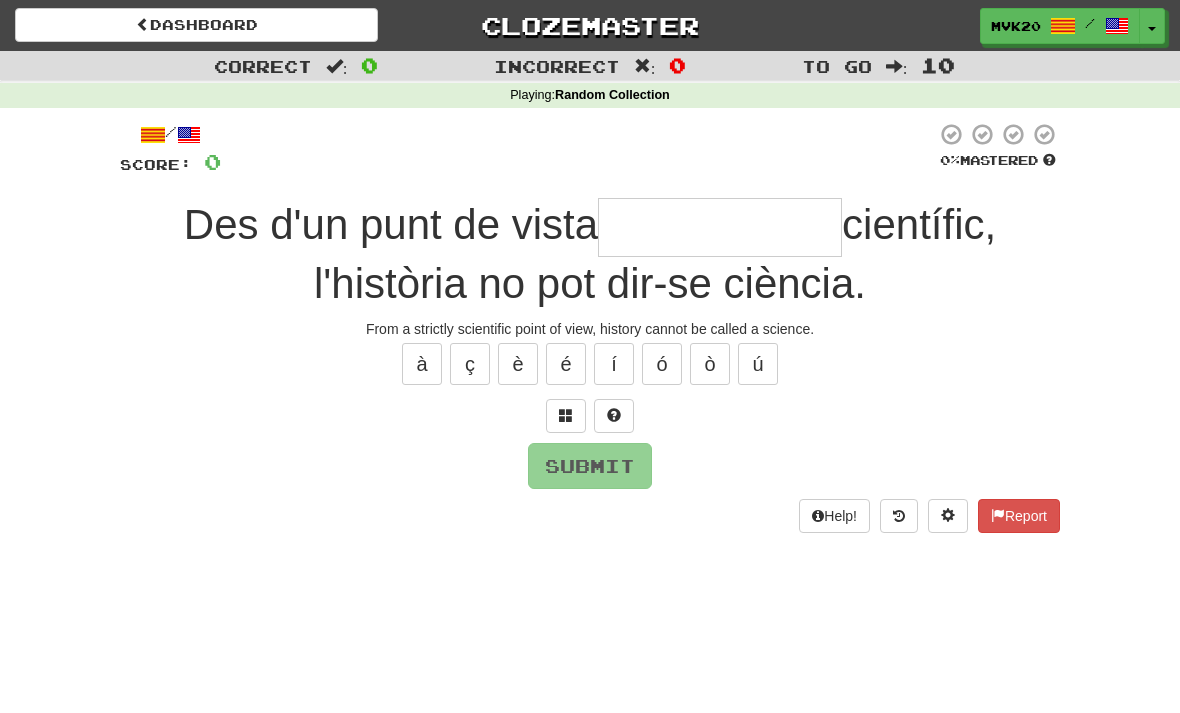type on "*" 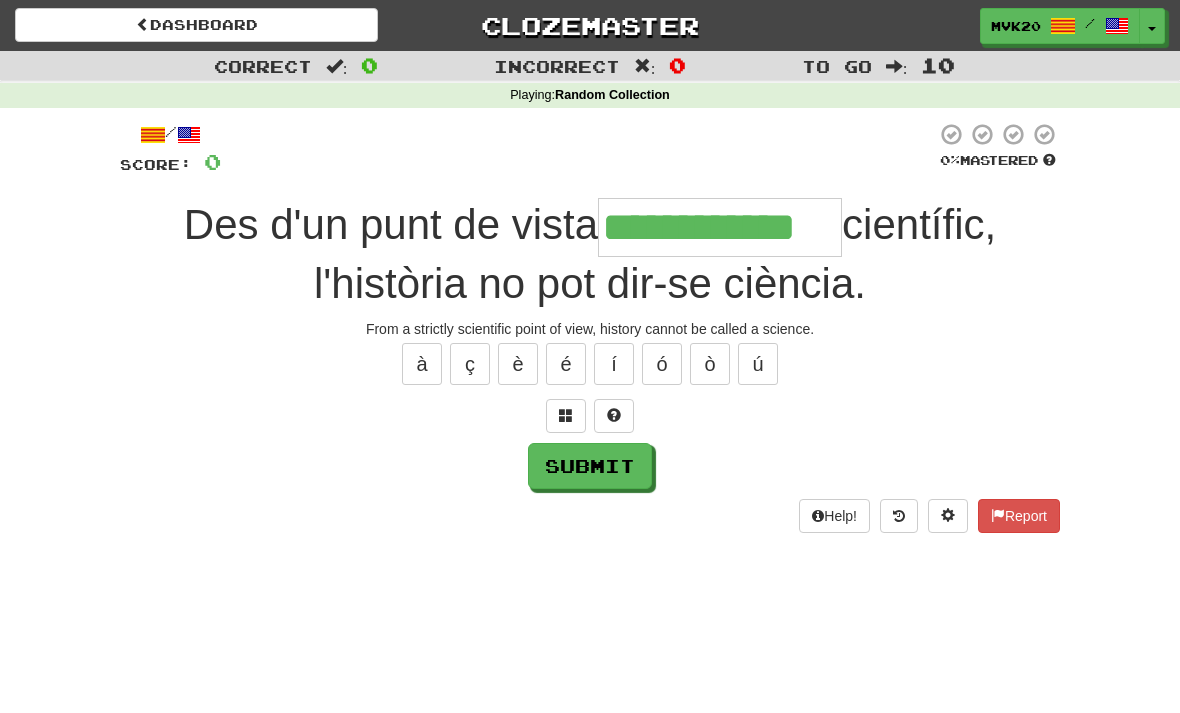 type on "**********" 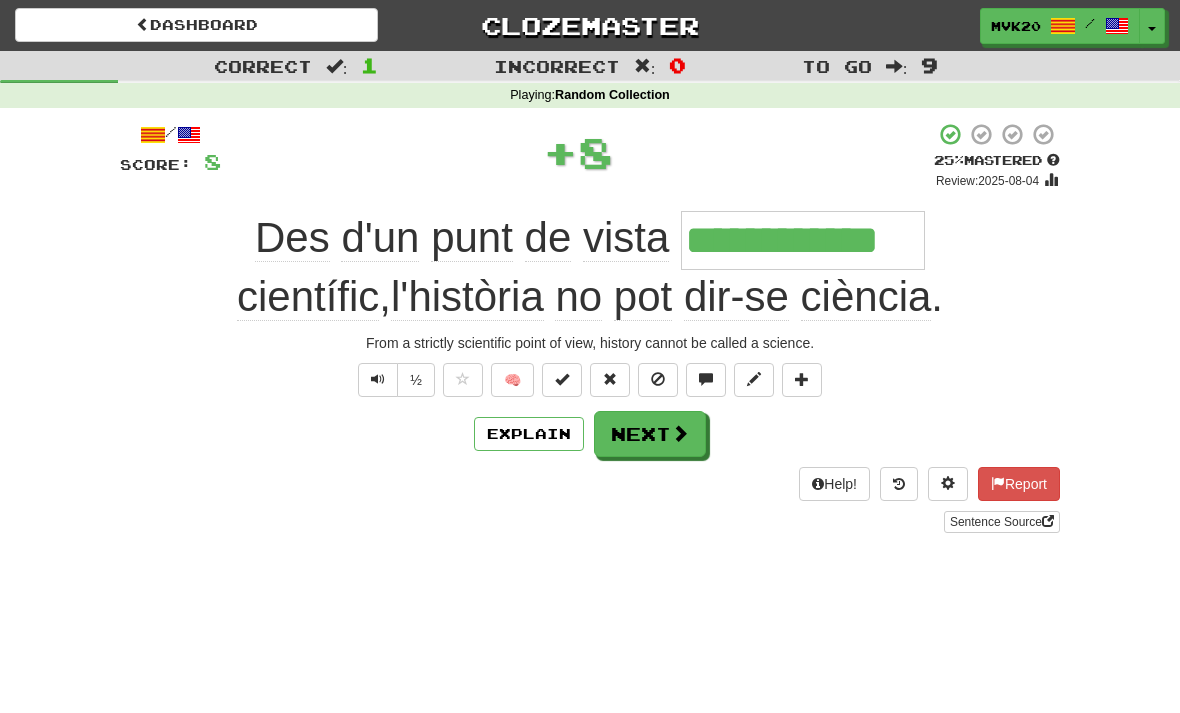 type 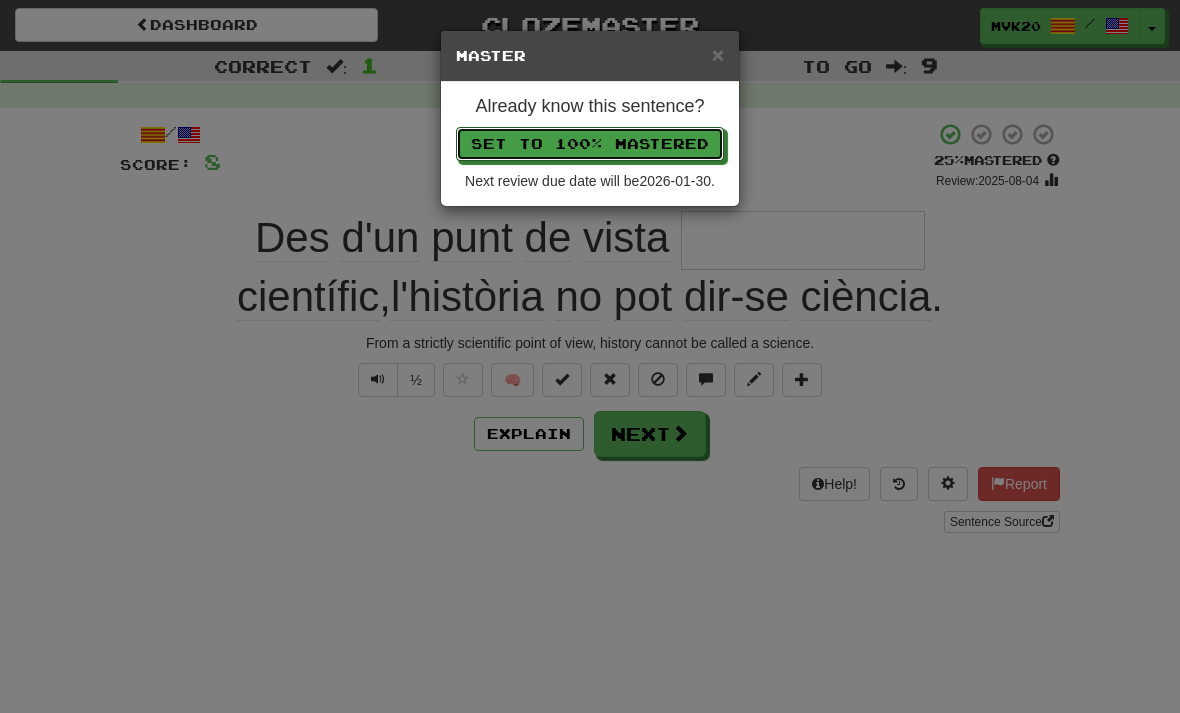 type 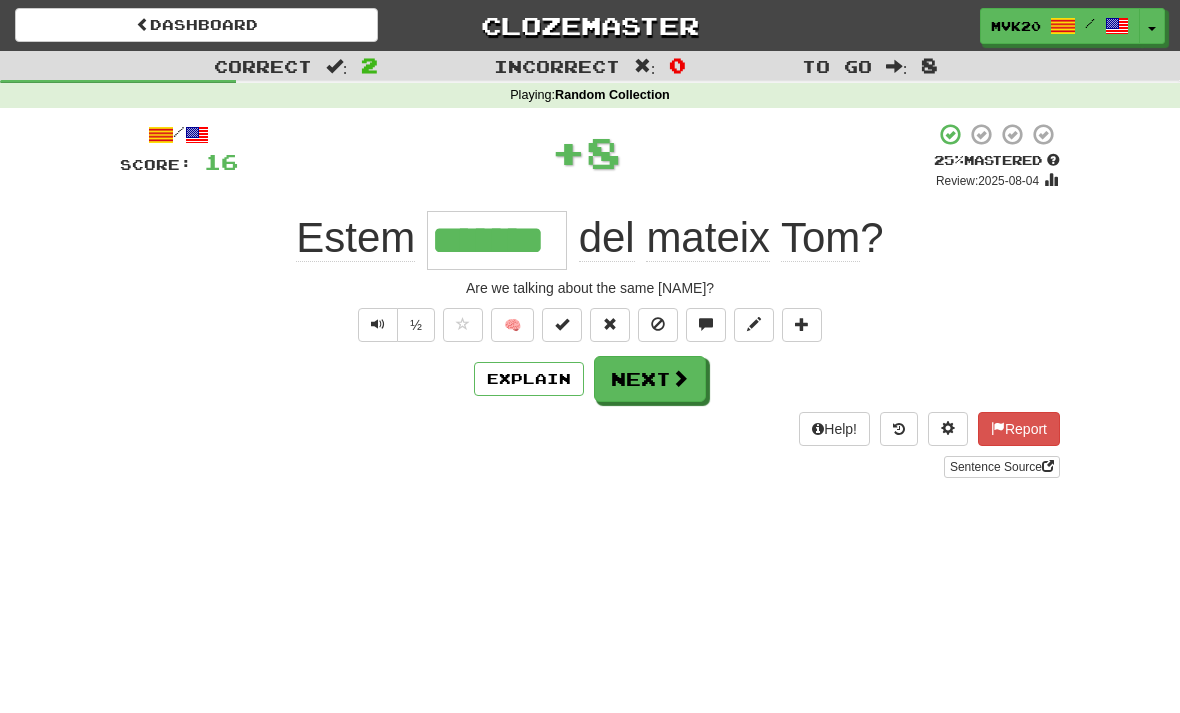 type on "*******" 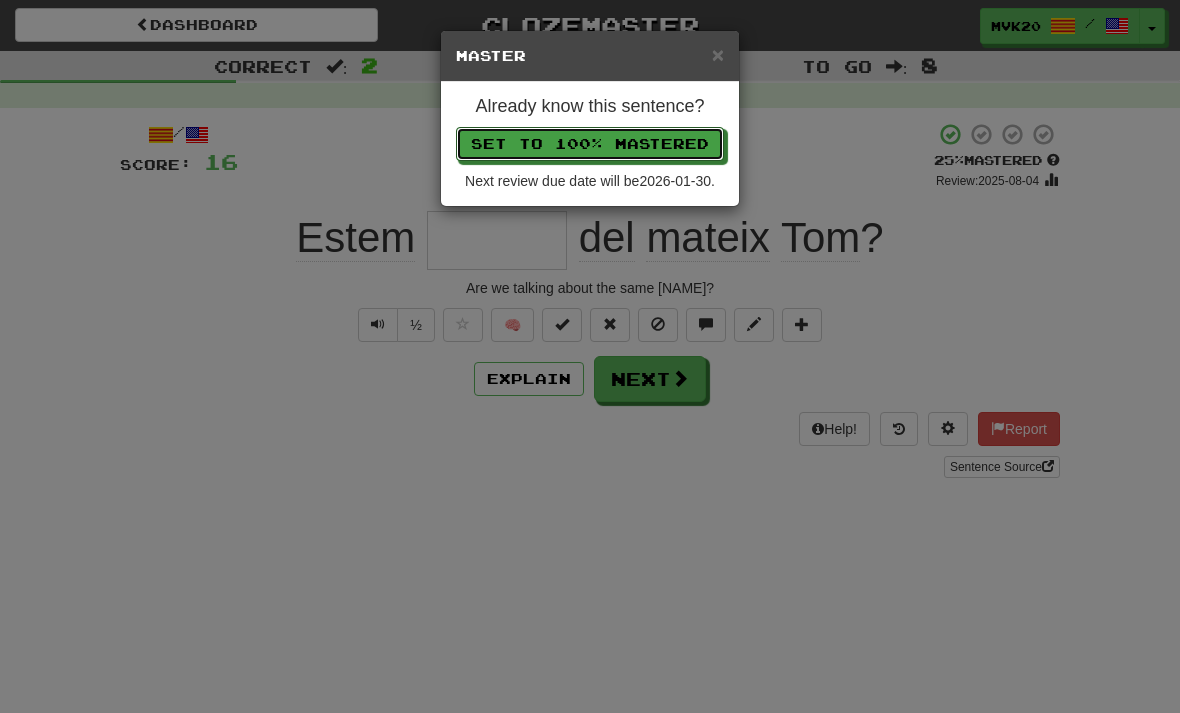 click on "Set to 100% Mastered" at bounding box center (590, 144) 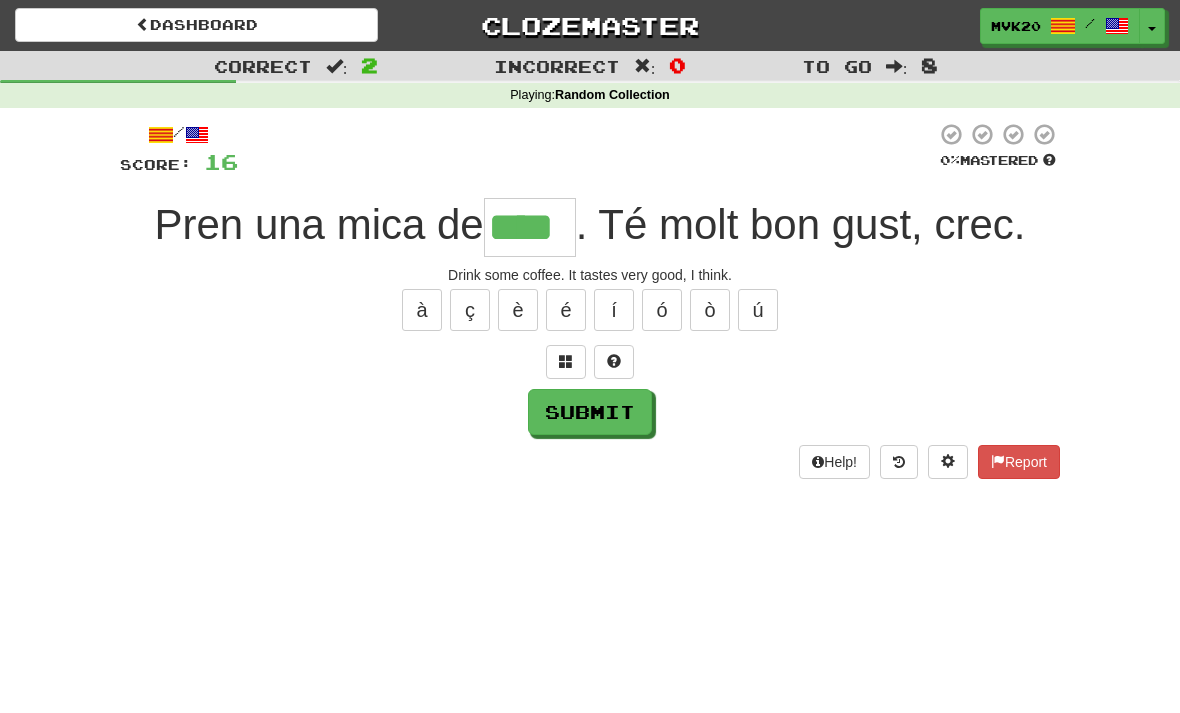 type on "****" 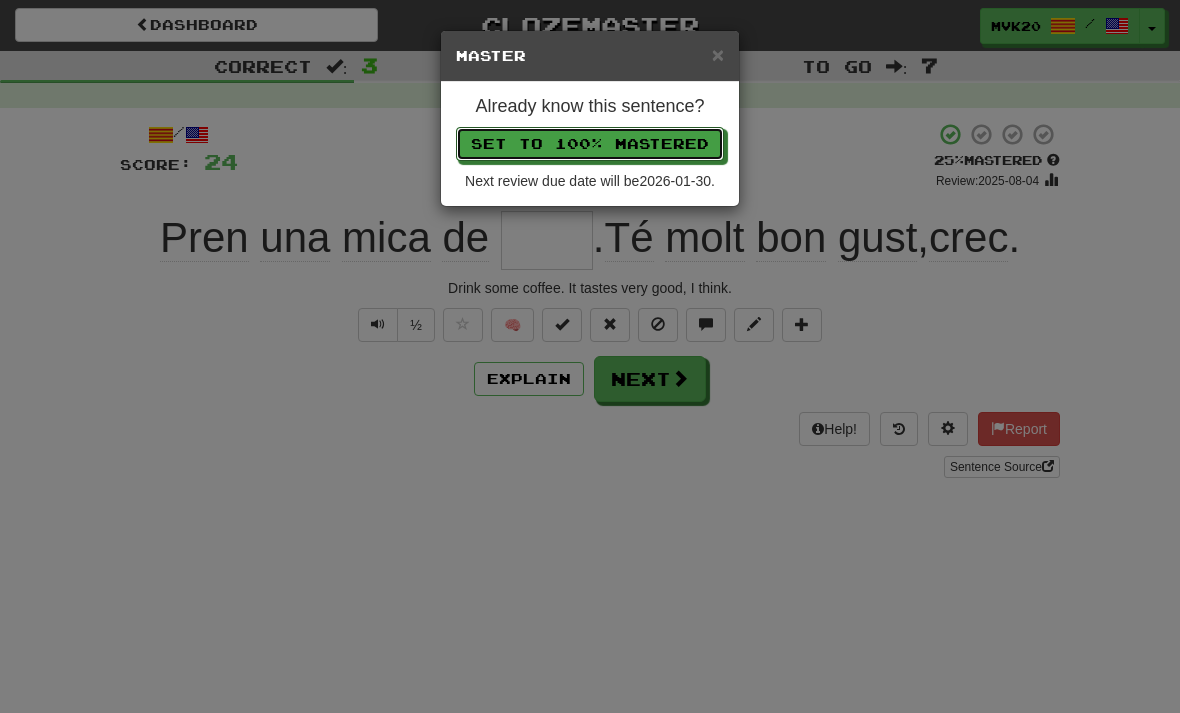 click on "Set to 100% Mastered" at bounding box center (590, 144) 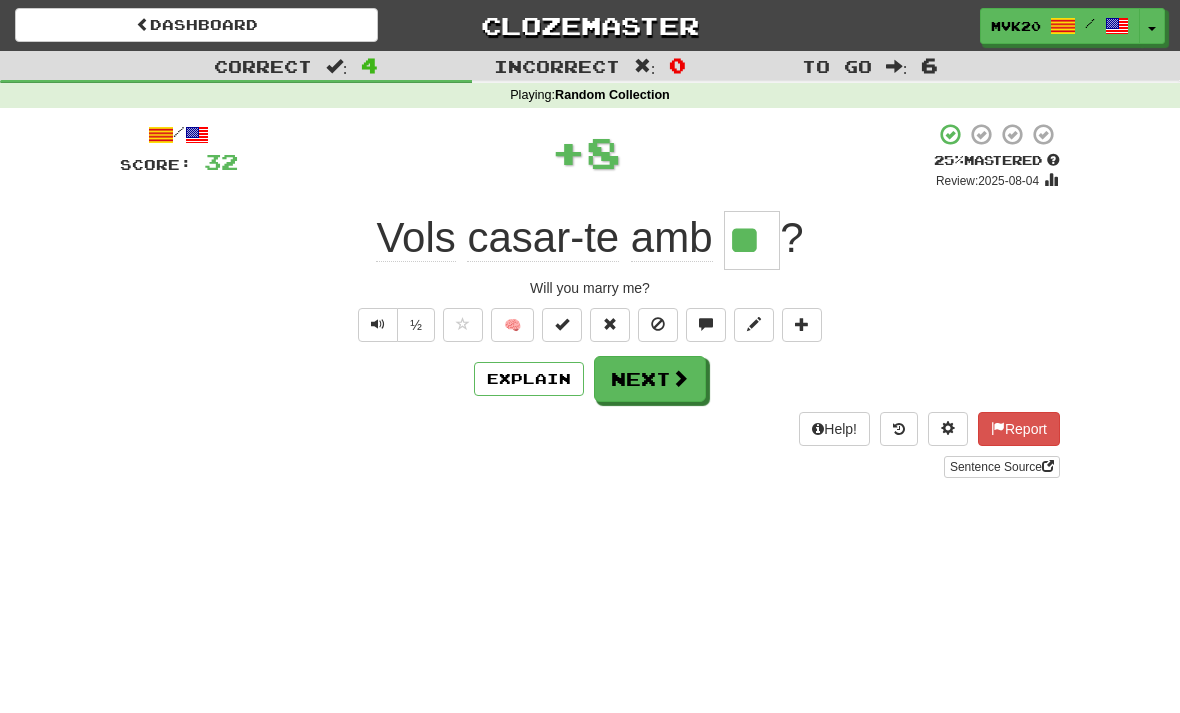 type on "**" 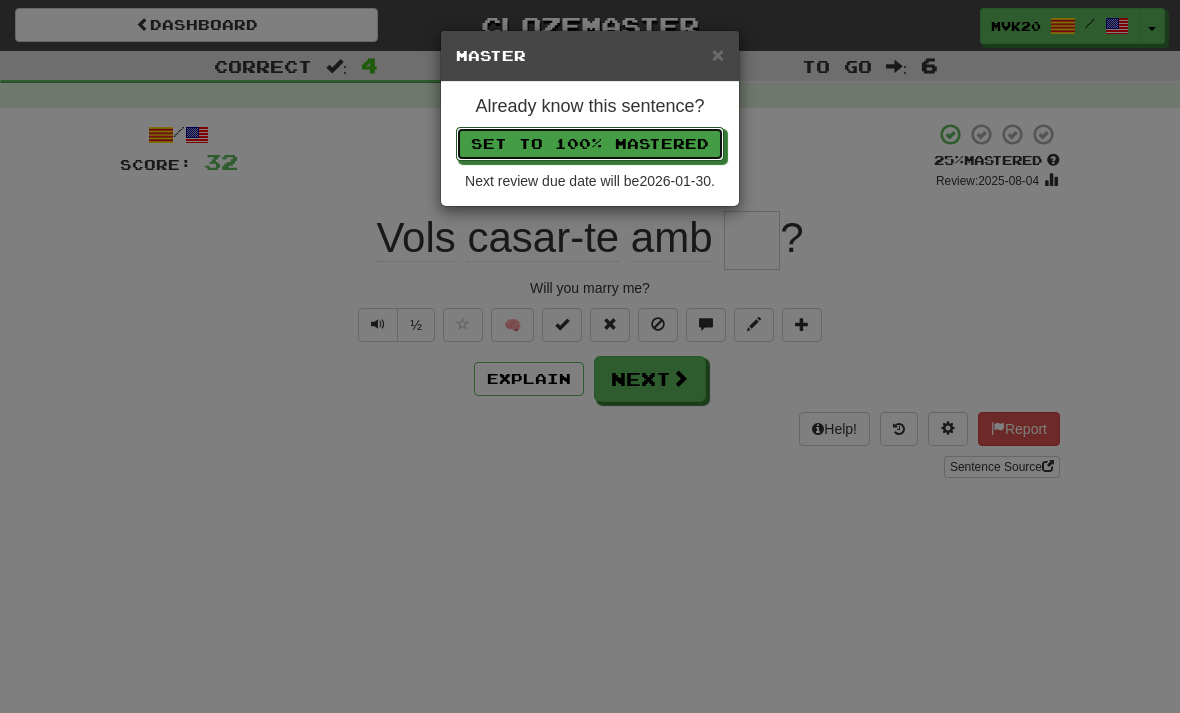 click on "Set to 100% Mastered" at bounding box center [590, 144] 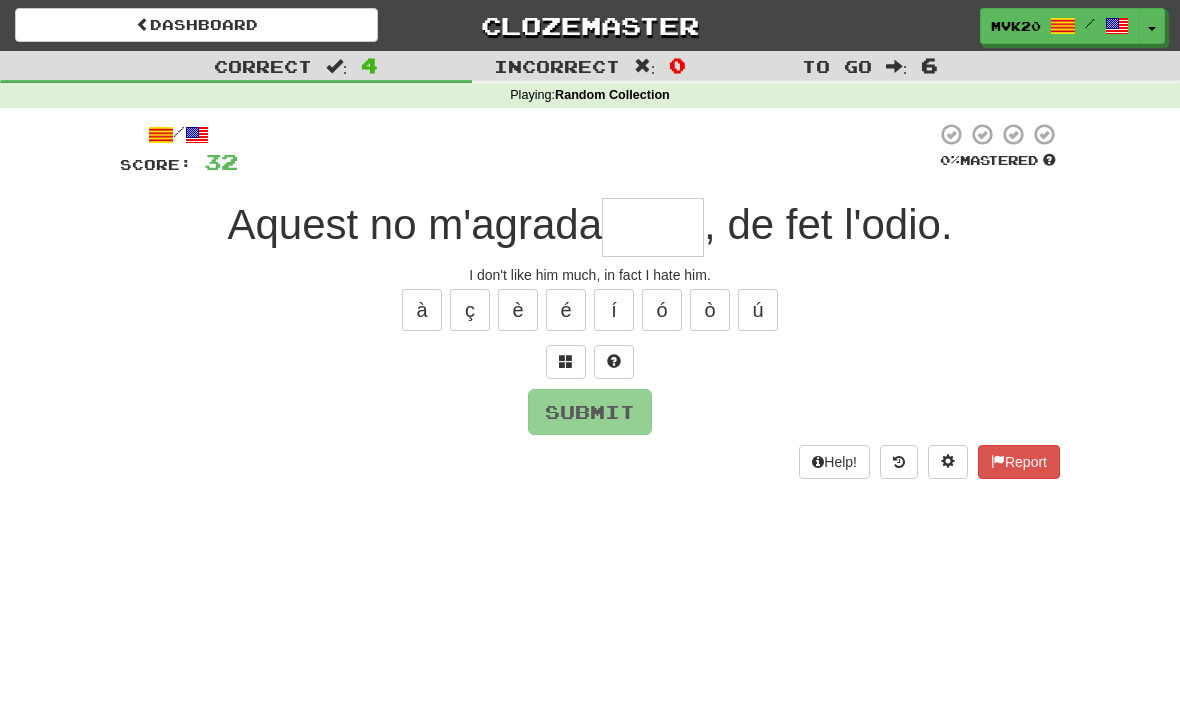 type on "*" 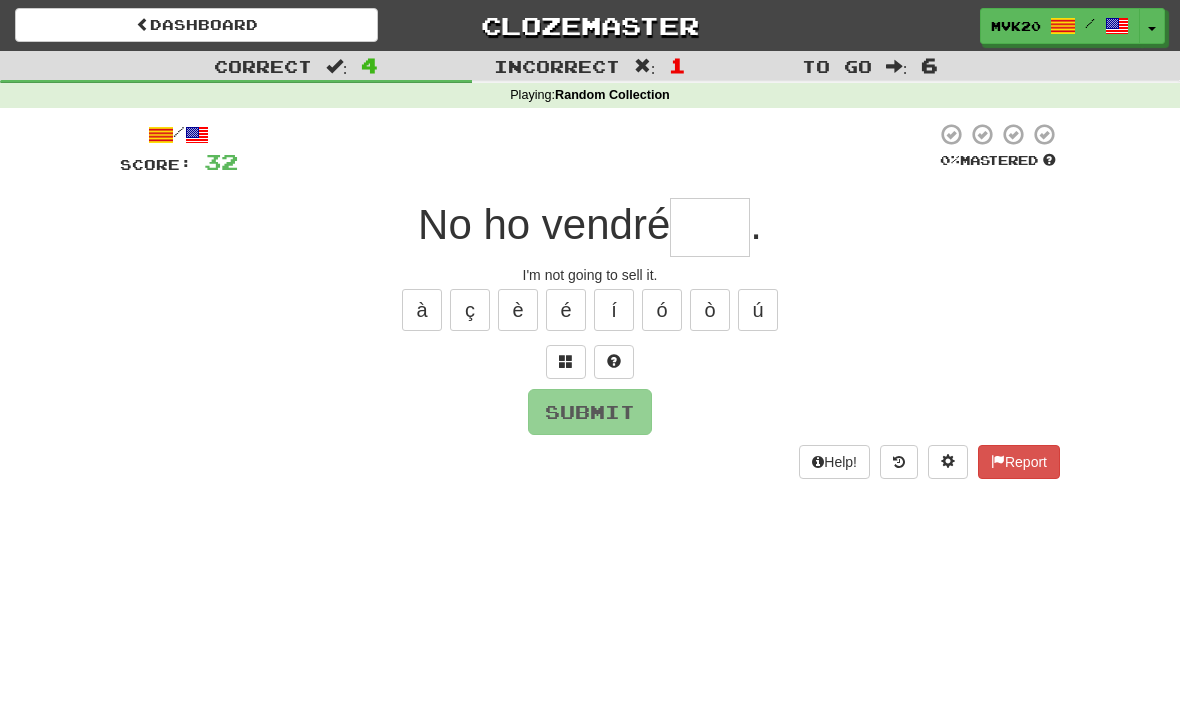 type on "*" 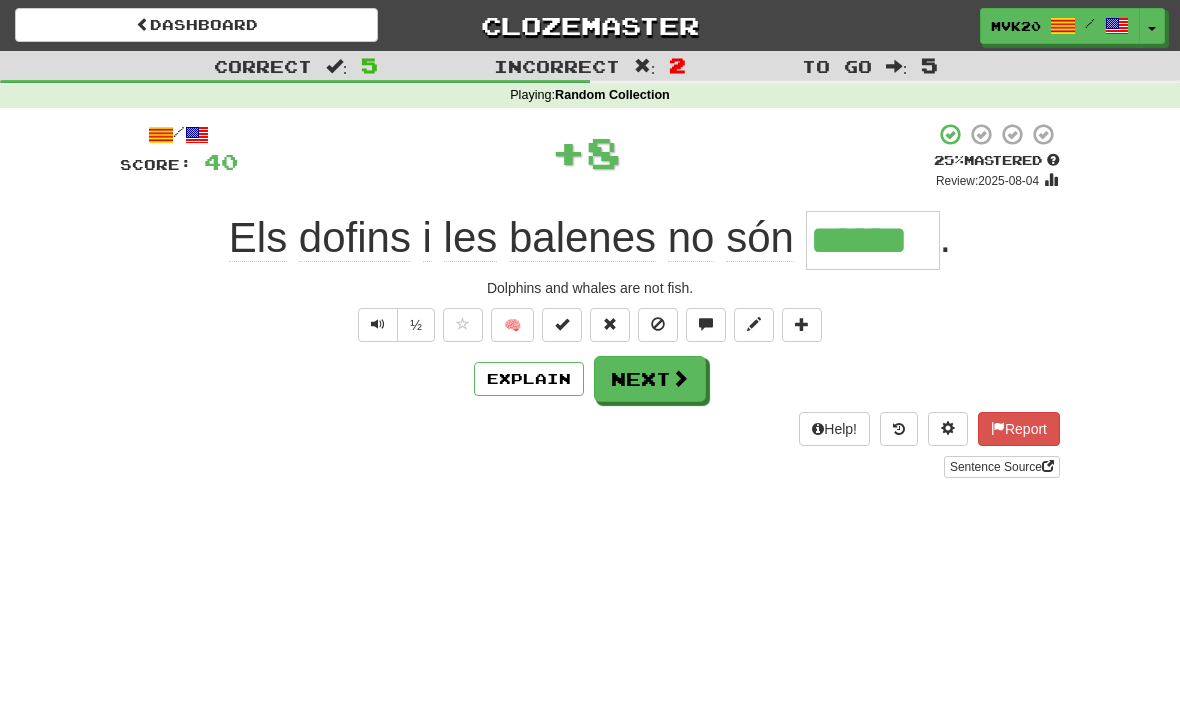 type on "******" 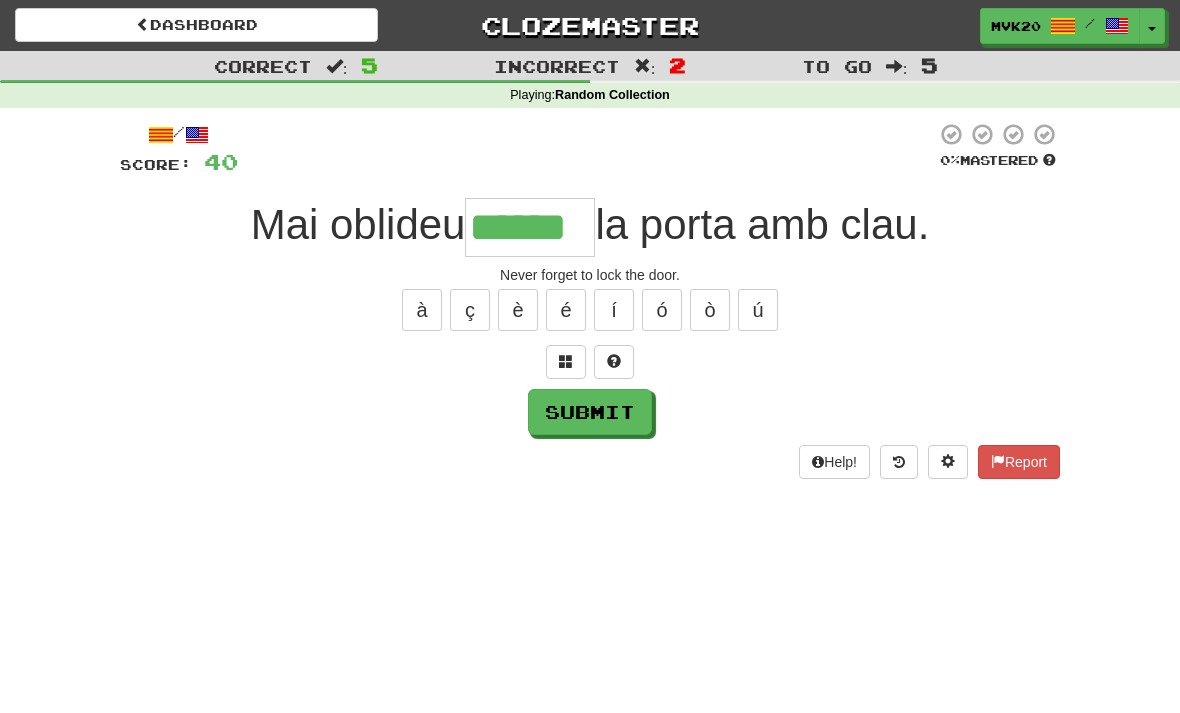 type on "******" 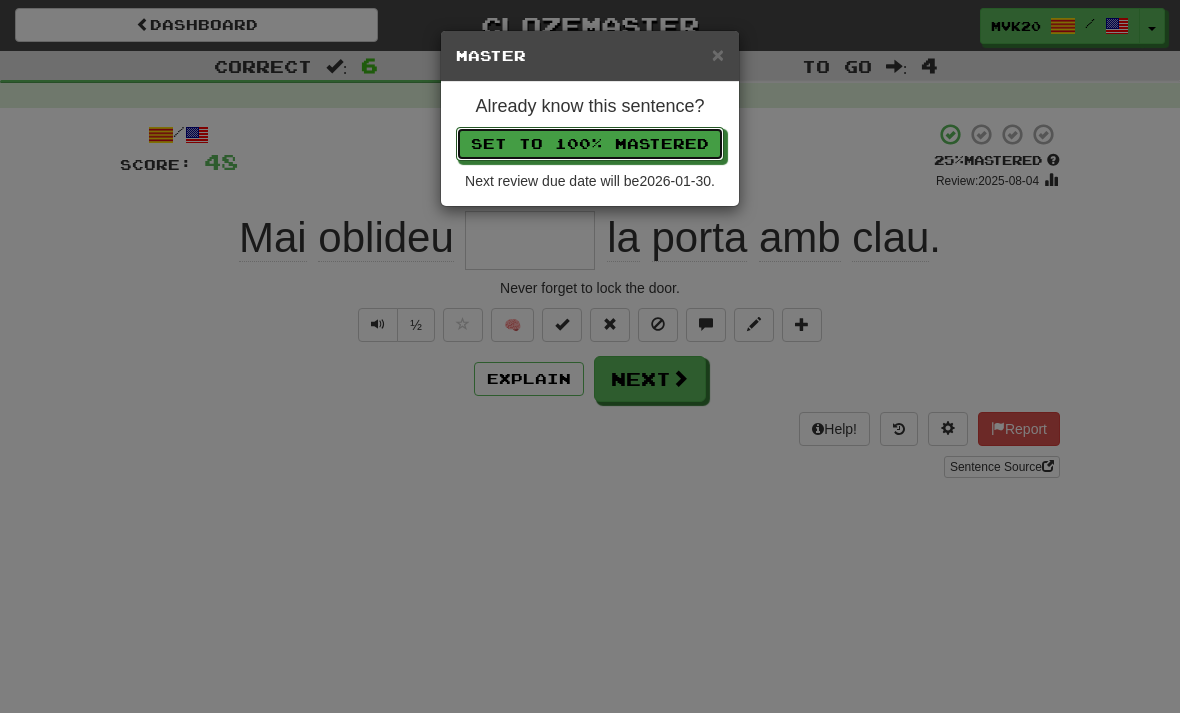 click on "Set to 100% Mastered" at bounding box center [590, 144] 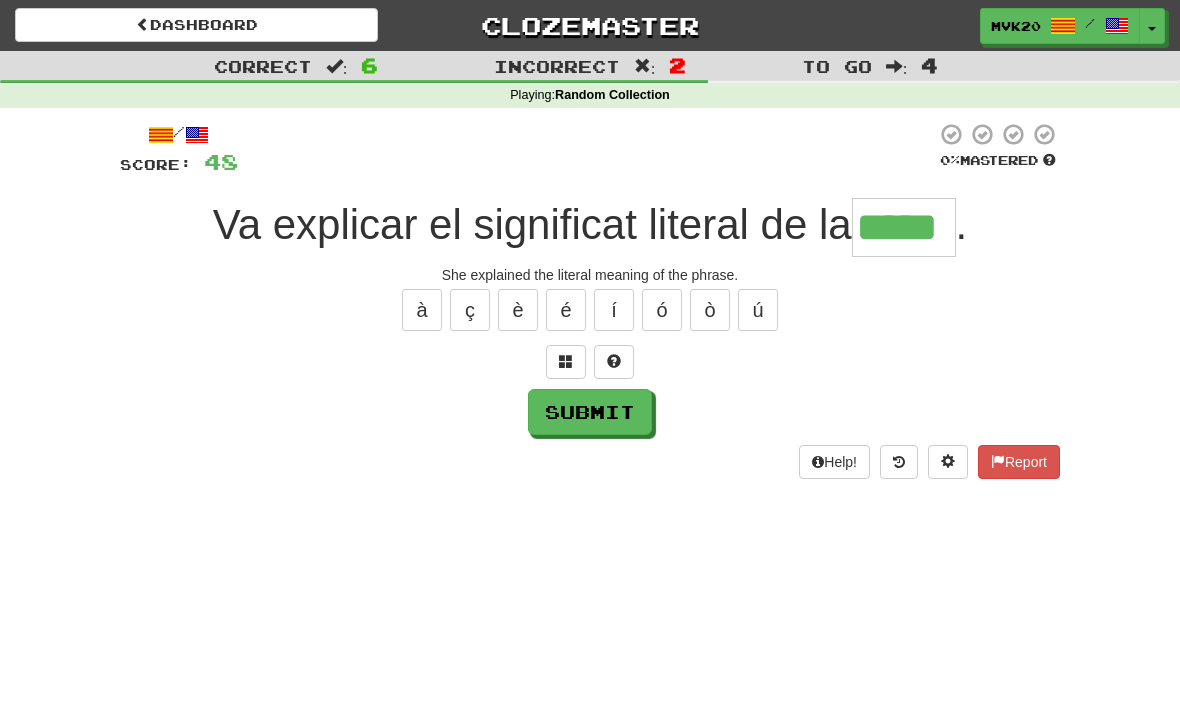 type on "*****" 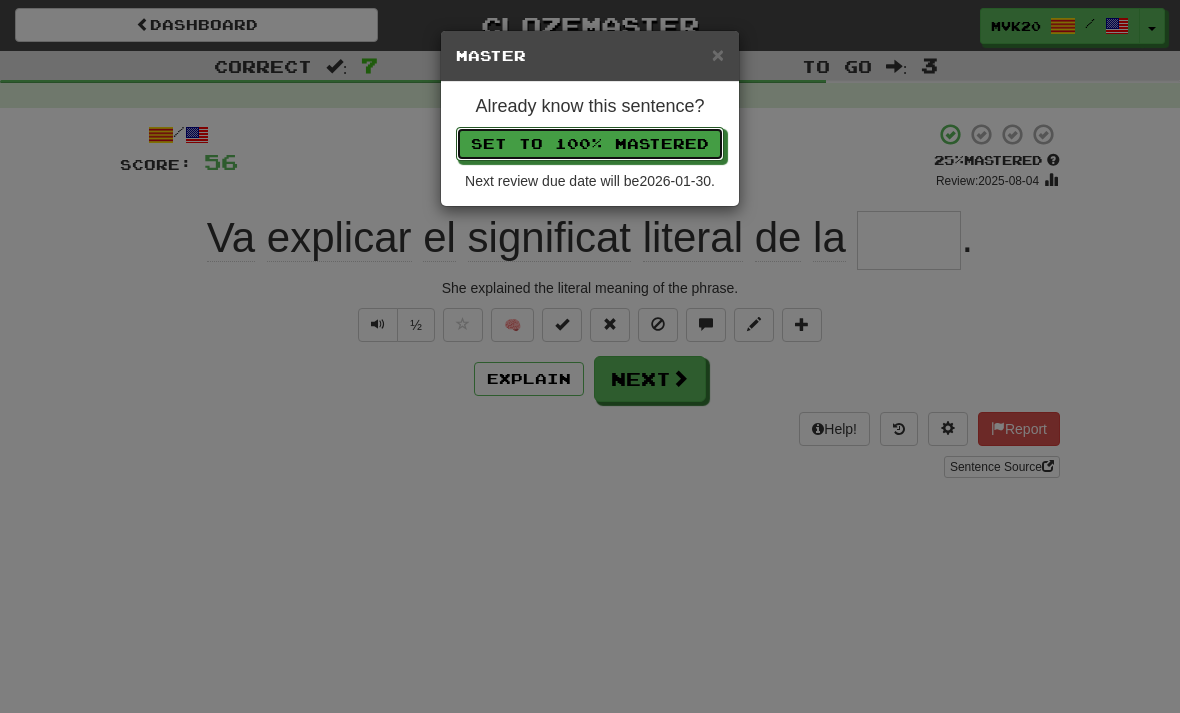 click on "Set to 100% Mastered" at bounding box center (590, 144) 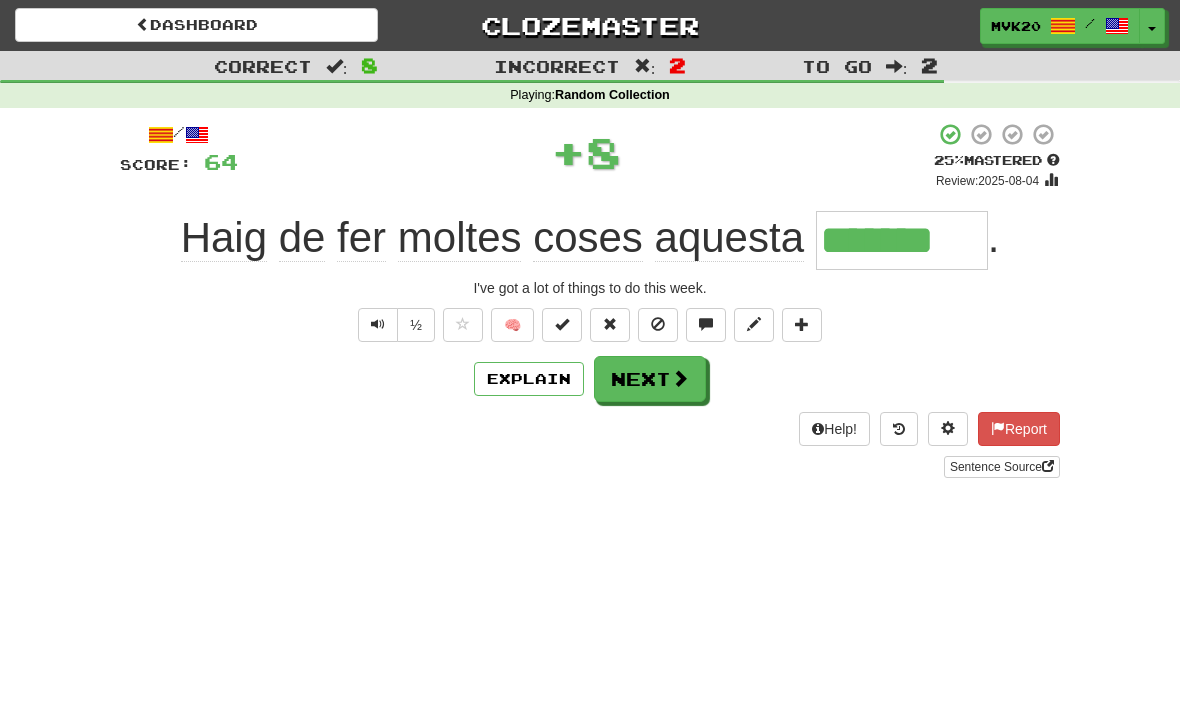 type on "*******" 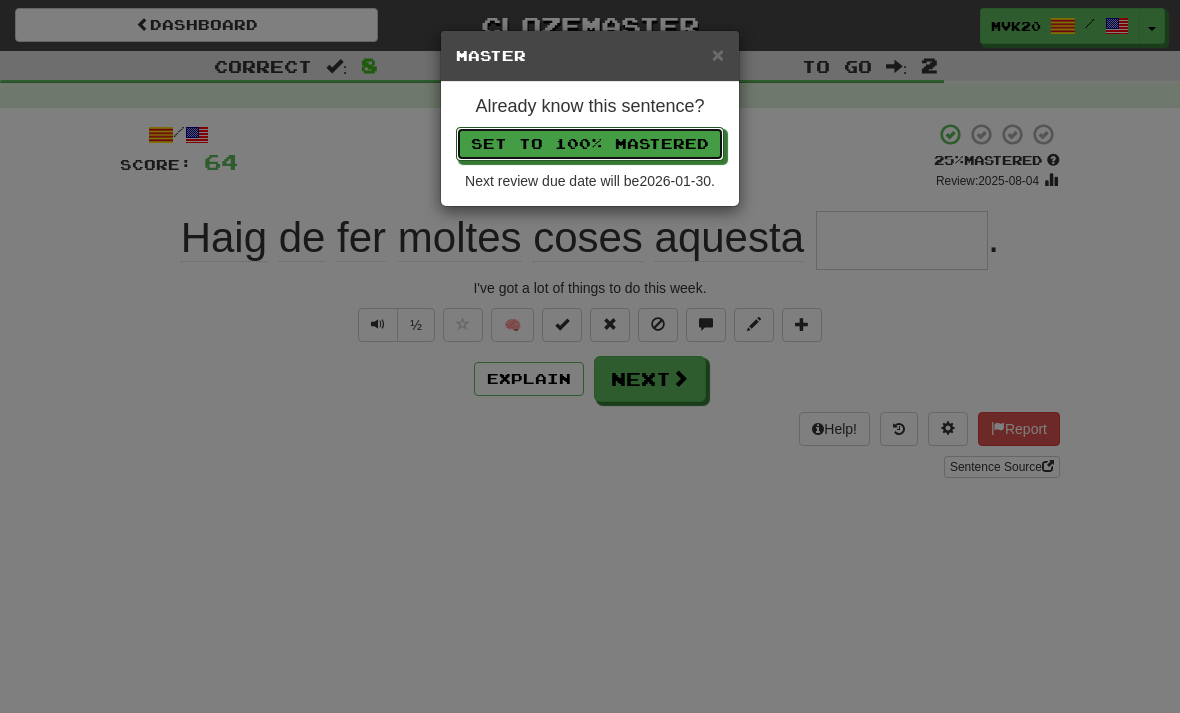 click on "Set to 100% Mastered" at bounding box center (590, 144) 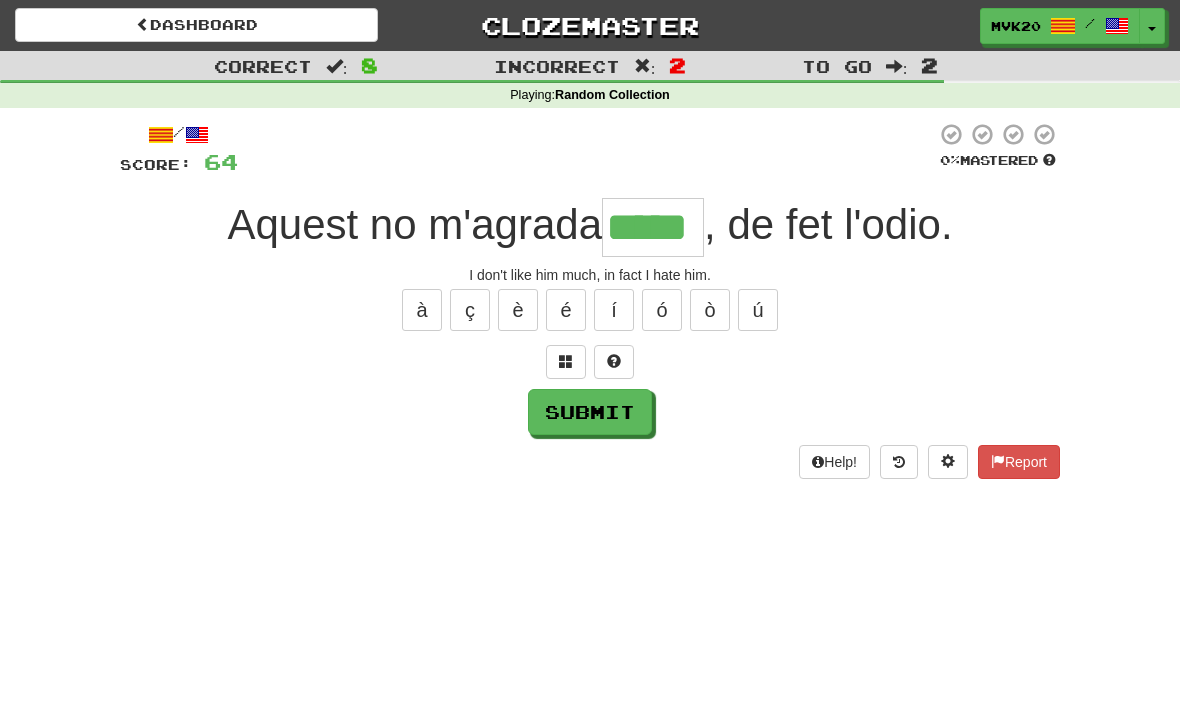 type on "*****" 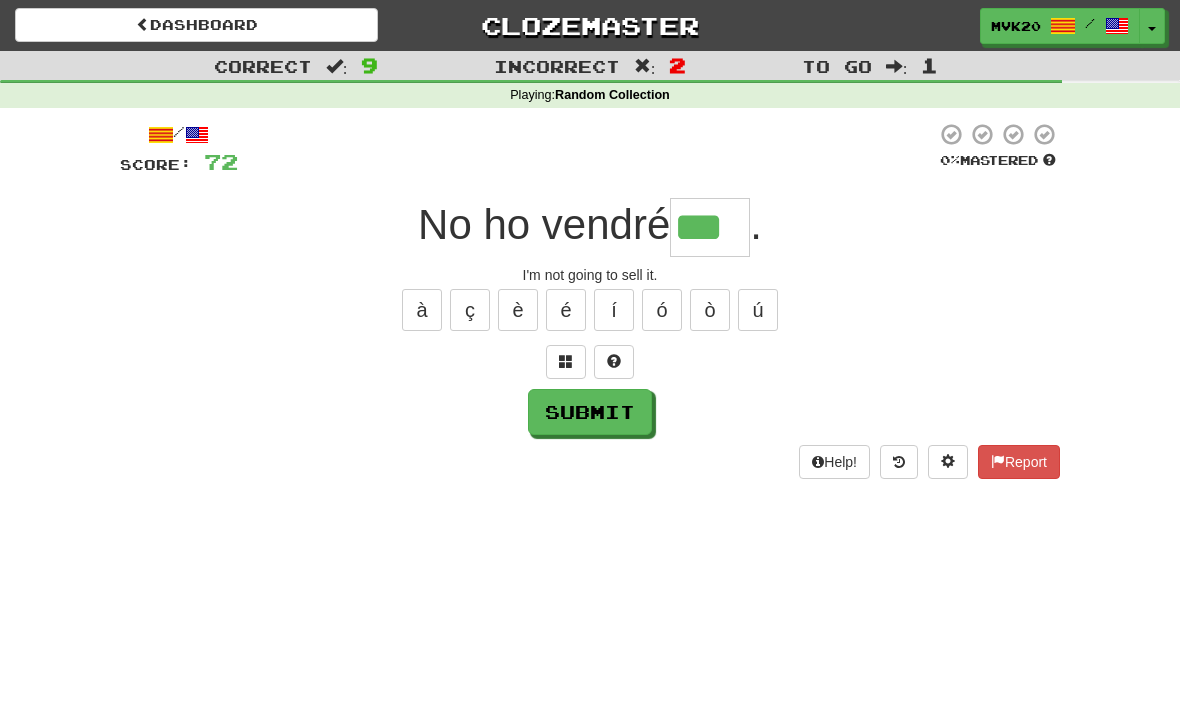 type on "***" 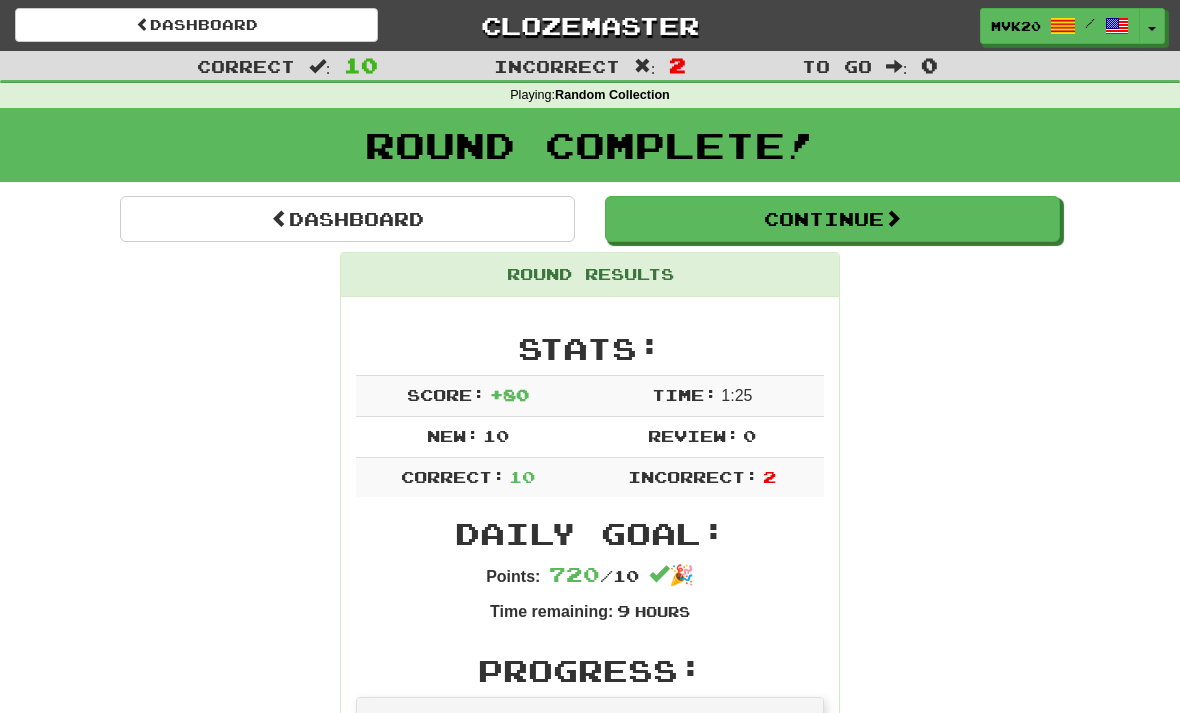 click on "Dashboard" at bounding box center [347, 219] 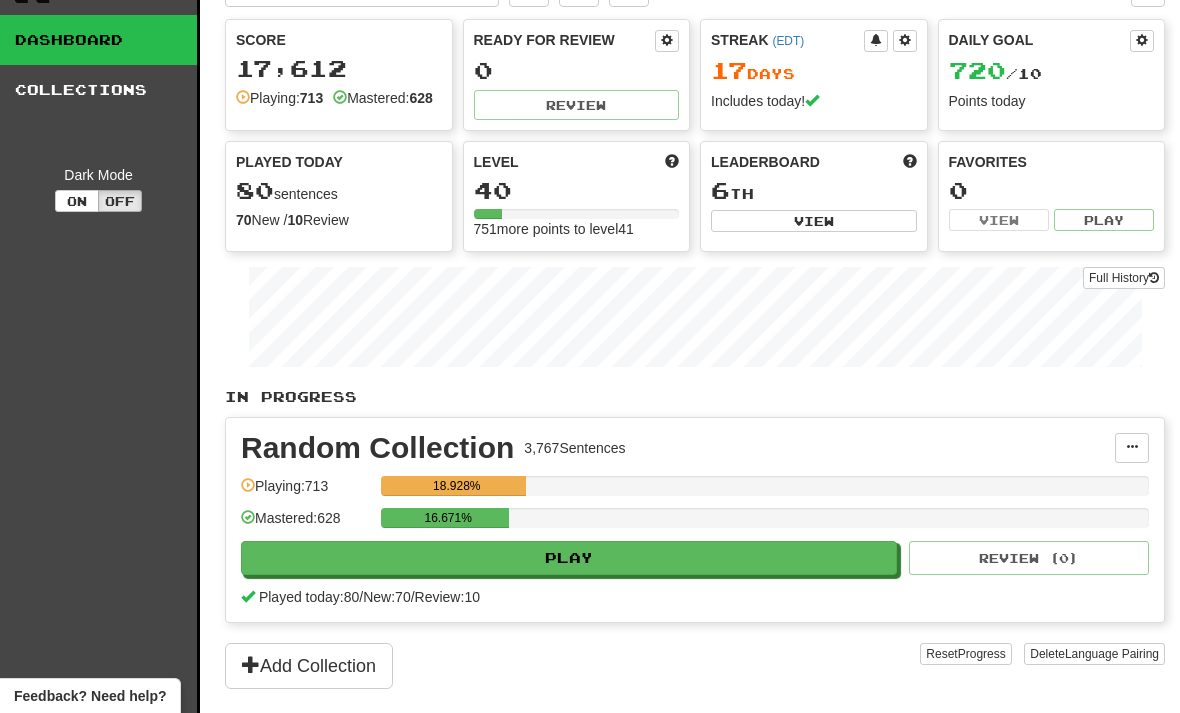 scroll, scrollTop: 52, scrollLeft: 0, axis: vertical 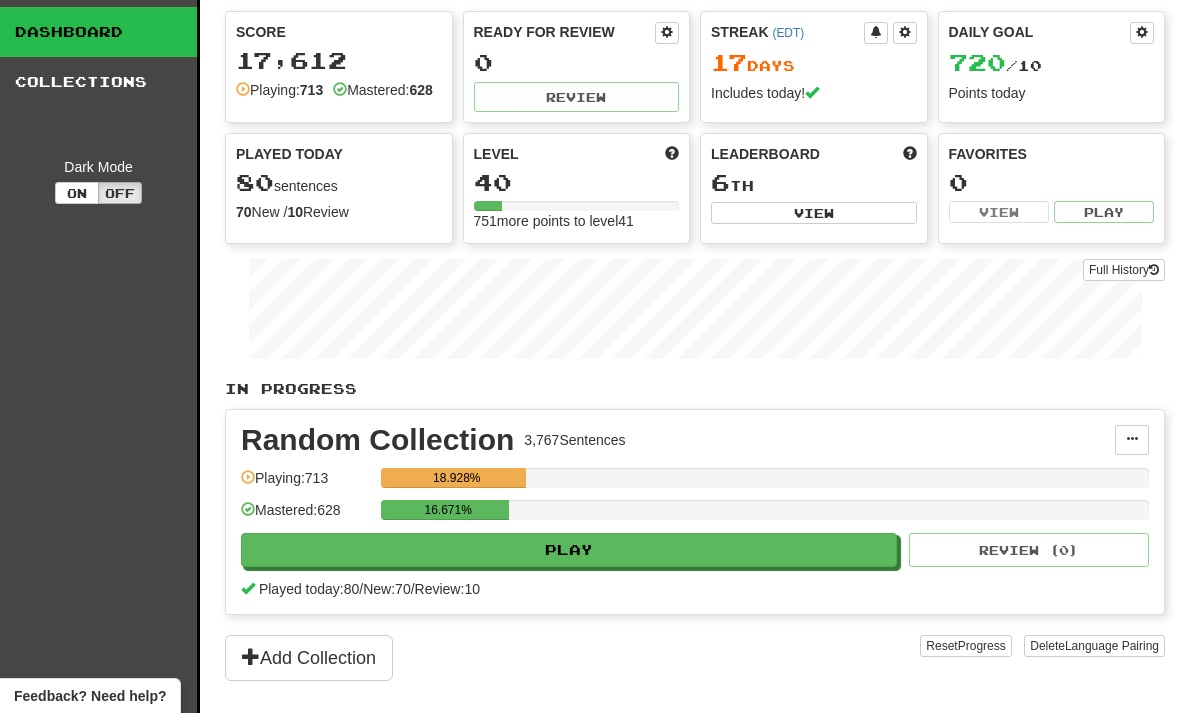 click on "Clozemaster Dashboard Collections Dark Mode On Off" at bounding box center (100, 339) 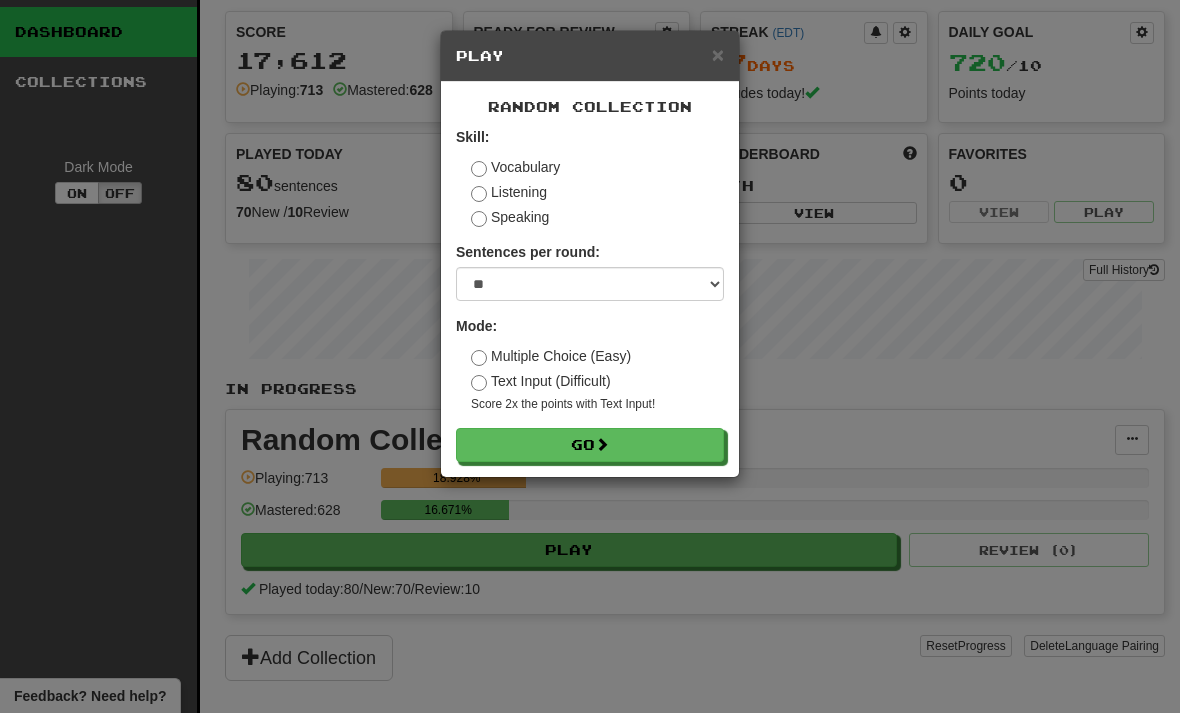 click on "Go" at bounding box center (590, 445) 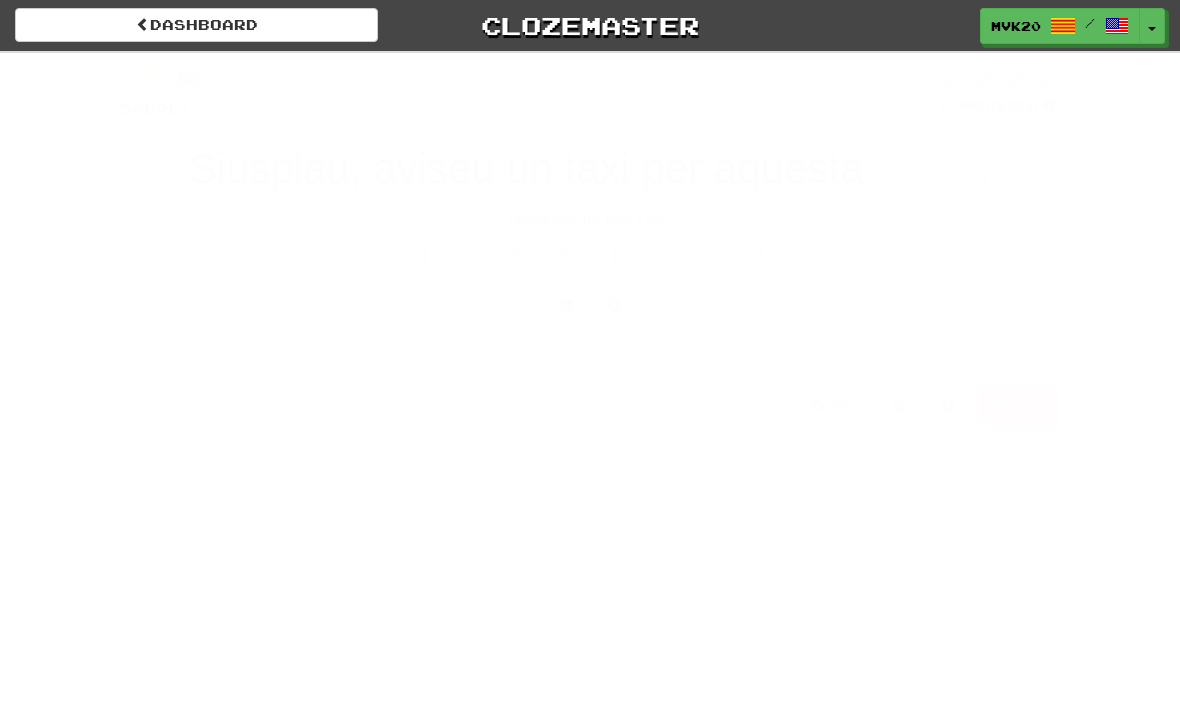 scroll, scrollTop: 0, scrollLeft: 0, axis: both 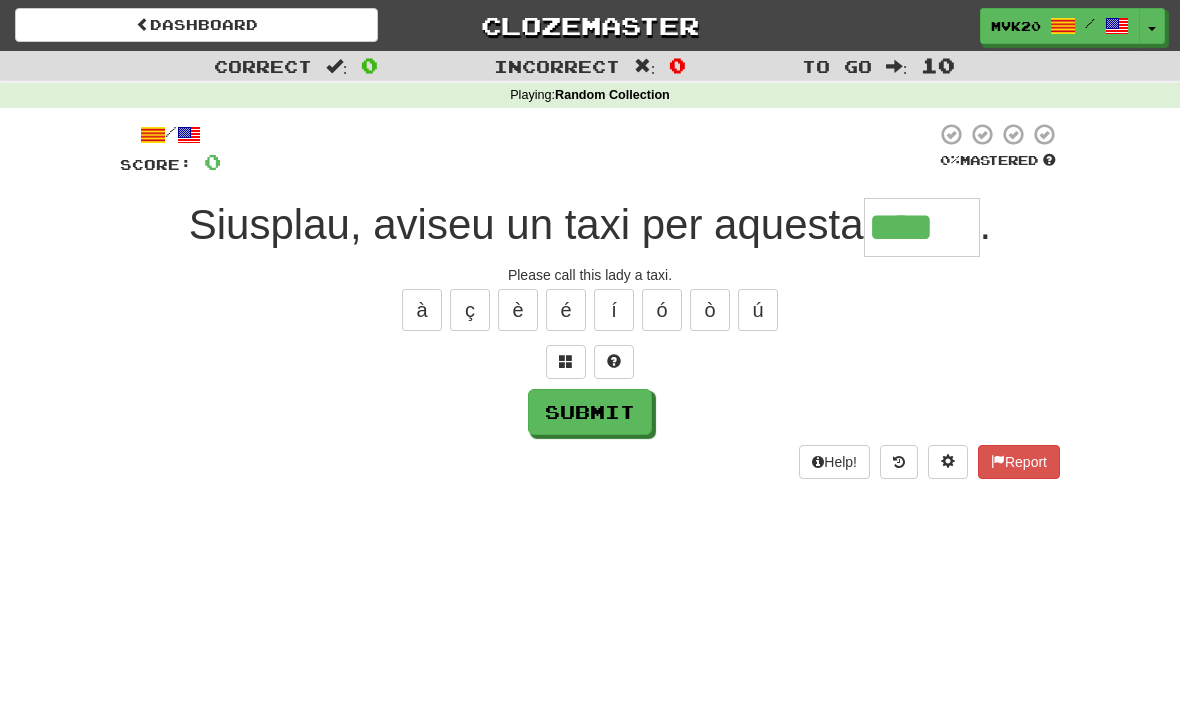 type on "****" 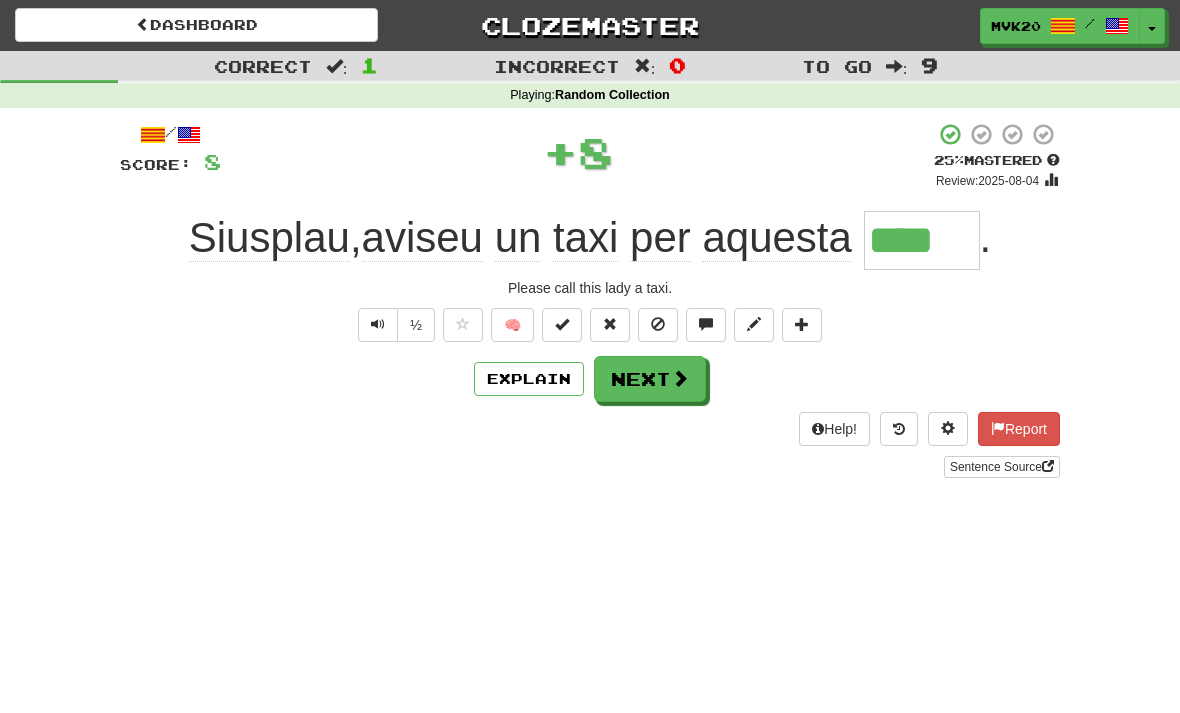 type 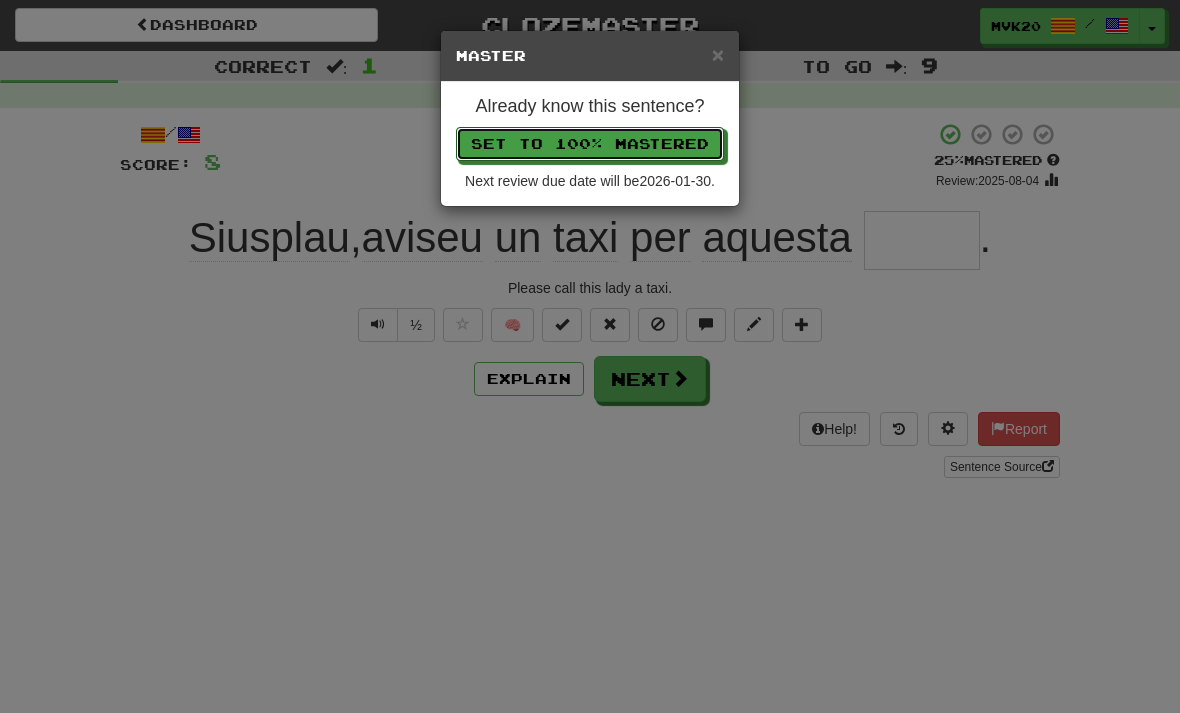 type 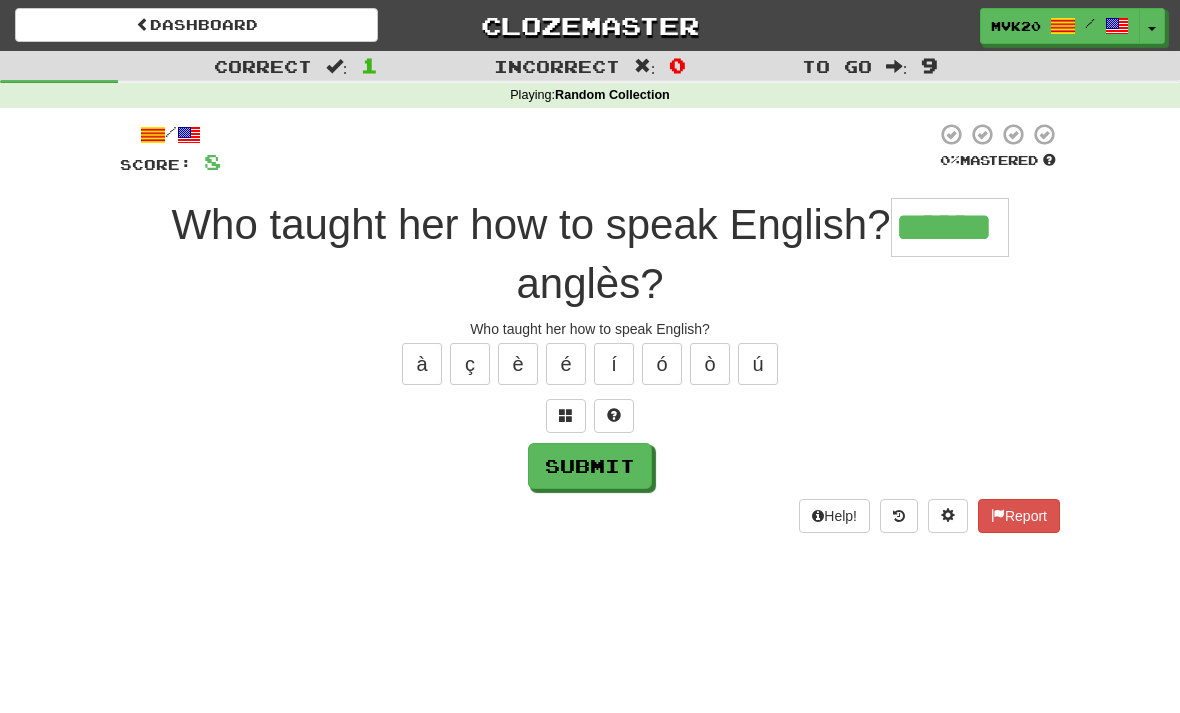 type on "******" 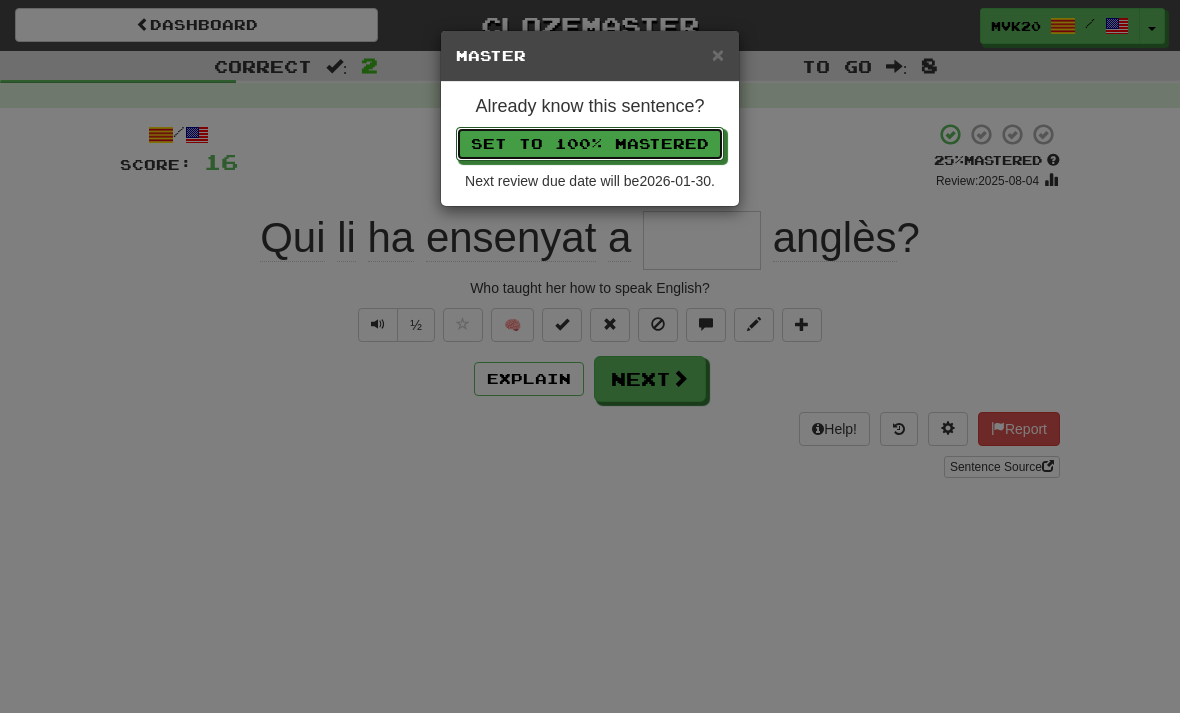 click on "Set to 100% Mastered" at bounding box center [590, 144] 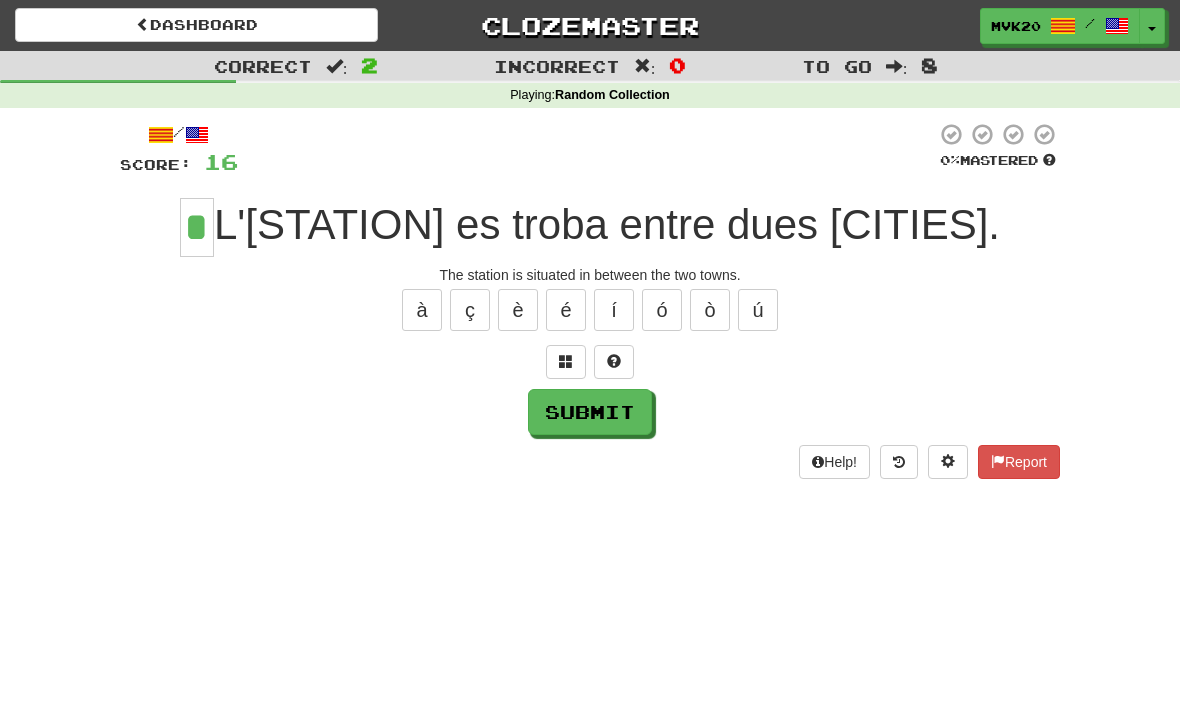 type on "*" 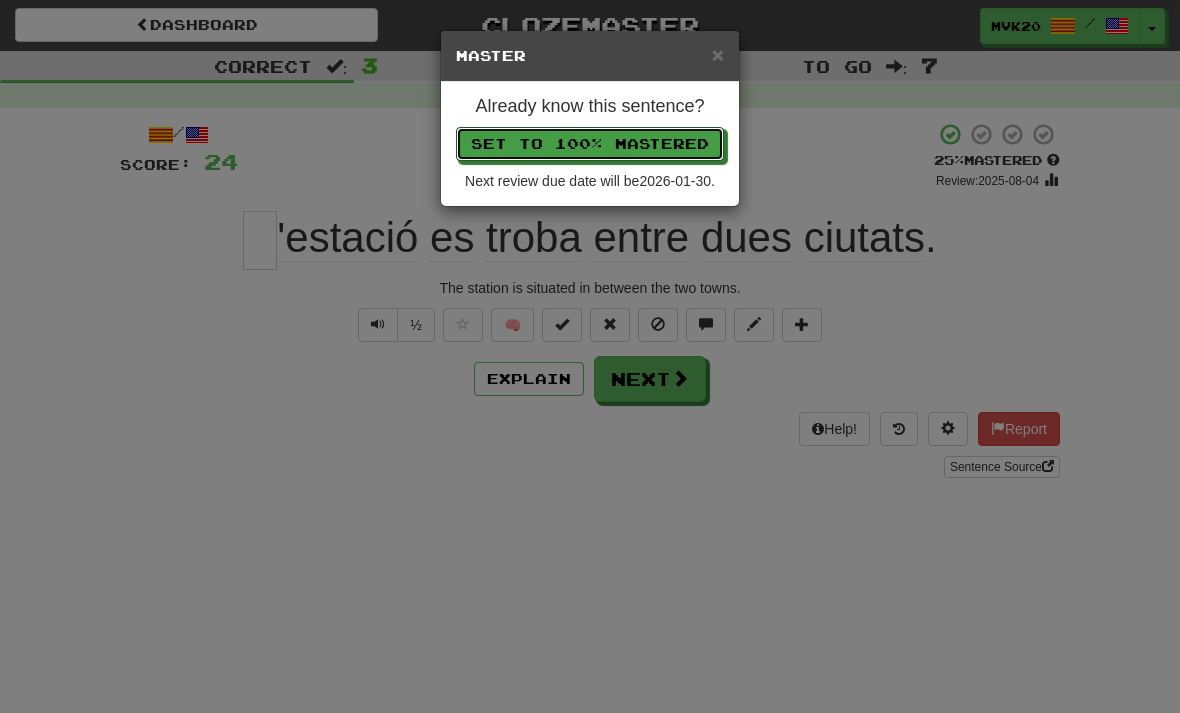 click on "Set to 100% Mastered" at bounding box center [590, 144] 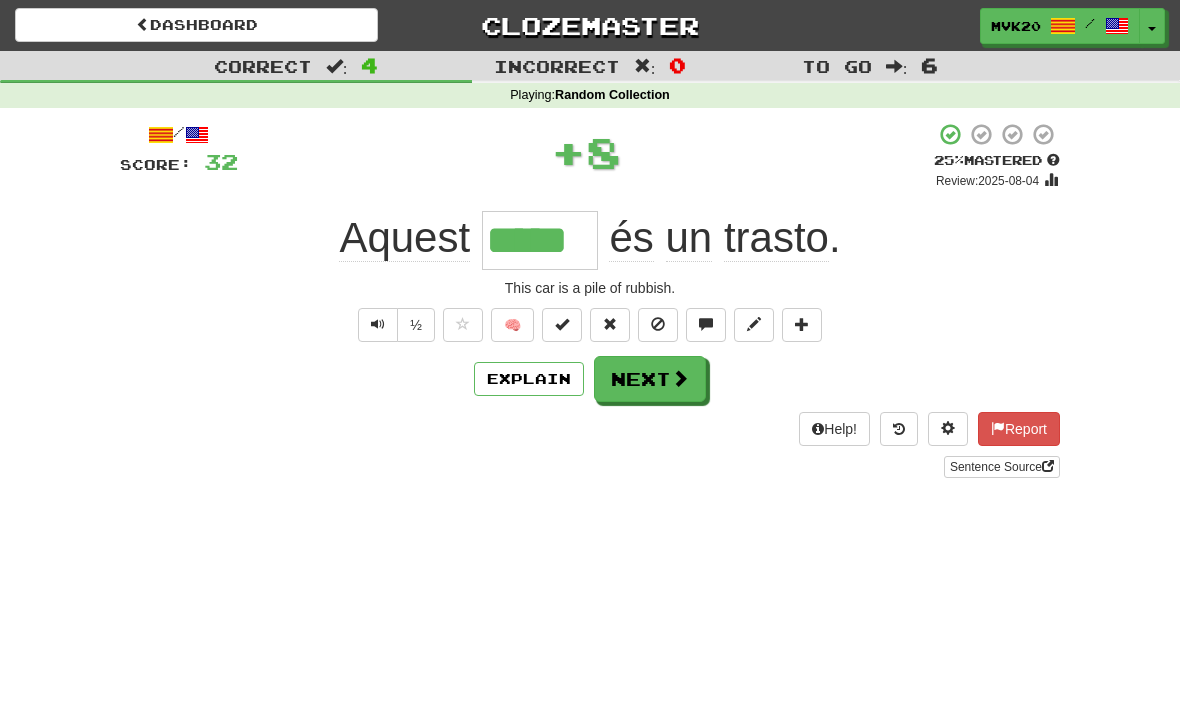 type on "*****" 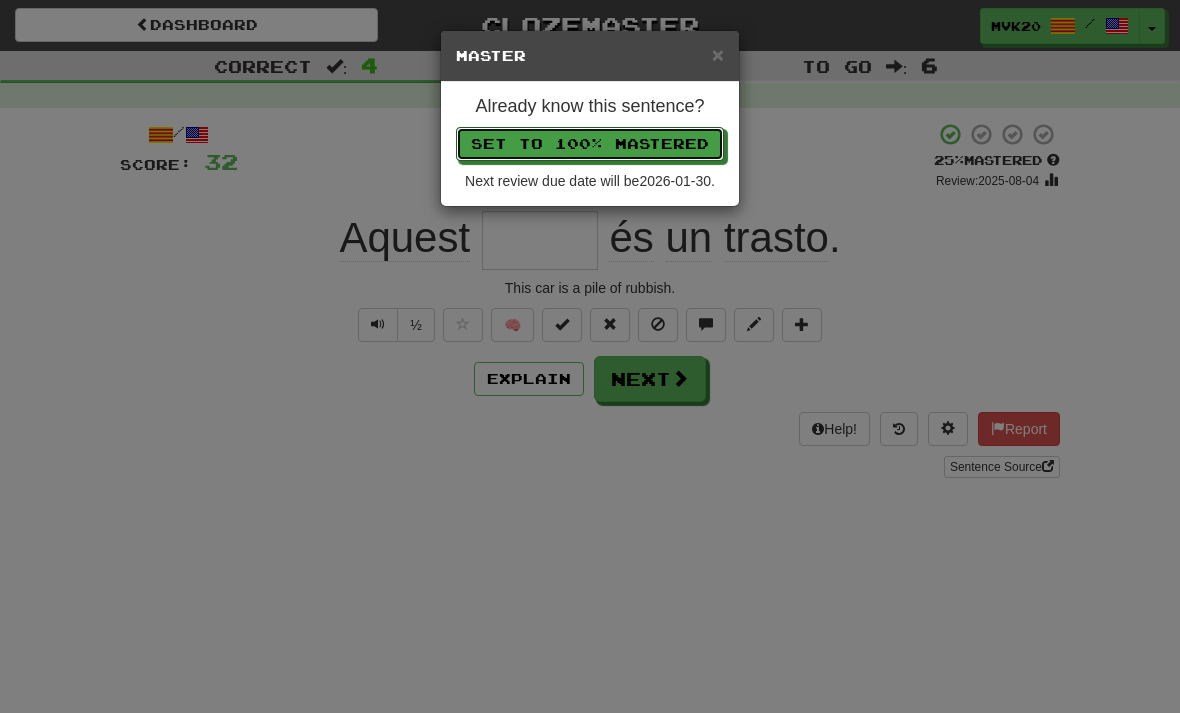 click on "Set to 100% Mastered" at bounding box center [590, 144] 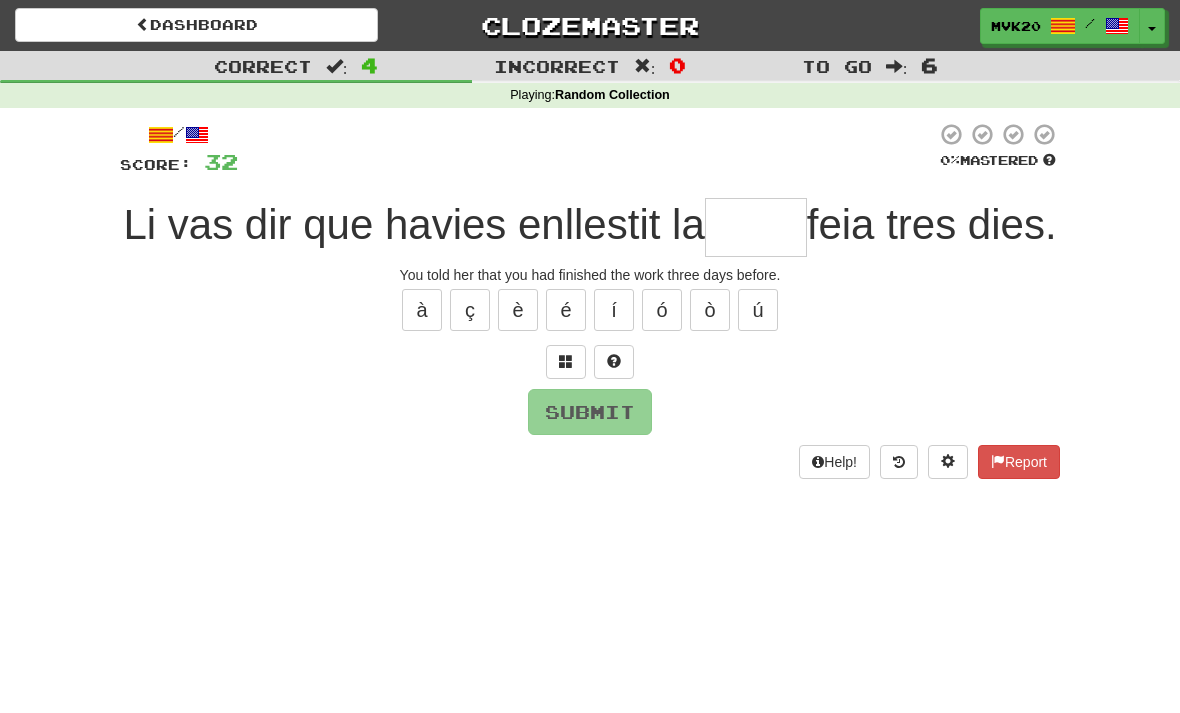 type on "*" 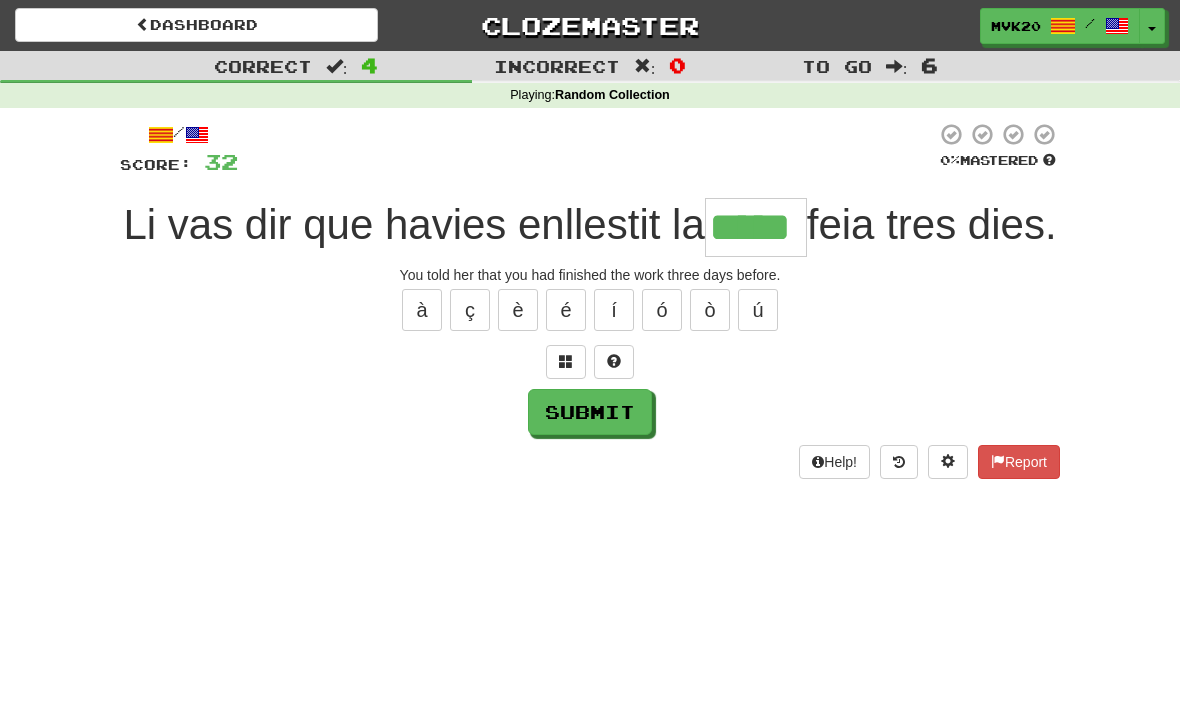 type on "*****" 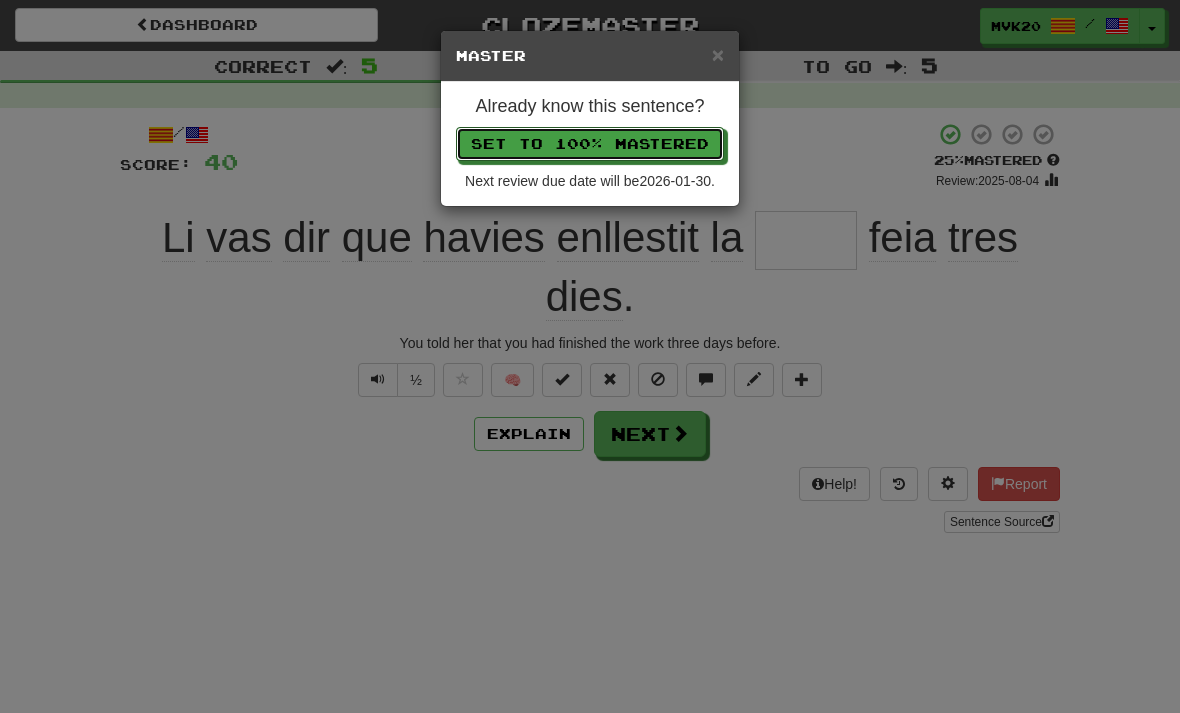 click on "Set to 100% Mastered" at bounding box center (590, 144) 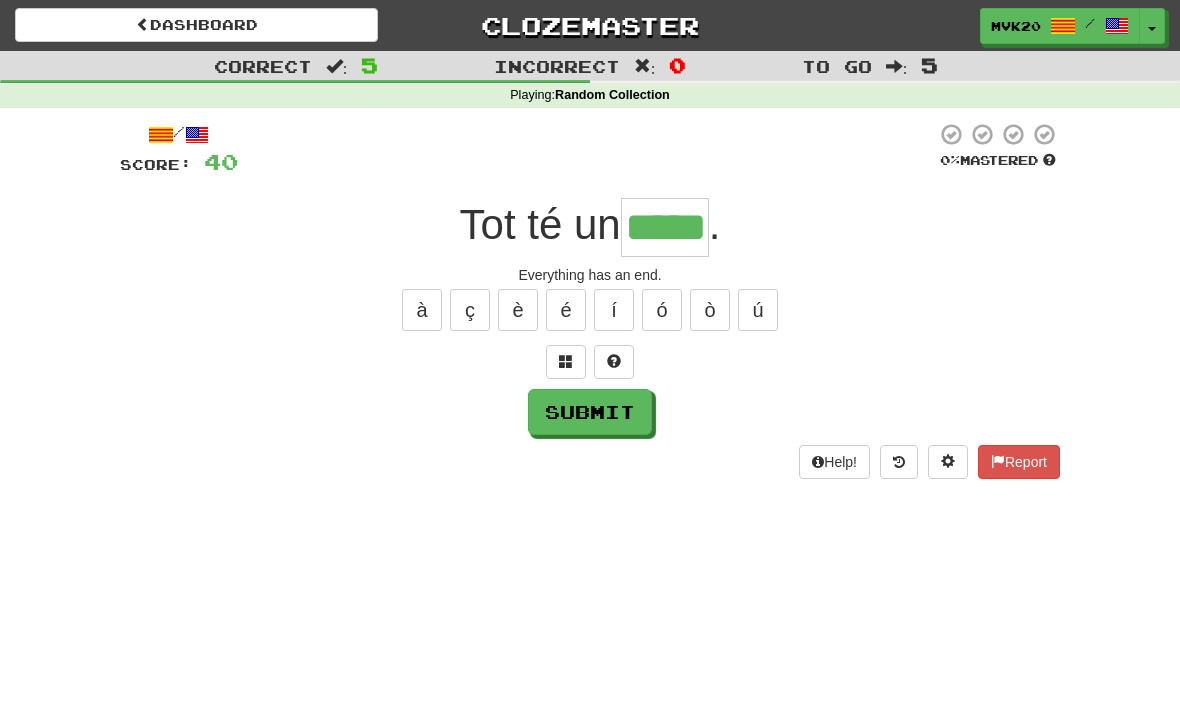 type on "*****" 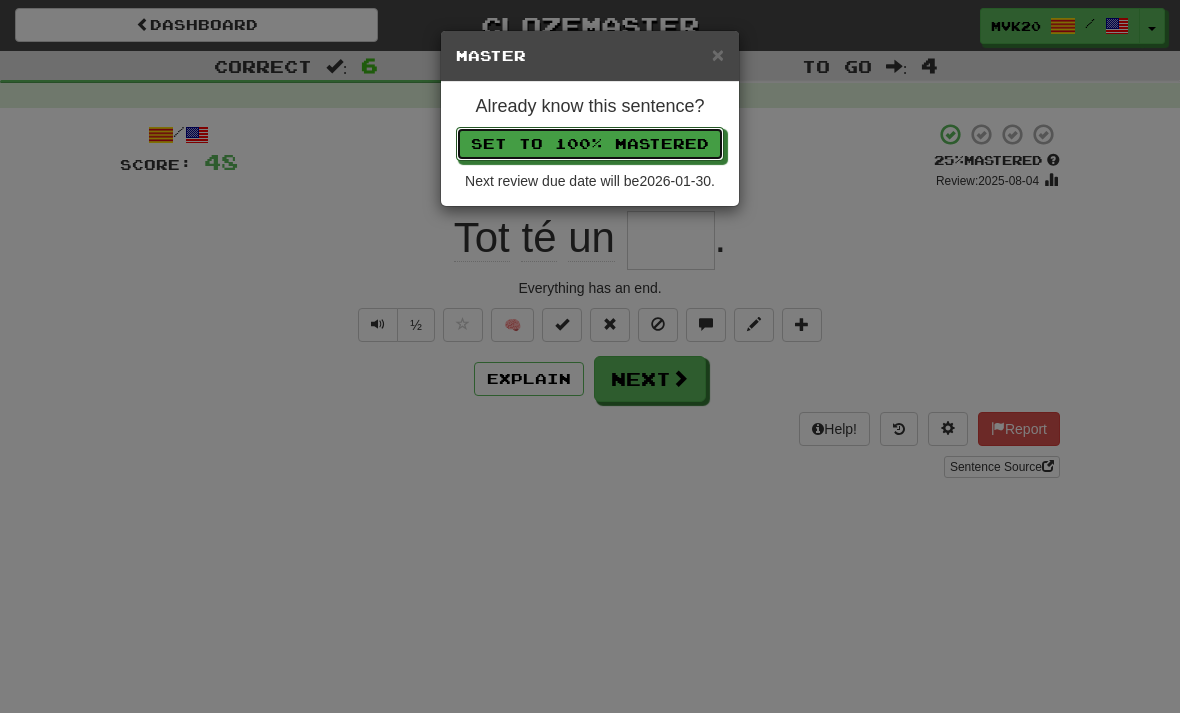 click on "Set to 100% Mastered" at bounding box center (590, 144) 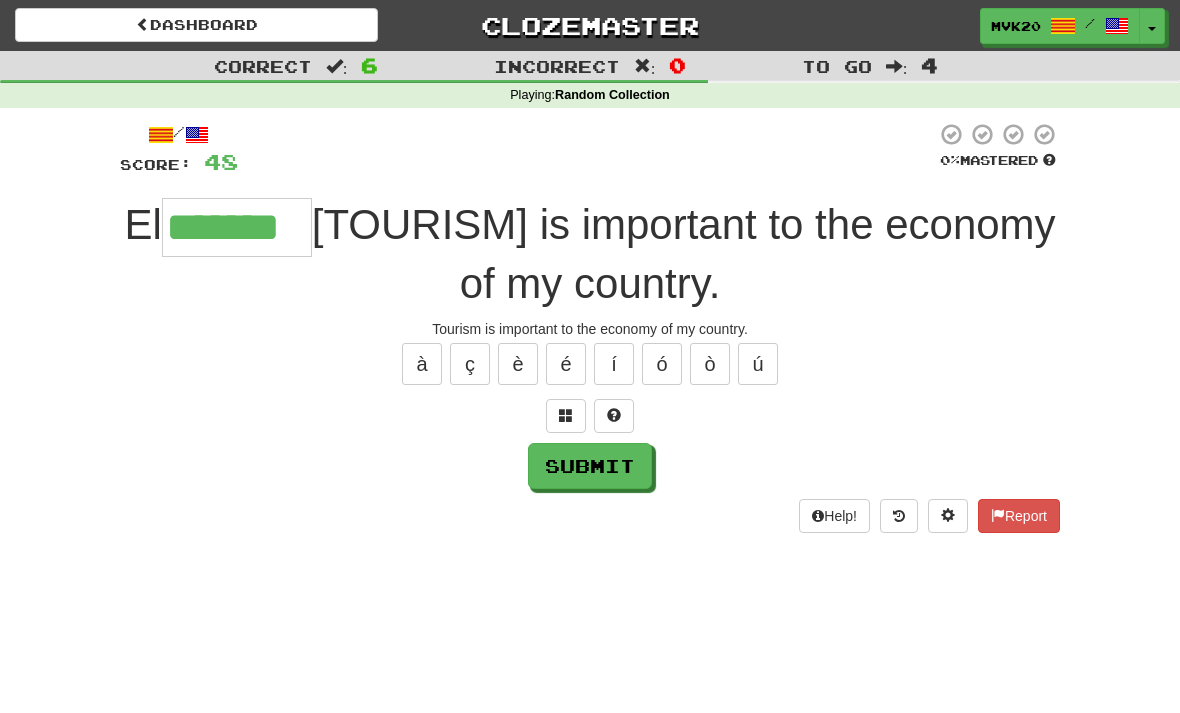 type on "*******" 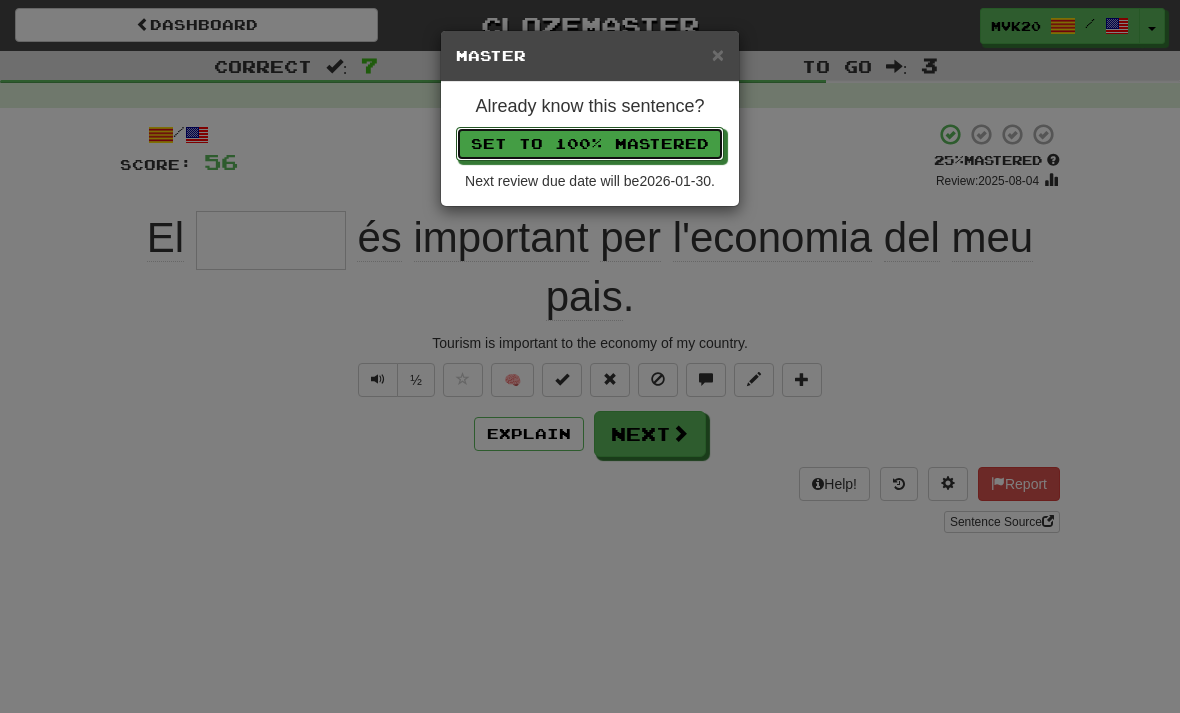 click on "Set to 100% Mastered" at bounding box center (590, 144) 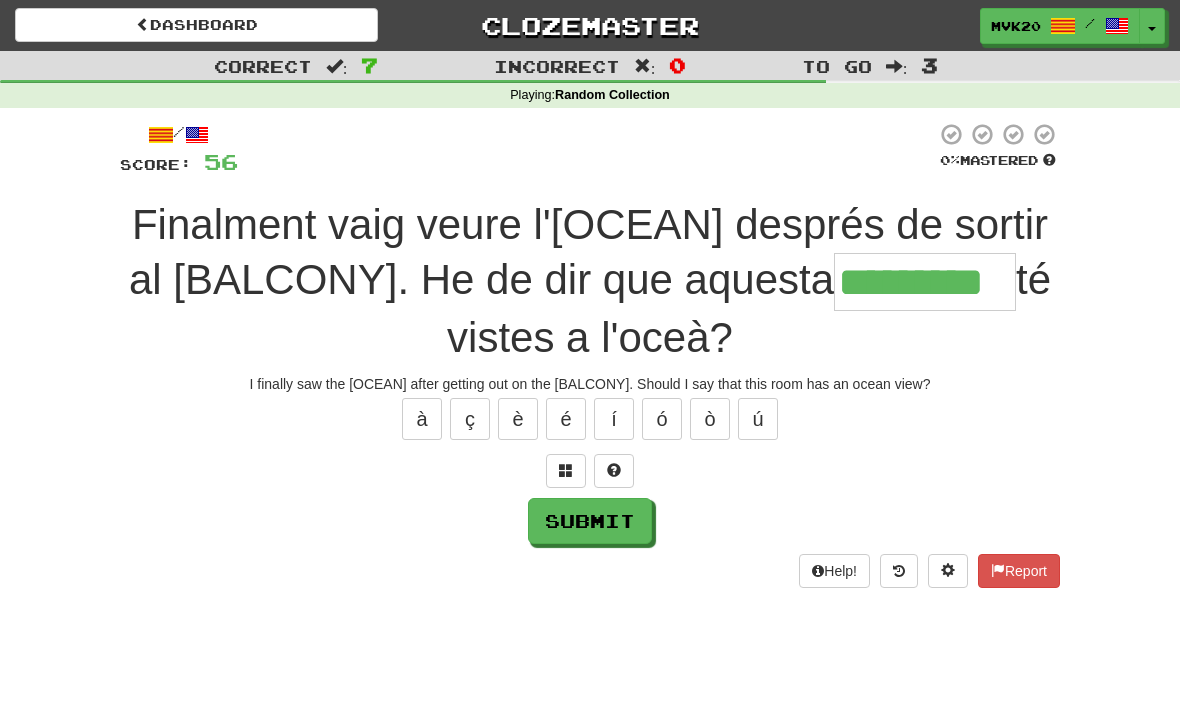 type on "*********" 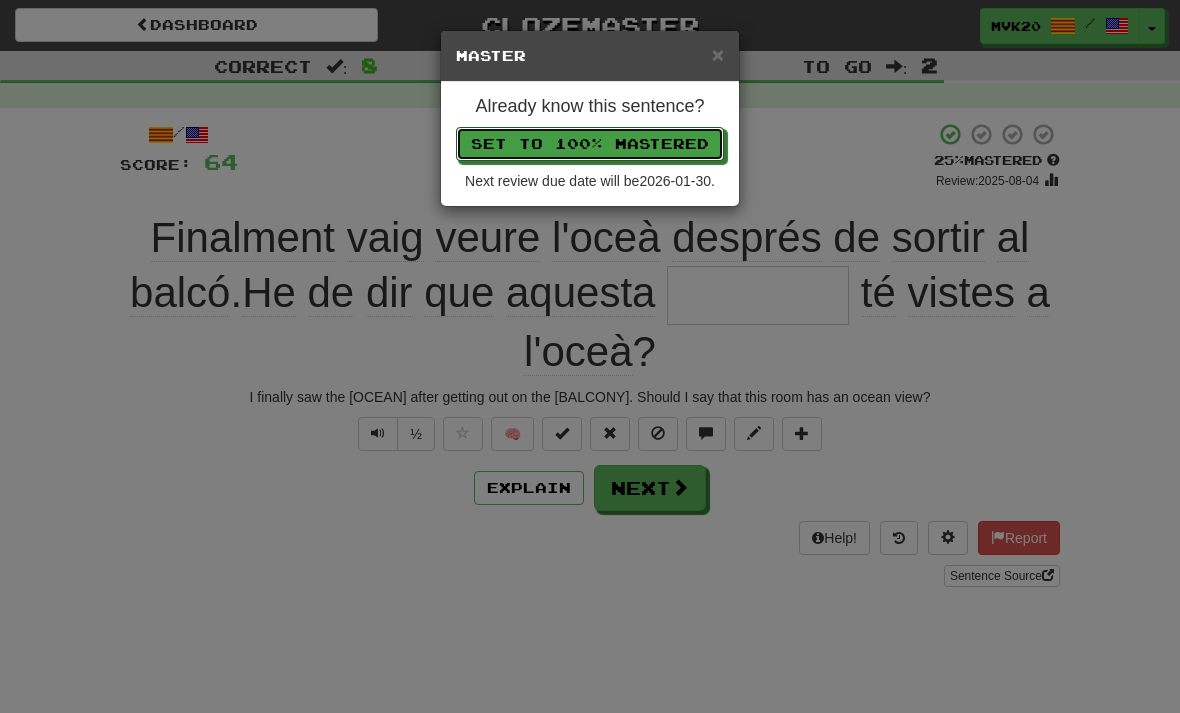 click on "Set to 100% Mastered" at bounding box center [590, 144] 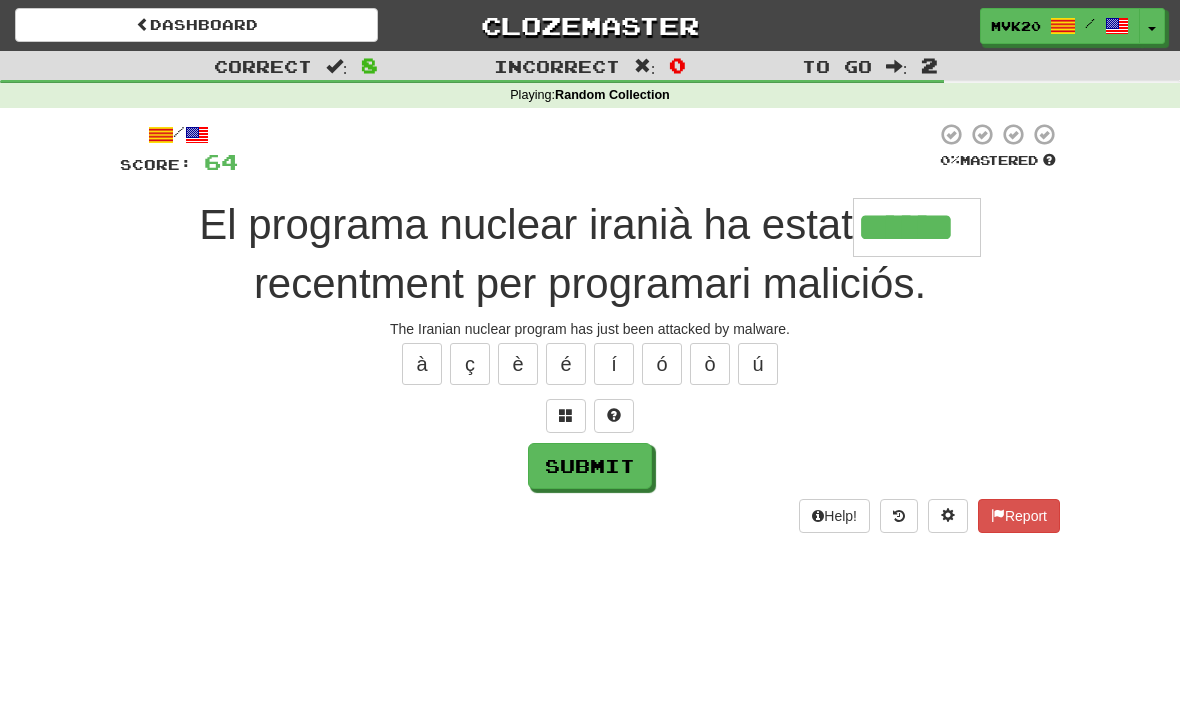type on "******" 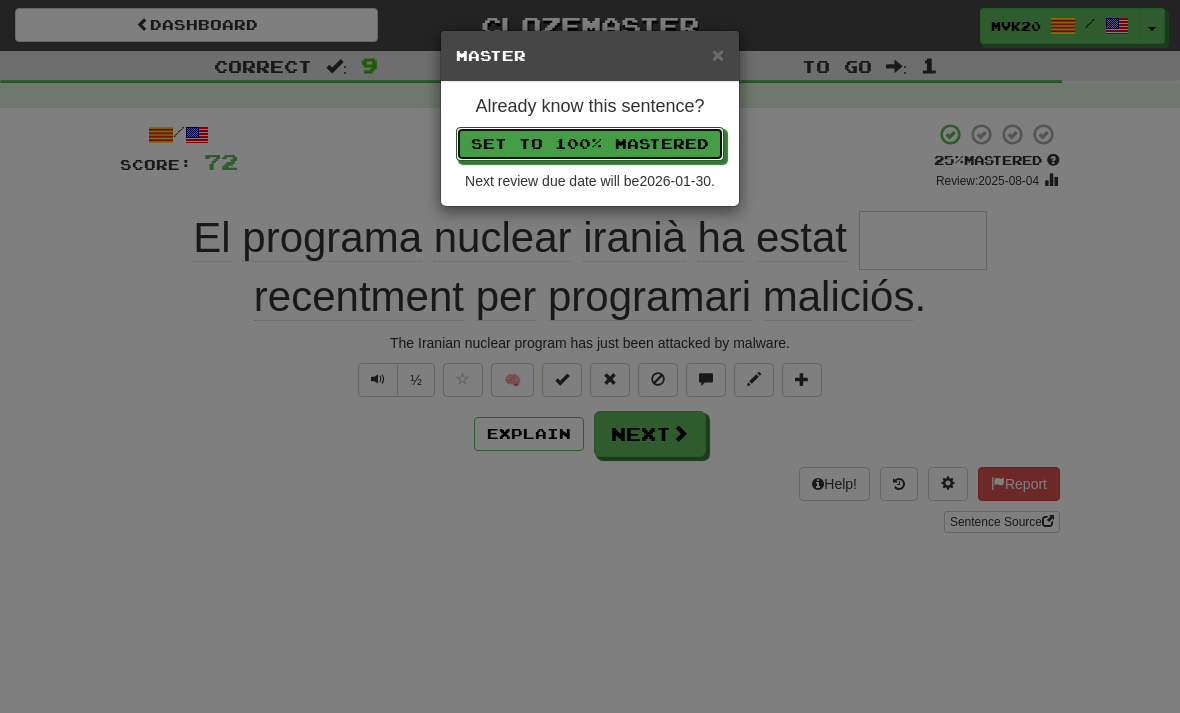 click on "Set to 100% Mastered" at bounding box center [590, 144] 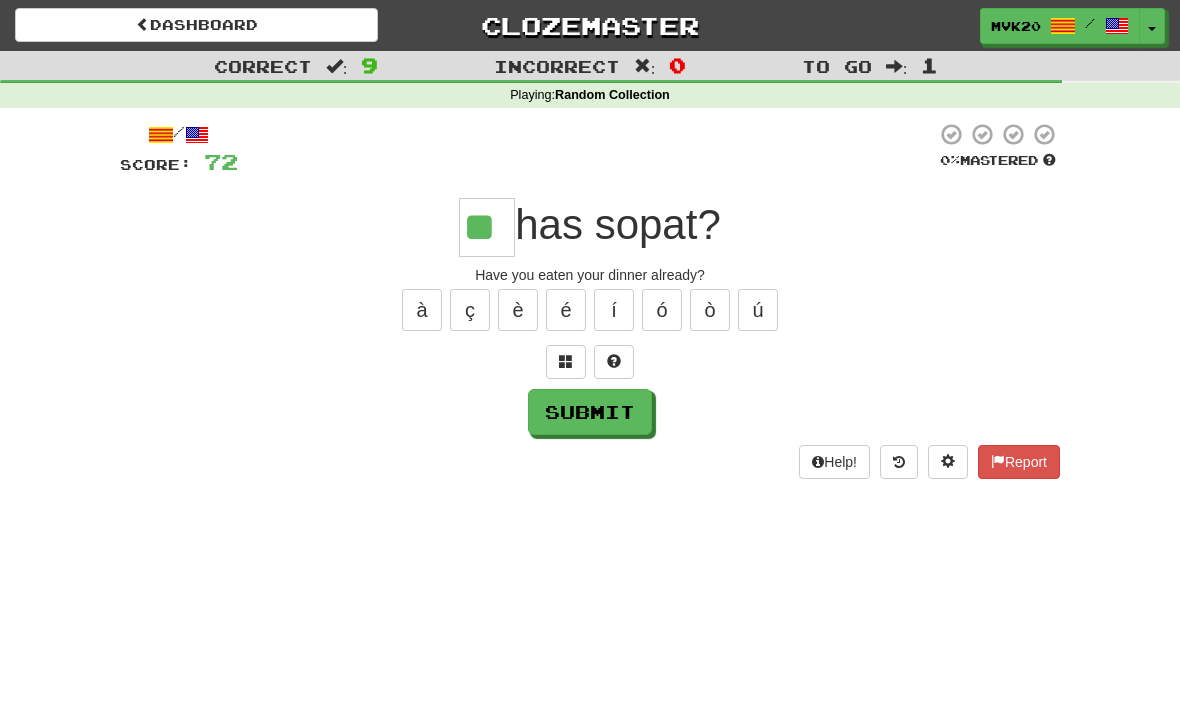 type on "**" 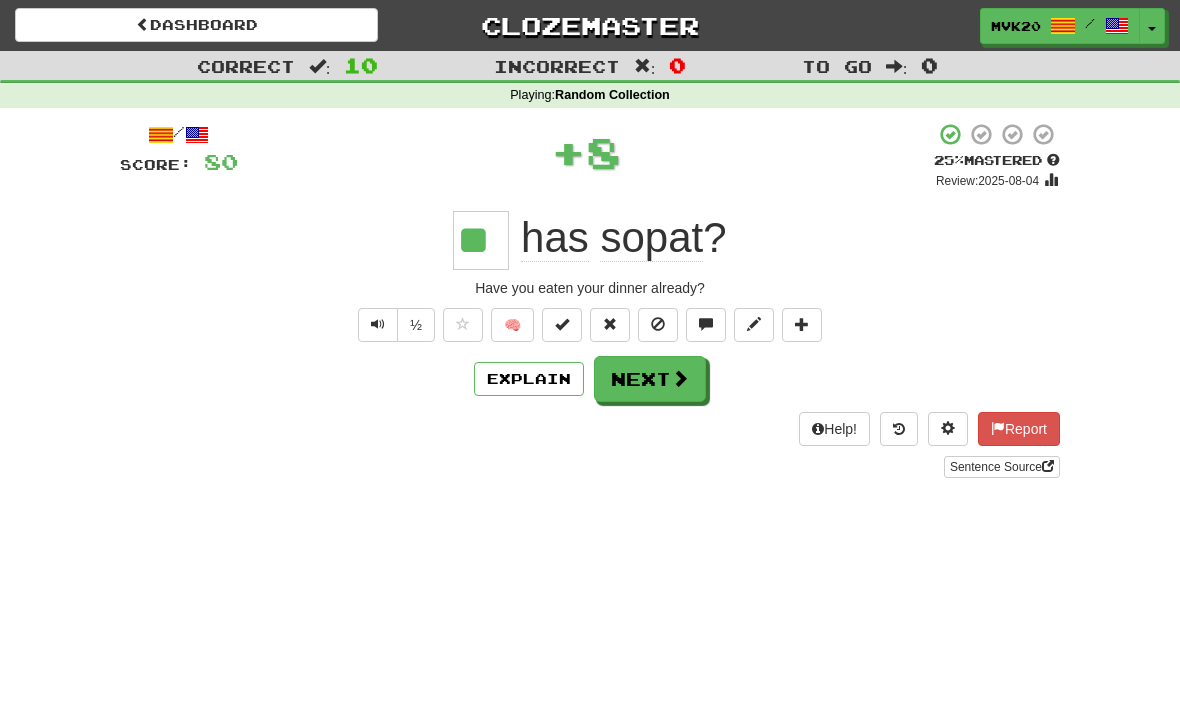 type 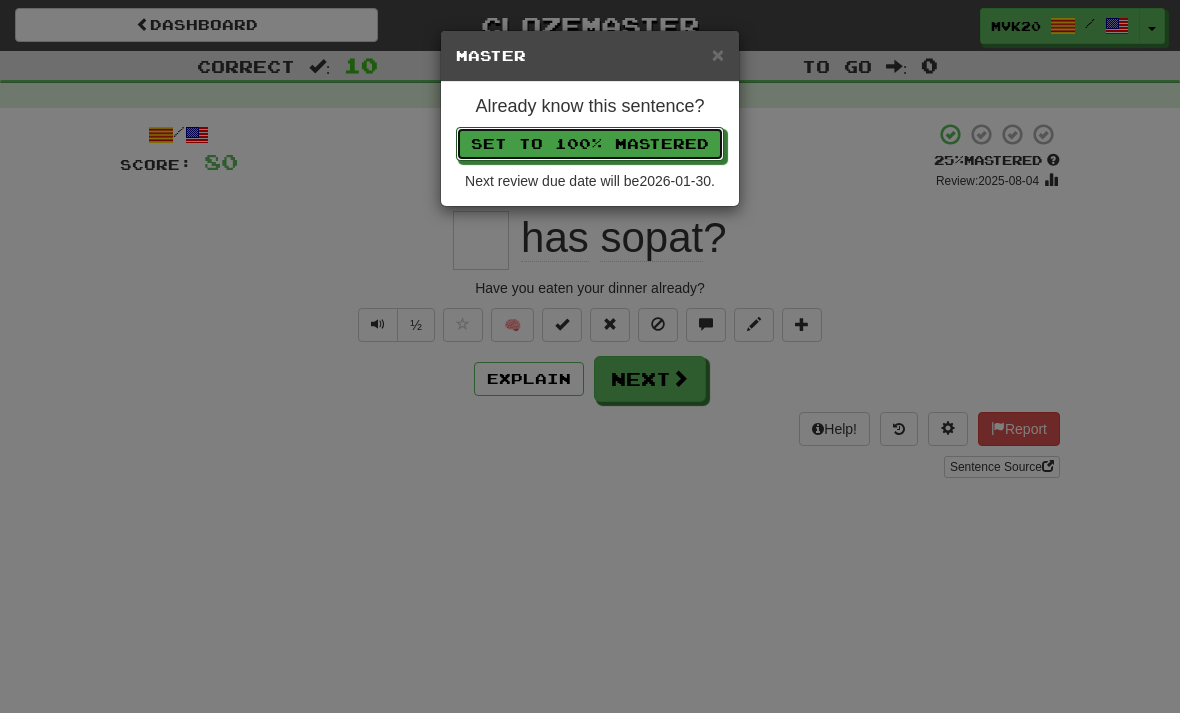 click on "Set to 100% Mastered" at bounding box center [590, 144] 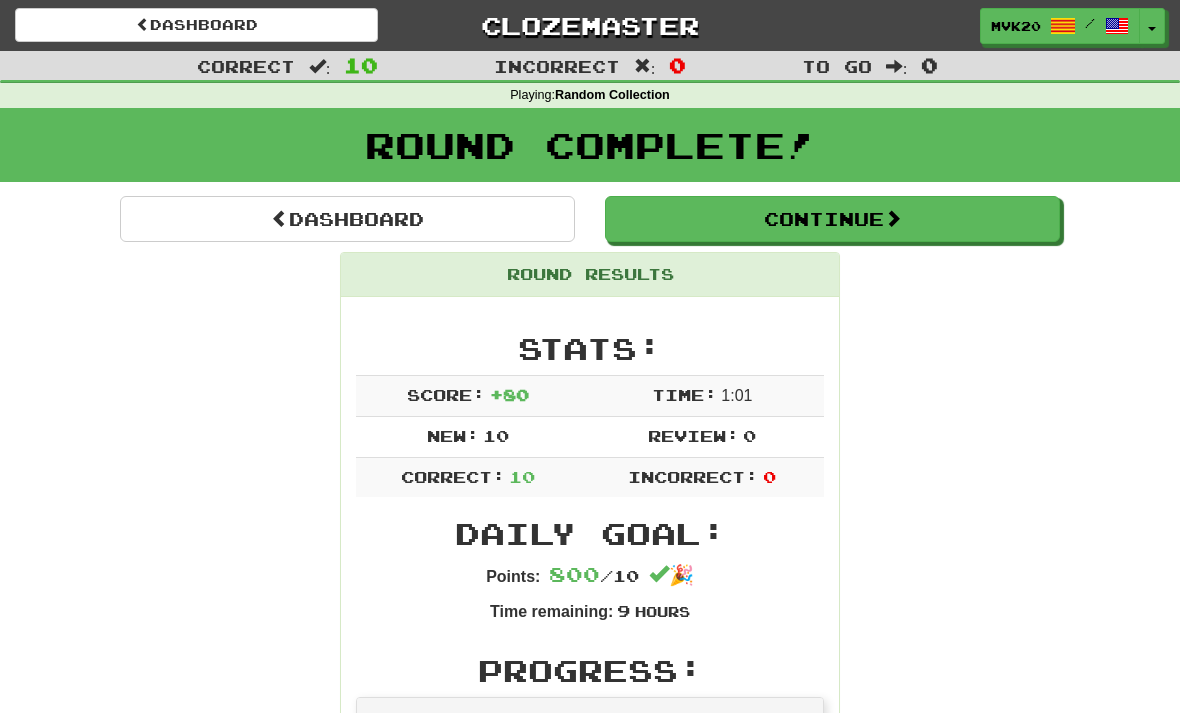 click on "Continue" at bounding box center (832, 219) 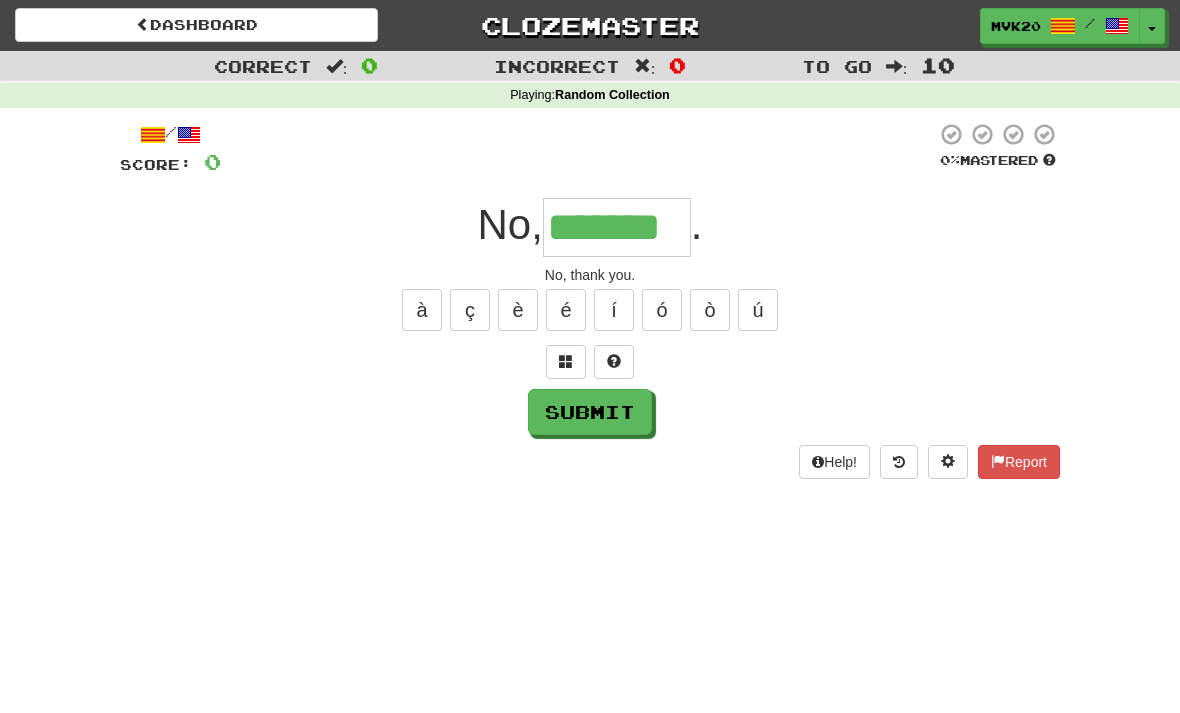 type on "*******" 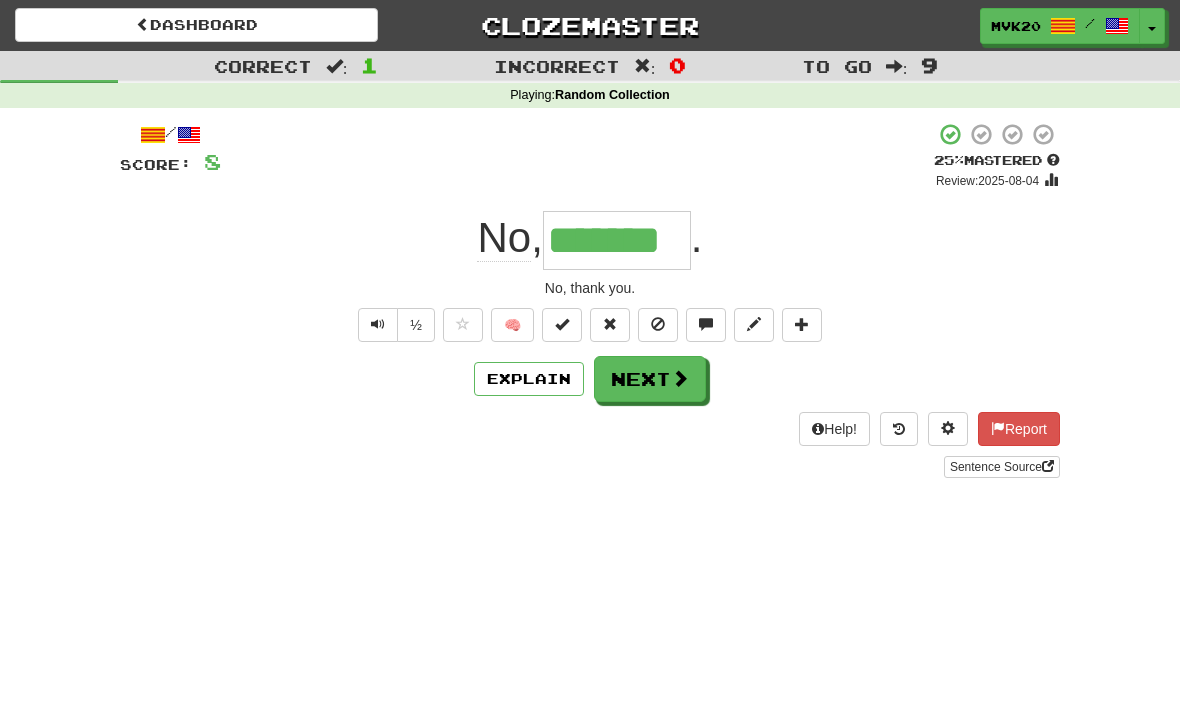 type 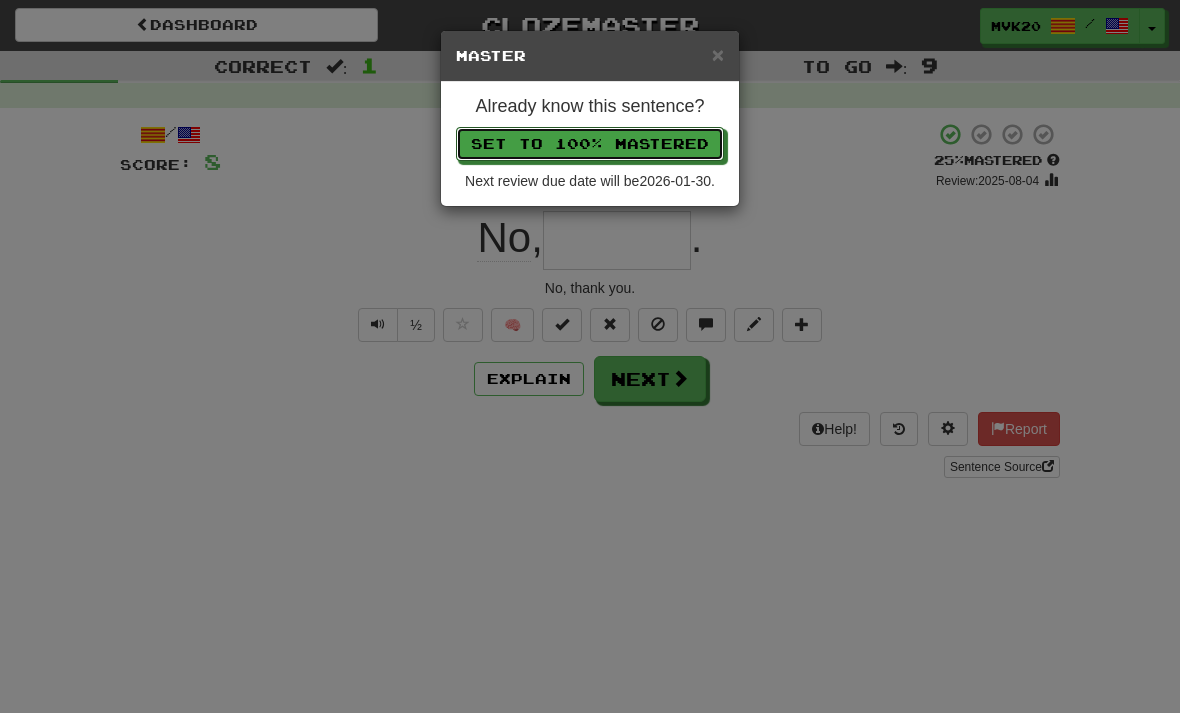 type 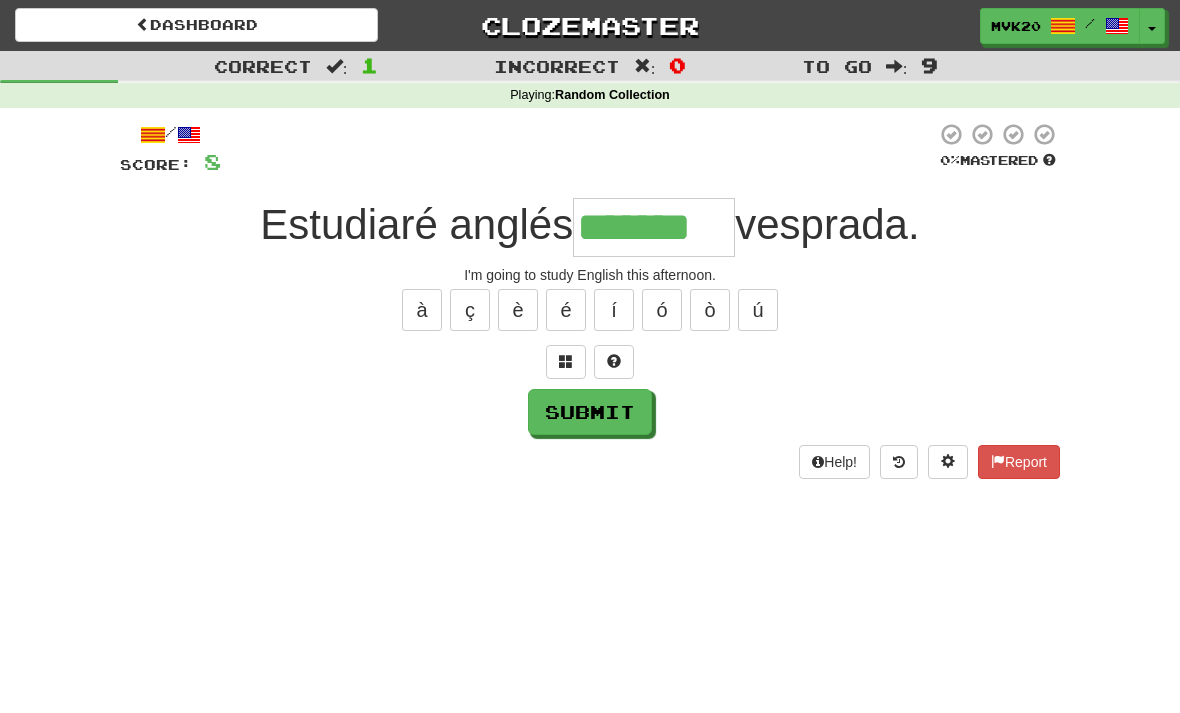 type on "*******" 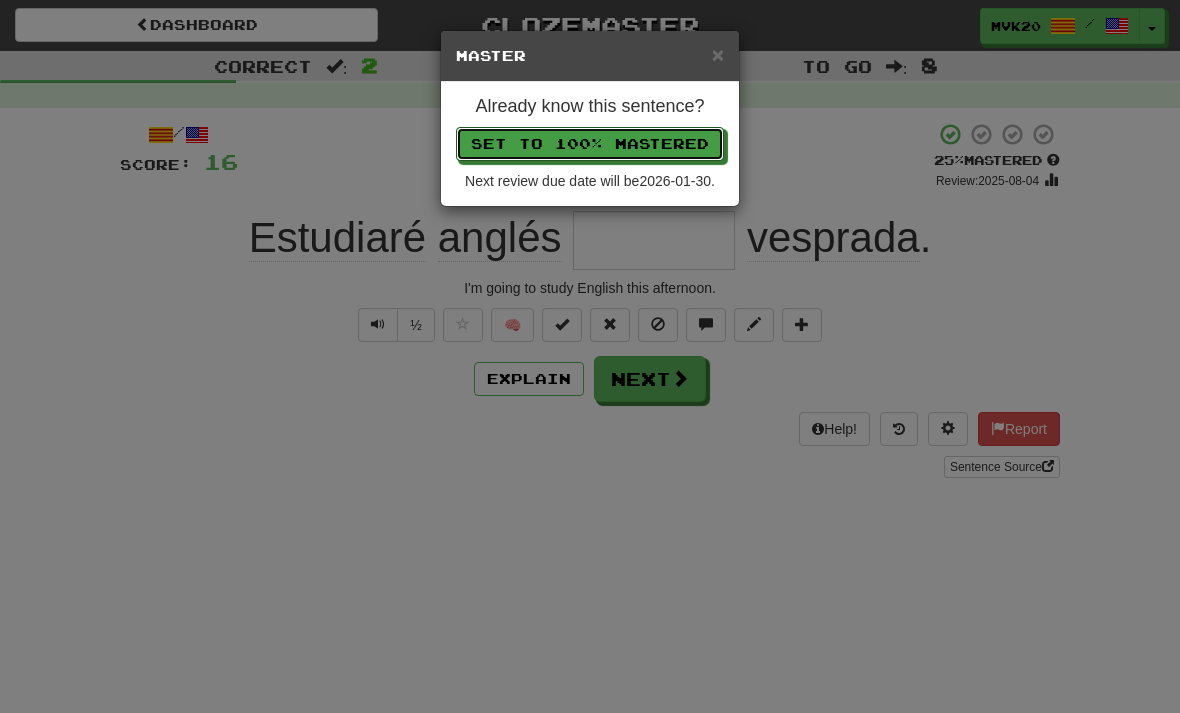 click on "Set to 100% Mastered" at bounding box center [590, 144] 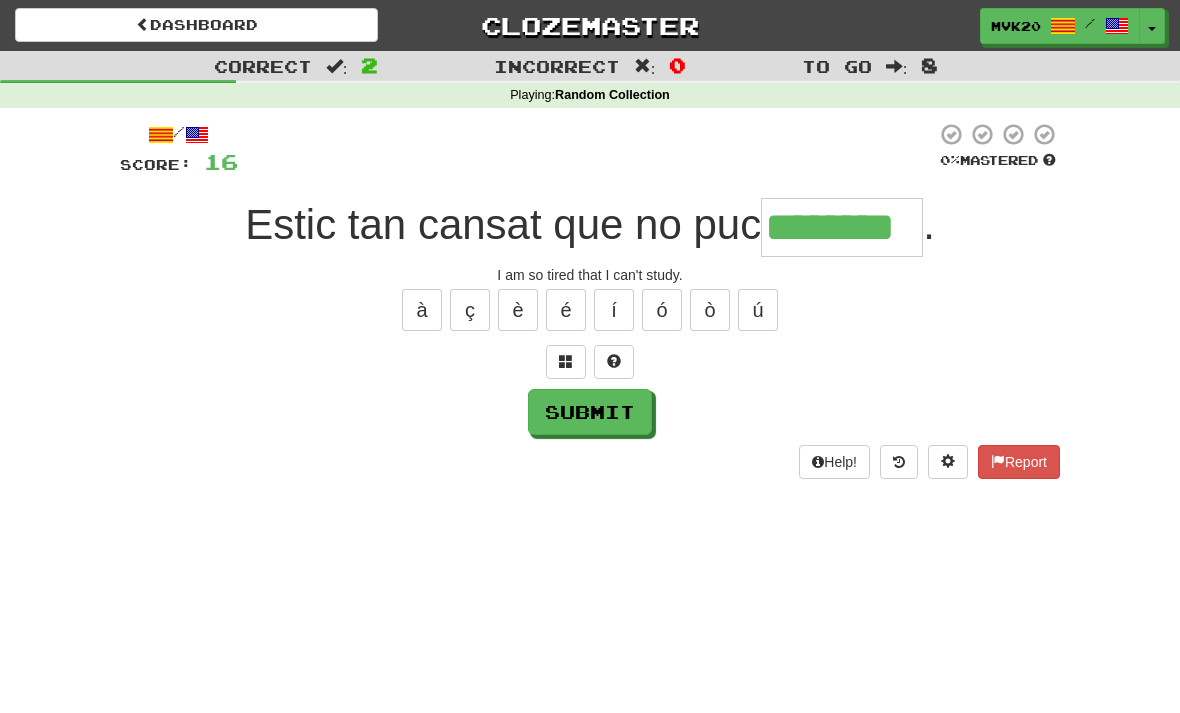 type on "********" 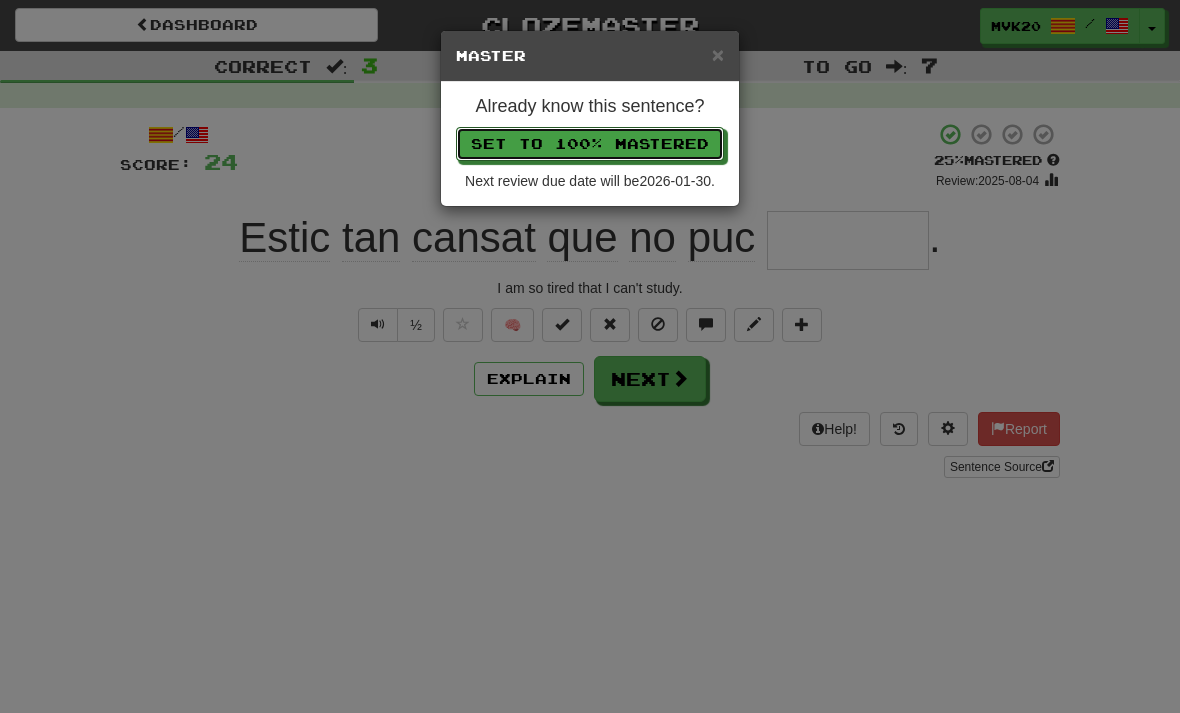 click on "Set to 100% Mastered" at bounding box center [590, 144] 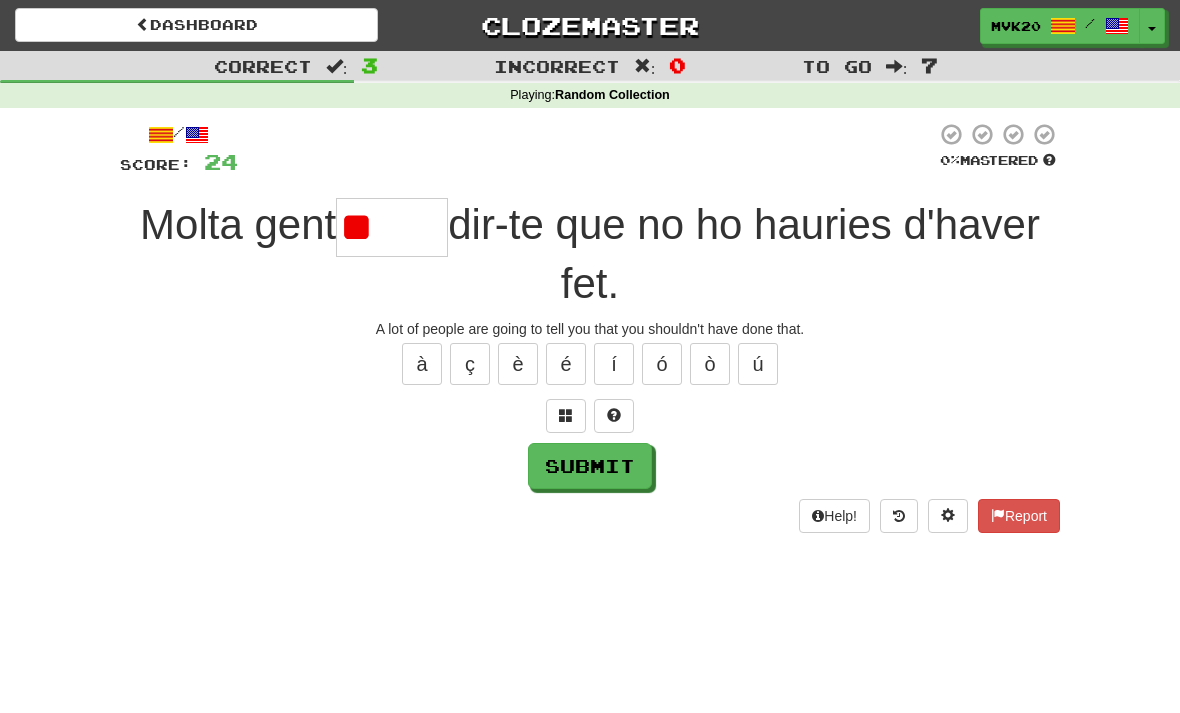 type on "*" 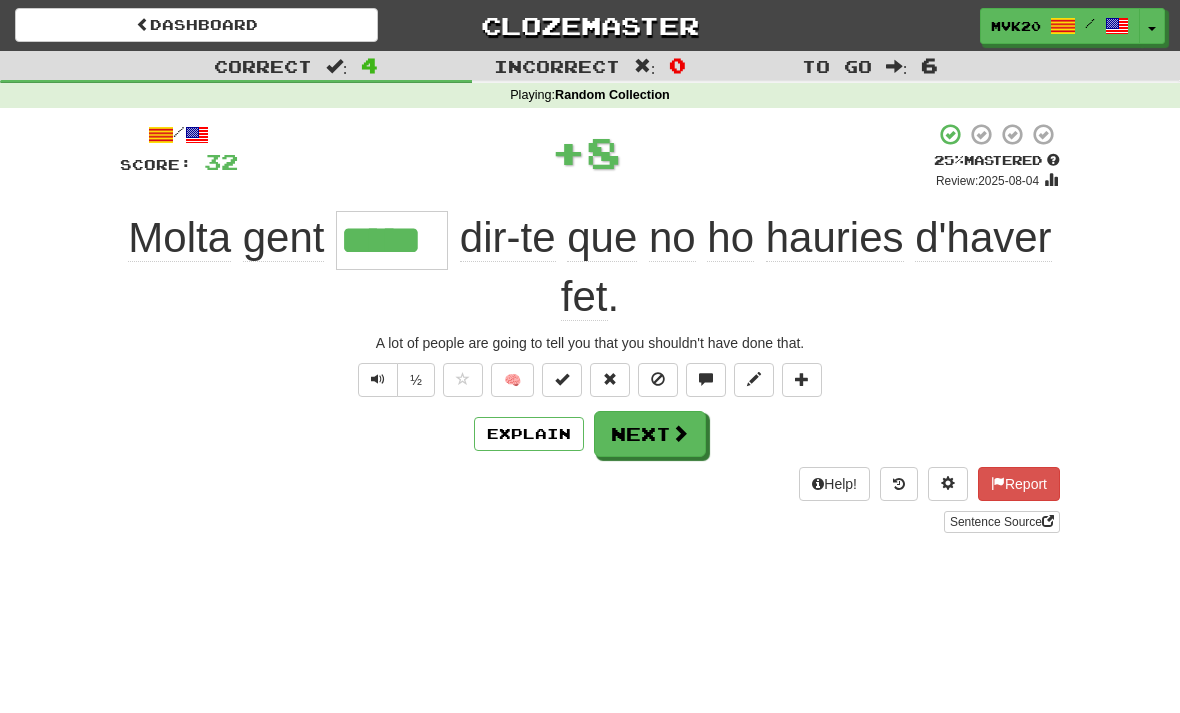 type on "*****" 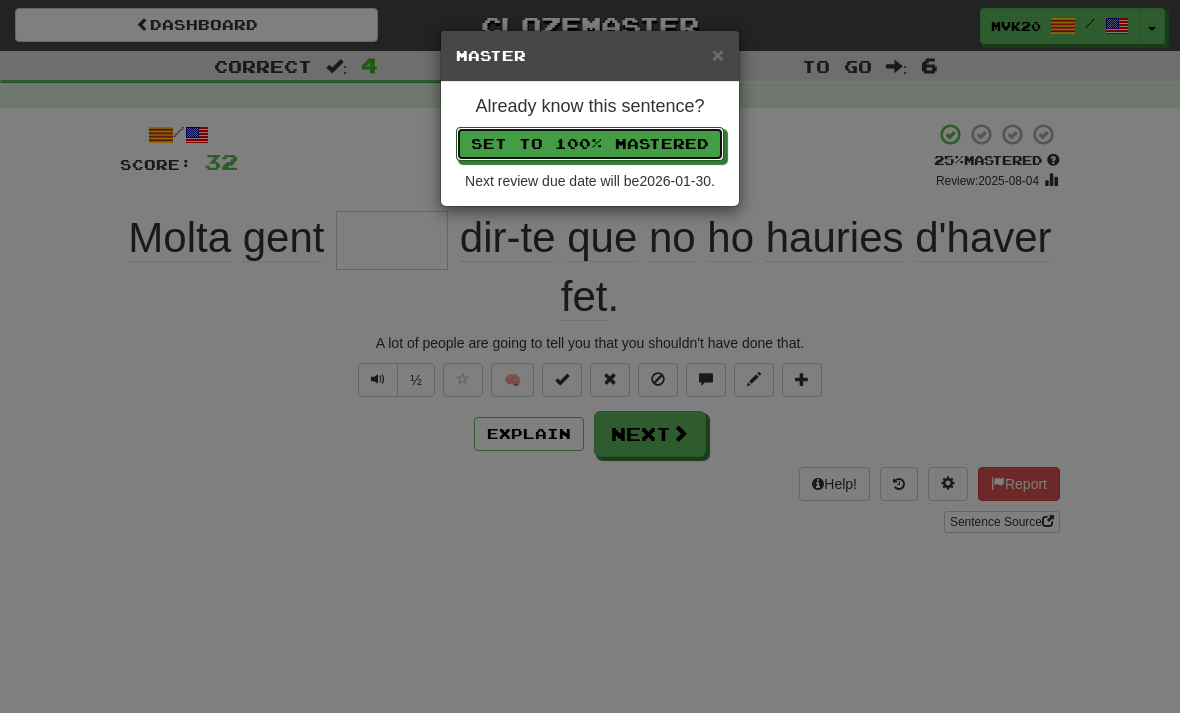 click on "Set to 100% Mastered" at bounding box center [590, 144] 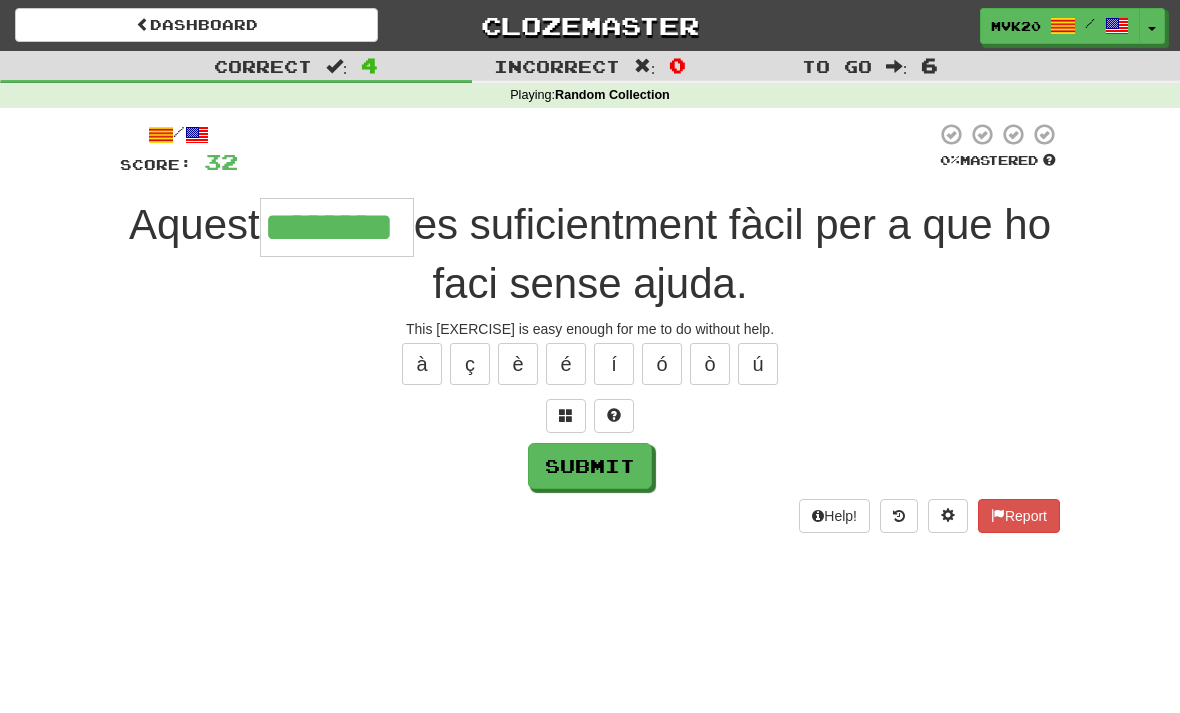 type on "********" 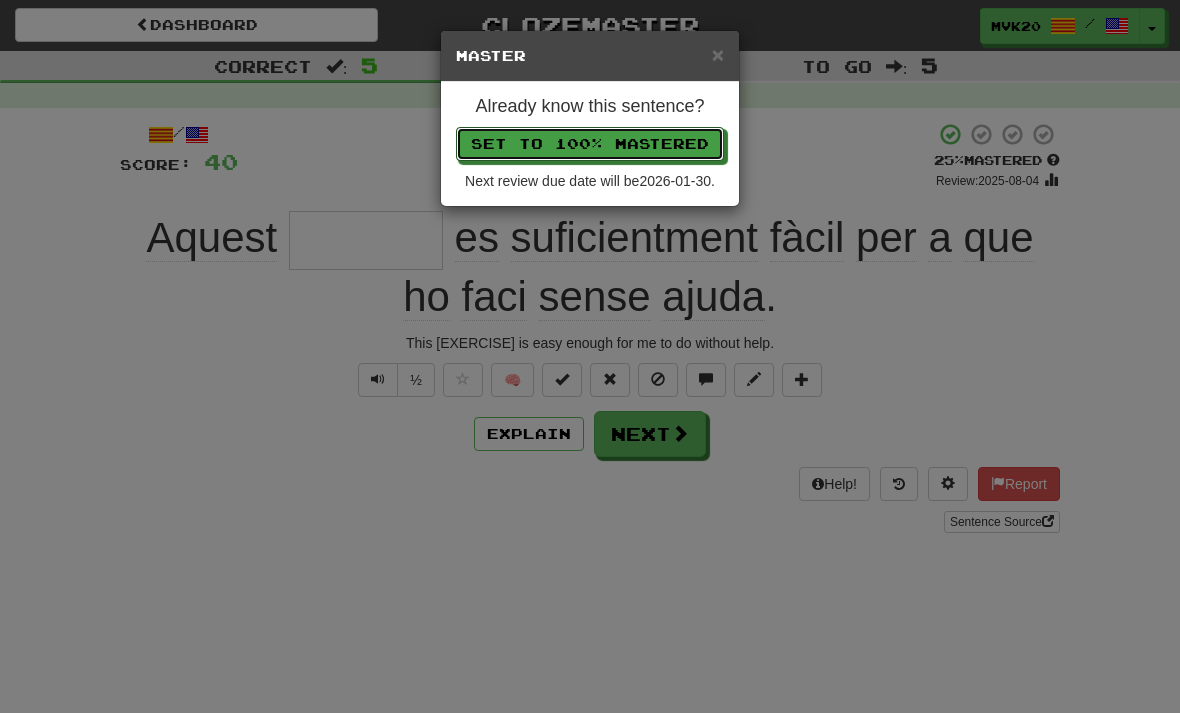 click on "Set to 100% Mastered" at bounding box center [590, 144] 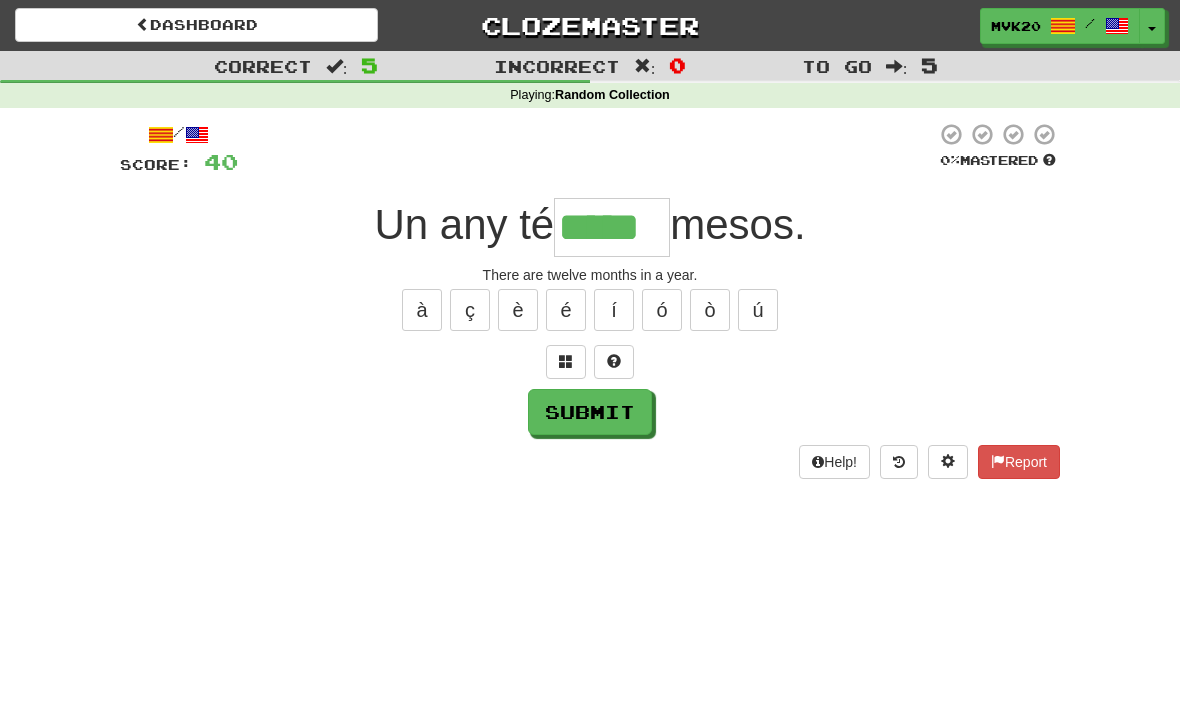 type on "*****" 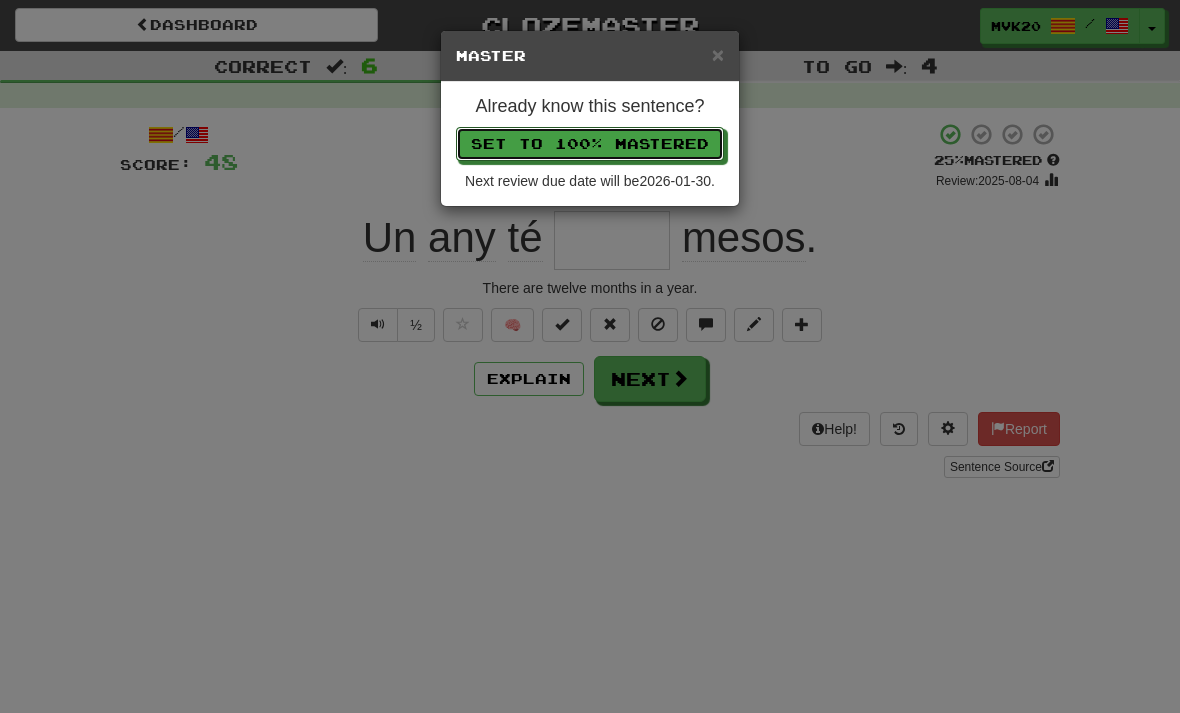 click on "Set to 100% Mastered" at bounding box center [590, 144] 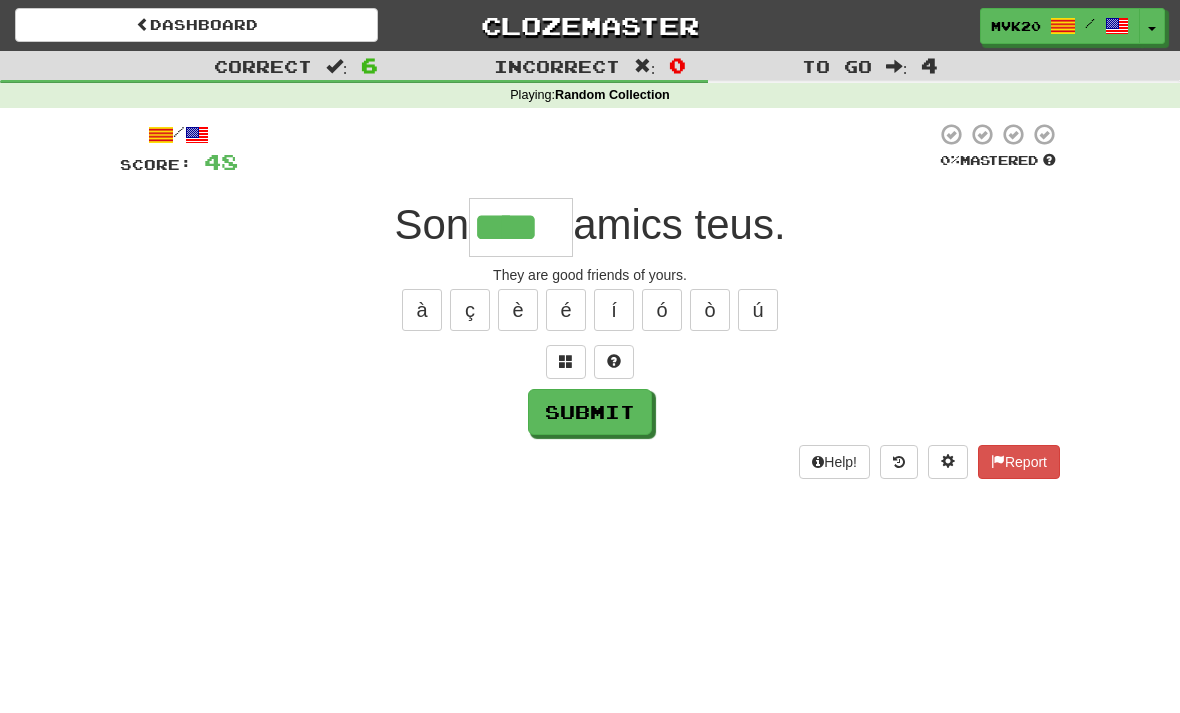 type on "****" 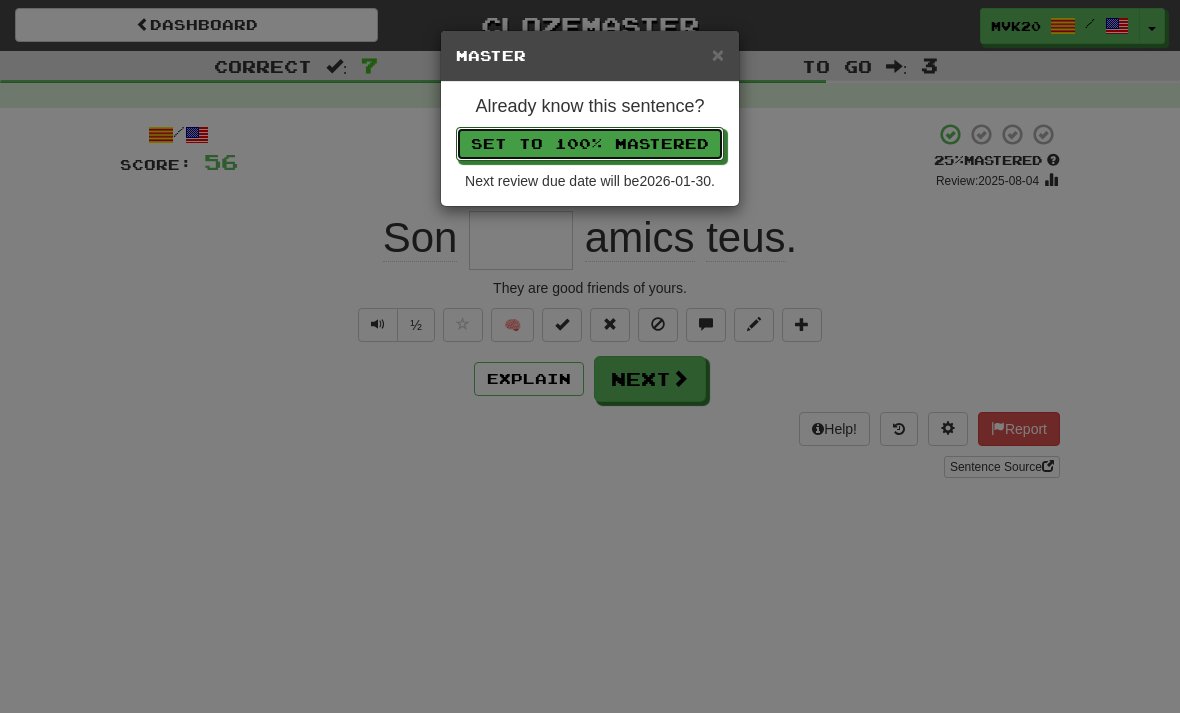 click on "Set to 100% Mastered" at bounding box center (590, 144) 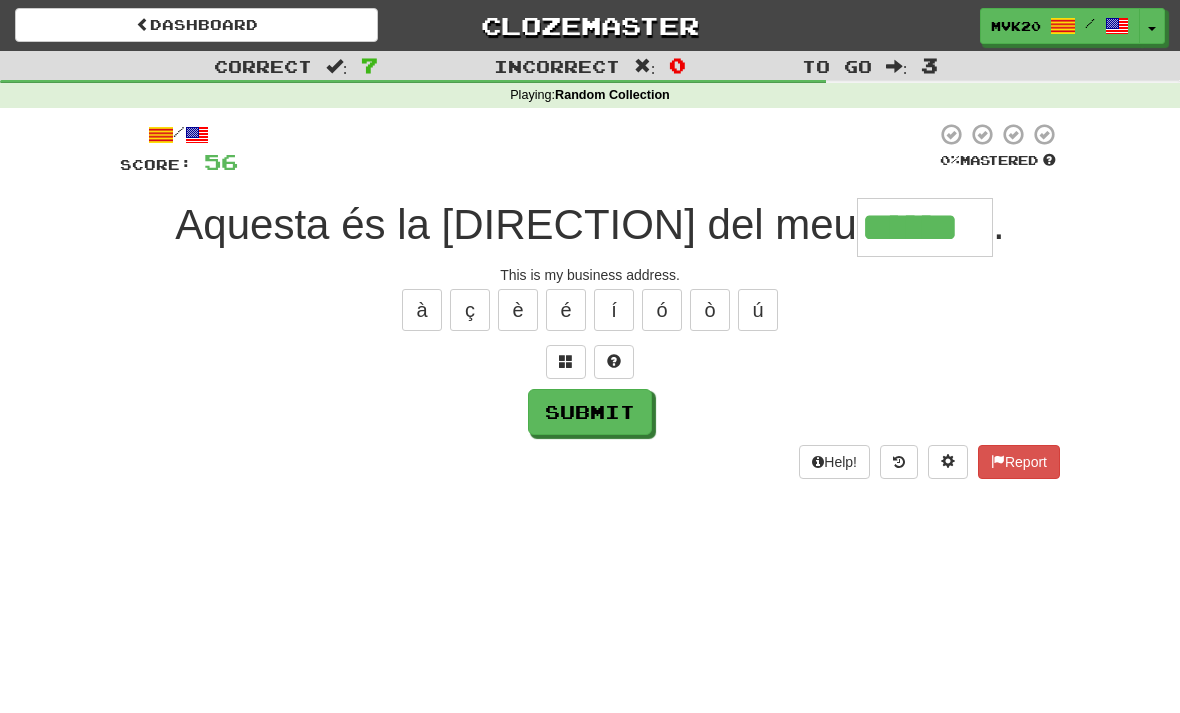 type on "******" 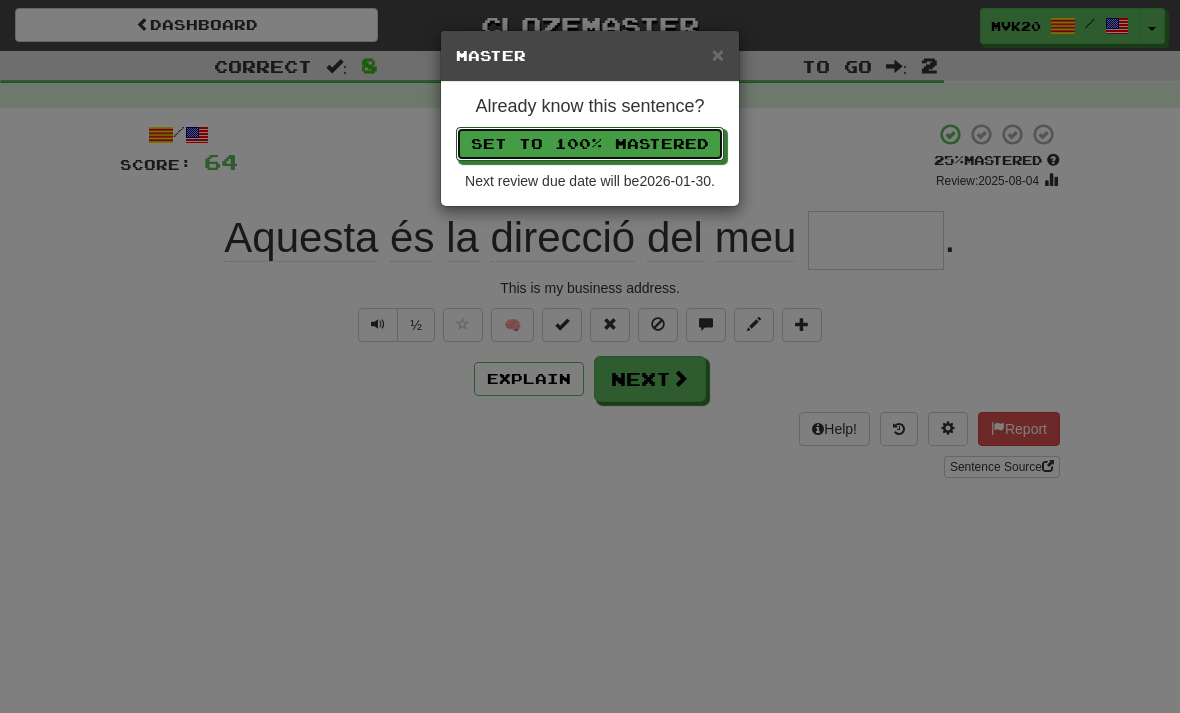 click on "Set to 100% Mastered" at bounding box center (590, 144) 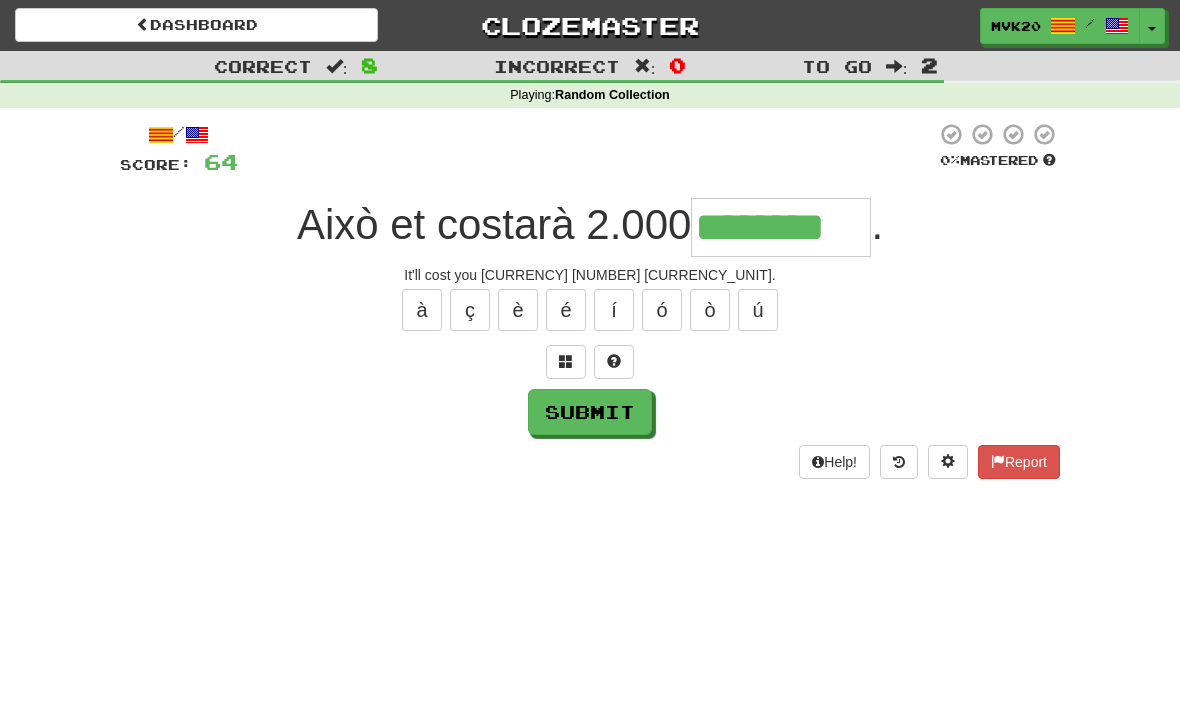 type on "********" 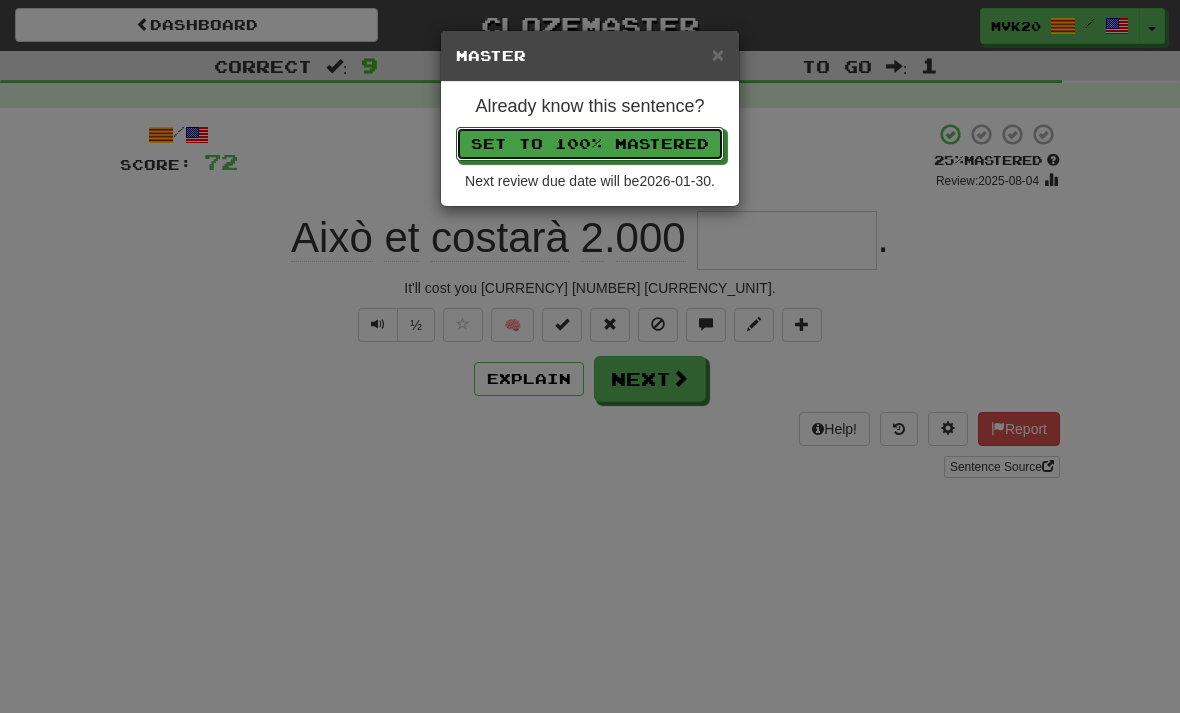 click on "Set to 100% Mastered" at bounding box center (590, 144) 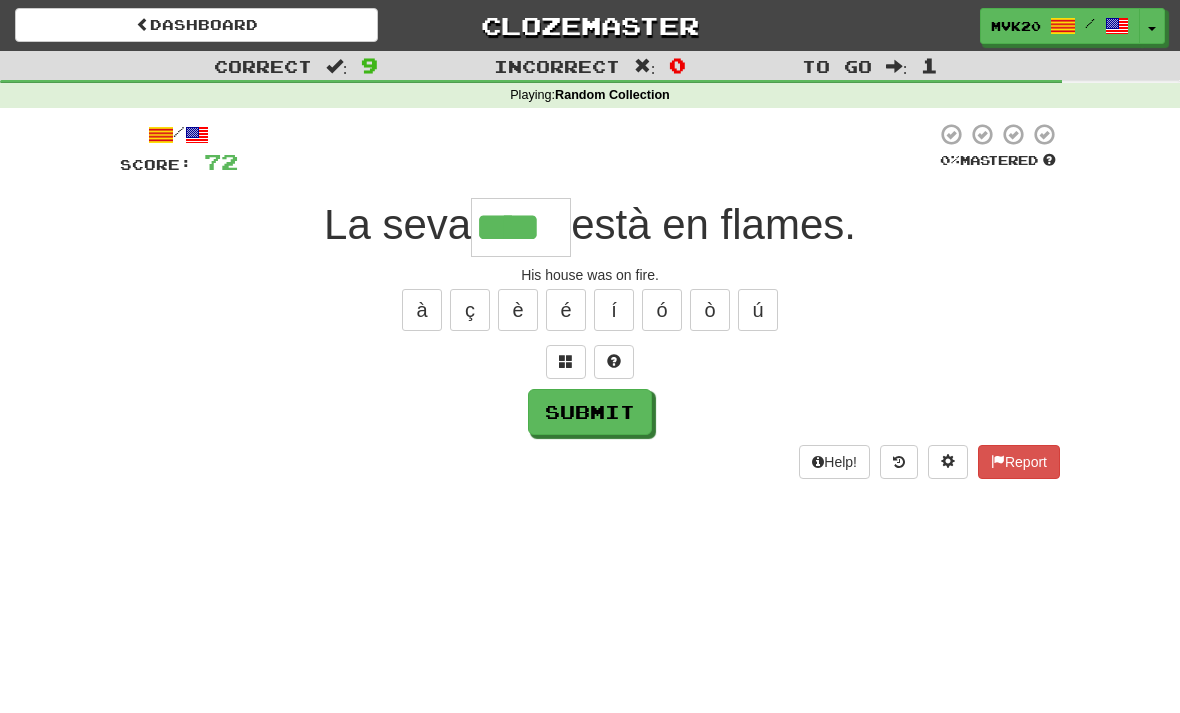 type on "****" 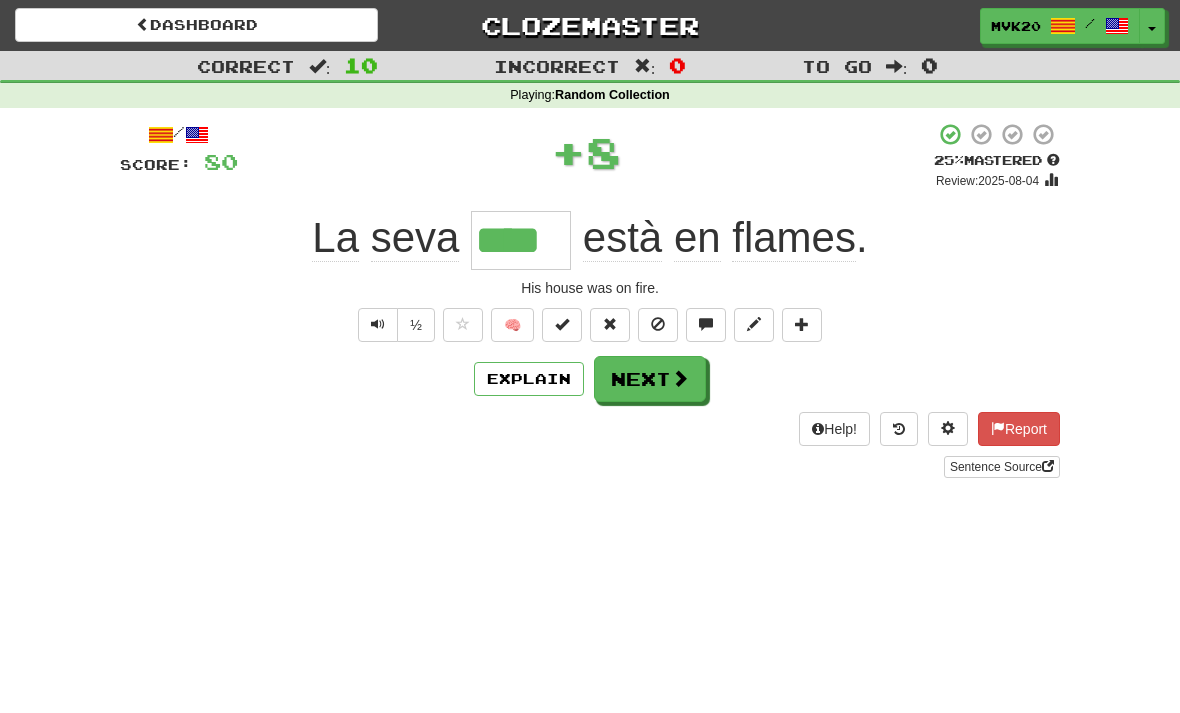 type 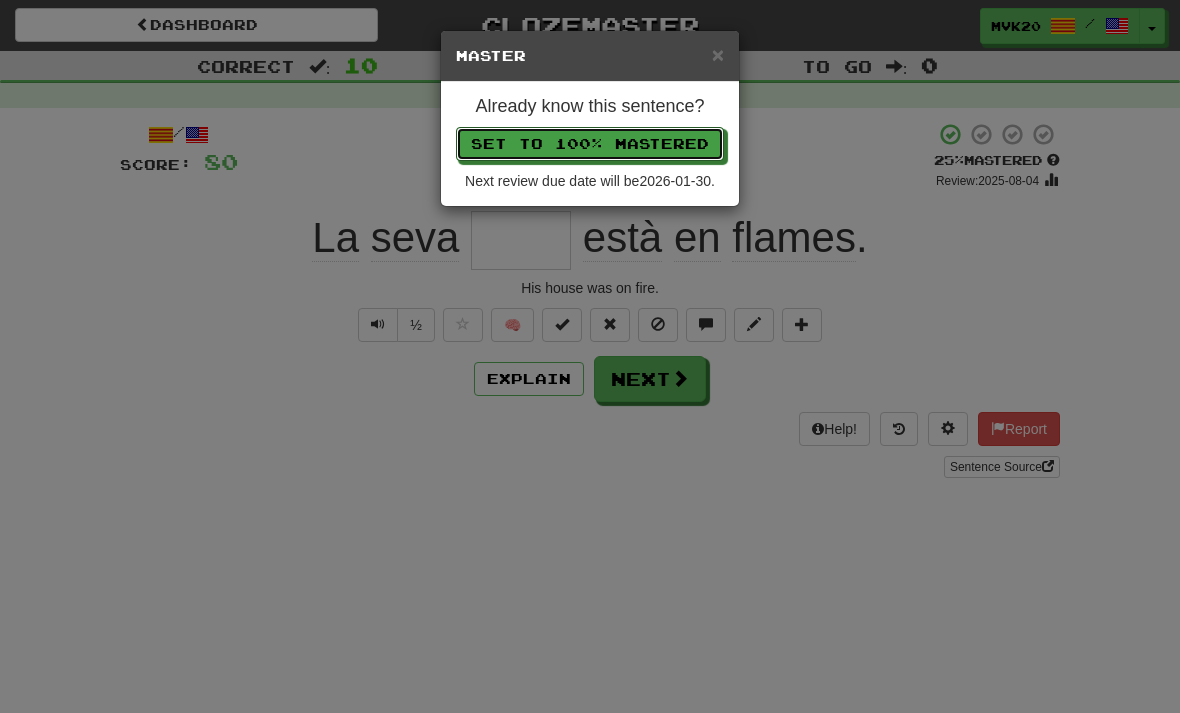 click on "Set to 100% Mastered" at bounding box center (590, 144) 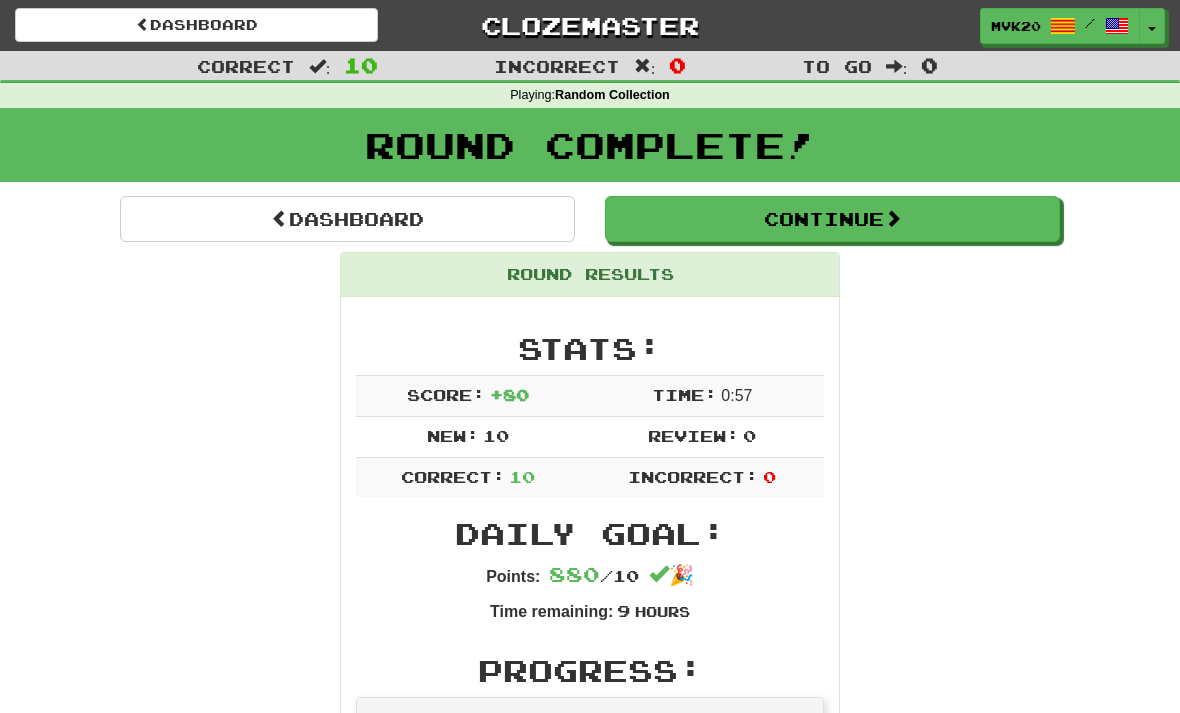 click on "Continue" at bounding box center (832, 219) 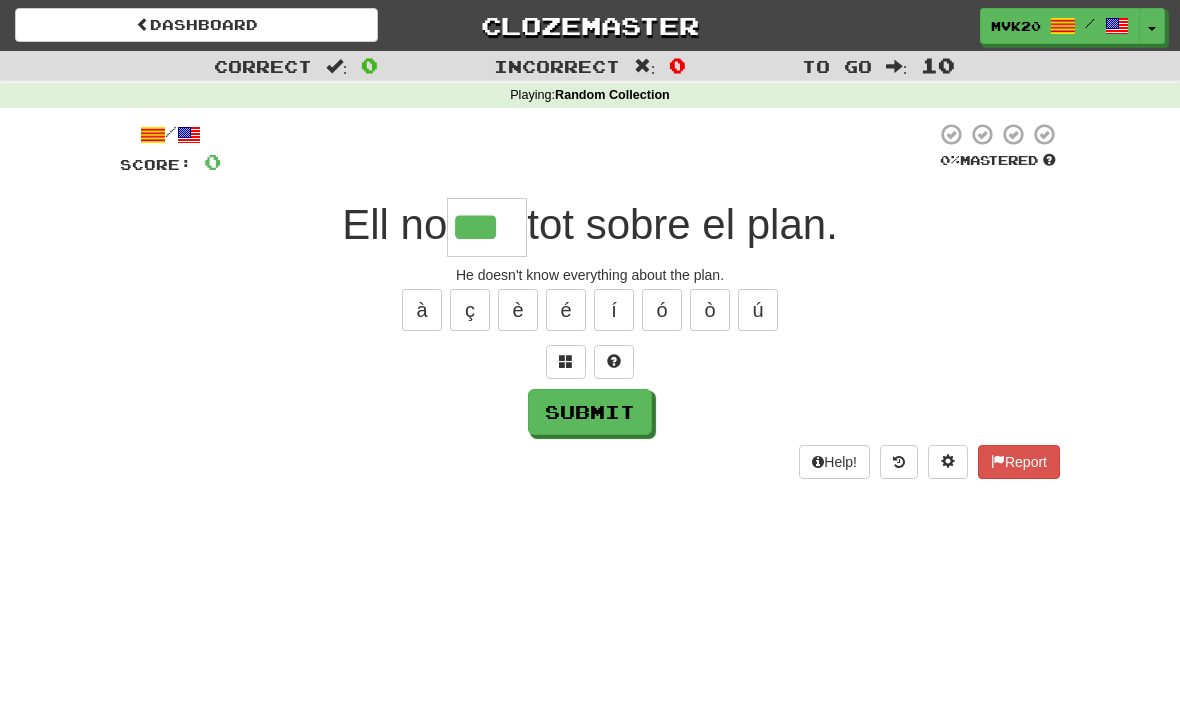 type on "***" 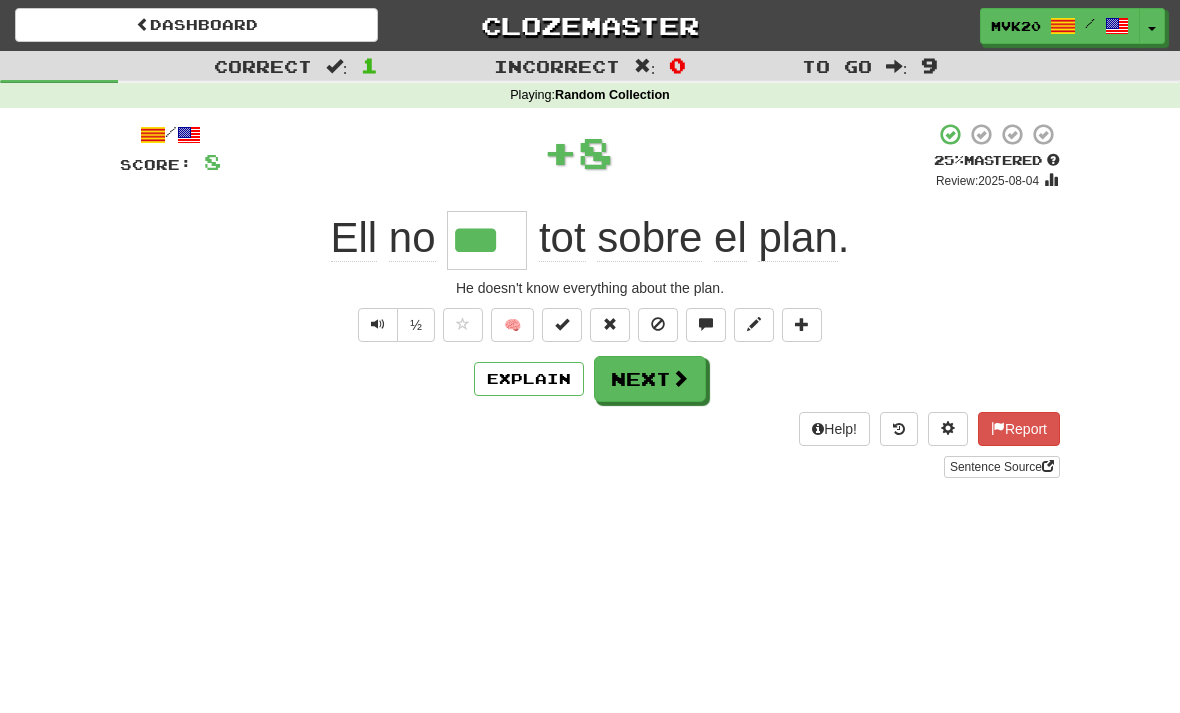 type 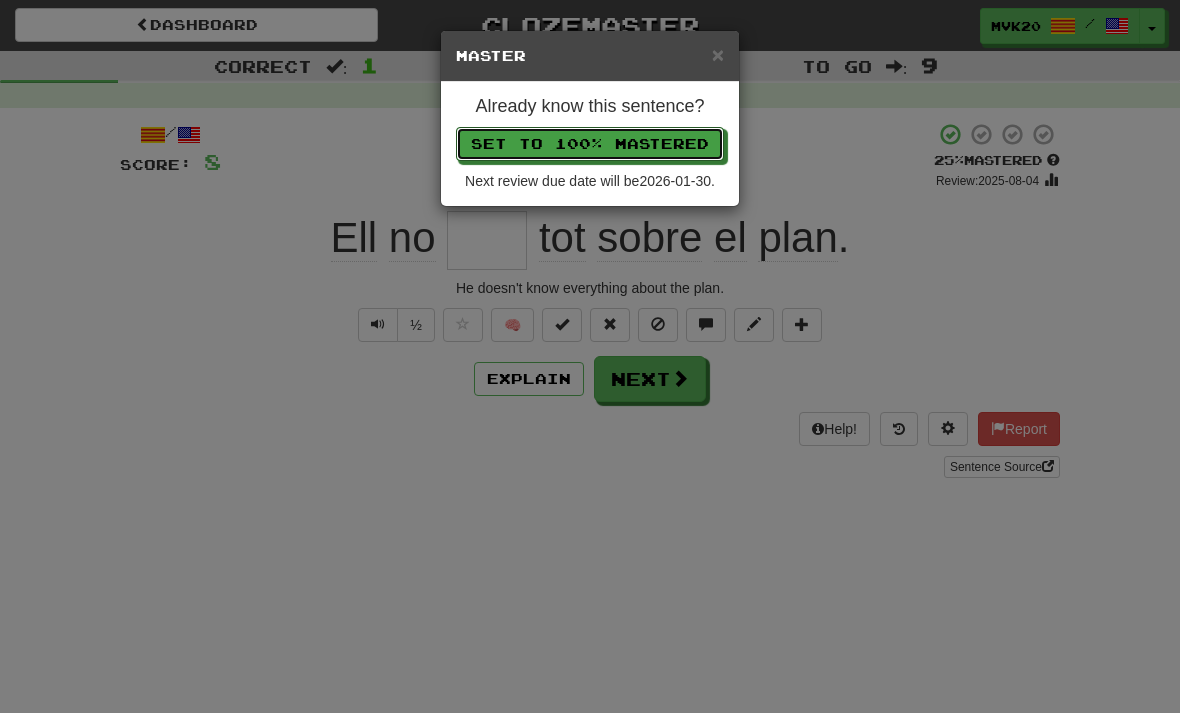 type 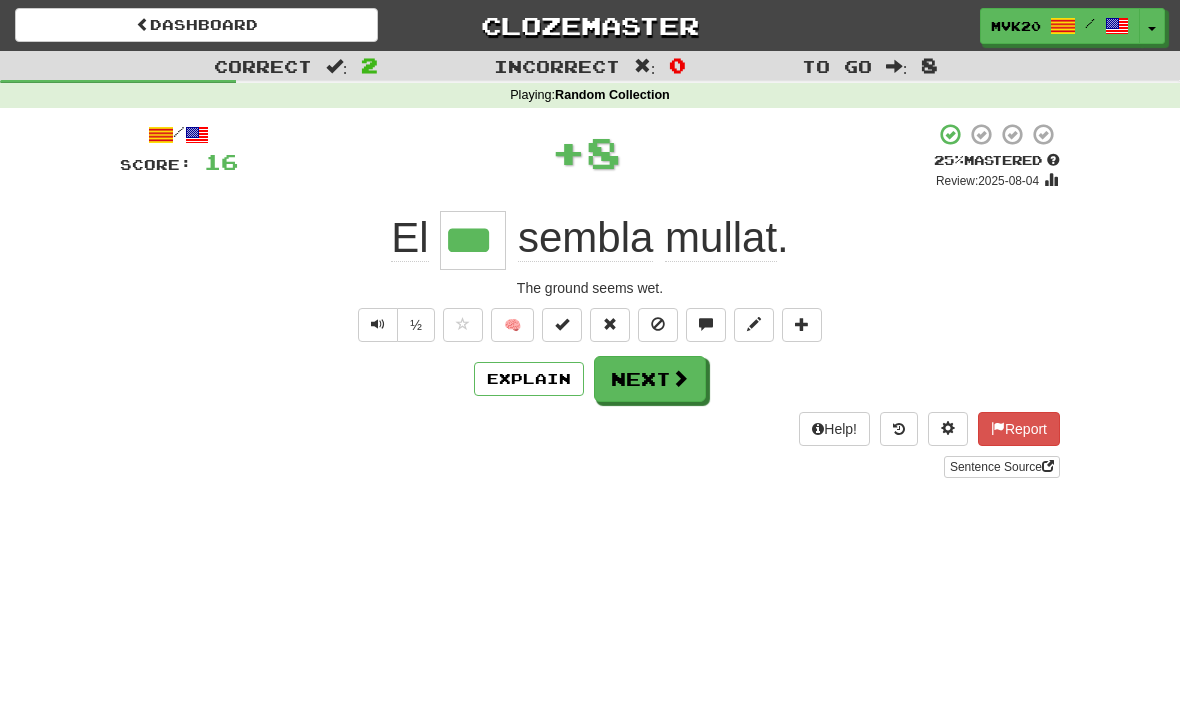 type on "***" 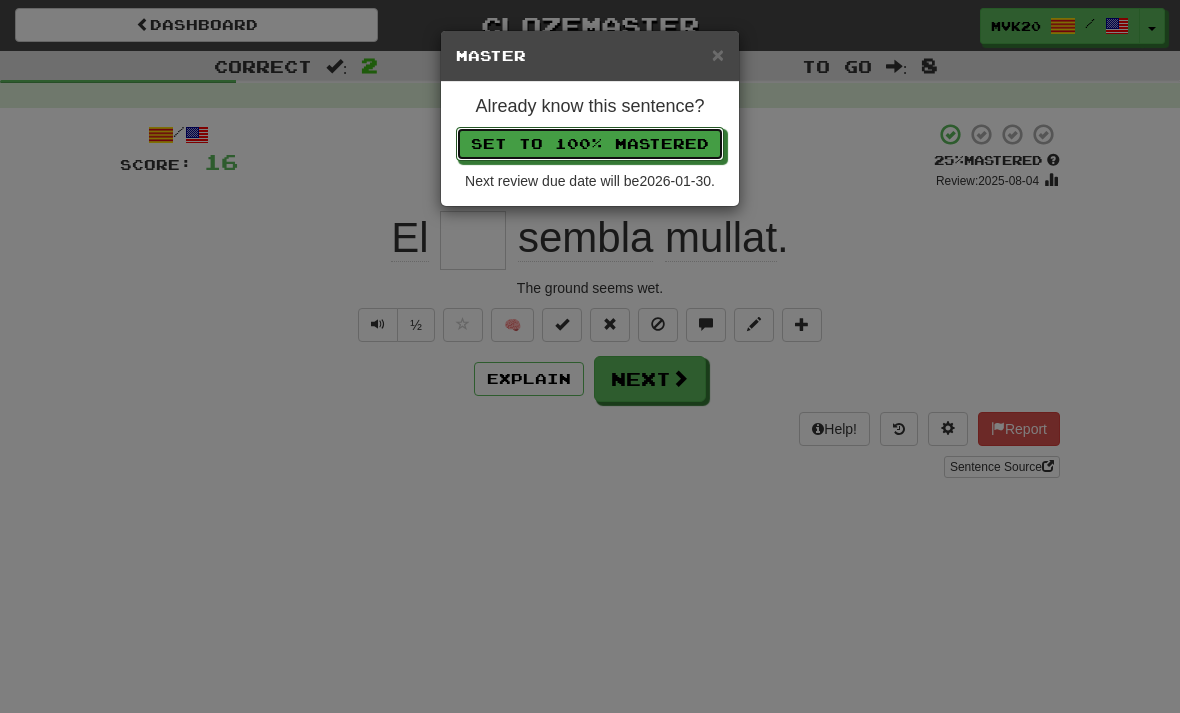 click on "Set to 100% Mastered" at bounding box center (590, 144) 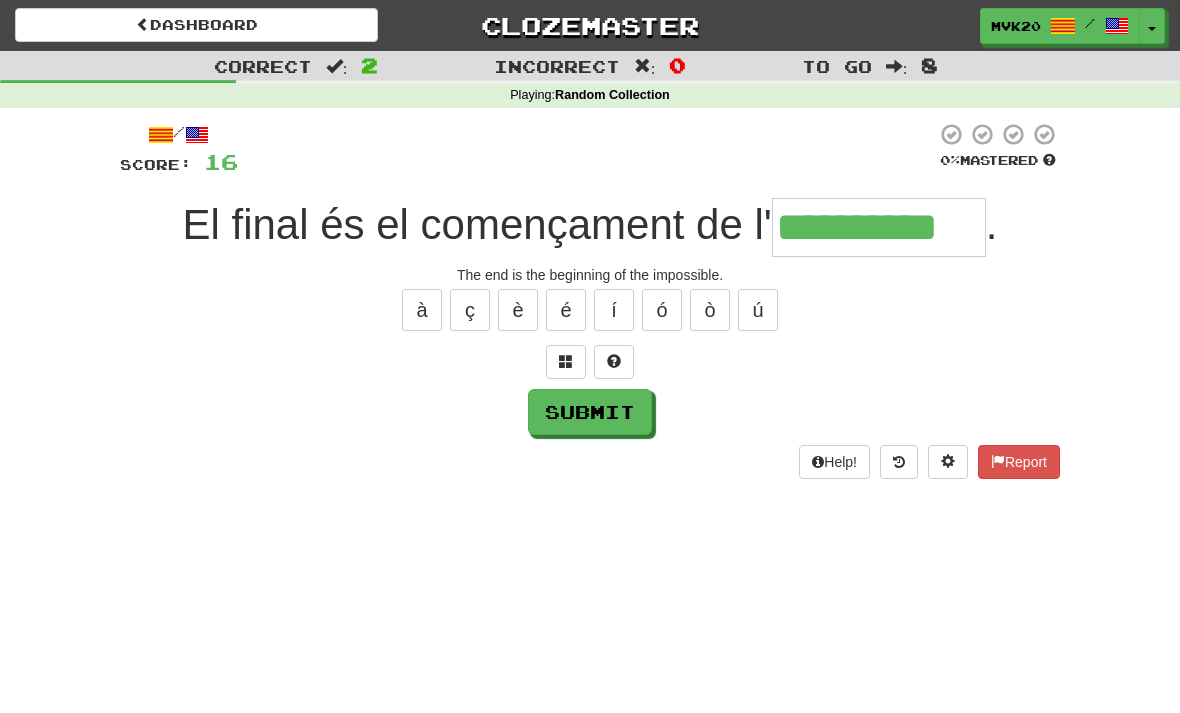 type on "**********" 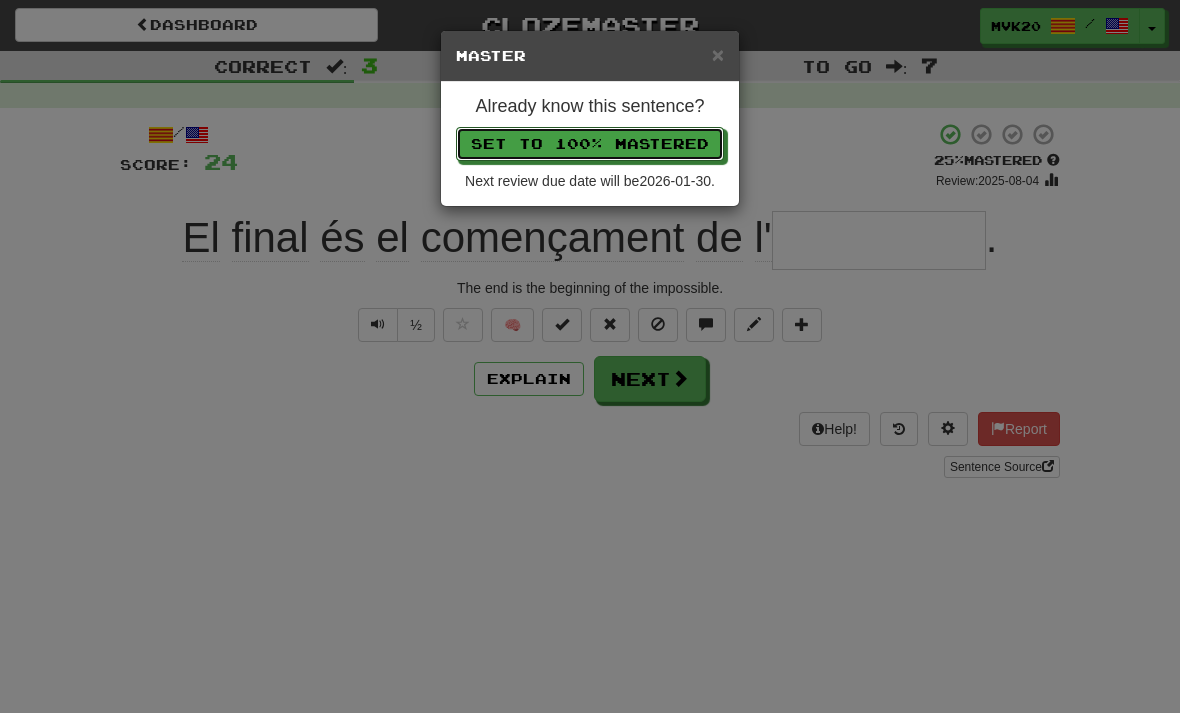 click on "Set to 100% Mastered" at bounding box center [590, 144] 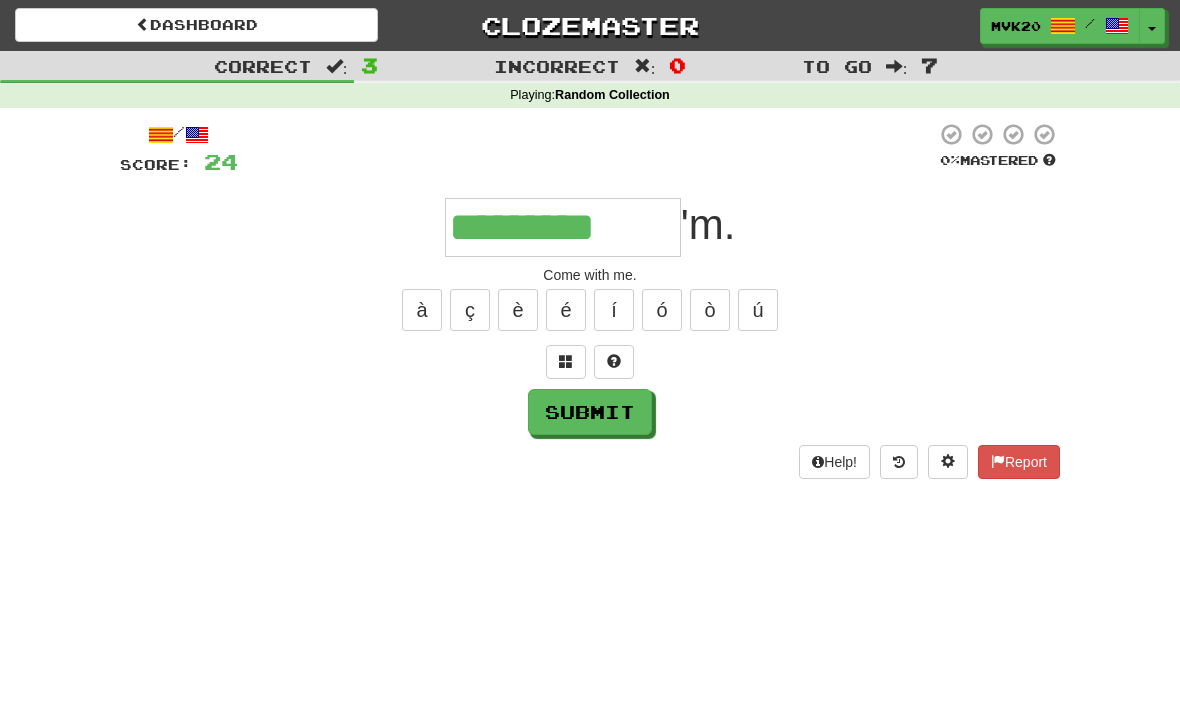 type on "*********" 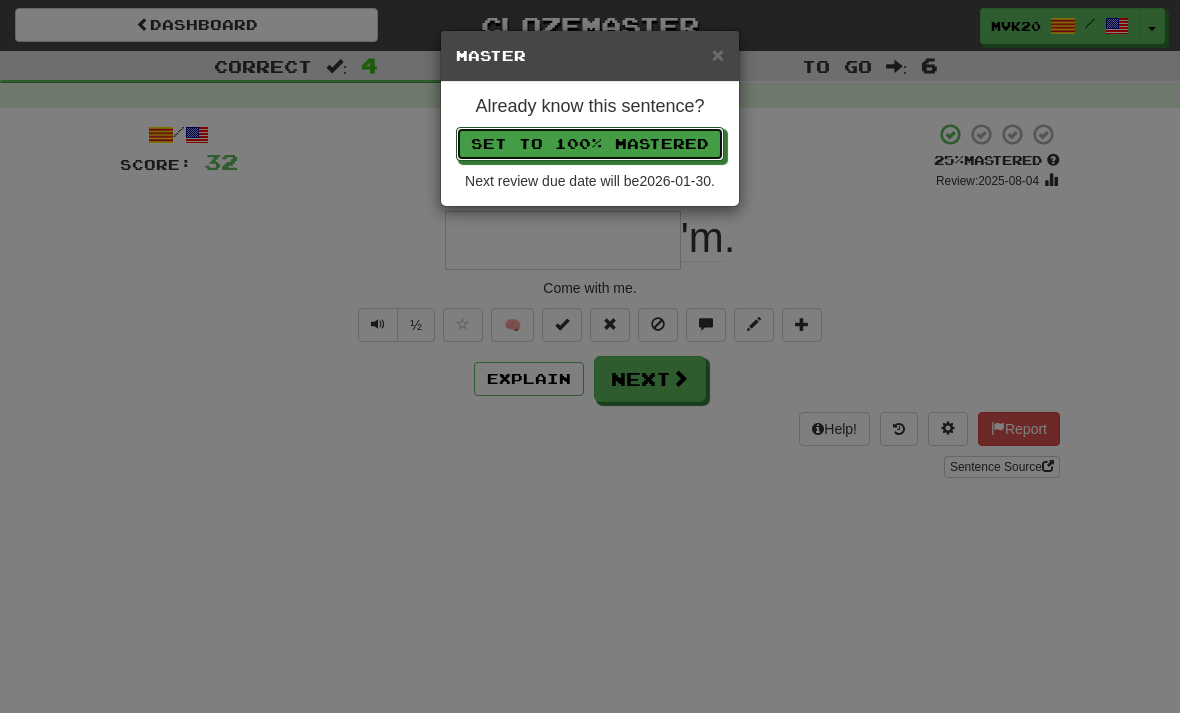 click on "Set to 100% Mastered" at bounding box center [590, 144] 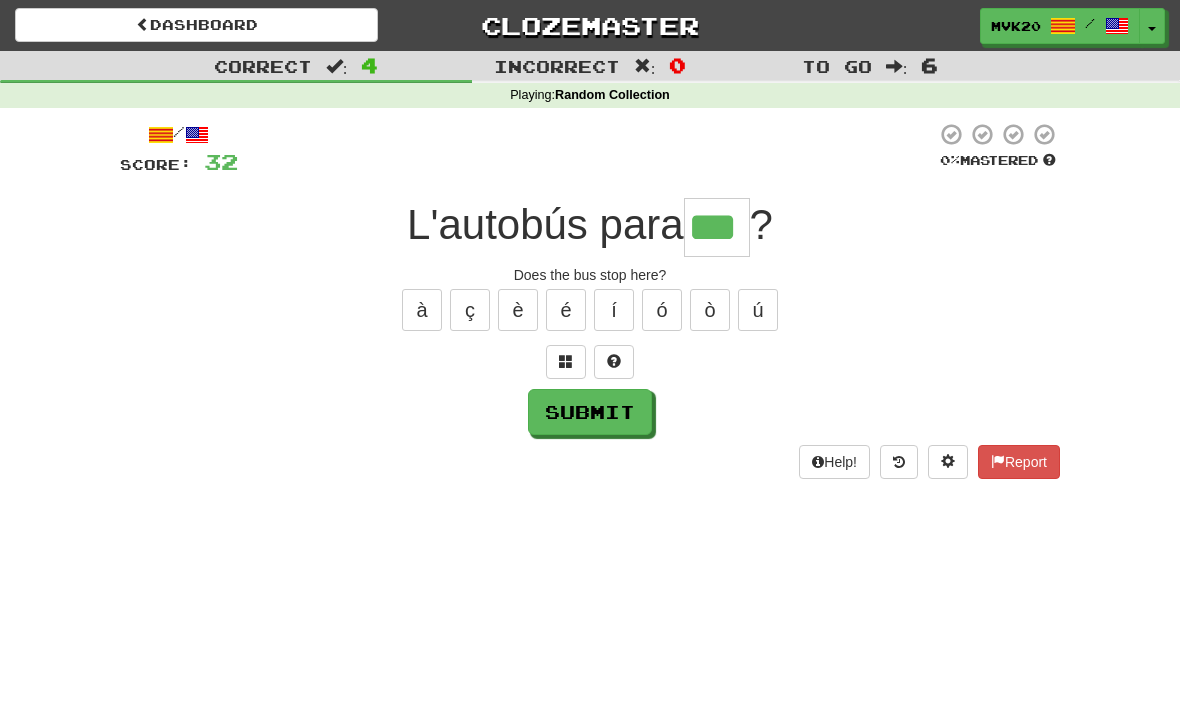 type on "***" 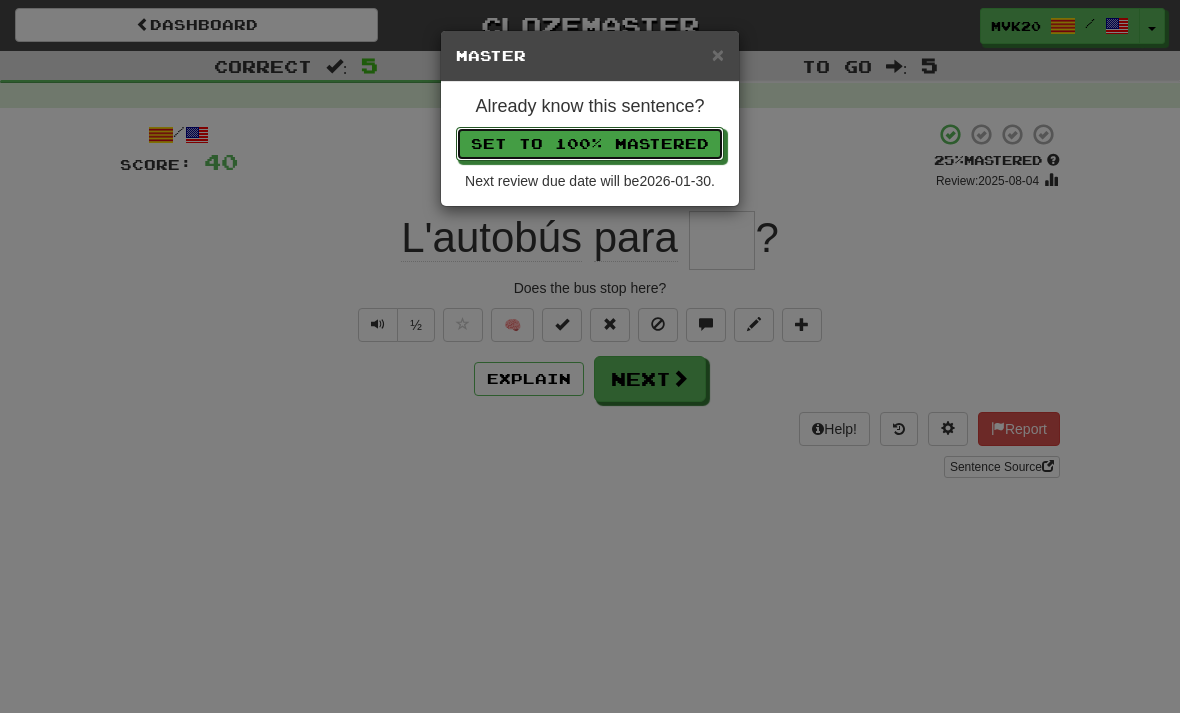 click on "Set to 100% Mastered" at bounding box center (590, 144) 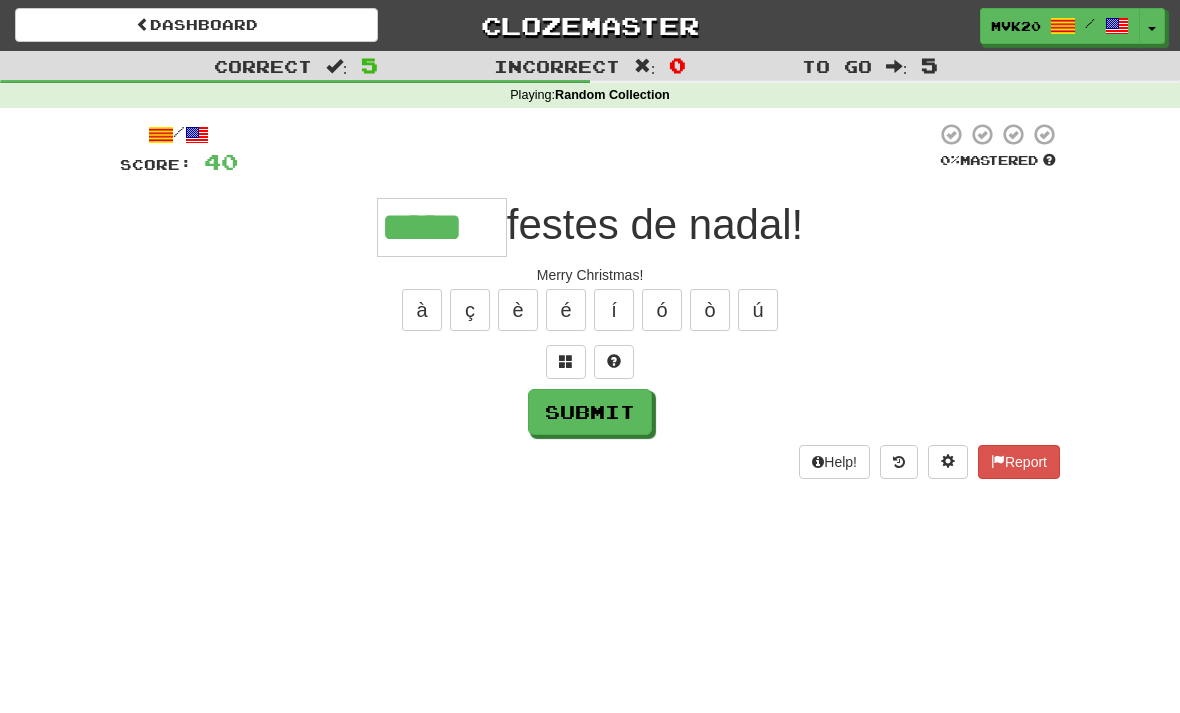 type on "*****" 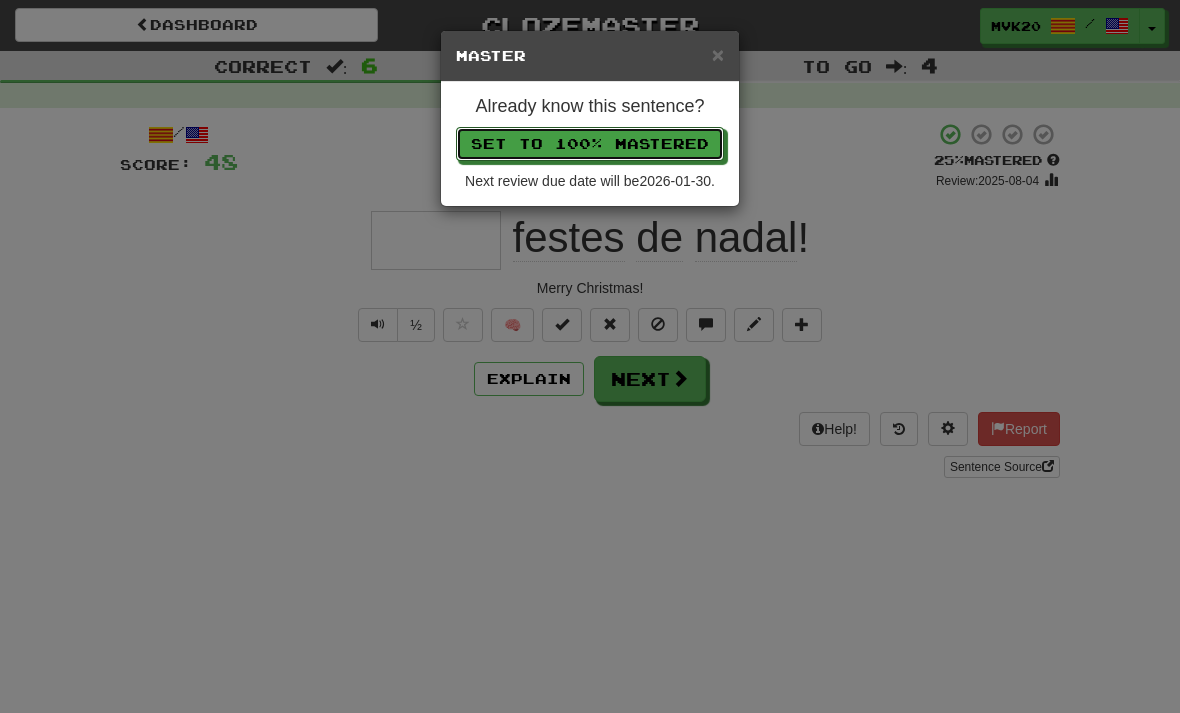 click on "Set to 100% Mastered" at bounding box center (590, 144) 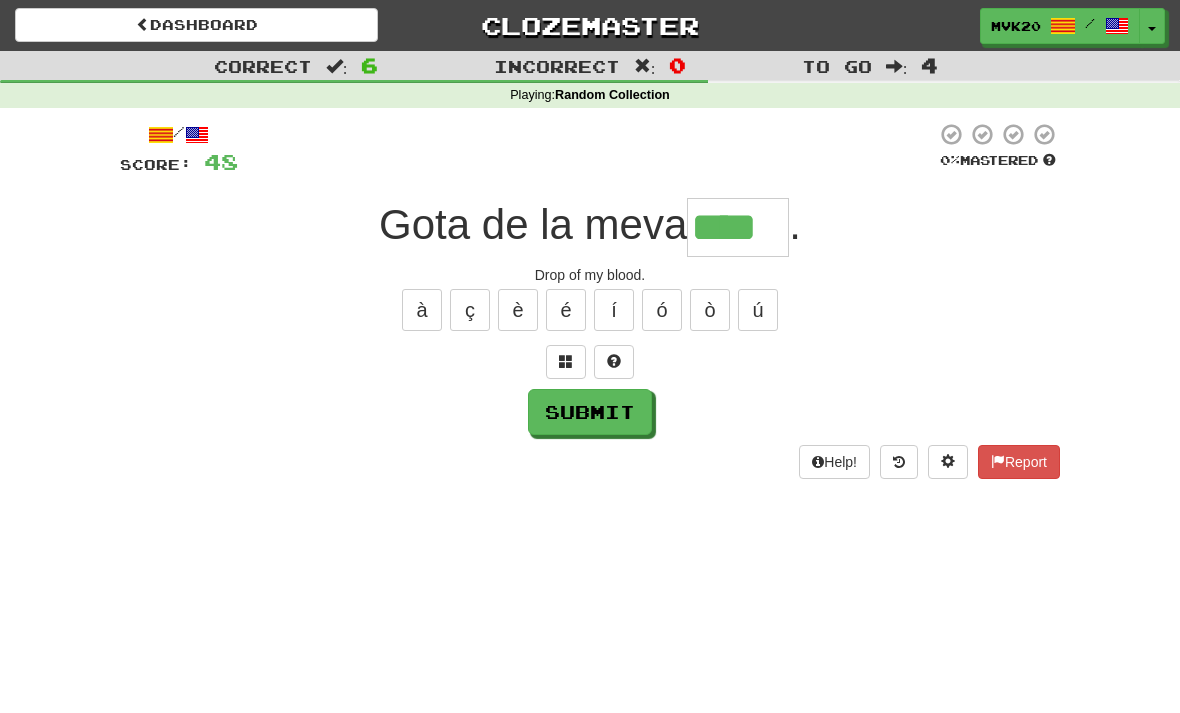 type on "****" 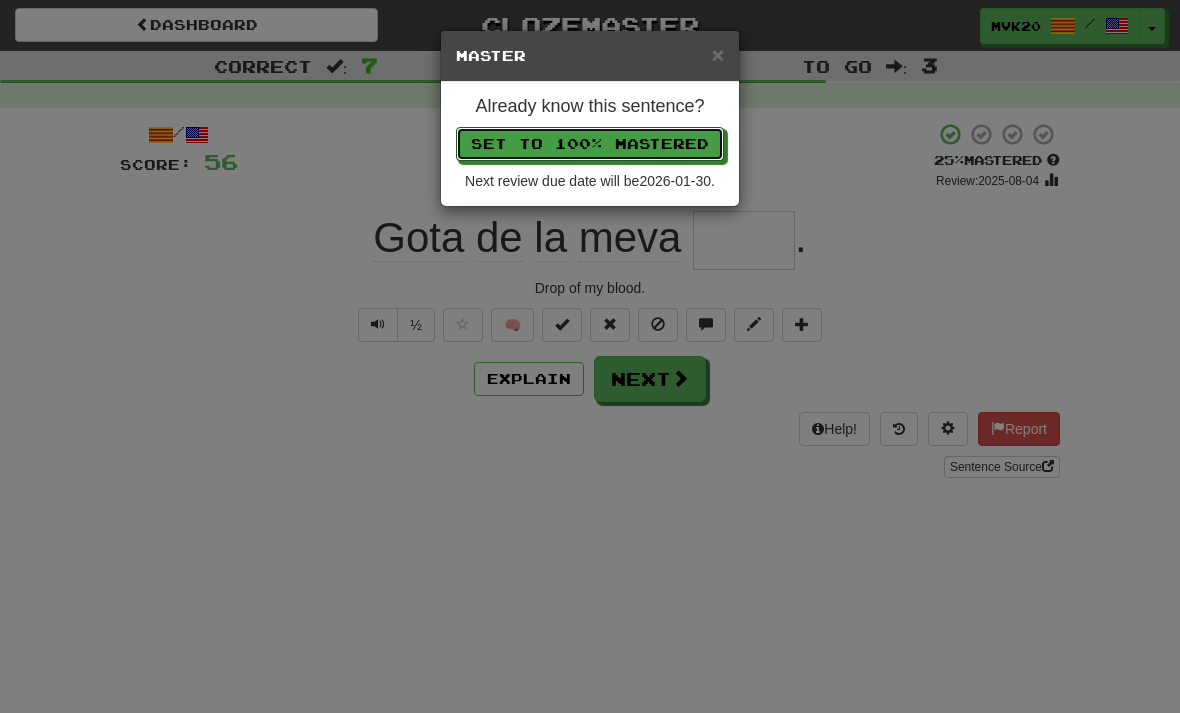 click on "Set to 100% Mastered" at bounding box center [590, 144] 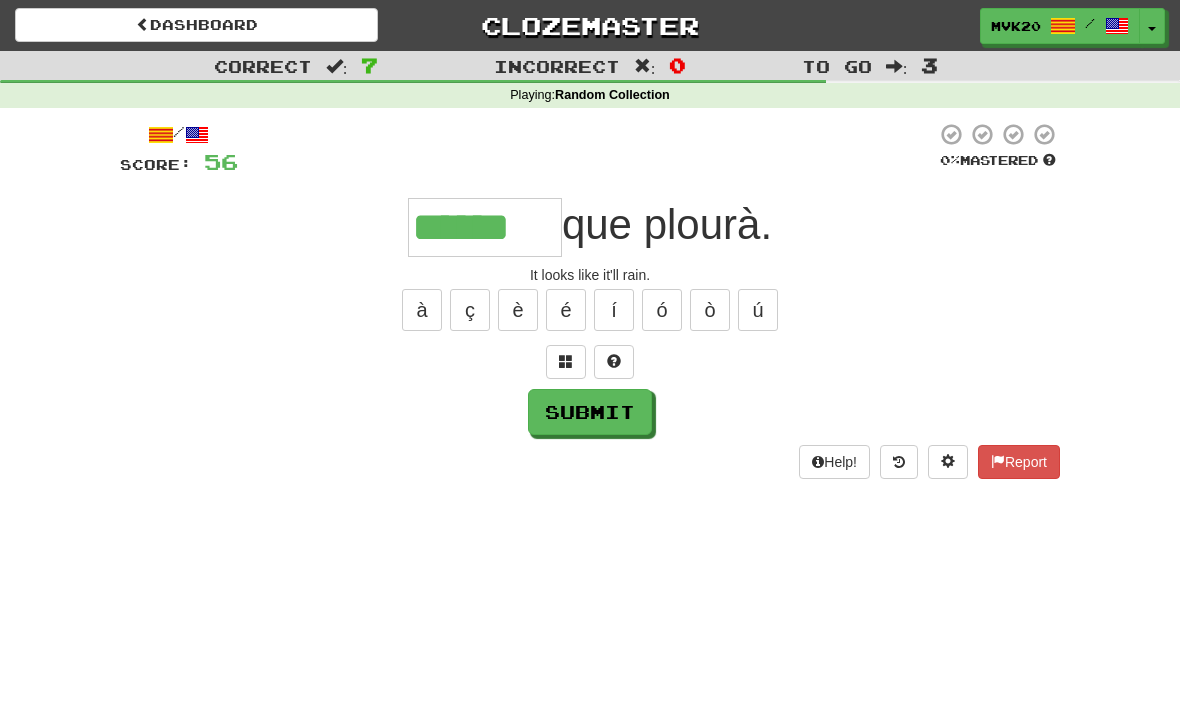 type on "******" 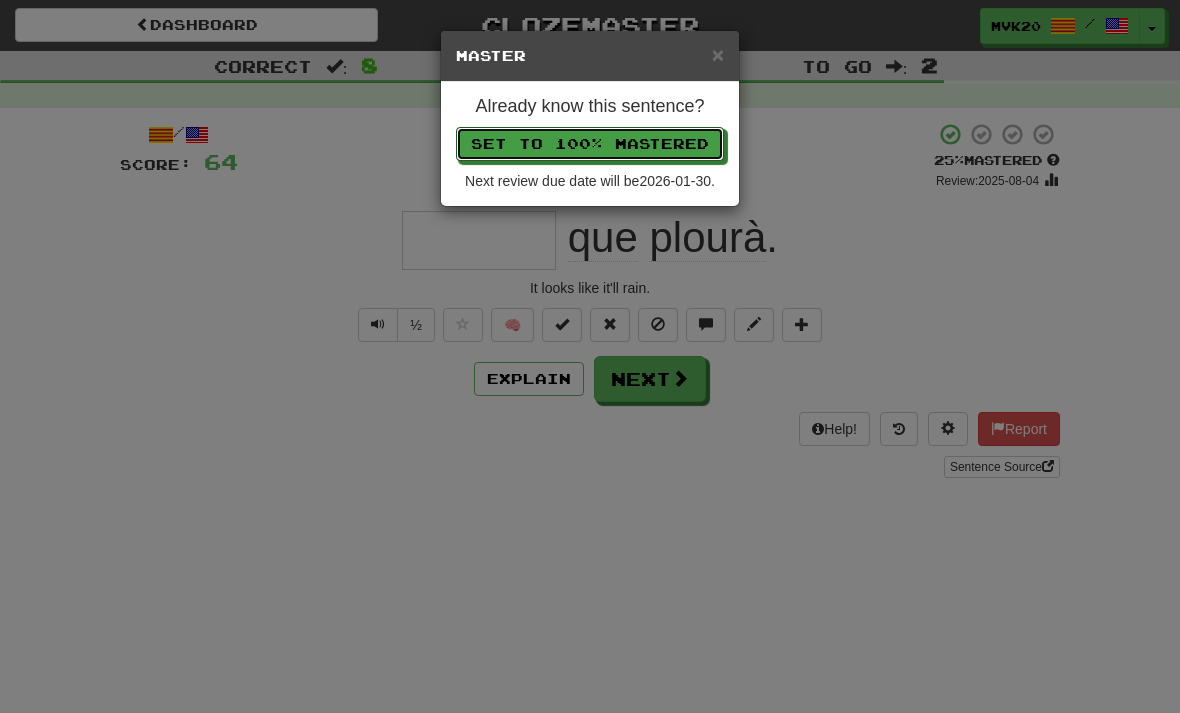 click on "Set to 100% Mastered" at bounding box center [590, 144] 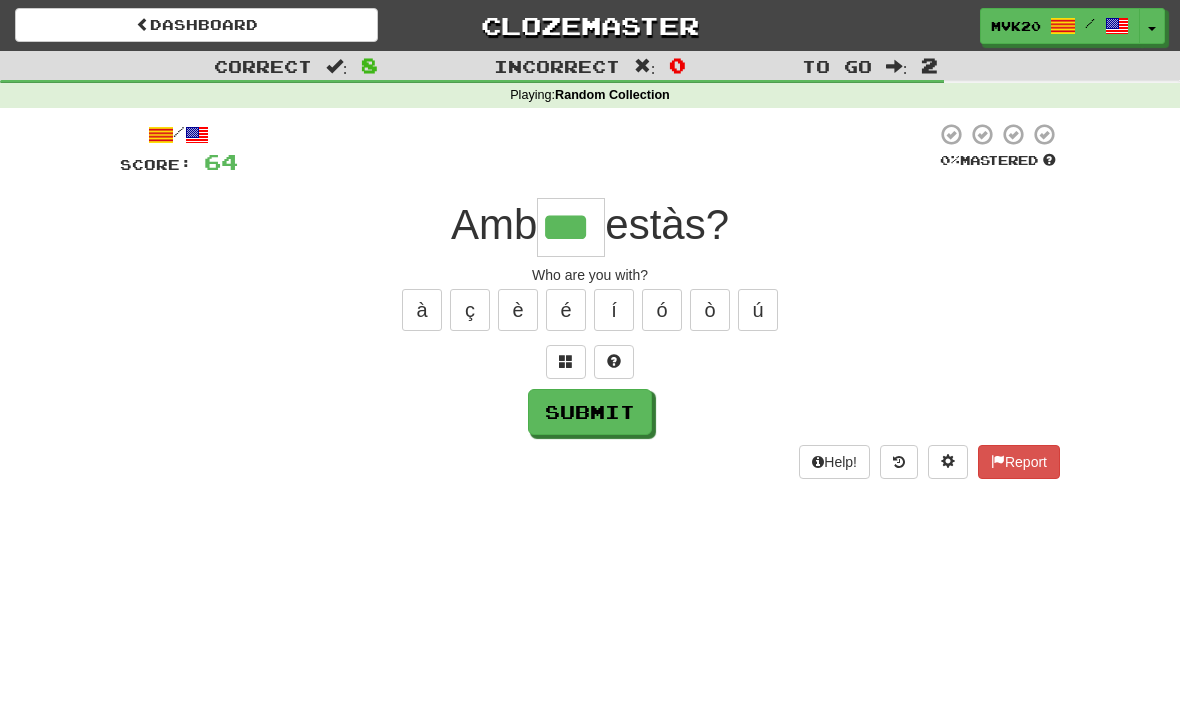 type on "***" 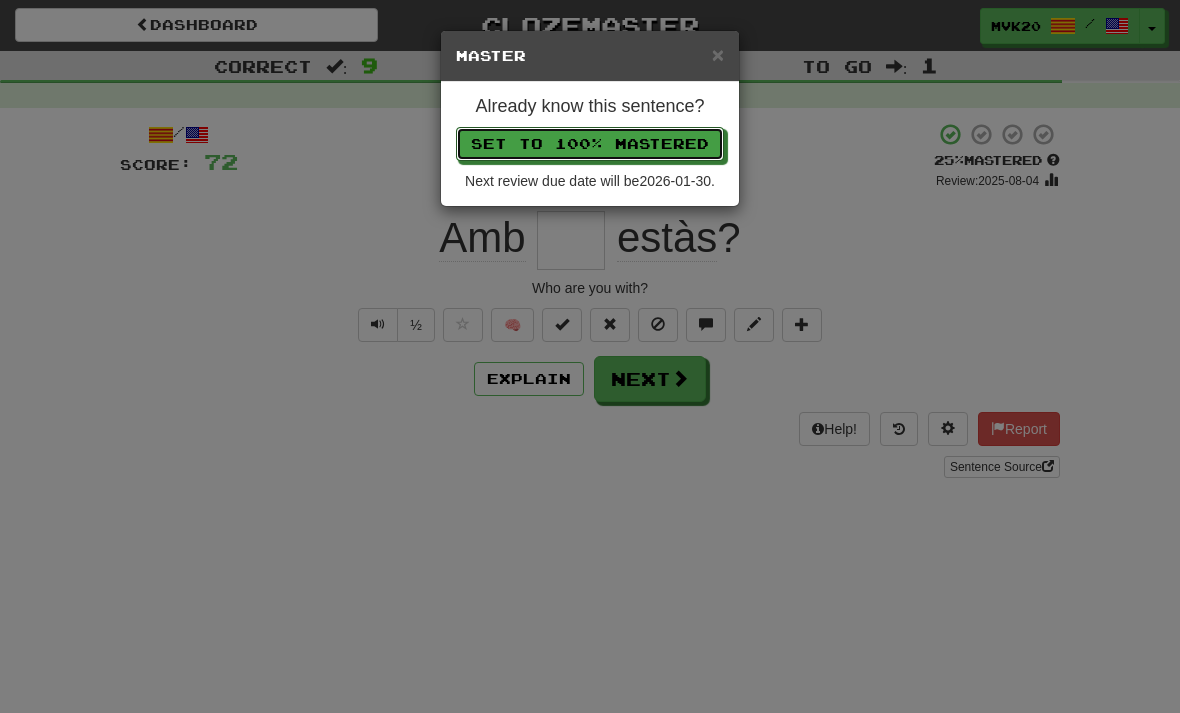 click on "Set to 100% Mastered" at bounding box center [590, 144] 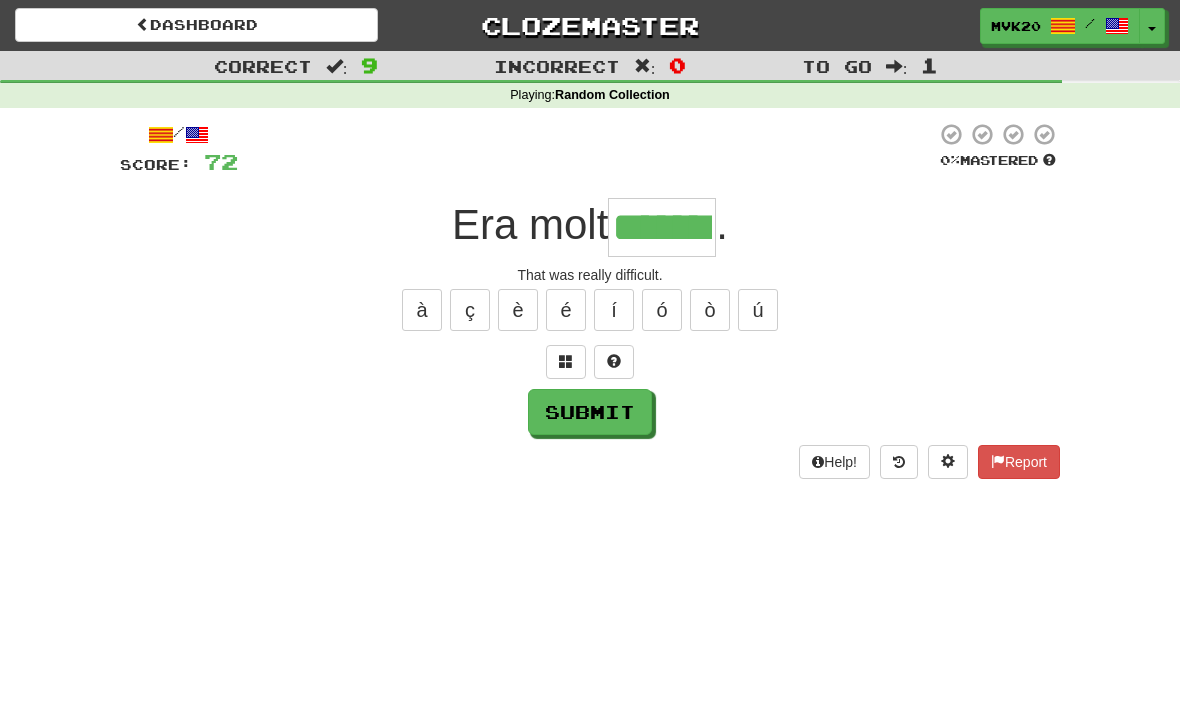 type on "*******" 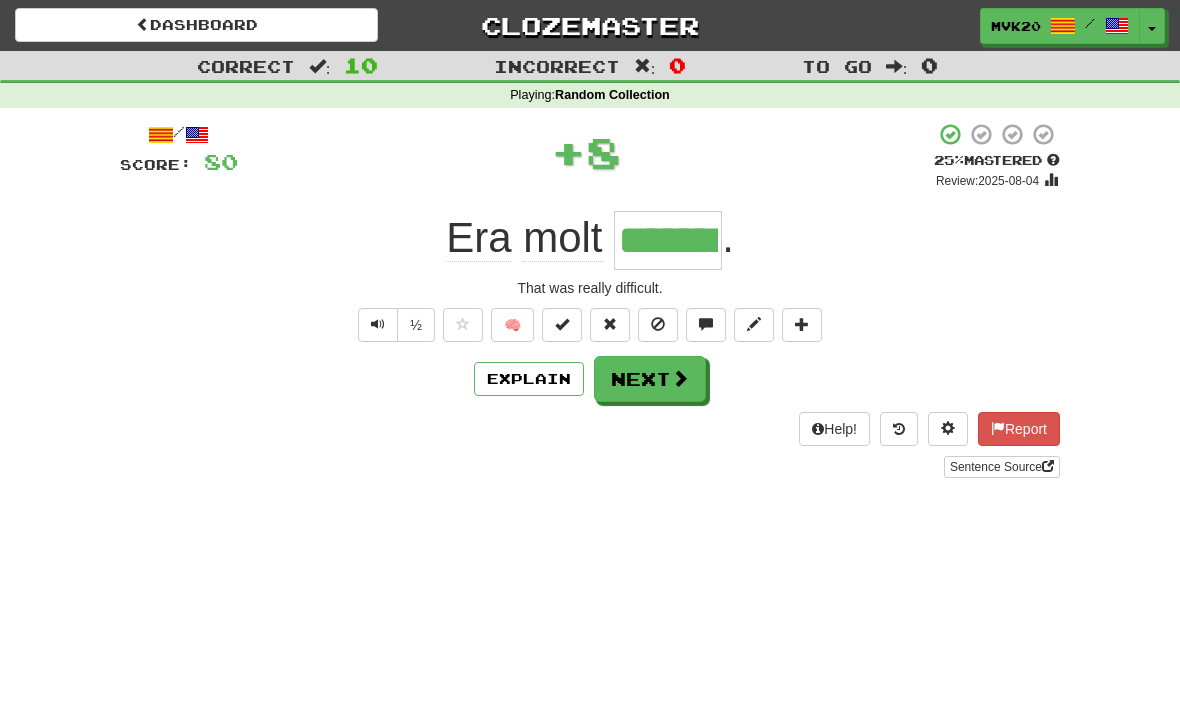 type 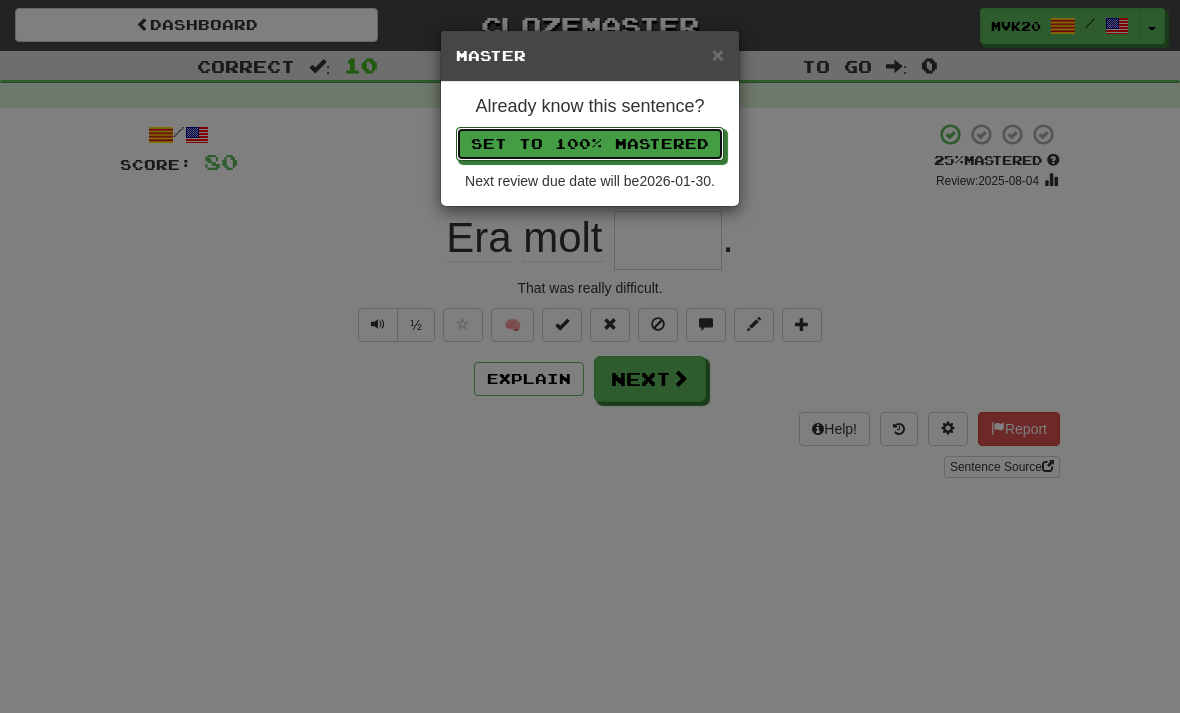 click on "Set to 100% Mastered" at bounding box center (590, 144) 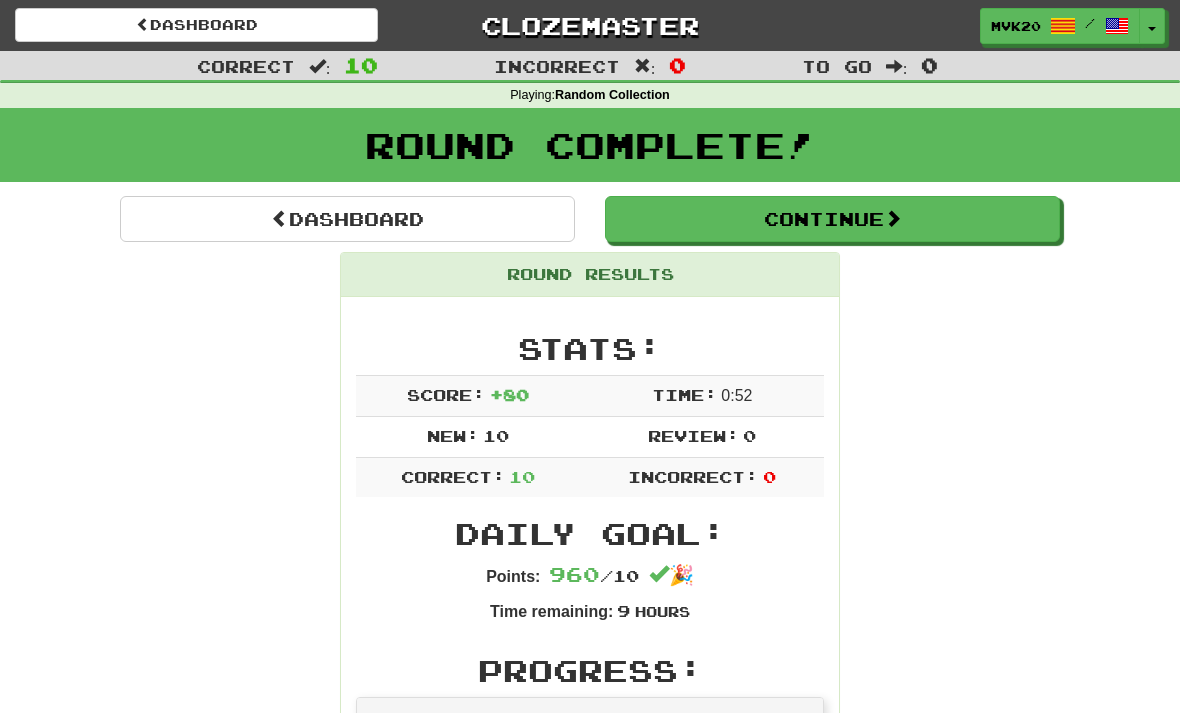click on "Dashboard" at bounding box center [347, 219] 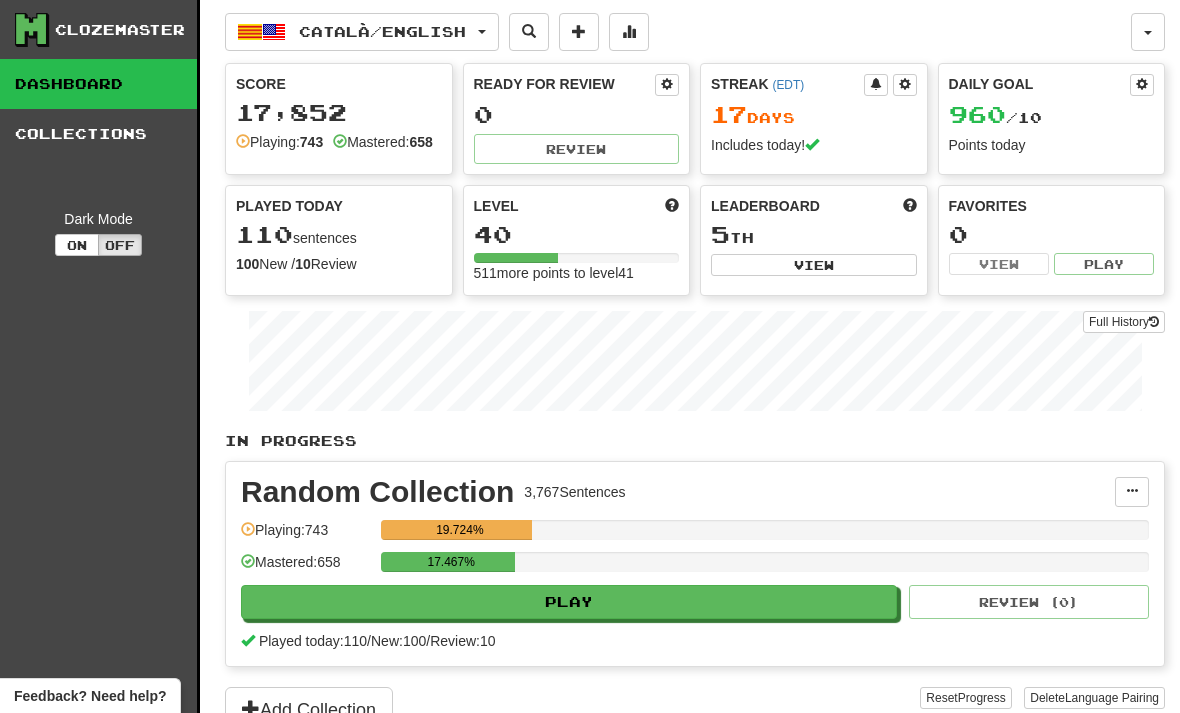 scroll, scrollTop: 0, scrollLeft: 0, axis: both 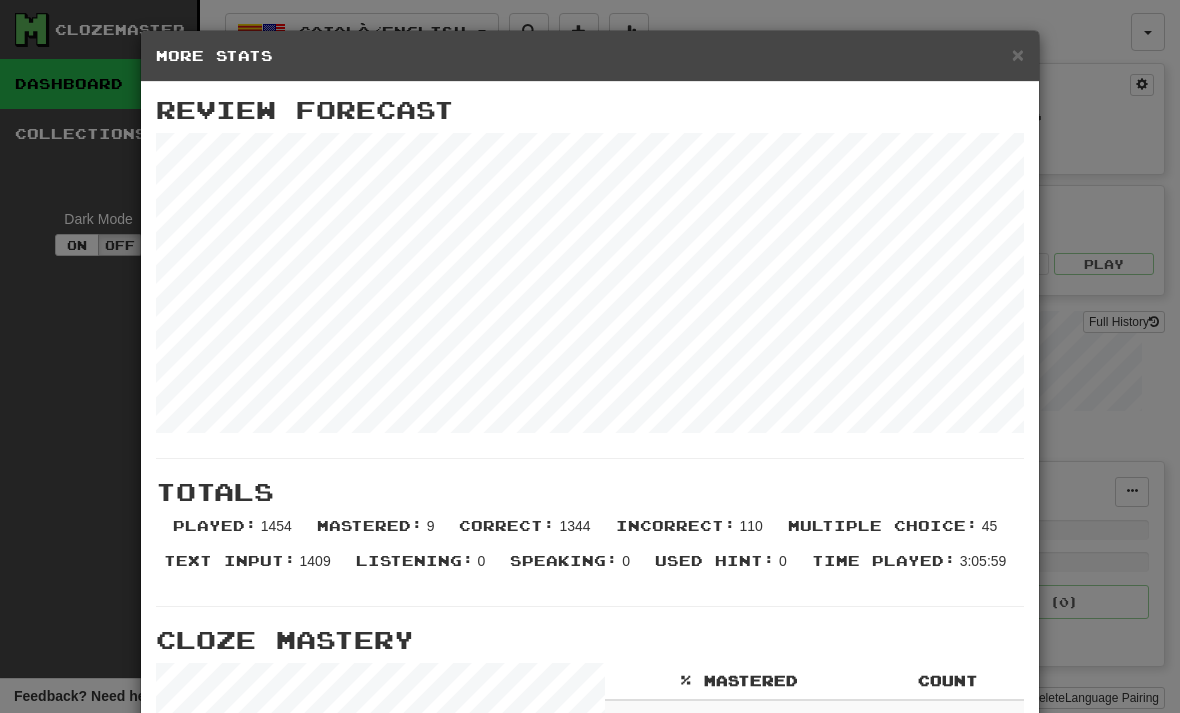 click on "×" at bounding box center [1018, 54] 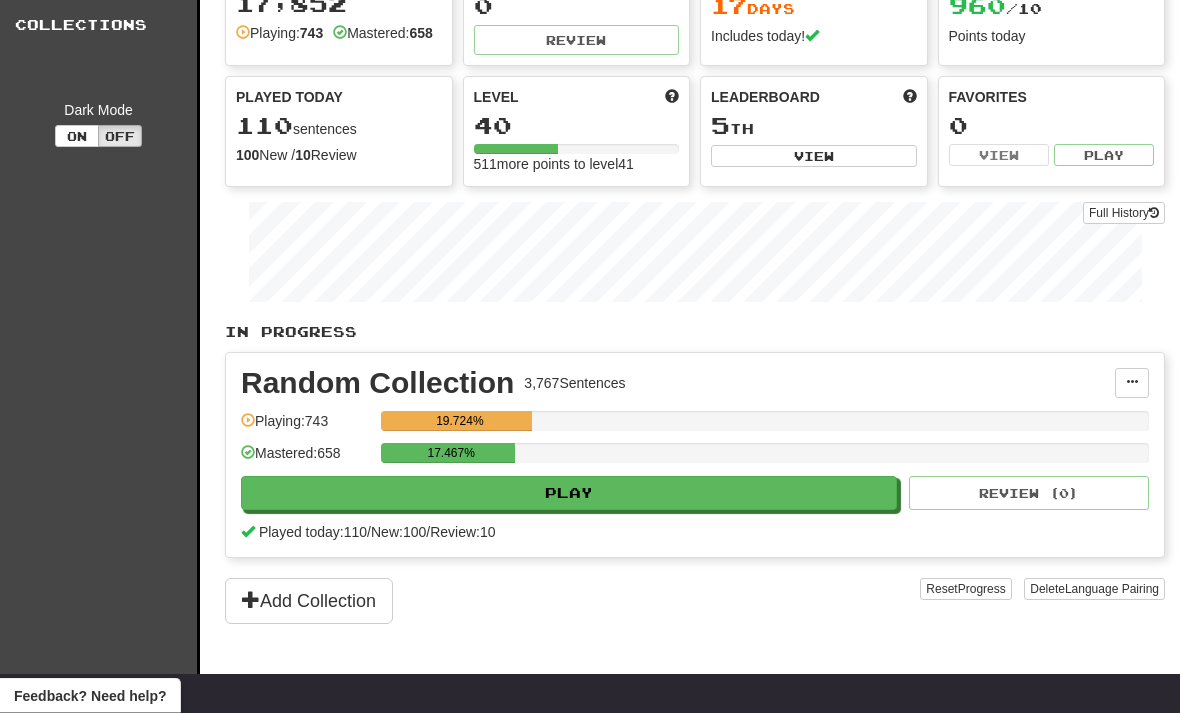 click on "Play" at bounding box center [569, 494] 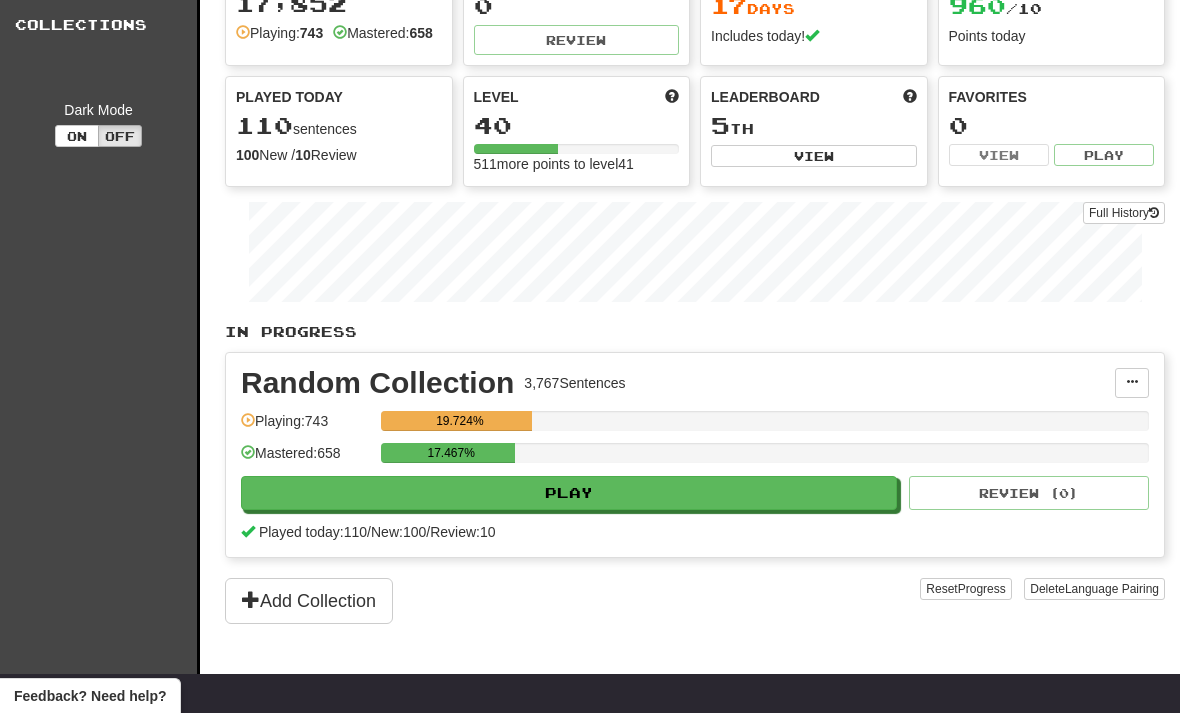 select on "**" 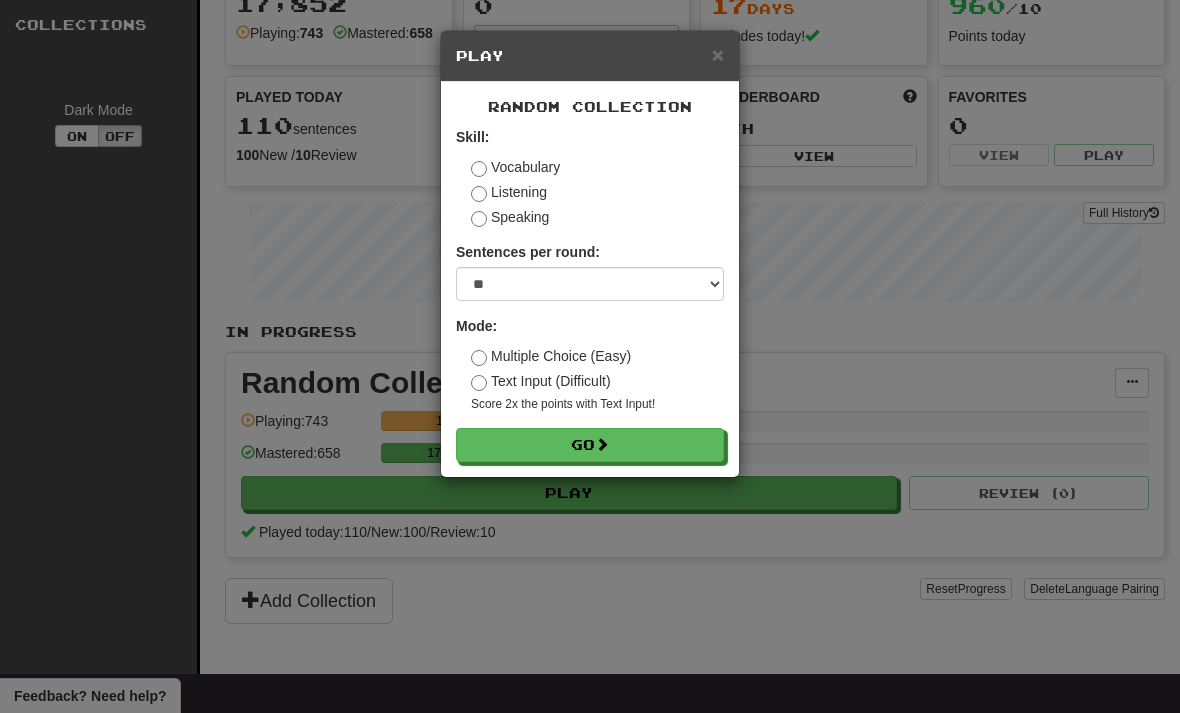 click on "Go" at bounding box center (590, 445) 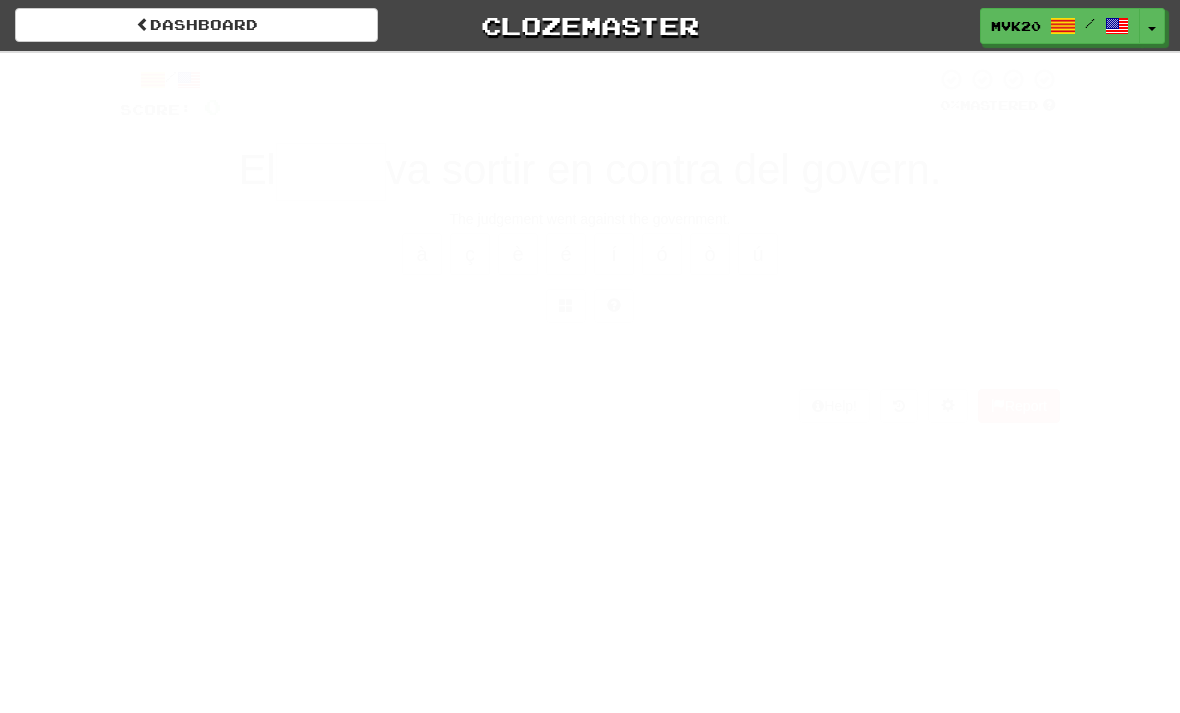 scroll, scrollTop: 0, scrollLeft: 0, axis: both 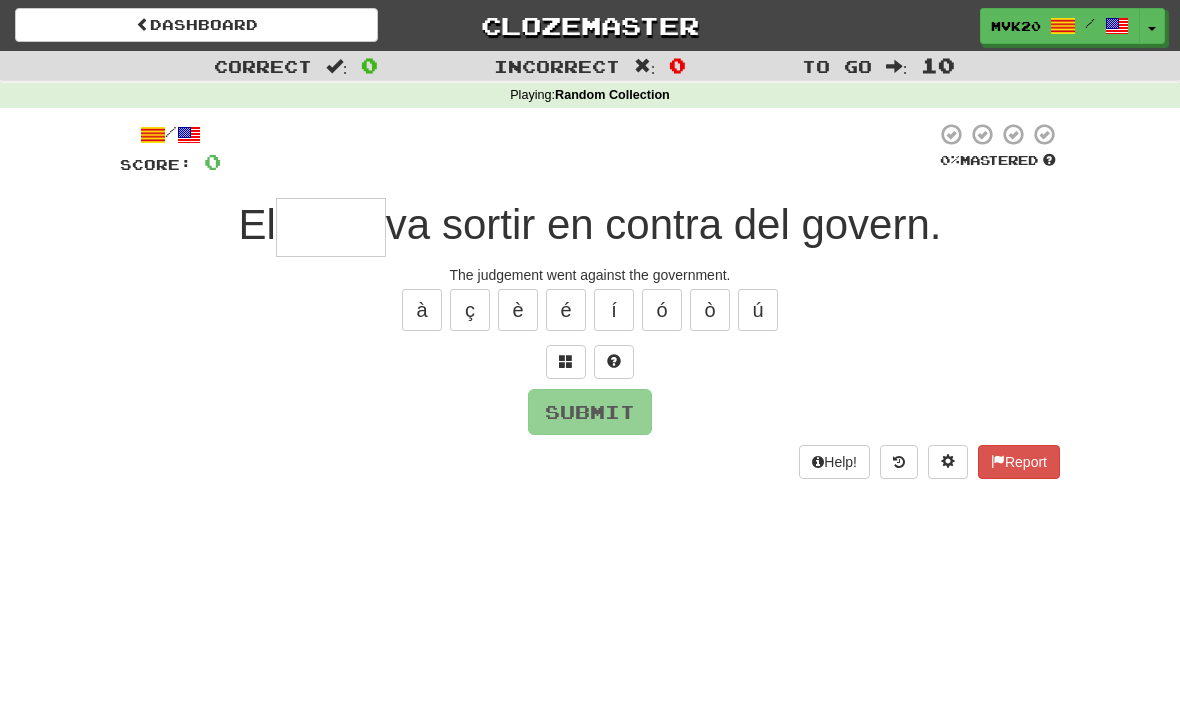 type on "*" 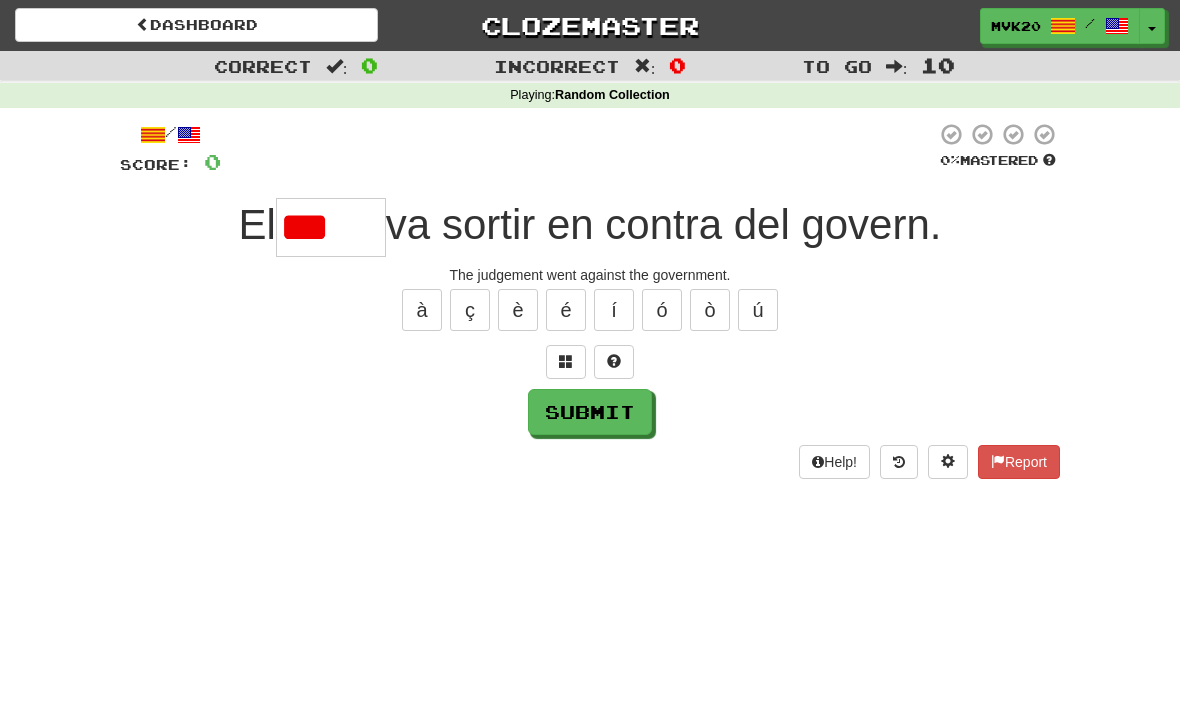 type on "******" 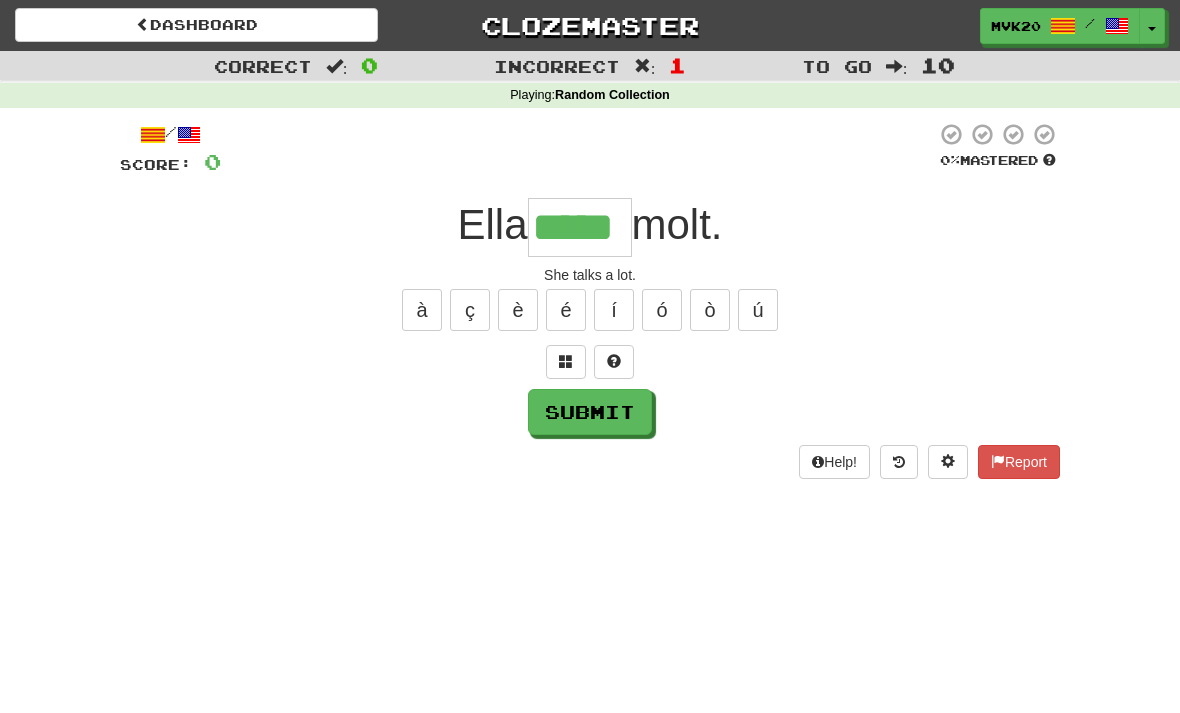 type on "*****" 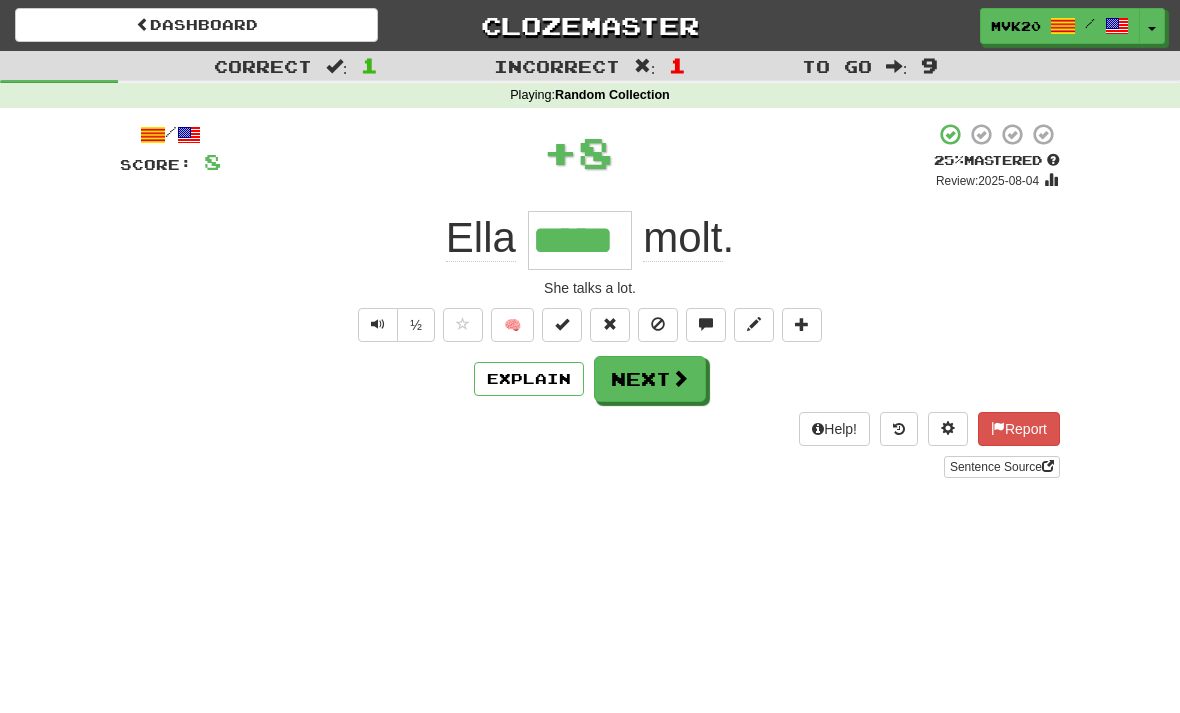 type 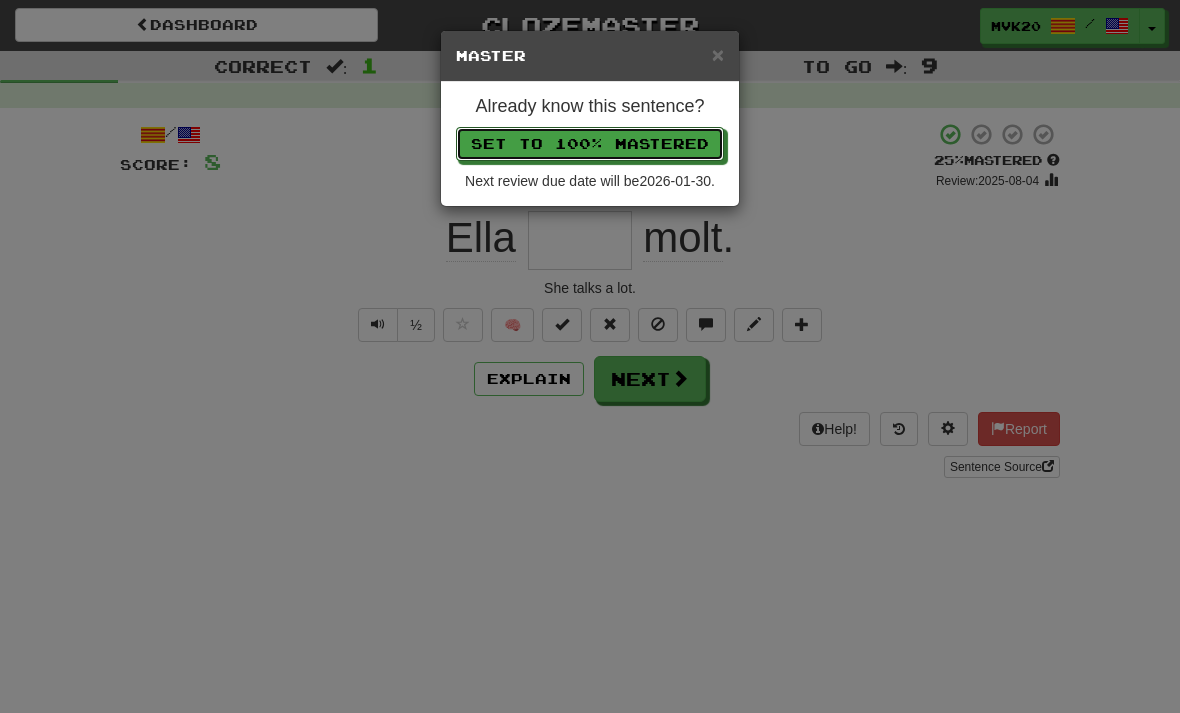 type 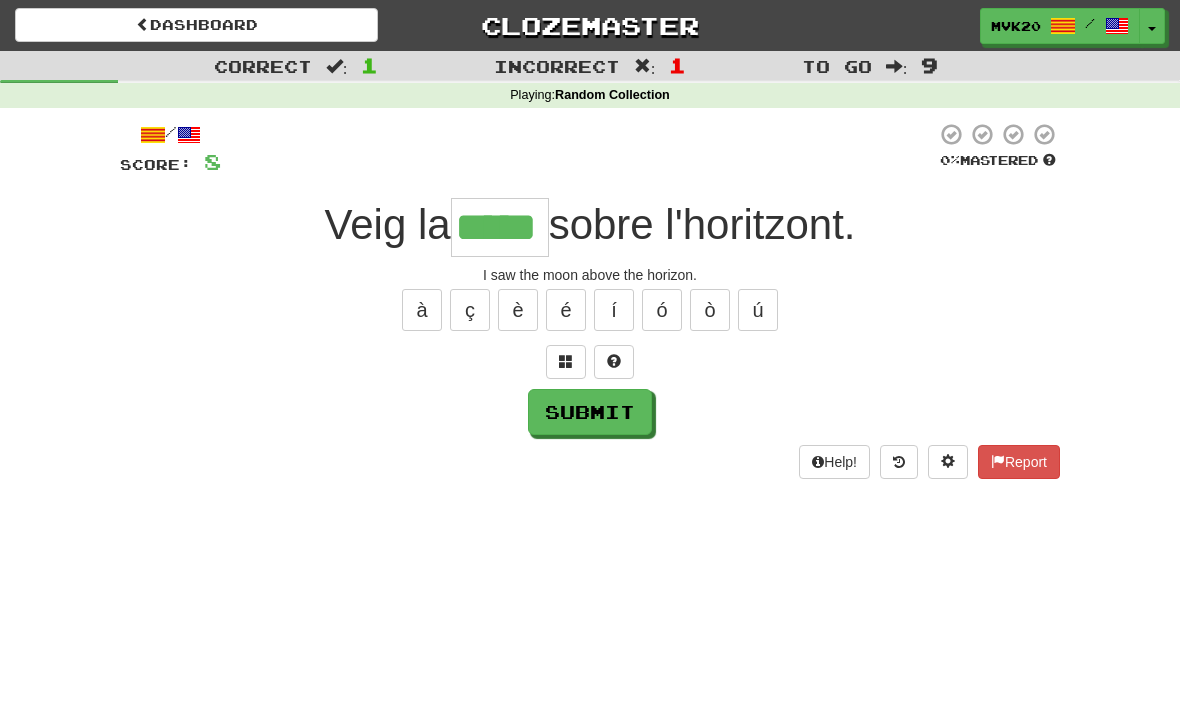 type on "*****" 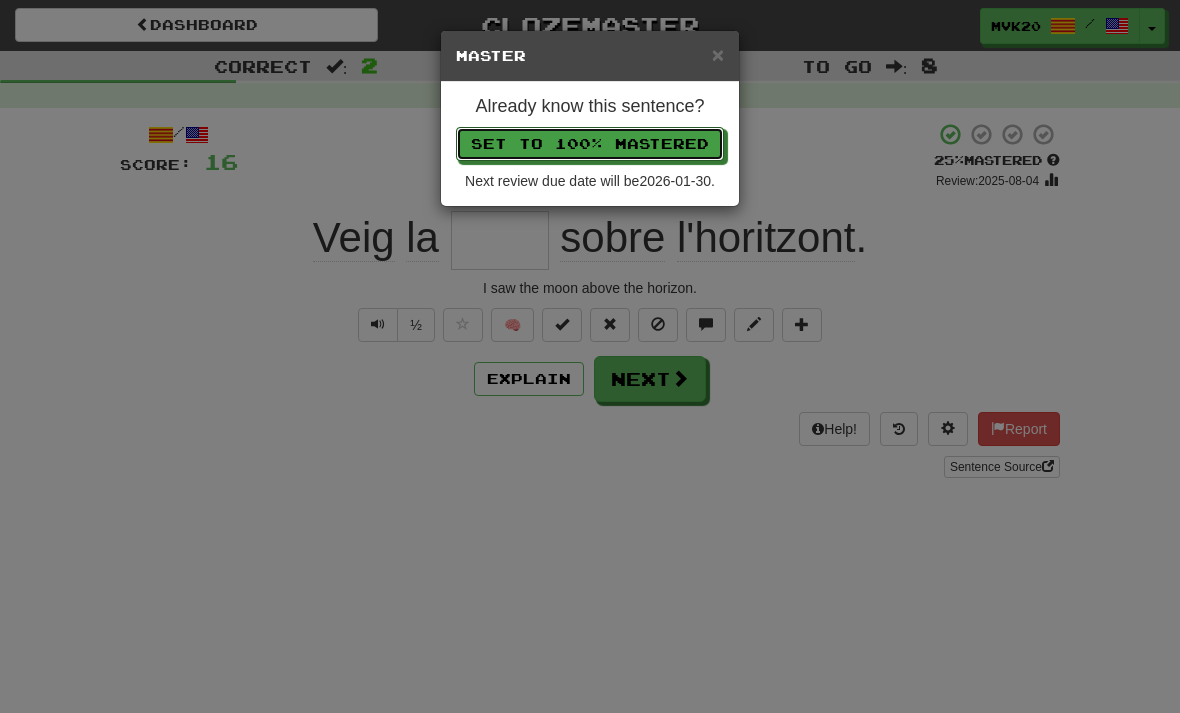 click on "Set to 100% Mastered" at bounding box center [590, 144] 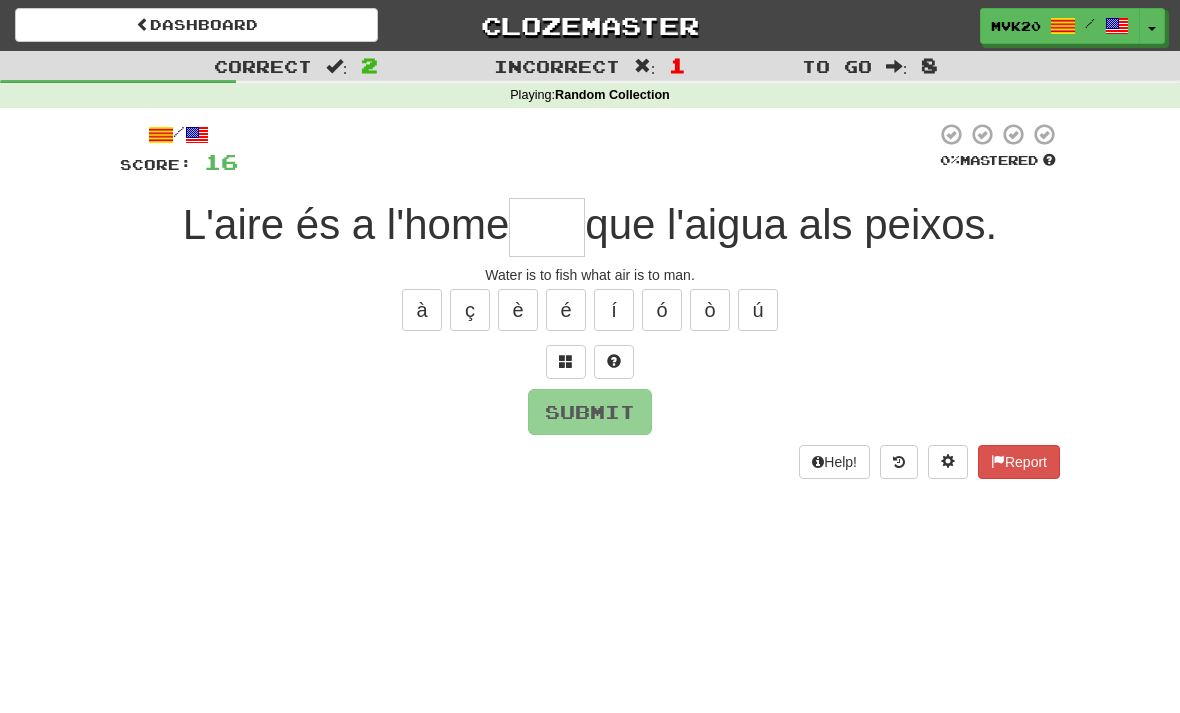 type on "*" 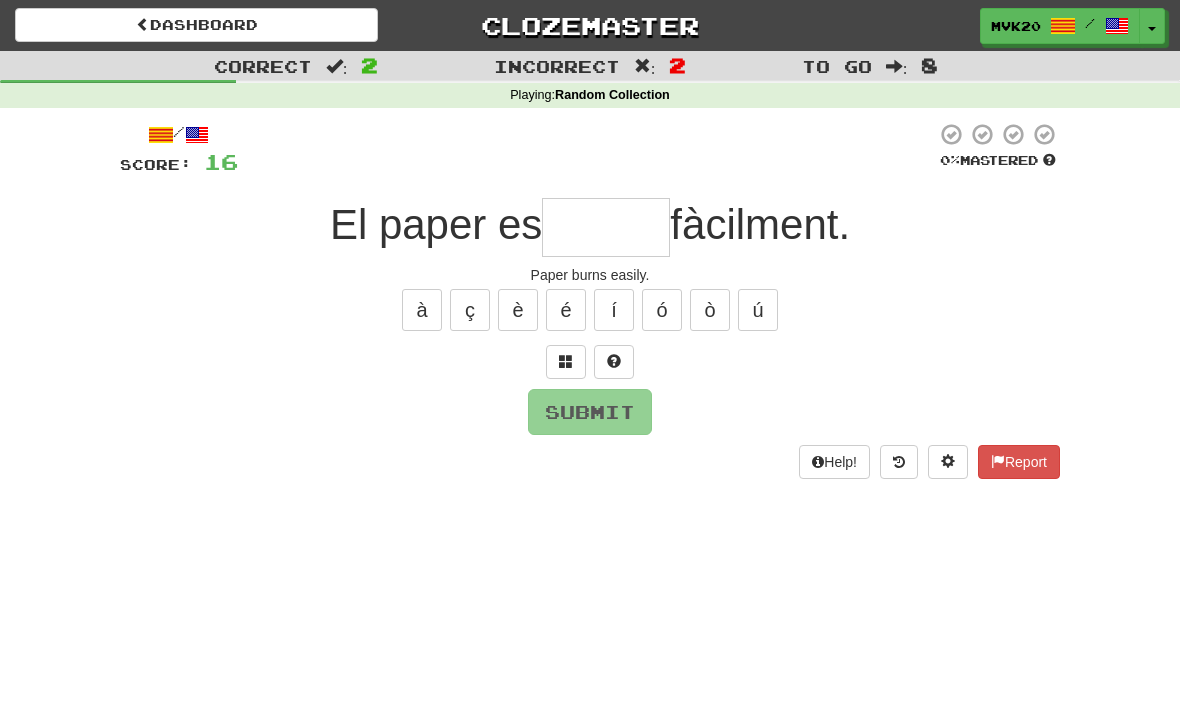 type on "*" 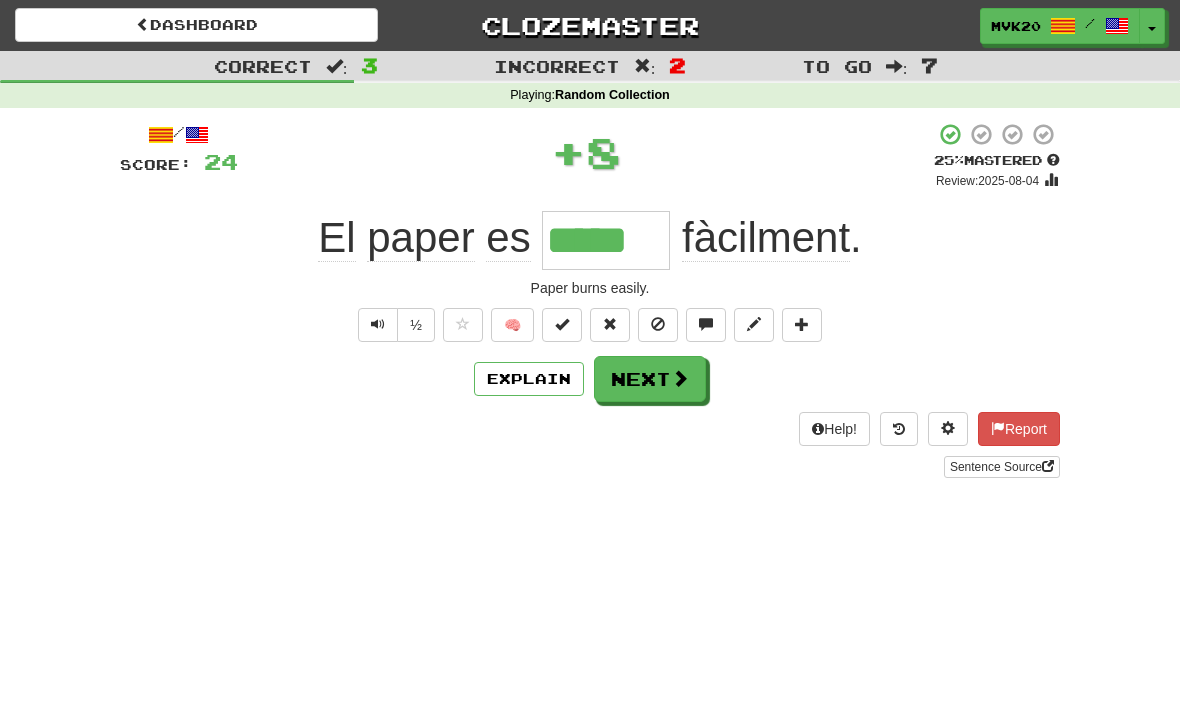 type on "*****" 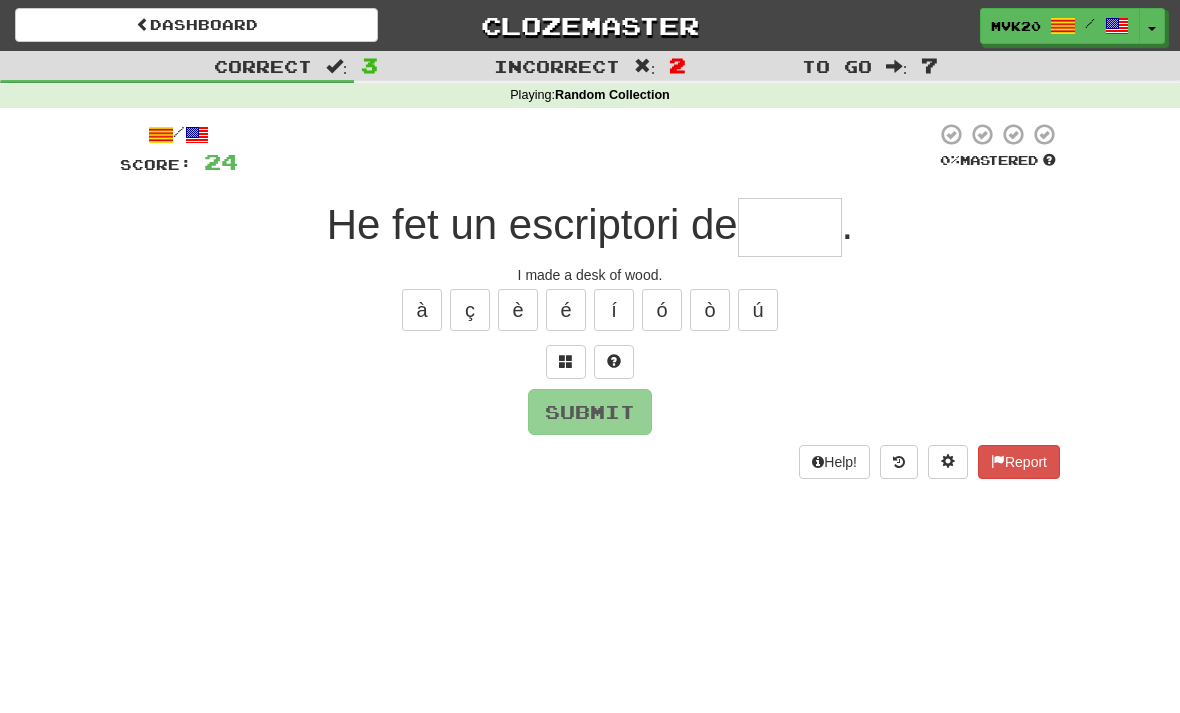 type on "*" 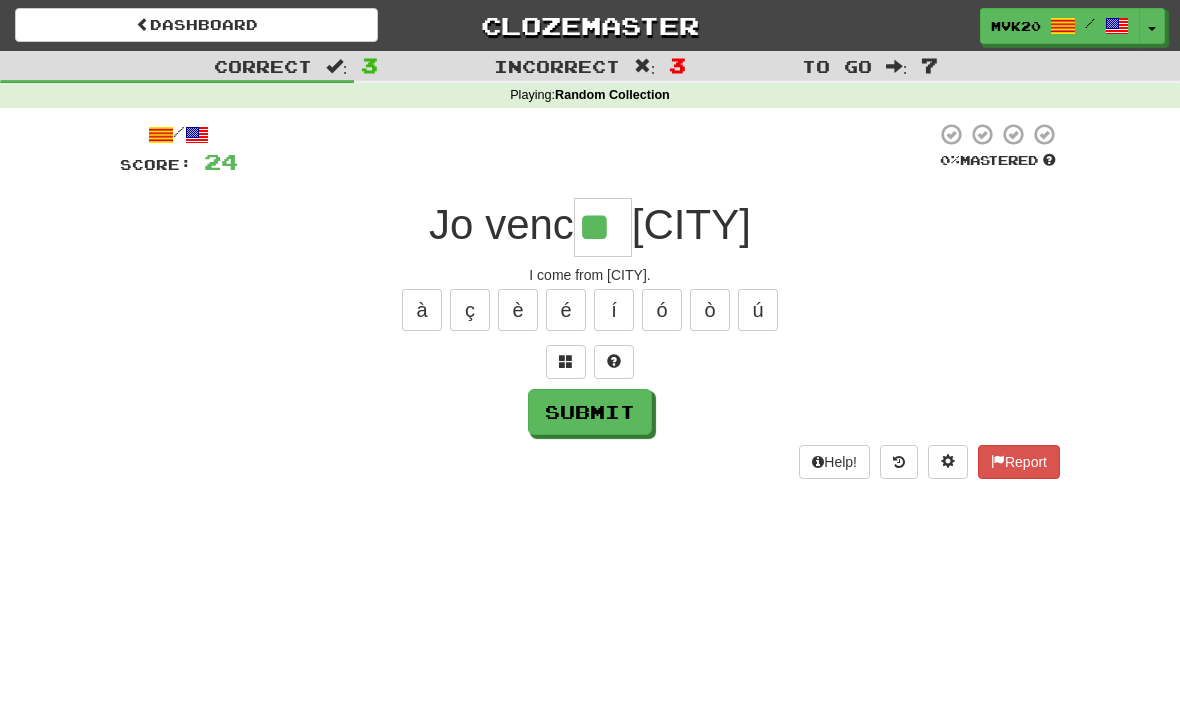 type on "**" 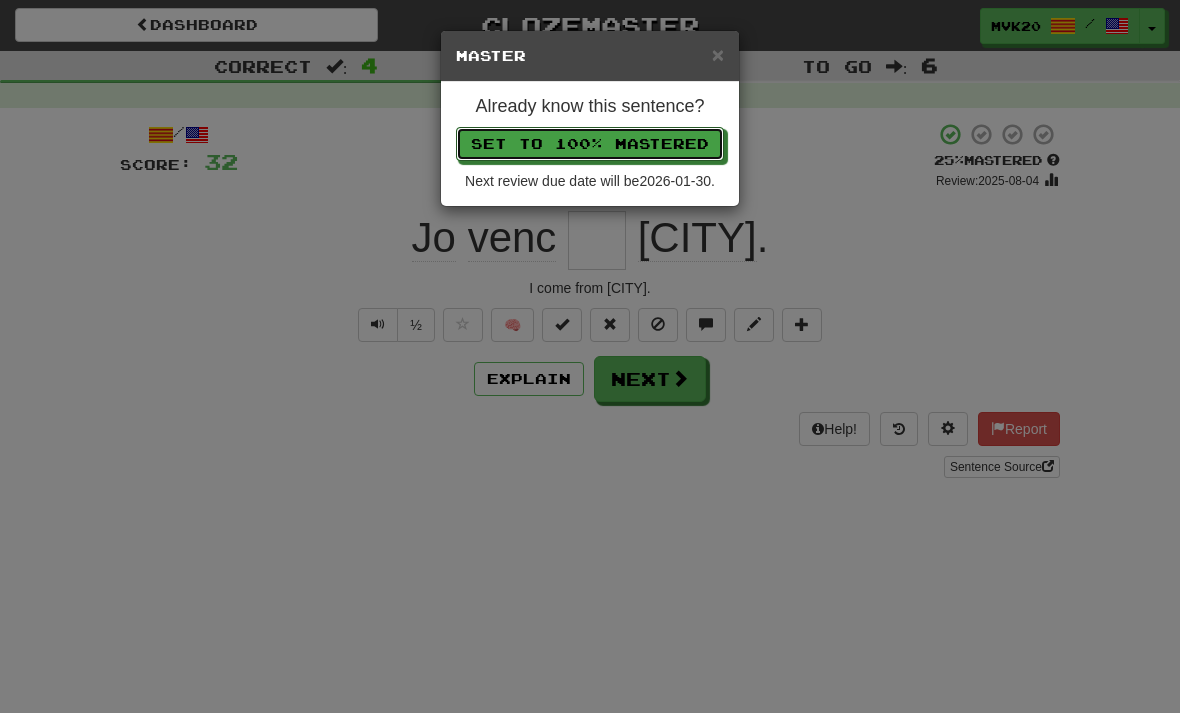 click on "Set to 100% Mastered" at bounding box center (590, 144) 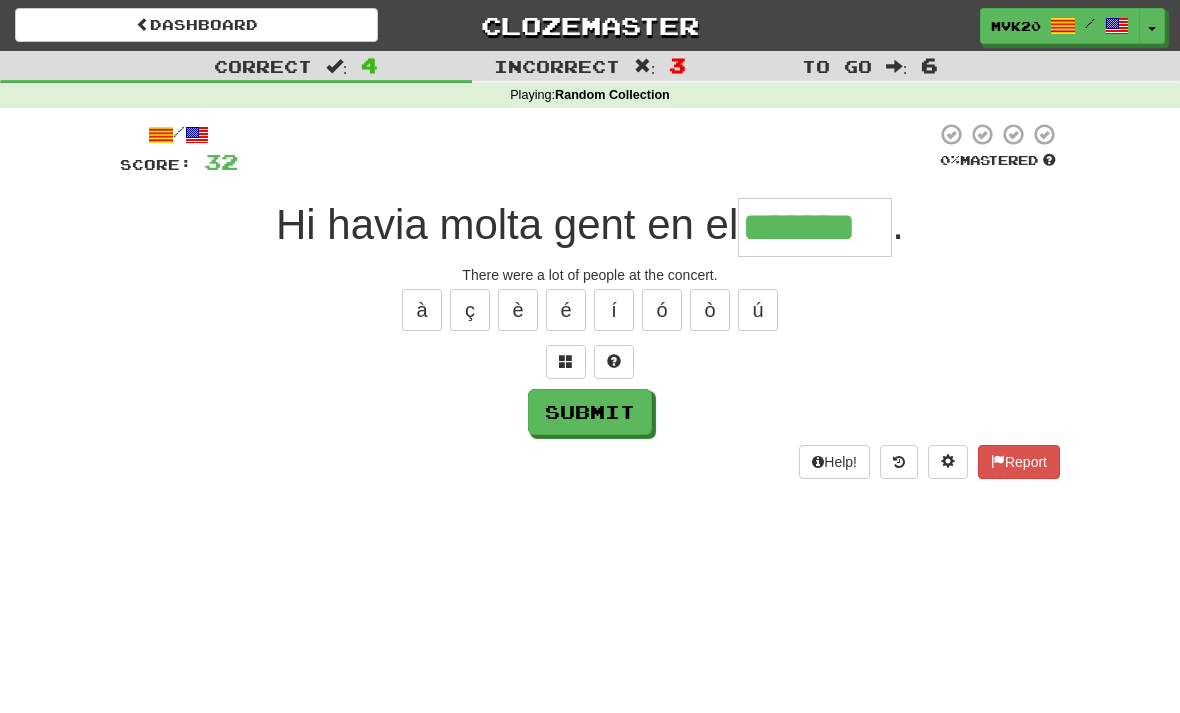 type on "*******" 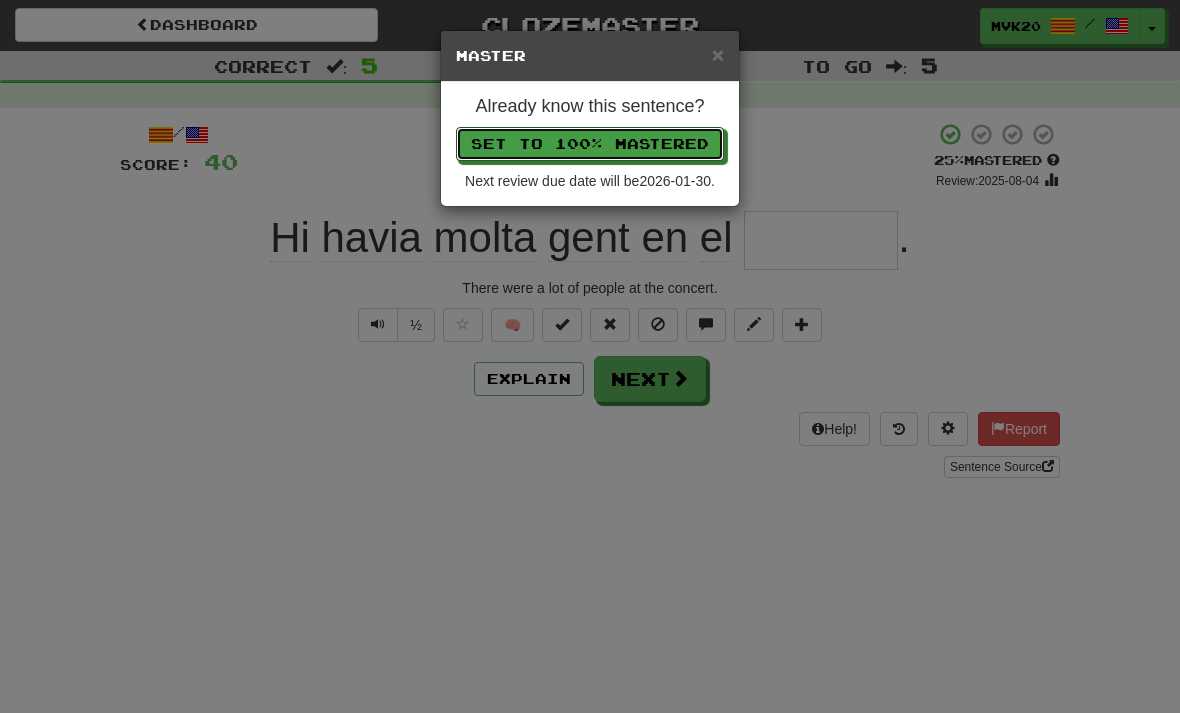 click on "Set to 100% Mastered" at bounding box center (590, 144) 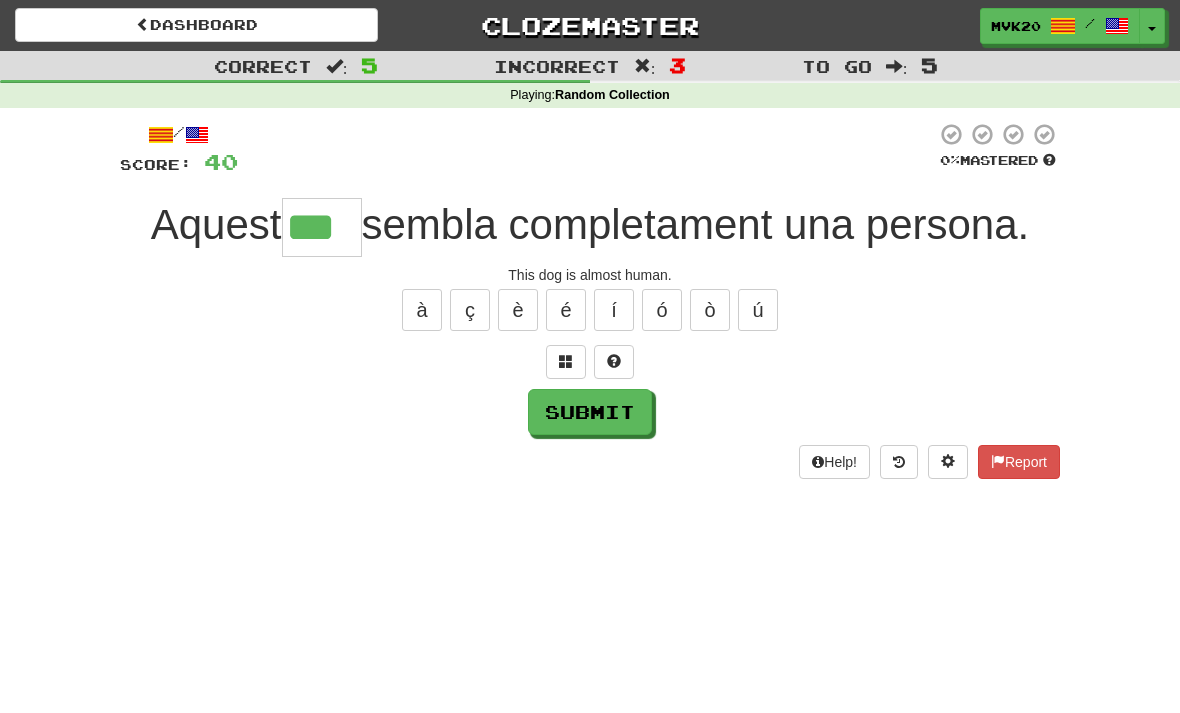 type on "***" 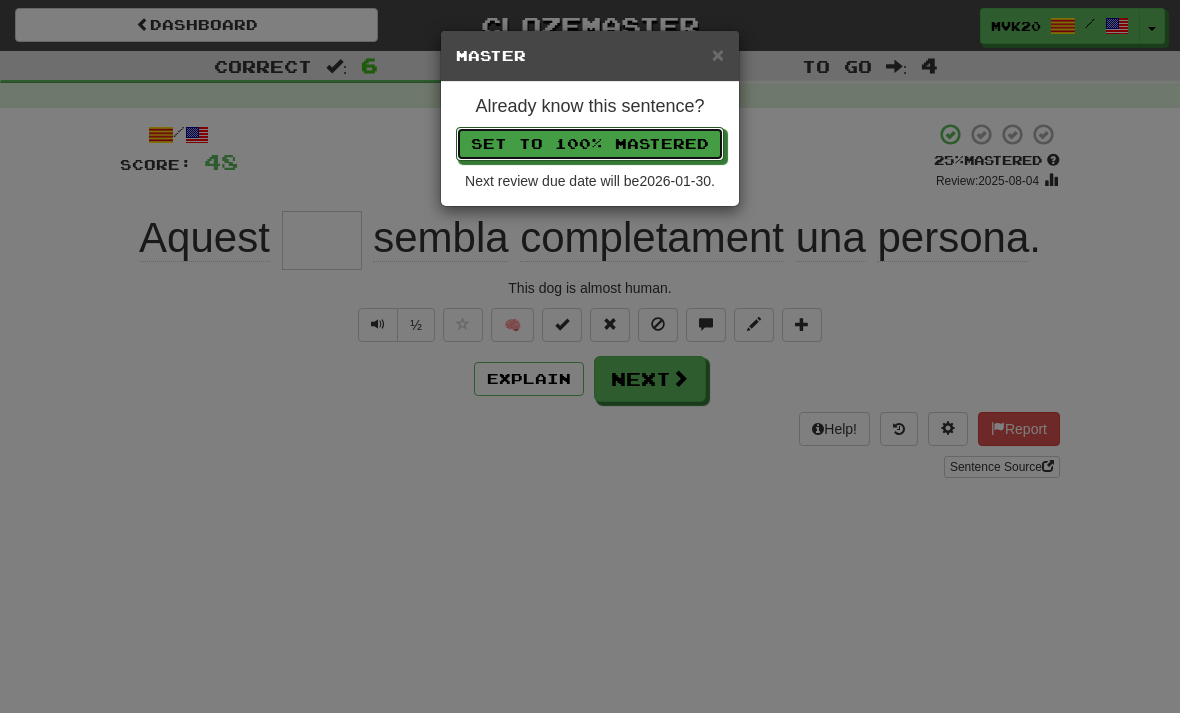 click on "Set to 100% Mastered" at bounding box center (590, 144) 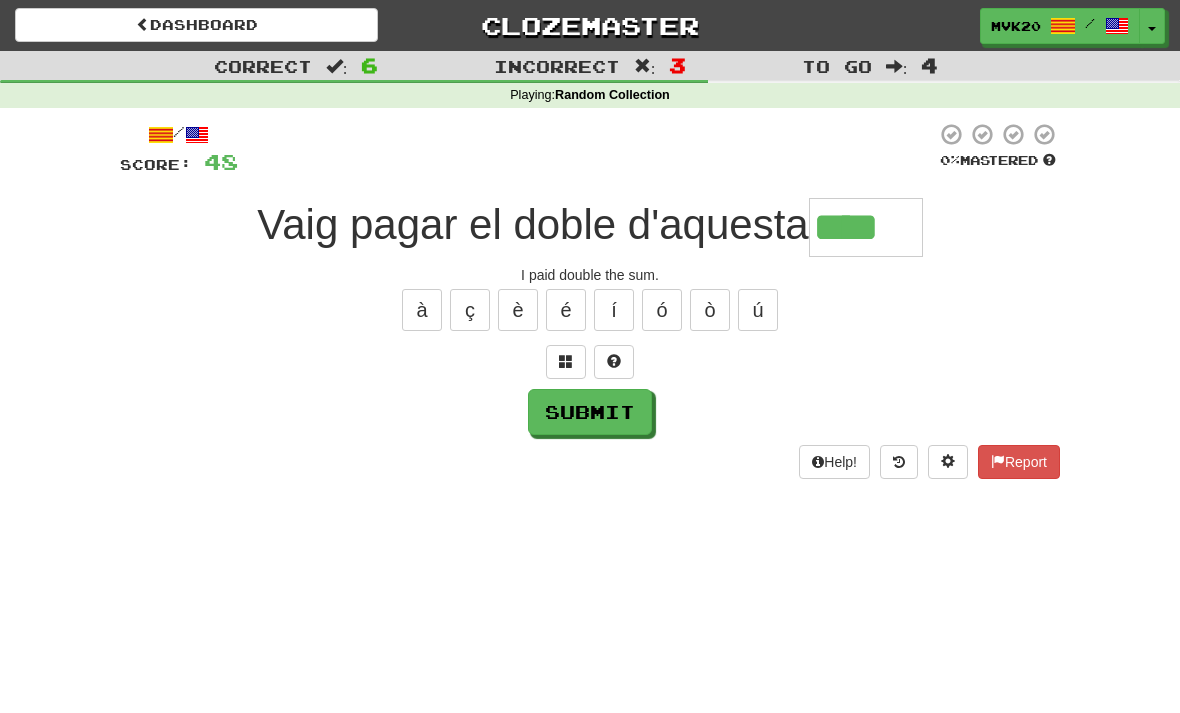 type on "****" 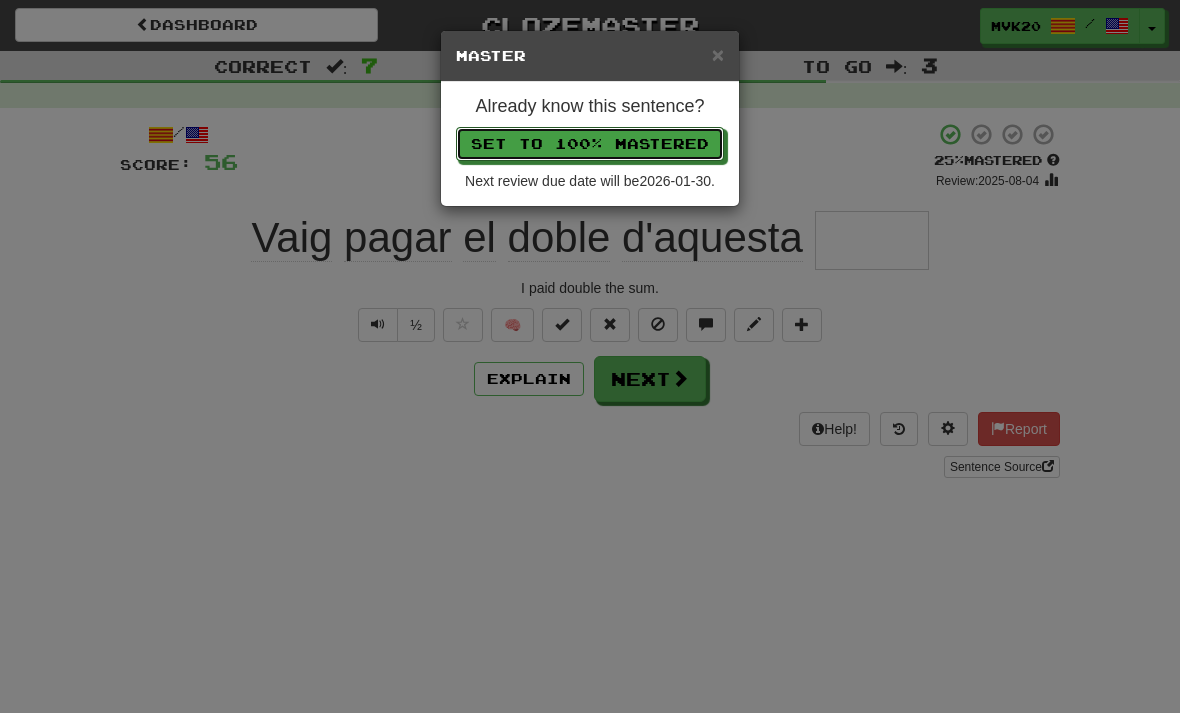 click on "Set to 100% Mastered" at bounding box center [590, 144] 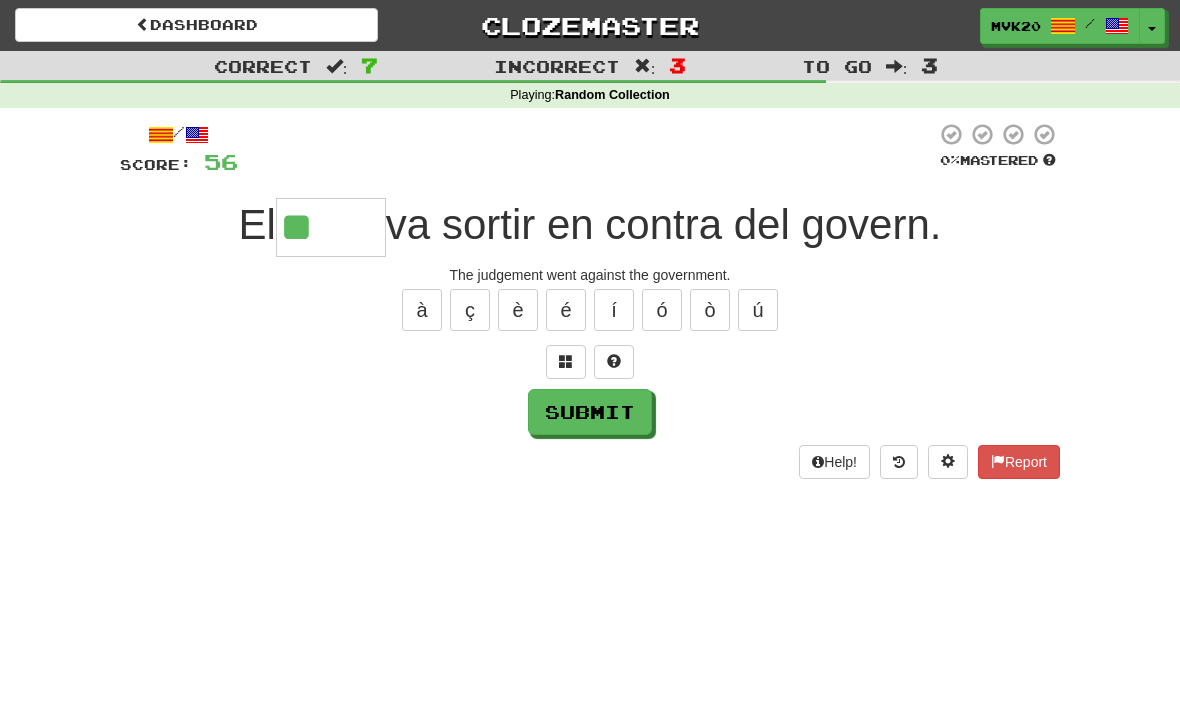type on "******" 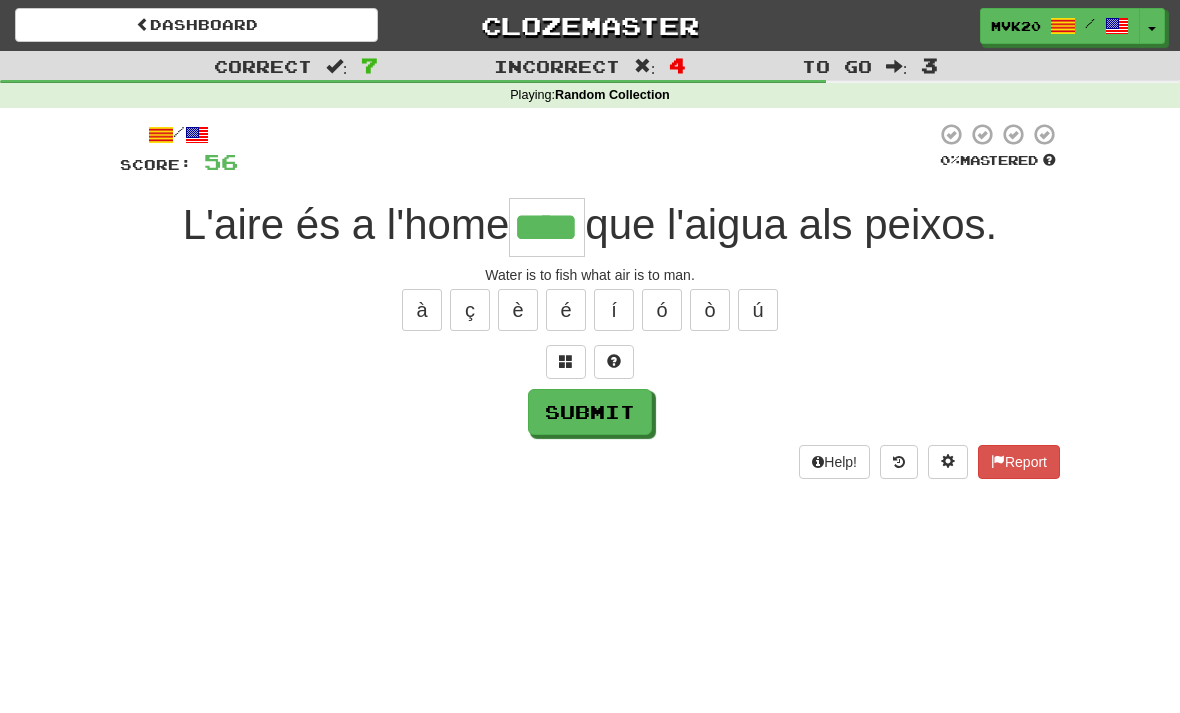 type on "****" 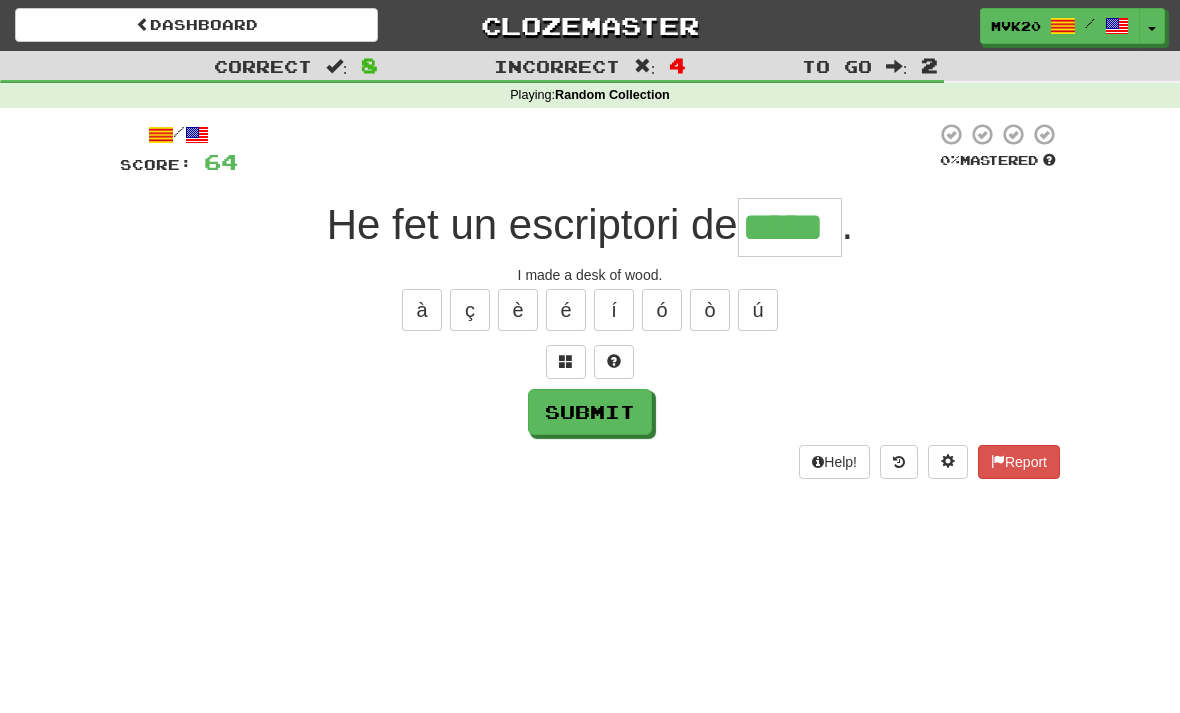 type on "*****" 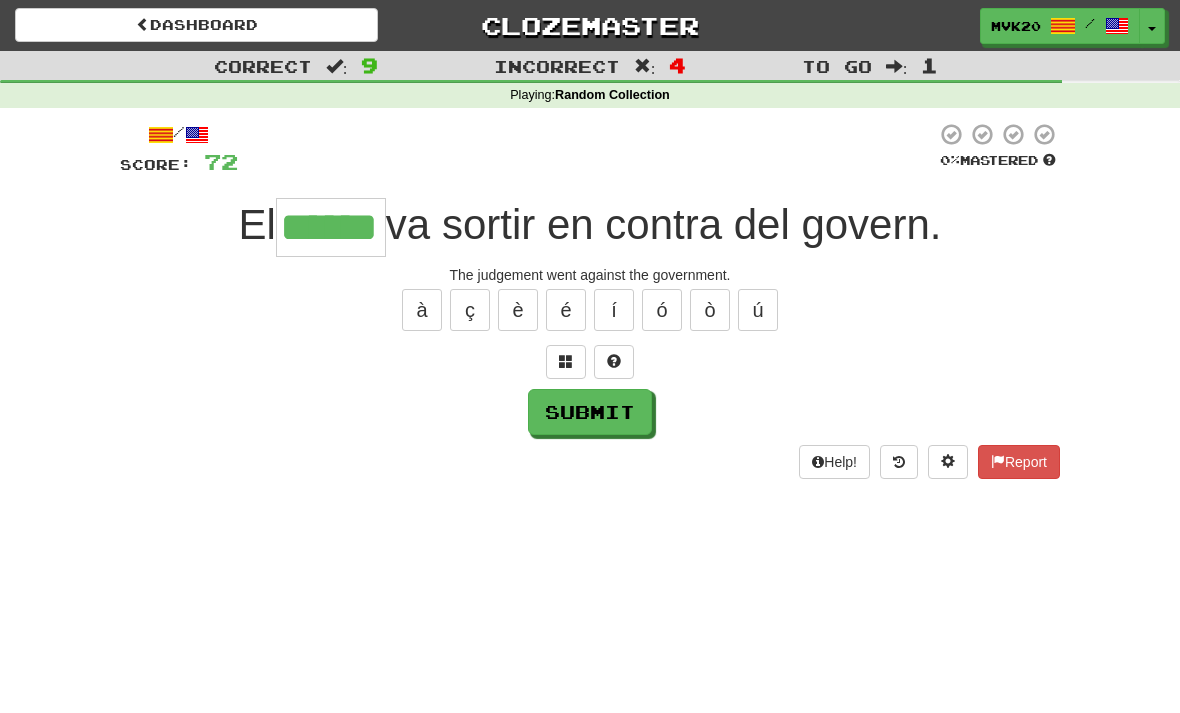 type on "******" 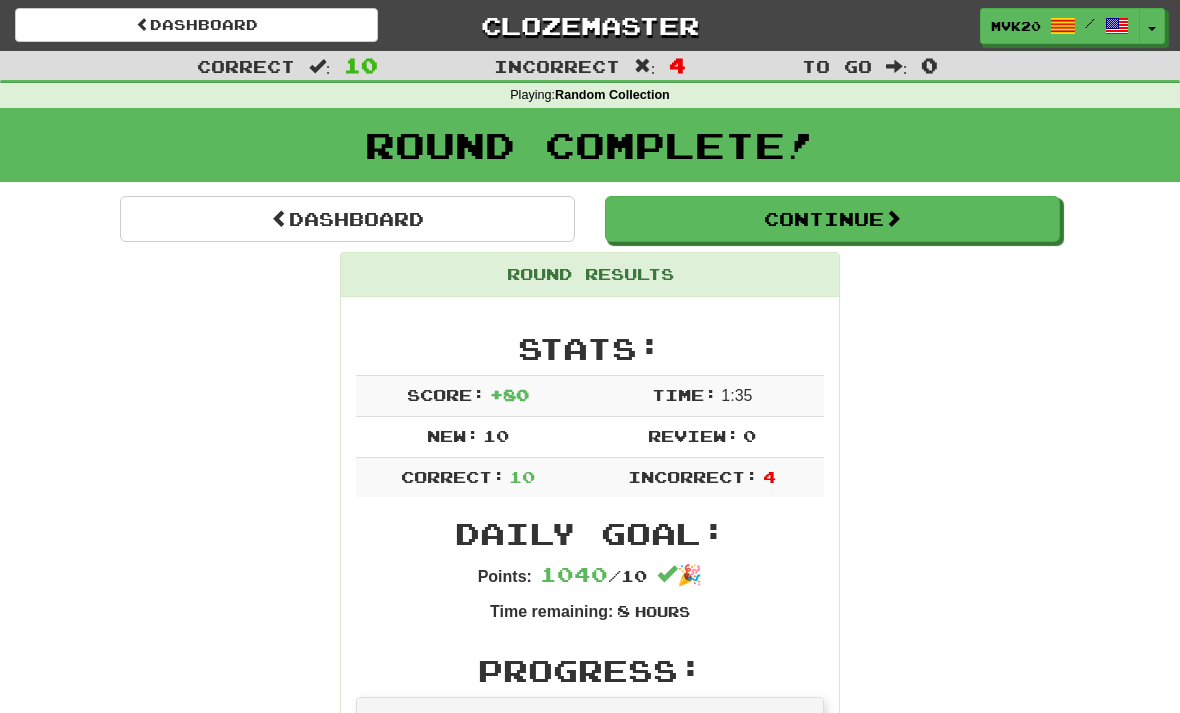 click on "Dashboard" at bounding box center (347, 219) 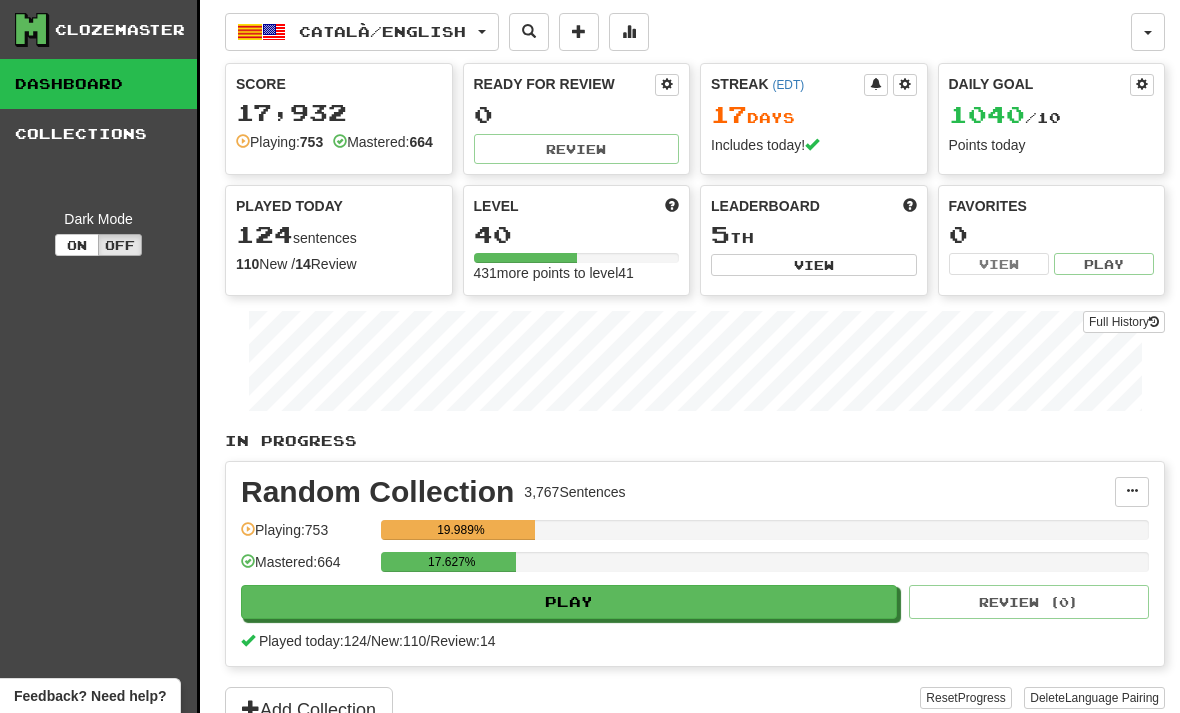 scroll, scrollTop: 0, scrollLeft: 0, axis: both 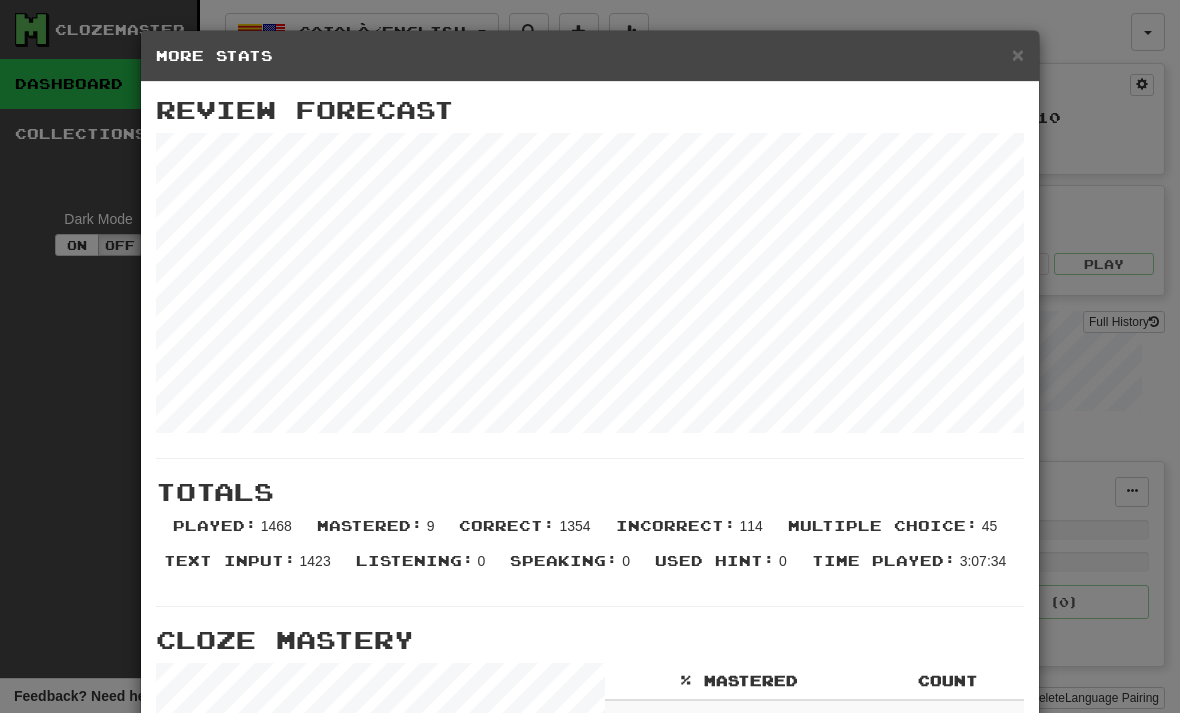 click on "×" at bounding box center [1018, 54] 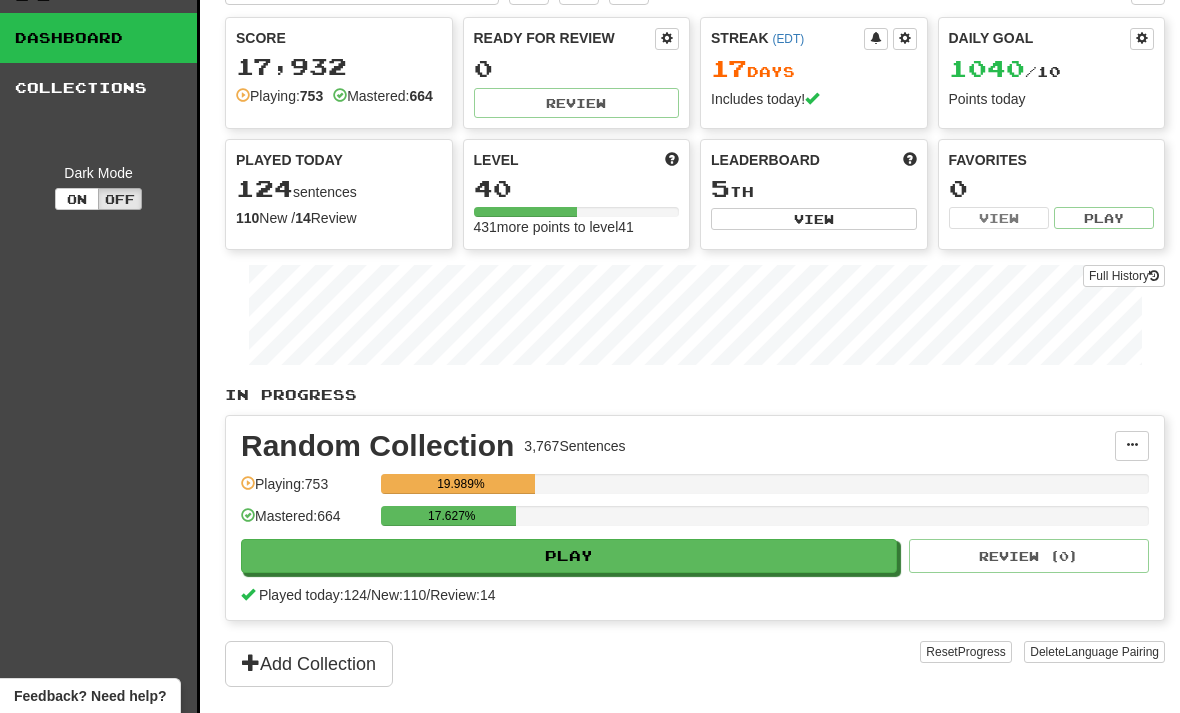 scroll, scrollTop: 0, scrollLeft: 0, axis: both 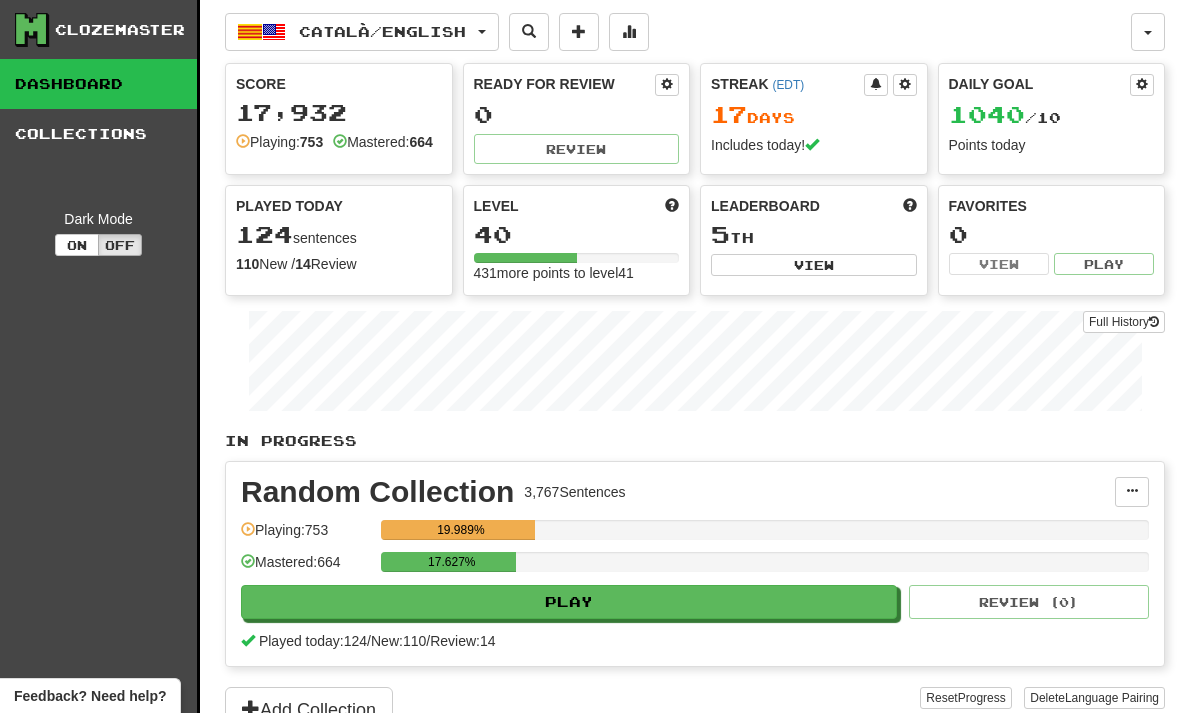click on "Català  /  English" at bounding box center [382, 31] 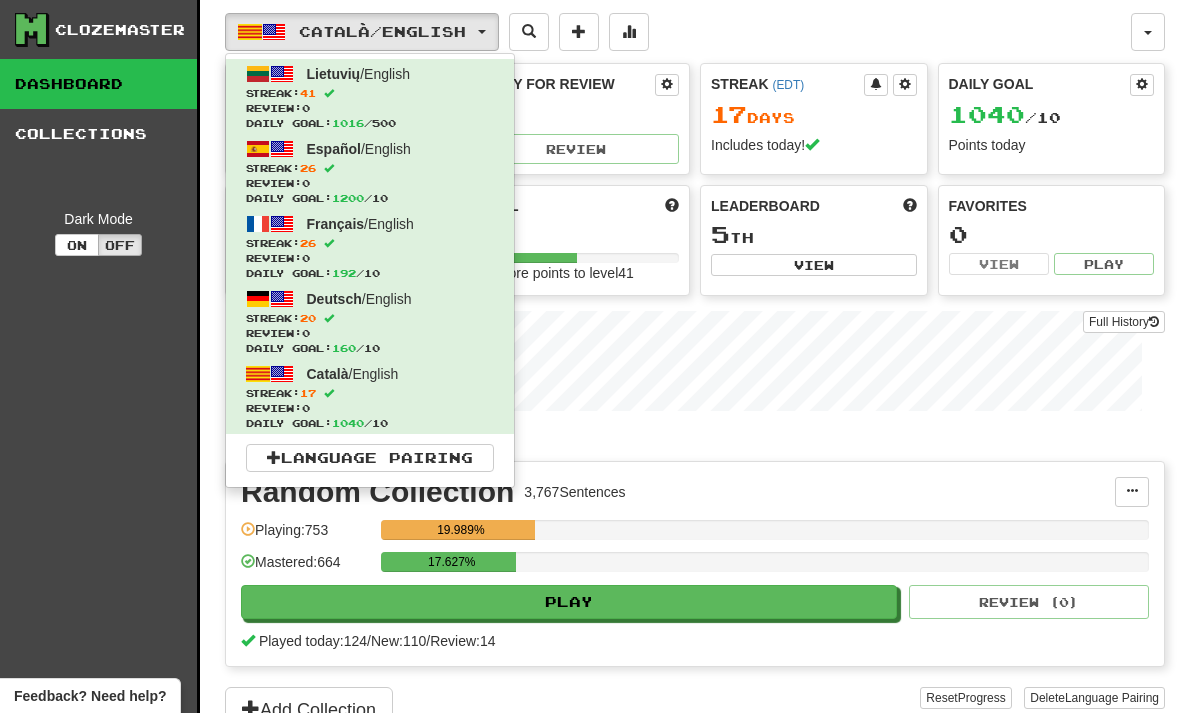 click at bounding box center [590, 356] 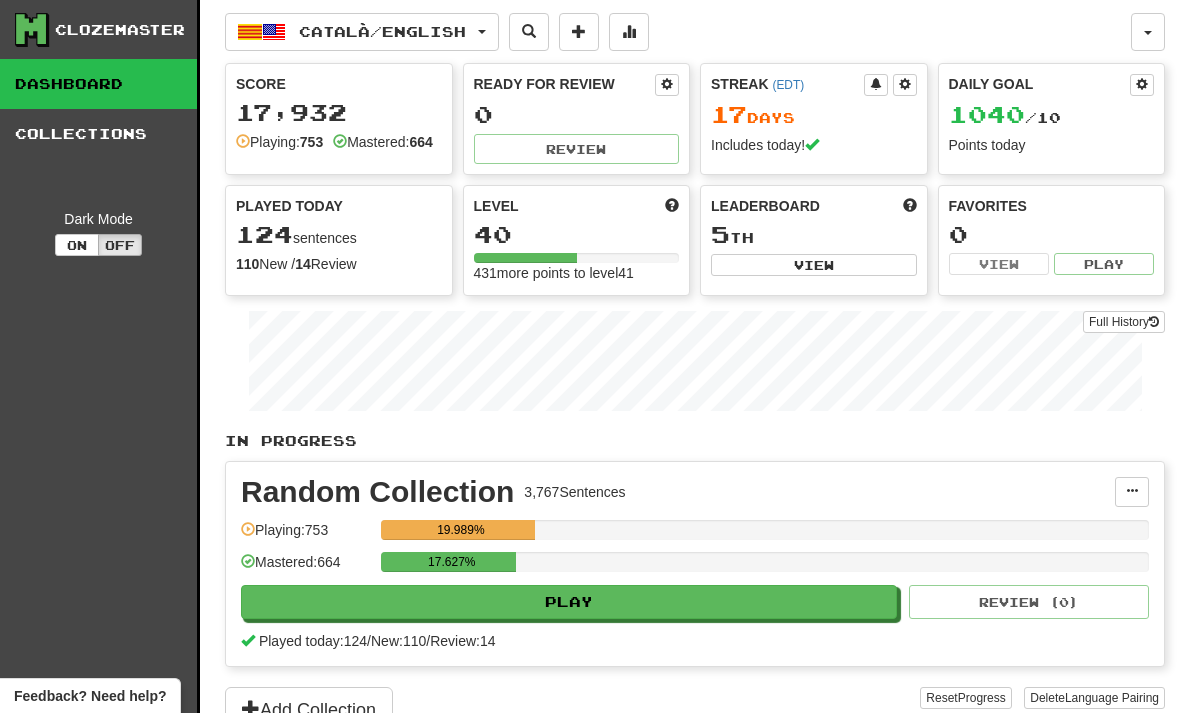 click on "Català  /  English" at bounding box center [362, 32] 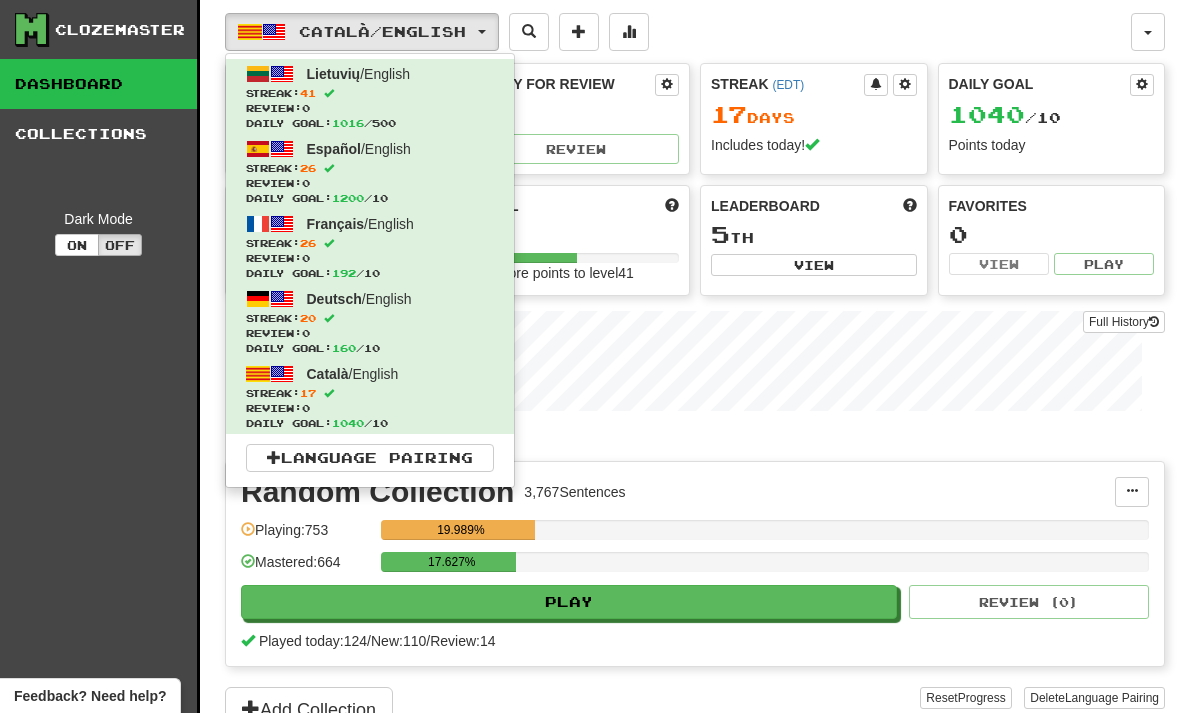 click at bounding box center (590, 356) 